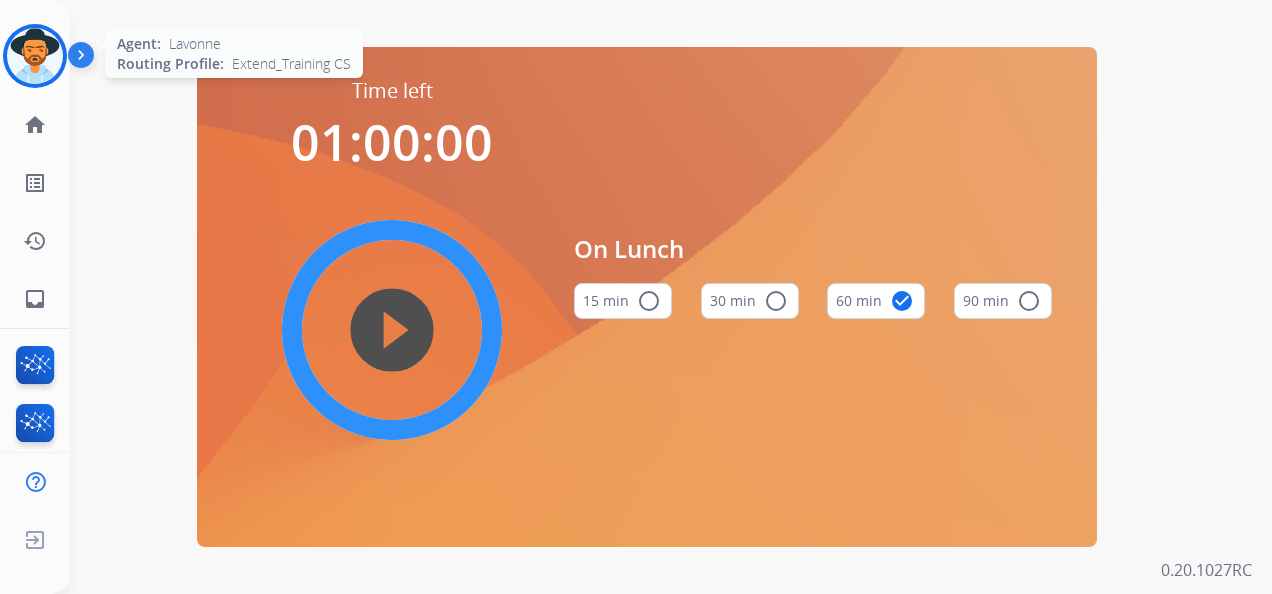 scroll, scrollTop: 0, scrollLeft: 0, axis: both 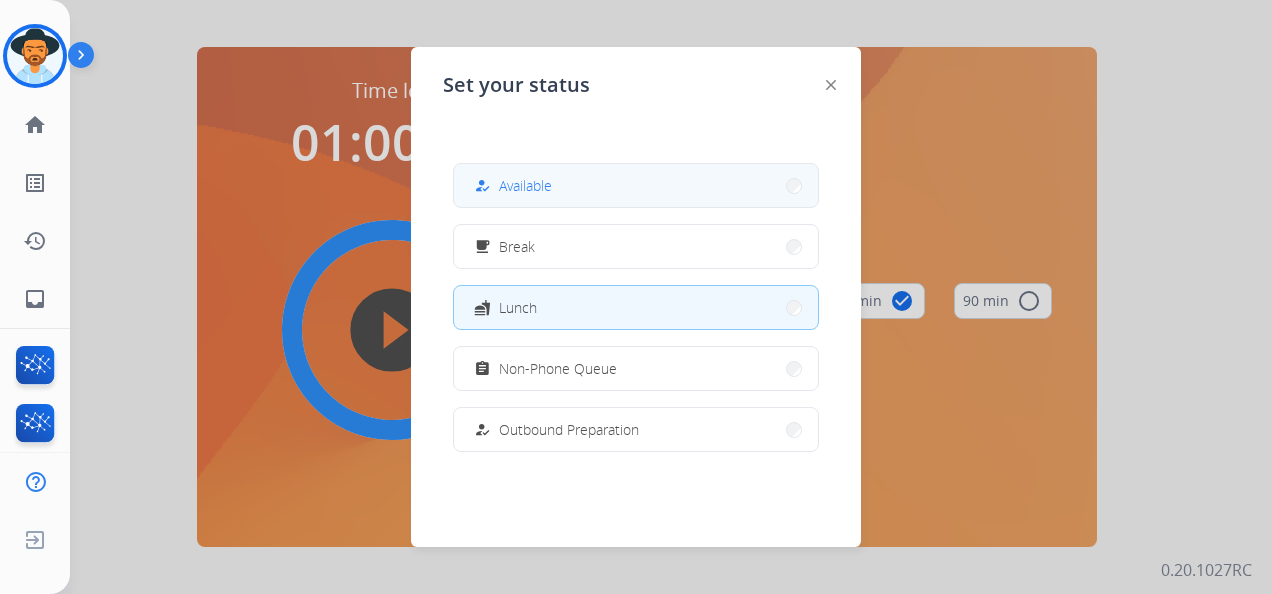 click on "how_to_reg Available" at bounding box center [636, 185] 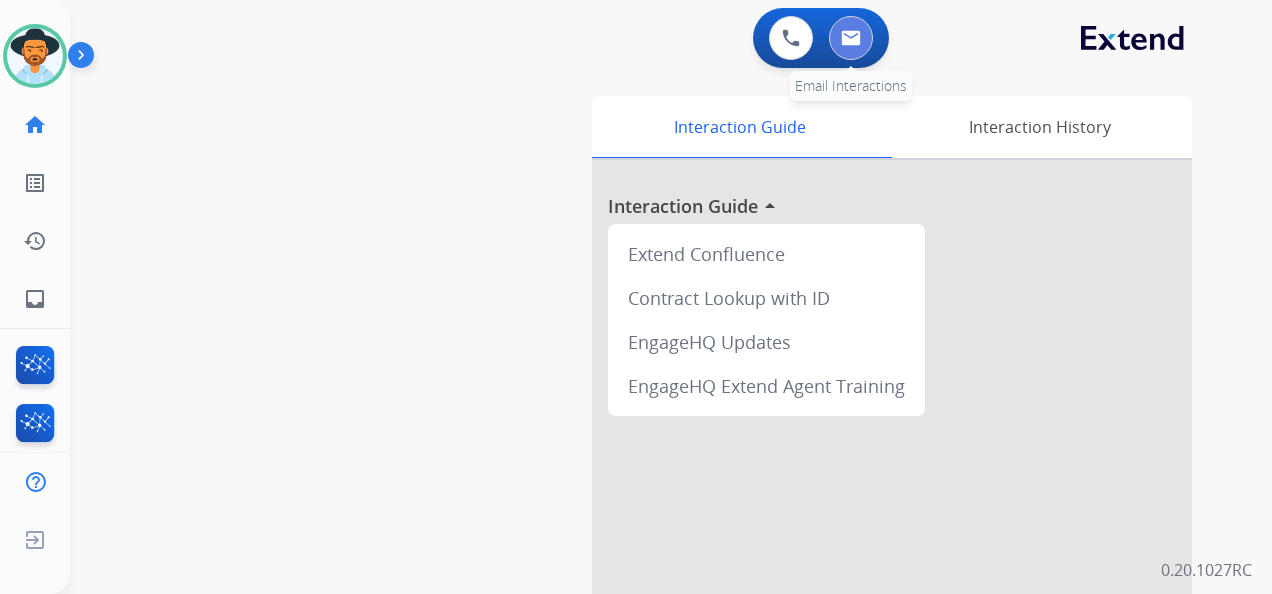 click at bounding box center [851, 38] 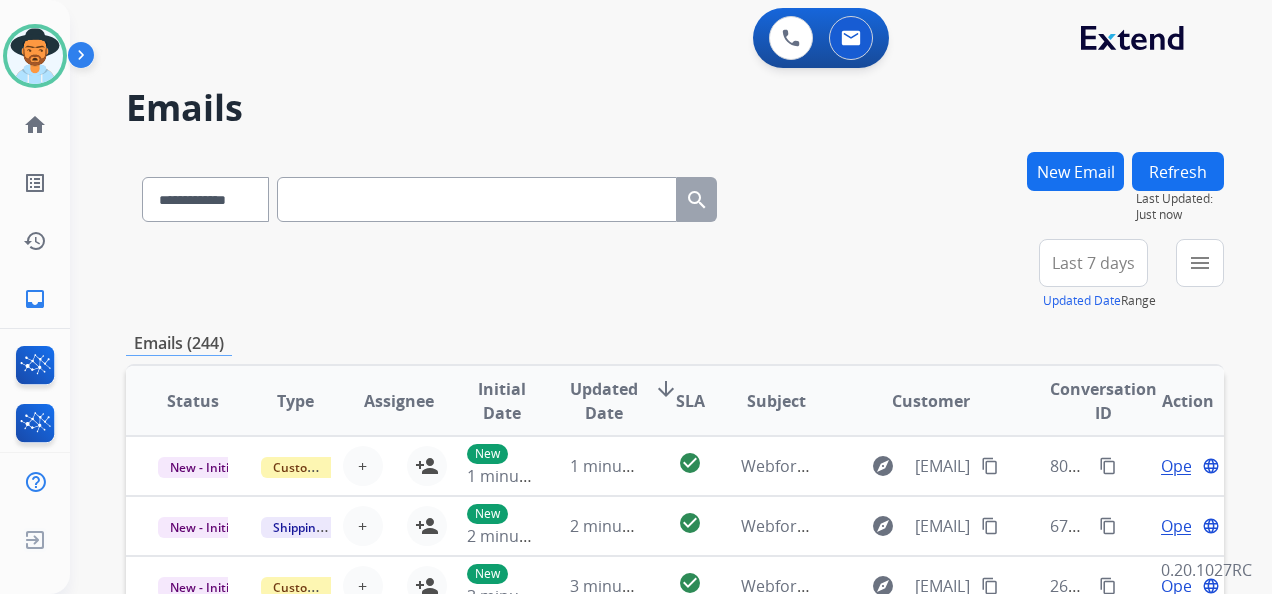 click on "Last 7 days" at bounding box center [1093, 263] 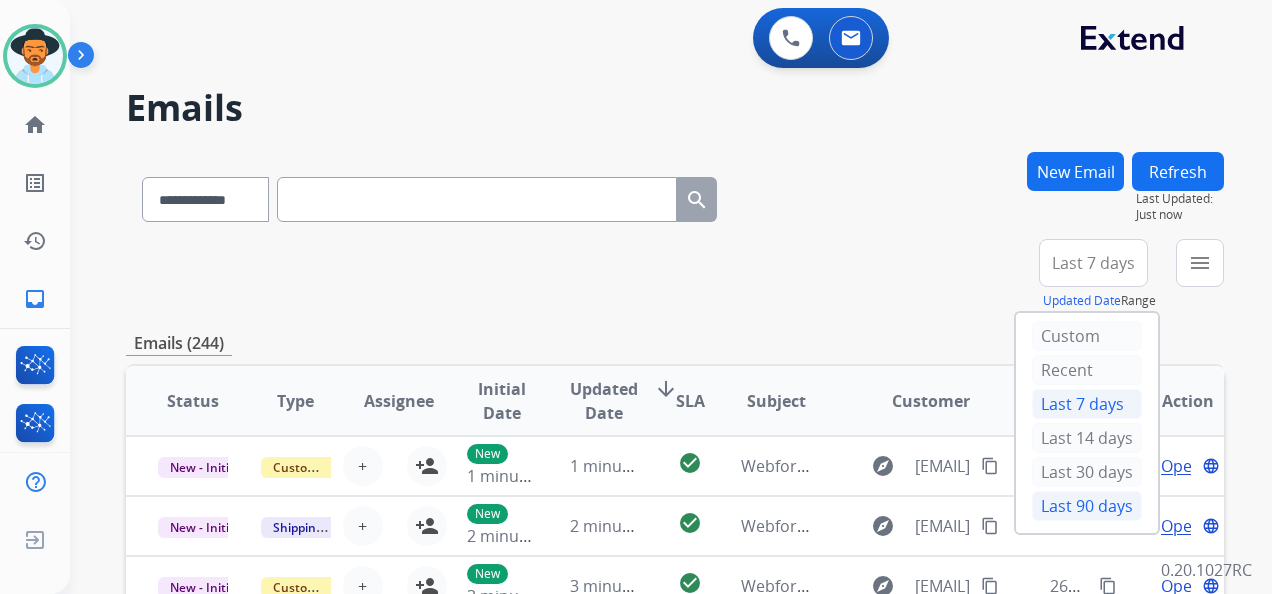 click on "Last 90 days" at bounding box center (1087, 506) 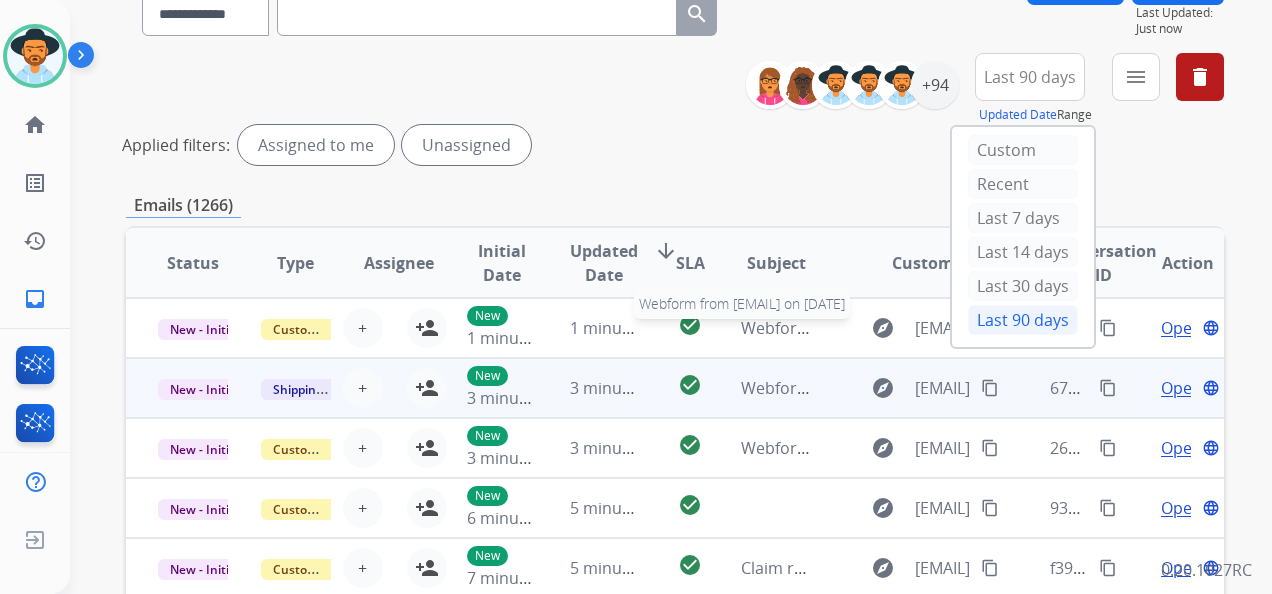 scroll, scrollTop: 200, scrollLeft: 0, axis: vertical 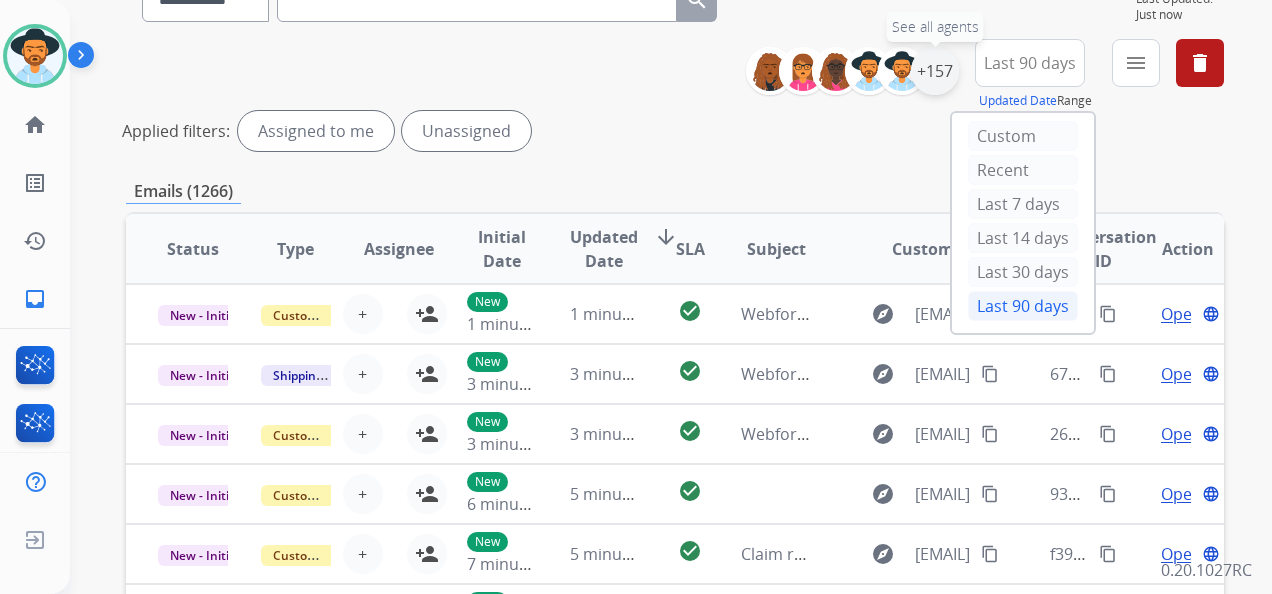 click on "+157" at bounding box center (935, 71) 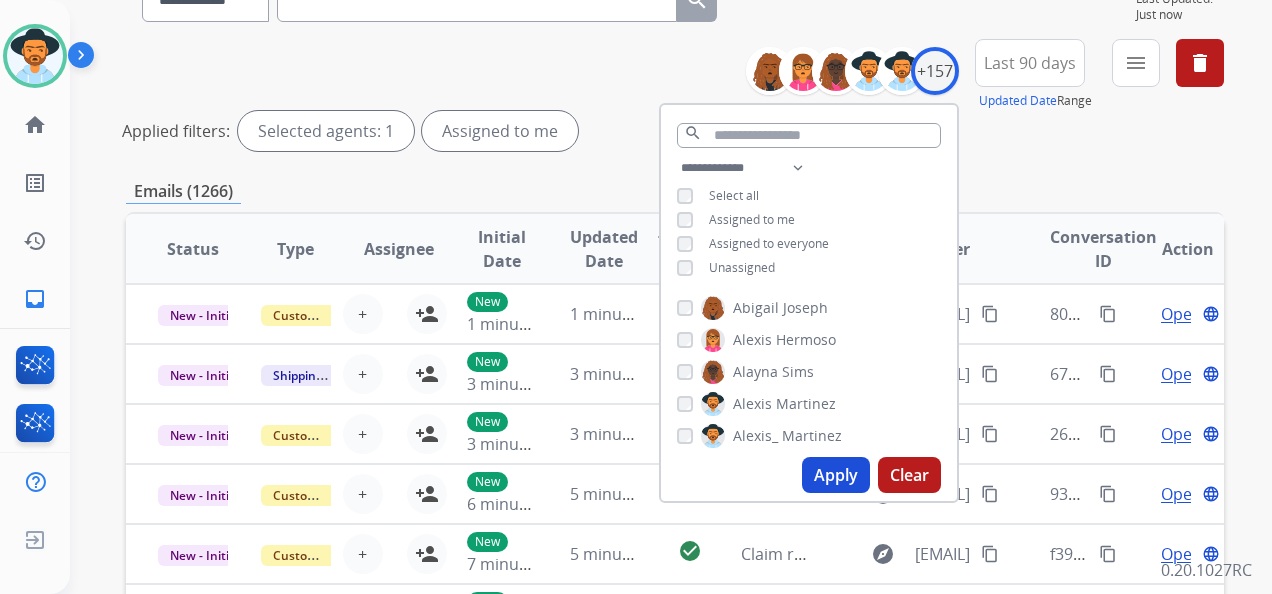 drag, startPoint x: 840, startPoint y: 477, endPoint x: 711, endPoint y: 425, distance: 139.0863 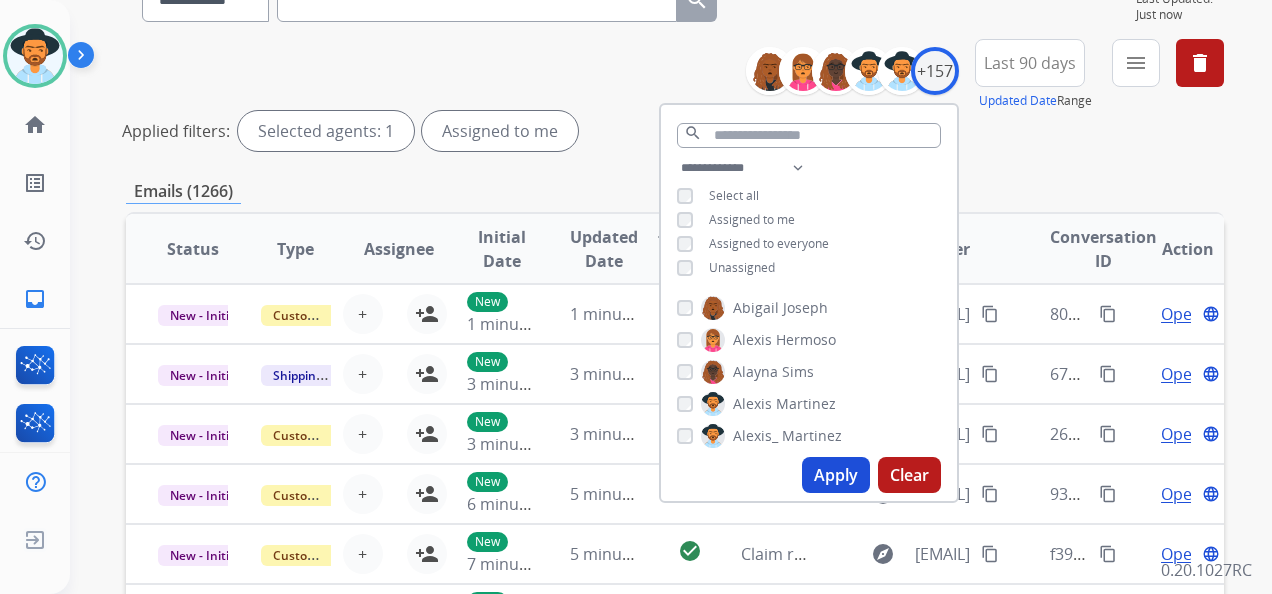 click on "Apply" at bounding box center [836, 475] 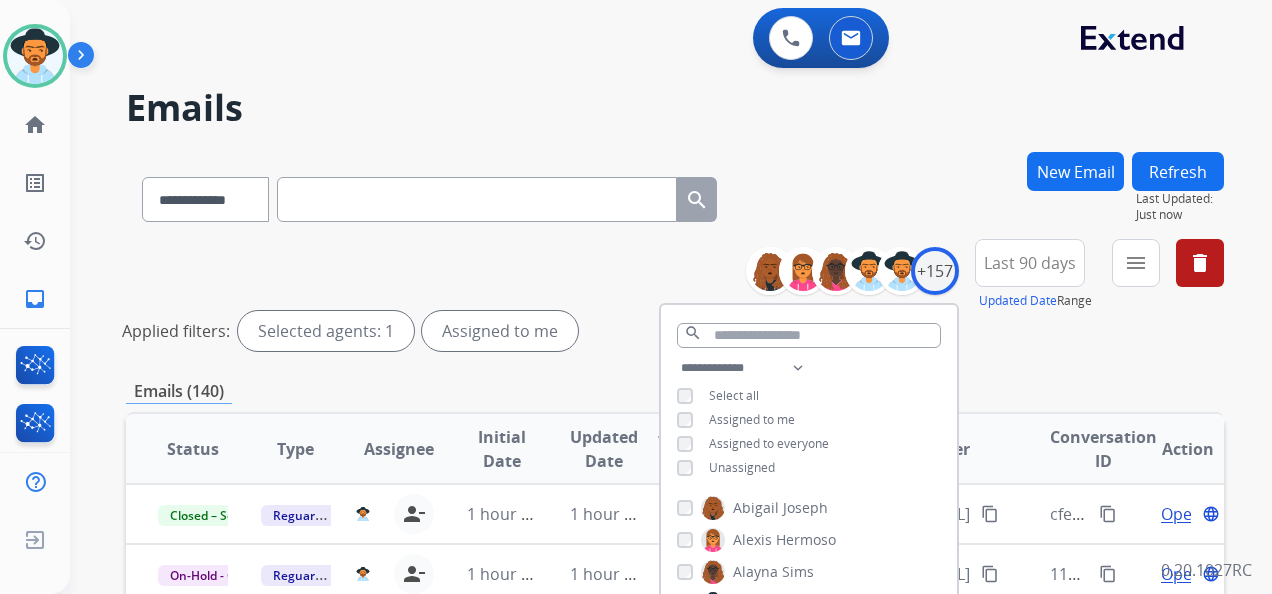 click on "**********" at bounding box center (675, 299) 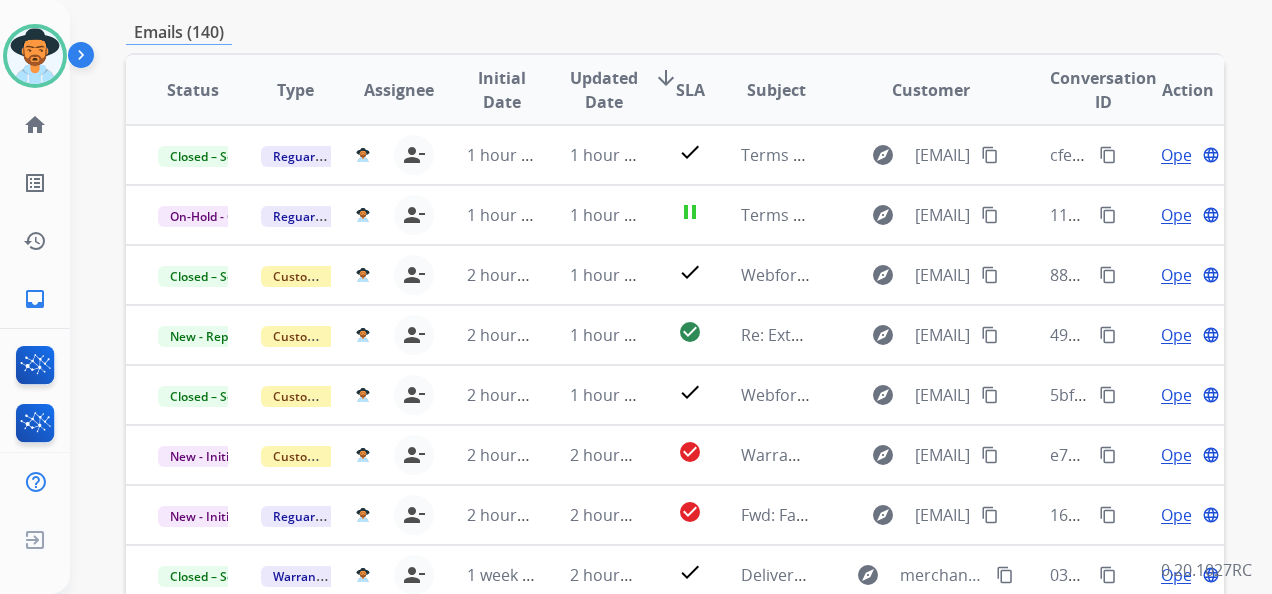 scroll, scrollTop: 400, scrollLeft: 0, axis: vertical 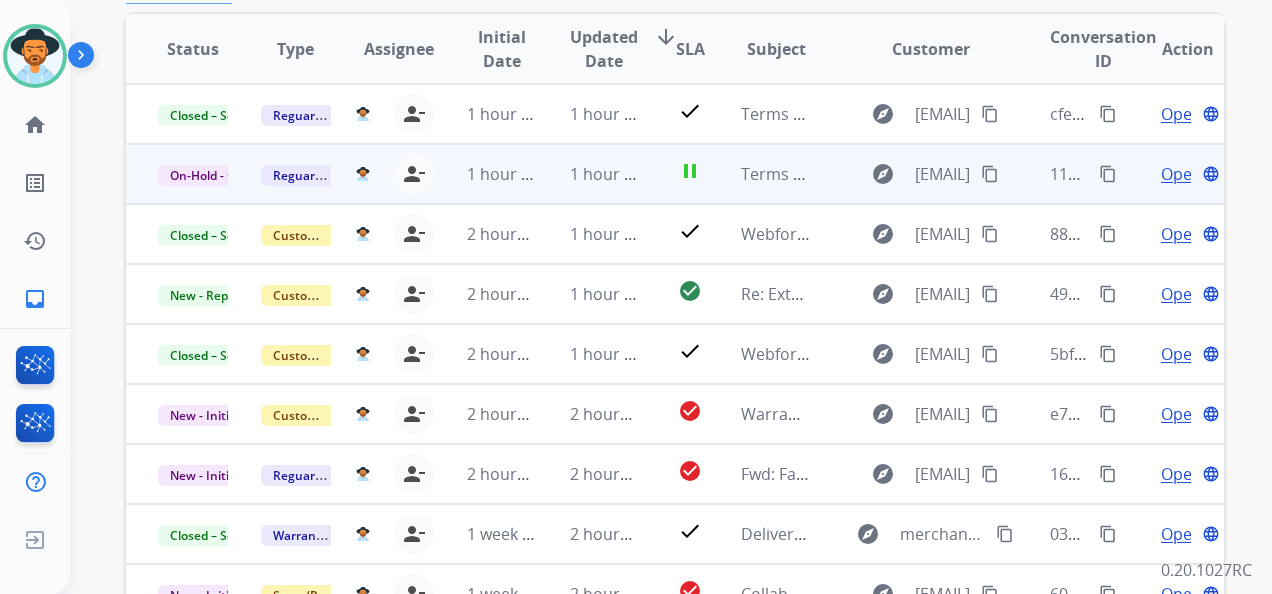 click on "Open" at bounding box center (1181, 174) 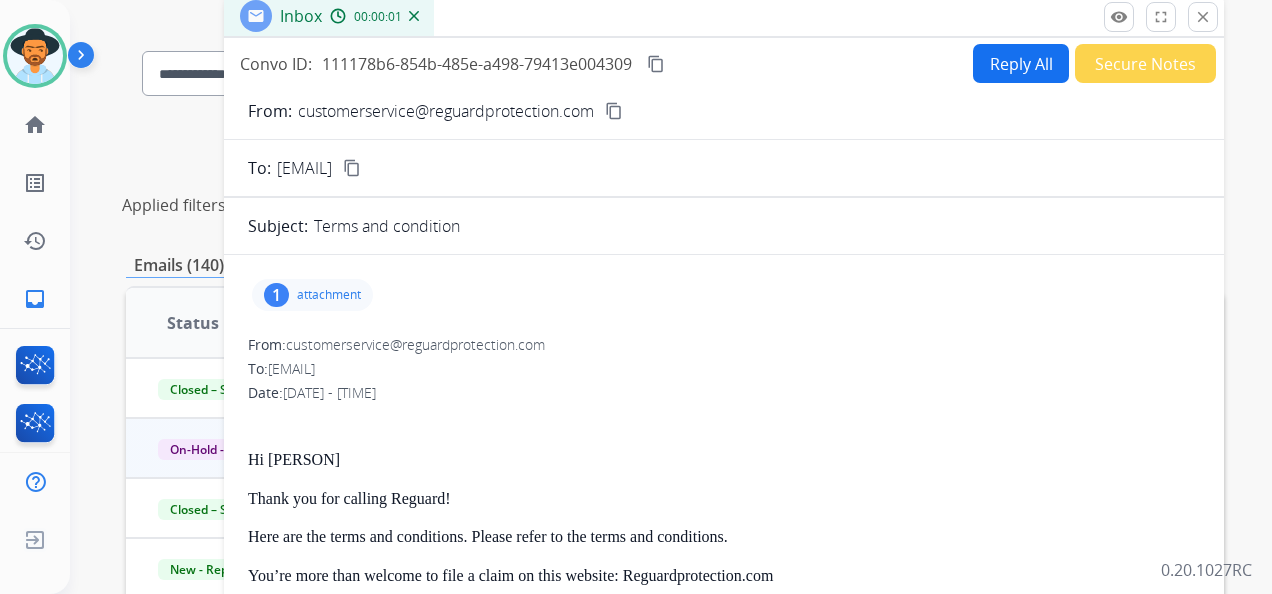 scroll, scrollTop: 0, scrollLeft: 0, axis: both 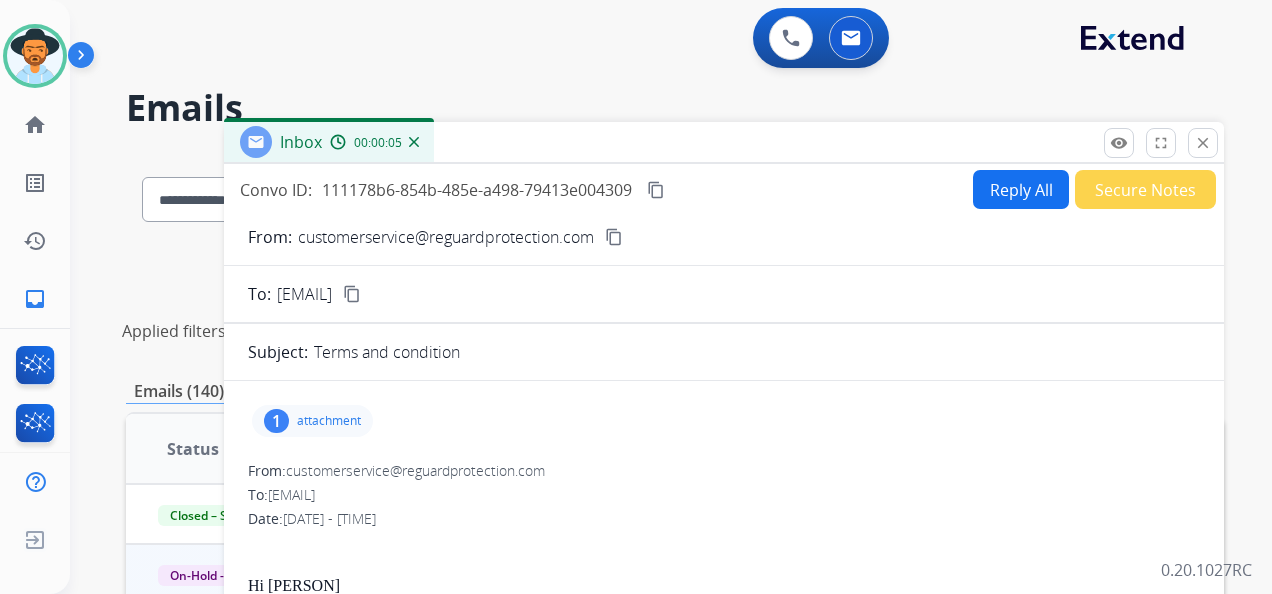 click on "content_copy" at bounding box center (352, 294) 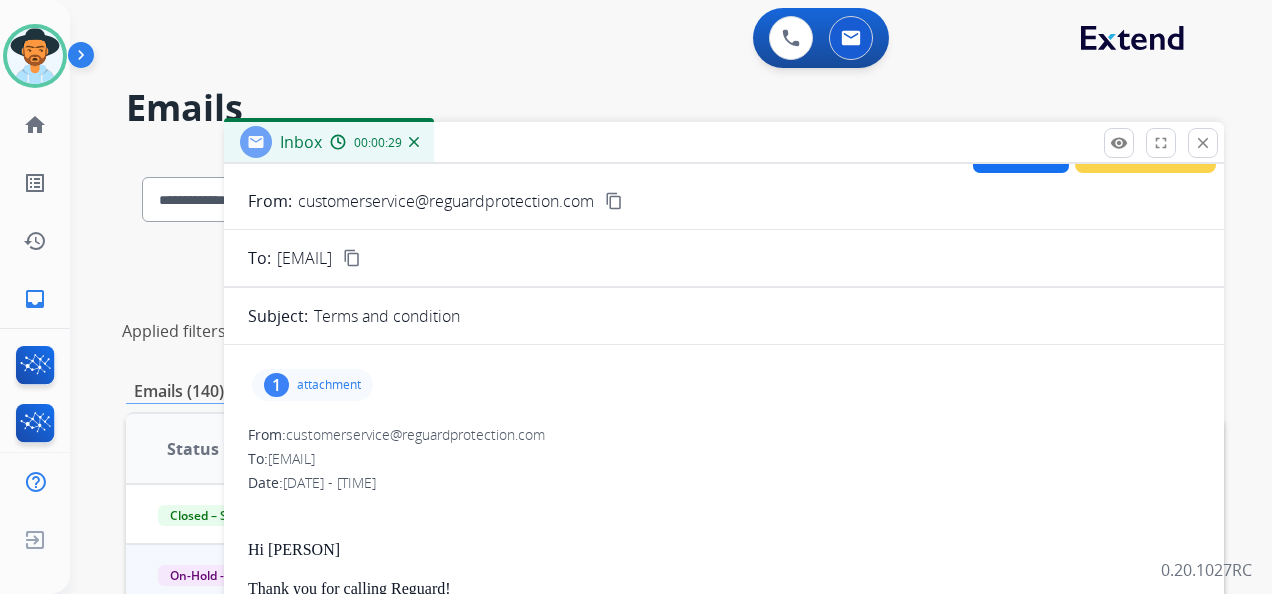 scroll, scrollTop: 65, scrollLeft: 0, axis: vertical 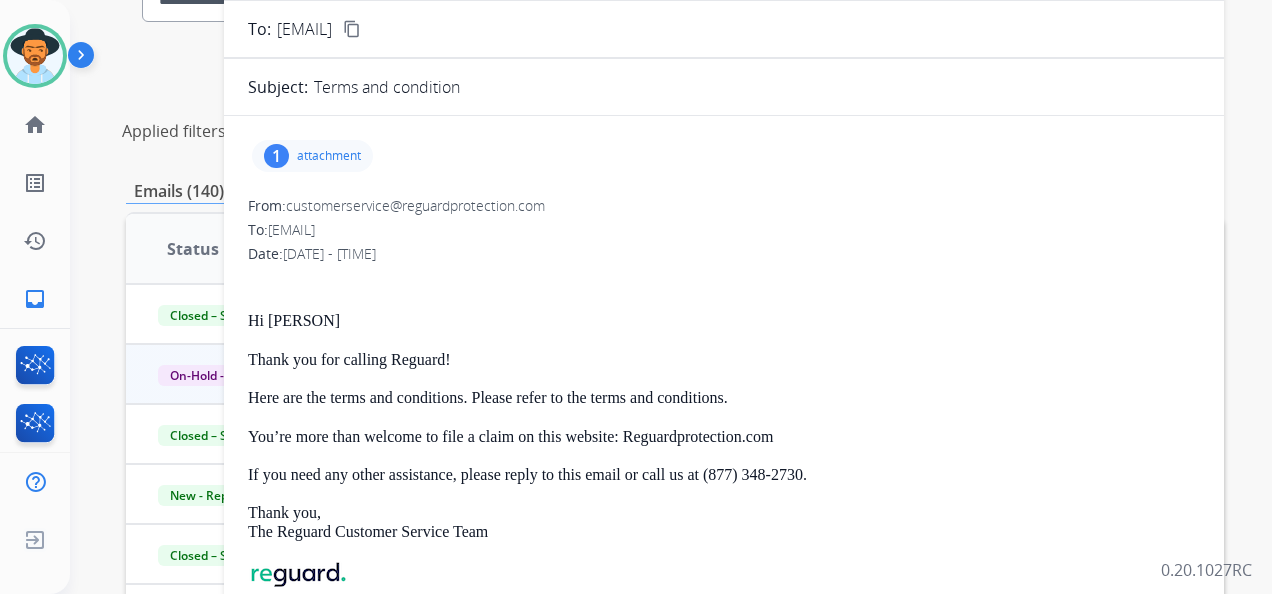 click on "1 attachment" at bounding box center (312, 156) 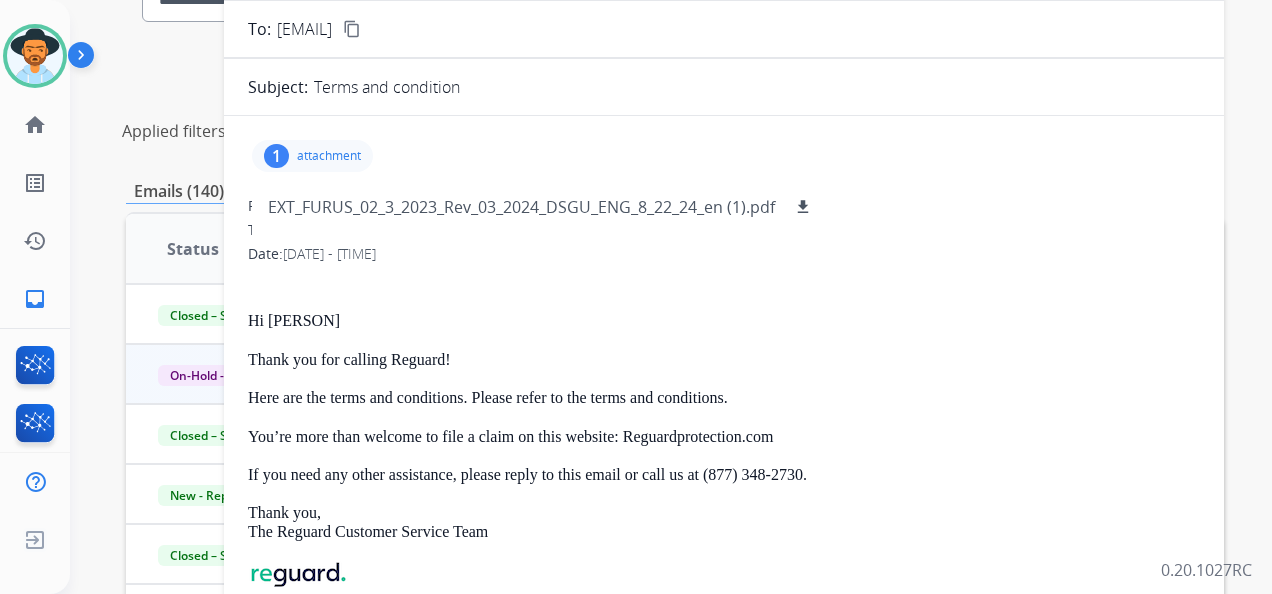 click on "1" at bounding box center [276, 156] 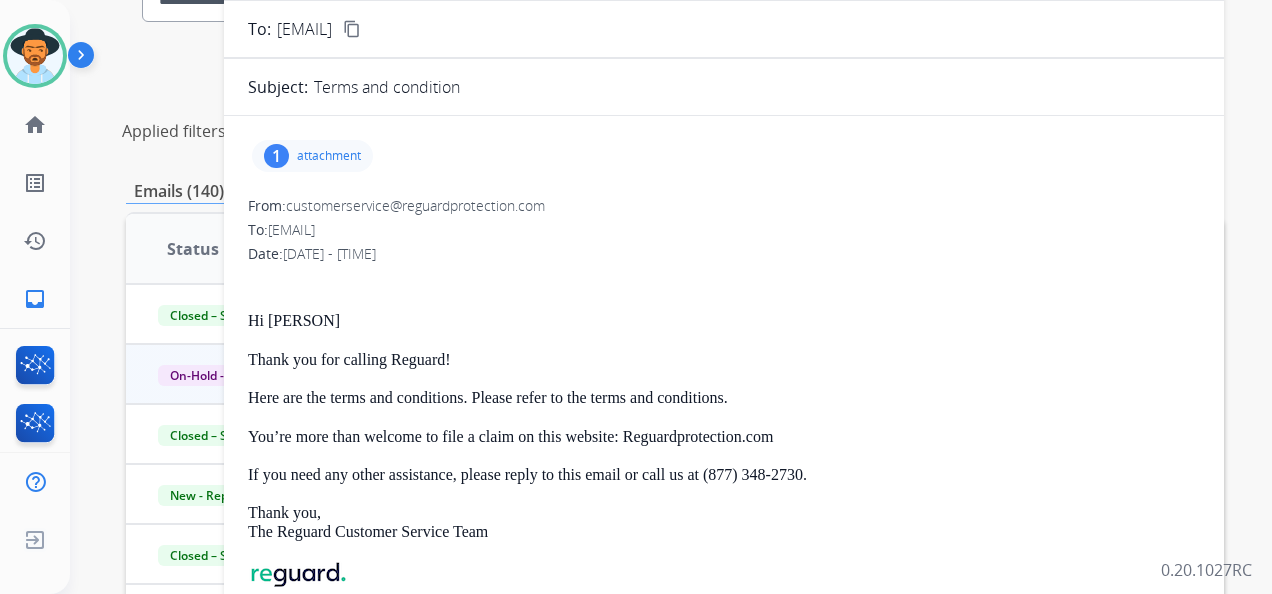 scroll, scrollTop: 0, scrollLeft: 0, axis: both 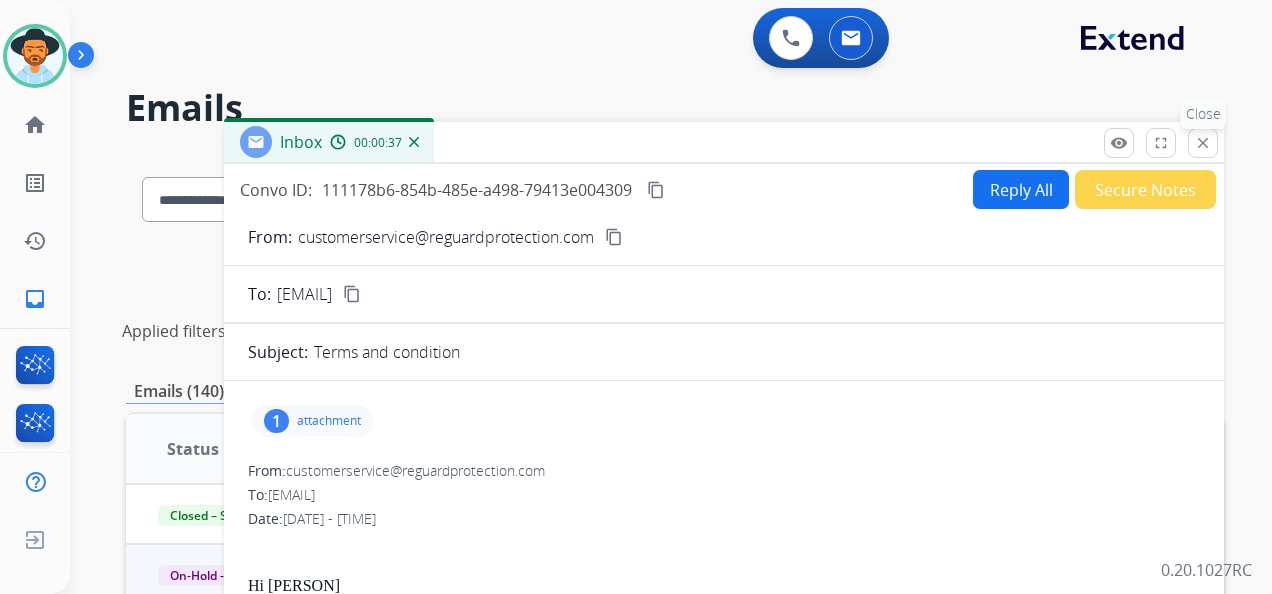 click on "close" at bounding box center [1203, 143] 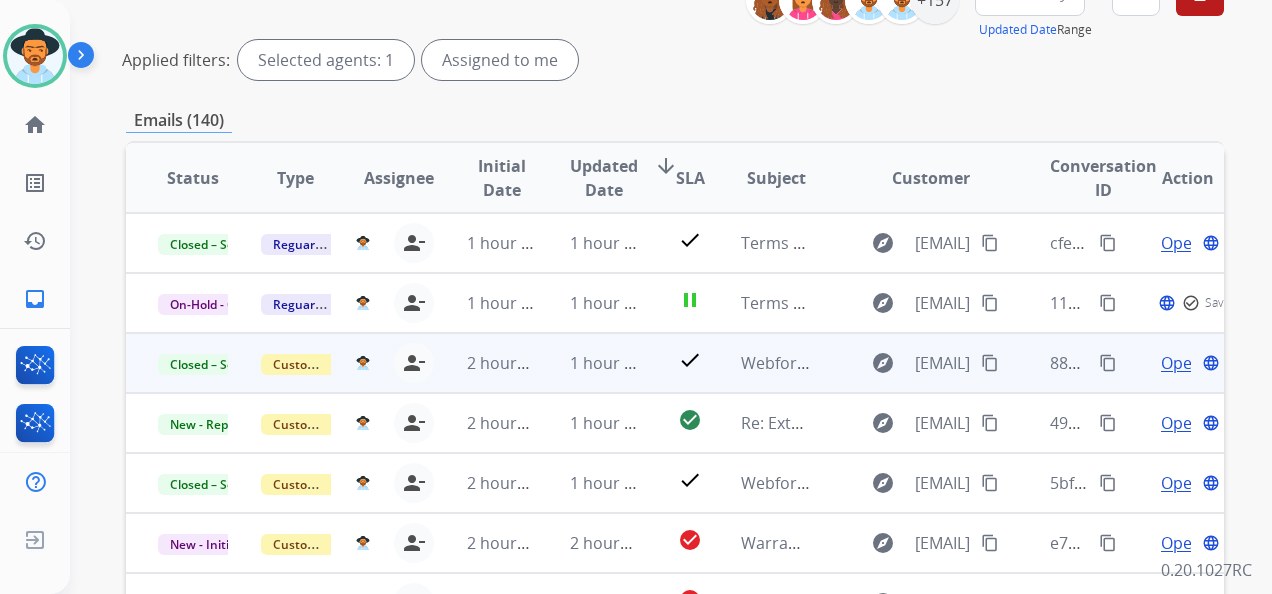 scroll, scrollTop: 300, scrollLeft: 0, axis: vertical 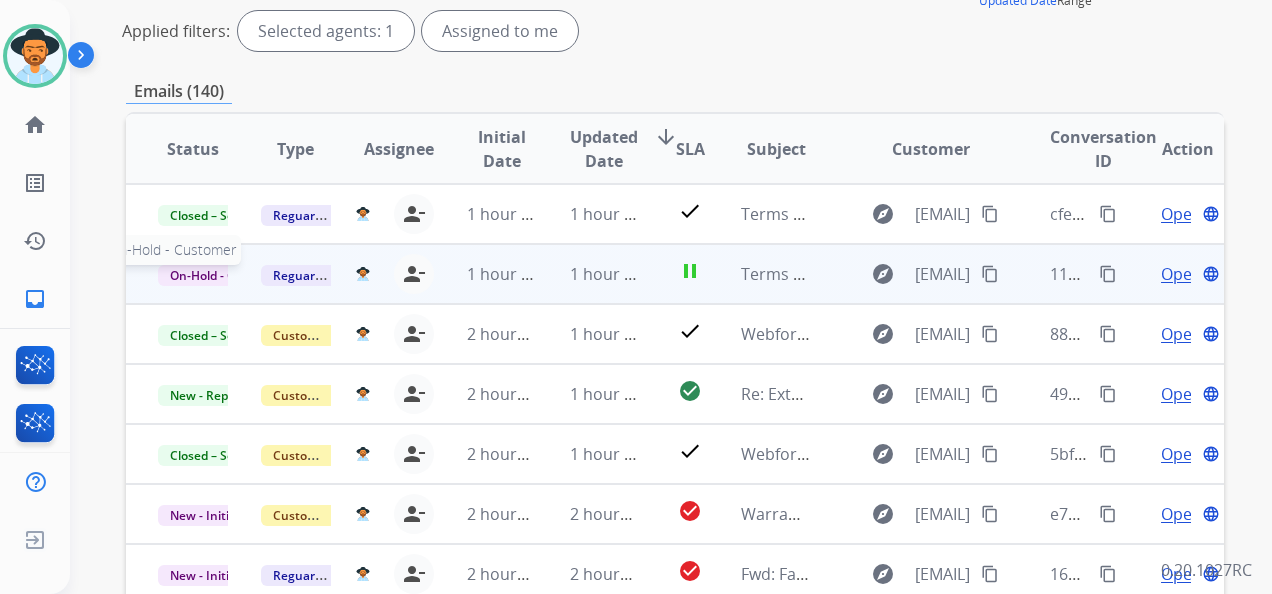 click on "On-Hold - Customer" at bounding box center [227, 275] 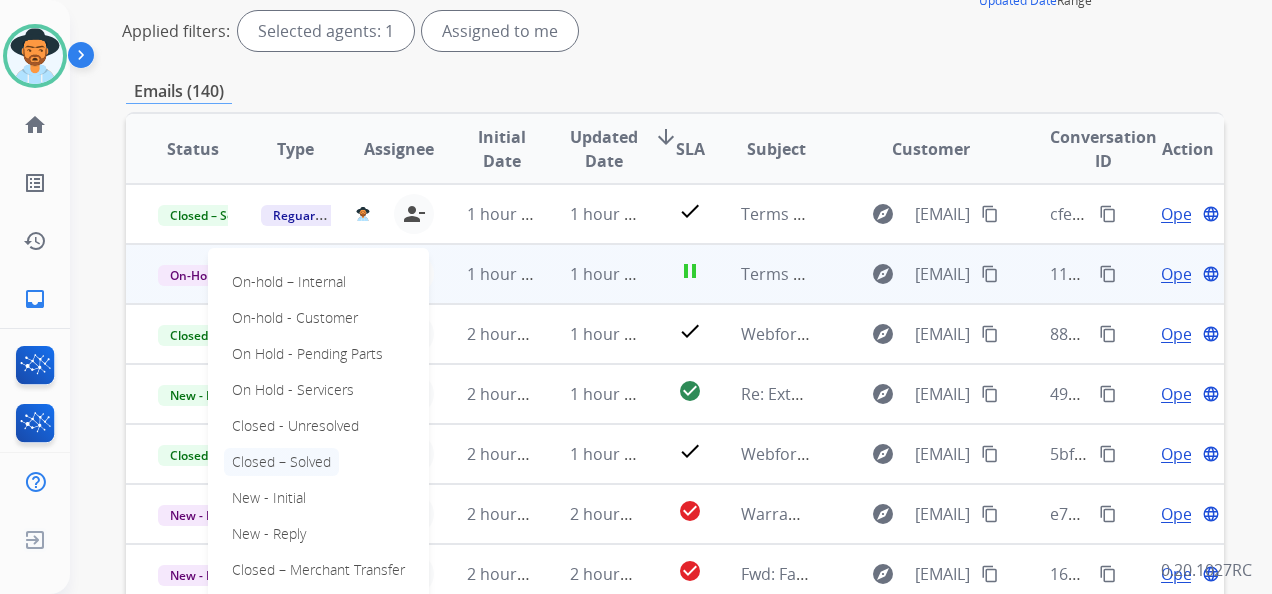 click on "Closed – Solved" at bounding box center (281, 462) 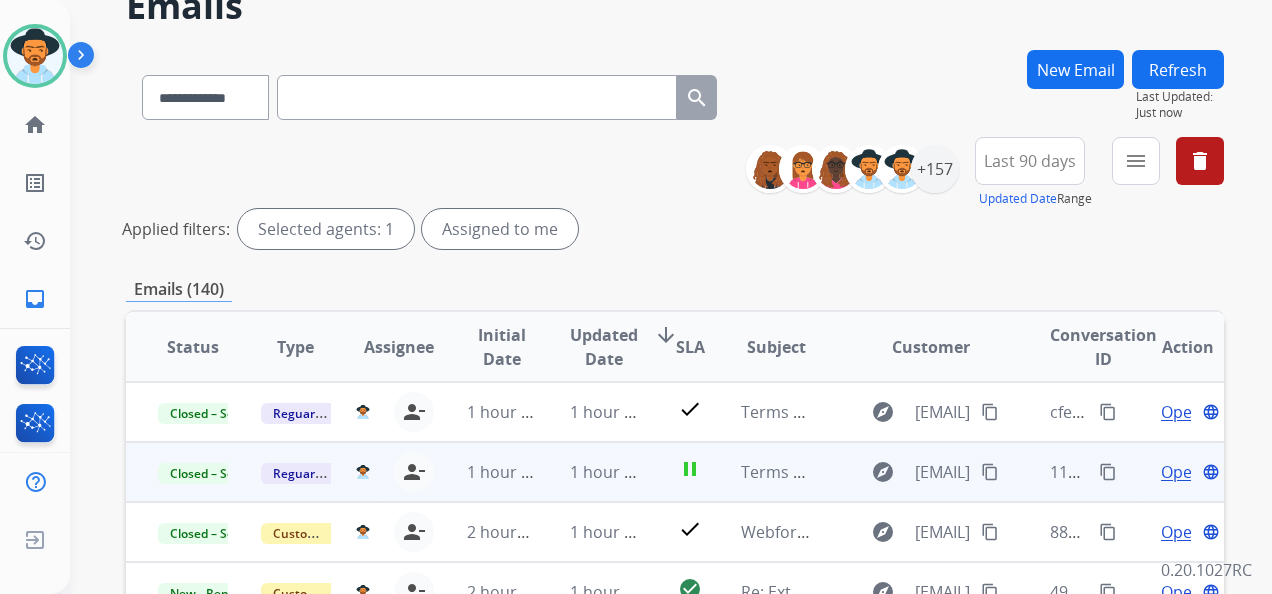 scroll, scrollTop: 100, scrollLeft: 0, axis: vertical 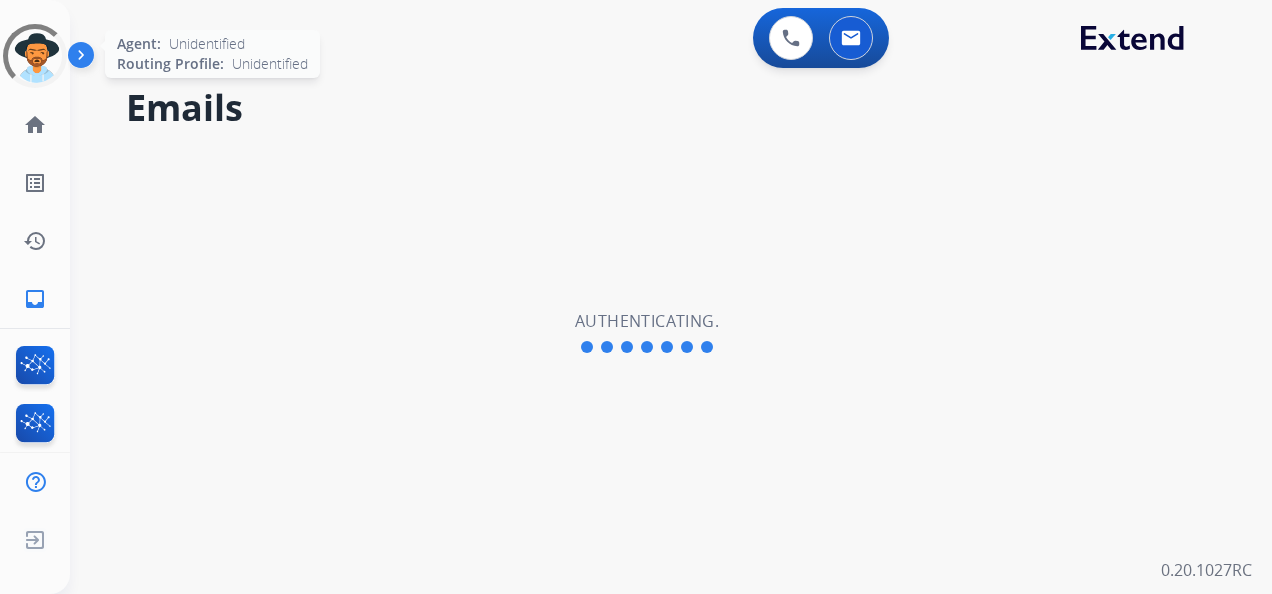 click 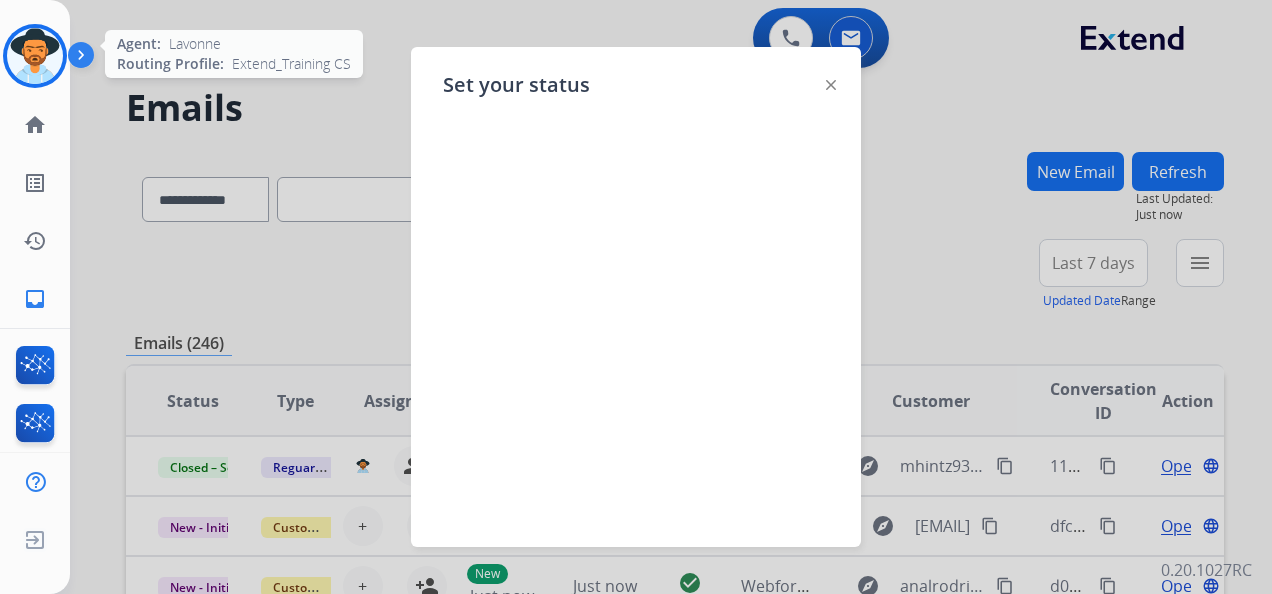 click at bounding box center (35, 56) 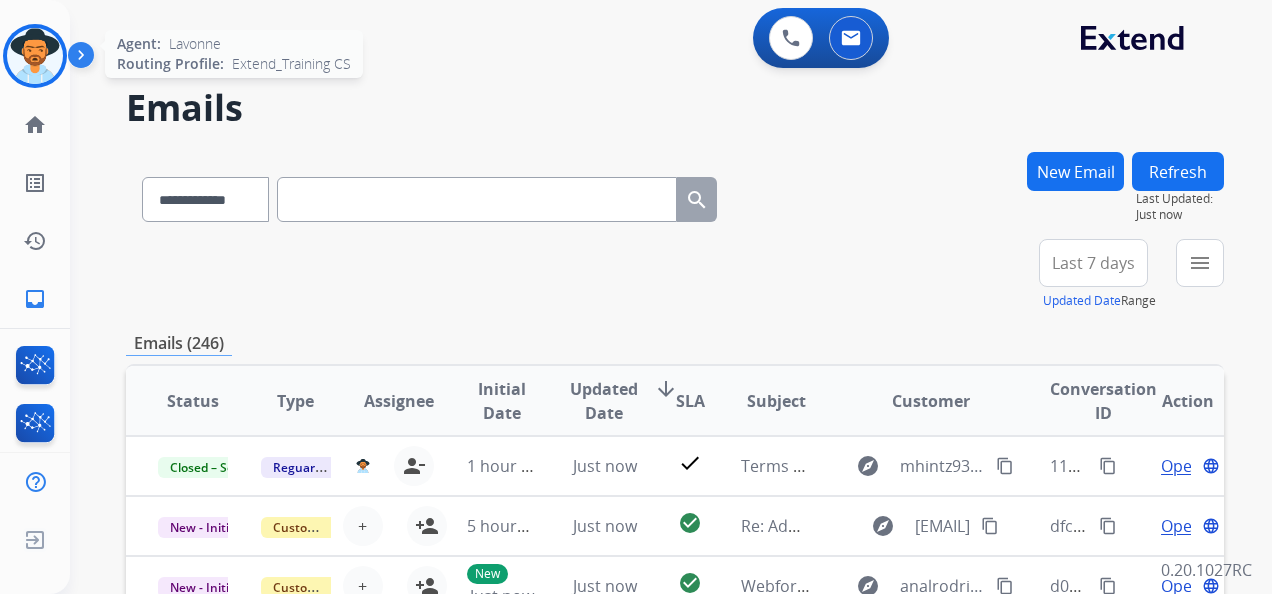 click at bounding box center [35, 56] 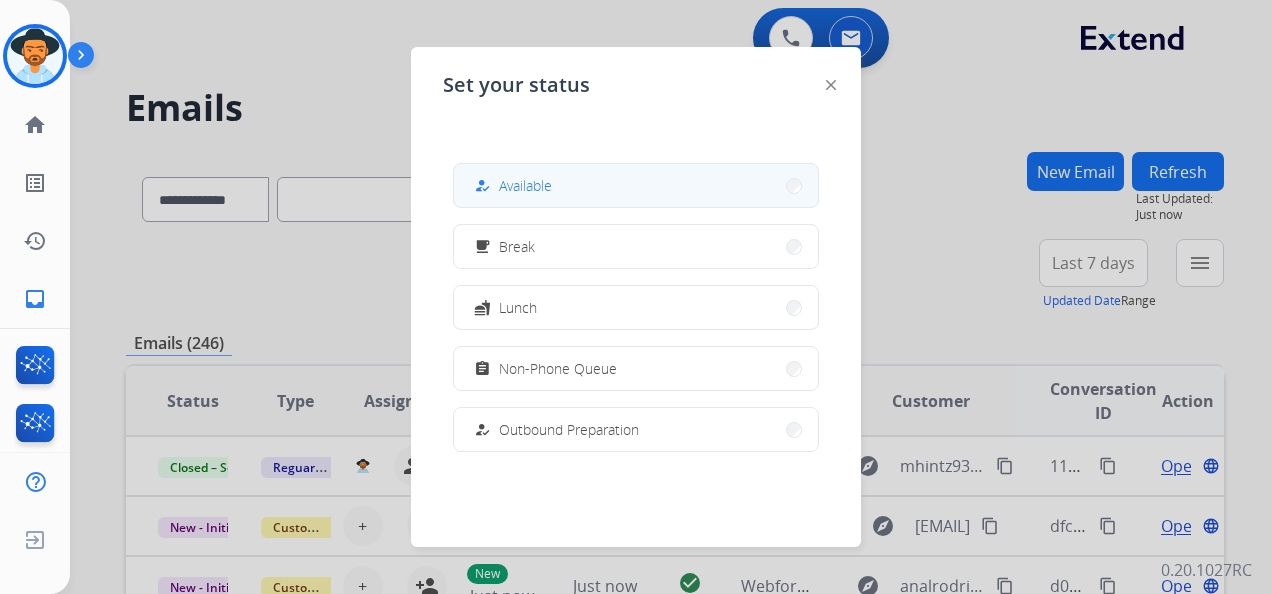 click on "how_to_reg Available" at bounding box center [636, 185] 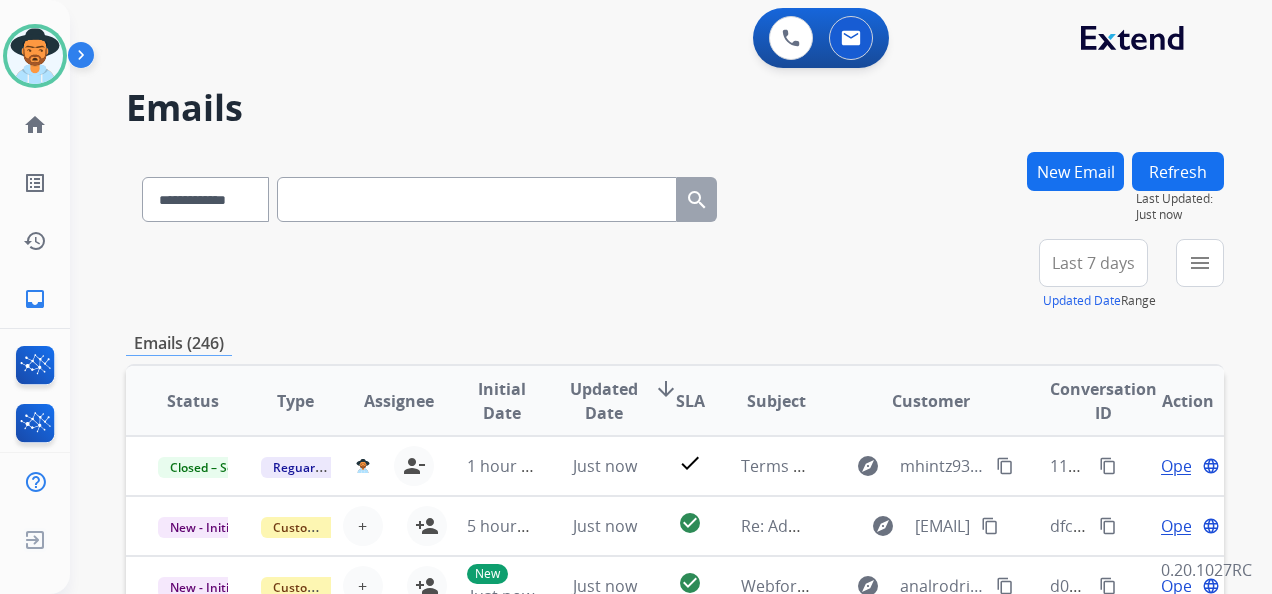 click on "Last 7 days" at bounding box center [1093, 263] 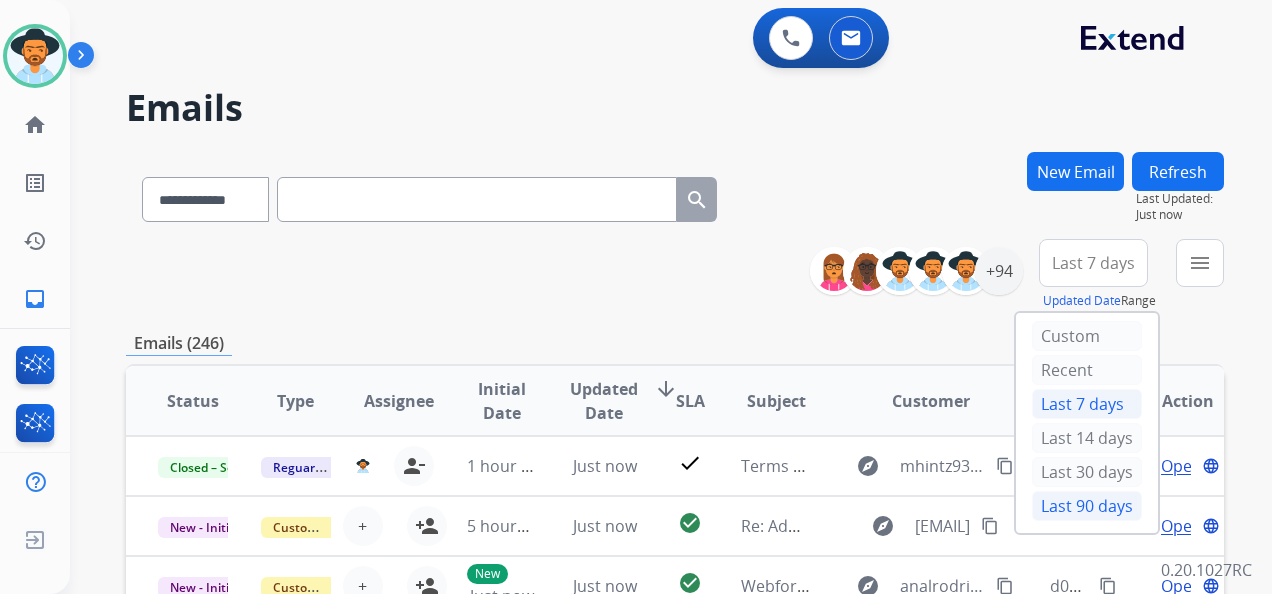 click on "Last 90 days" at bounding box center (1087, 506) 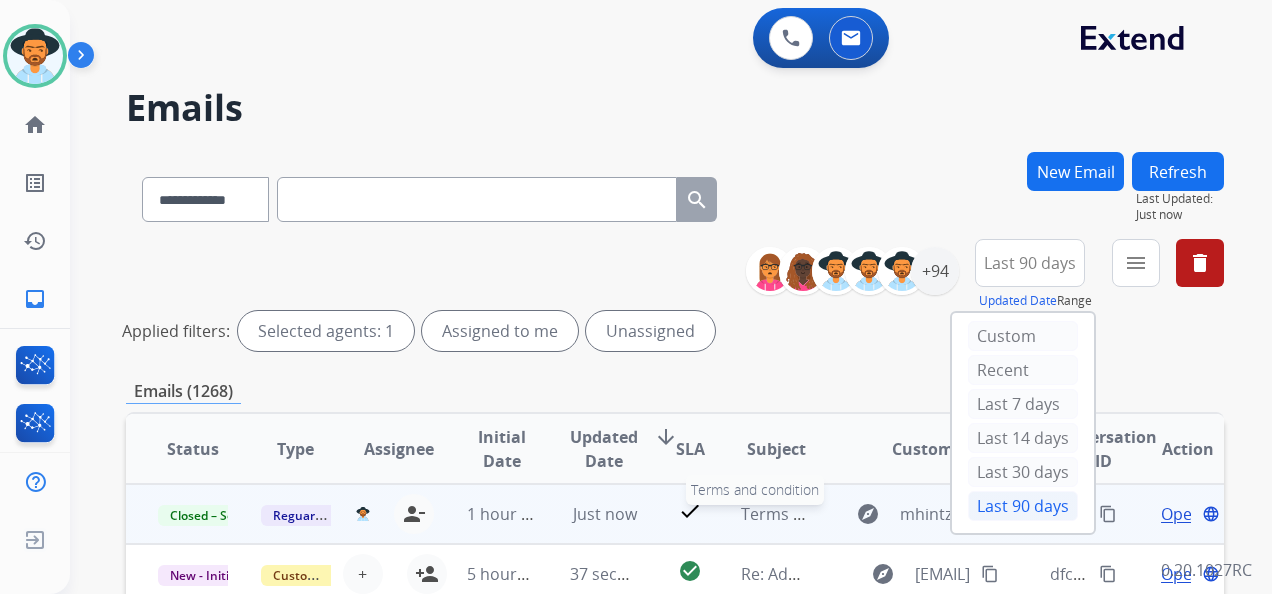 scroll, scrollTop: 2, scrollLeft: 0, axis: vertical 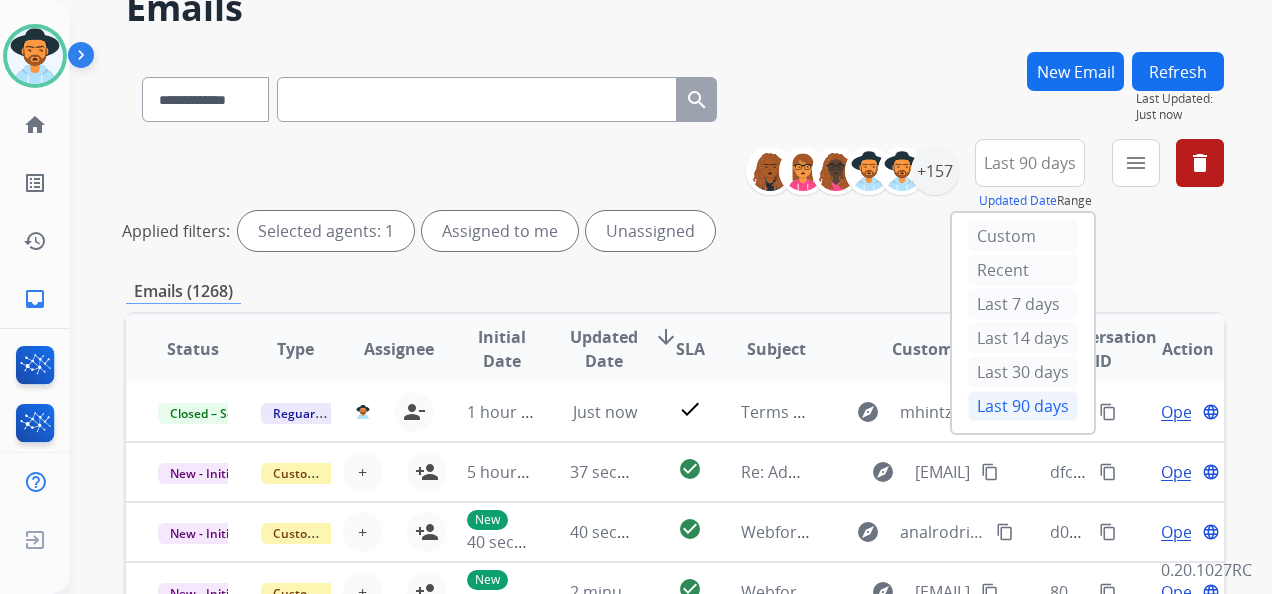 click on "**********" at bounding box center [675, 569] 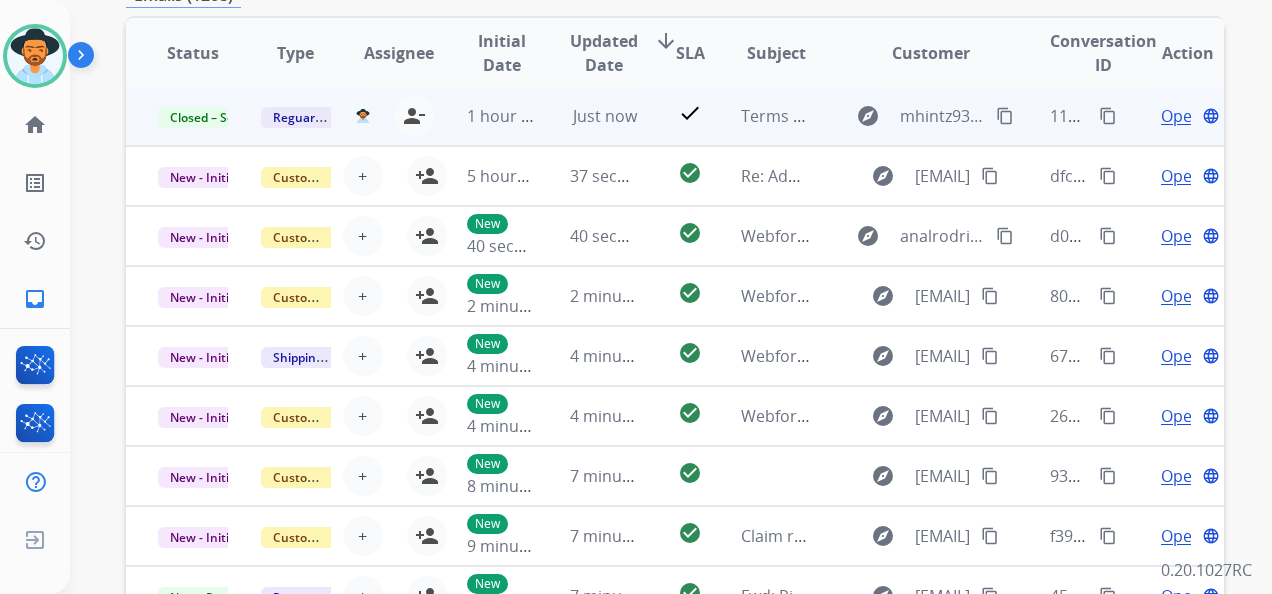 scroll, scrollTop: 400, scrollLeft: 0, axis: vertical 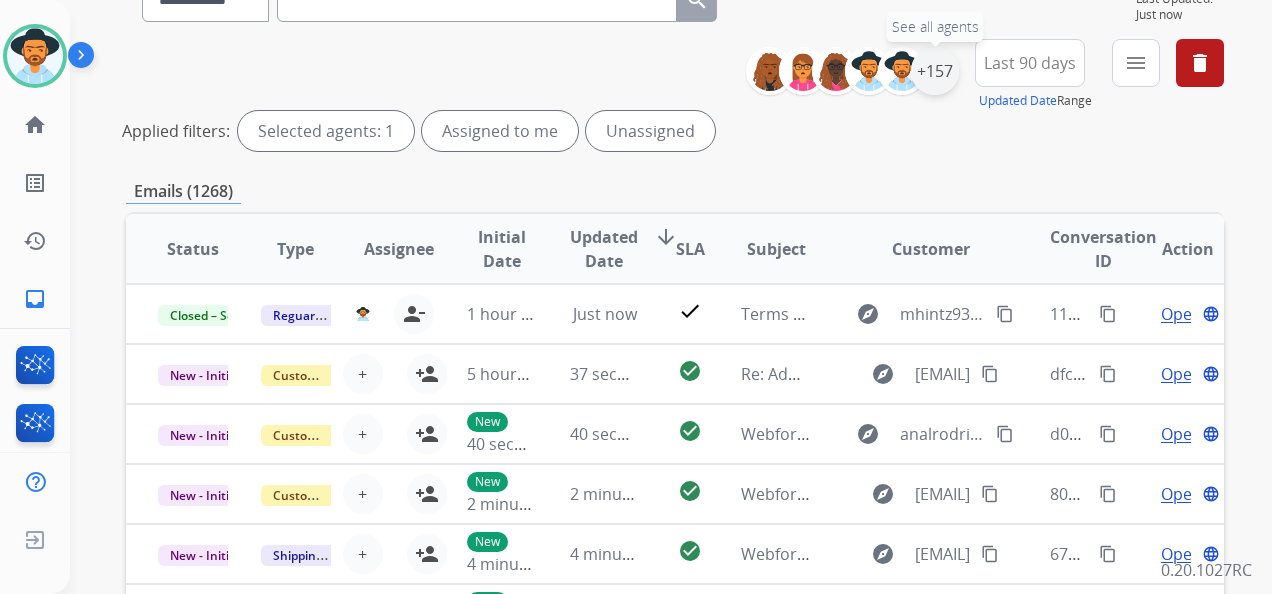 click on "+157" at bounding box center [935, 71] 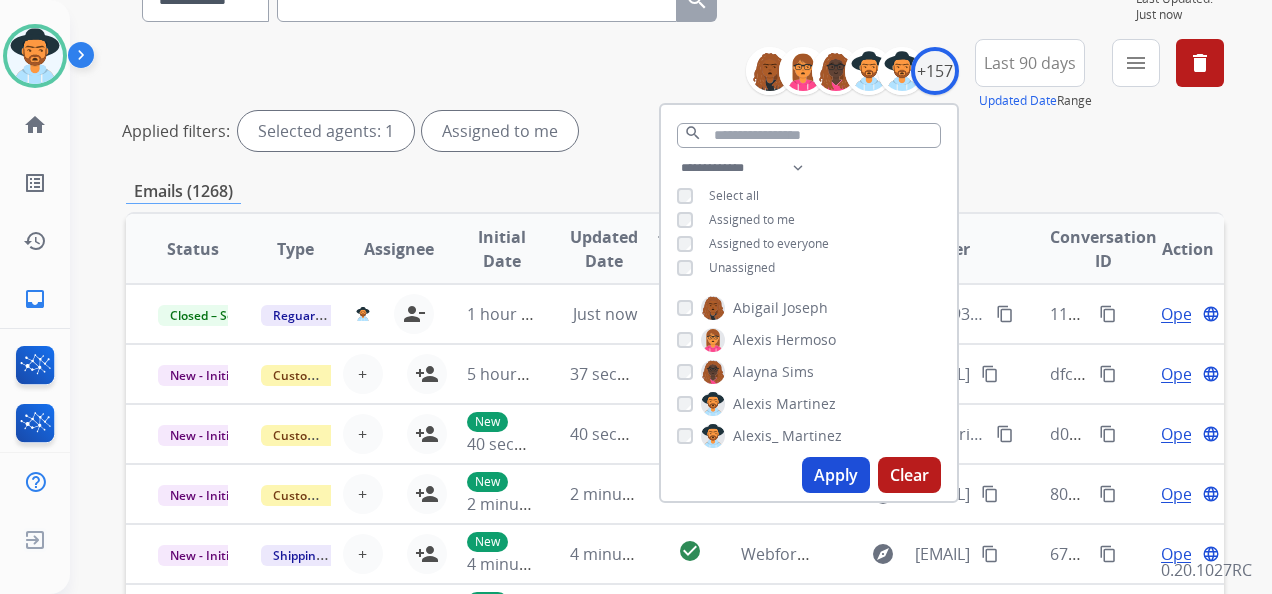 click on "Apply" at bounding box center [836, 475] 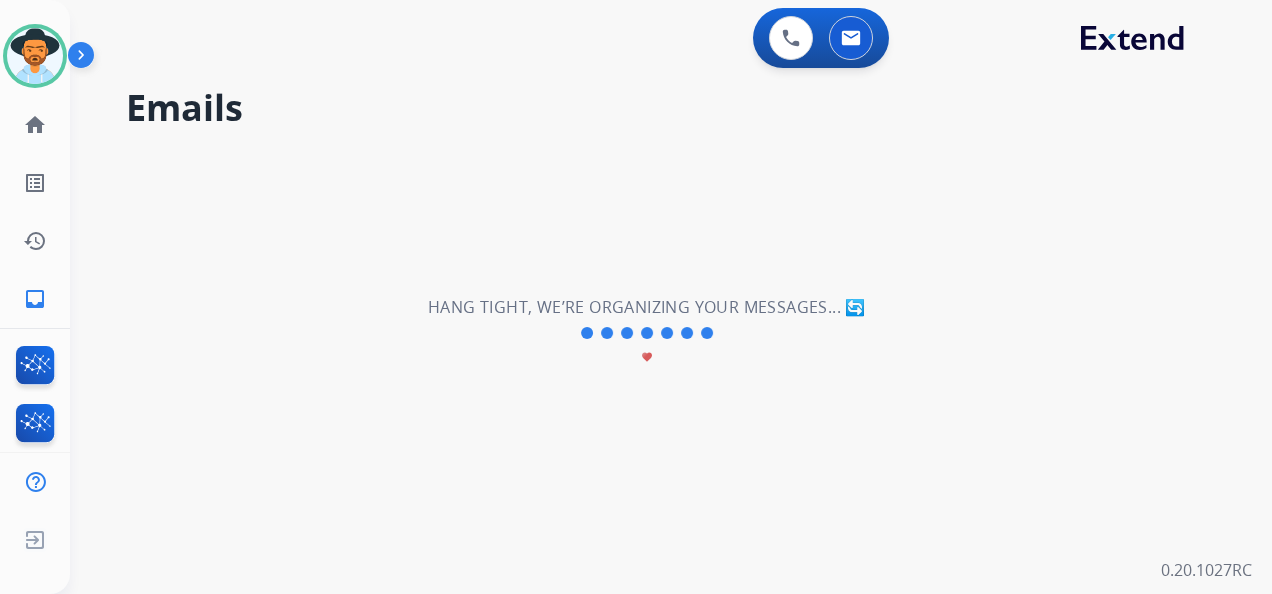 scroll, scrollTop: 0, scrollLeft: 0, axis: both 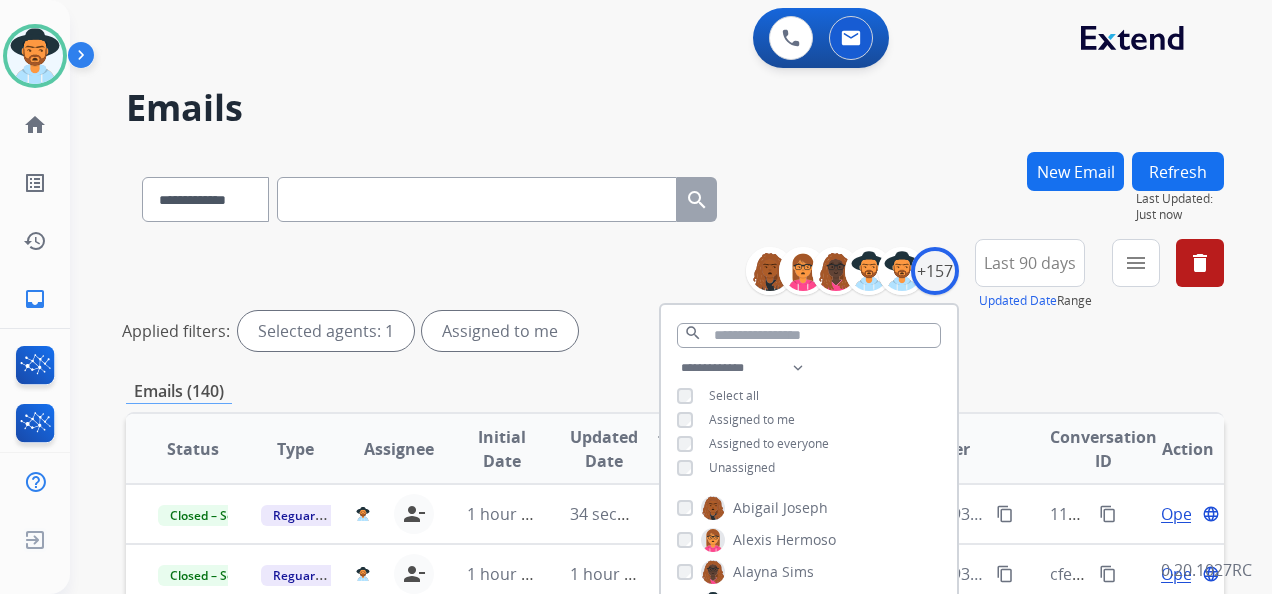 click on "**********" at bounding box center (675, 299) 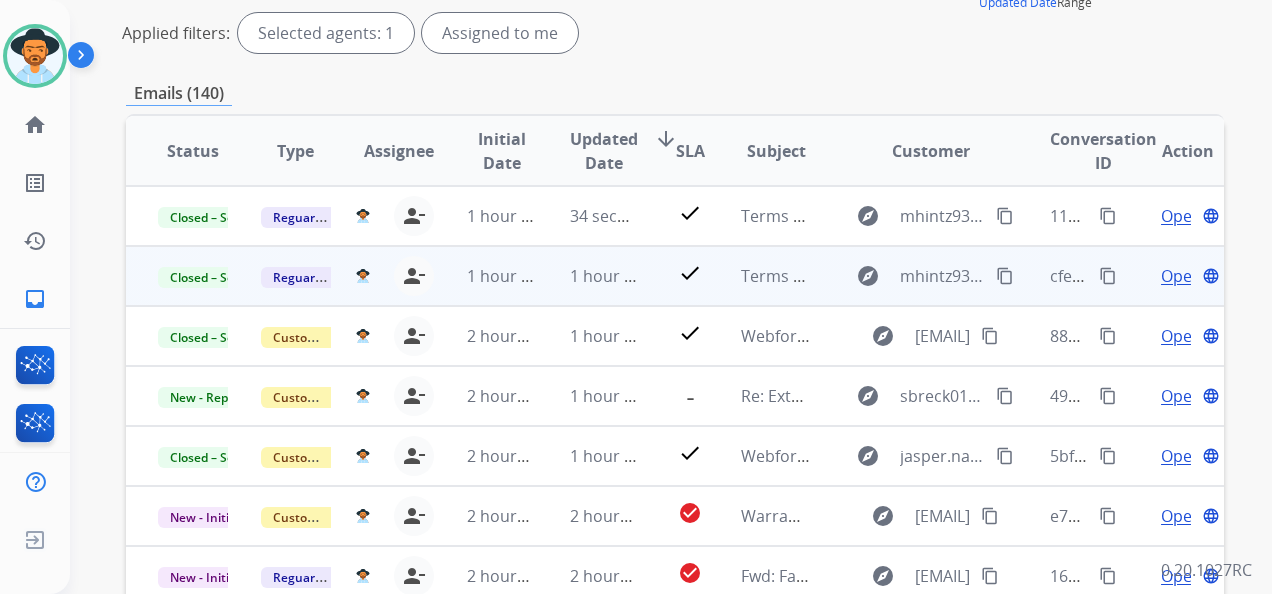 scroll, scrollTop: 300, scrollLeft: 0, axis: vertical 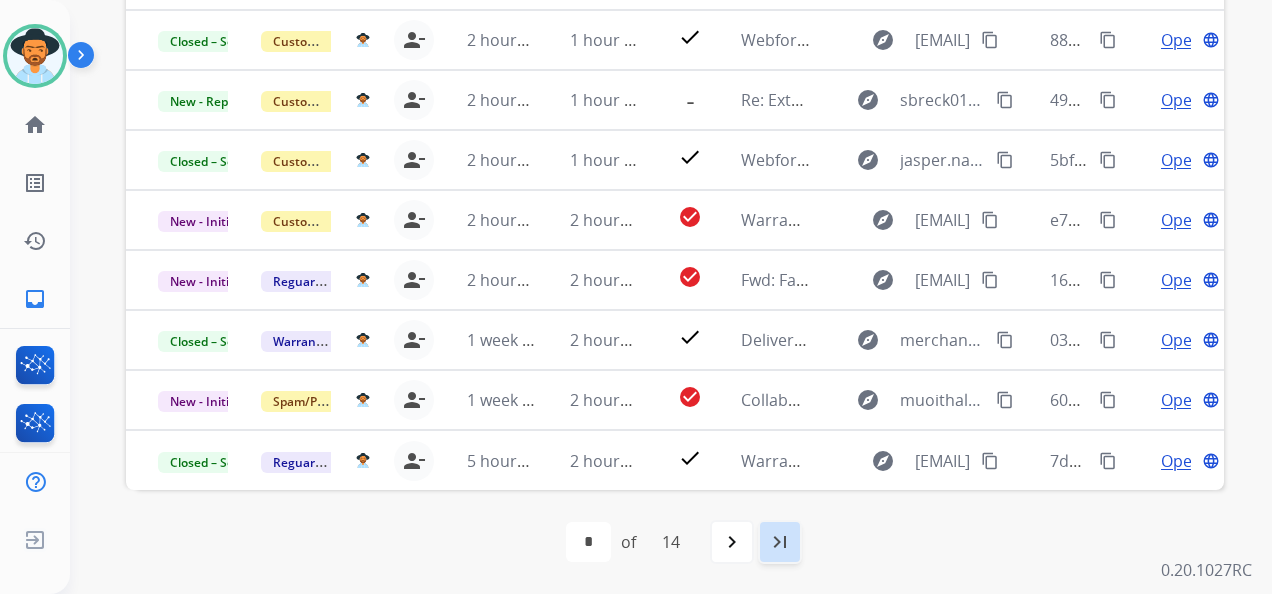 click on "last_page" at bounding box center (780, 542) 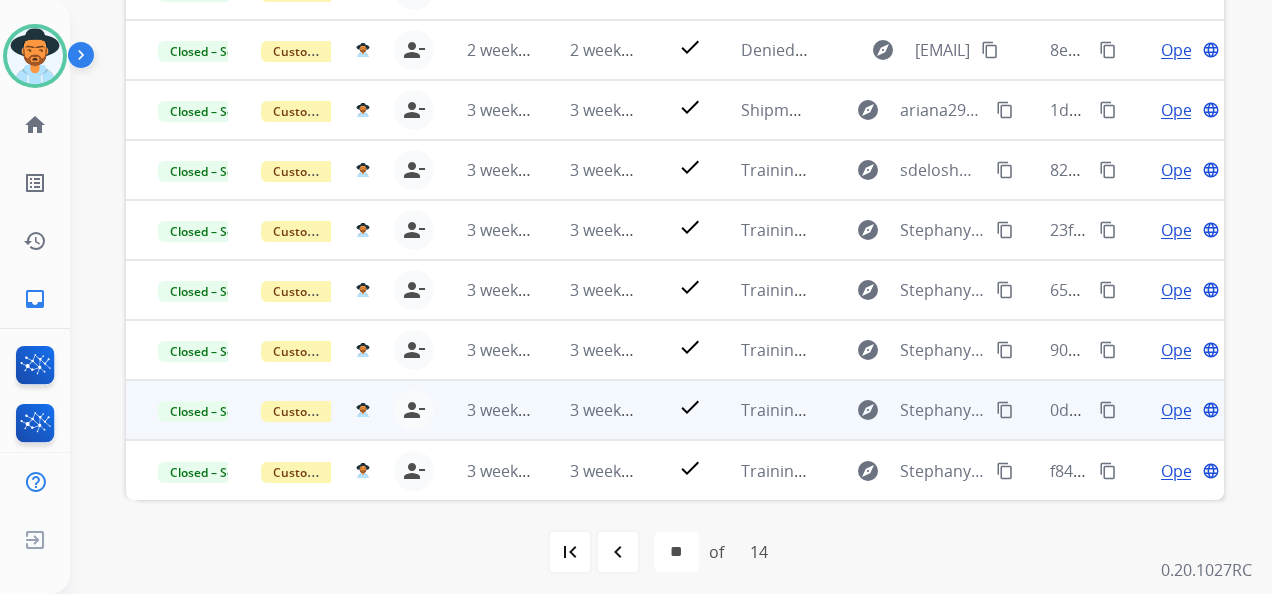 scroll, scrollTop: 592, scrollLeft: 0, axis: vertical 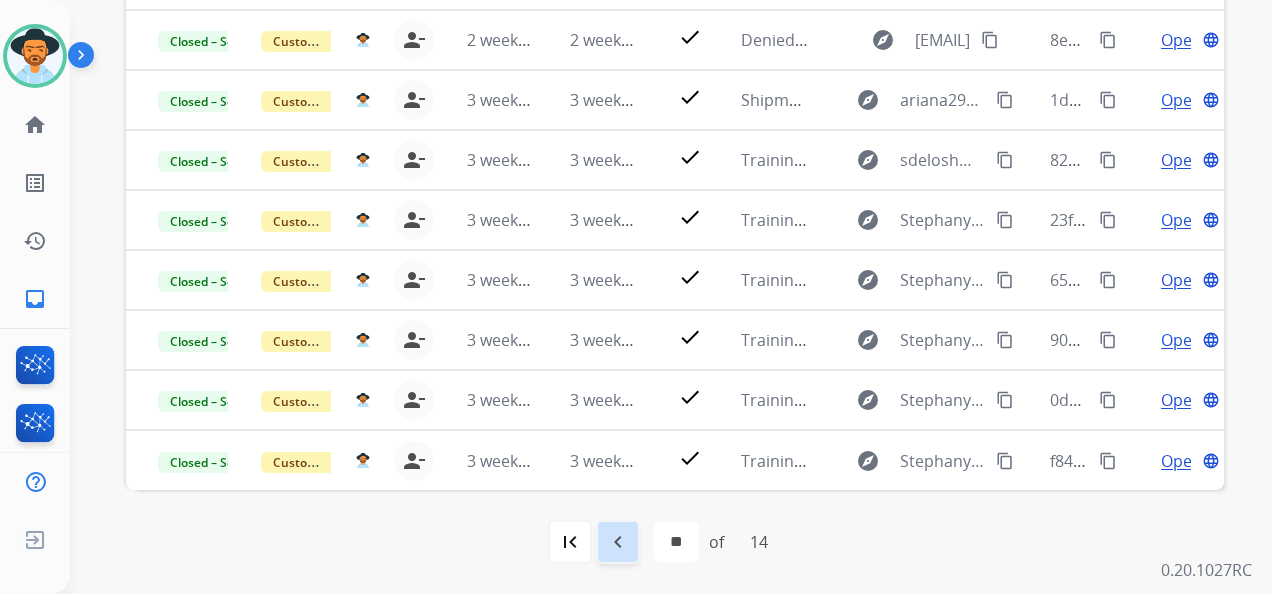 click on "navigate_before" at bounding box center (618, 542) 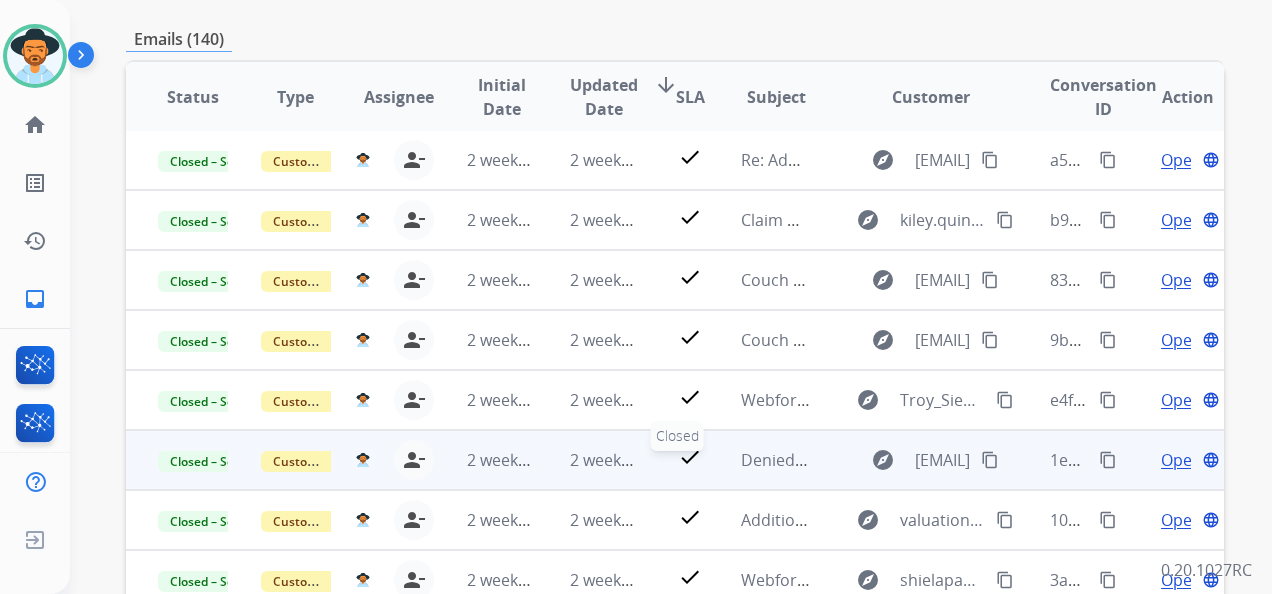 scroll, scrollTop: 592, scrollLeft: 0, axis: vertical 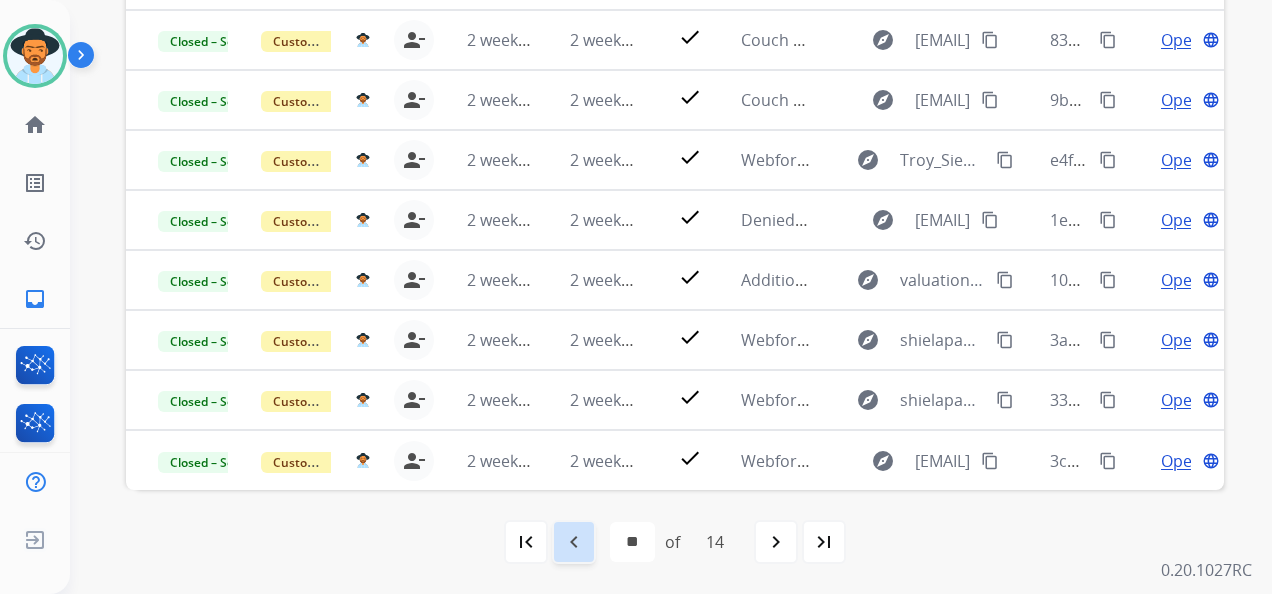 click on "navigate_before" at bounding box center (574, 542) 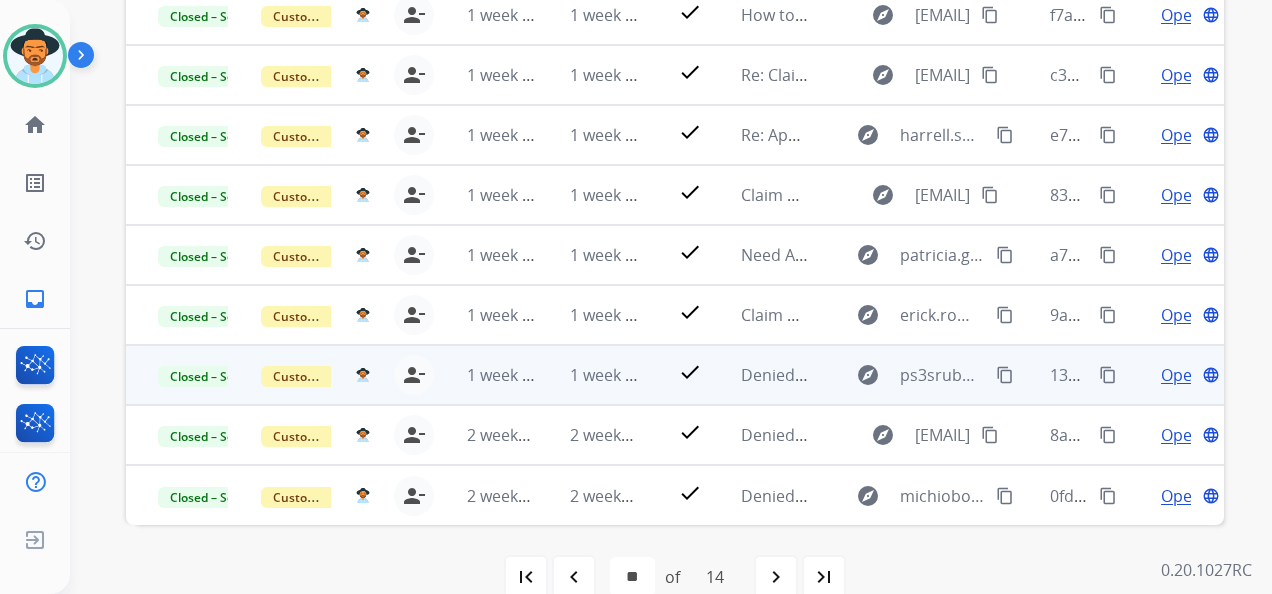 scroll, scrollTop: 592, scrollLeft: 0, axis: vertical 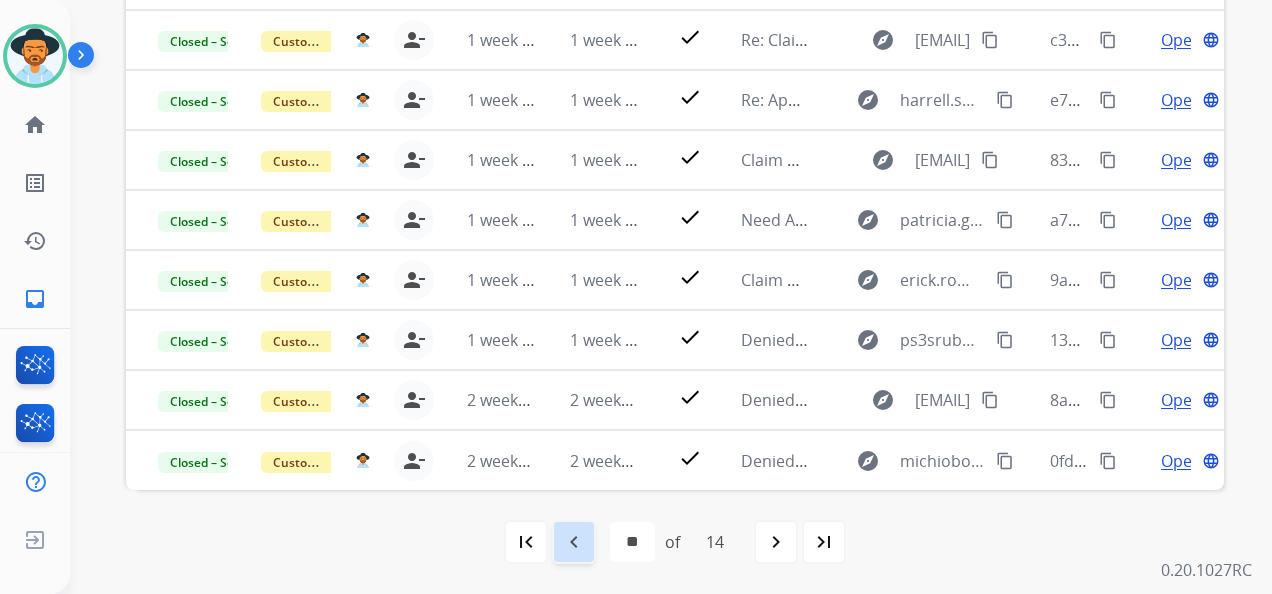 click on "navigate_before" at bounding box center (574, 542) 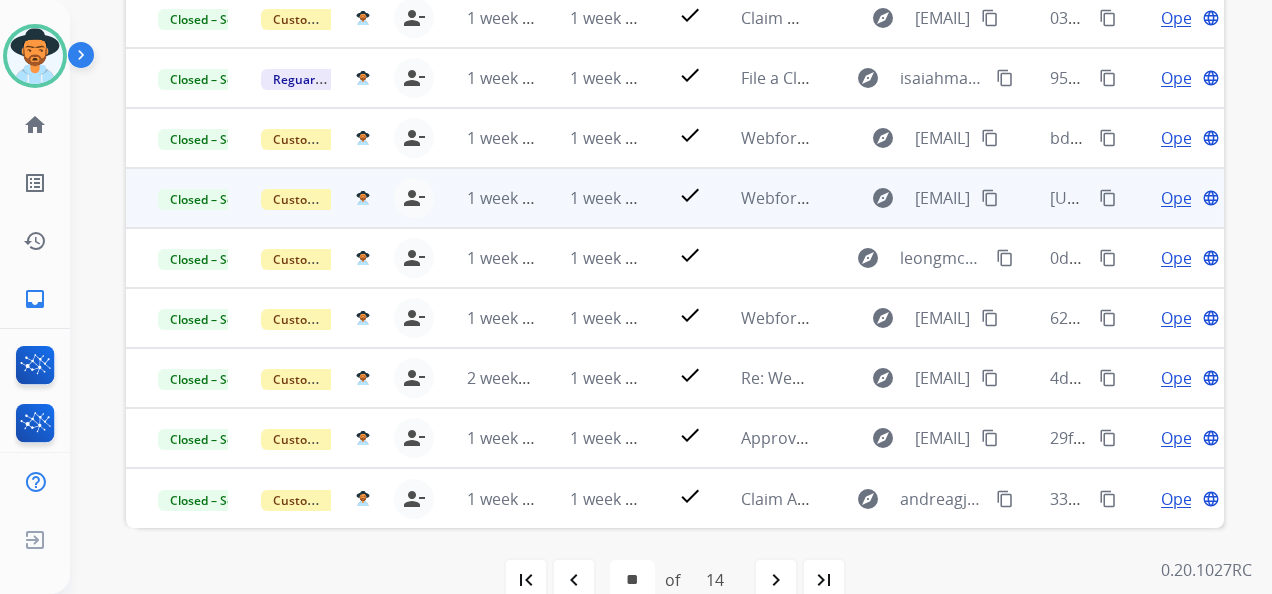 scroll, scrollTop: 592, scrollLeft: 0, axis: vertical 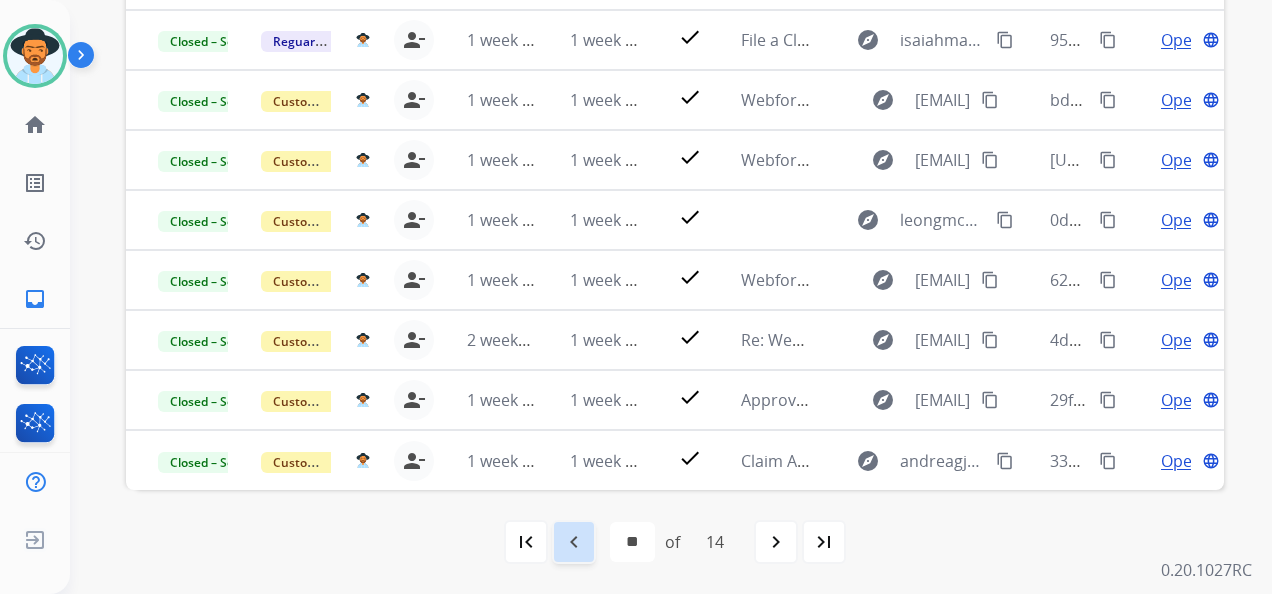 click on "navigate_before" at bounding box center (574, 542) 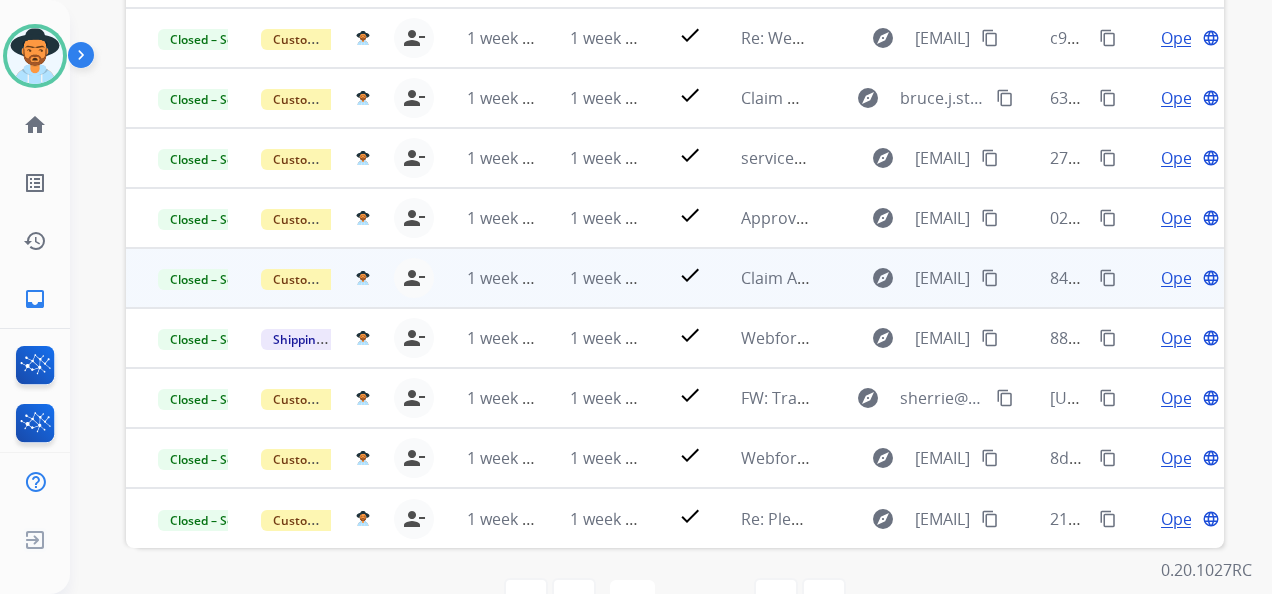 scroll, scrollTop: 592, scrollLeft: 0, axis: vertical 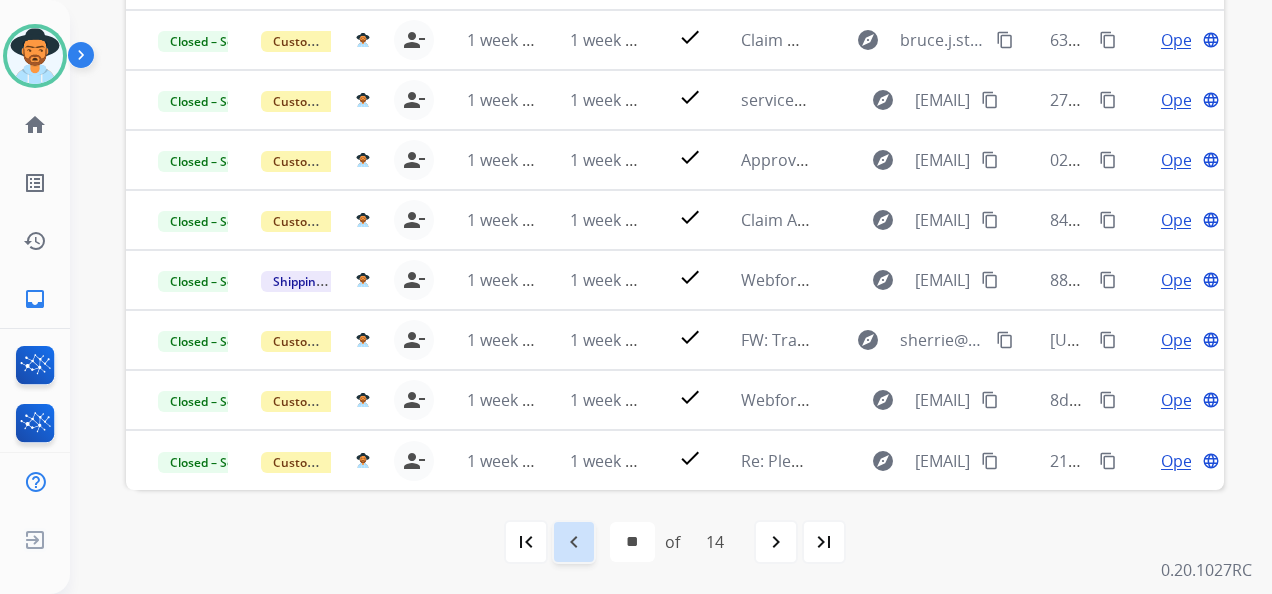 click on "navigate_before" at bounding box center [574, 542] 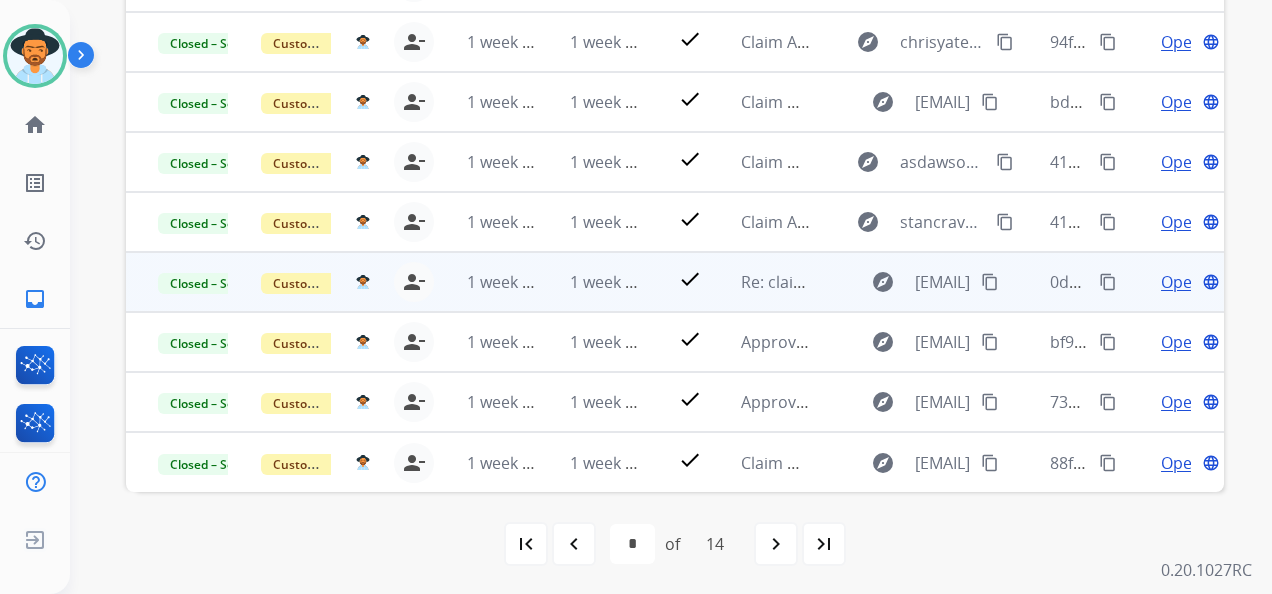 scroll, scrollTop: 592, scrollLeft: 0, axis: vertical 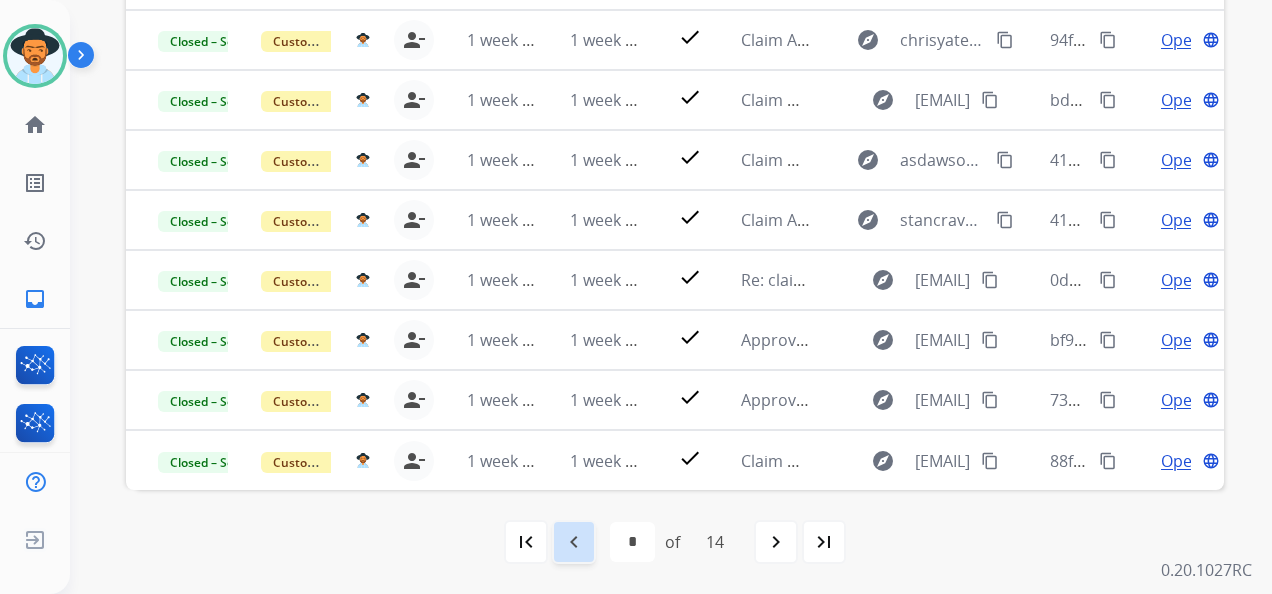 click on "navigate_before" at bounding box center [574, 542] 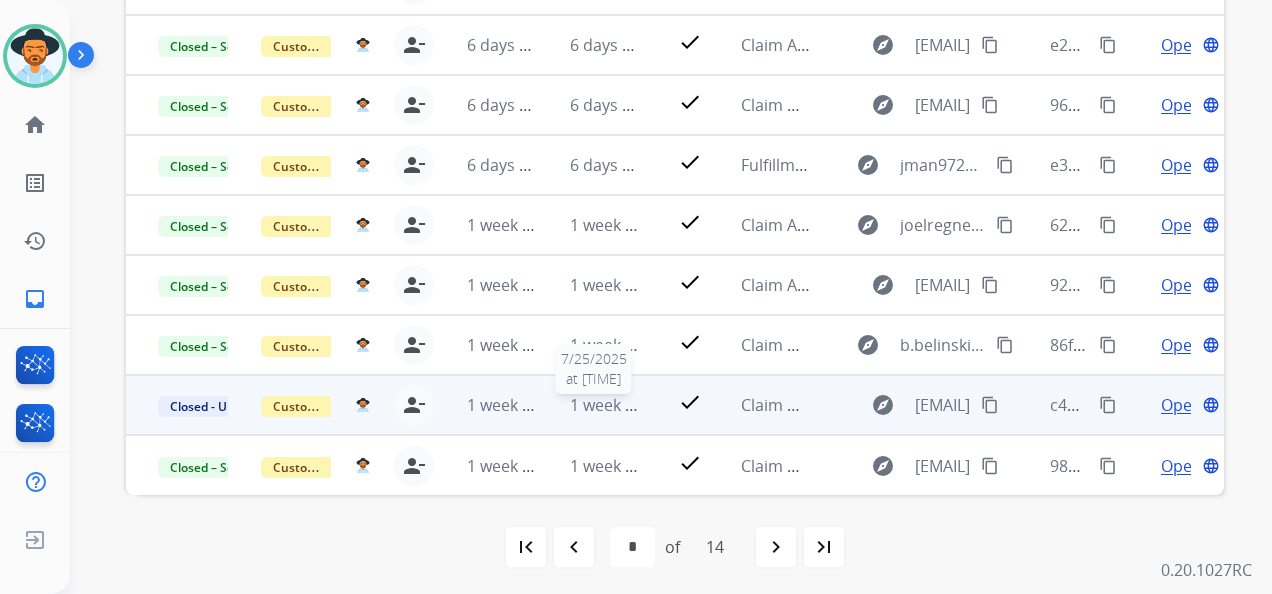 scroll, scrollTop: 592, scrollLeft: 0, axis: vertical 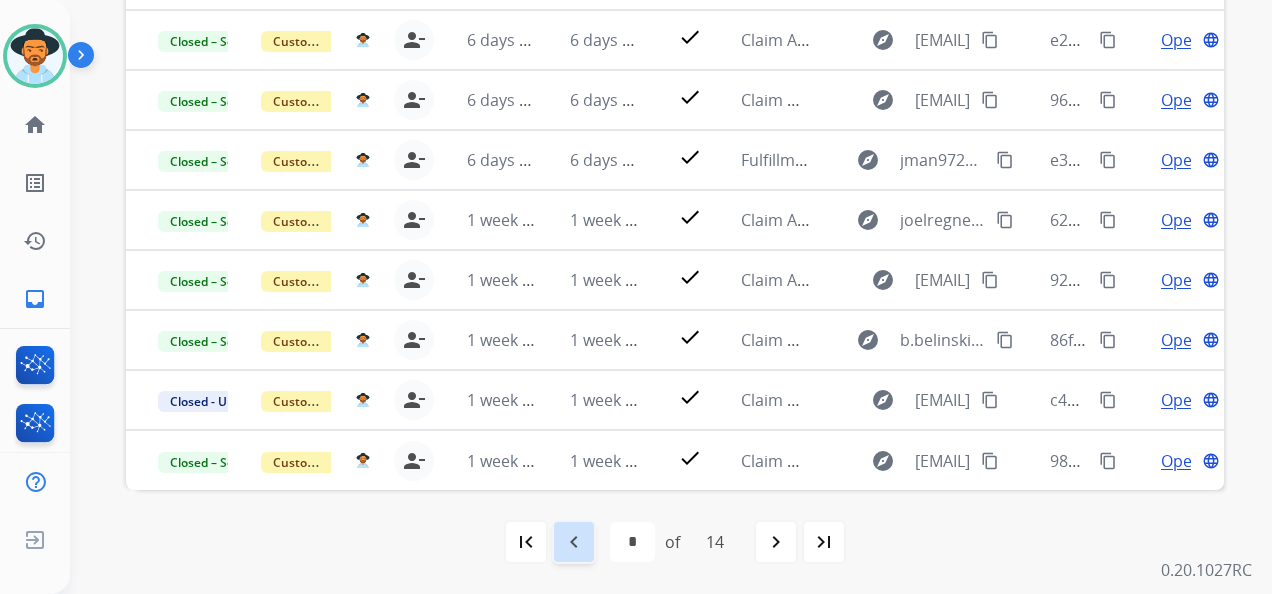 click on "navigate_before" at bounding box center (574, 542) 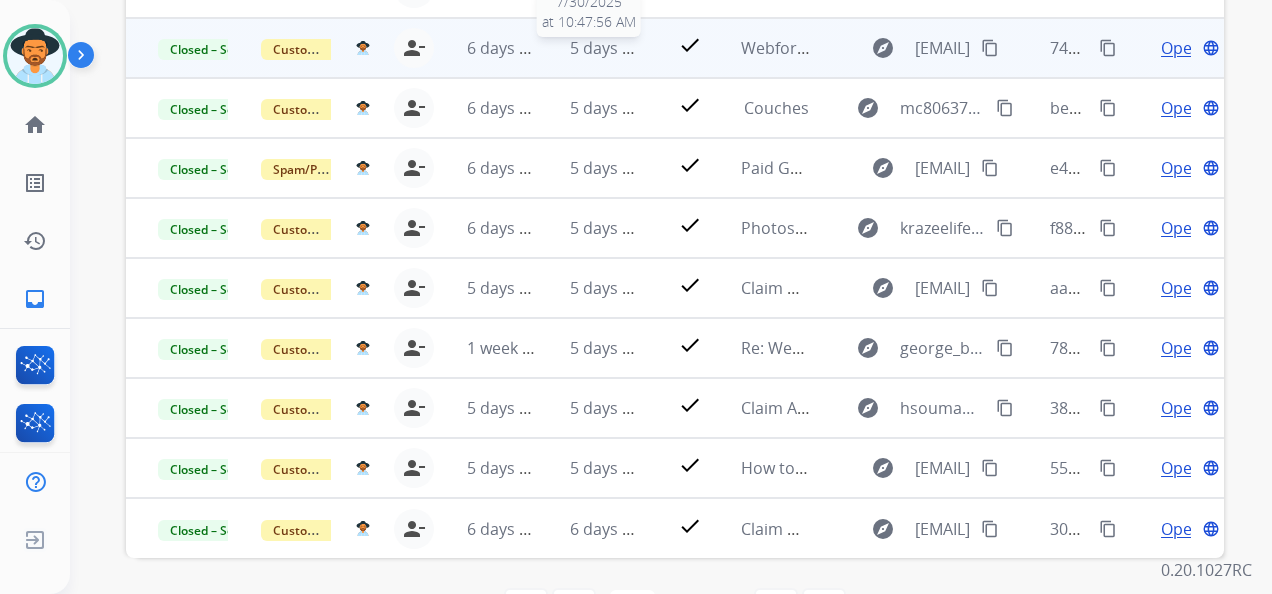 scroll, scrollTop: 592, scrollLeft: 0, axis: vertical 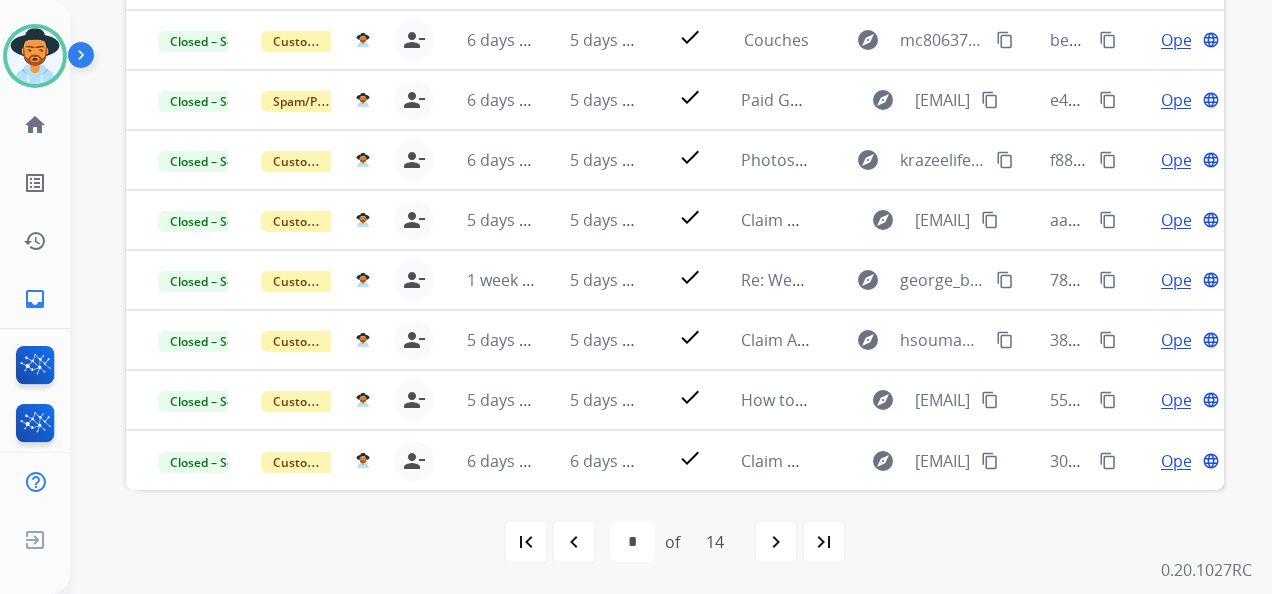 click on "navigate_before" at bounding box center (574, 542) 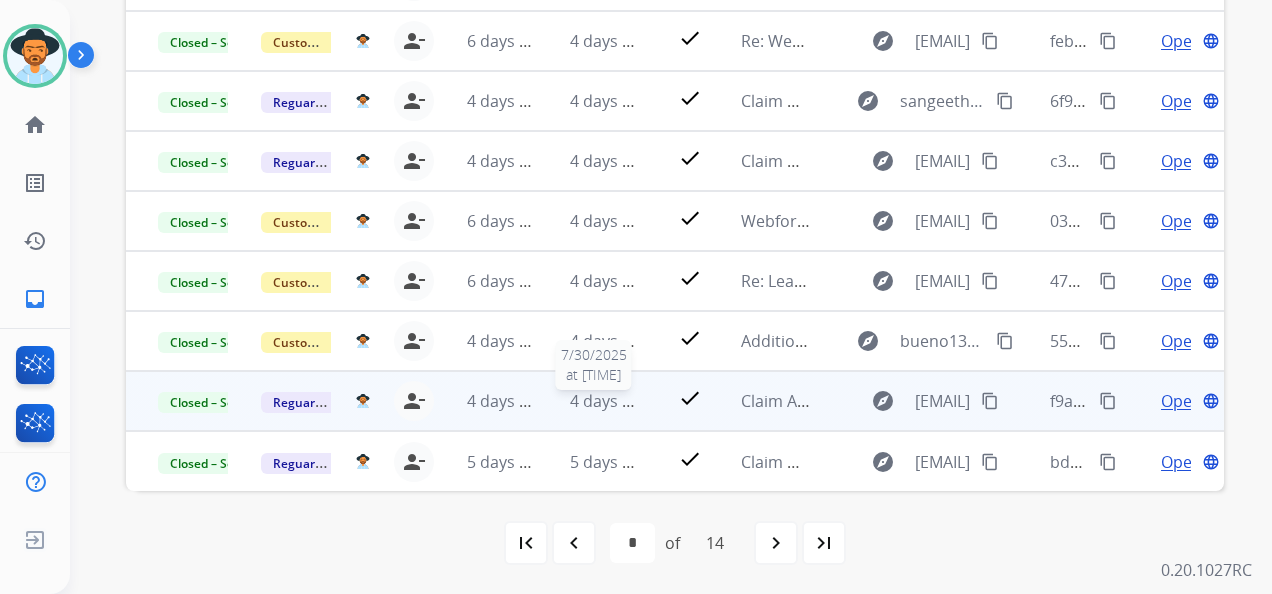 scroll, scrollTop: 592, scrollLeft: 0, axis: vertical 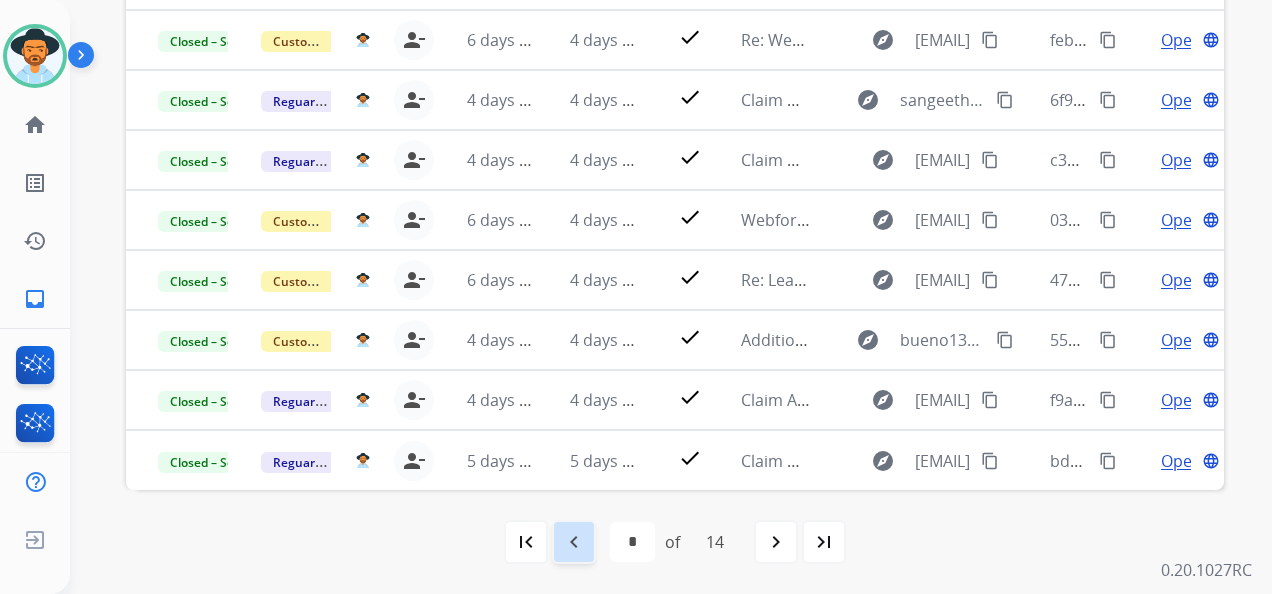 click on "navigate_before" at bounding box center [574, 542] 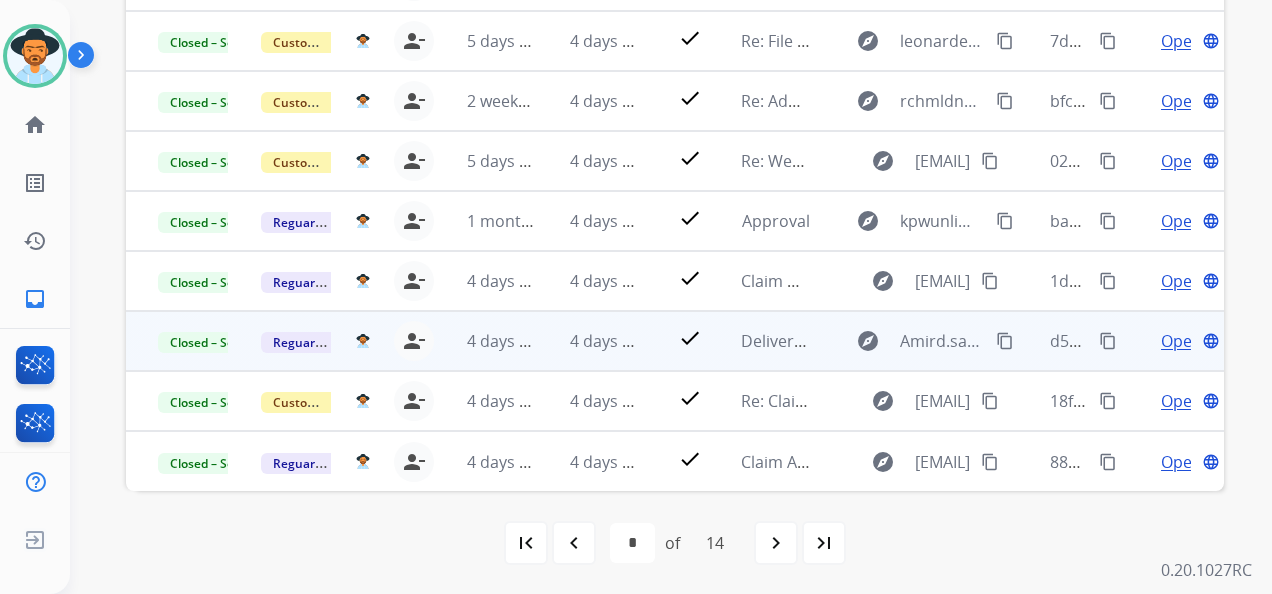 scroll, scrollTop: 592, scrollLeft: 0, axis: vertical 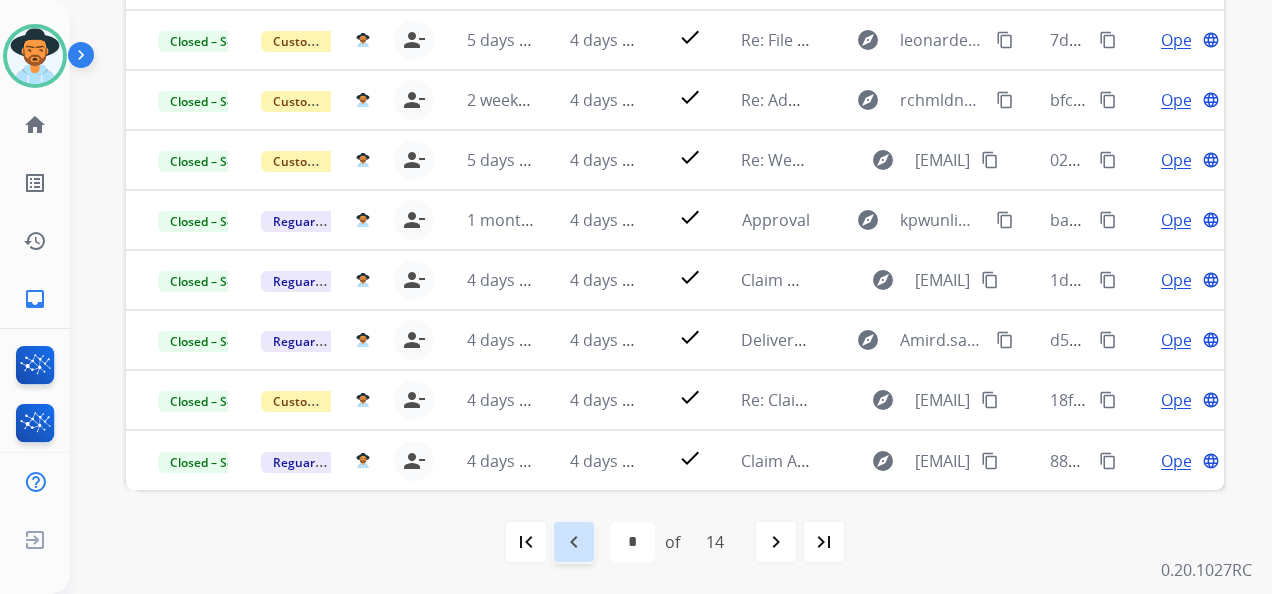 click on "navigate_before" at bounding box center (574, 542) 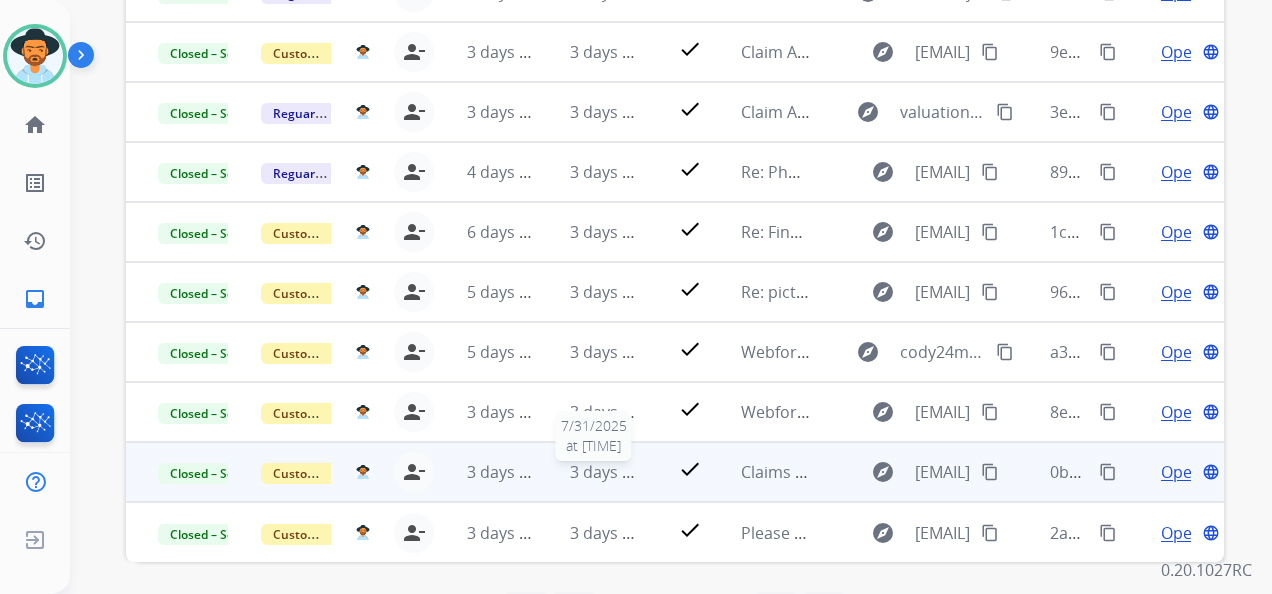 scroll, scrollTop: 592, scrollLeft: 0, axis: vertical 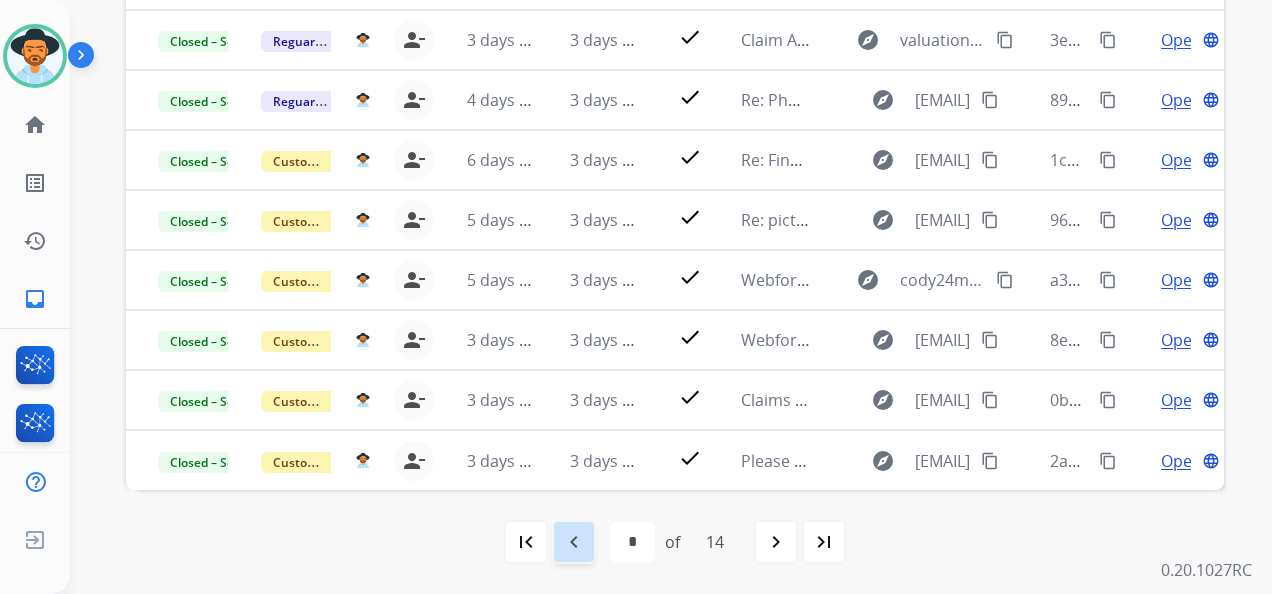 click on "navigate_before" at bounding box center [574, 542] 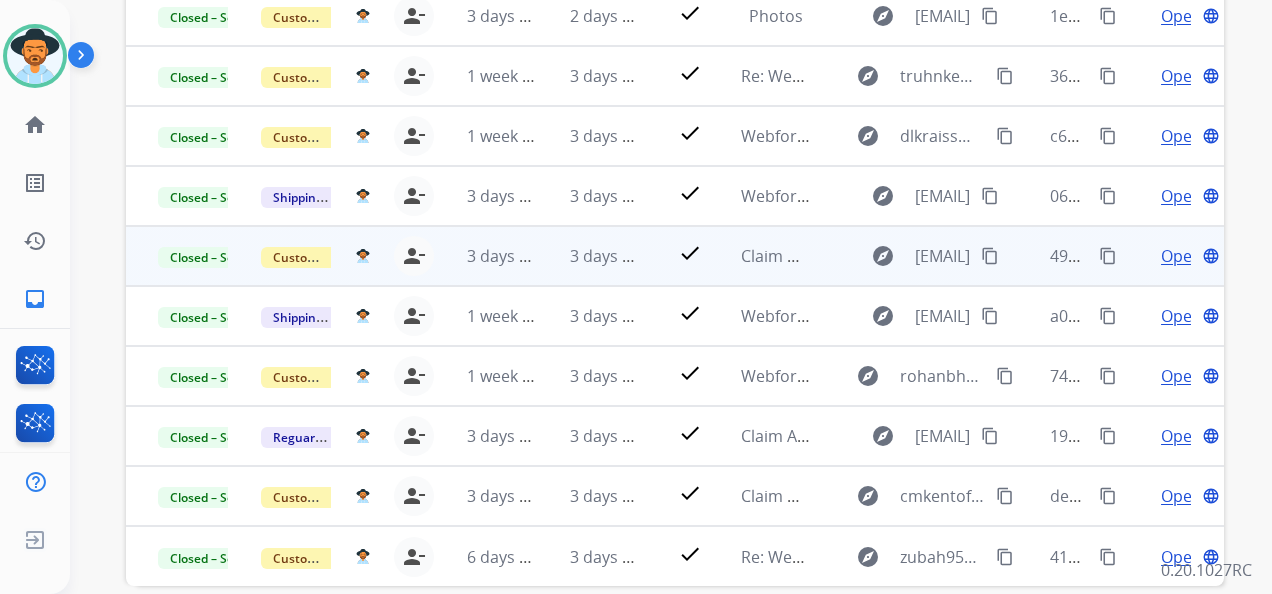 scroll, scrollTop: 592, scrollLeft: 0, axis: vertical 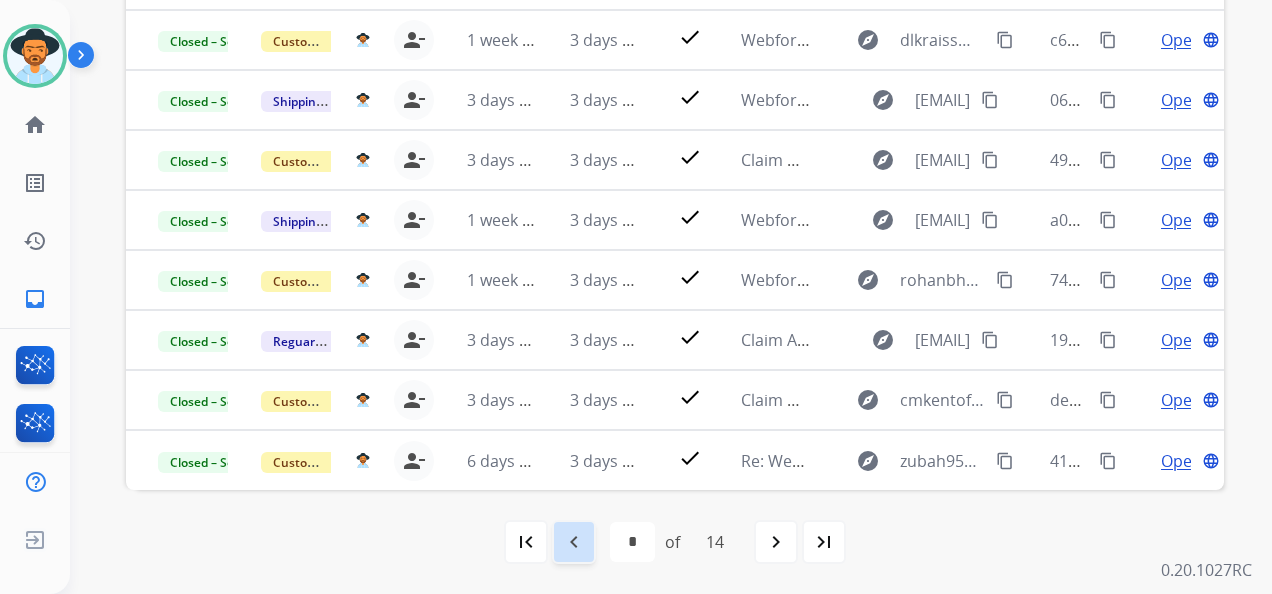 click on "navigate_before" at bounding box center (574, 542) 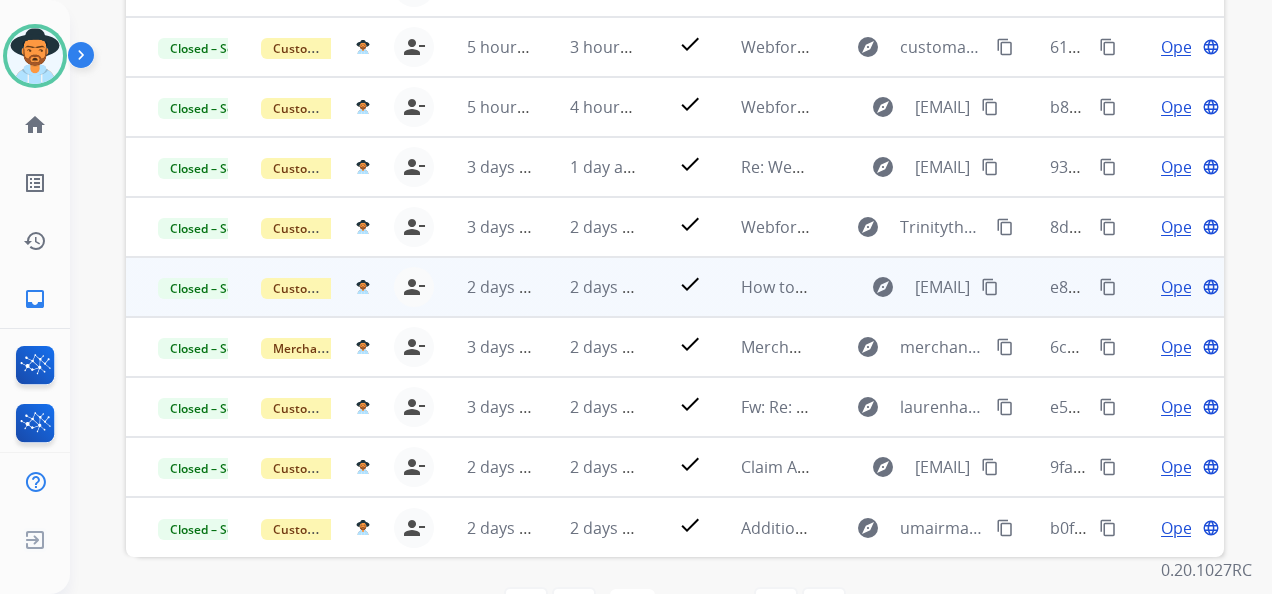 scroll, scrollTop: 592, scrollLeft: 0, axis: vertical 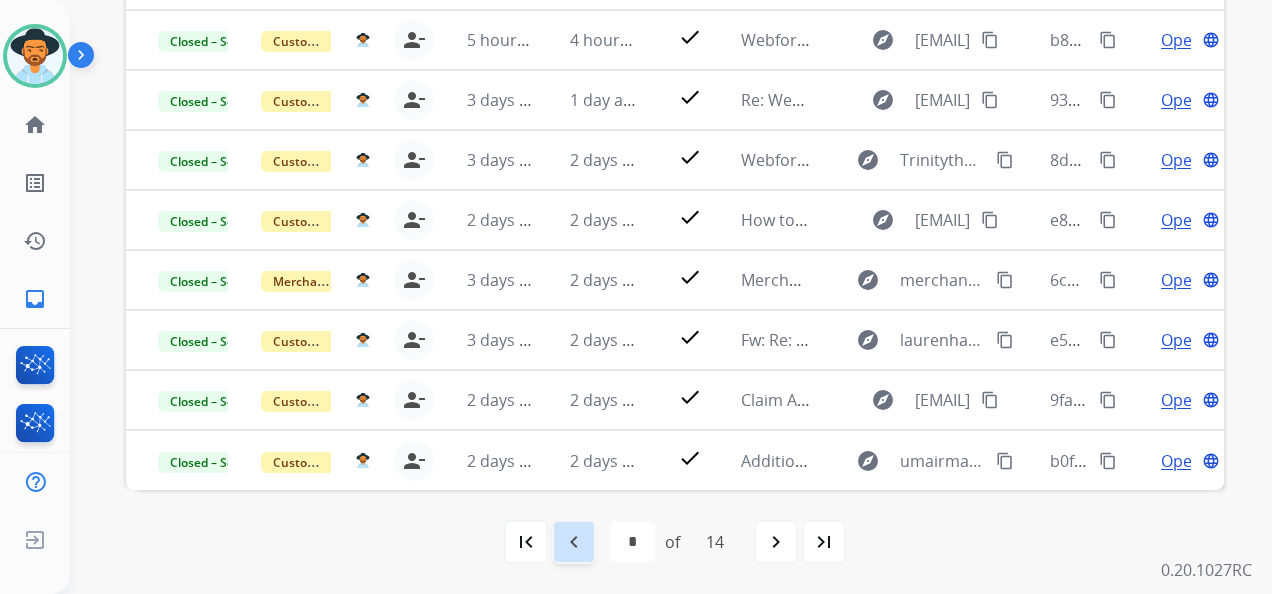 click on "navigate_before" at bounding box center [574, 542] 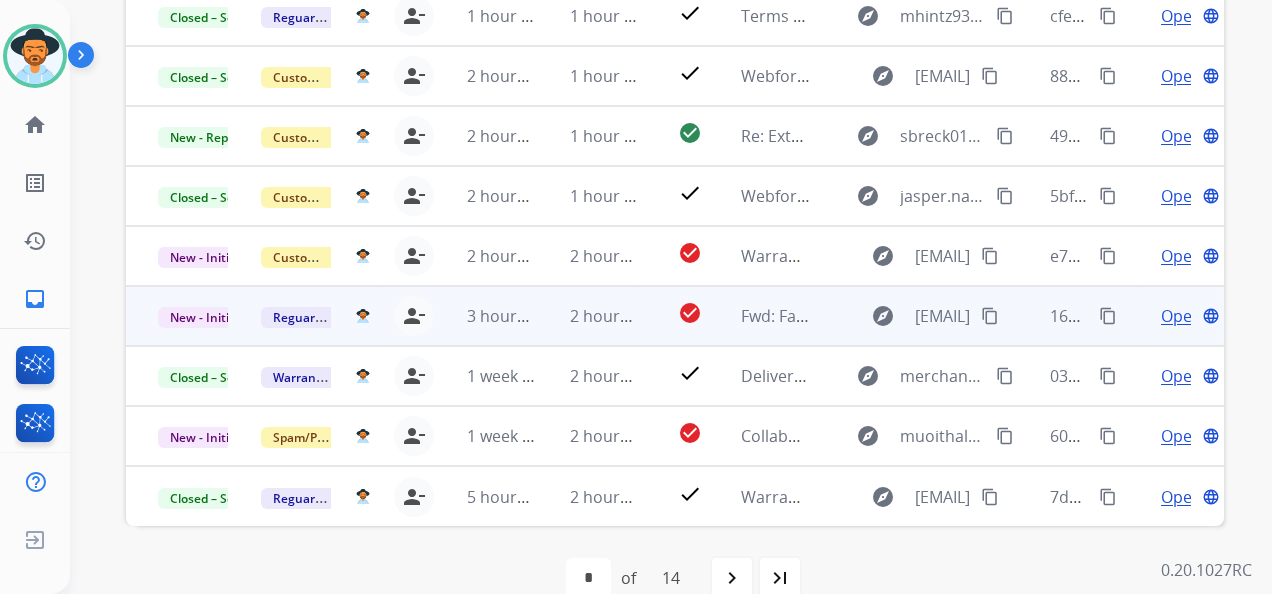 scroll, scrollTop: 592, scrollLeft: 0, axis: vertical 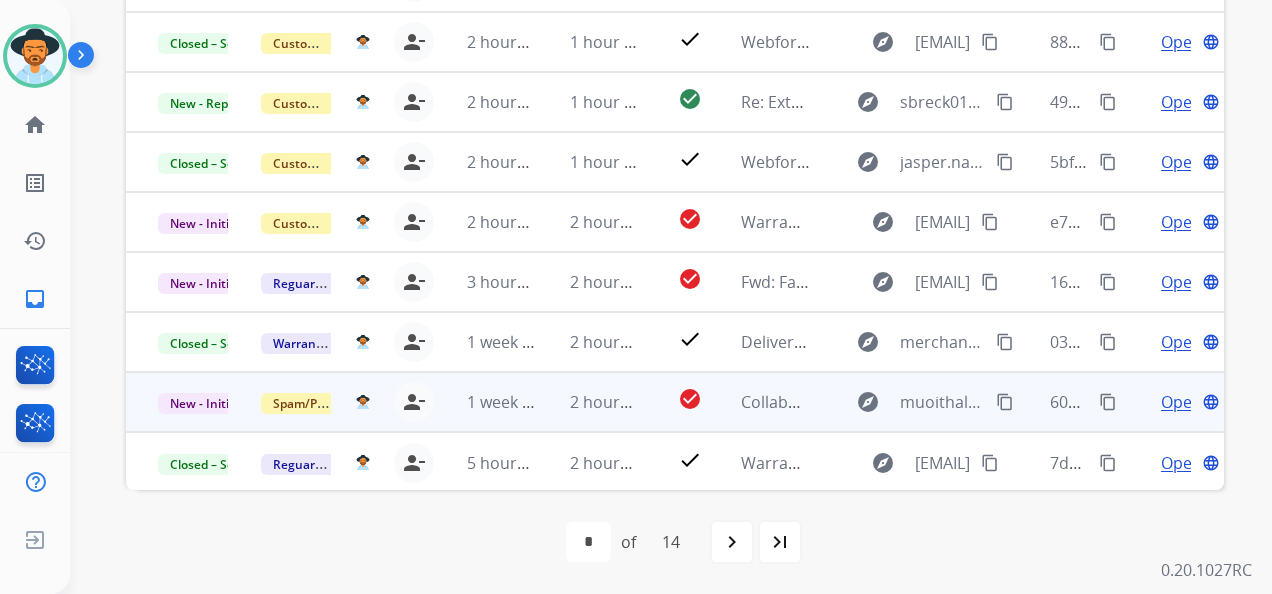 click on "Open" at bounding box center (1181, 402) 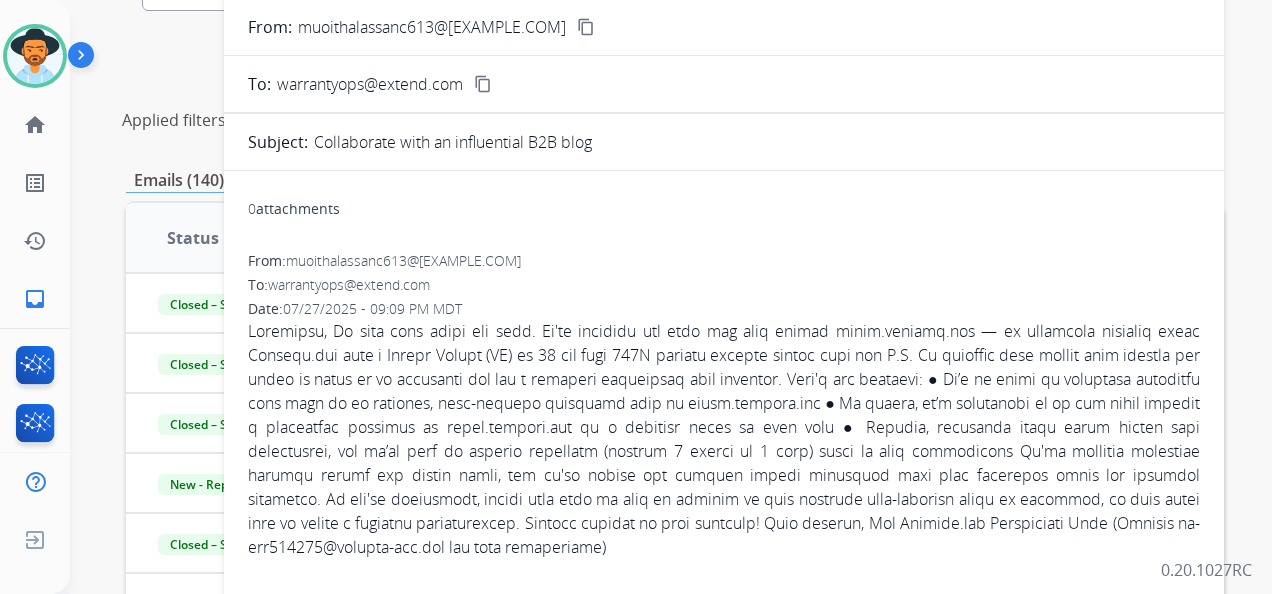 scroll, scrollTop: 0, scrollLeft: 0, axis: both 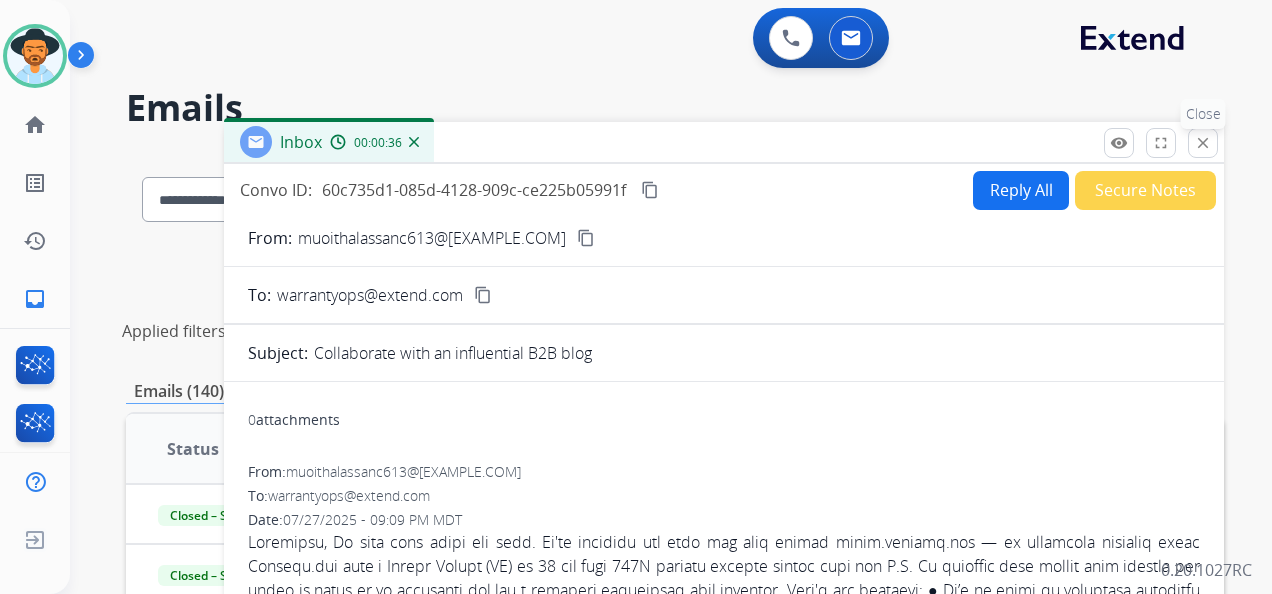 click on "close" at bounding box center [1203, 143] 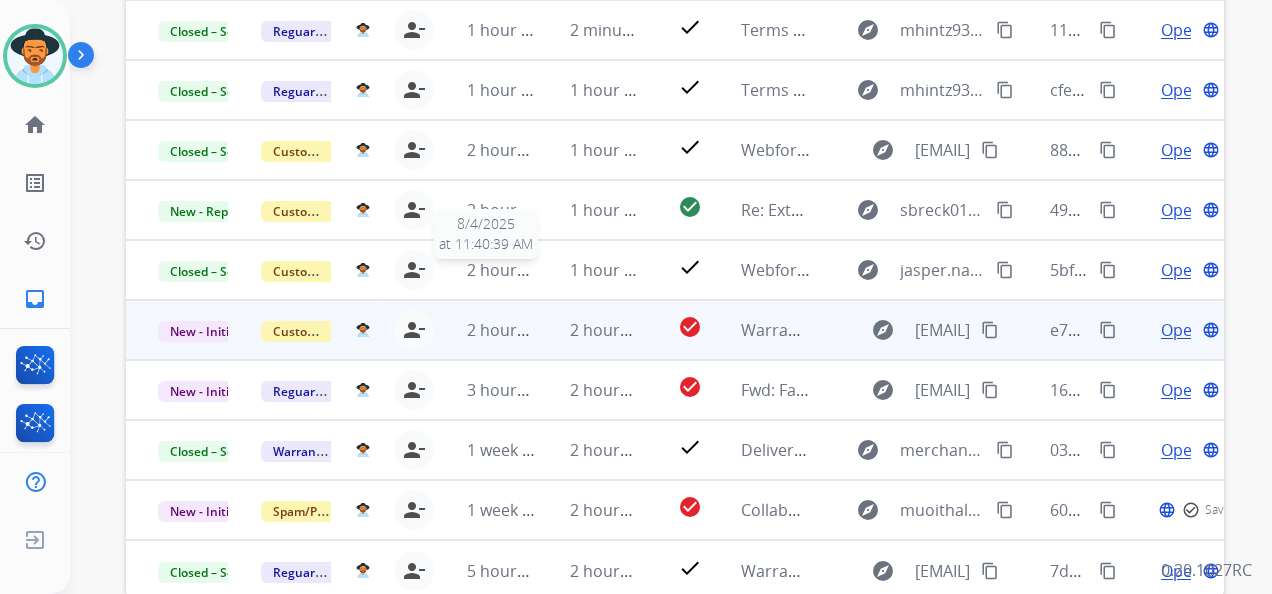 scroll, scrollTop: 500, scrollLeft: 0, axis: vertical 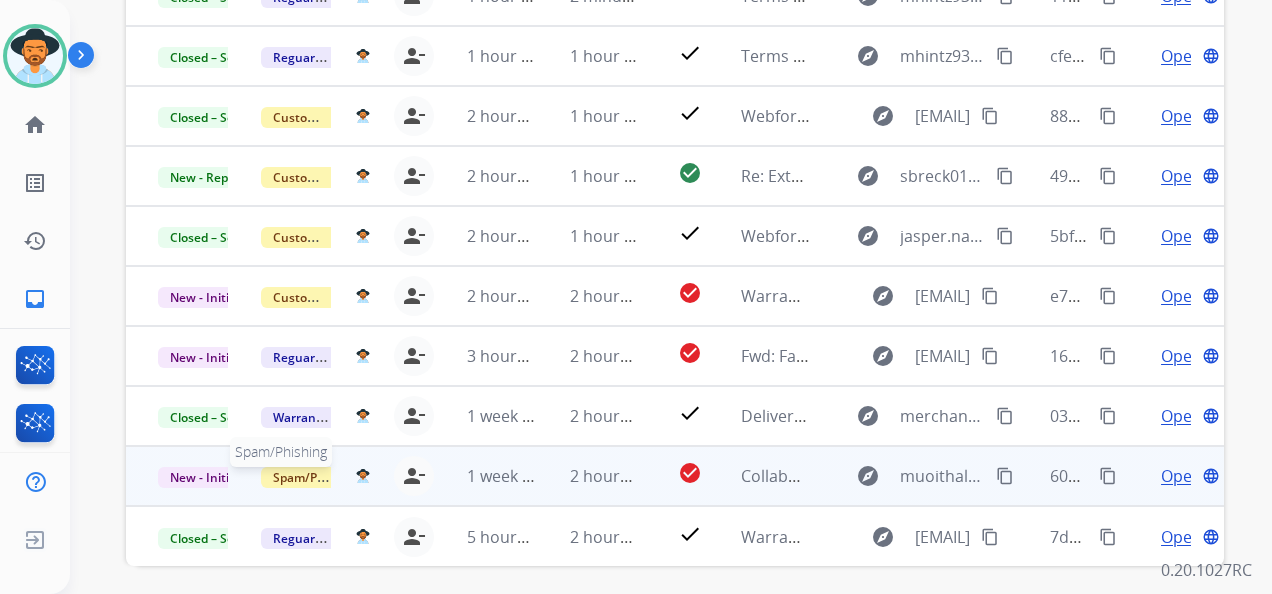 click on "Spam/Phishing" at bounding box center [316, 477] 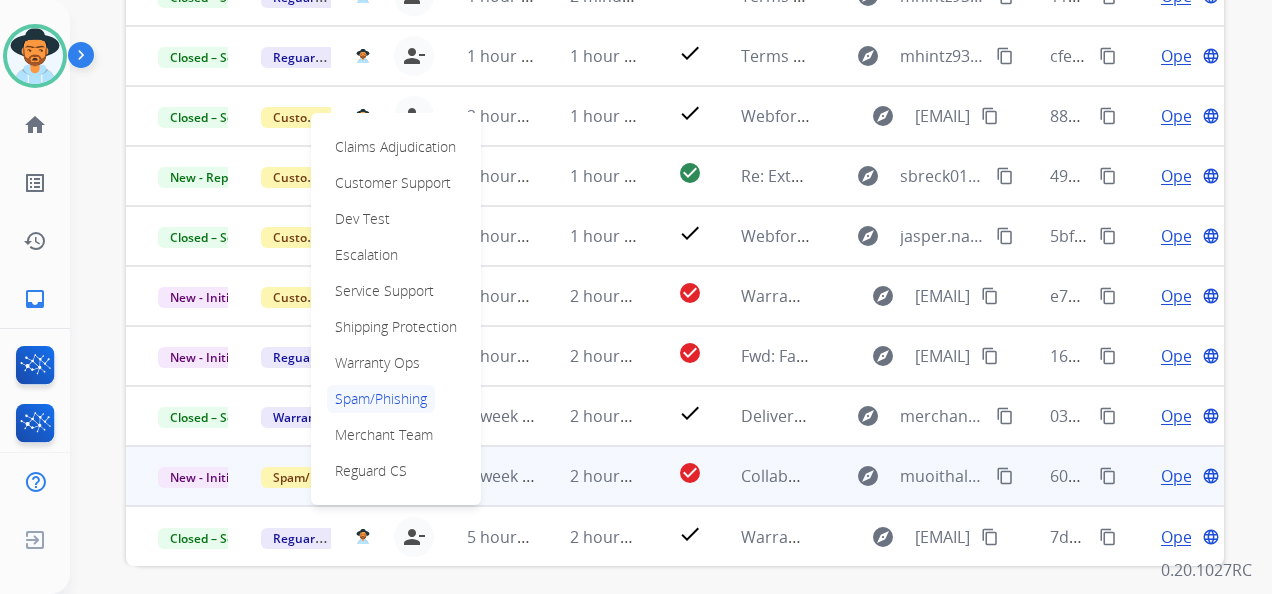 click on "Spam/Phishing" at bounding box center [381, 399] 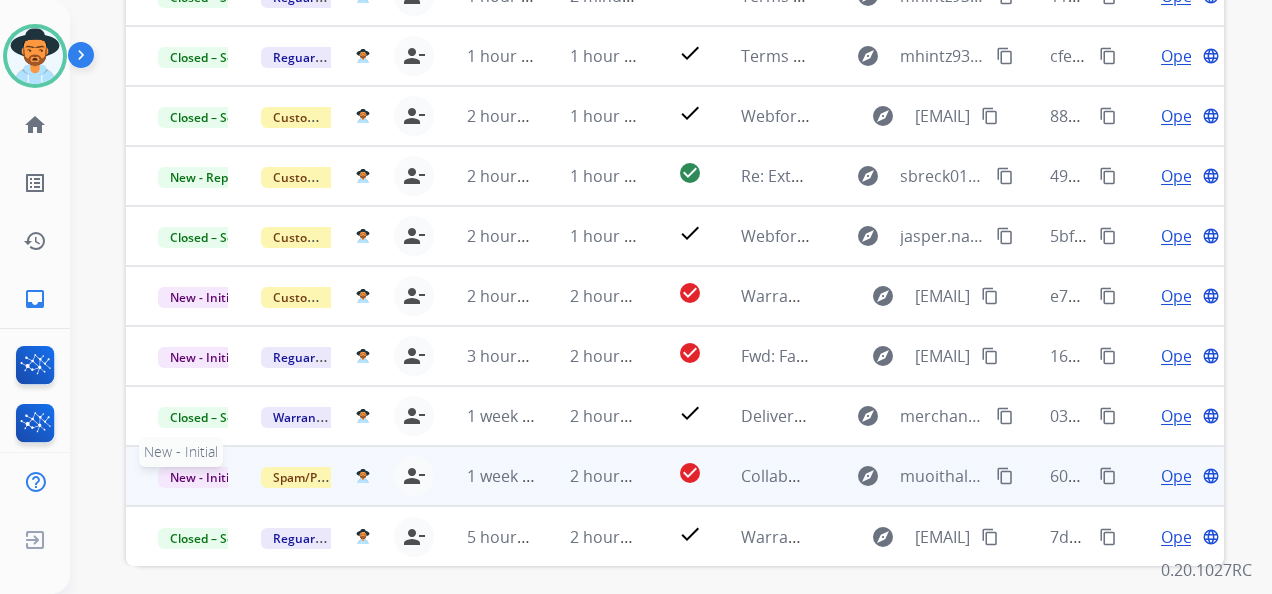 click on "New - Initial" at bounding box center [204, 477] 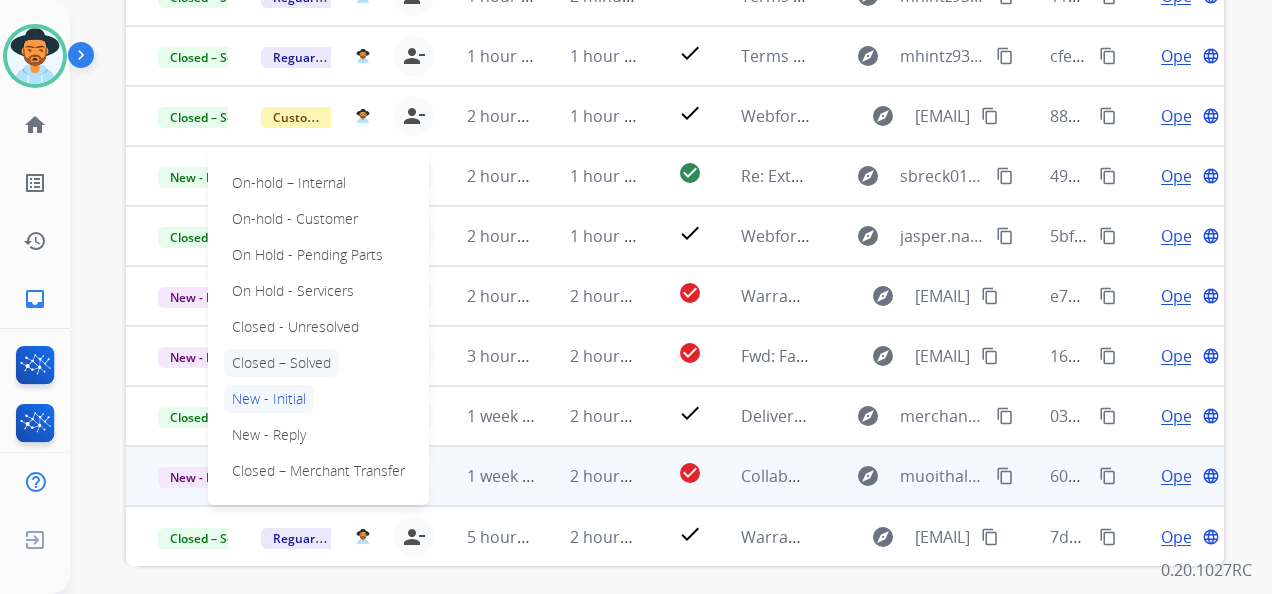 click on "Closed – Solved" at bounding box center [281, 363] 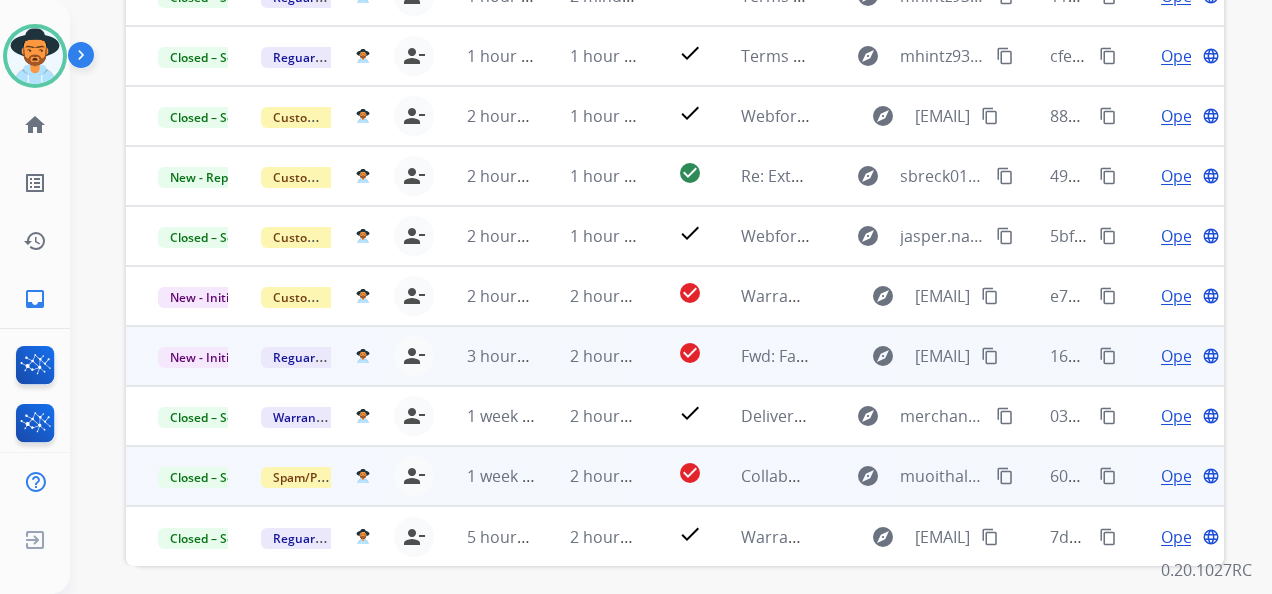click on "Open" at bounding box center (1181, 356) 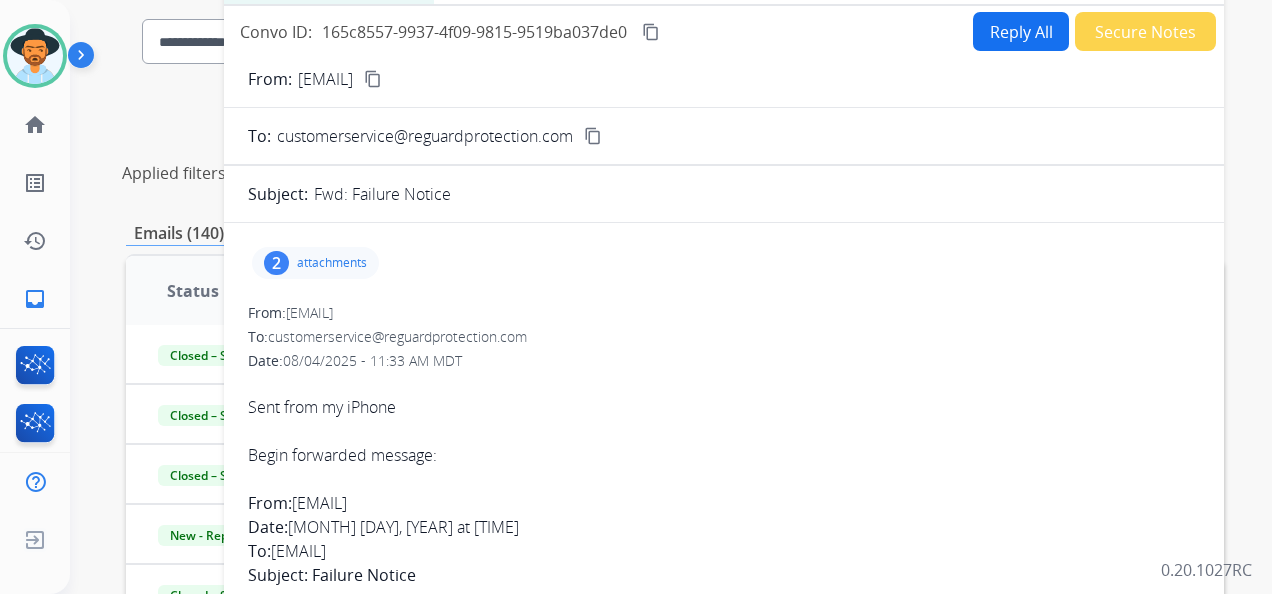 scroll, scrollTop: 116, scrollLeft: 0, axis: vertical 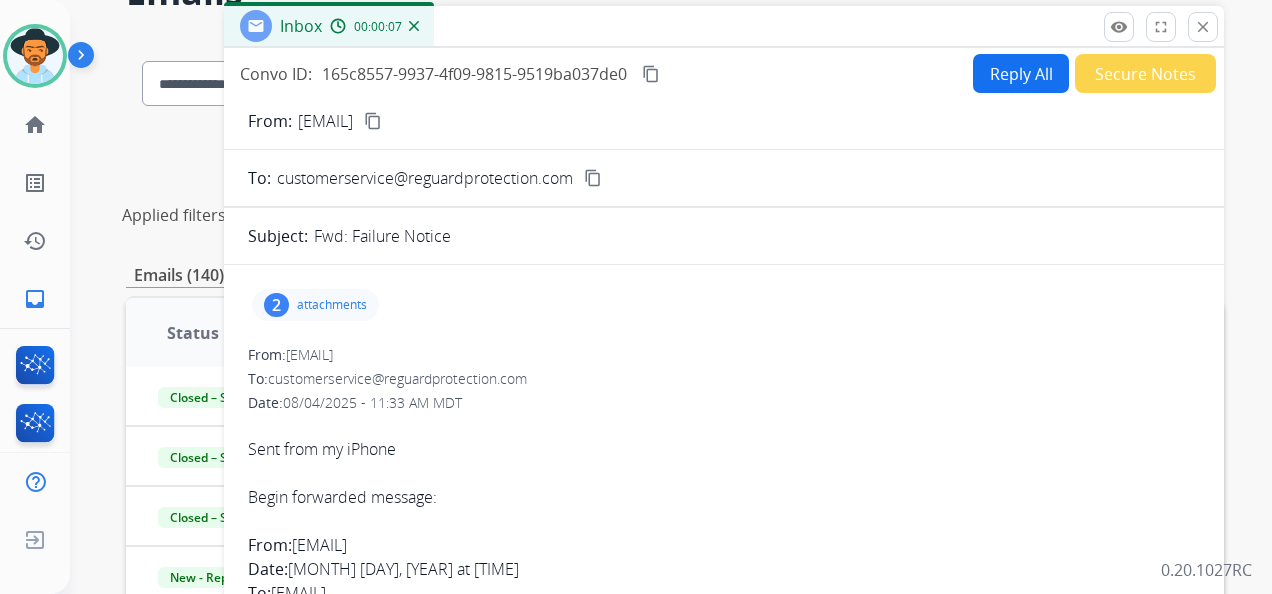 click on "content_copy" at bounding box center (373, 121) 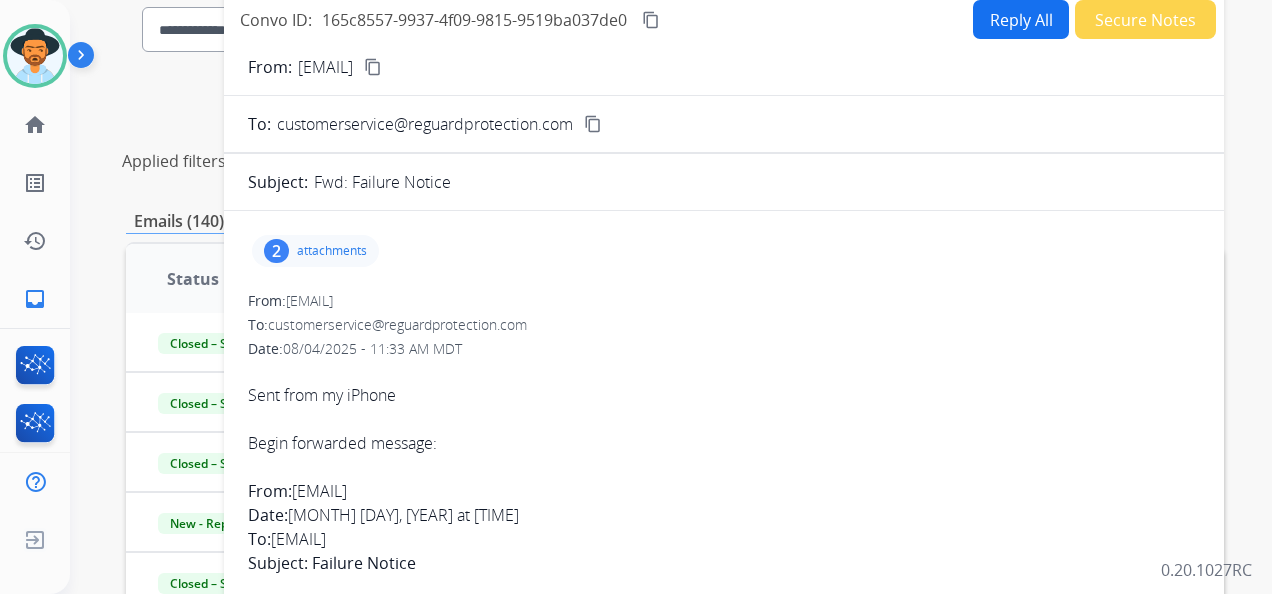 scroll, scrollTop: 116, scrollLeft: 0, axis: vertical 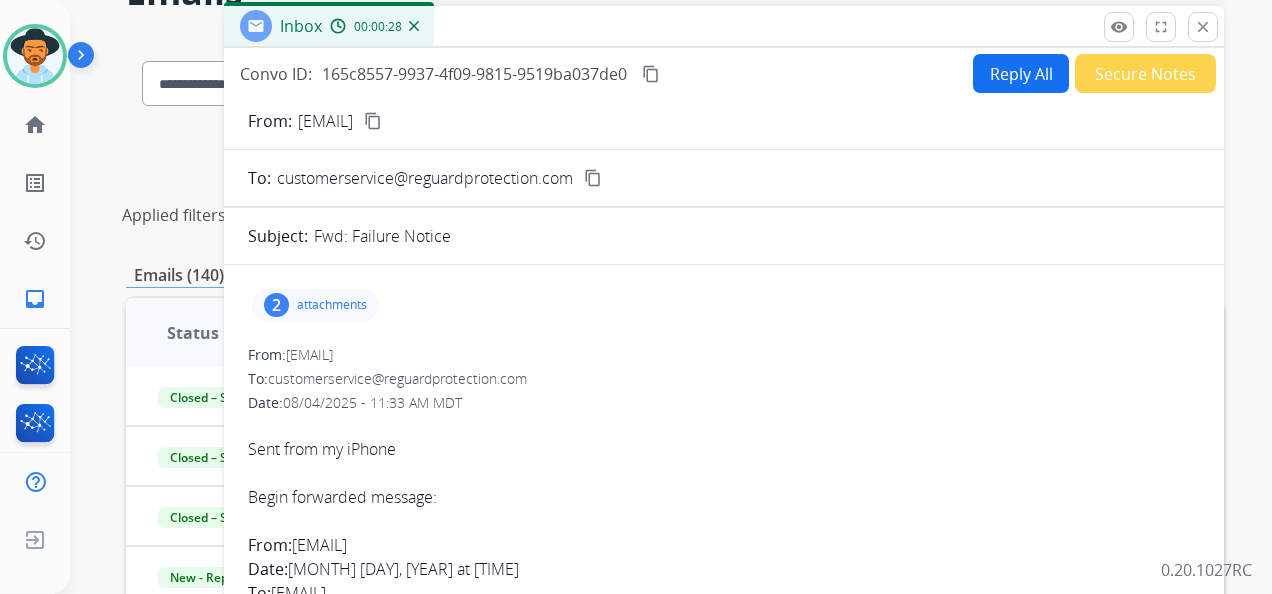 click on "attachments" at bounding box center (332, 305) 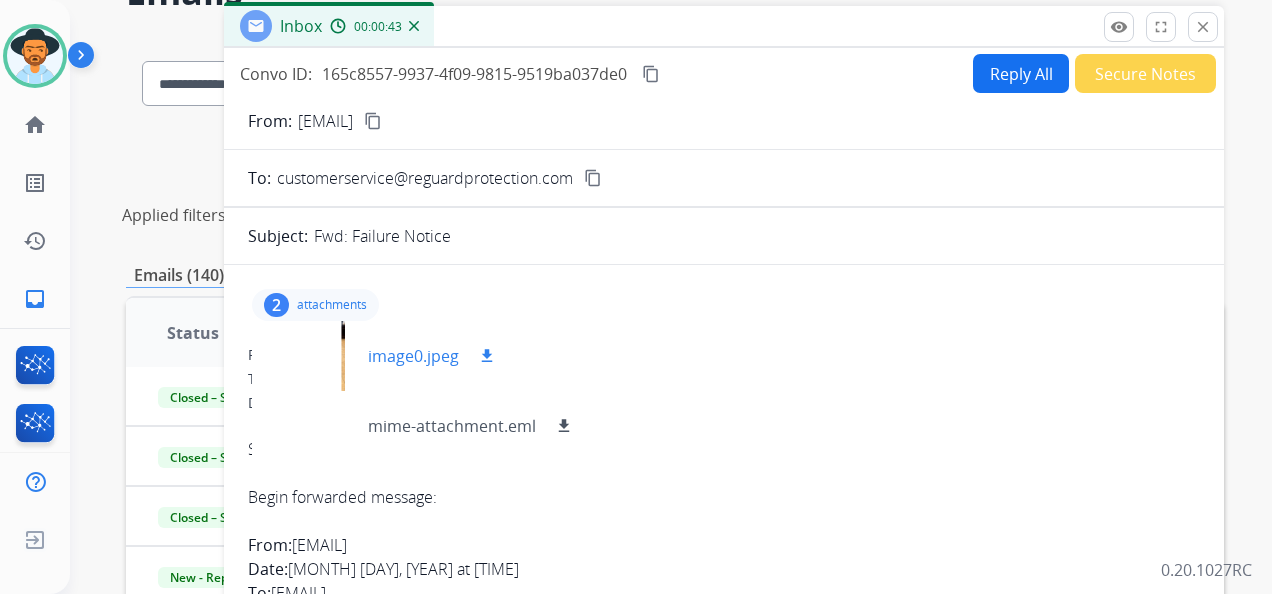 click on "download" at bounding box center [487, 356] 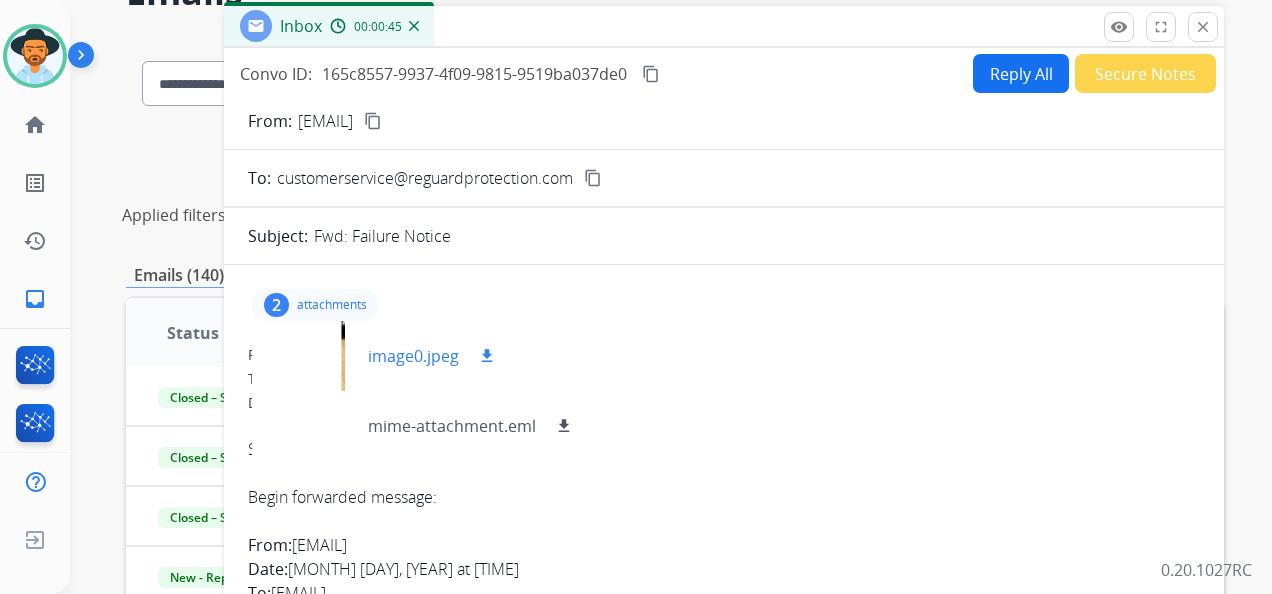 click on "image0.jpeg" at bounding box center [413, 356] 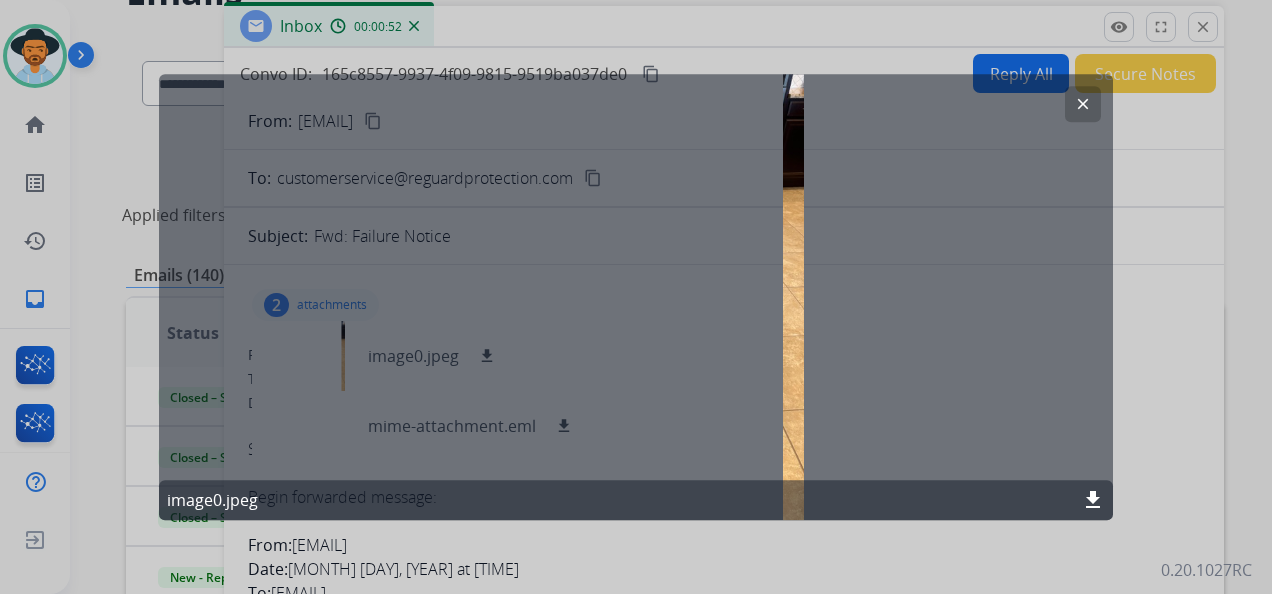 drag, startPoint x: 1087, startPoint y: 108, endPoint x: 1073, endPoint y: 110, distance: 14.142136 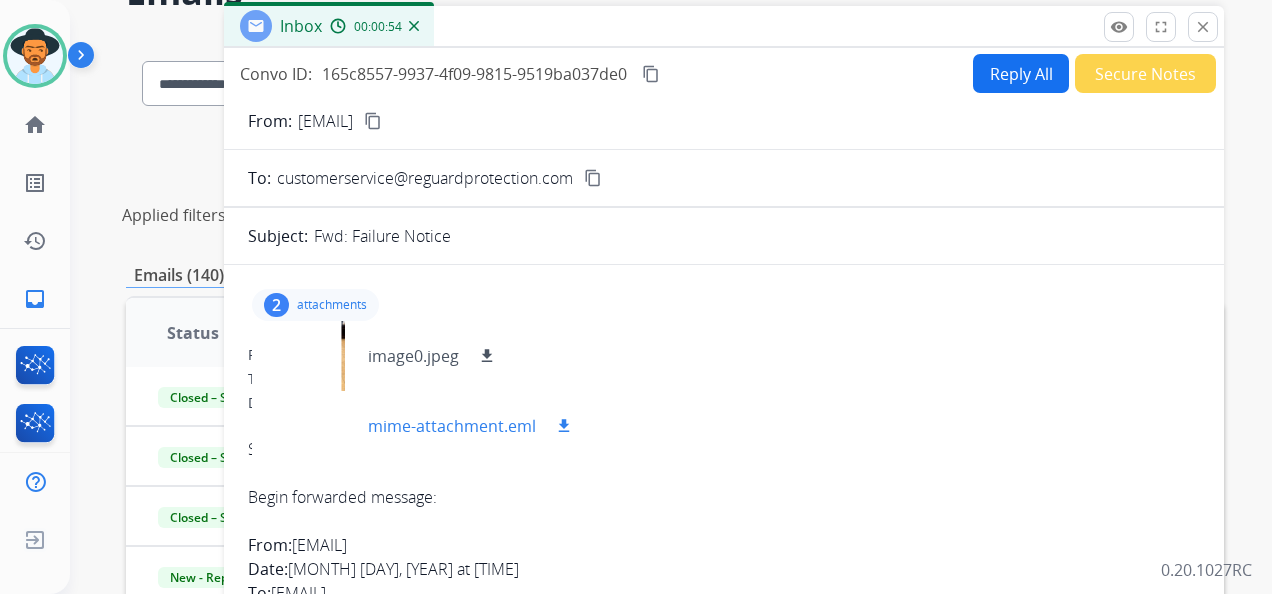 click on "mime-attachment.eml" at bounding box center [452, 426] 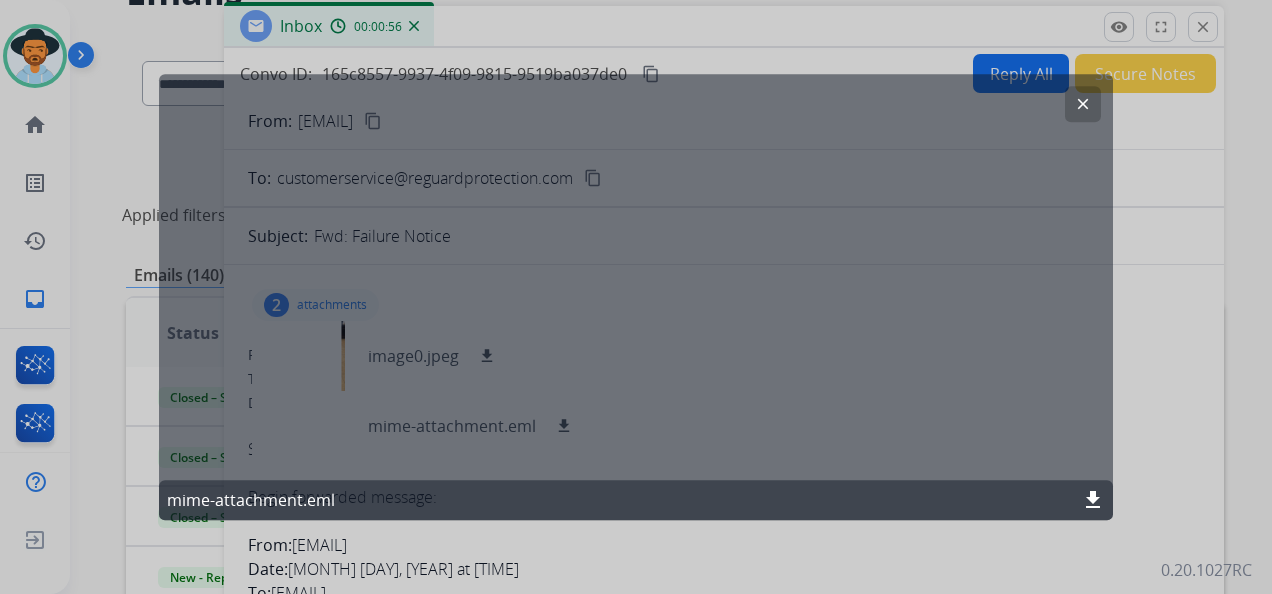 click on "clear" 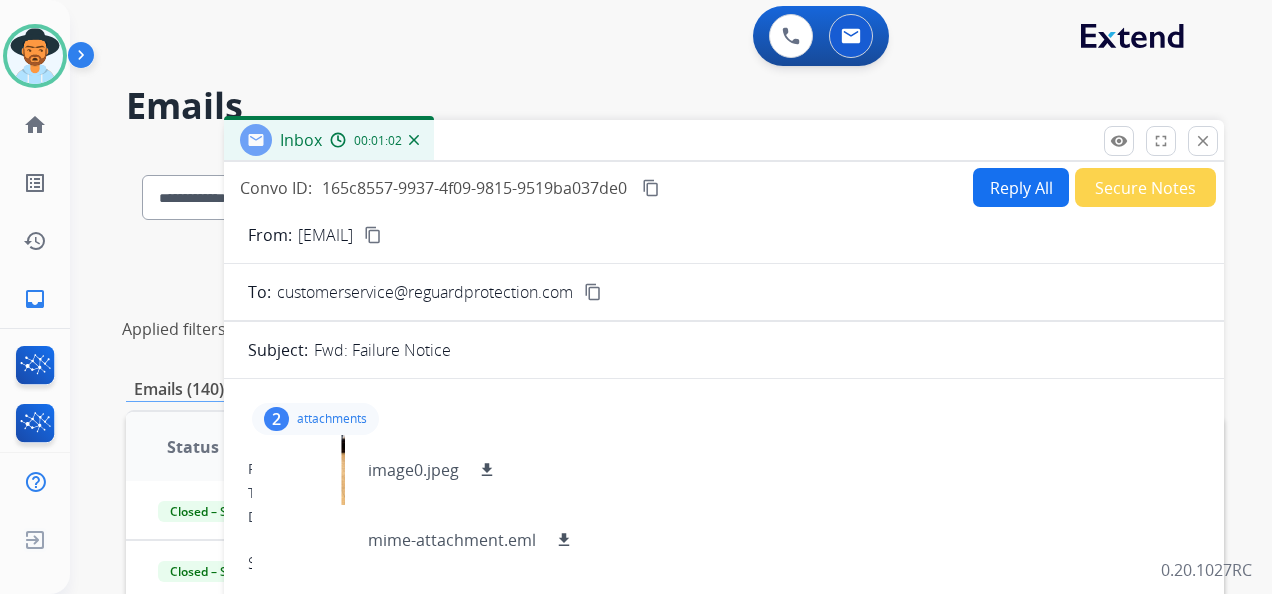 scroll, scrollTop: 0, scrollLeft: 0, axis: both 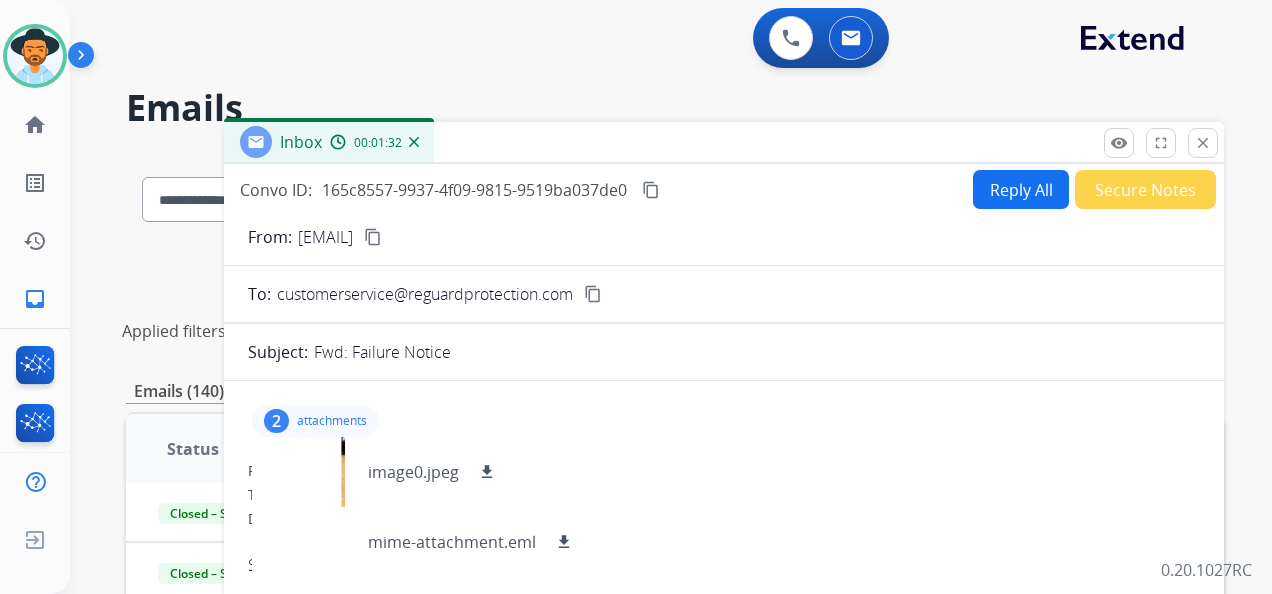 click on "content_copy" at bounding box center [651, 190] 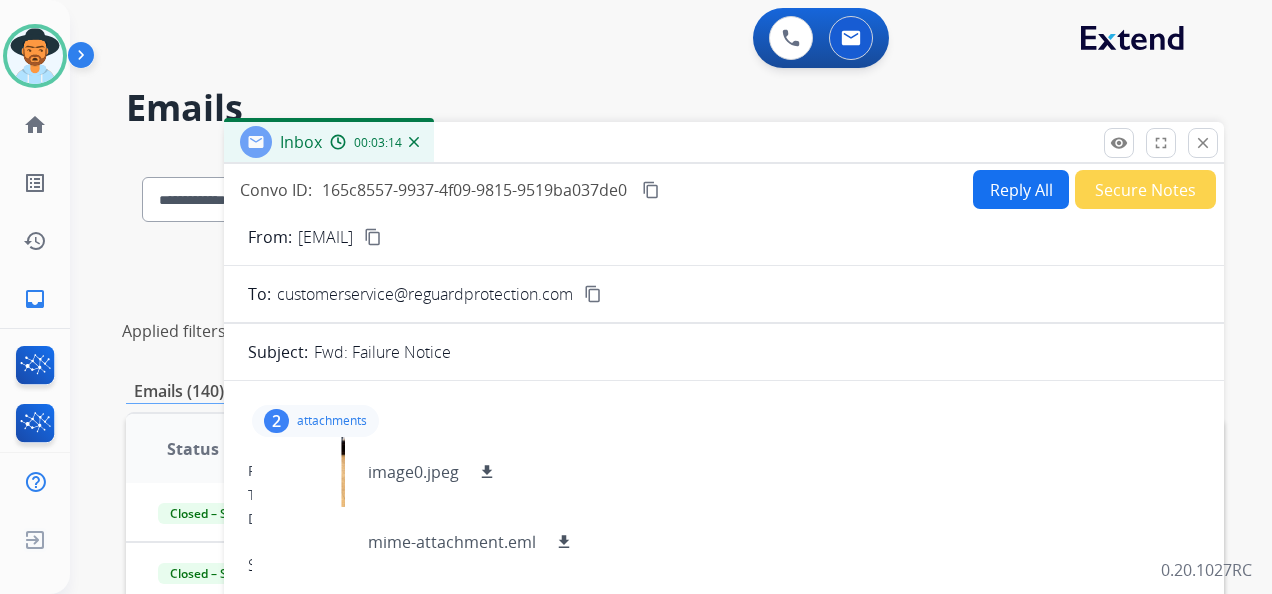 click on "Reply All" at bounding box center (1021, 189) 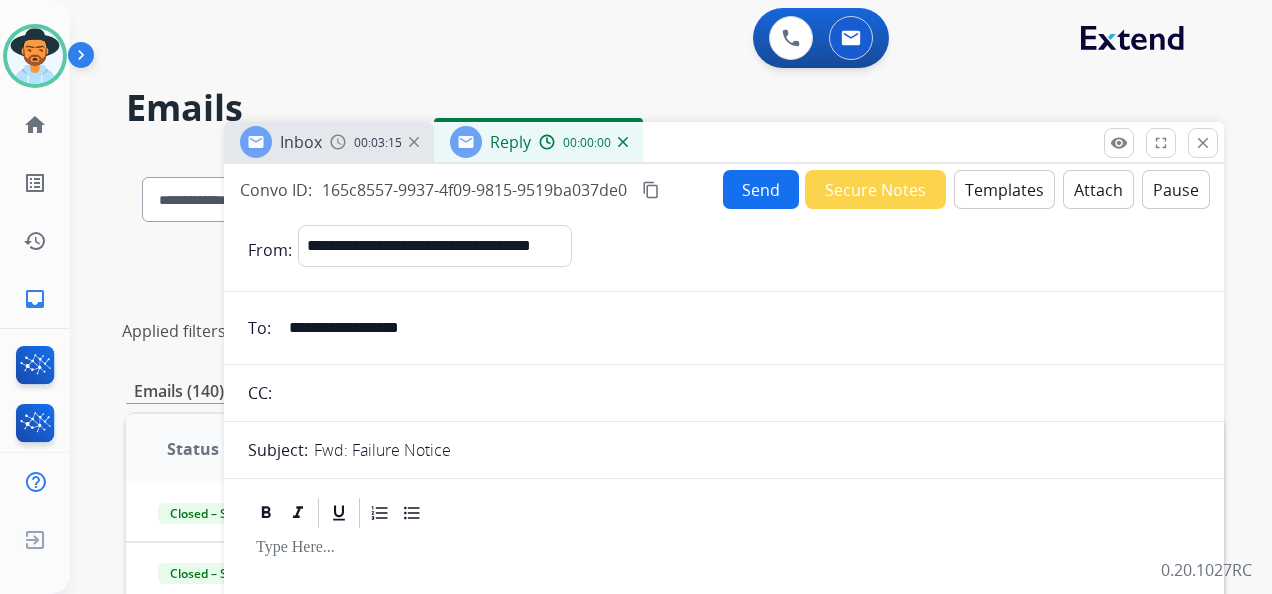 click on "Templates" at bounding box center [1004, 189] 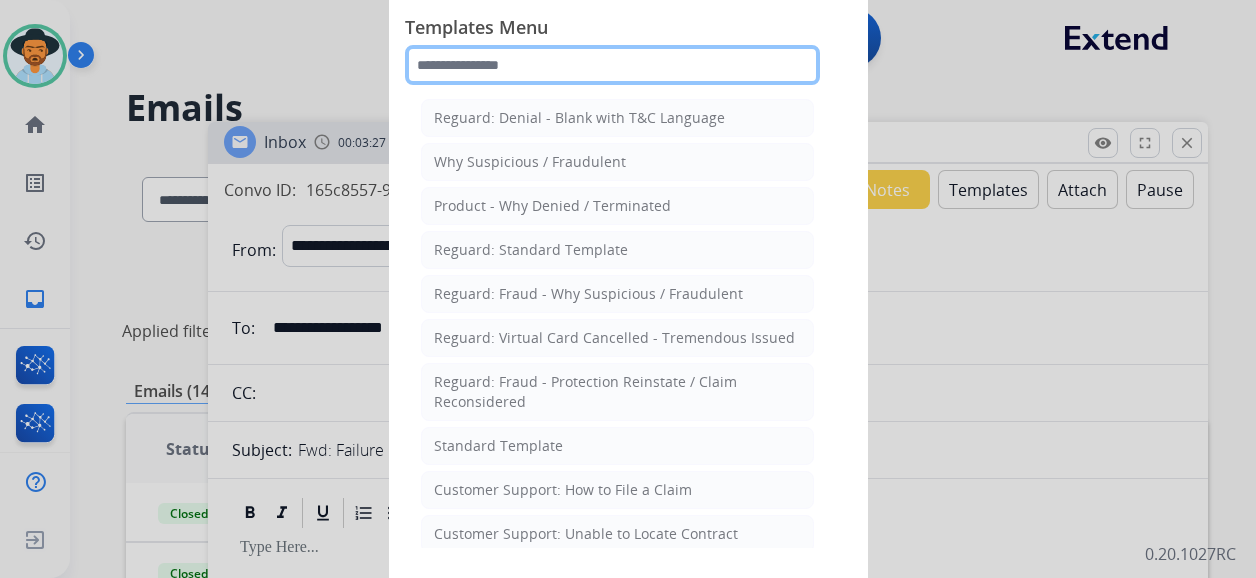click 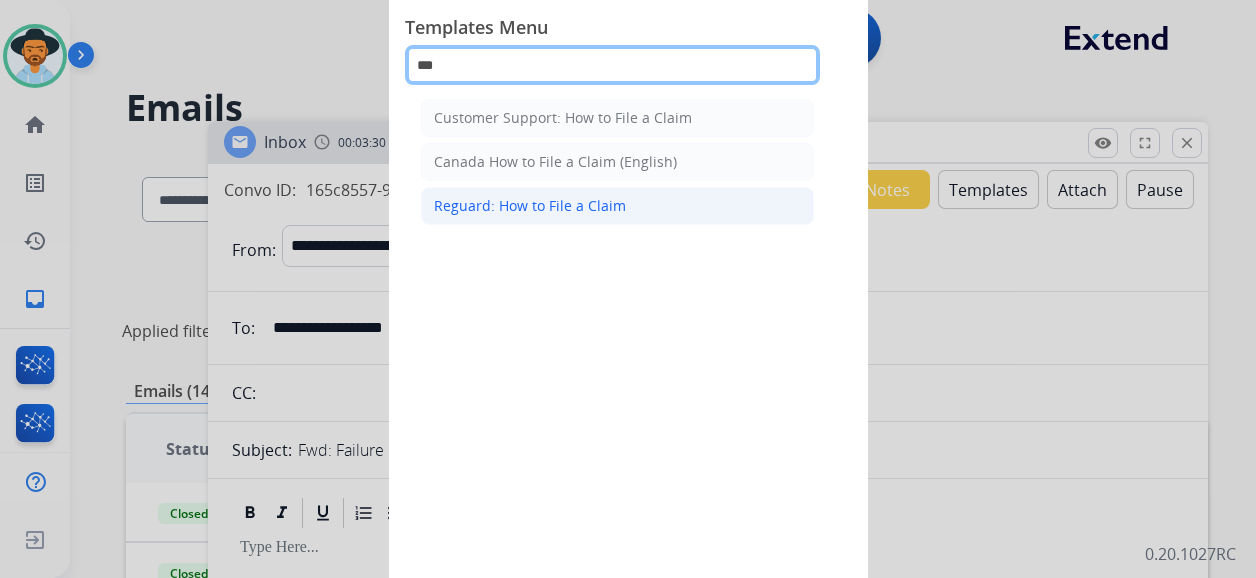 type on "***" 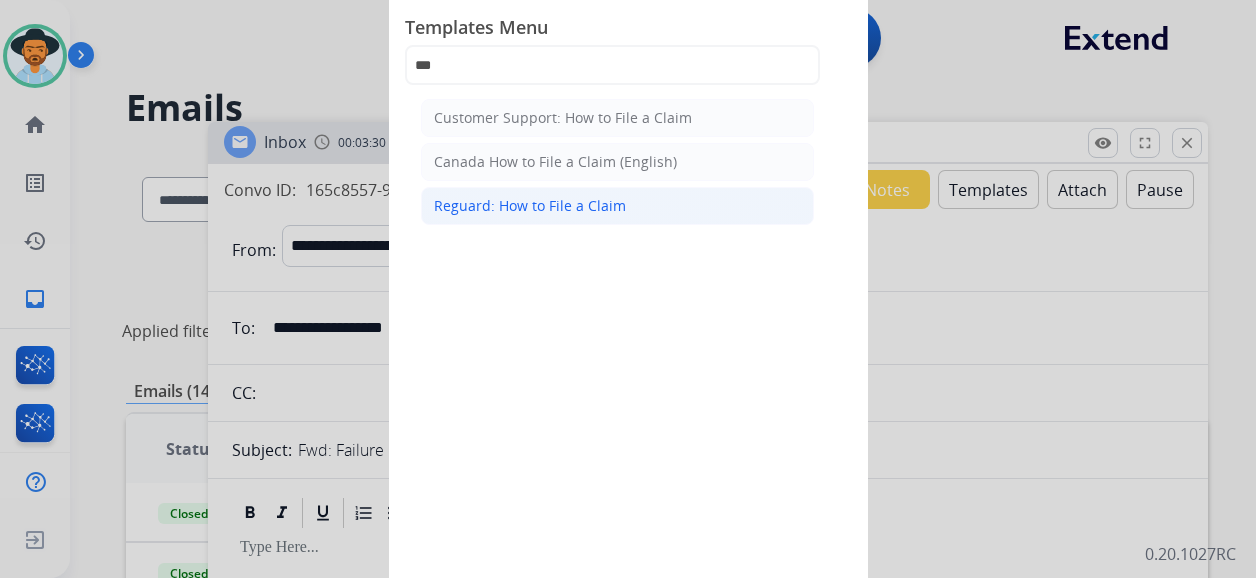 click on "Reguard: How to File a Claim" 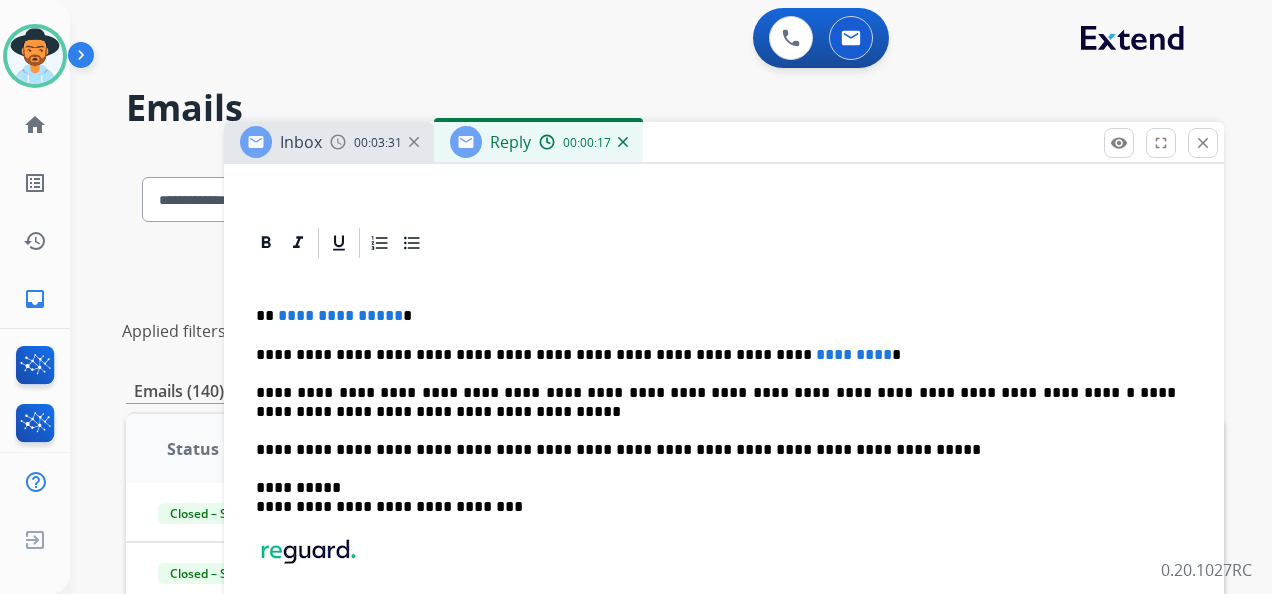 scroll, scrollTop: 400, scrollLeft: 0, axis: vertical 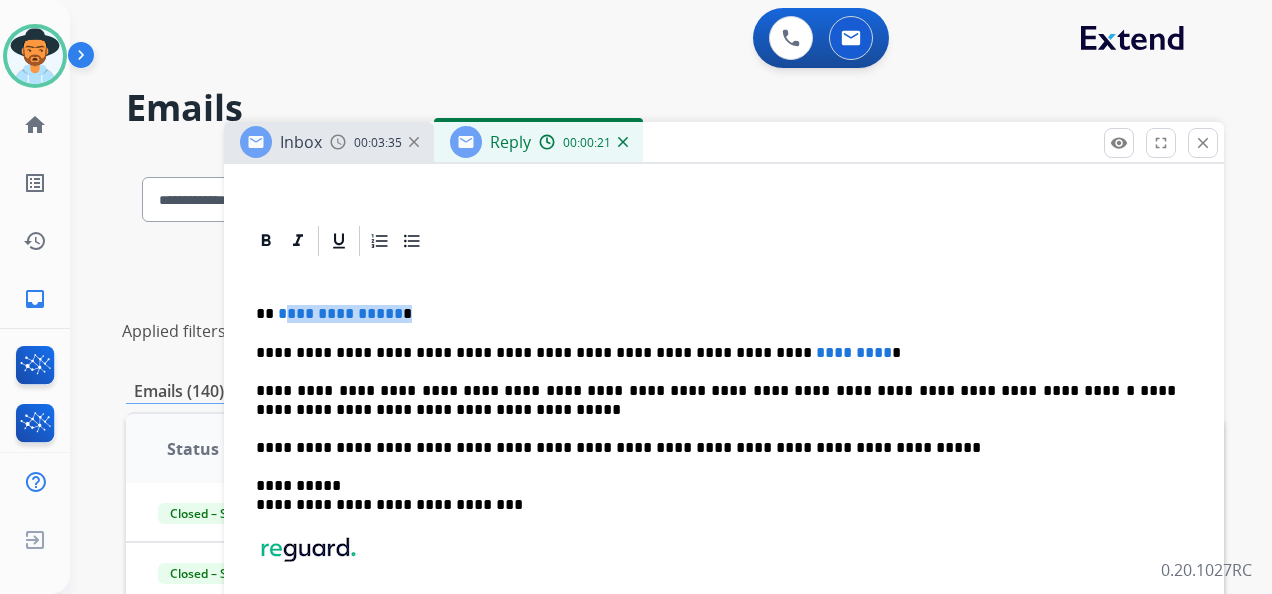 drag, startPoint x: 376, startPoint y: 314, endPoint x: 279, endPoint y: 312, distance: 97.020615 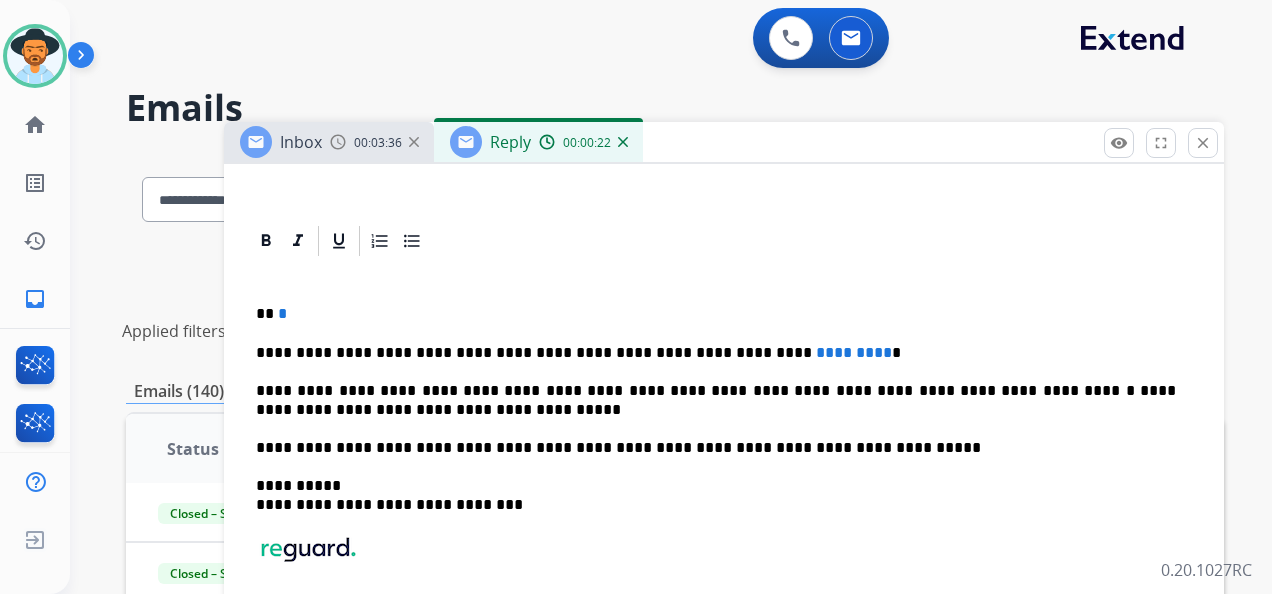 type 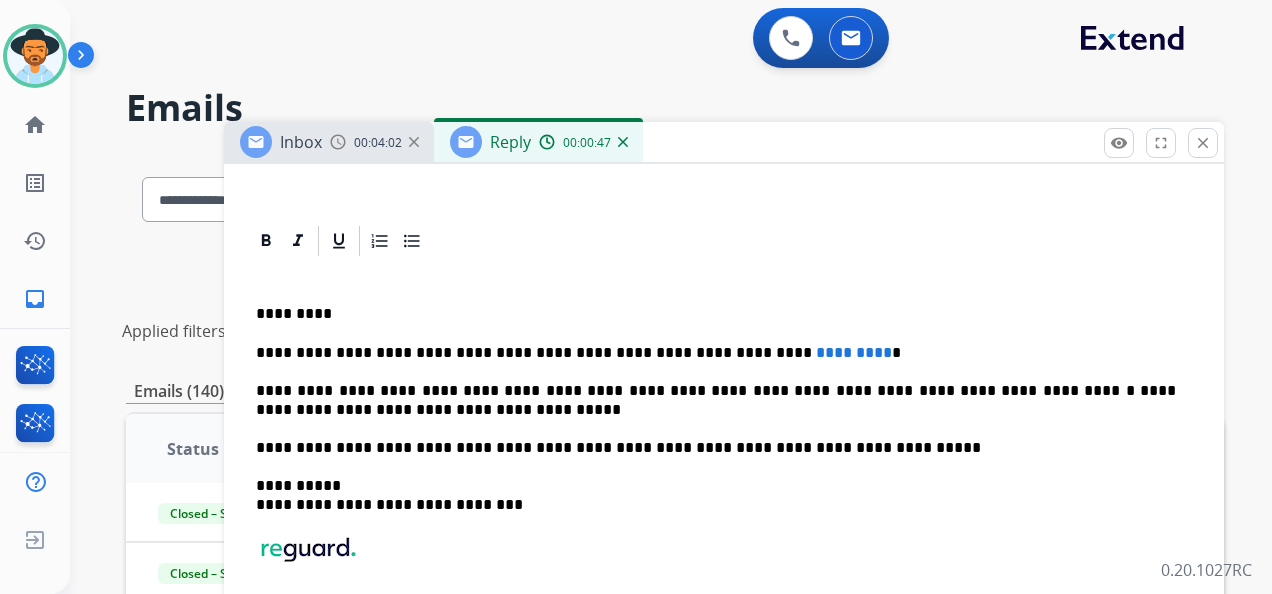 click on "**********" at bounding box center (716, 353) 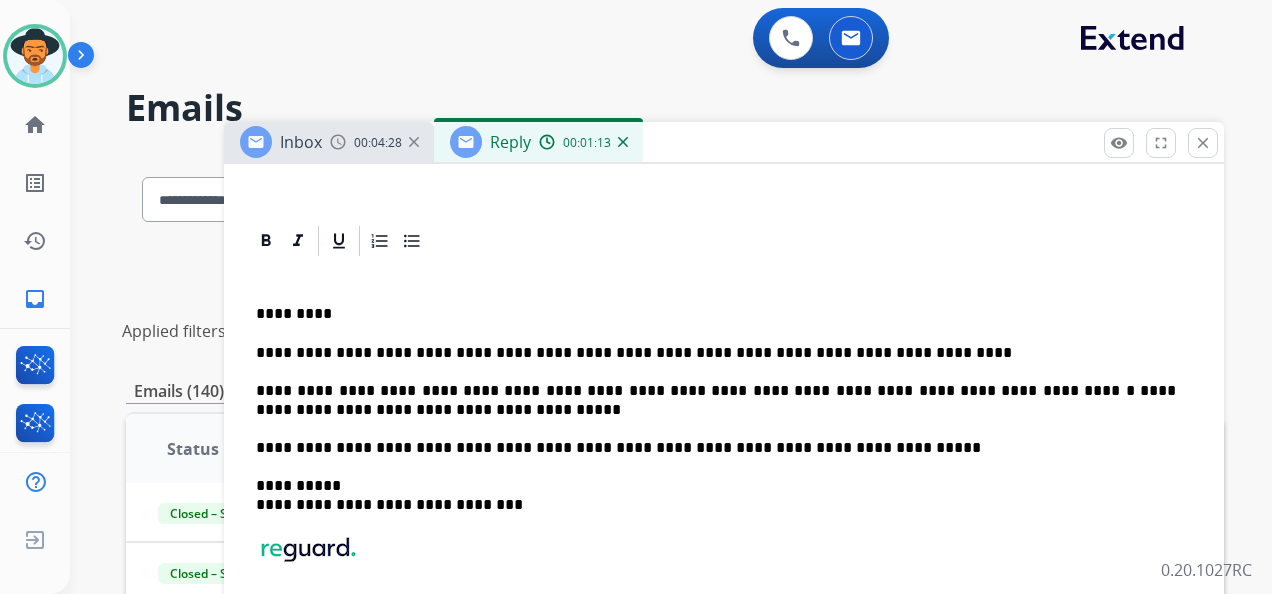 click on "**********" at bounding box center (716, 400) 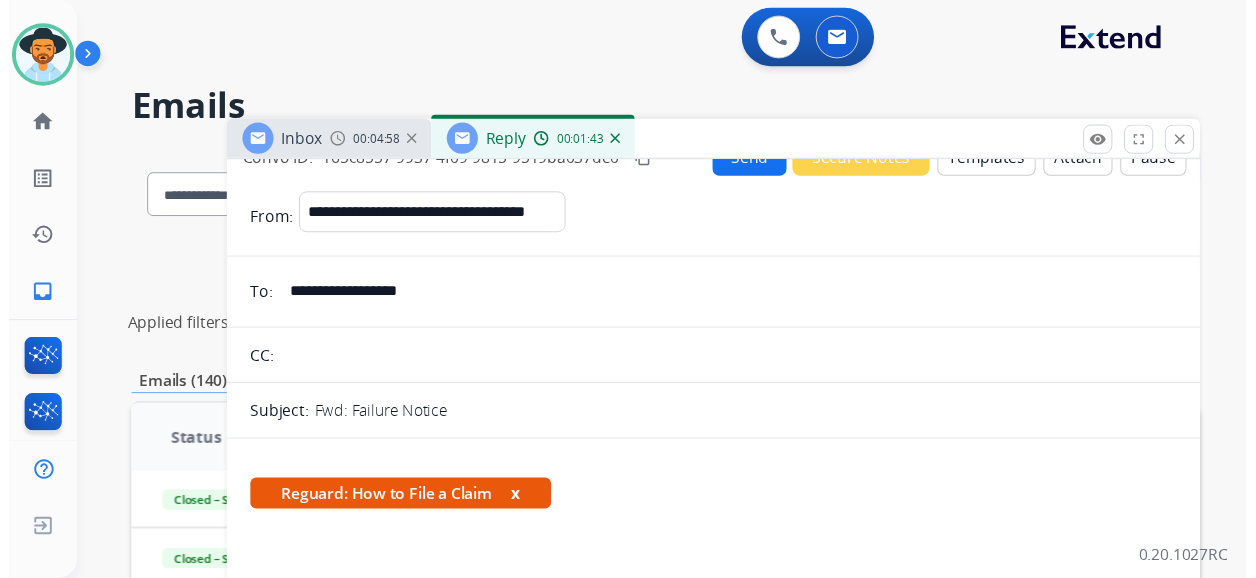 scroll, scrollTop: 0, scrollLeft: 0, axis: both 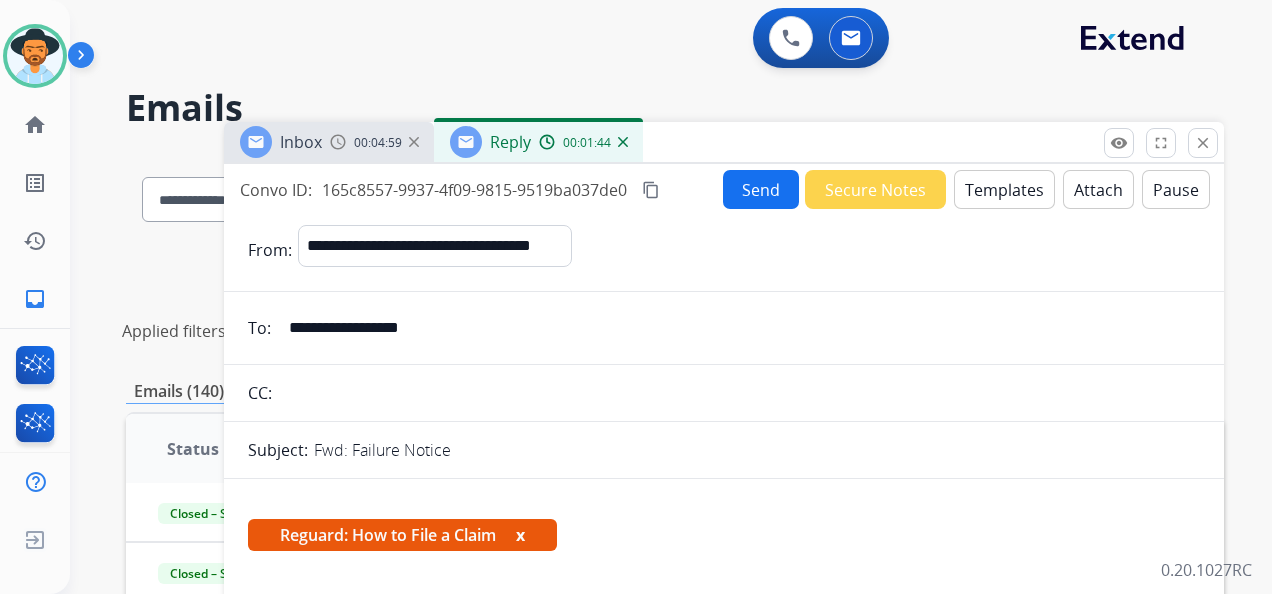 click on "Send" at bounding box center [761, 189] 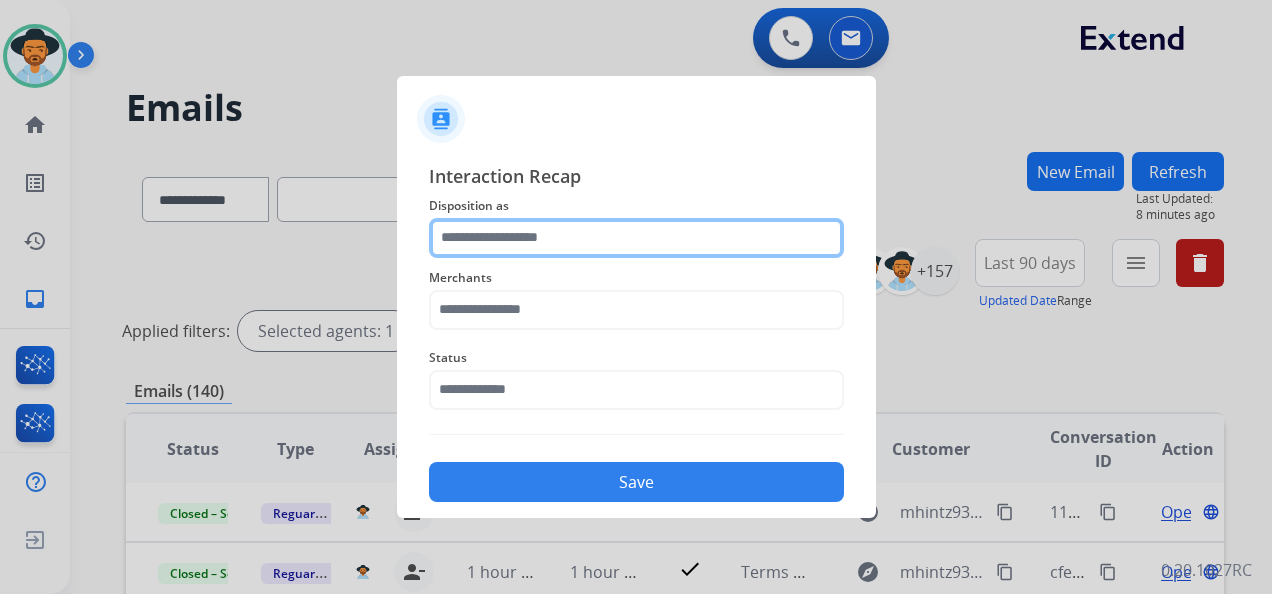 click 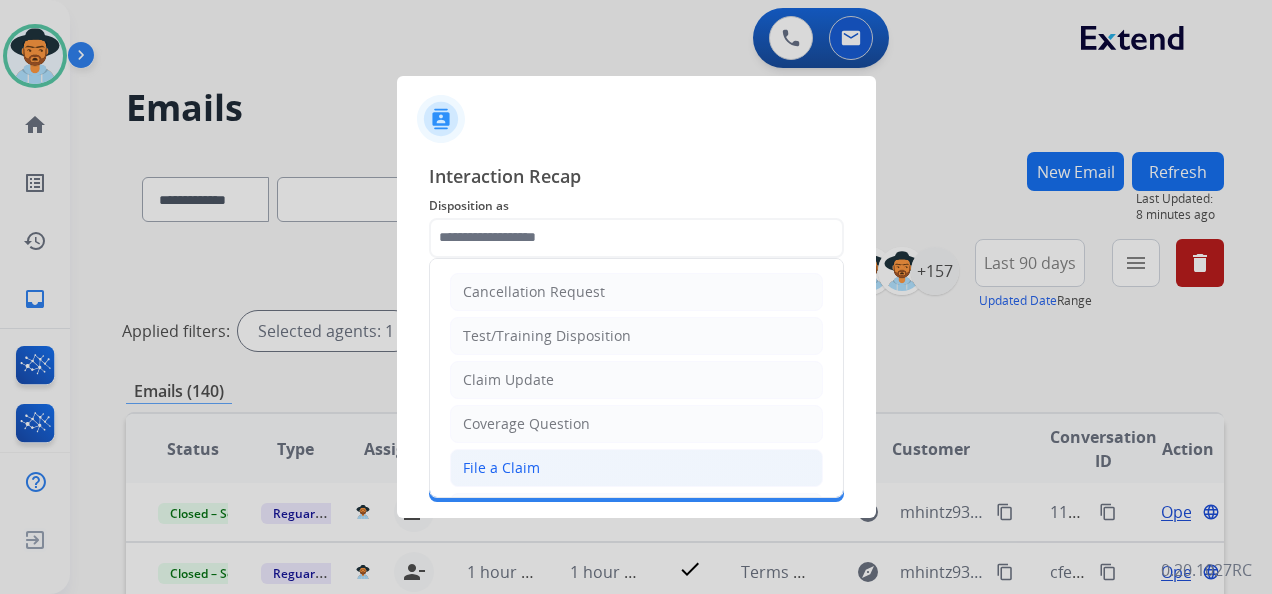 click on "File a Claim" 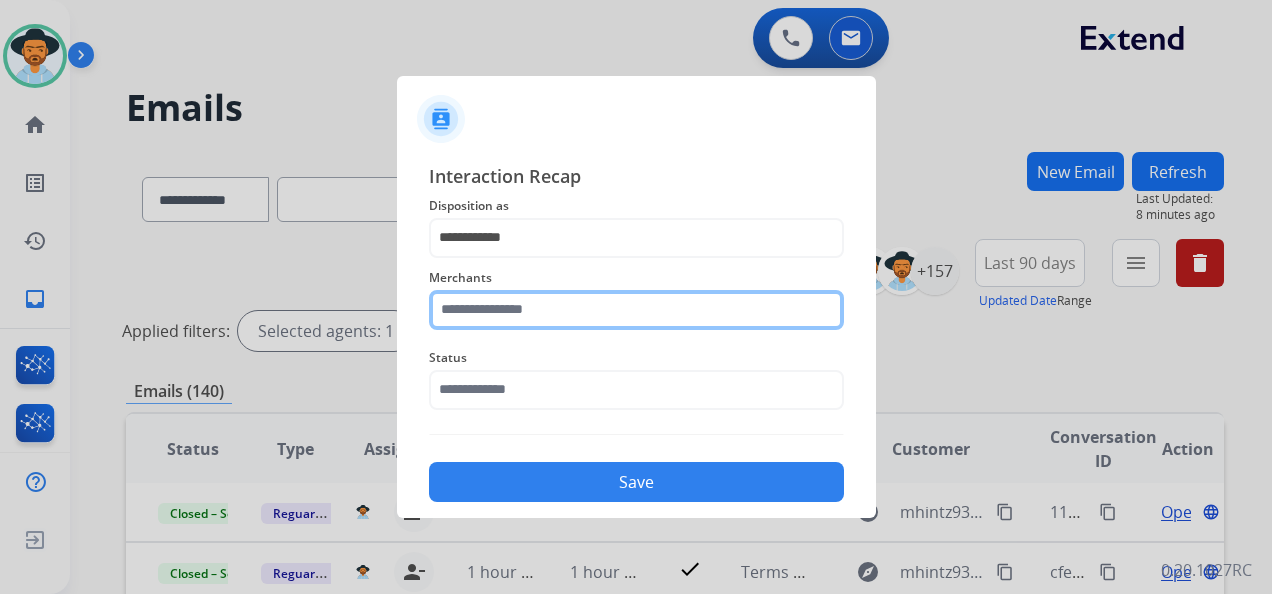 click 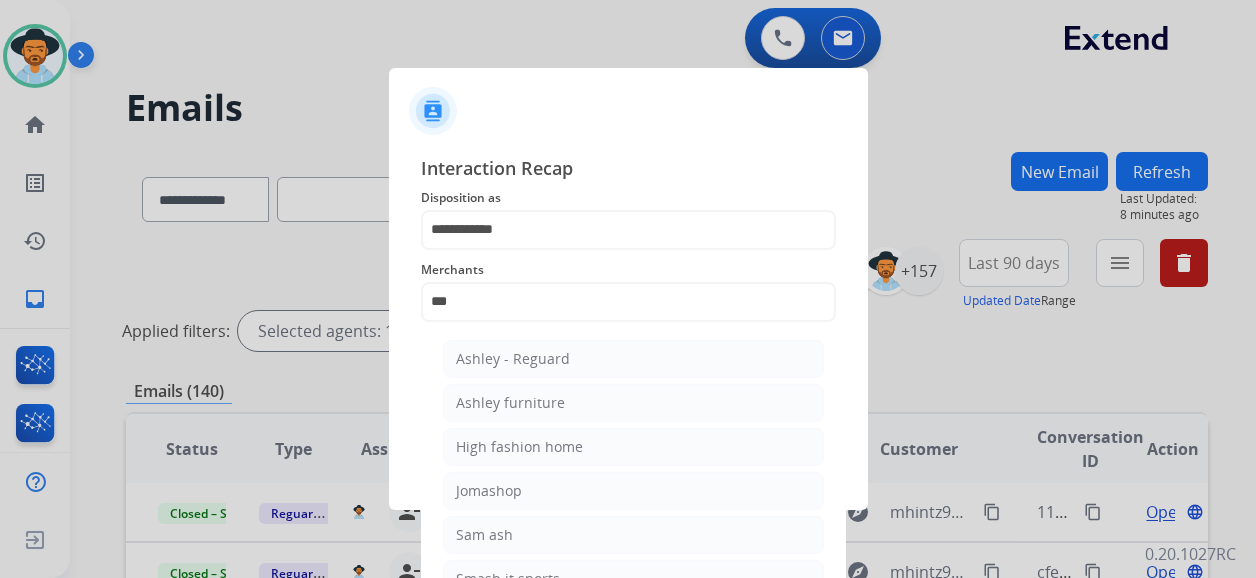 click on "Ashley - Reguard" 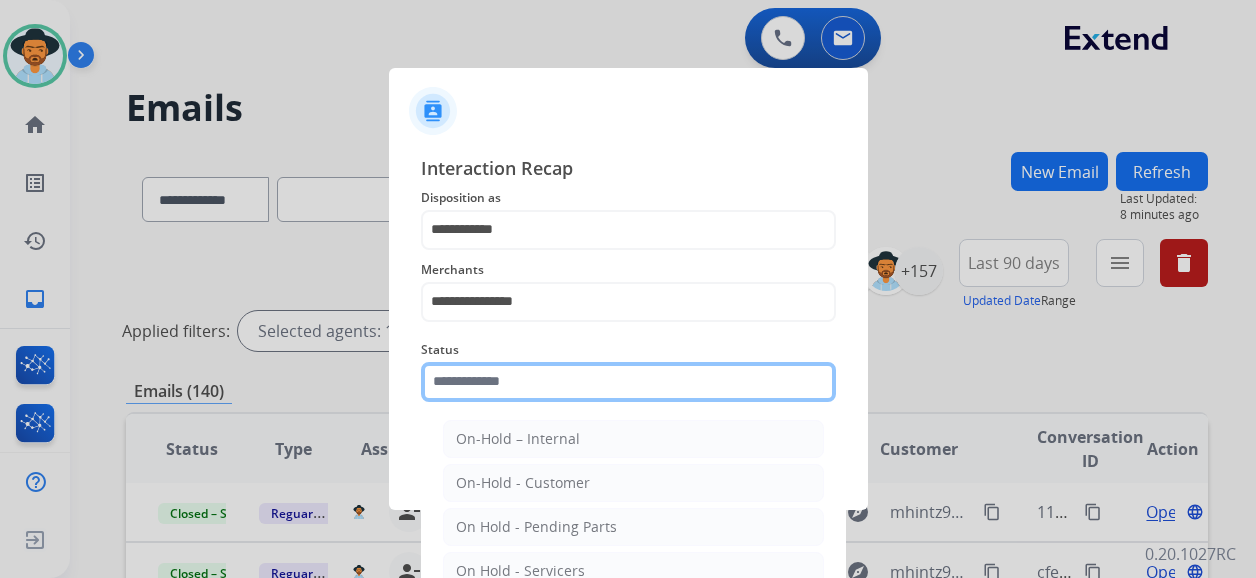 click 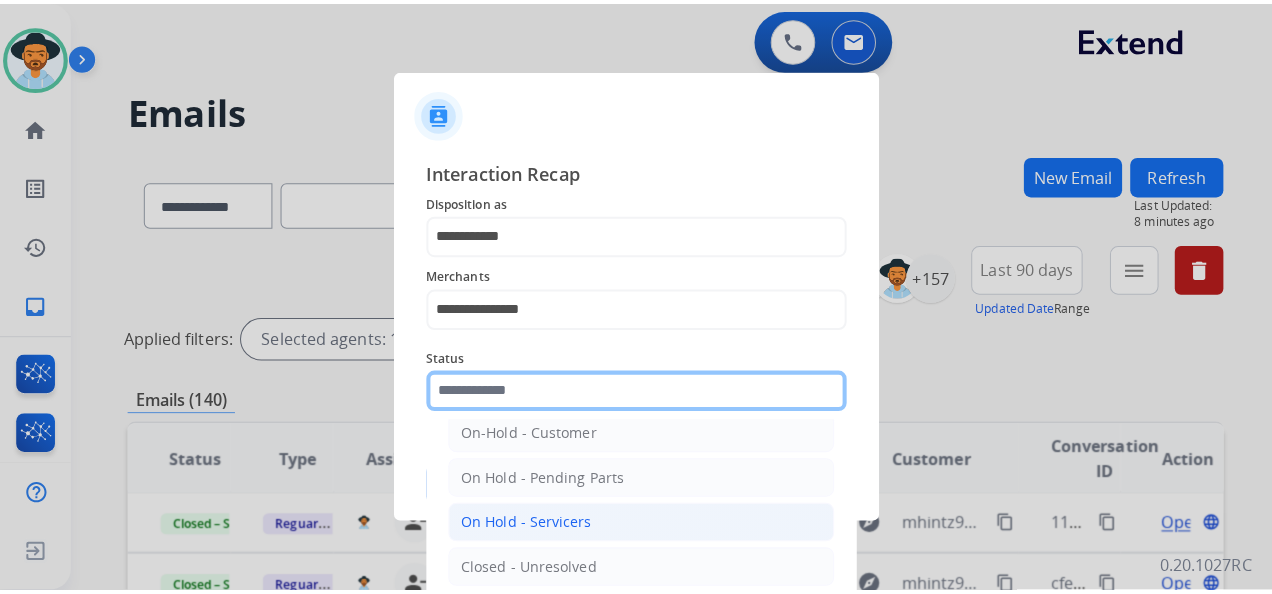 scroll, scrollTop: 100, scrollLeft: 0, axis: vertical 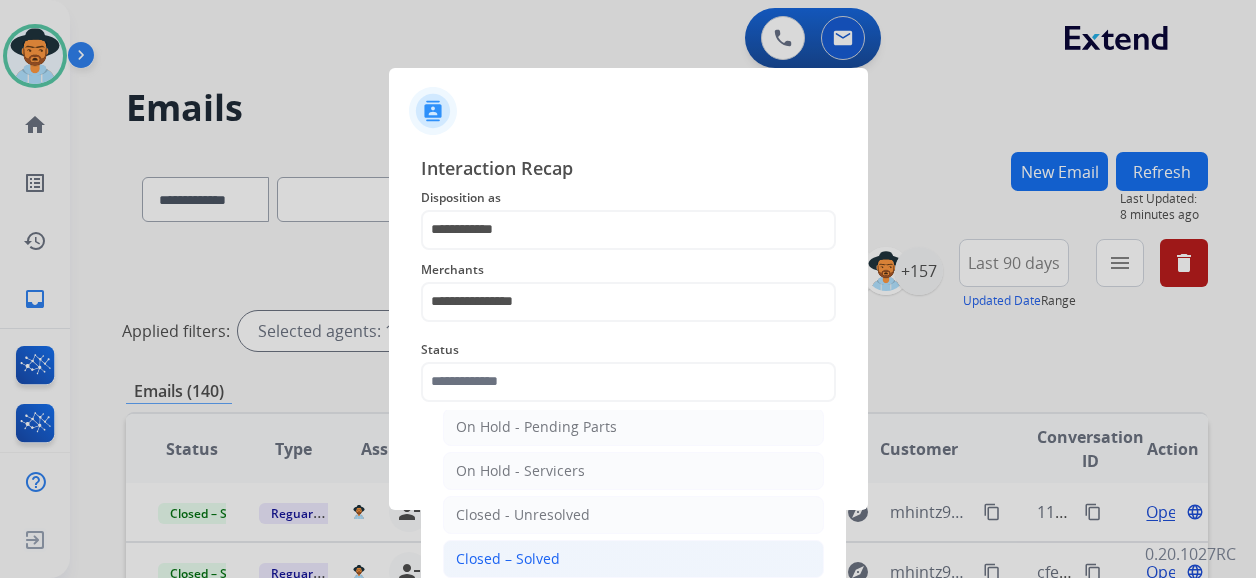 click on "Closed – Solved" 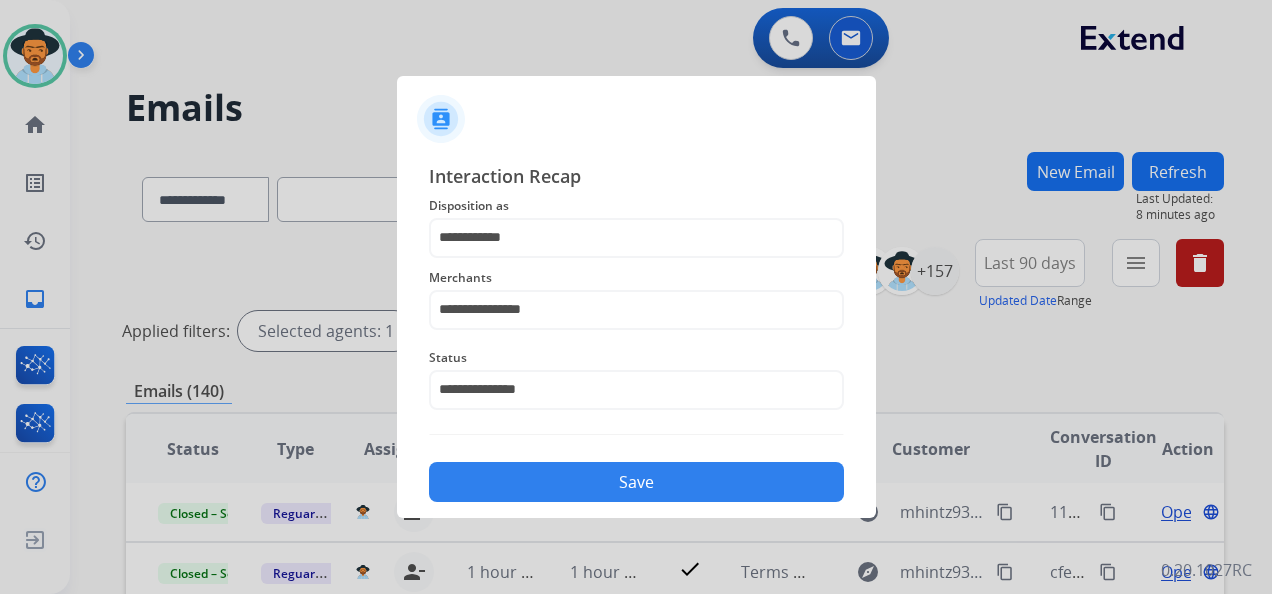 click on "Save" 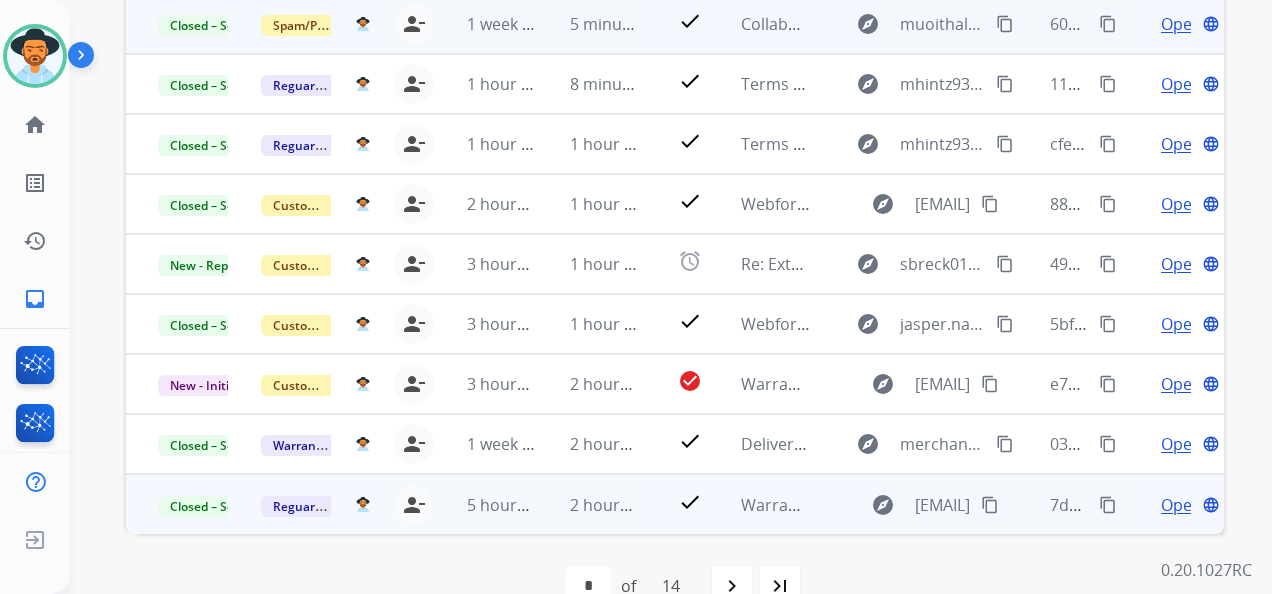 scroll, scrollTop: 592, scrollLeft: 0, axis: vertical 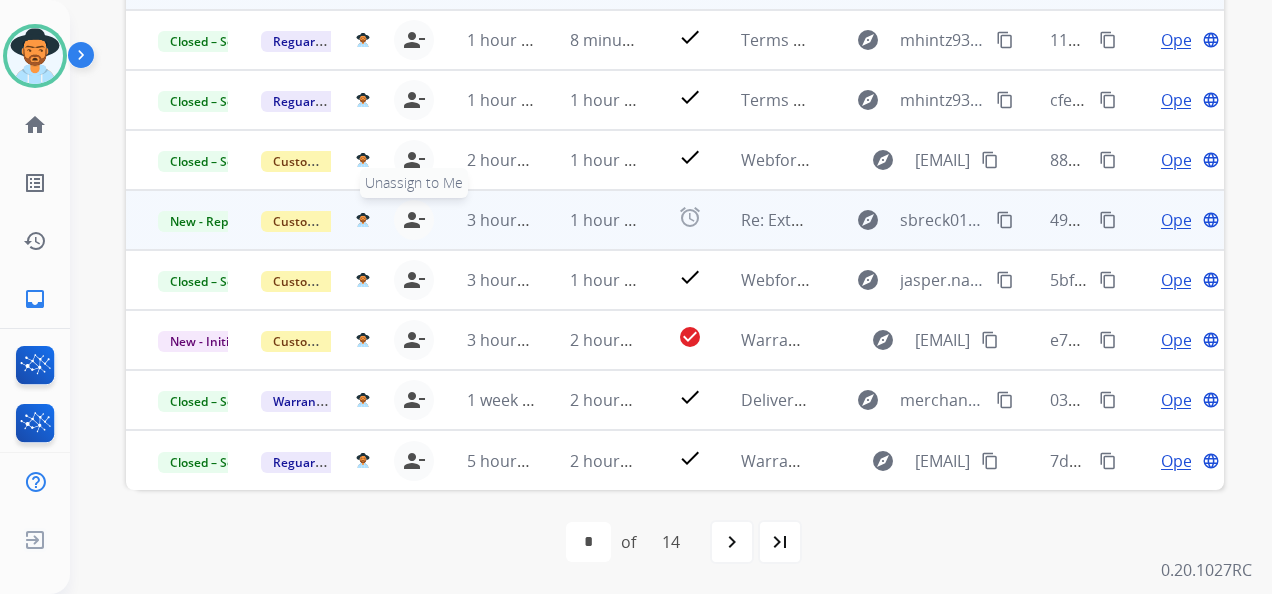 click on "person_remove" at bounding box center [414, 220] 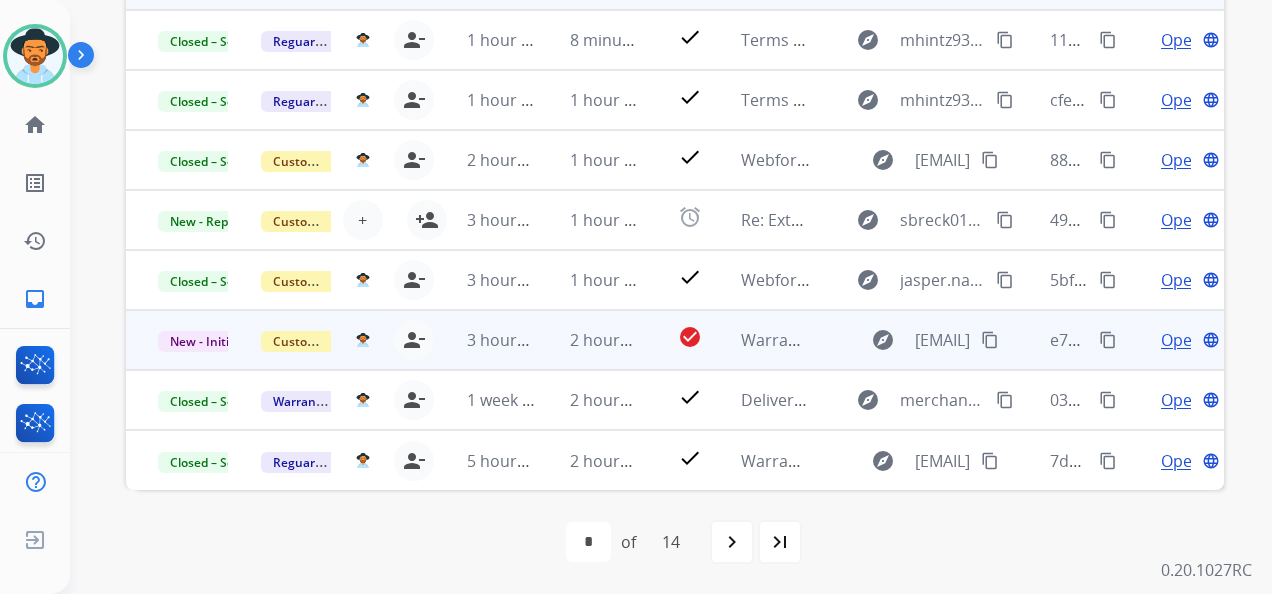 click on "Open" at bounding box center [1181, 340] 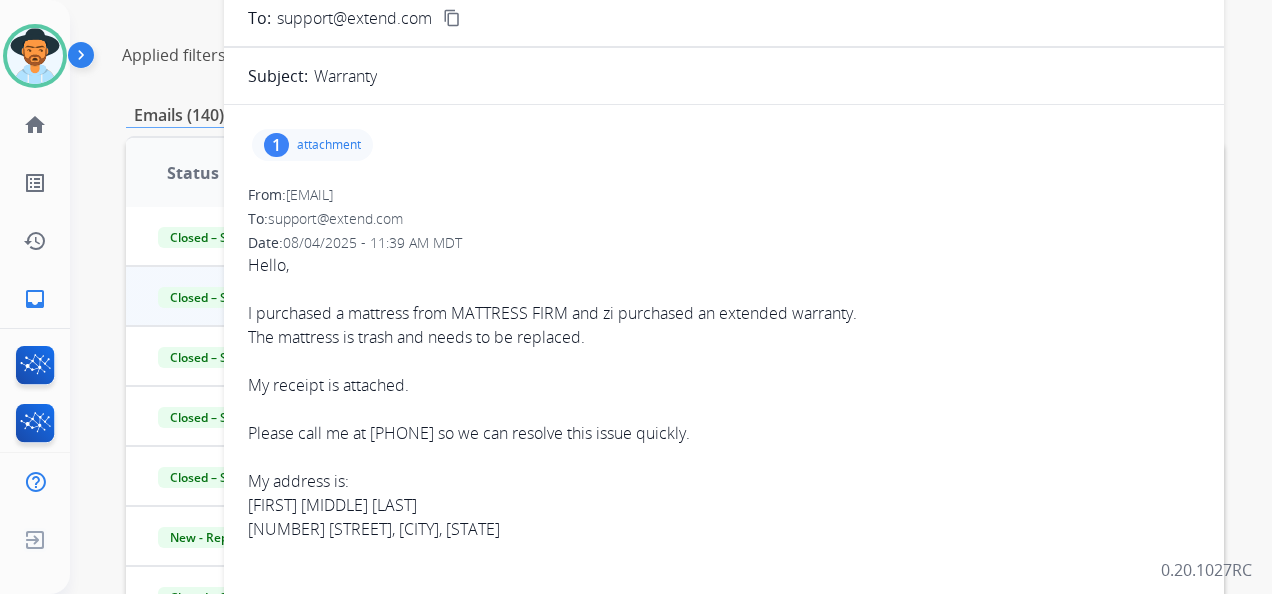 scroll, scrollTop: 192, scrollLeft: 0, axis: vertical 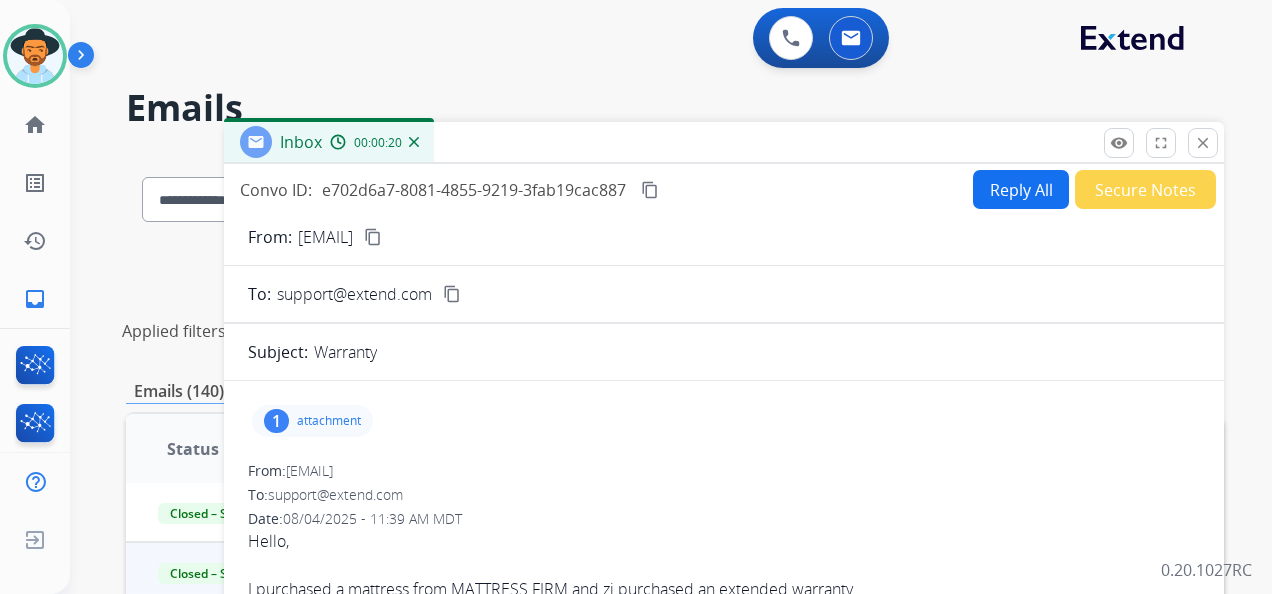 click on "content_copy" at bounding box center (373, 237) 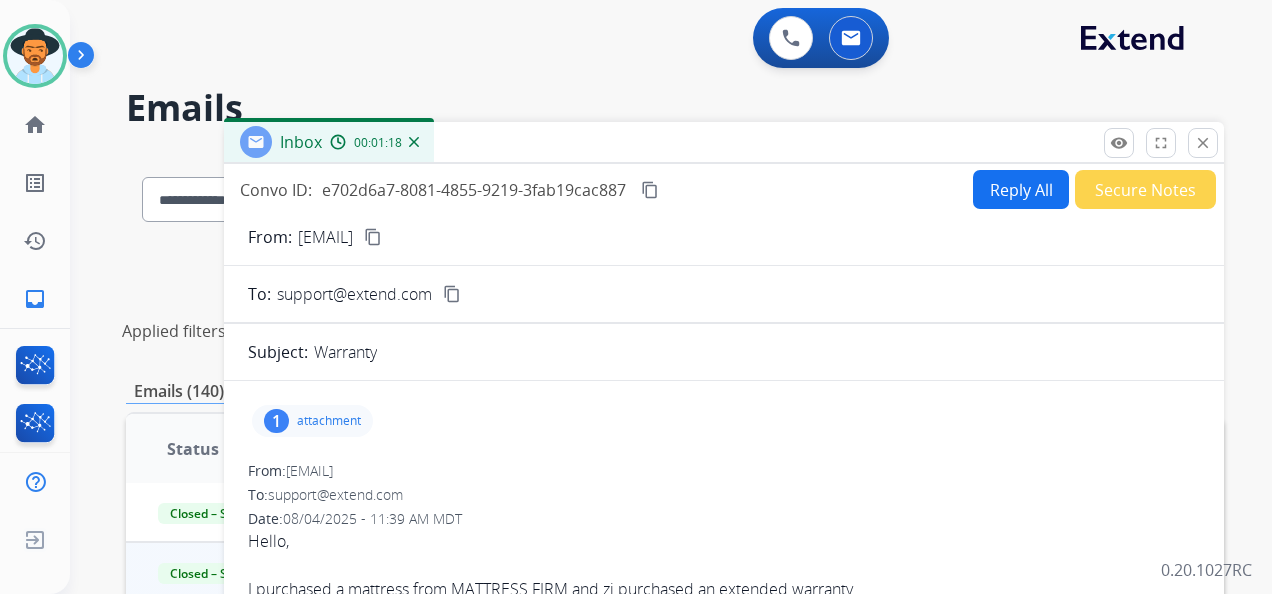 click on "content_copy" at bounding box center [650, 190] 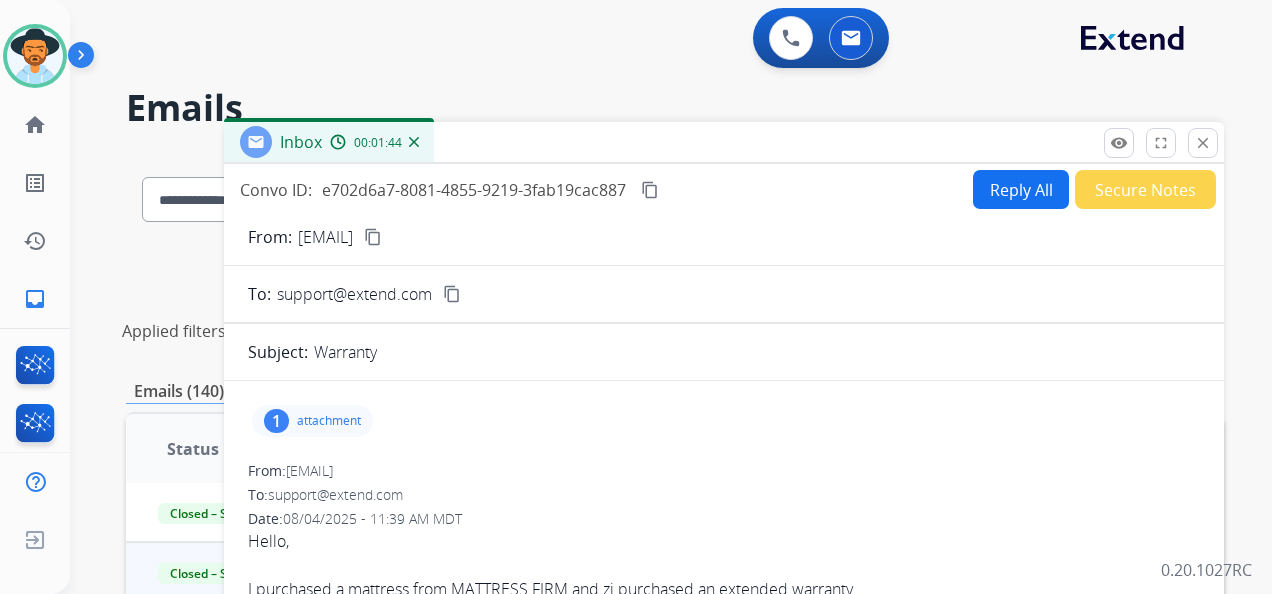 scroll, scrollTop: 19, scrollLeft: 0, axis: vertical 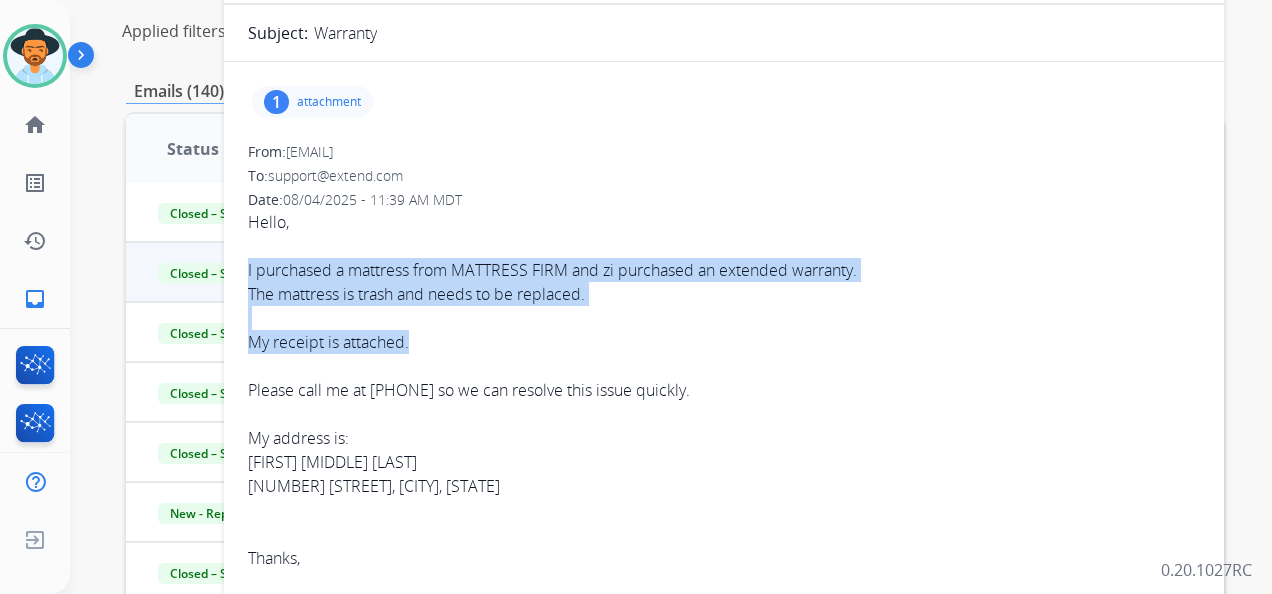 drag, startPoint x: 246, startPoint y: 262, endPoint x: 488, endPoint y: 346, distance: 256.164 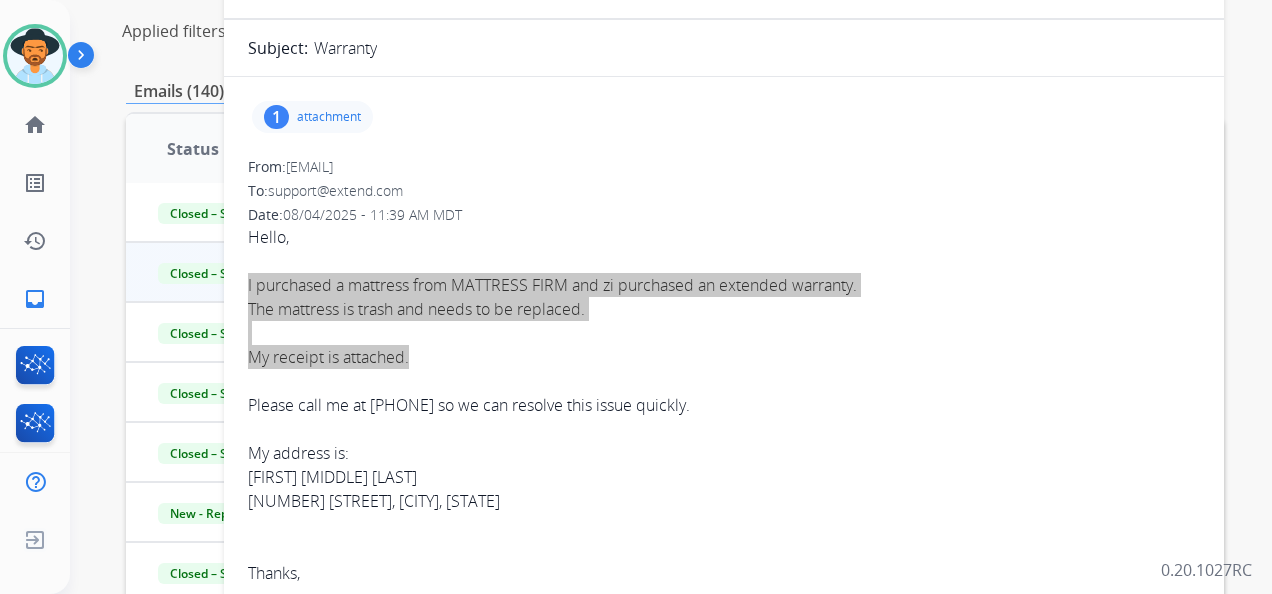 scroll, scrollTop: 0, scrollLeft: 0, axis: both 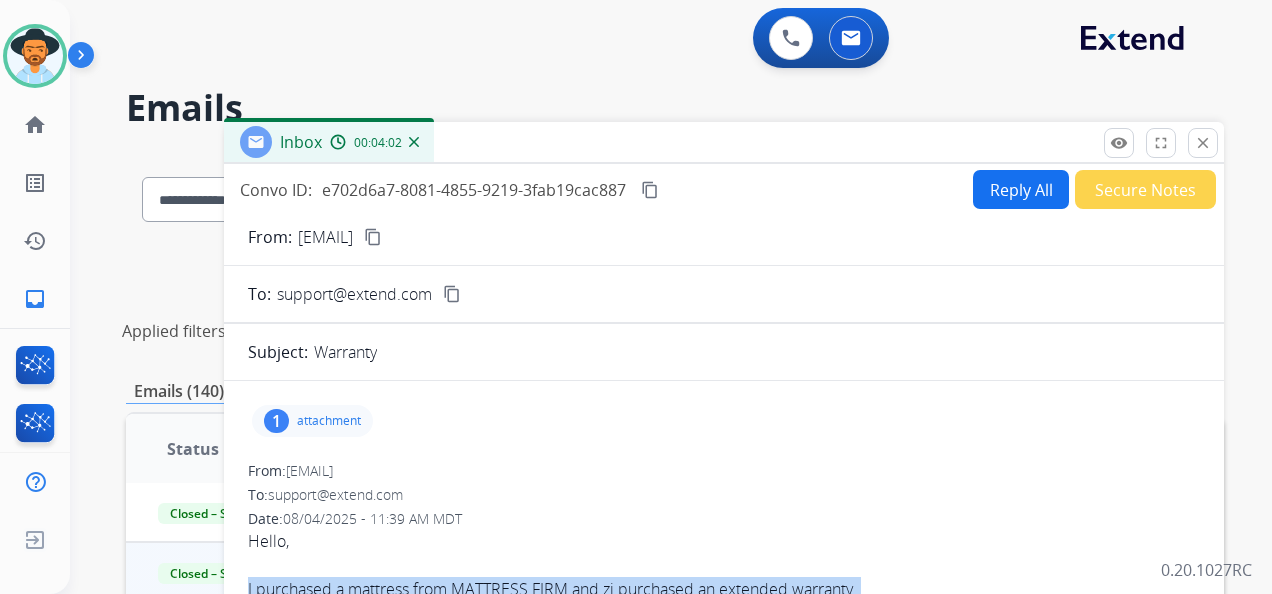 click on "Reply All" at bounding box center (1021, 189) 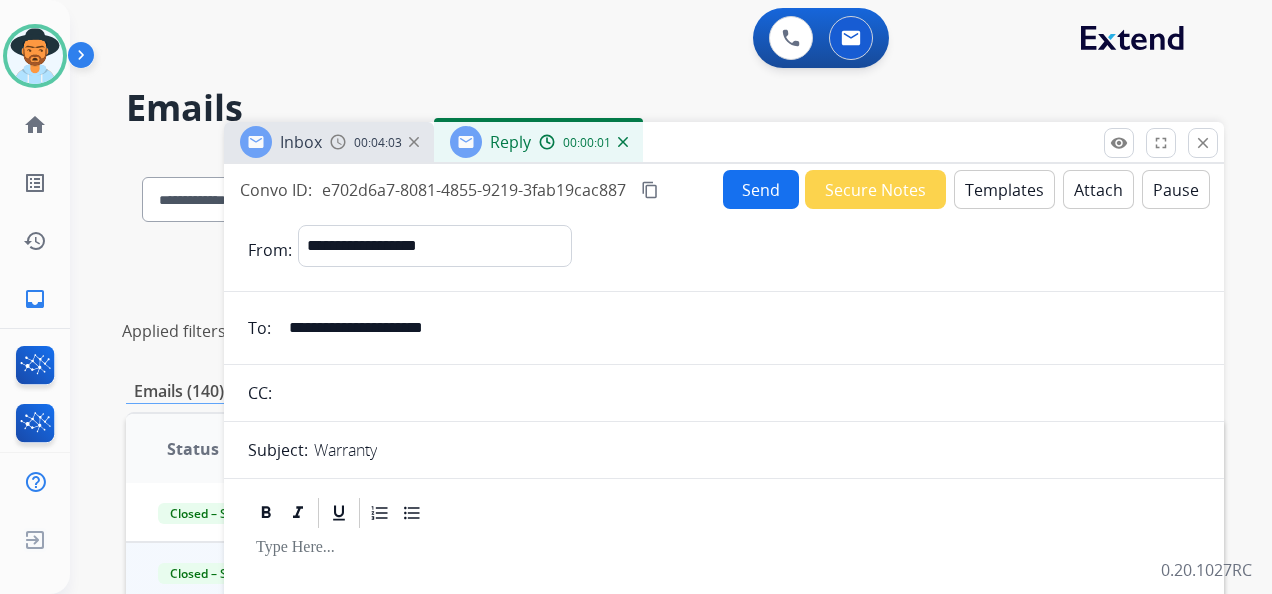 click on "Templates" at bounding box center (1004, 189) 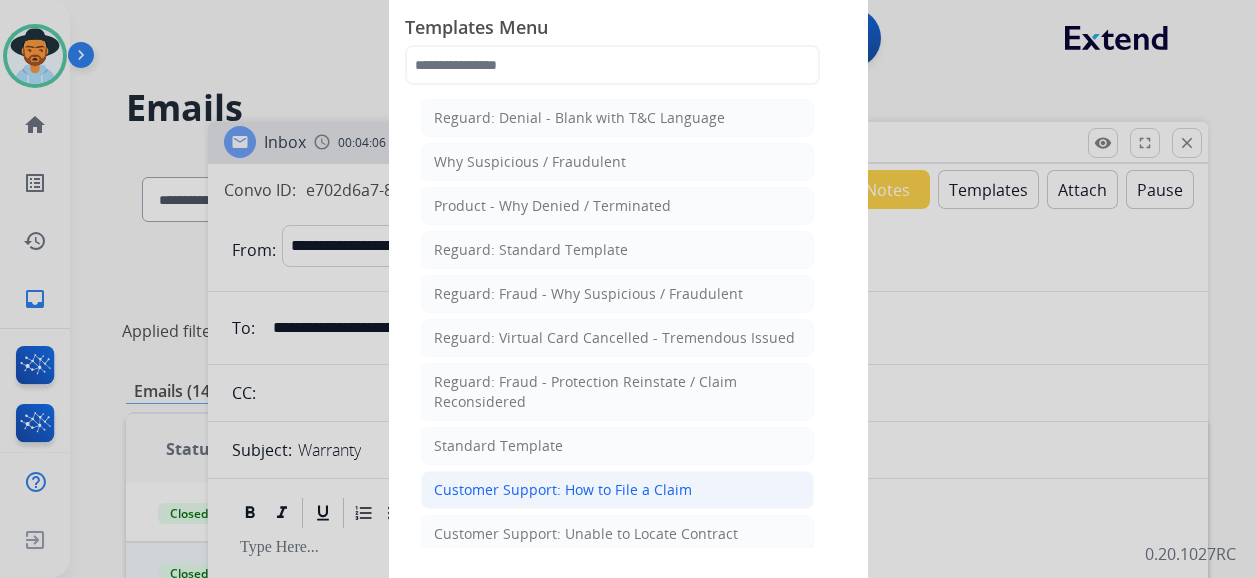 click on "Customer Support: How to File a Claim" 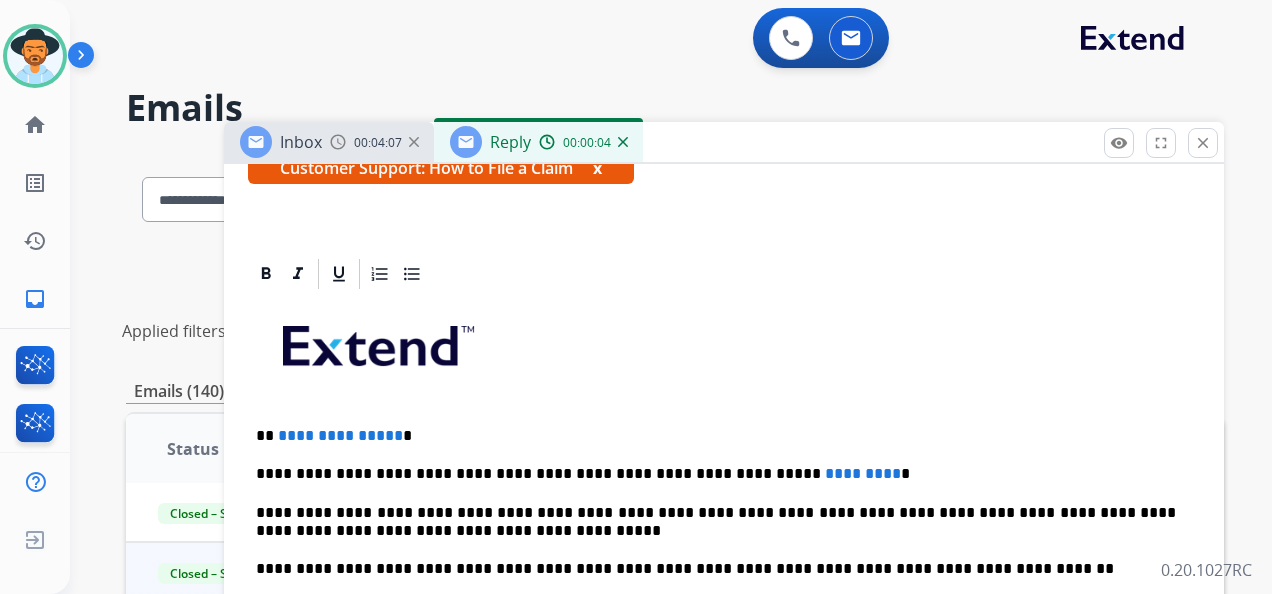 scroll, scrollTop: 500, scrollLeft: 0, axis: vertical 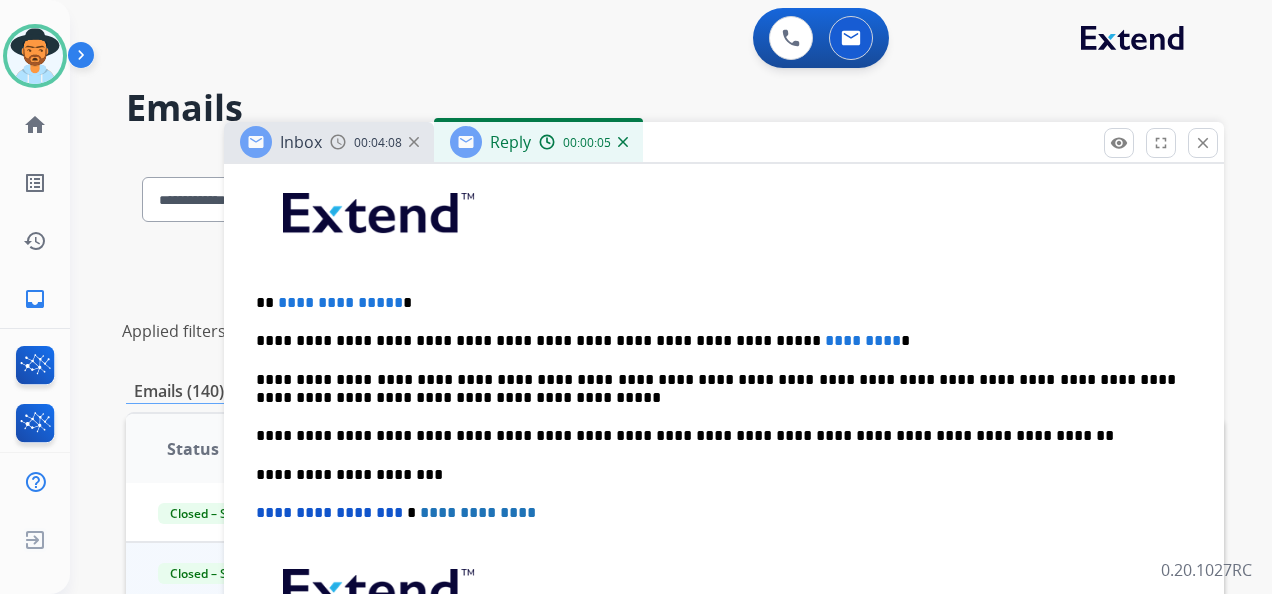 click on "**********" at bounding box center [716, 303] 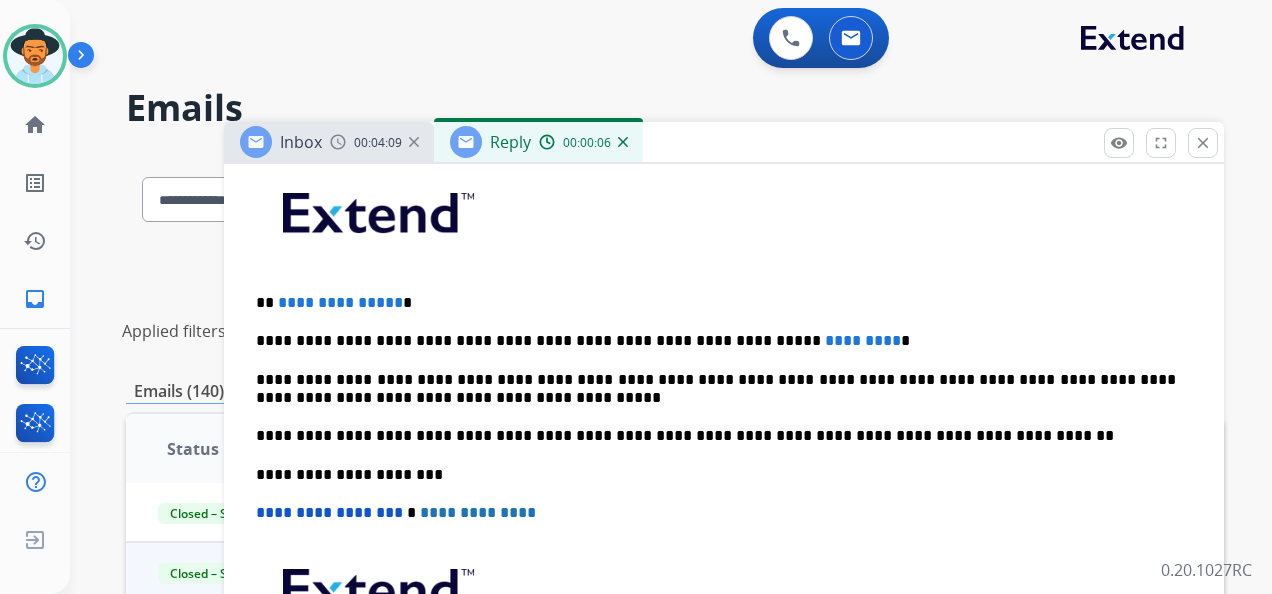 type 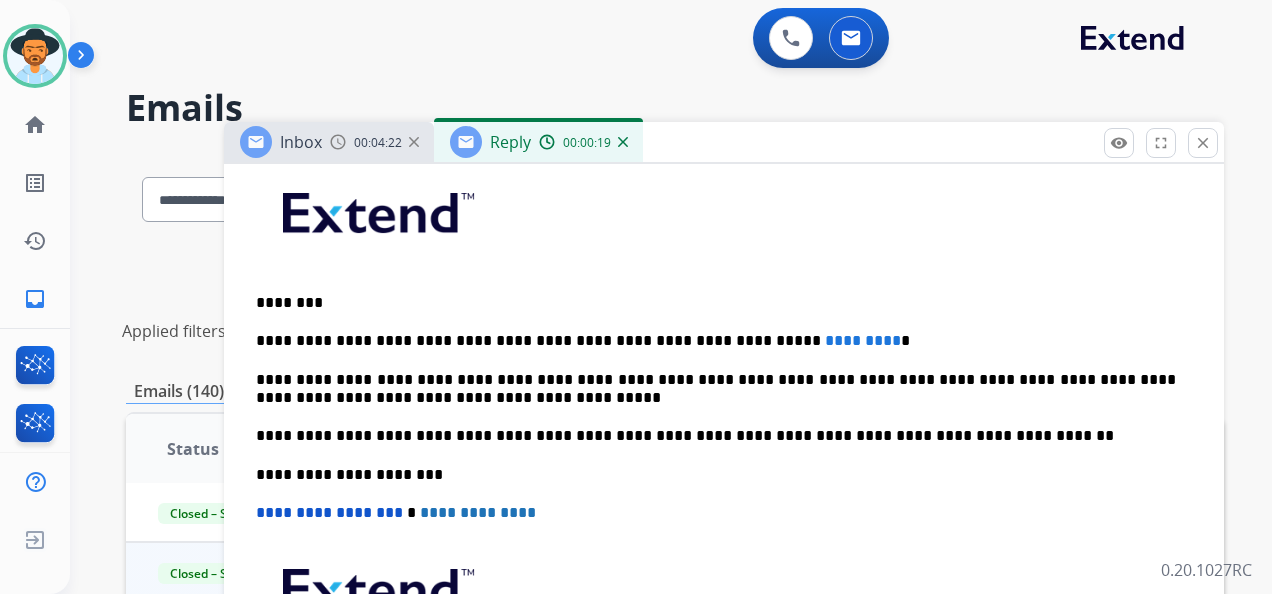 click on "**********" at bounding box center (716, 341) 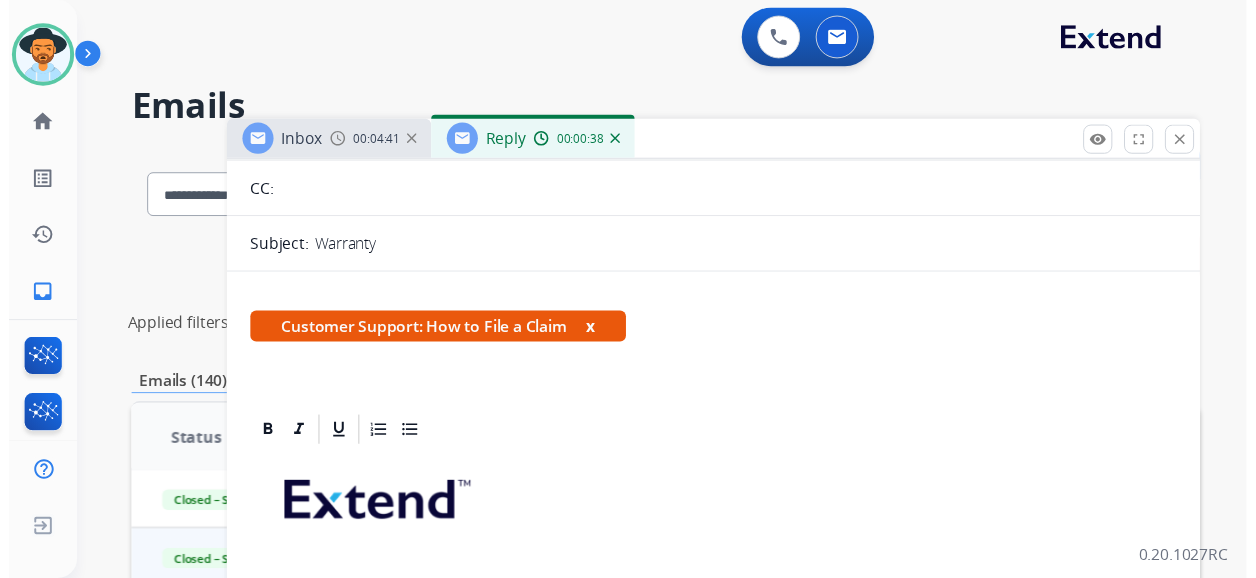 scroll, scrollTop: 0, scrollLeft: 0, axis: both 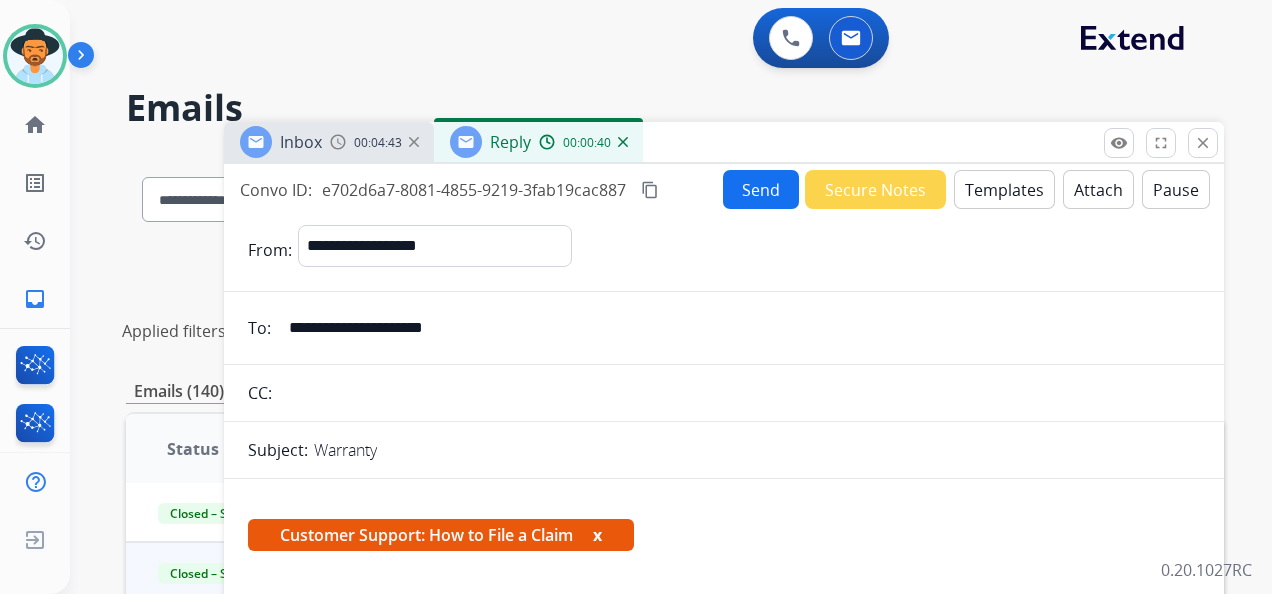 click on "Send" at bounding box center (761, 189) 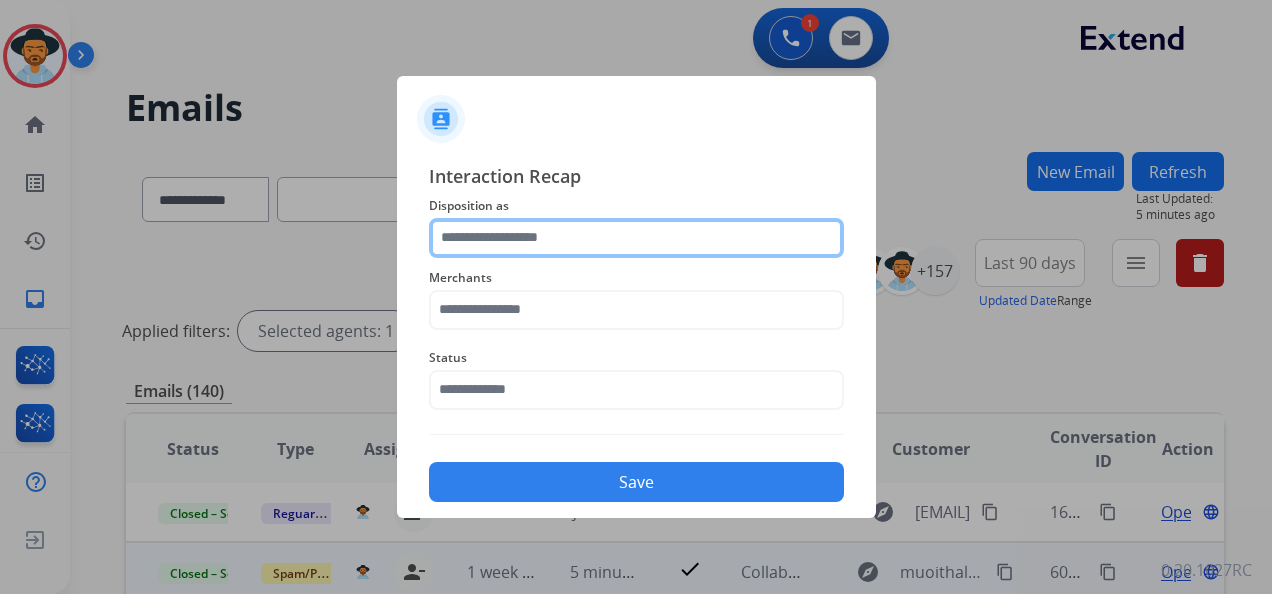 click 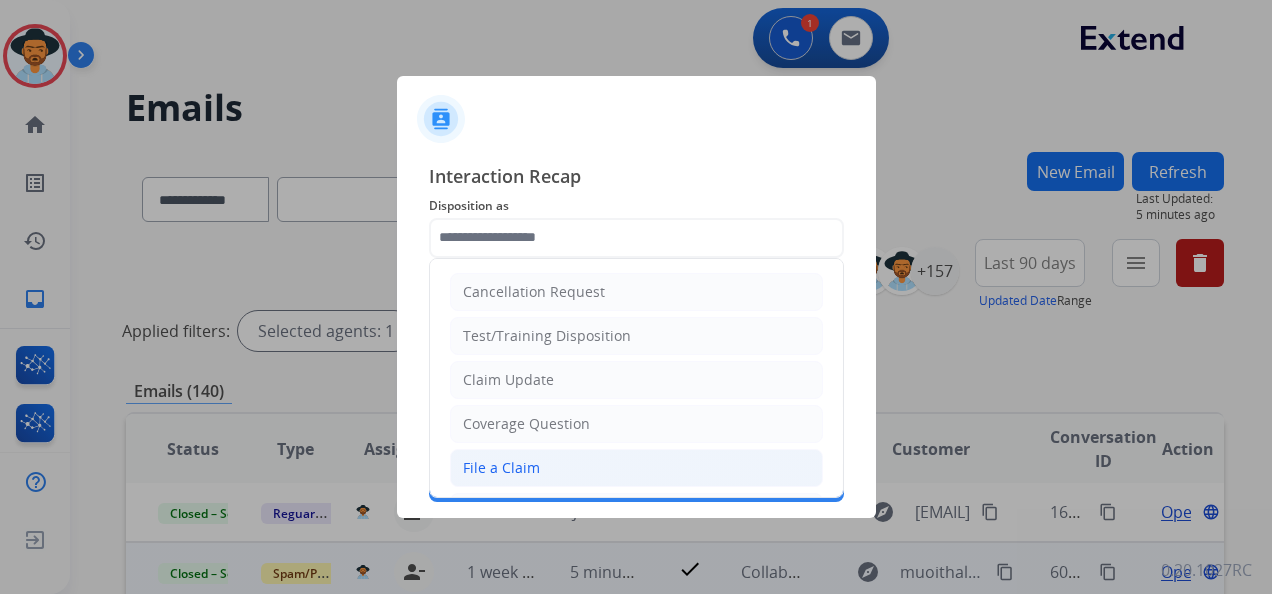 click on "File a Claim" 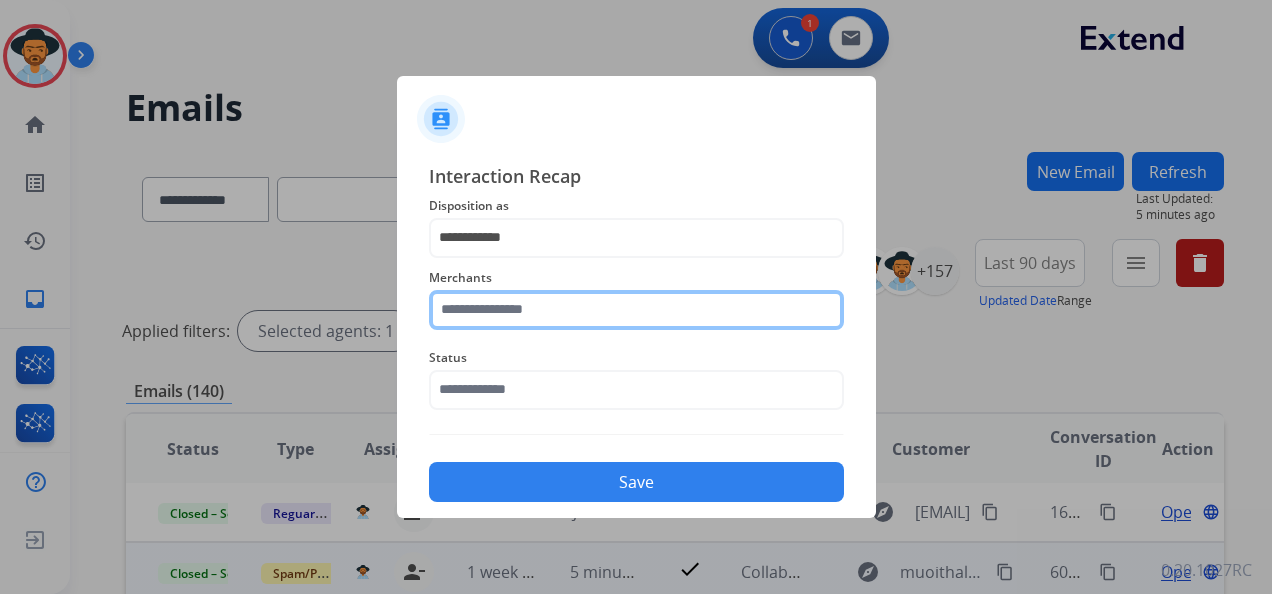 click on "Merchants" 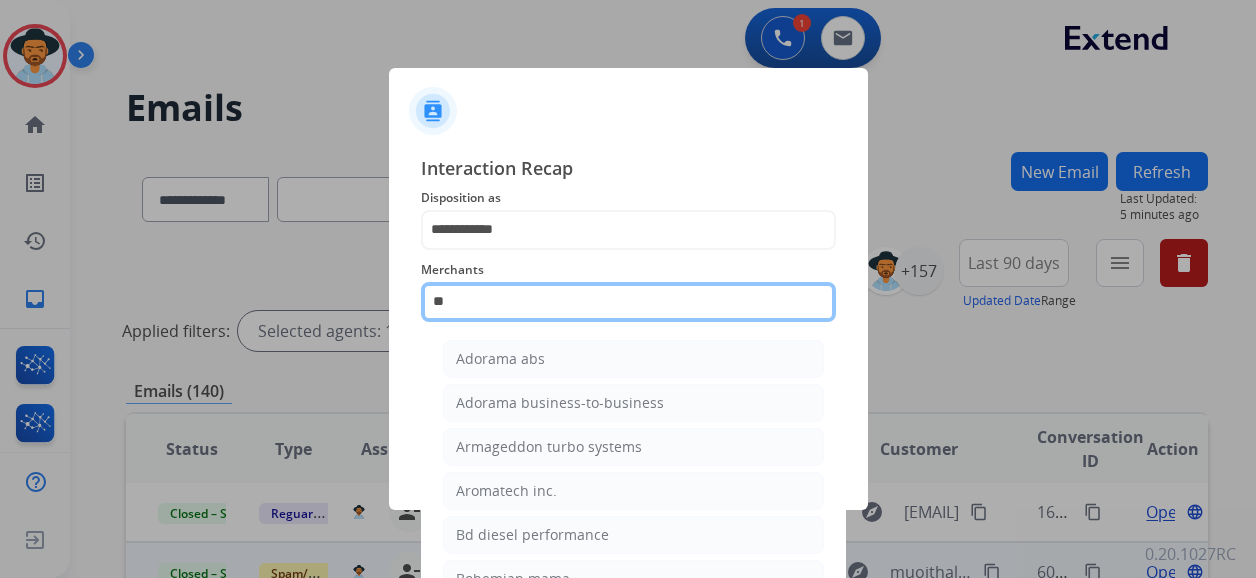 type on "***" 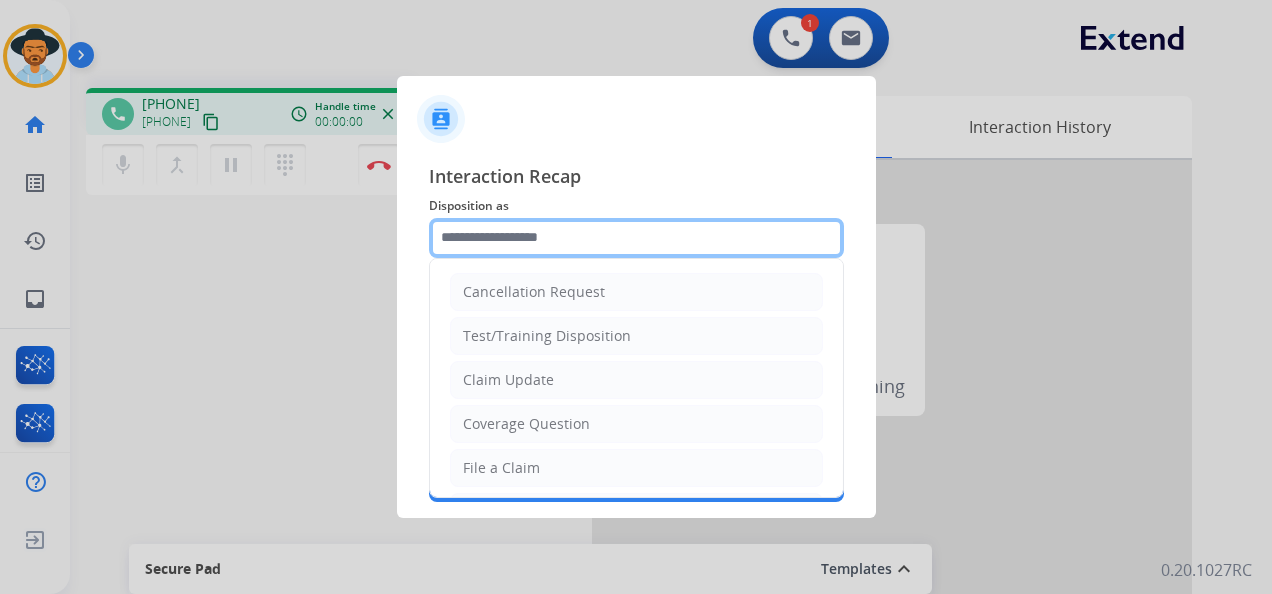 click 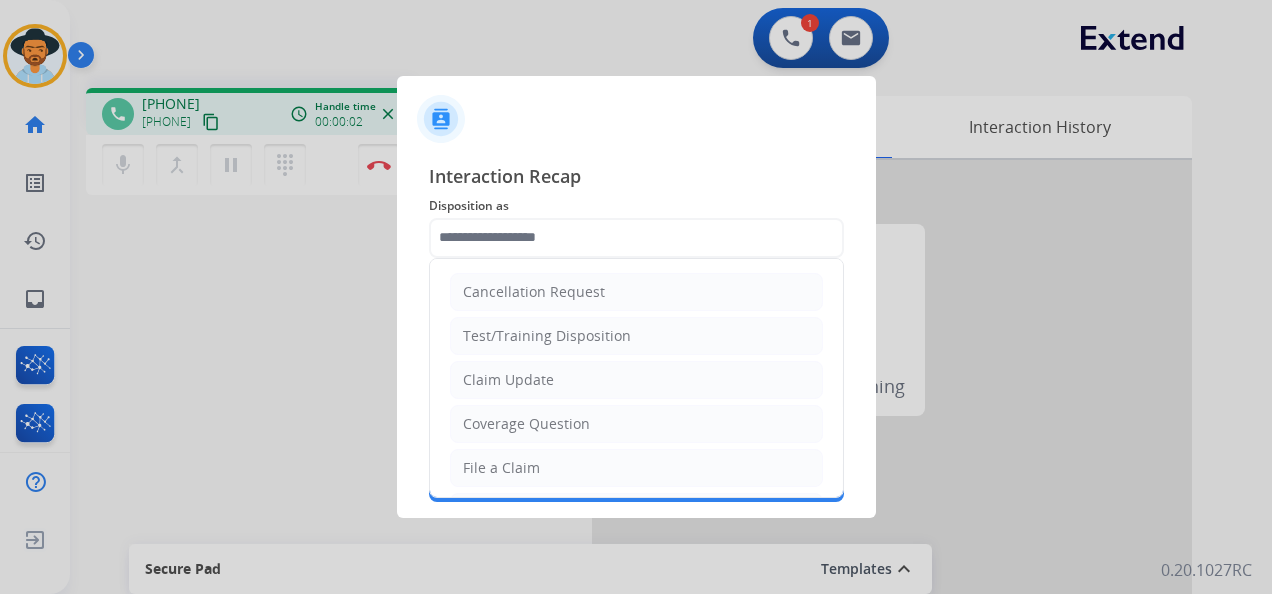 drag, startPoint x: 604, startPoint y: 452, endPoint x: 598, endPoint y: 434, distance: 18.973665 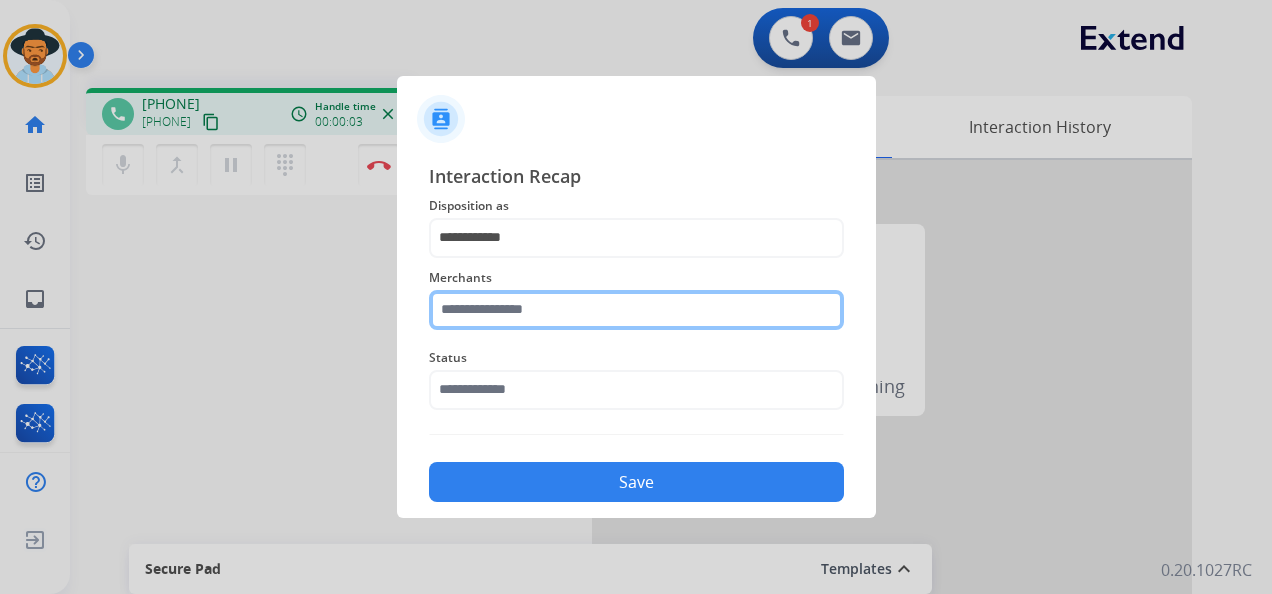 click 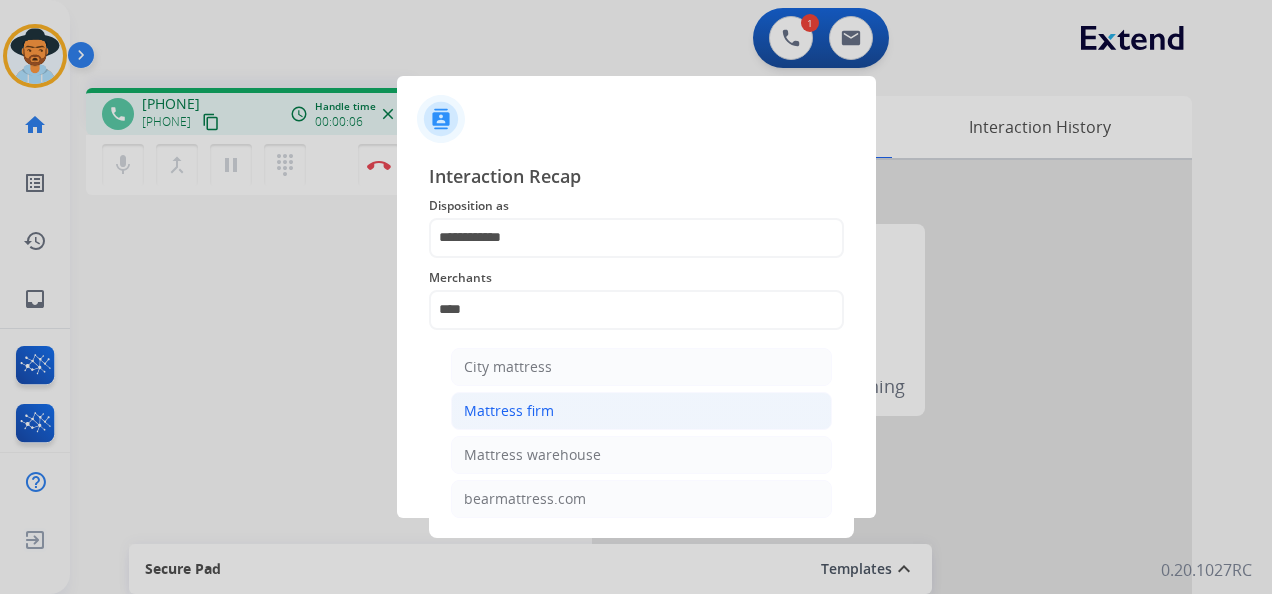 click on "Mattress firm" 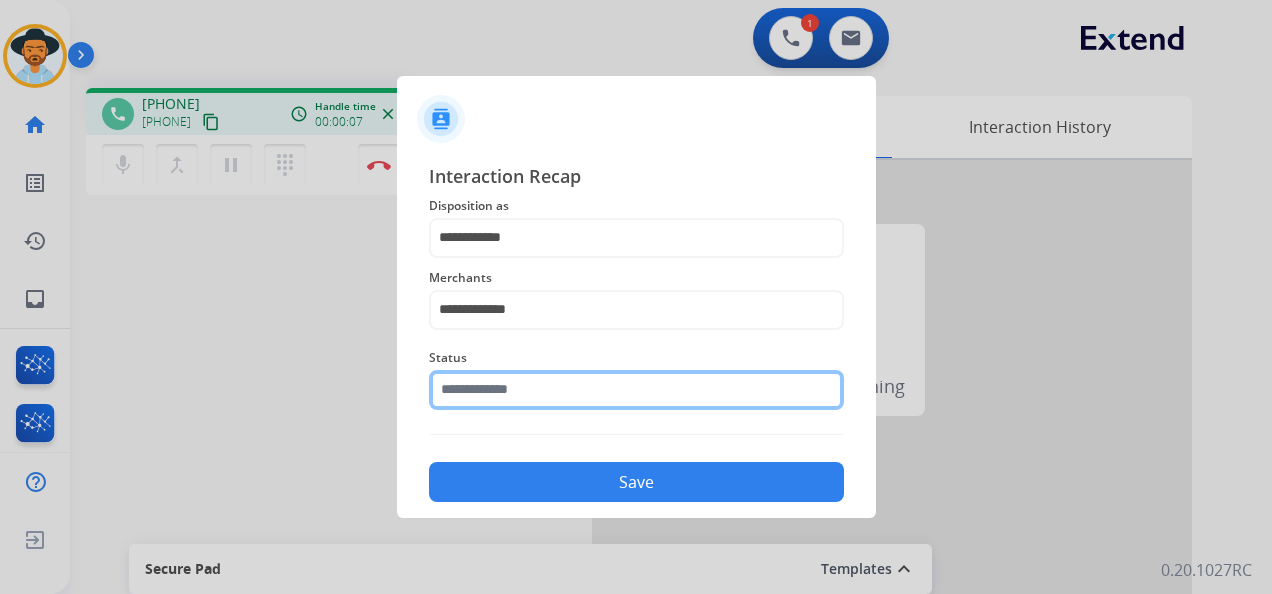 click 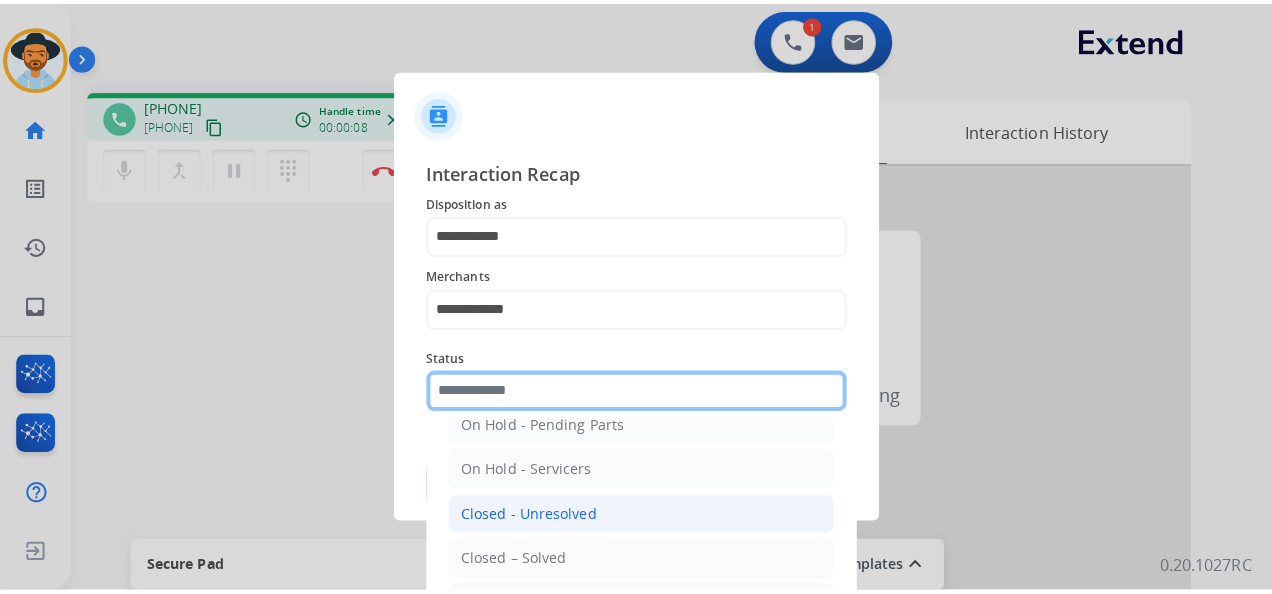scroll, scrollTop: 114, scrollLeft: 0, axis: vertical 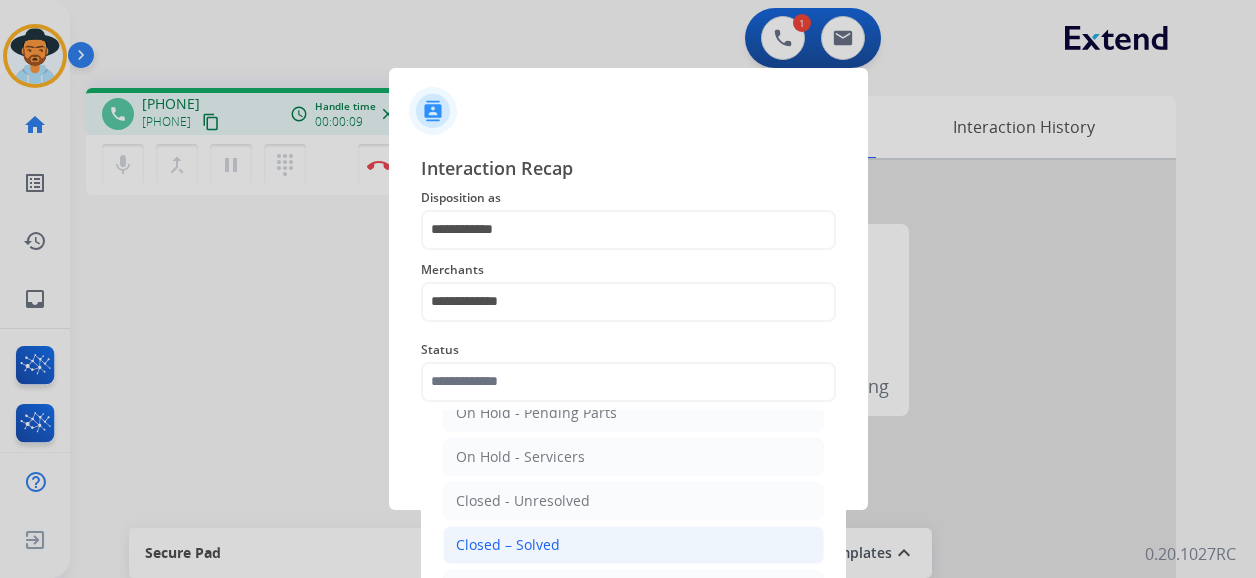 click on "Closed – Solved" 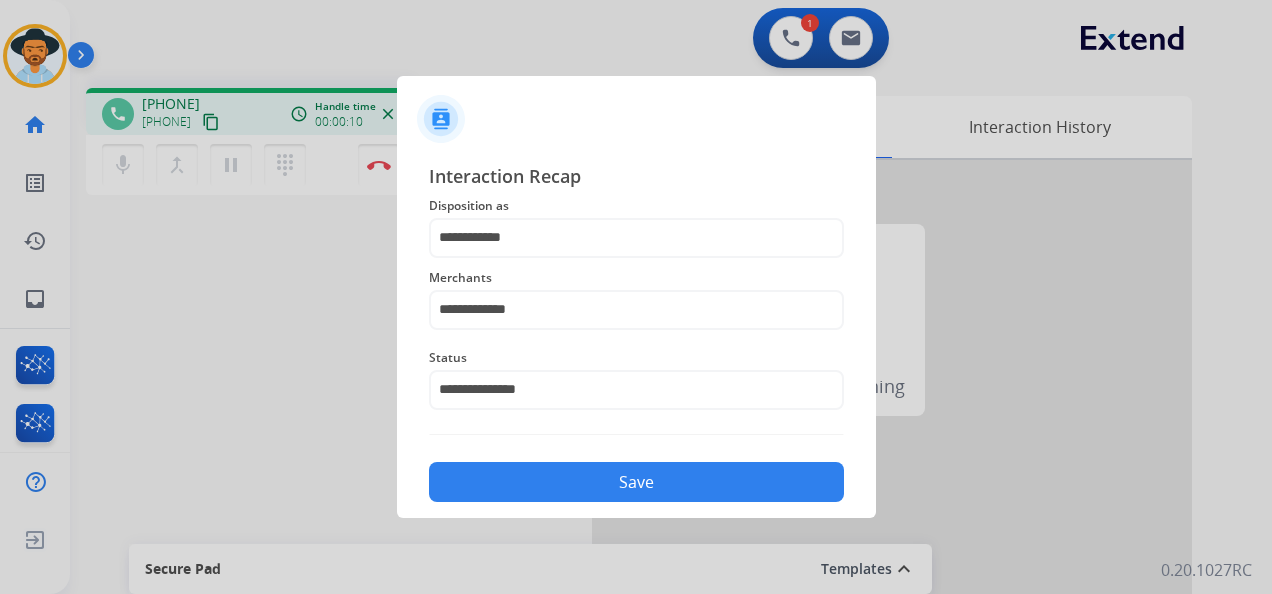 click on "Save" 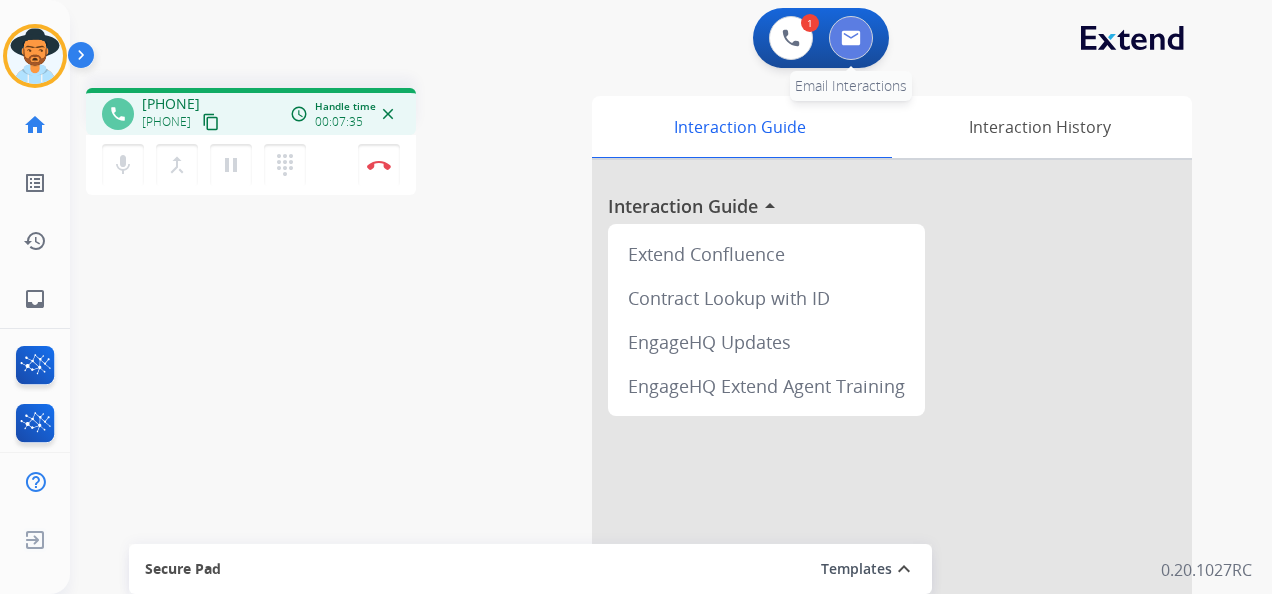 click at bounding box center (851, 38) 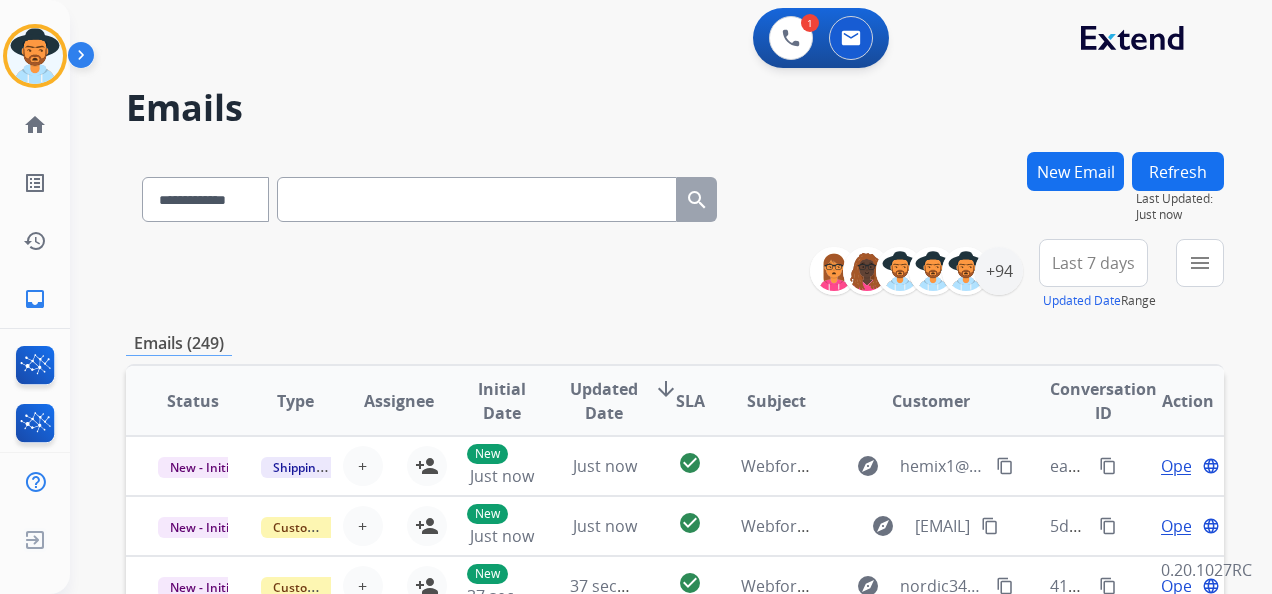 click on "New Email" at bounding box center [1075, 171] 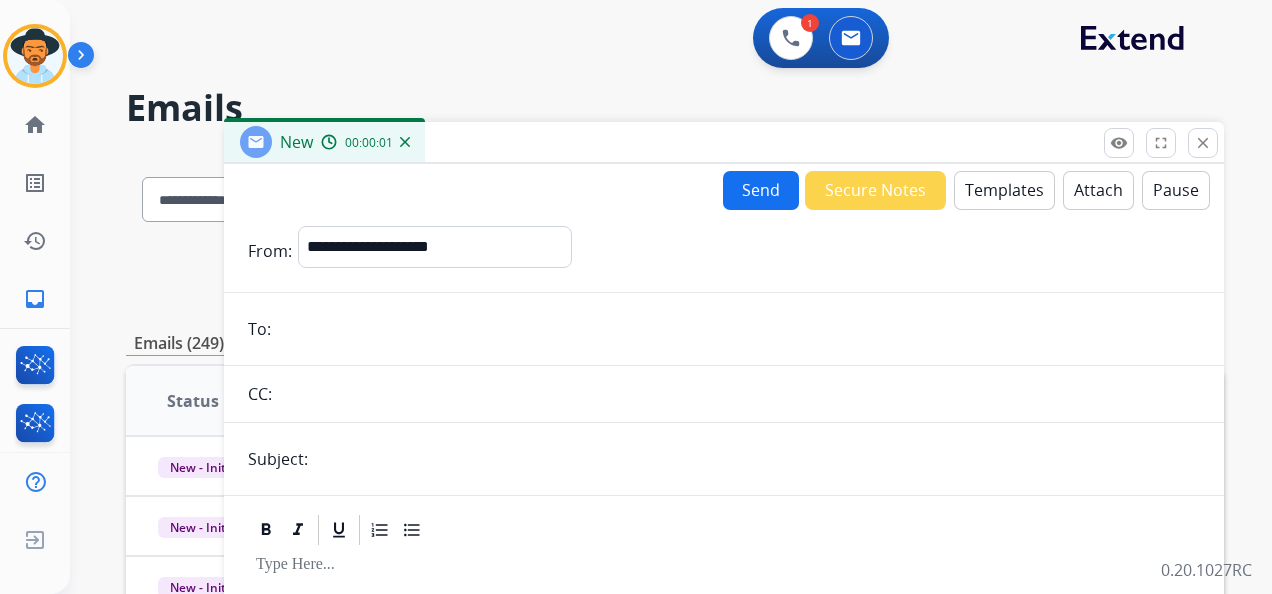 click at bounding box center (738, 329) 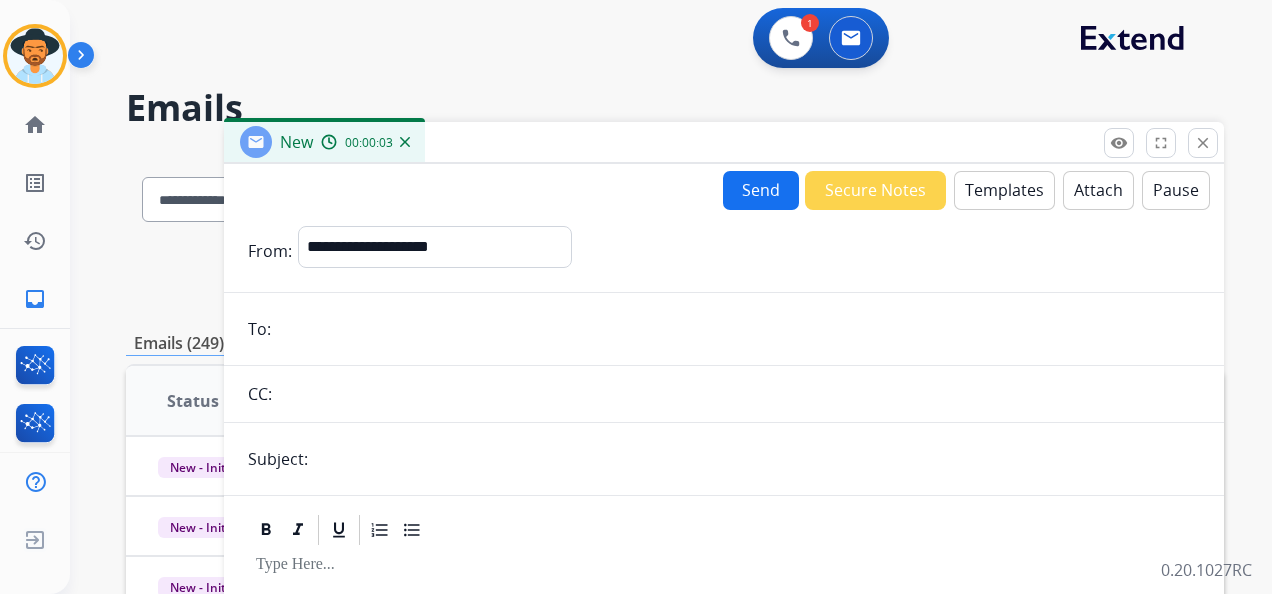 paste on "**********" 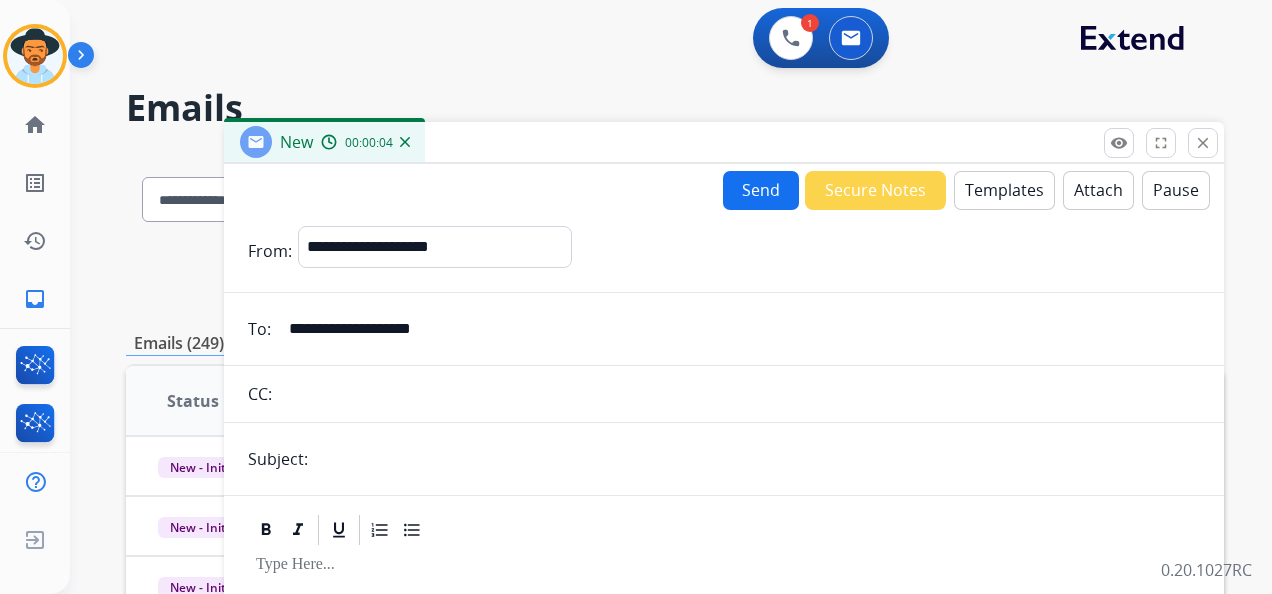 type on "**********" 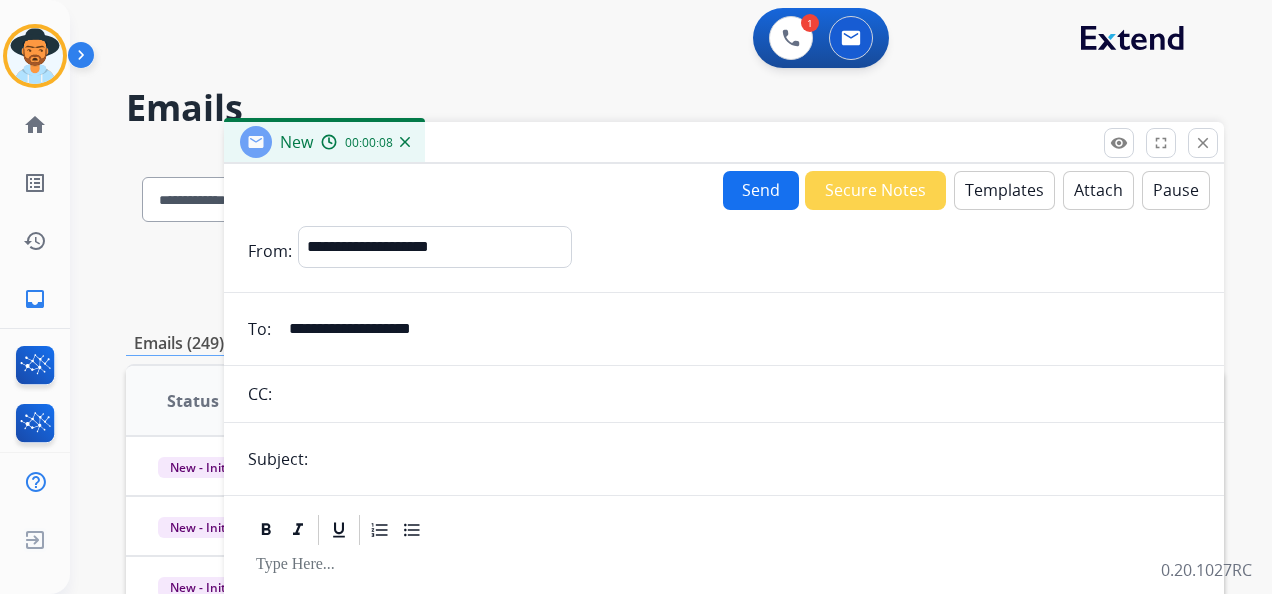 type on "**********" 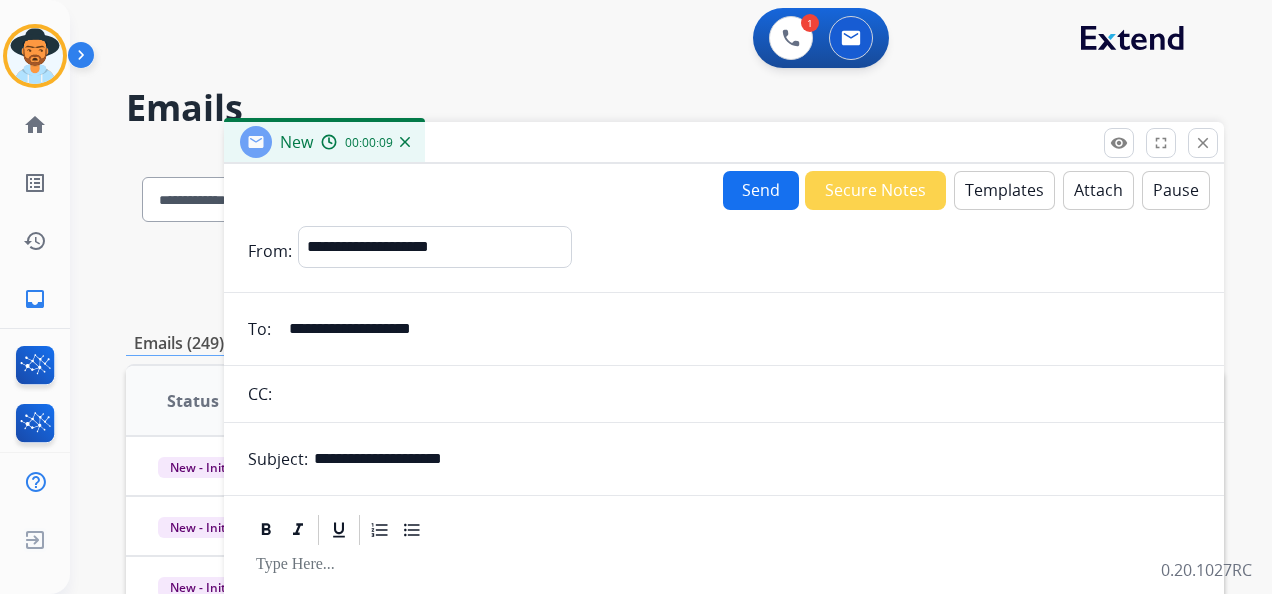 click at bounding box center (724, 530) 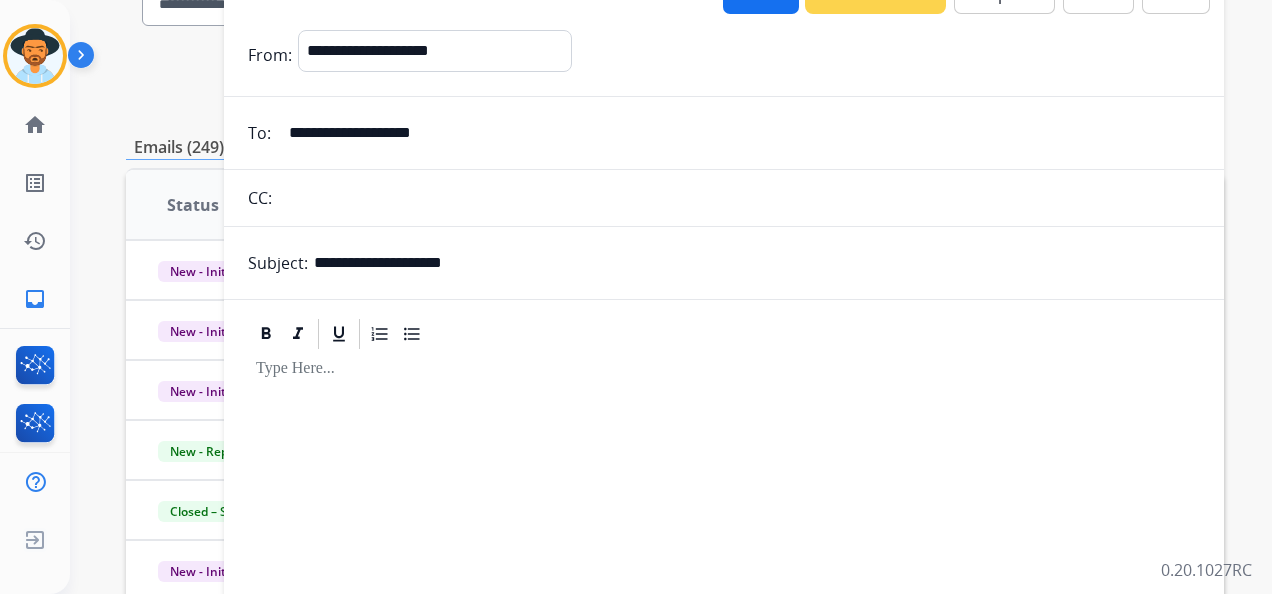 scroll, scrollTop: 200, scrollLeft: 0, axis: vertical 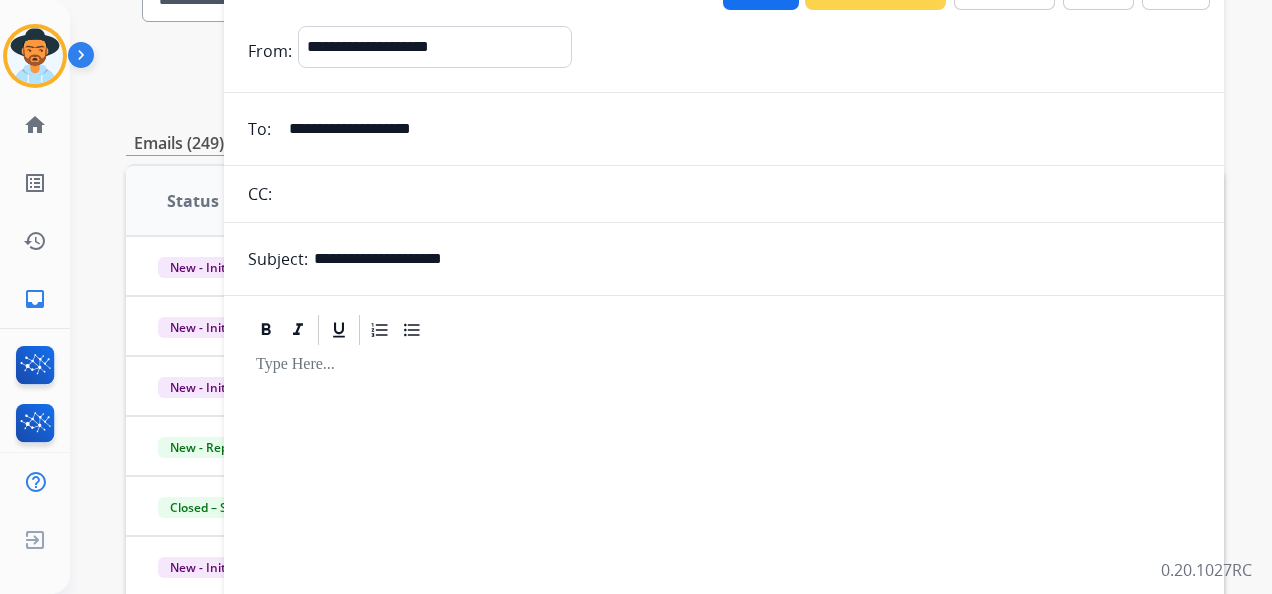 click at bounding box center (724, 519) 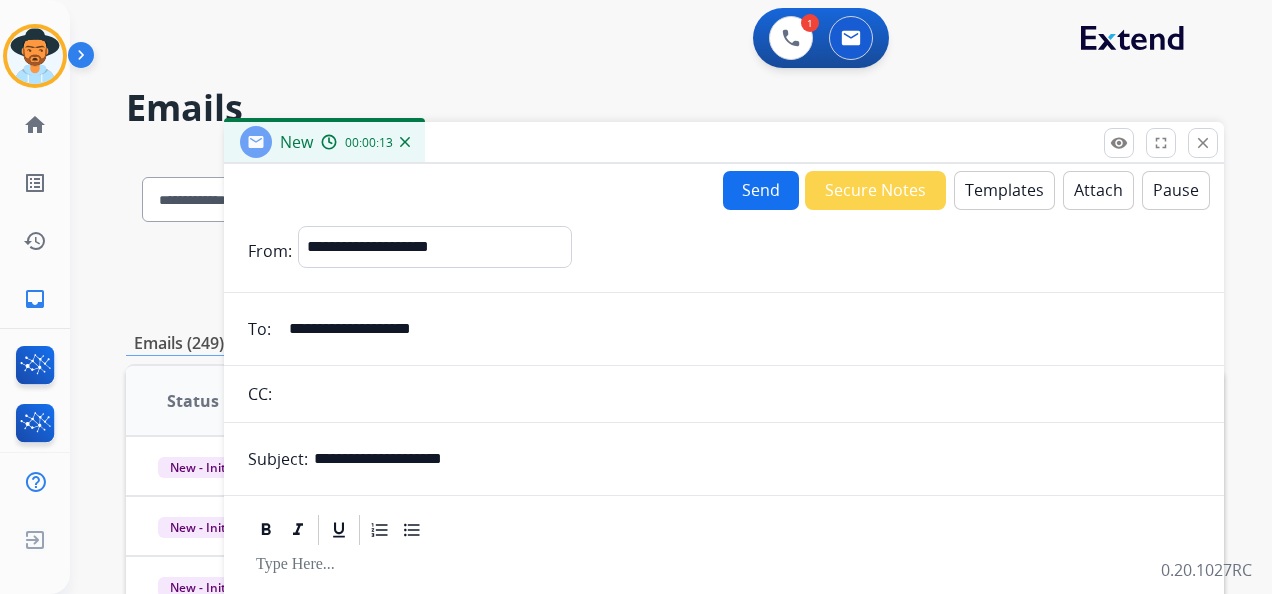 click on "Templates" at bounding box center (1004, 190) 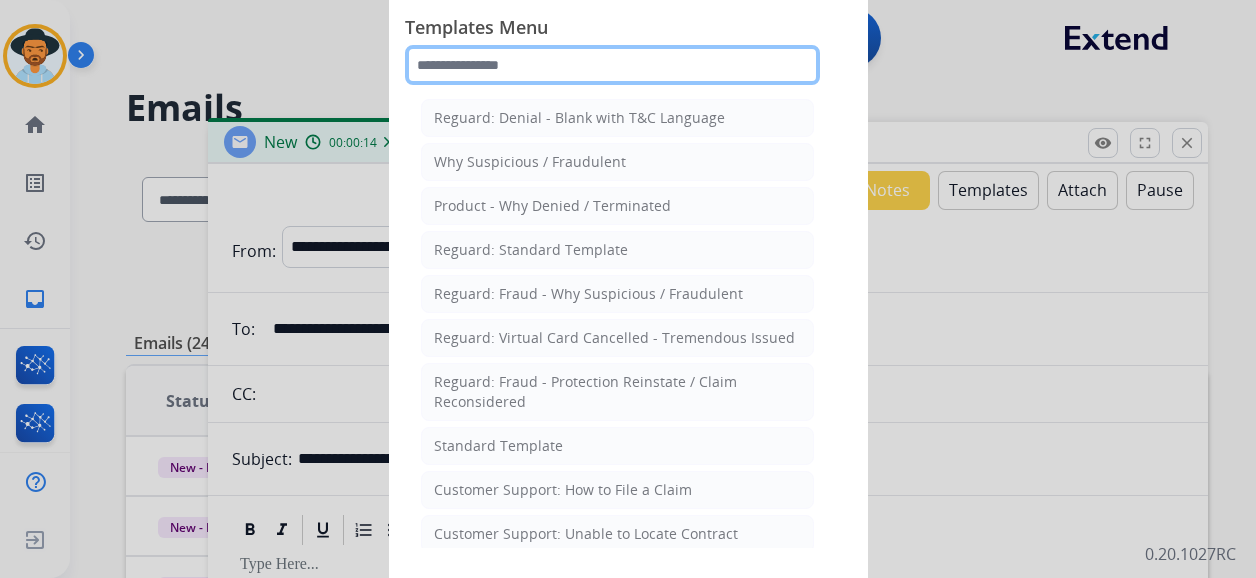click 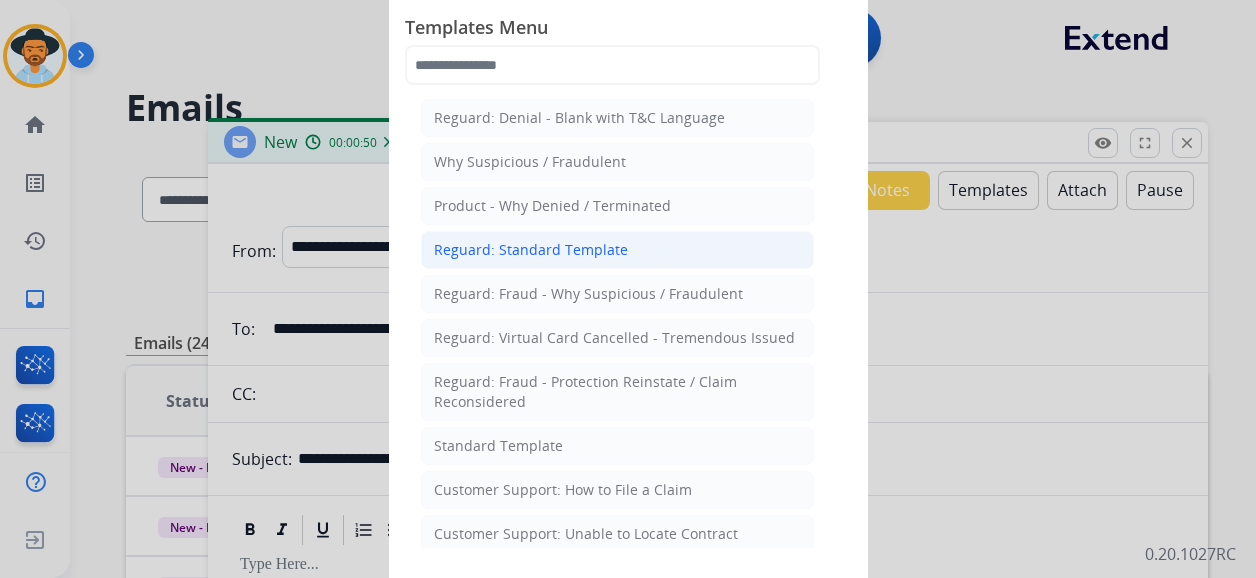 click on "Reguard: Standard Template" 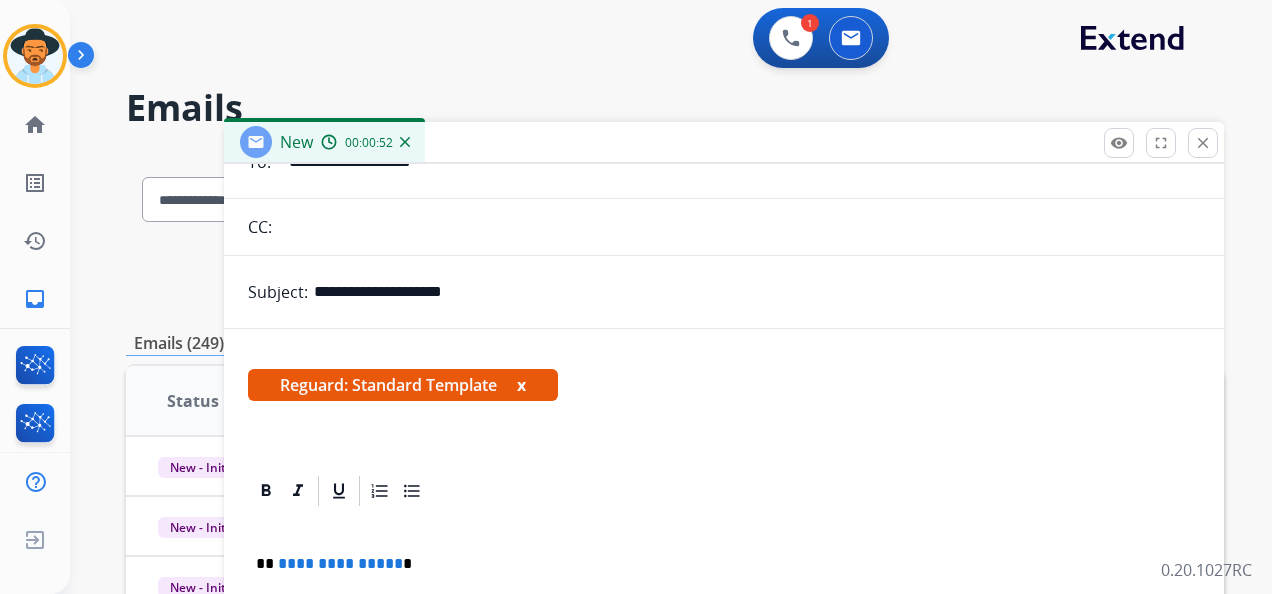 scroll, scrollTop: 168, scrollLeft: 0, axis: vertical 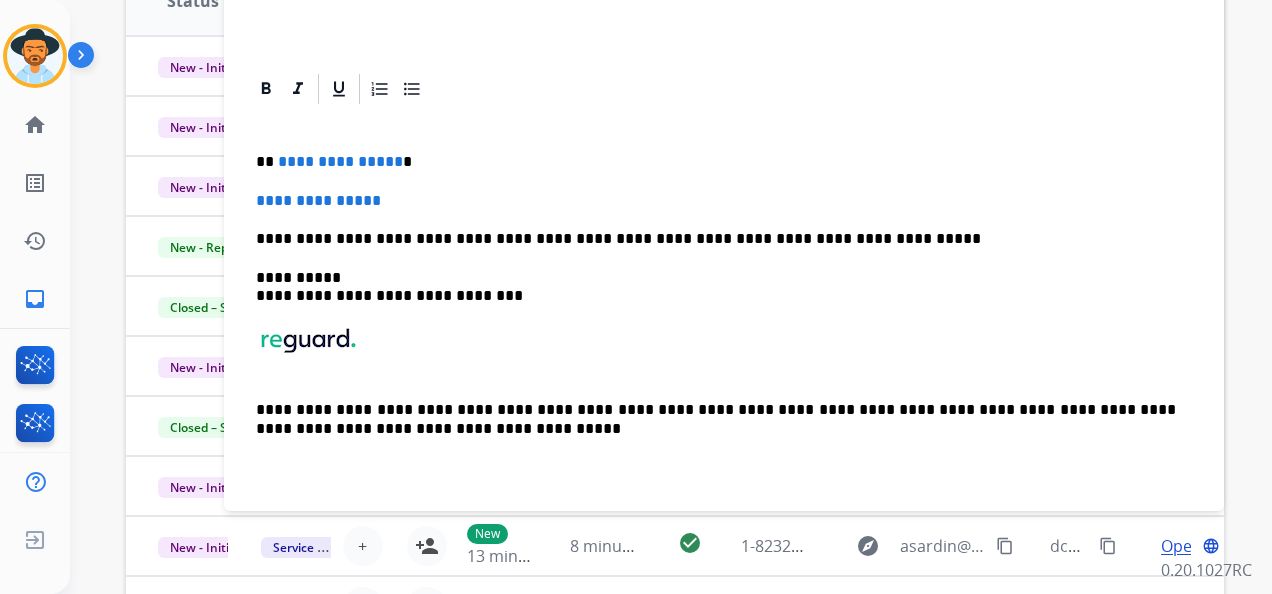 click on "**********" at bounding box center [716, 162] 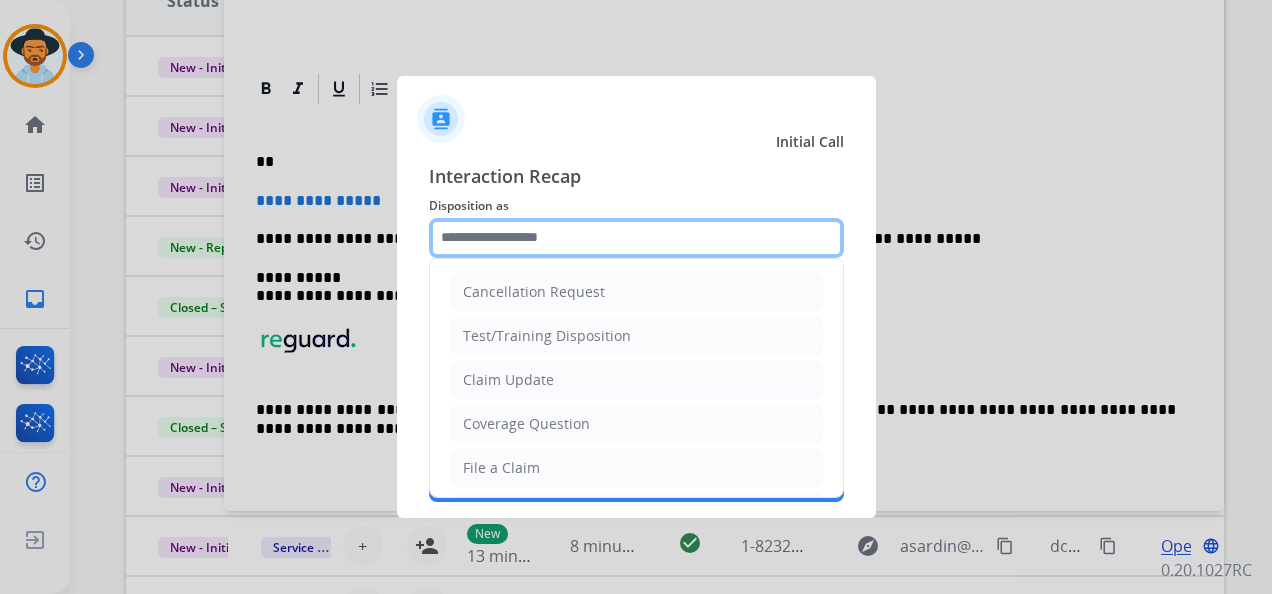 click 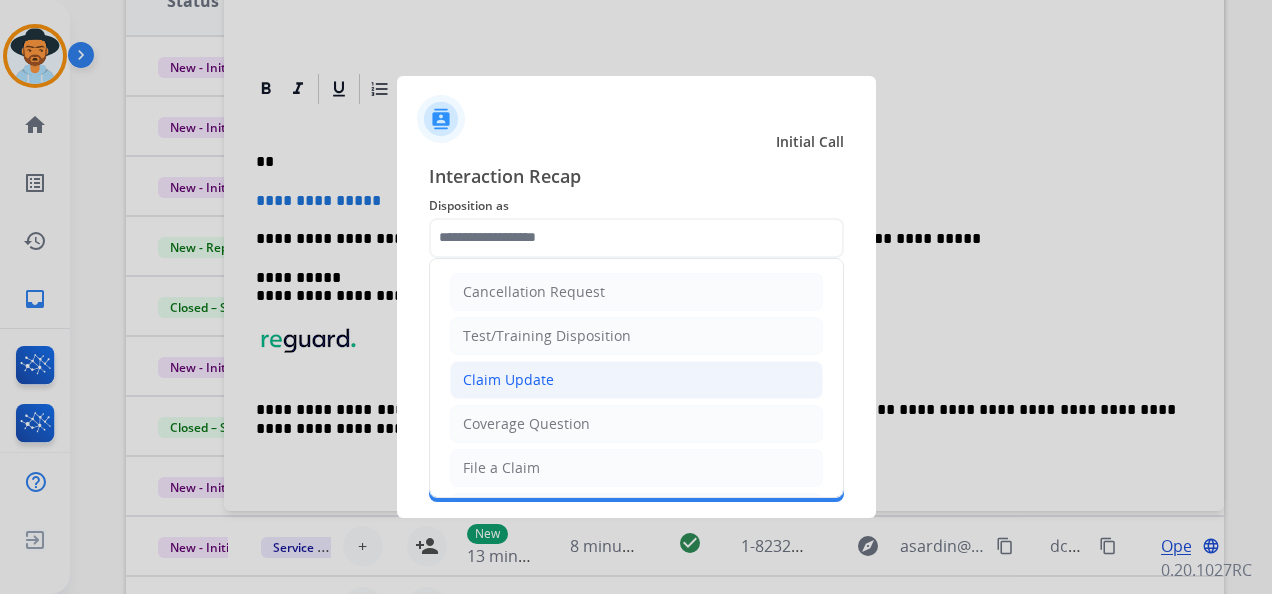 click on "Claim Update" 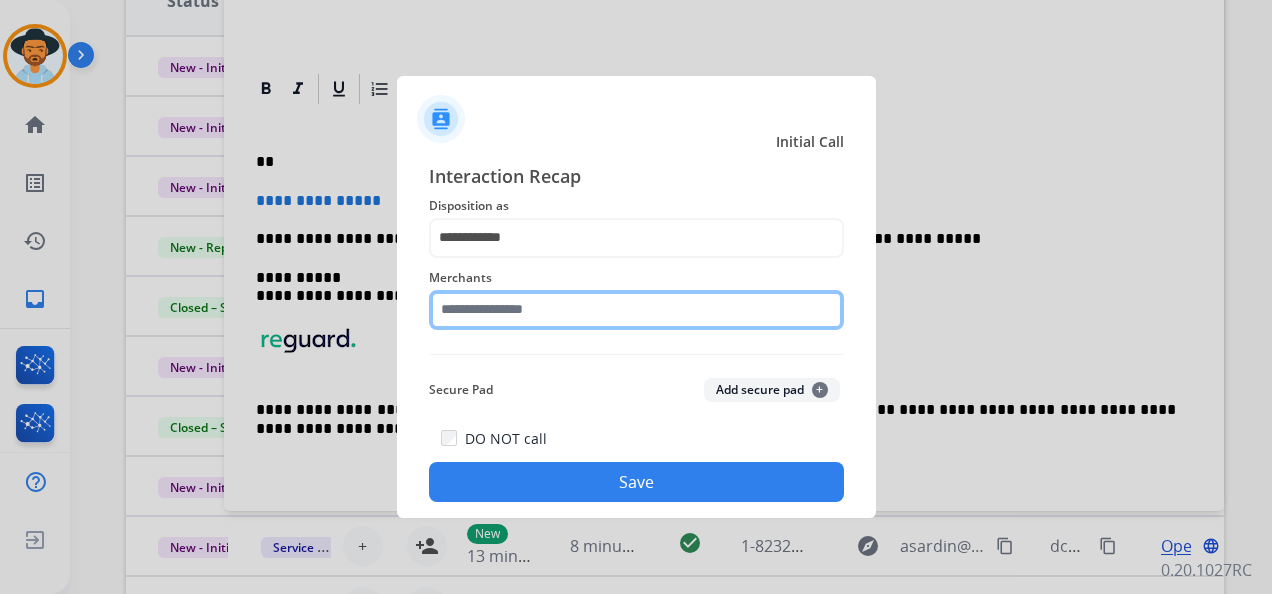 click 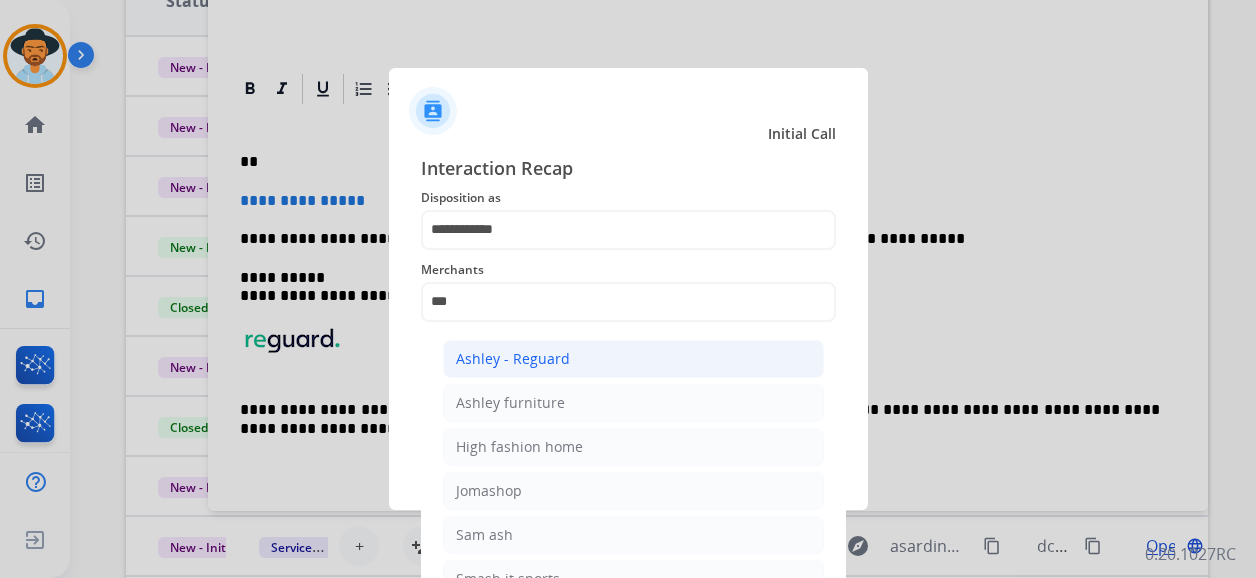 click on "Ashley - Reguard" 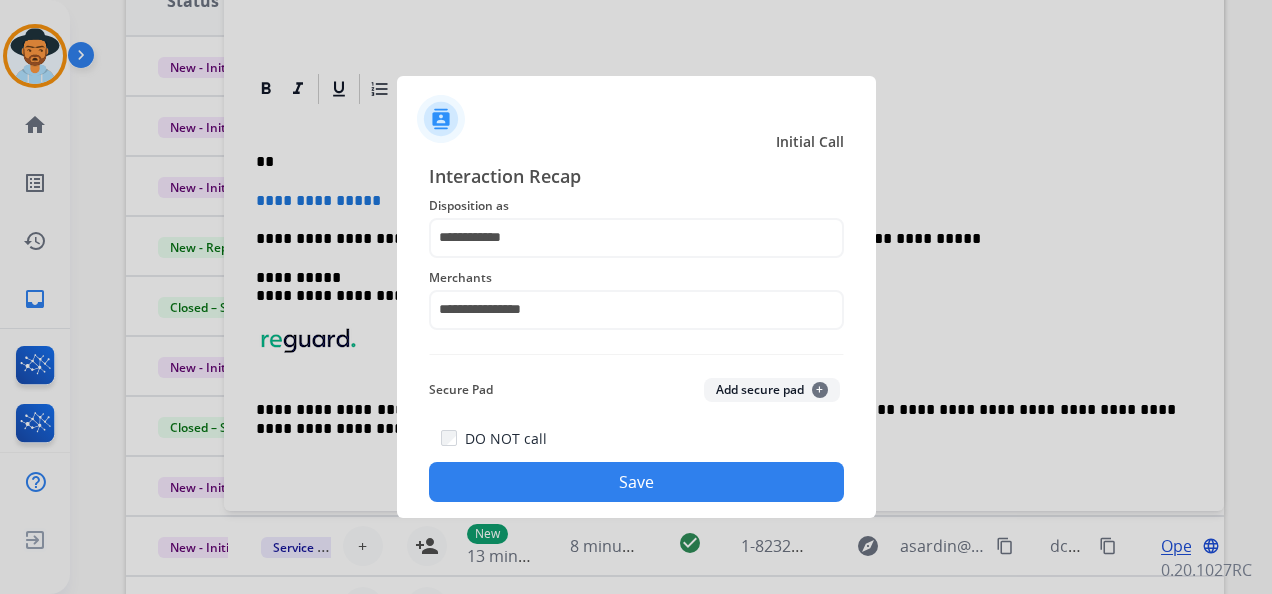 click on "Save" 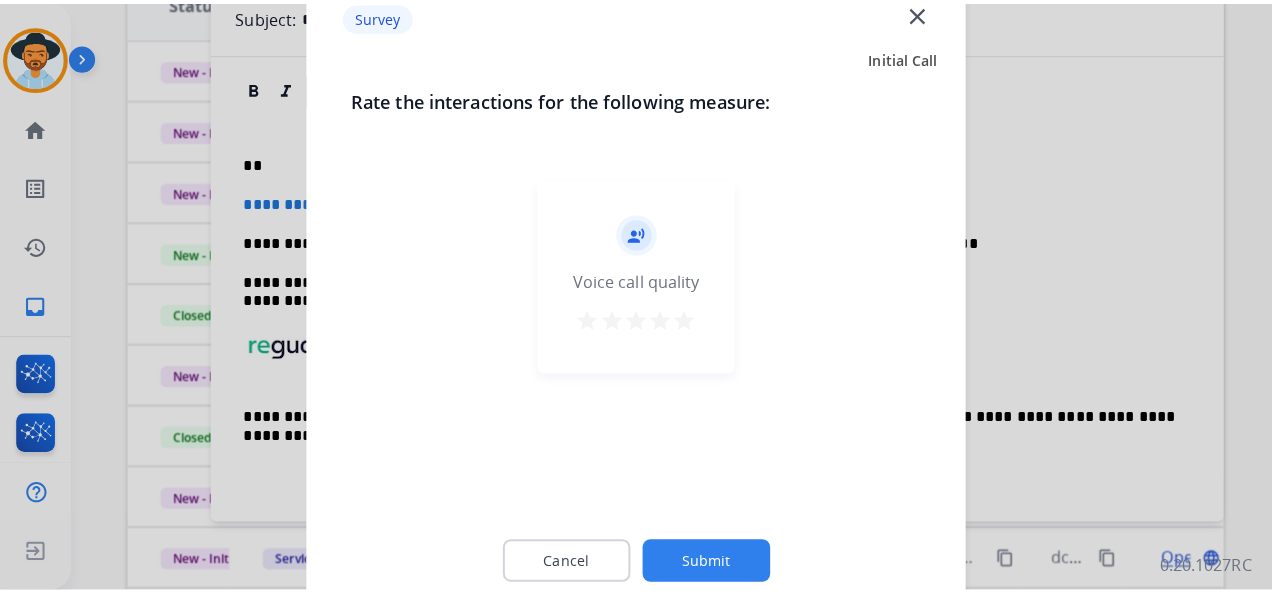 scroll, scrollTop: 40, scrollLeft: 0, axis: vertical 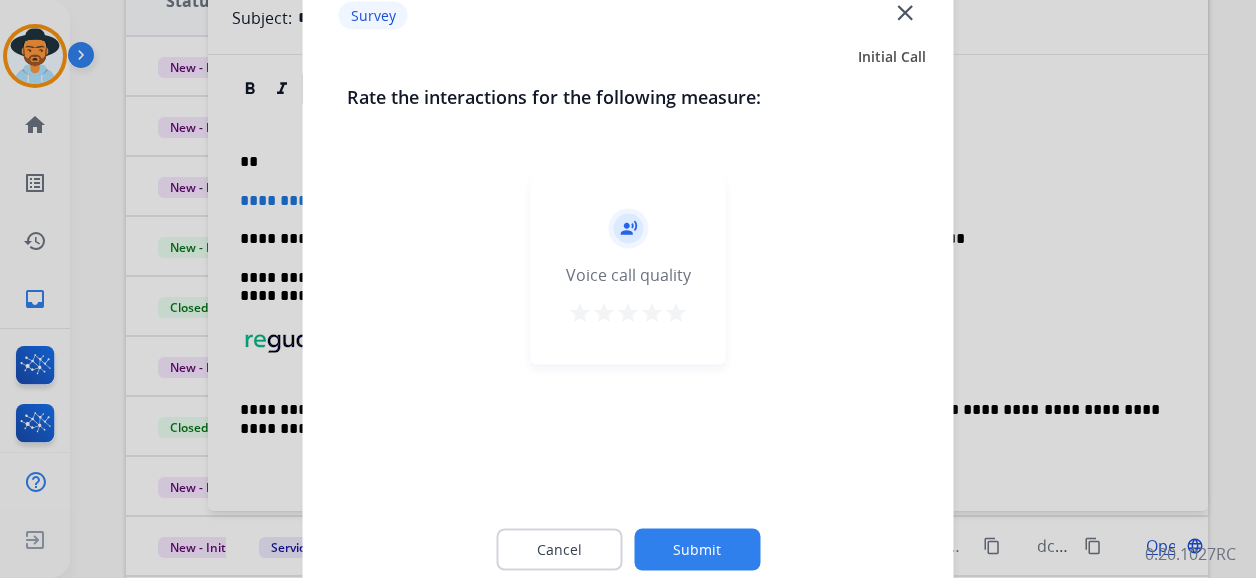 click on "star" at bounding box center (676, 313) 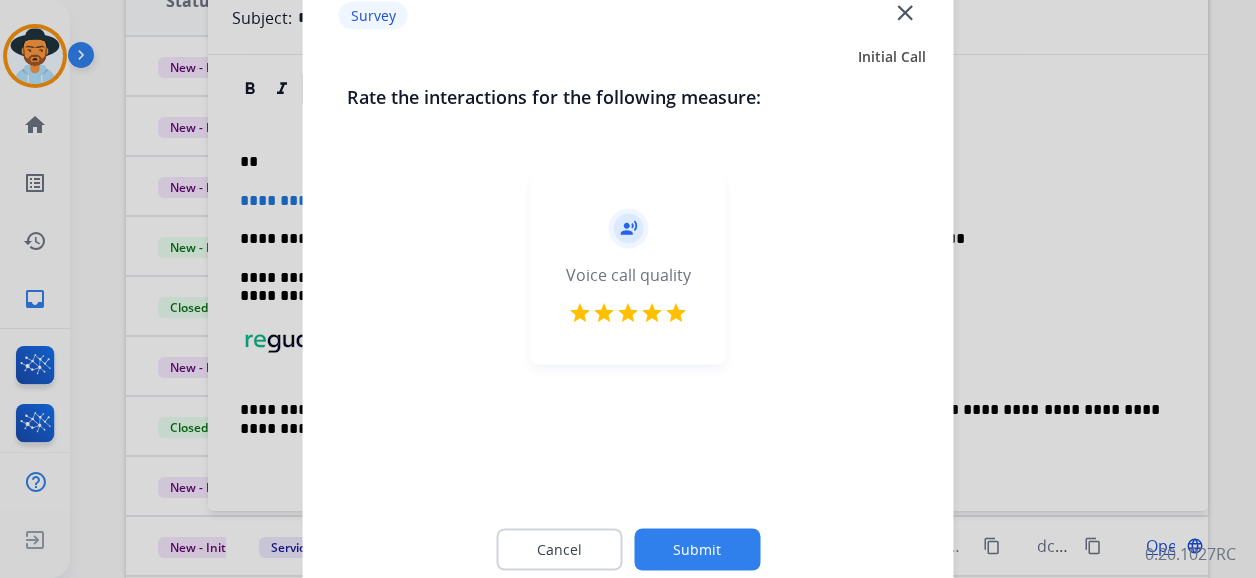 click on "Submit" 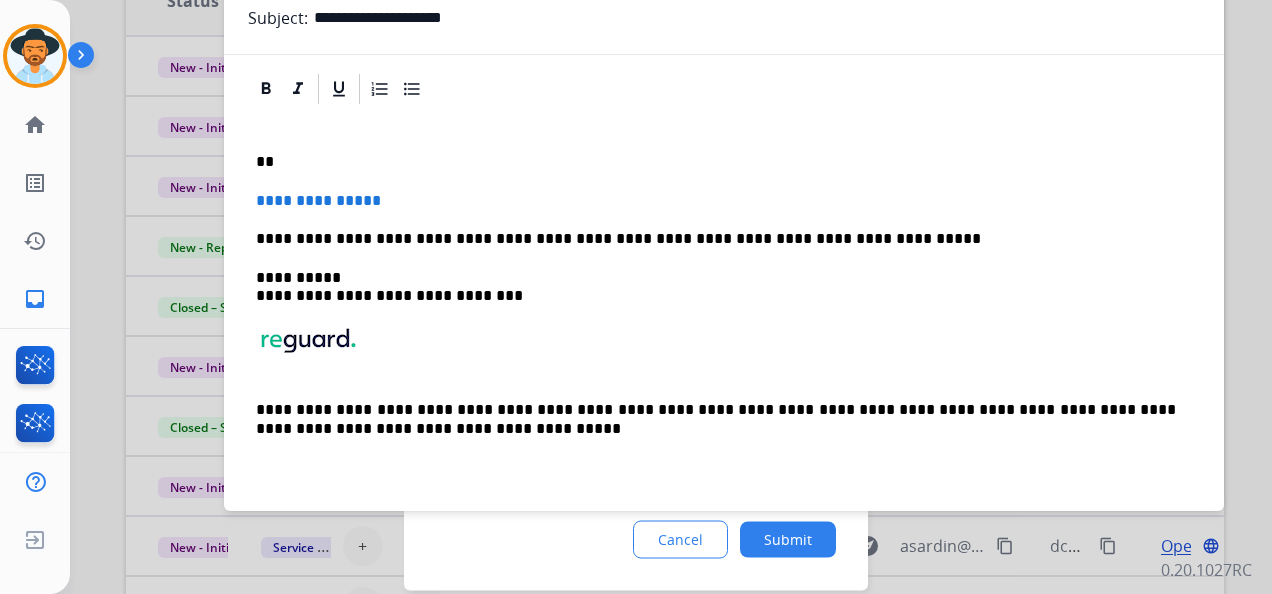click on "**" at bounding box center [716, 162] 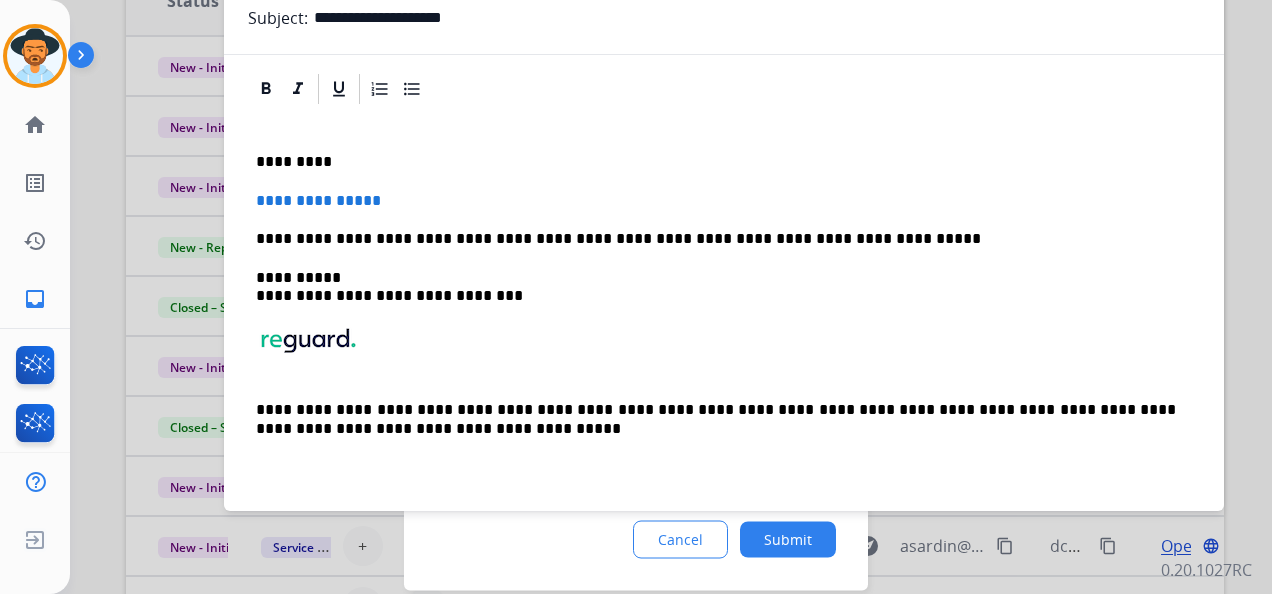 click on "**********" at bounding box center (724, 304) 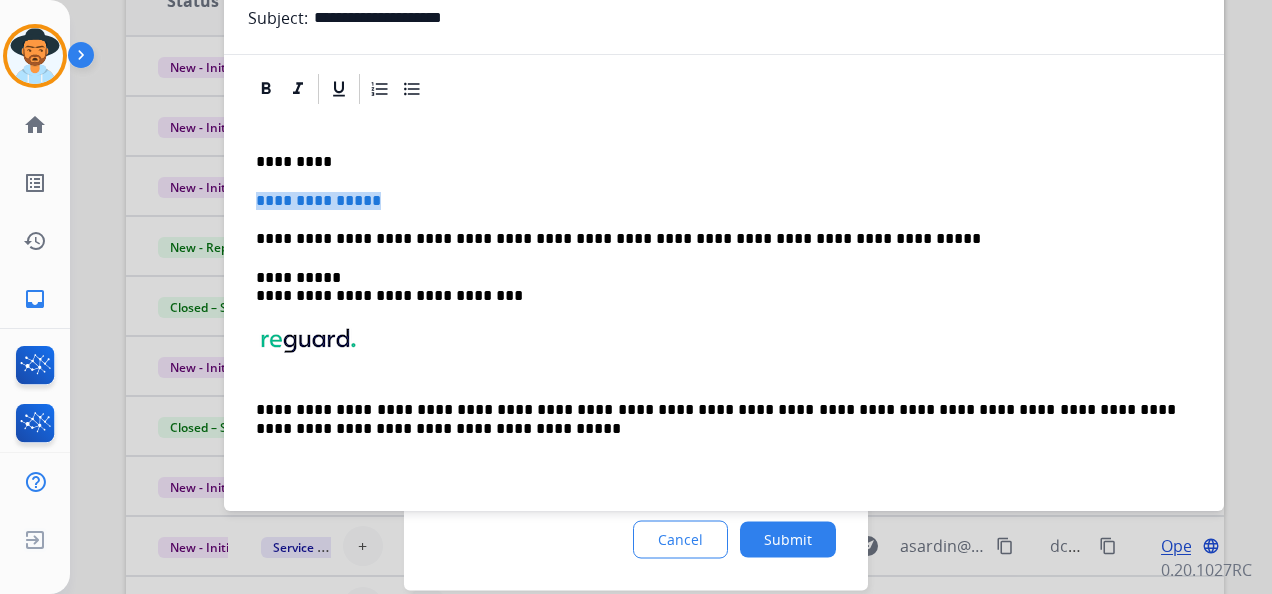 drag, startPoint x: 427, startPoint y: 193, endPoint x: 257, endPoint y: 212, distance: 171.05847 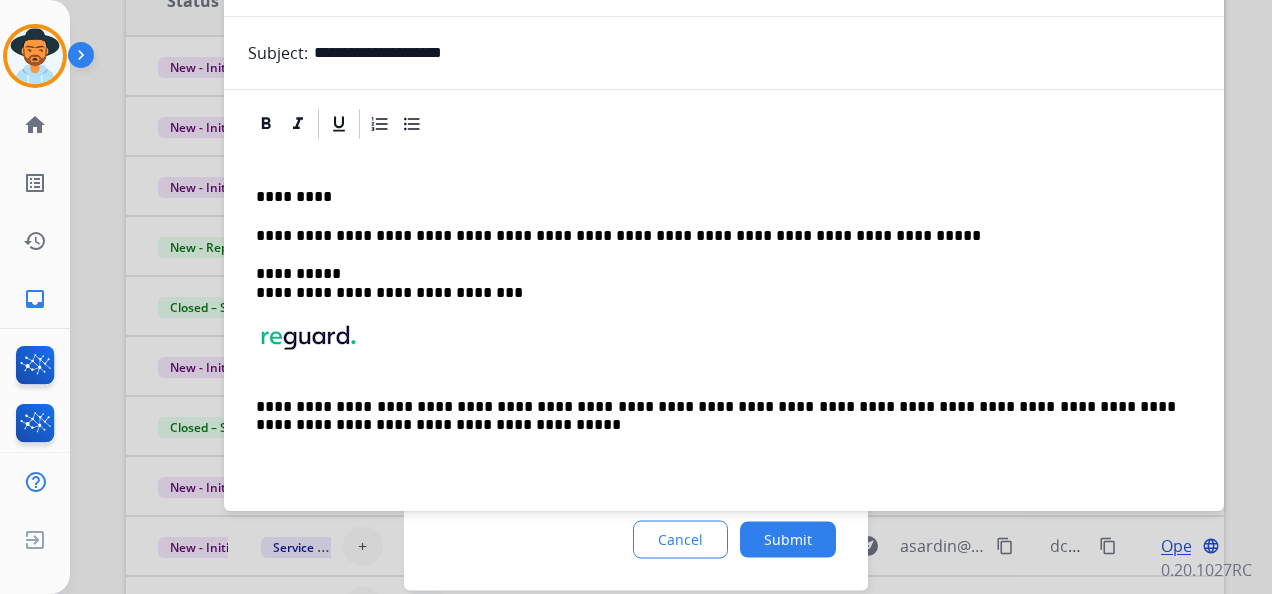 scroll, scrollTop: 2, scrollLeft: 0, axis: vertical 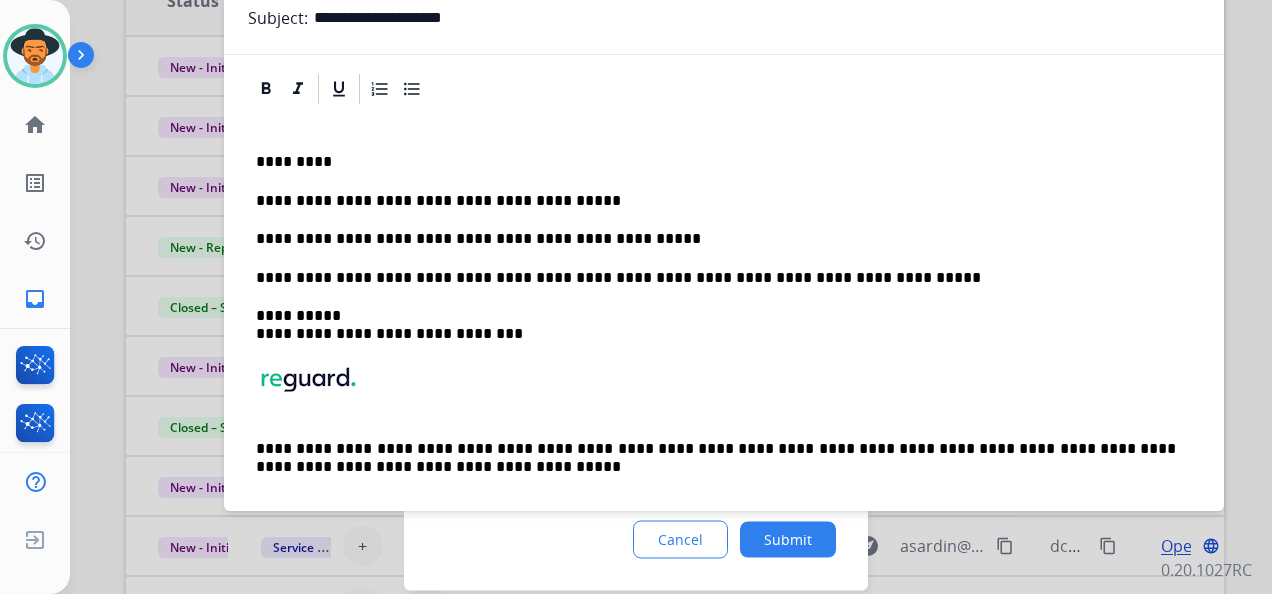 click on "**********" at bounding box center [716, 239] 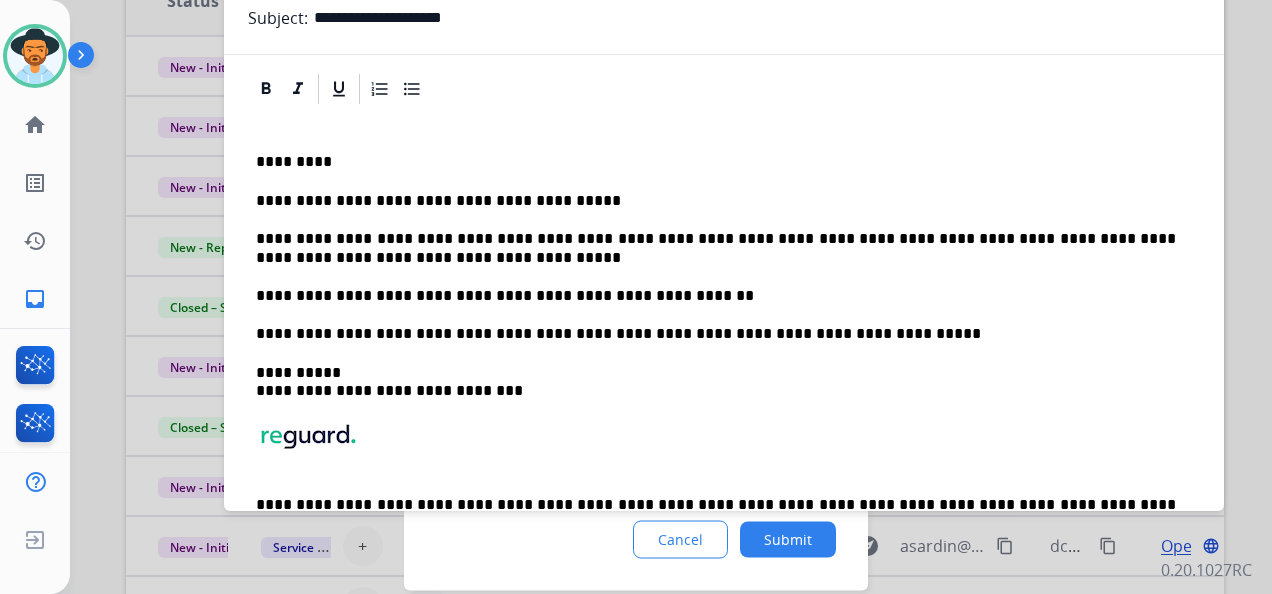 drag, startPoint x: 330, startPoint y: 244, endPoint x: 314, endPoint y: 236, distance: 17.888544 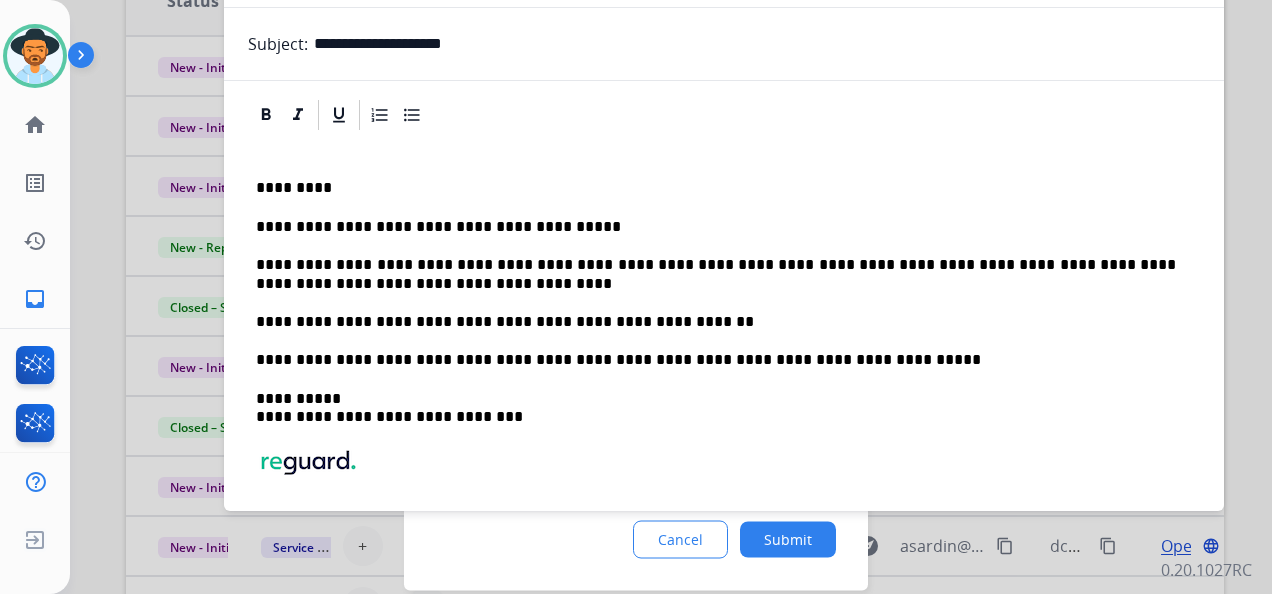 scroll, scrollTop: 0, scrollLeft: 0, axis: both 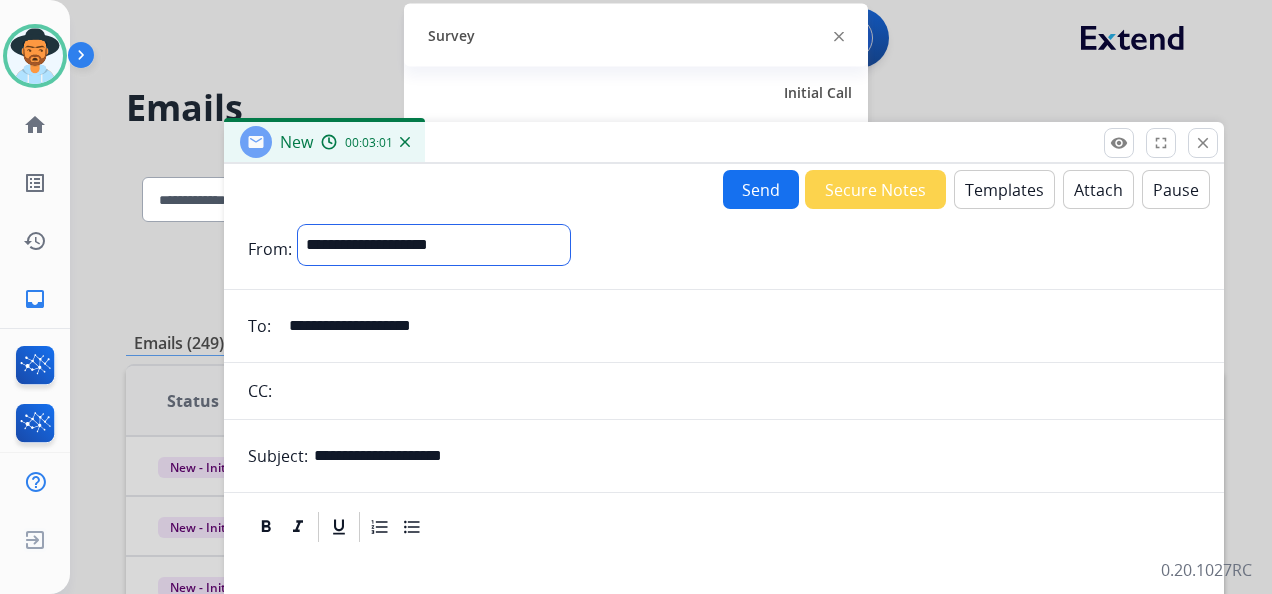 click on "**********" at bounding box center [434, 245] 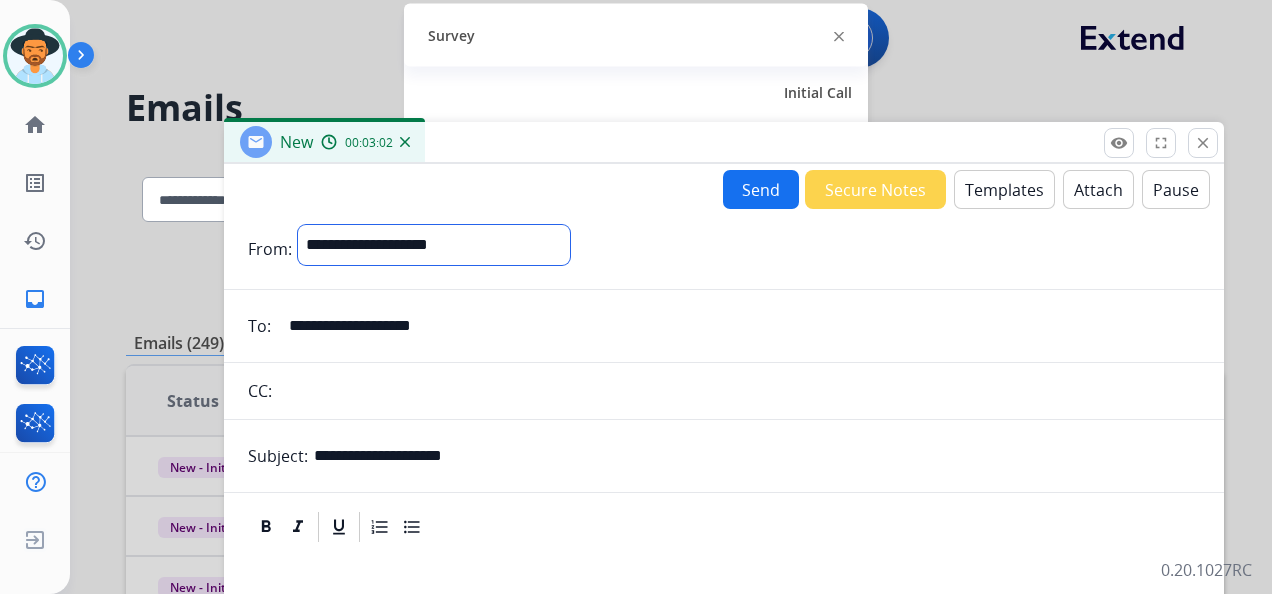 select on "**********" 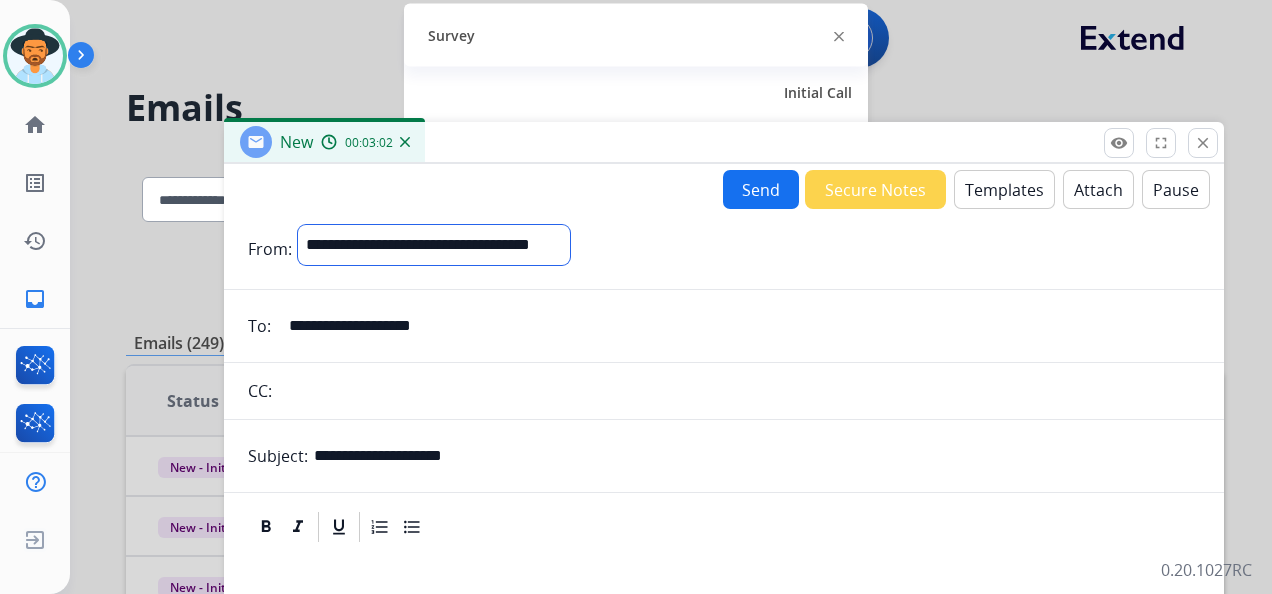 click on "**********" at bounding box center [434, 245] 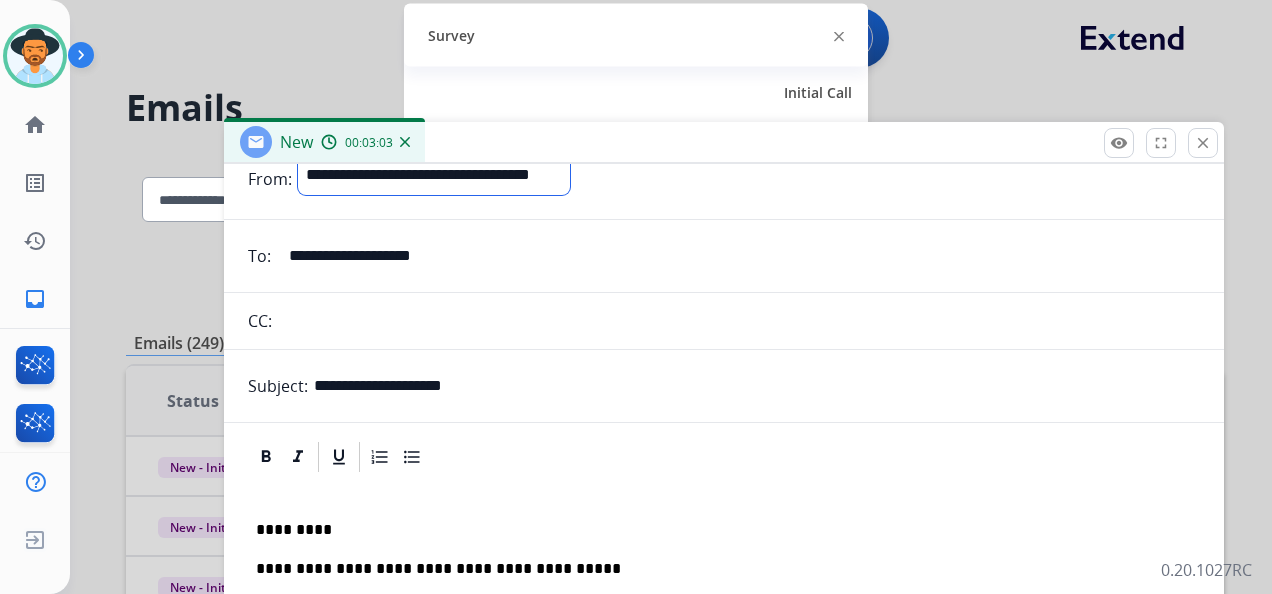 scroll, scrollTop: 134, scrollLeft: 0, axis: vertical 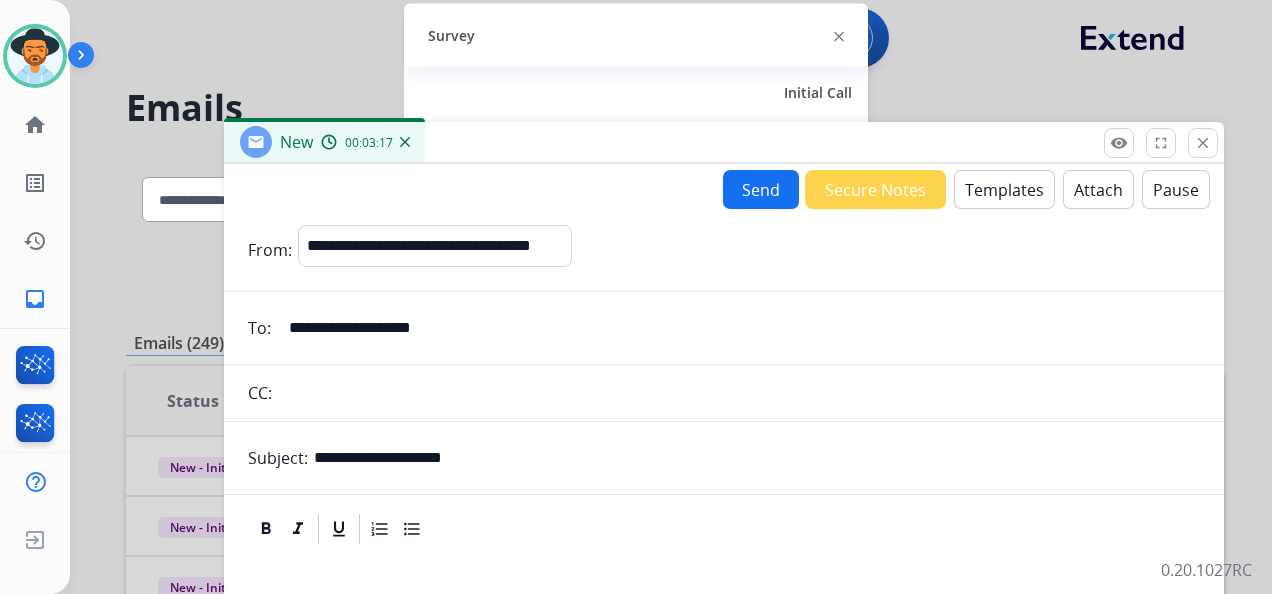 click on "Send" at bounding box center (761, 189) 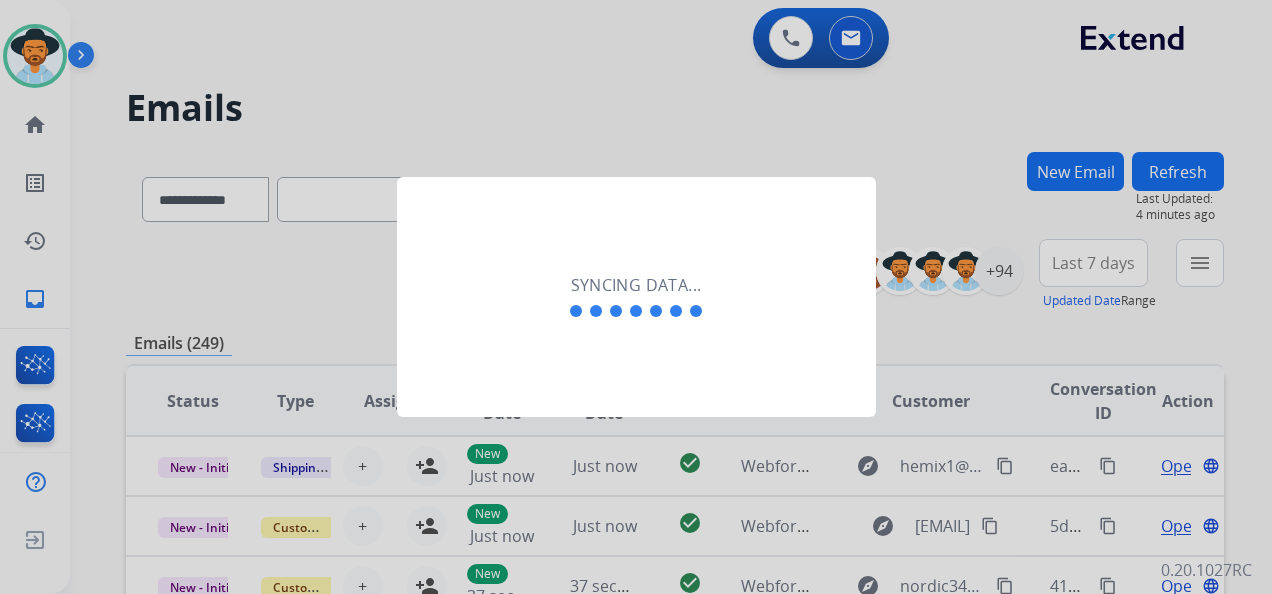 drag, startPoint x: 616, startPoint y: 170, endPoint x: 598, endPoint y: 162, distance: 19.697716 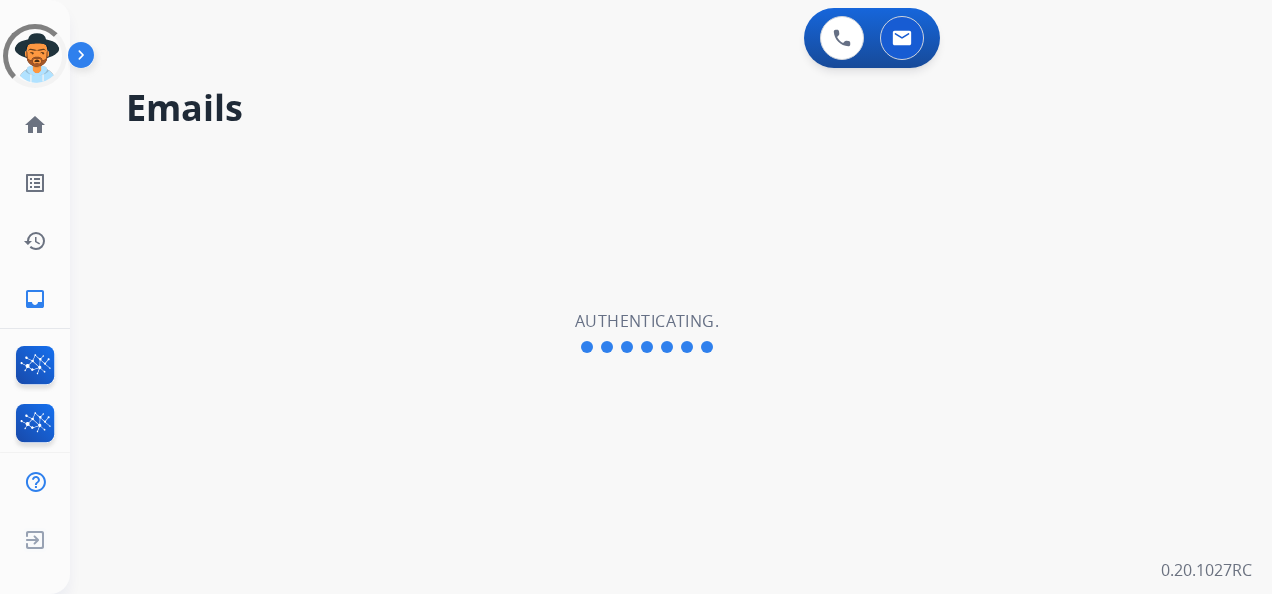scroll, scrollTop: 0, scrollLeft: 0, axis: both 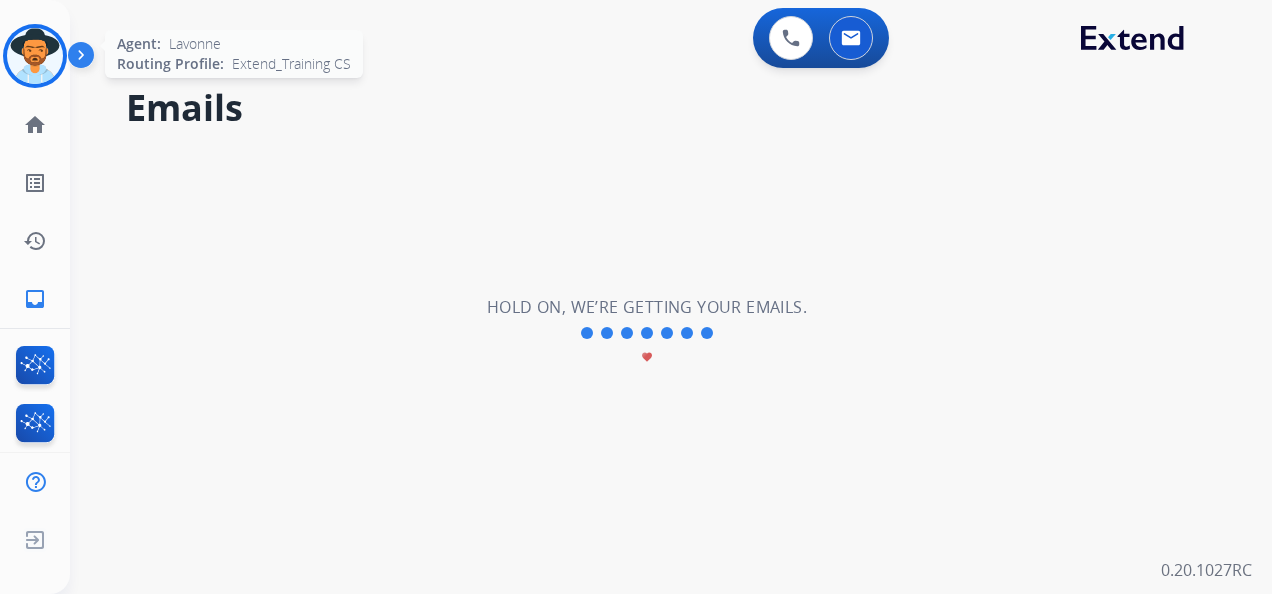 click at bounding box center [35, 56] 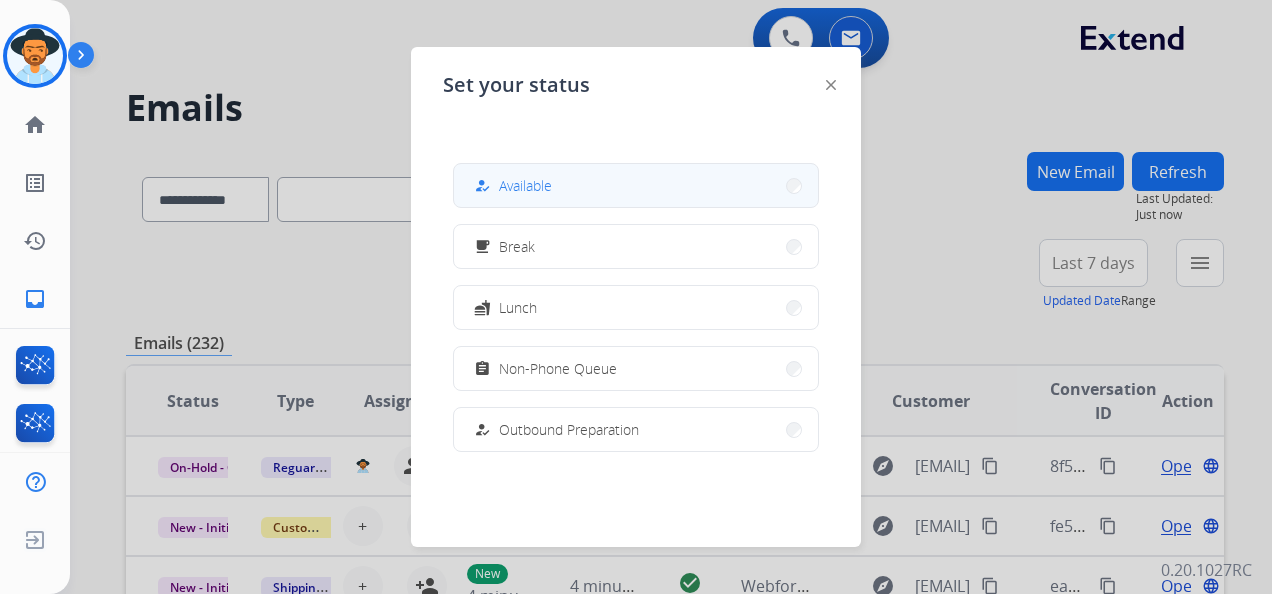 click on "Available" at bounding box center [525, 185] 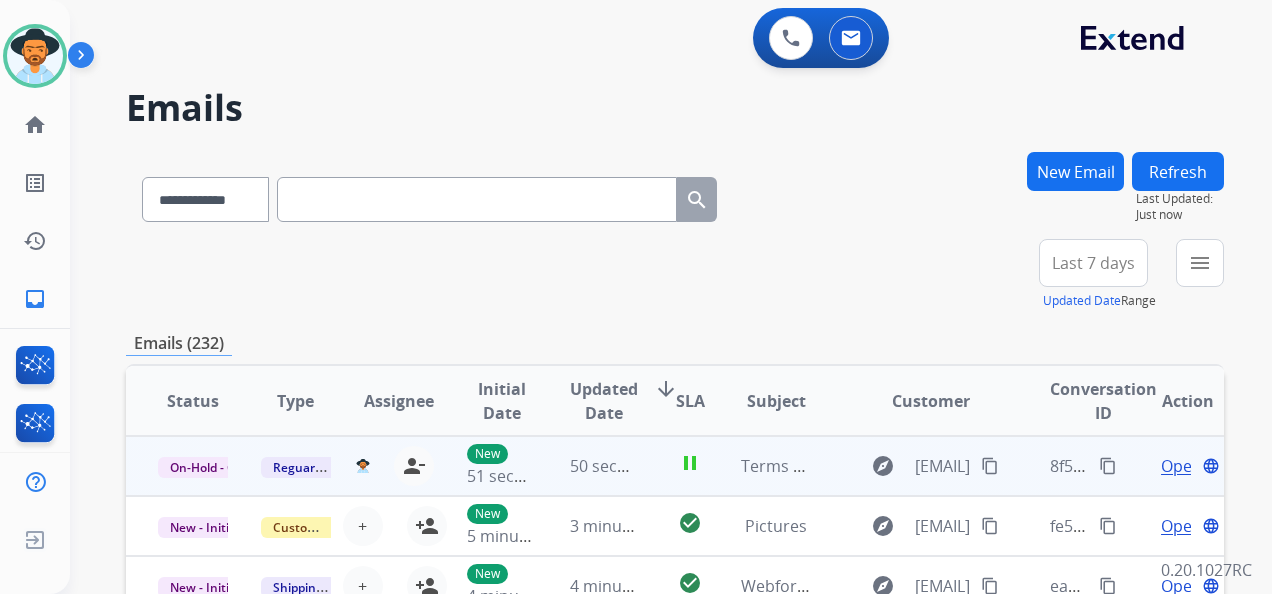 click on "Open" at bounding box center (1181, 466) 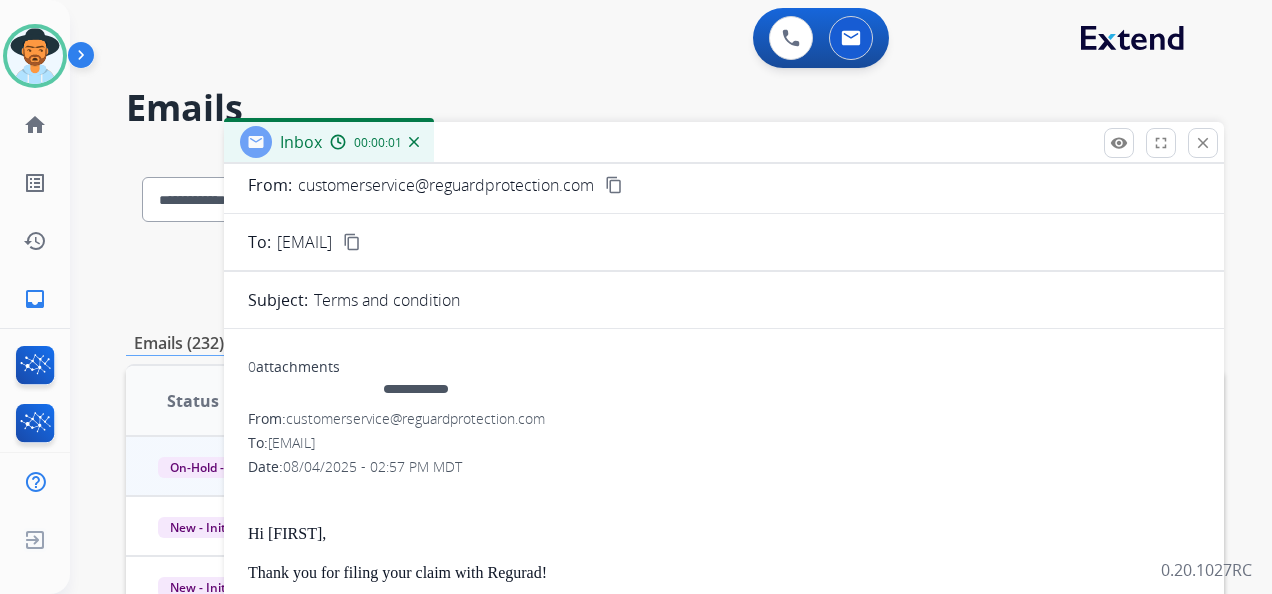 scroll, scrollTop: 122, scrollLeft: 0, axis: vertical 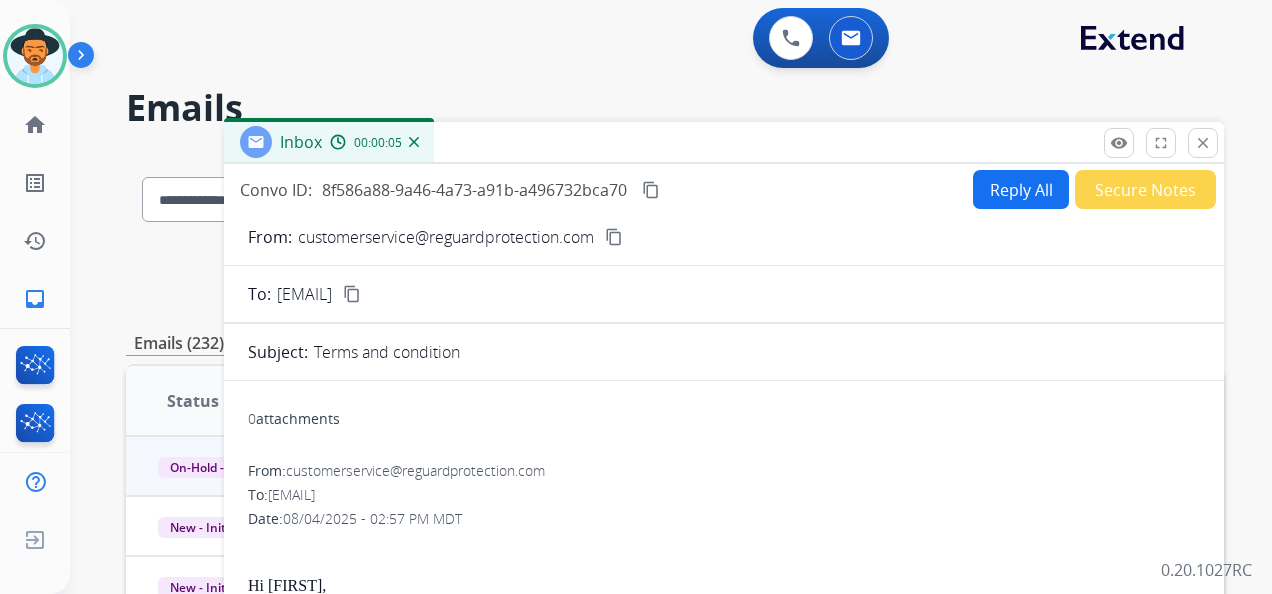 click on "Reply All" at bounding box center [1021, 189] 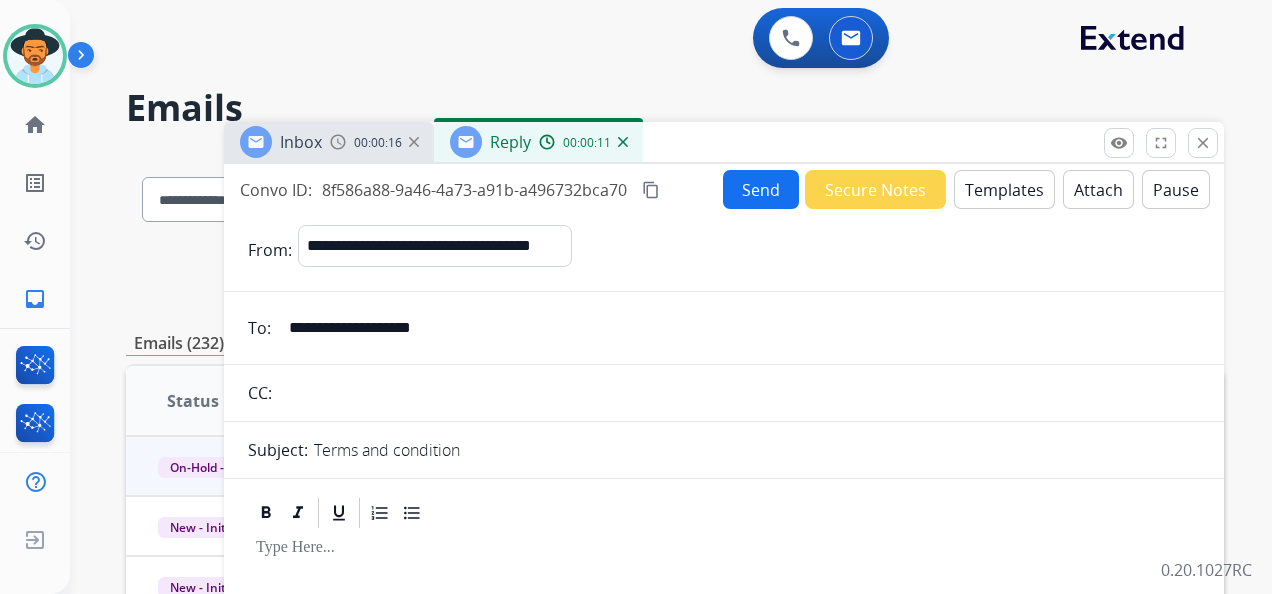 click on "Attach" at bounding box center (1098, 189) 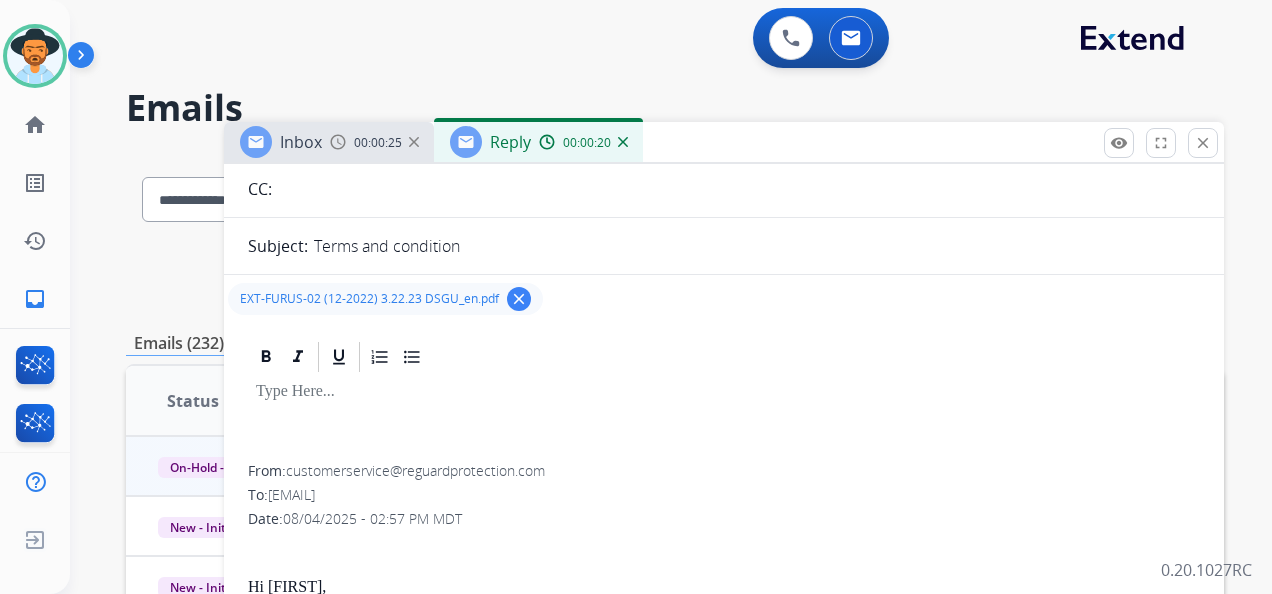 scroll, scrollTop: 325, scrollLeft: 0, axis: vertical 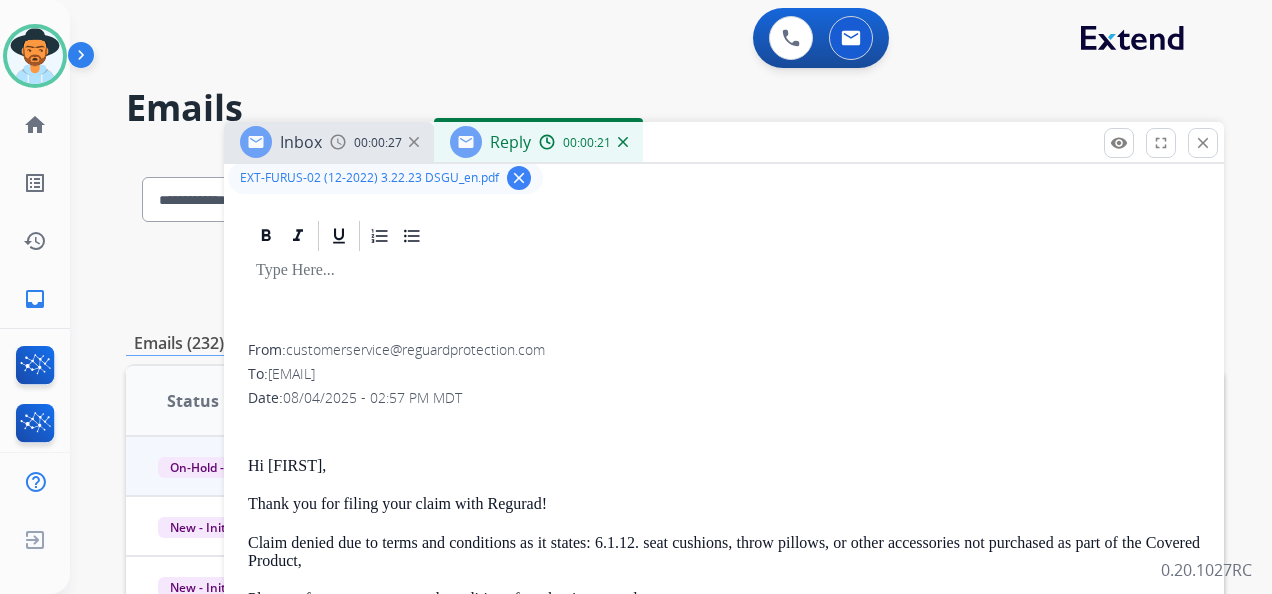 click at bounding box center (724, 299) 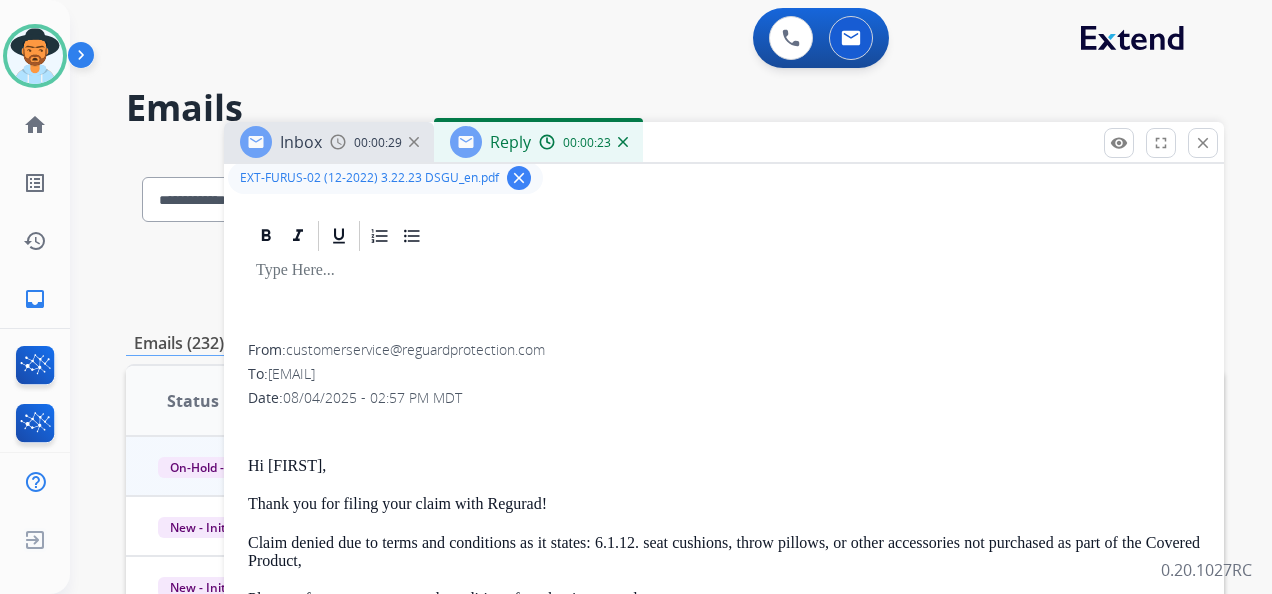 type 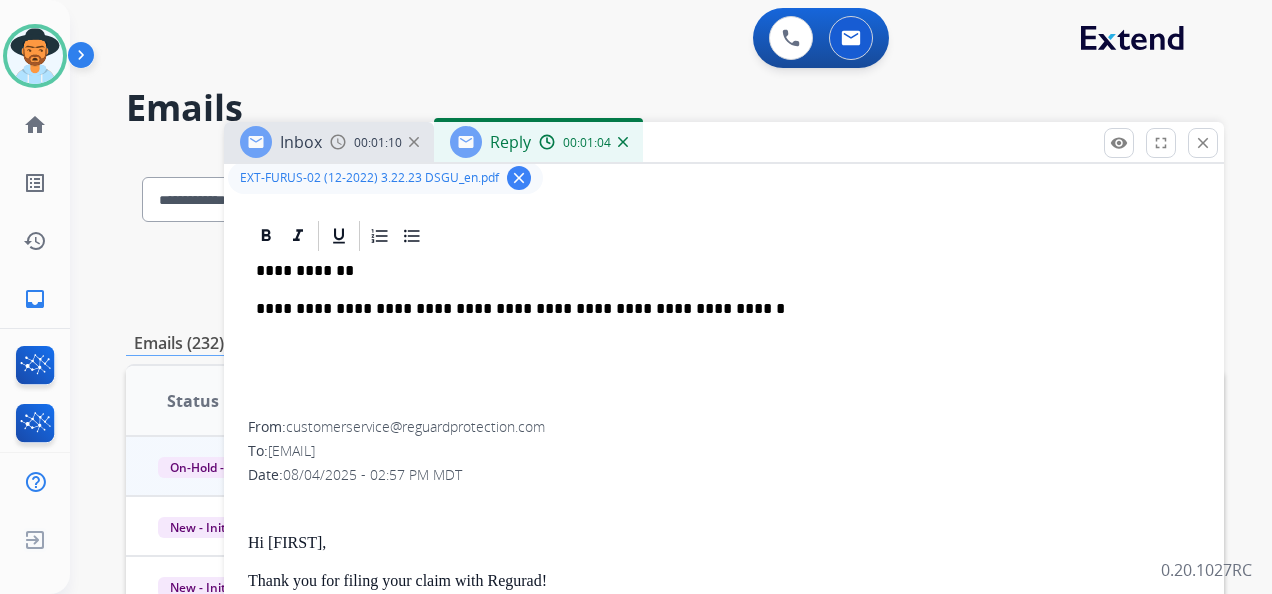 click on "**********" at bounding box center (716, 309) 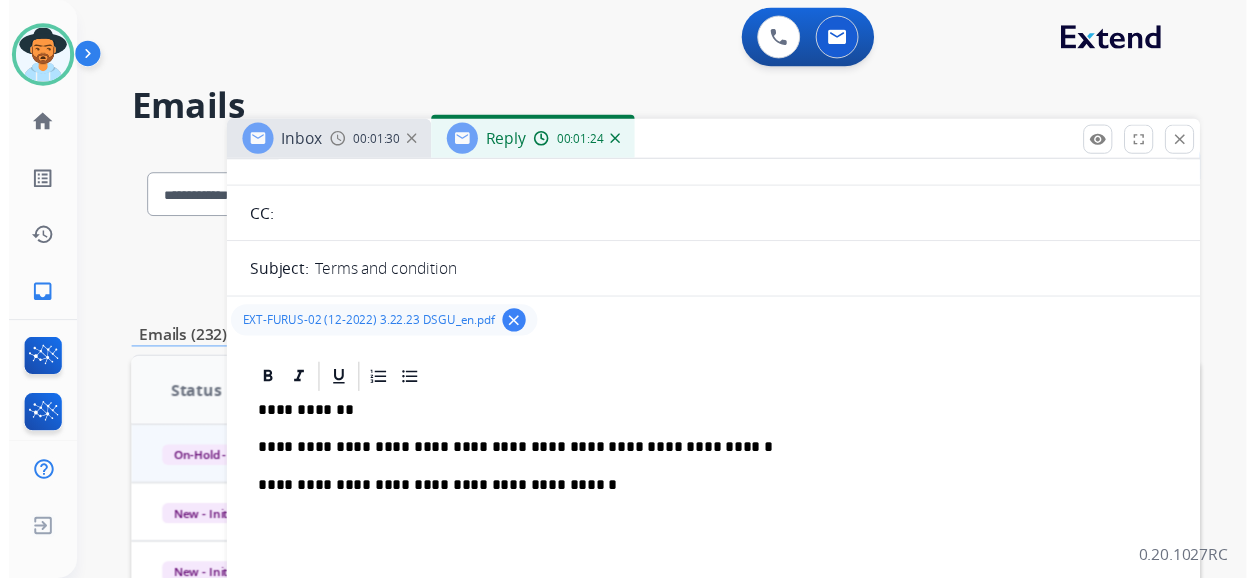 scroll, scrollTop: 0, scrollLeft: 0, axis: both 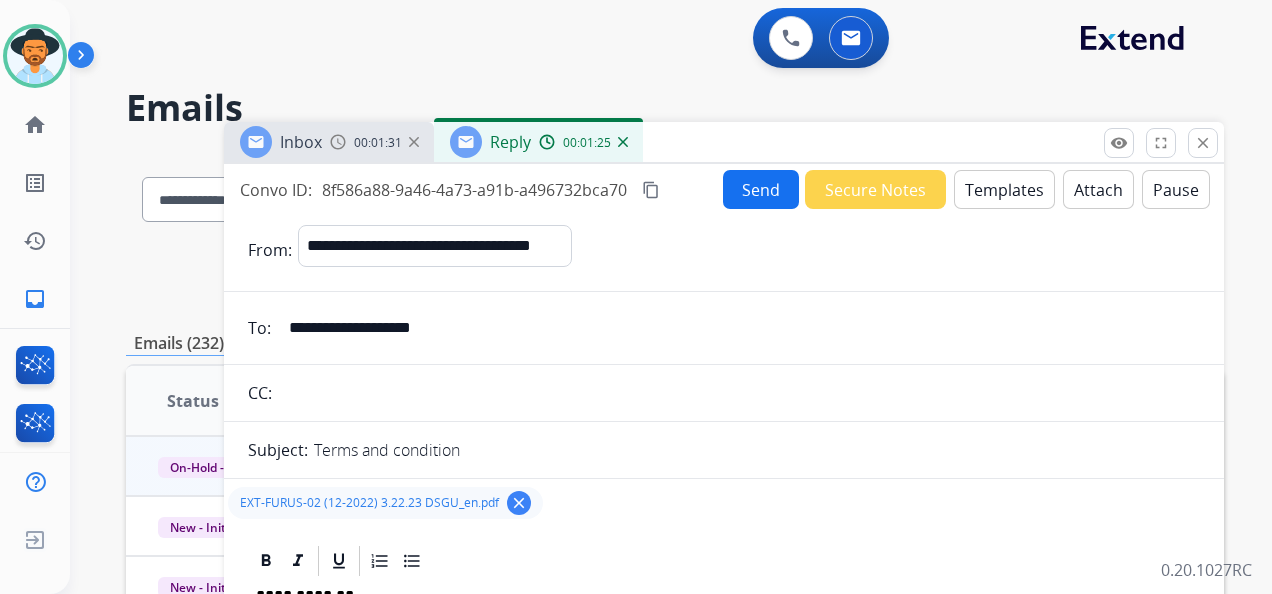 click on "Send" at bounding box center (761, 189) 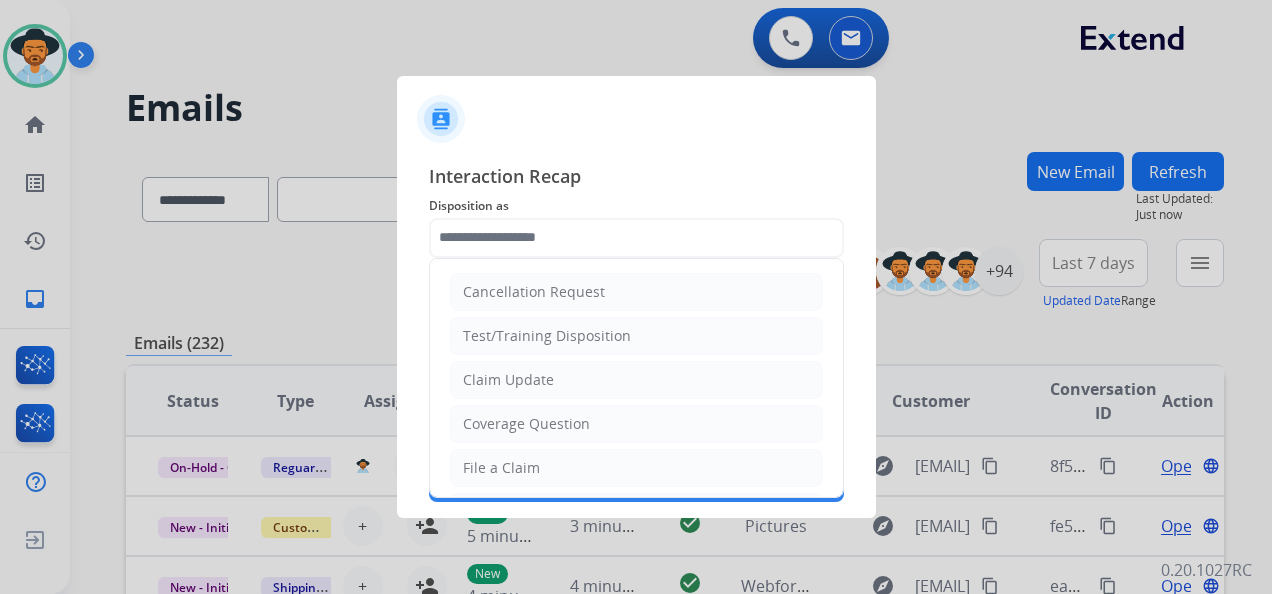 click 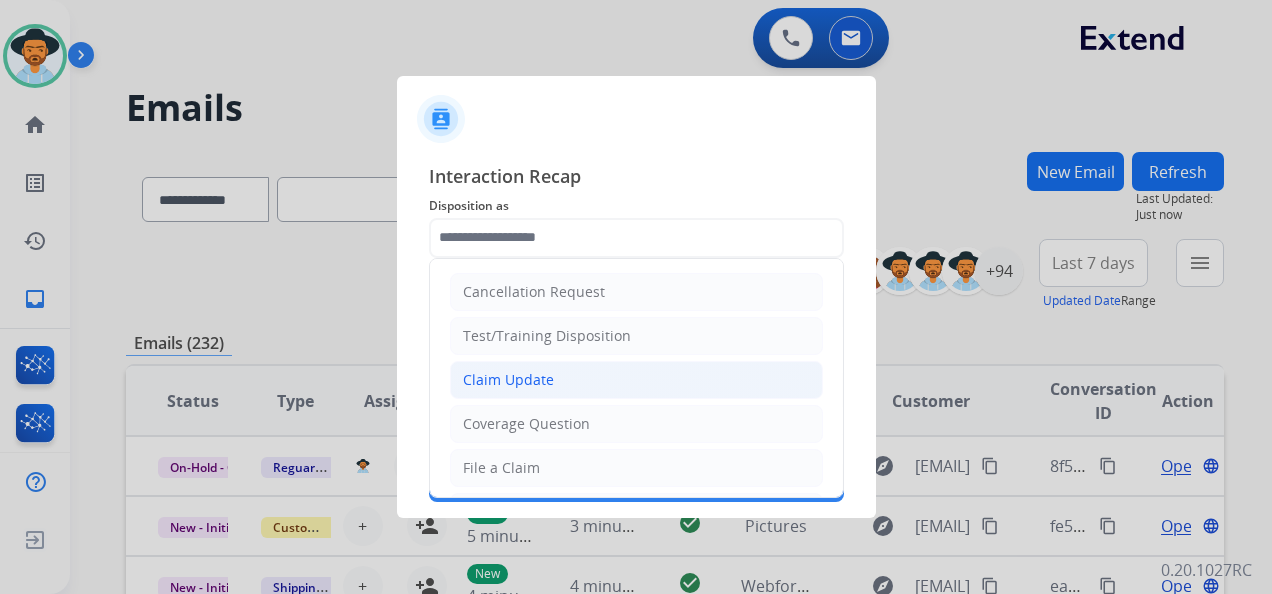 click on "Claim Update" 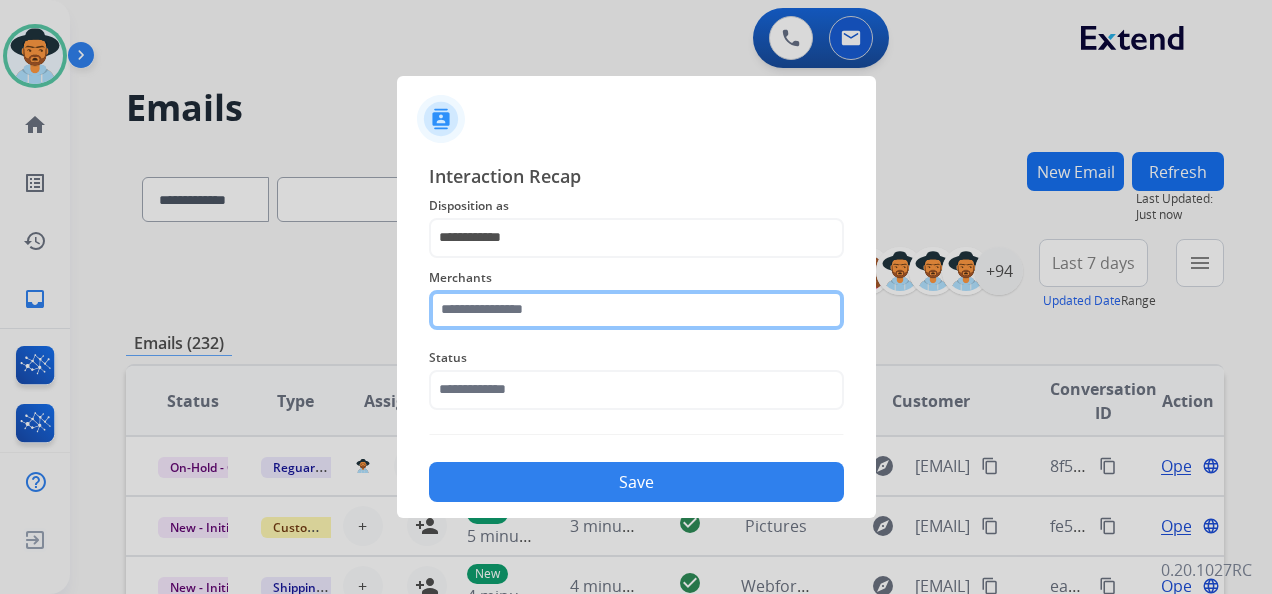 click 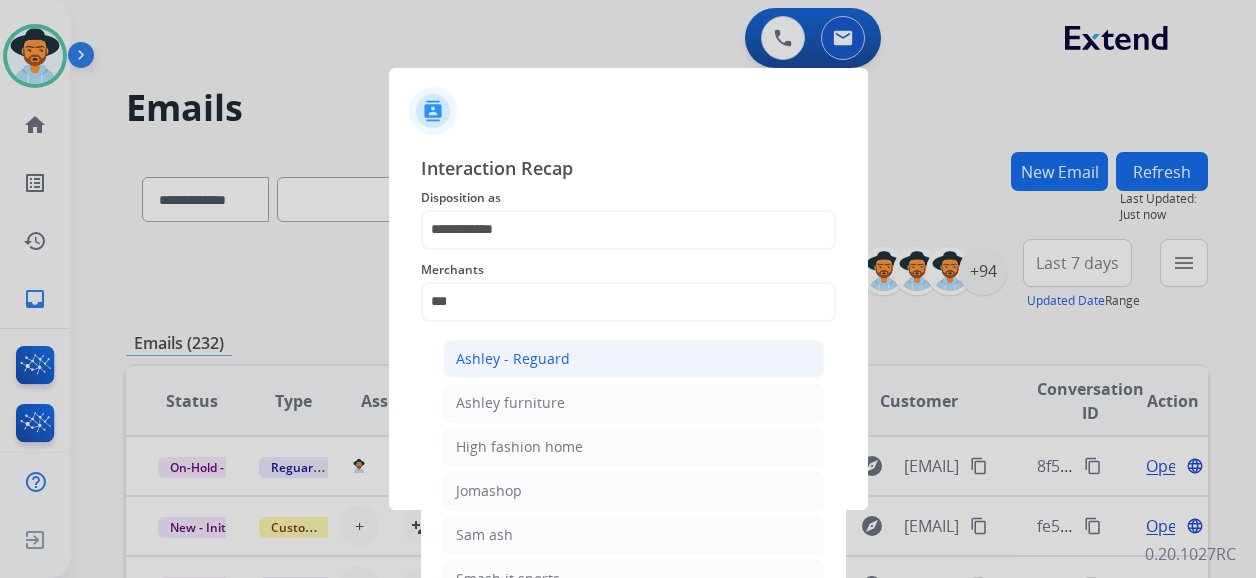 click on "Ashley - Reguard" 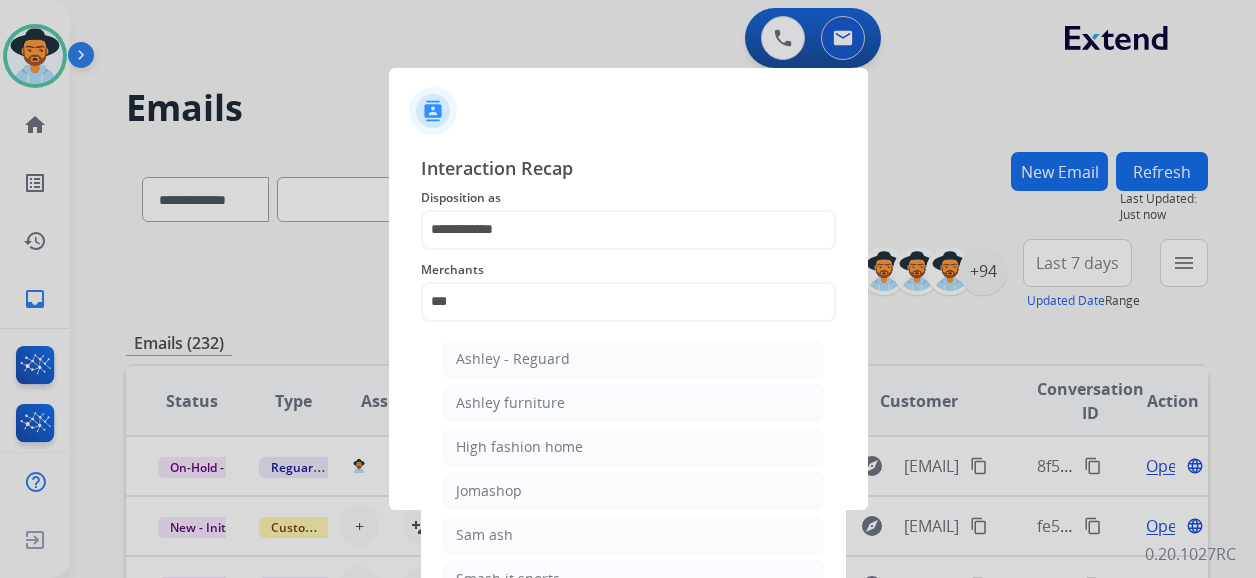 type on "**********" 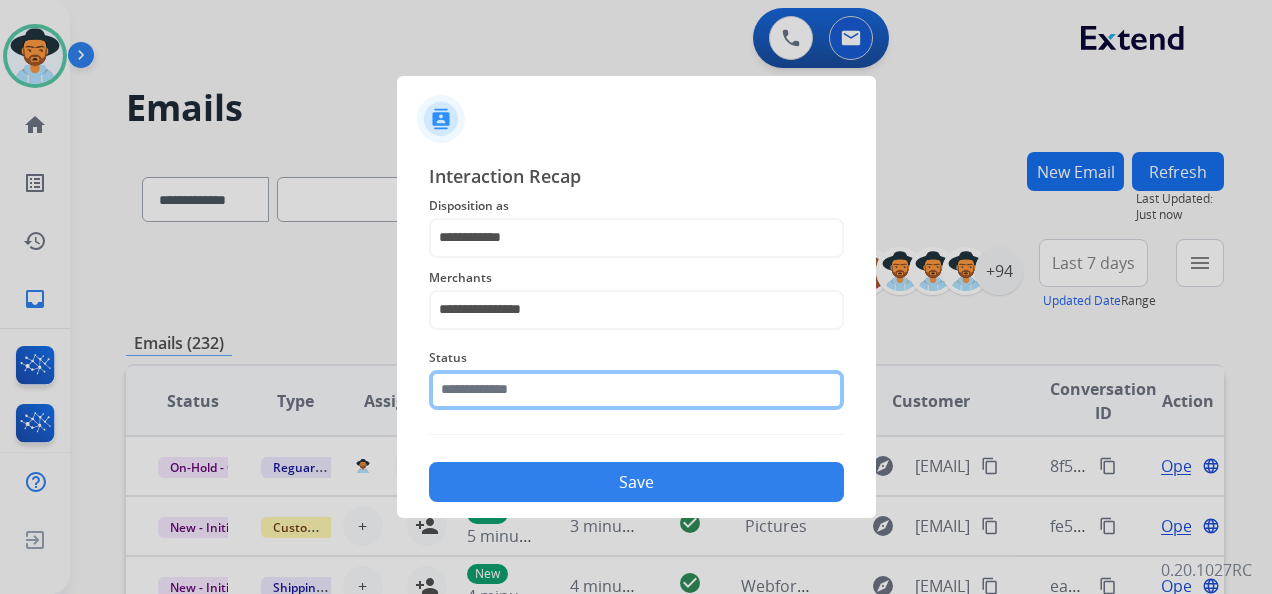 click 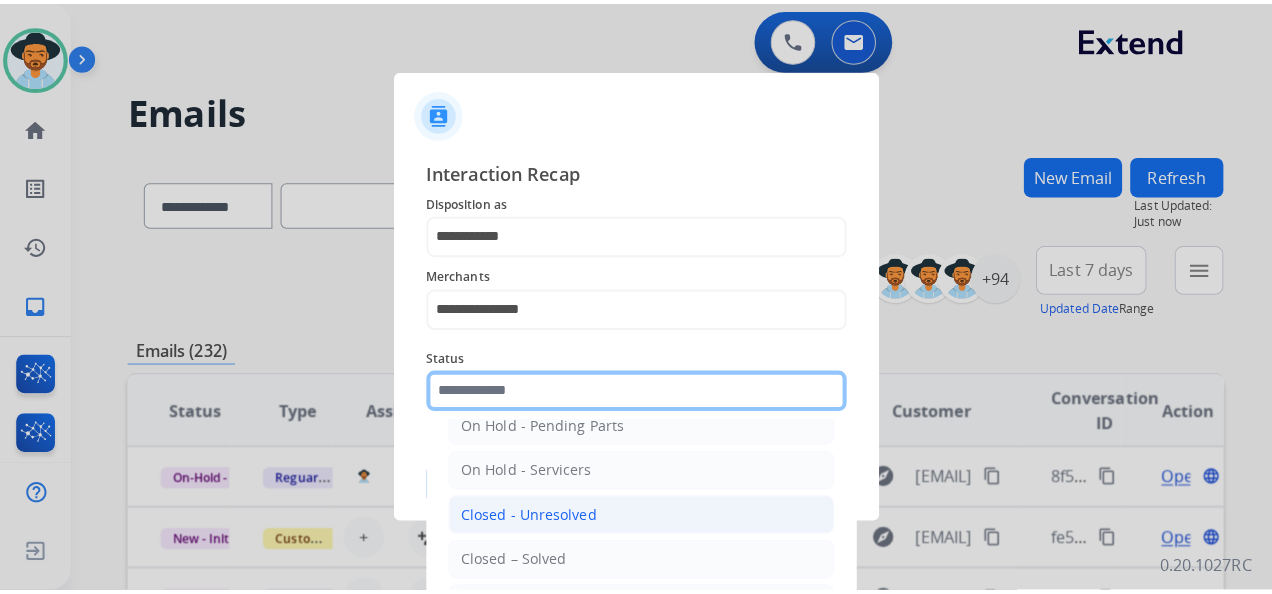 scroll, scrollTop: 114, scrollLeft: 0, axis: vertical 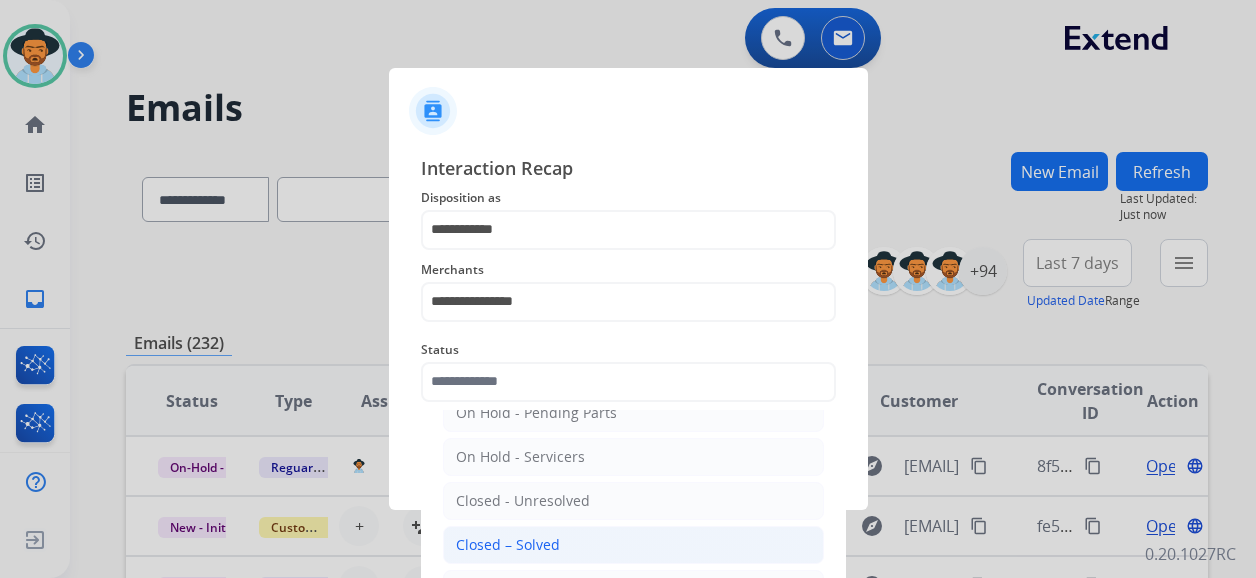 click on "Closed – Solved" 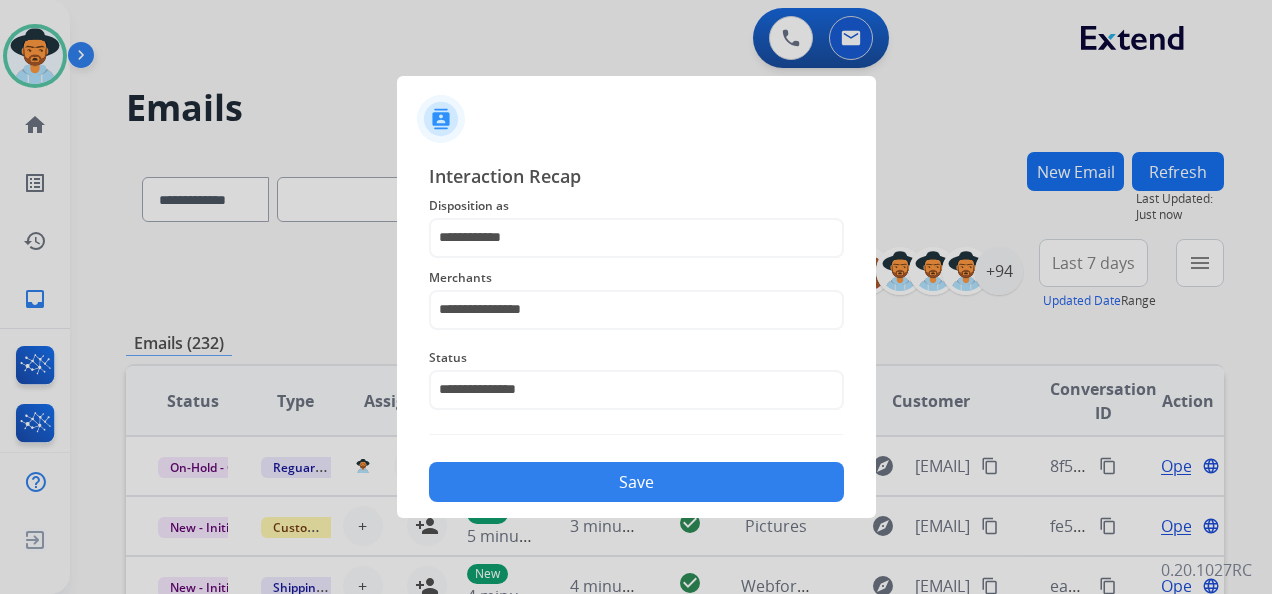 click on "Save" 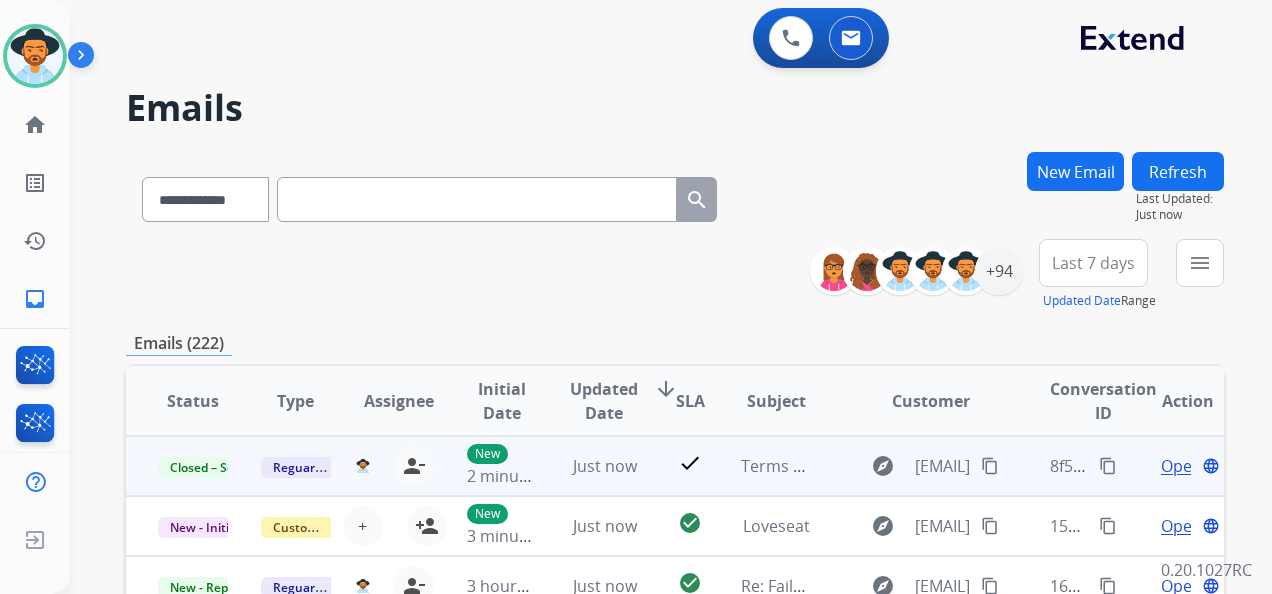 click on "content_copy" at bounding box center (1108, 466) 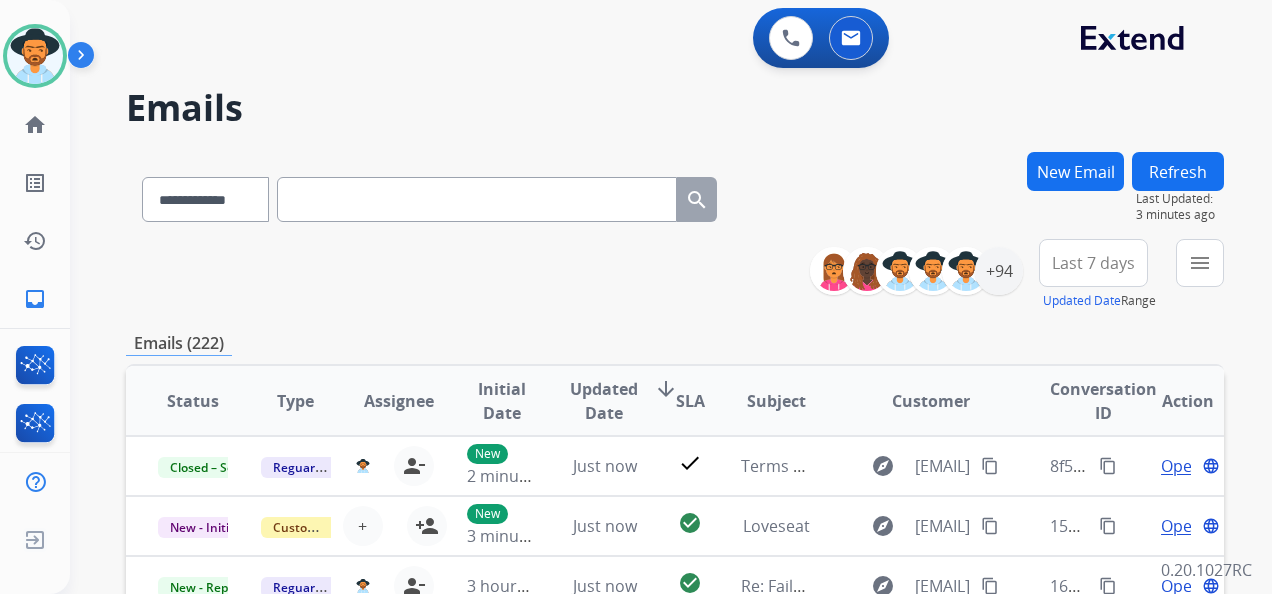 click on "Last 7 days" at bounding box center [1093, 263] 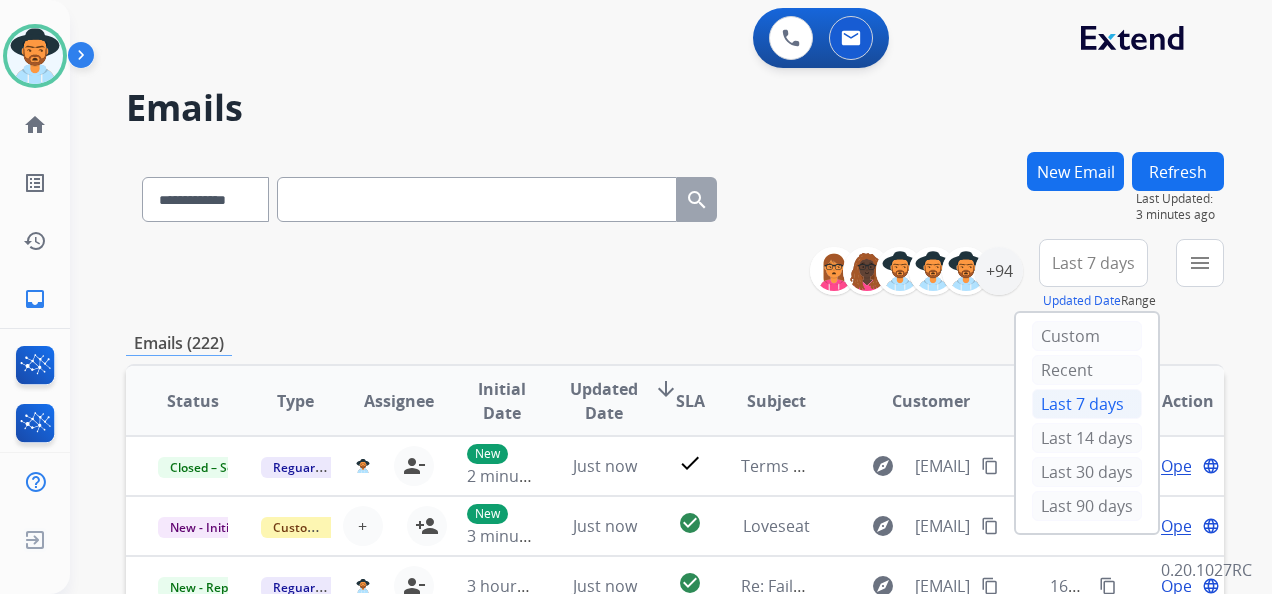 click on "Last 90 days" at bounding box center (1087, 506) 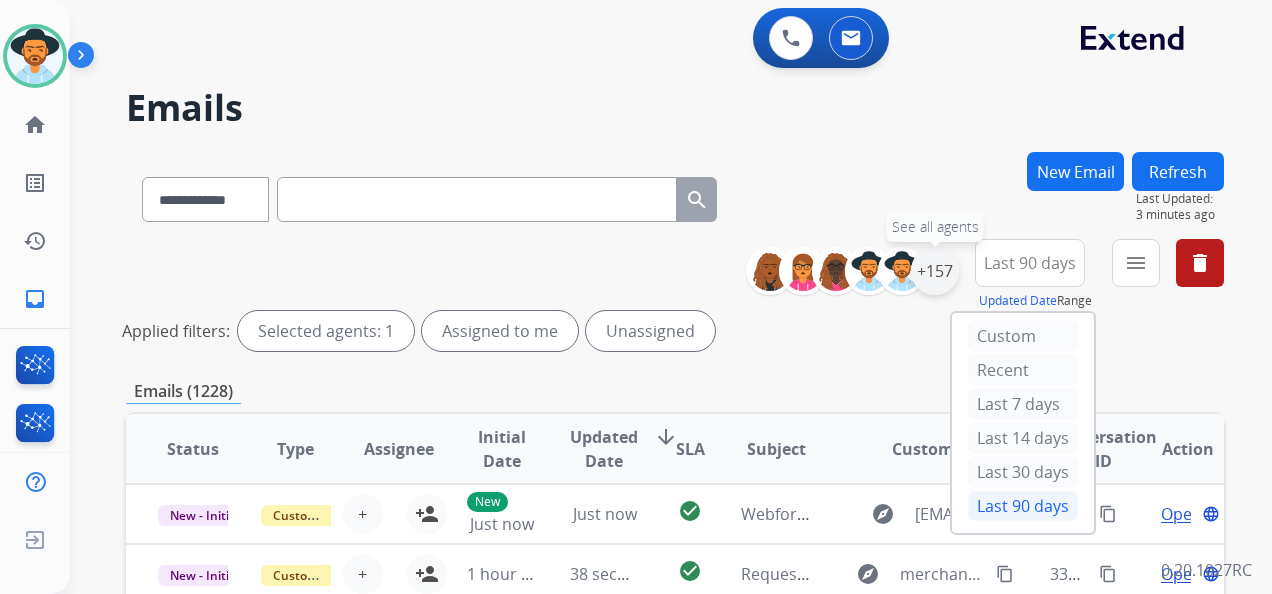 drag, startPoint x: 944, startPoint y: 268, endPoint x: 930, endPoint y: 274, distance: 15.231546 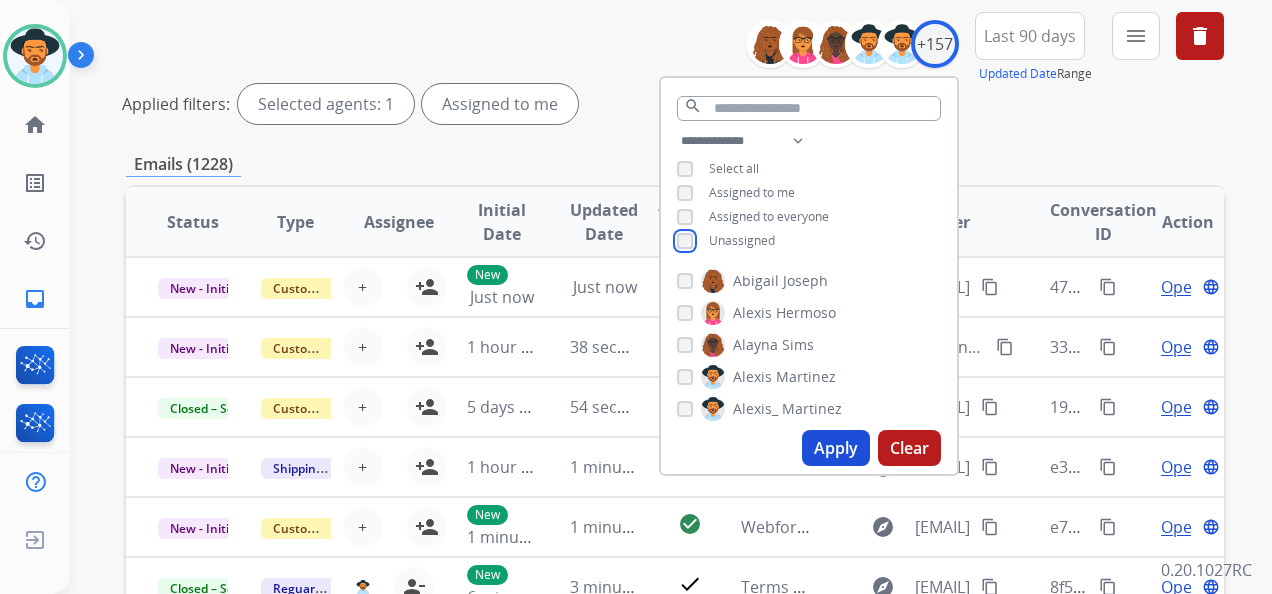 scroll, scrollTop: 300, scrollLeft: 0, axis: vertical 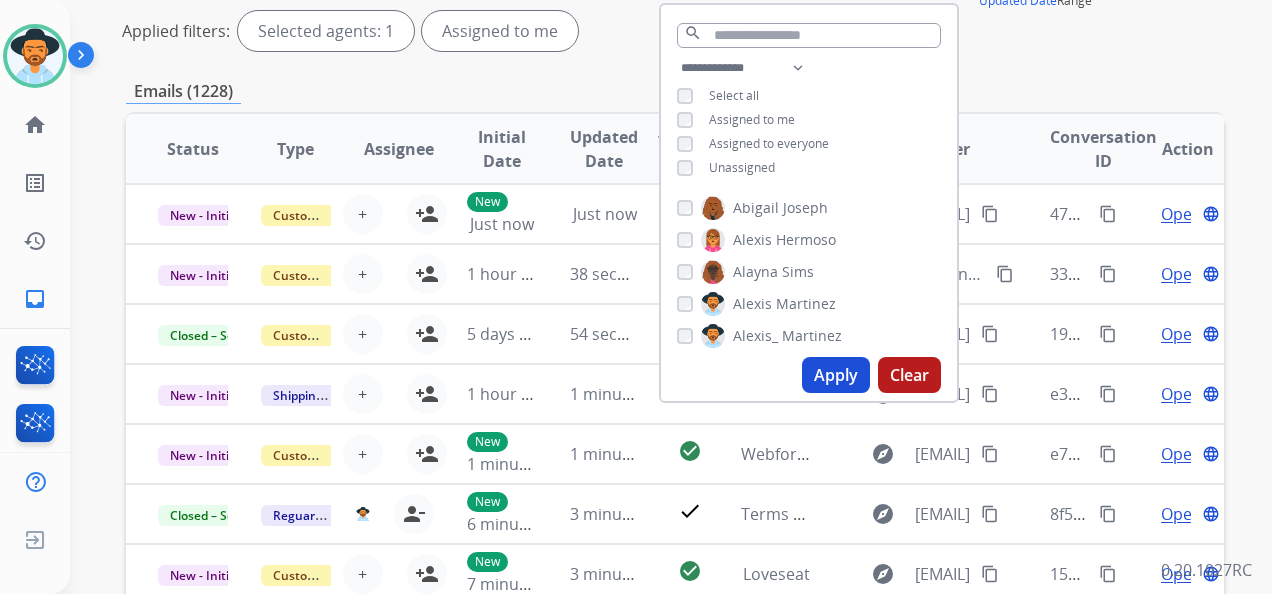 click on "Apply" at bounding box center [836, 375] 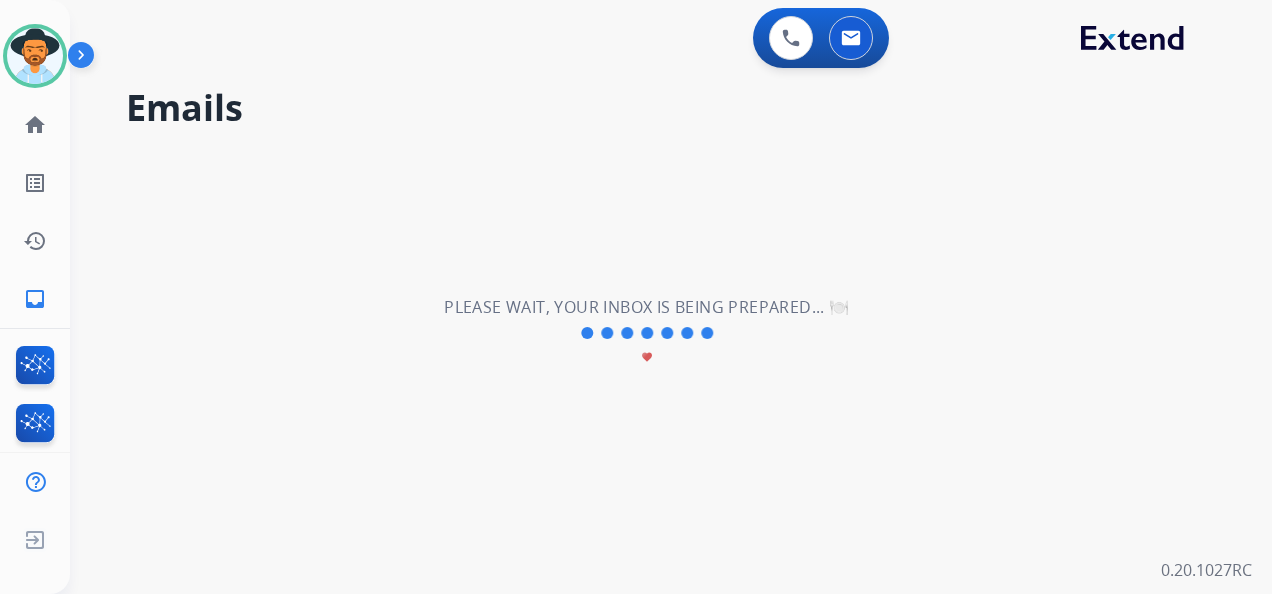 scroll, scrollTop: 0, scrollLeft: 0, axis: both 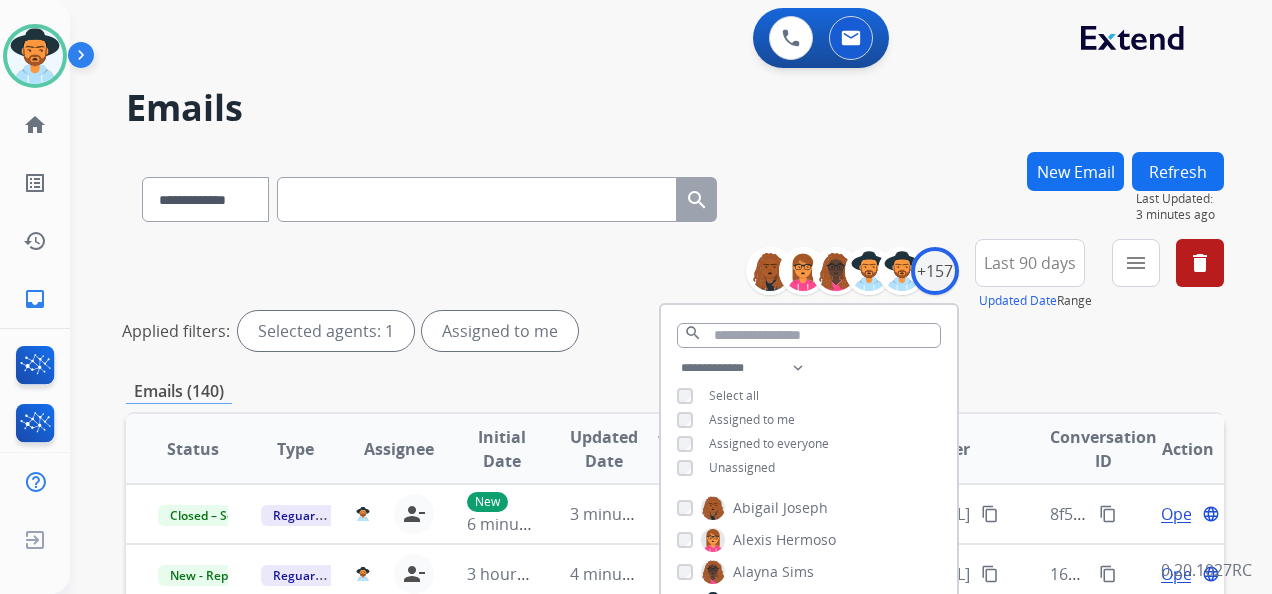 click on "**********" at bounding box center (675, 669) 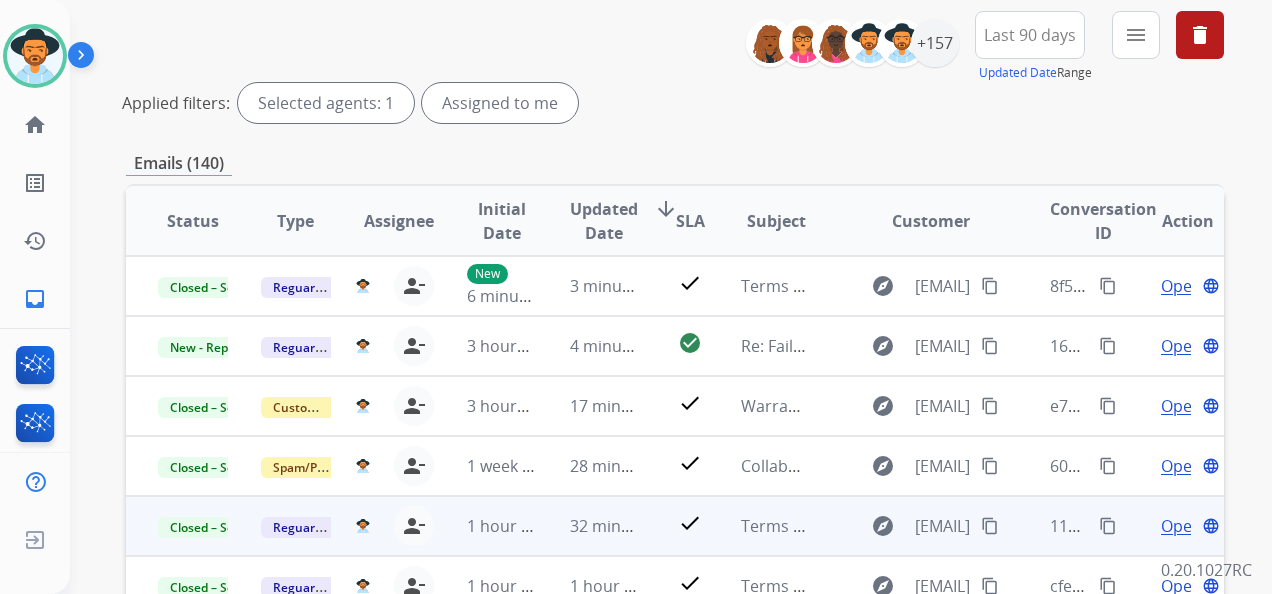 scroll, scrollTop: 300, scrollLeft: 0, axis: vertical 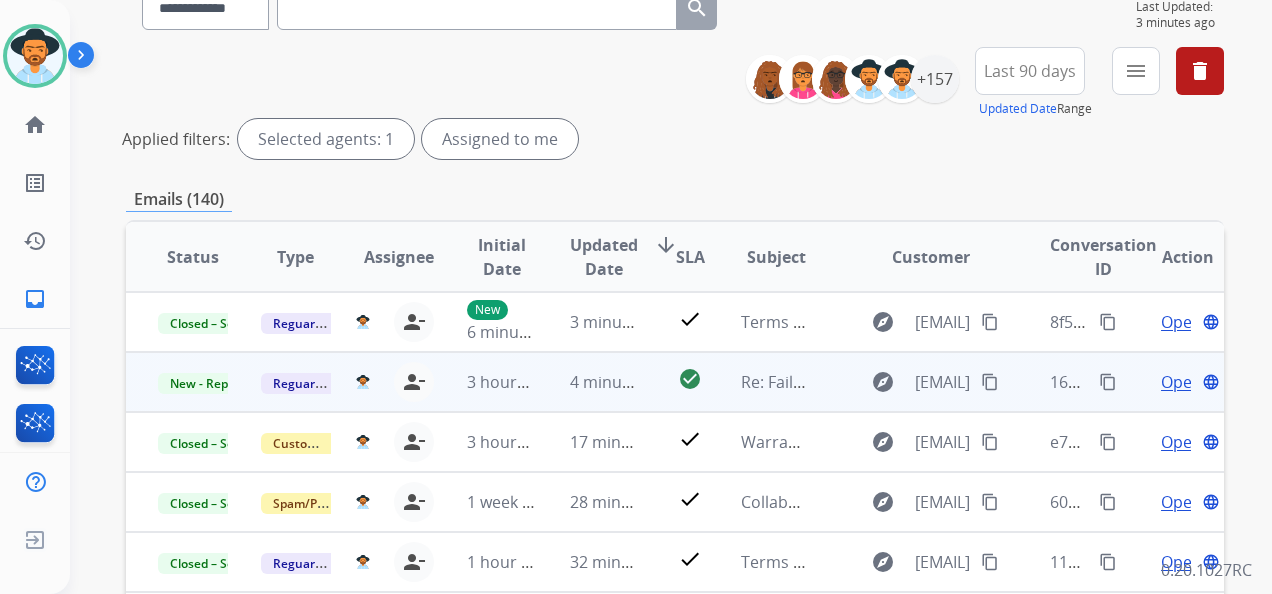 click on "Open" at bounding box center (1181, 382) 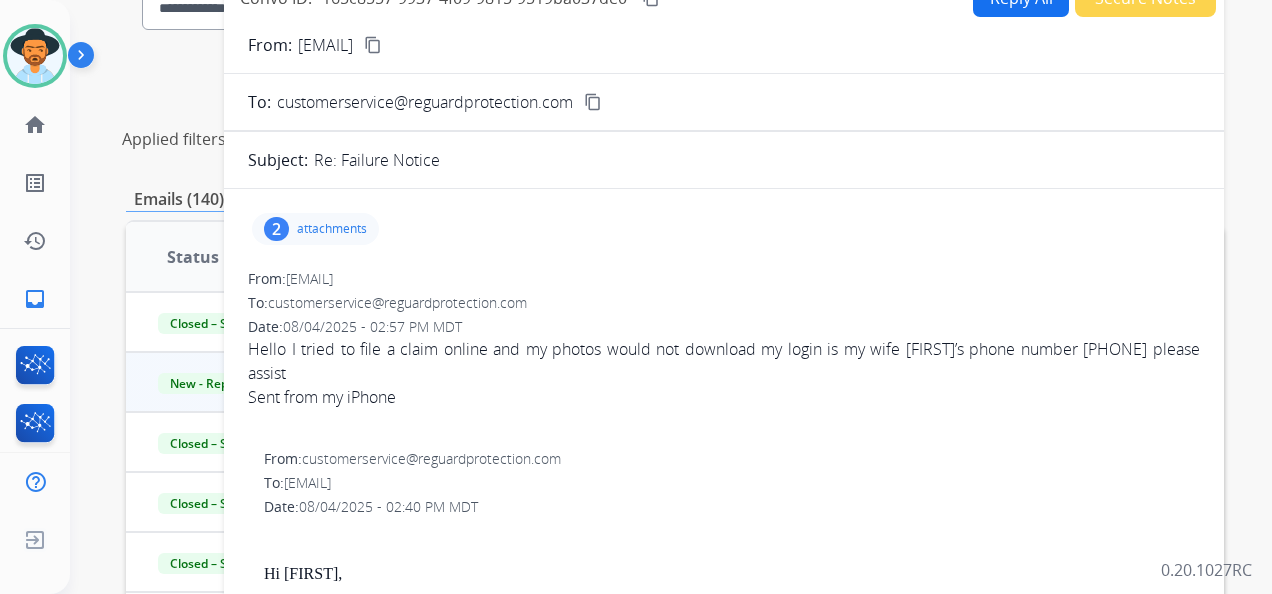 scroll, scrollTop: 0, scrollLeft: 0, axis: both 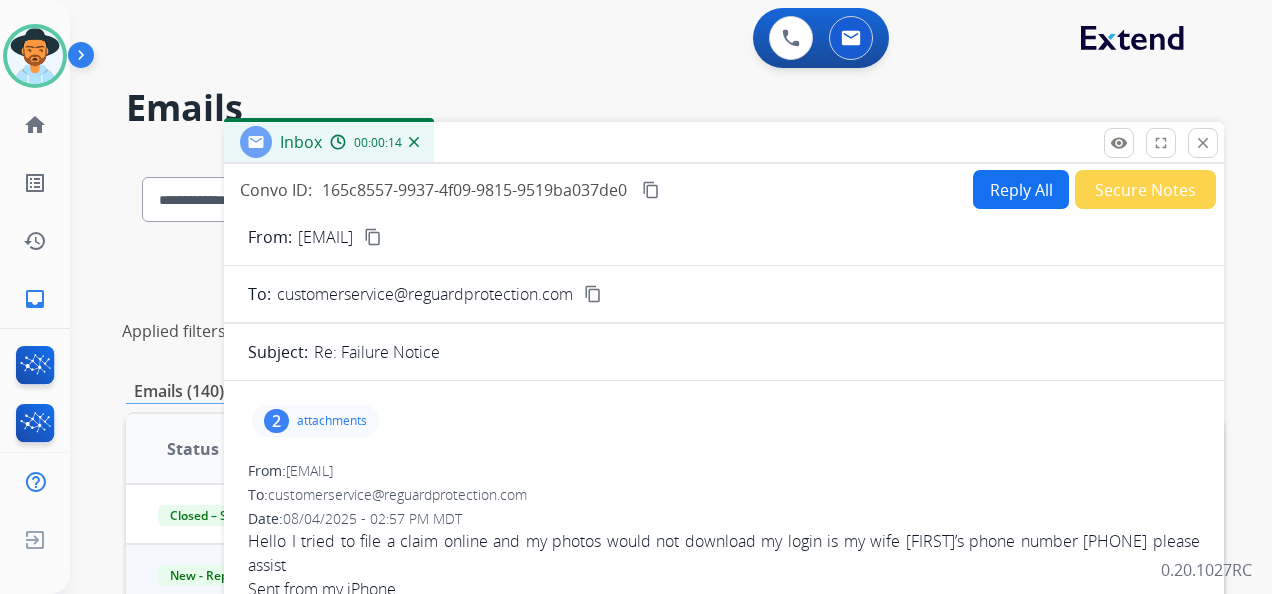 click on "content_copy" at bounding box center [373, 237] 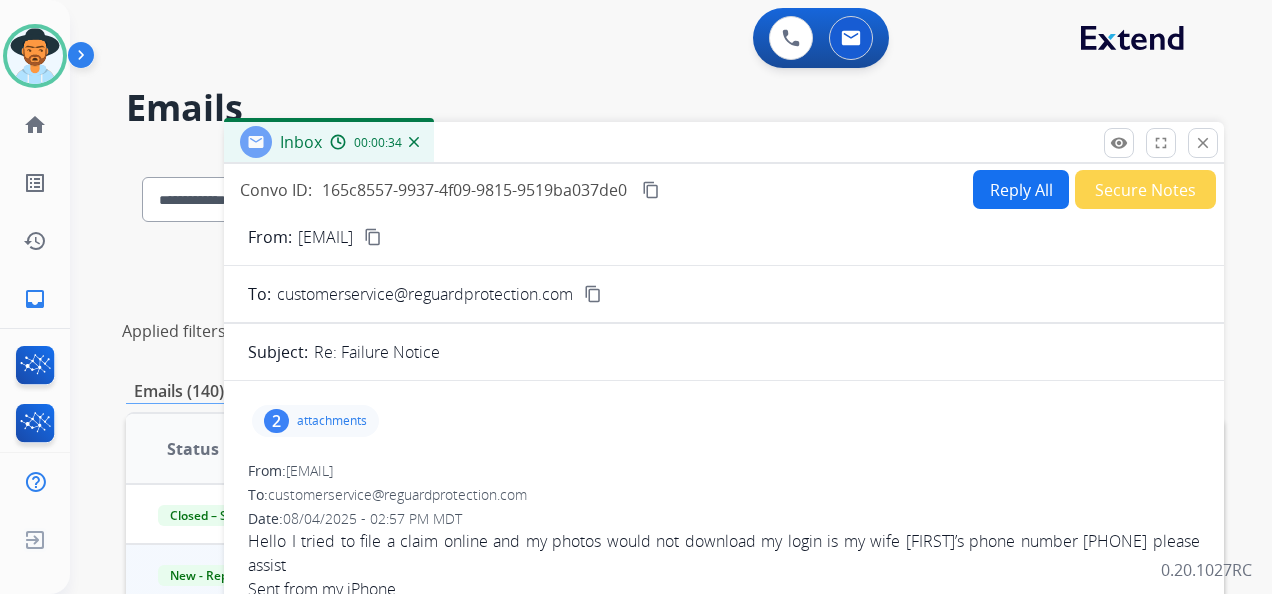 click on "attachments" at bounding box center [332, 421] 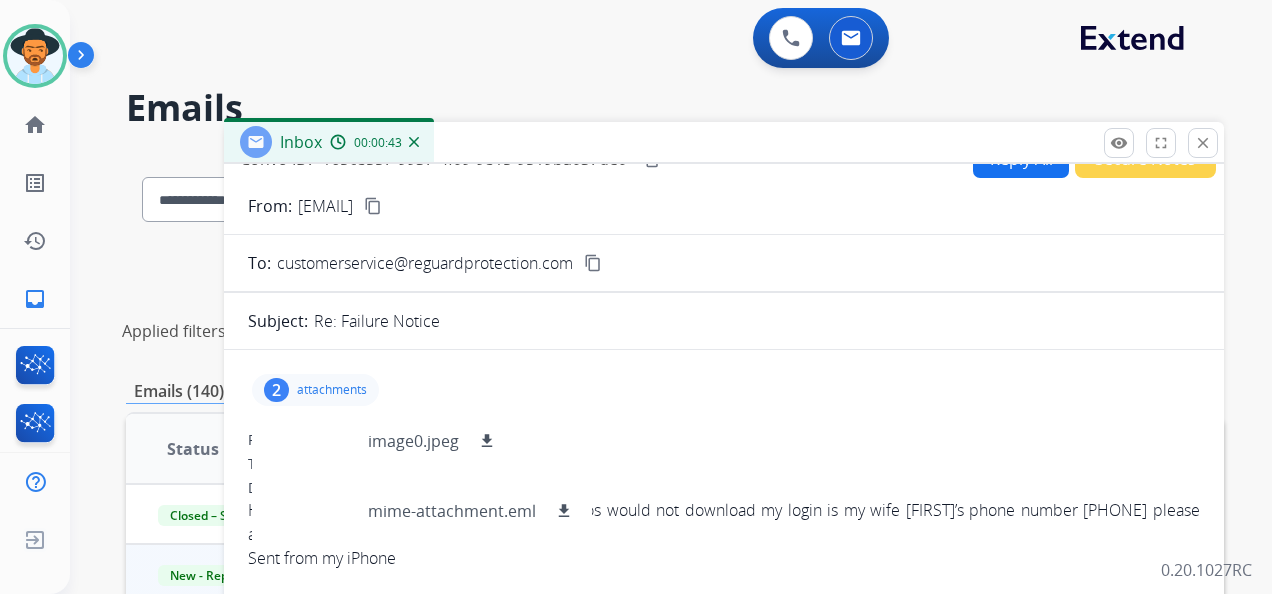scroll, scrollTop: 0, scrollLeft: 0, axis: both 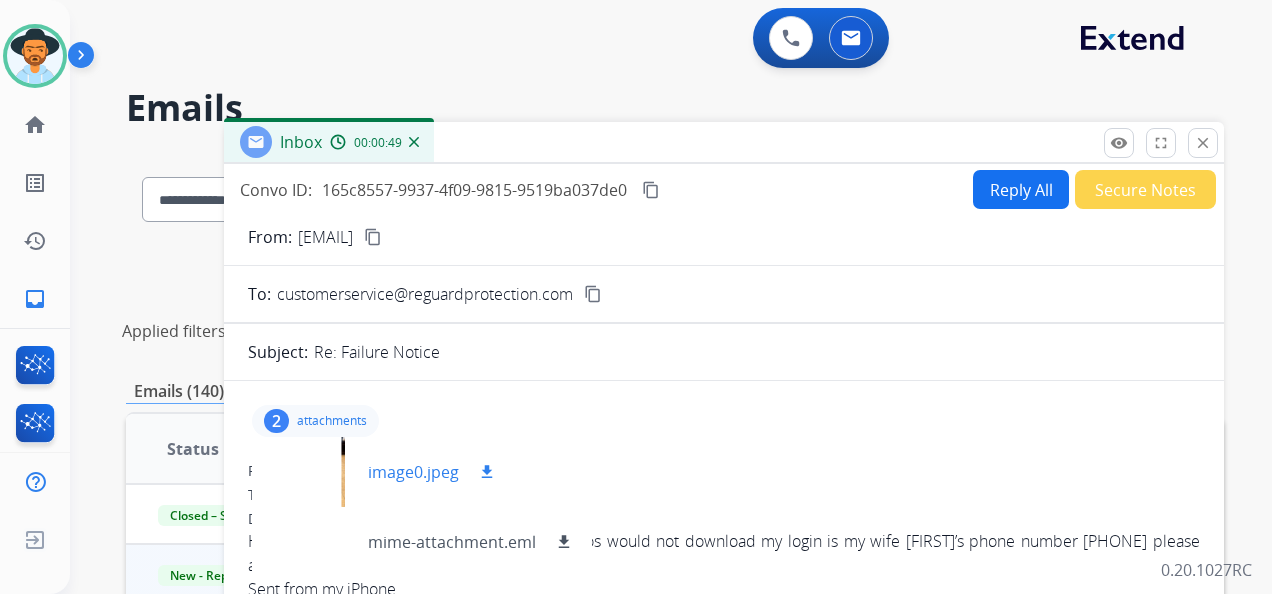 click at bounding box center [318, 472] 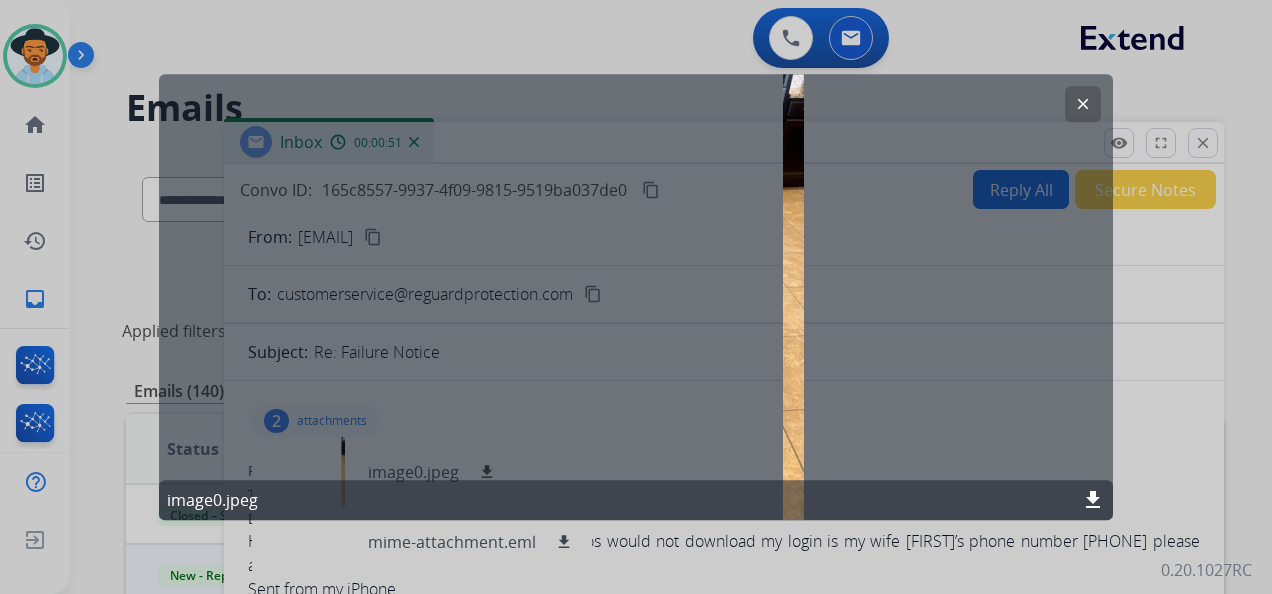 click on "clear" 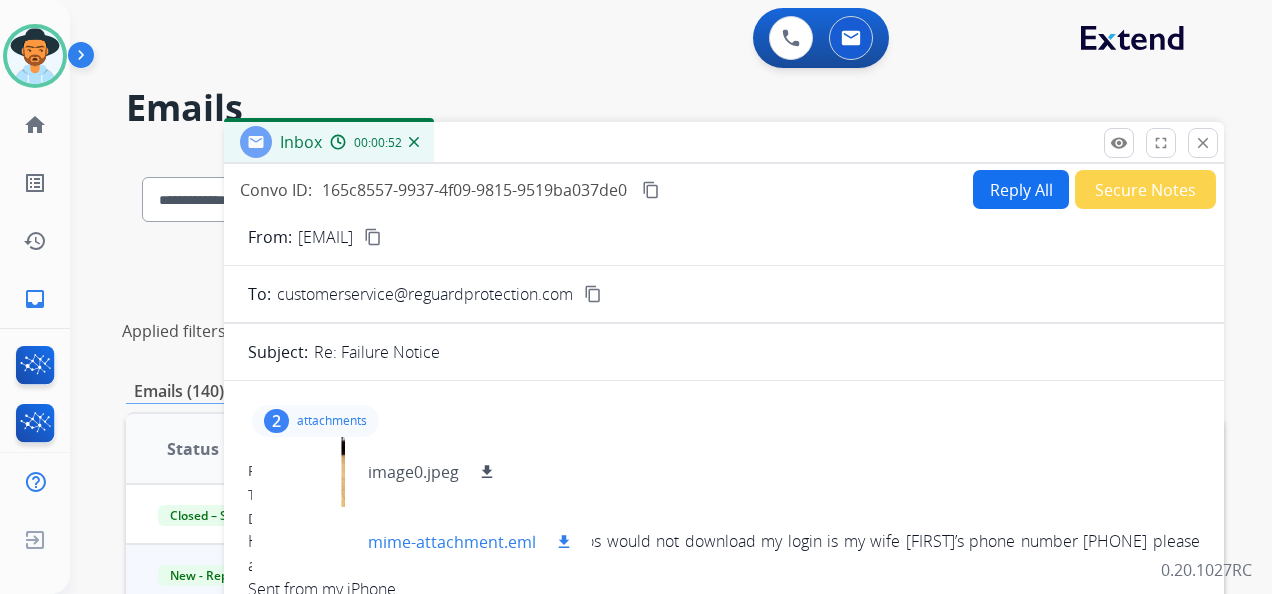 click at bounding box center [318, 542] 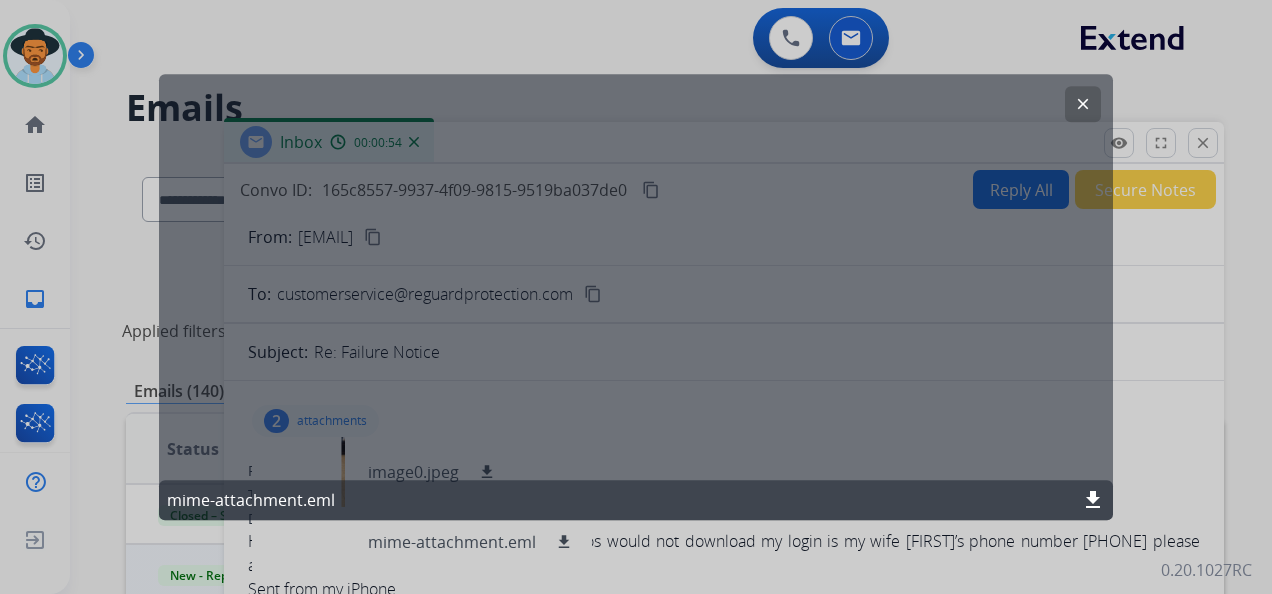 click on "clear" 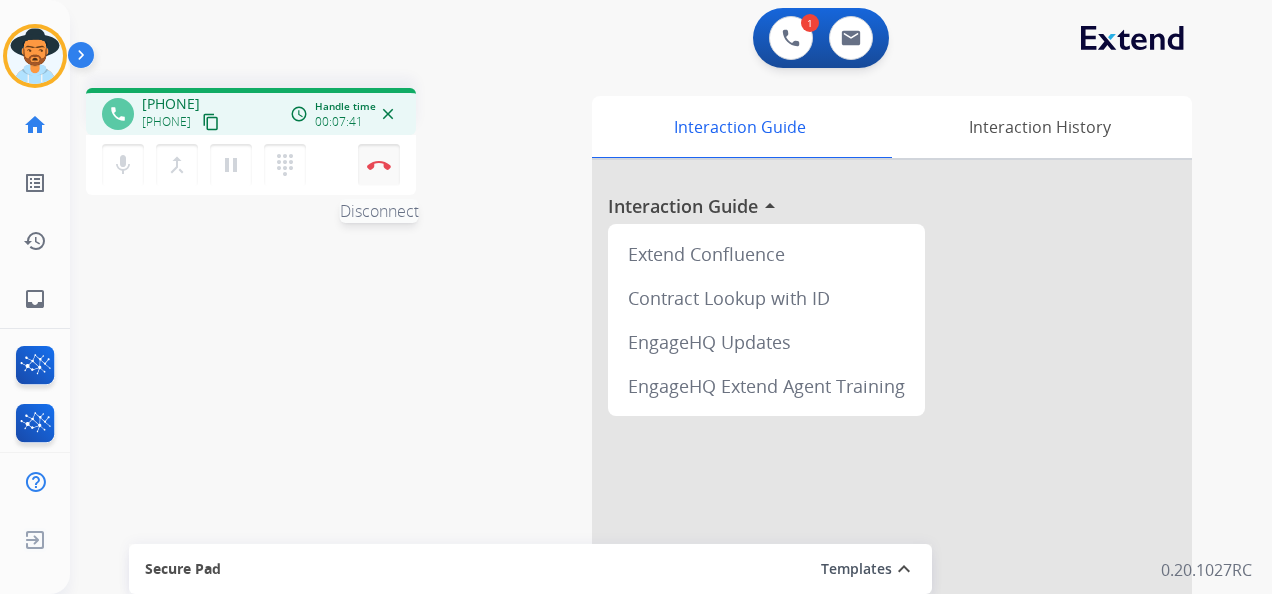click at bounding box center [379, 165] 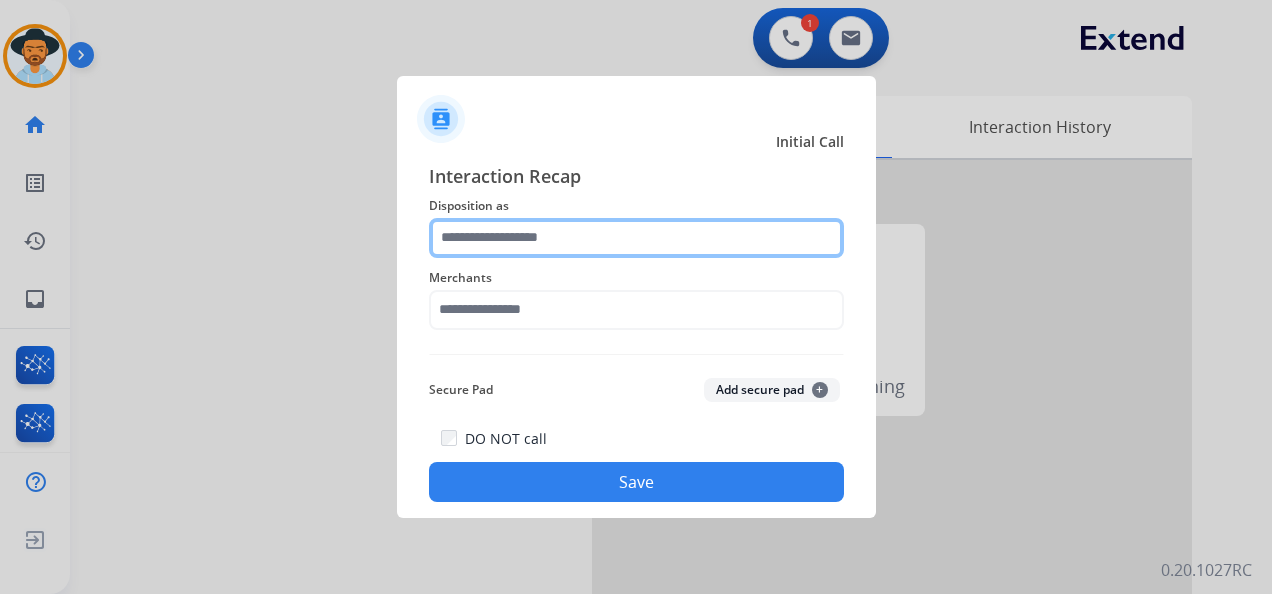 click 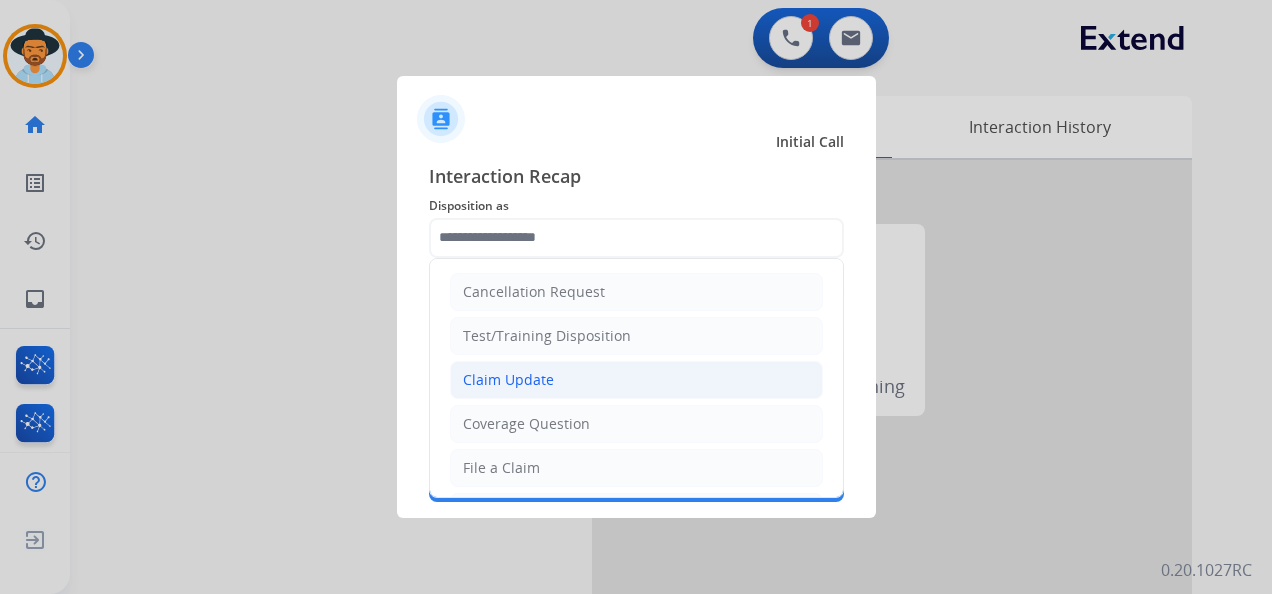 click on "Claim Update" 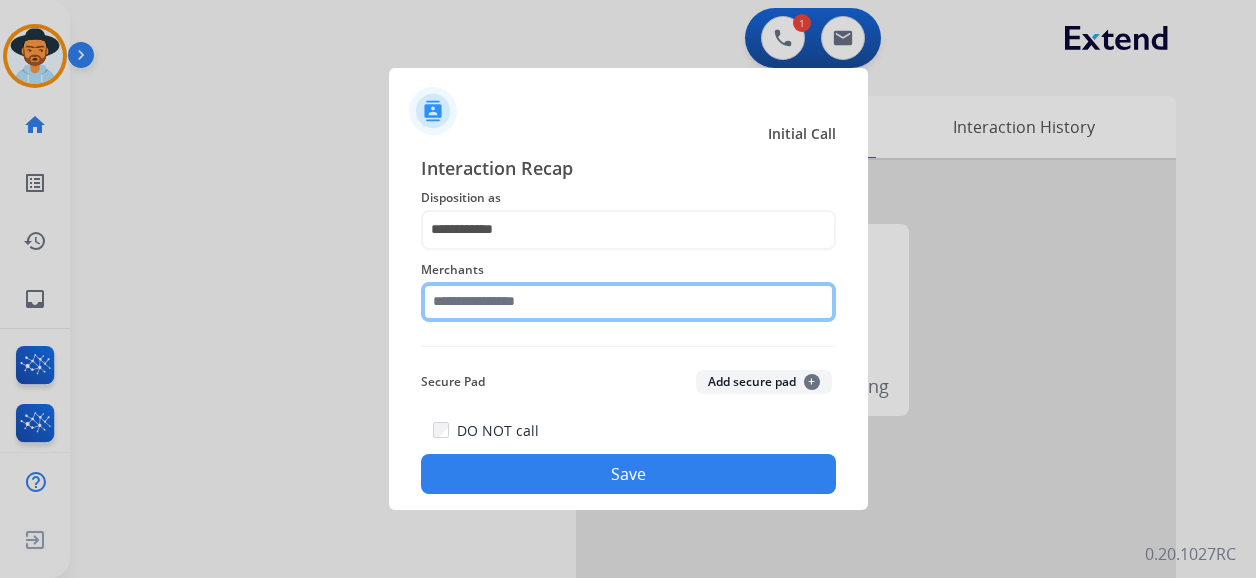 click 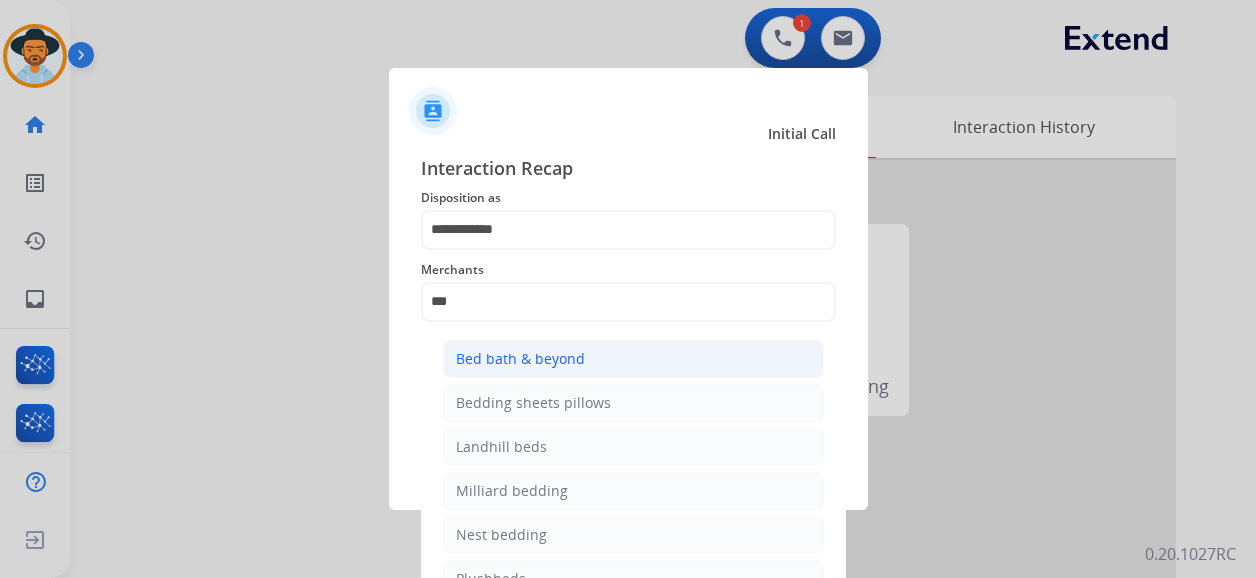 click on "Bed bath & beyond" 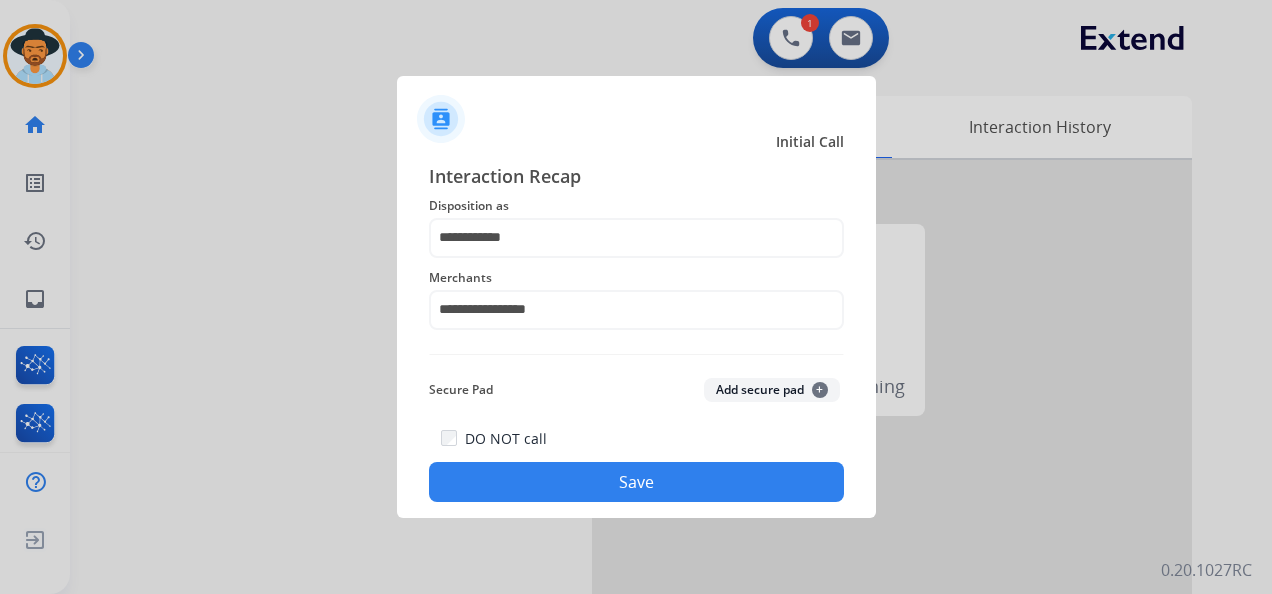 click on "Save" 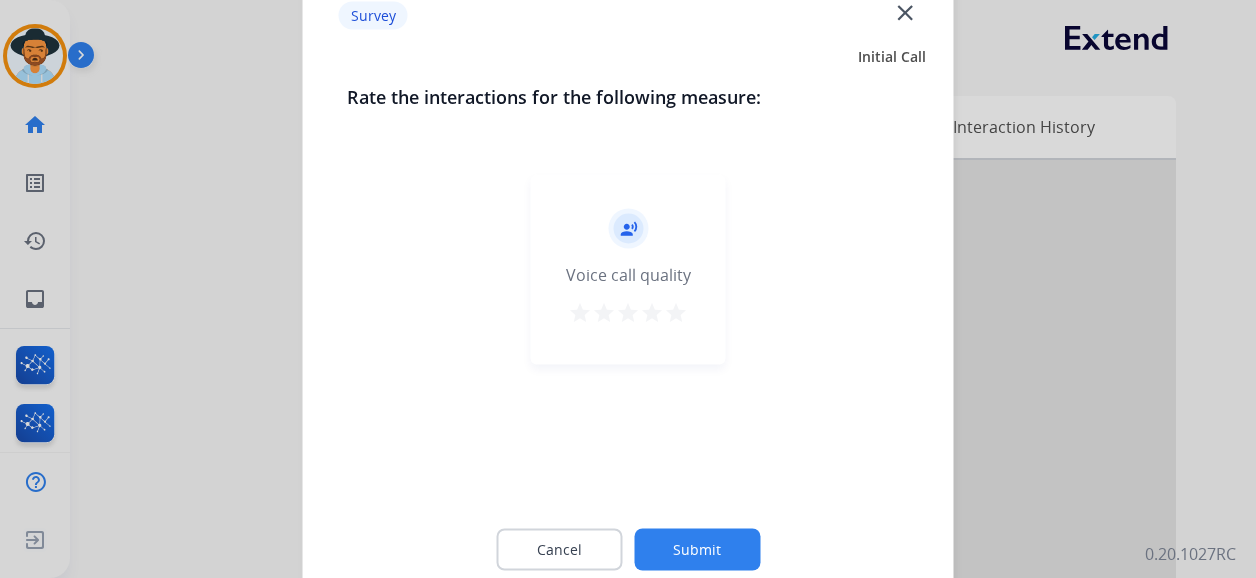click on "star" at bounding box center (676, 313) 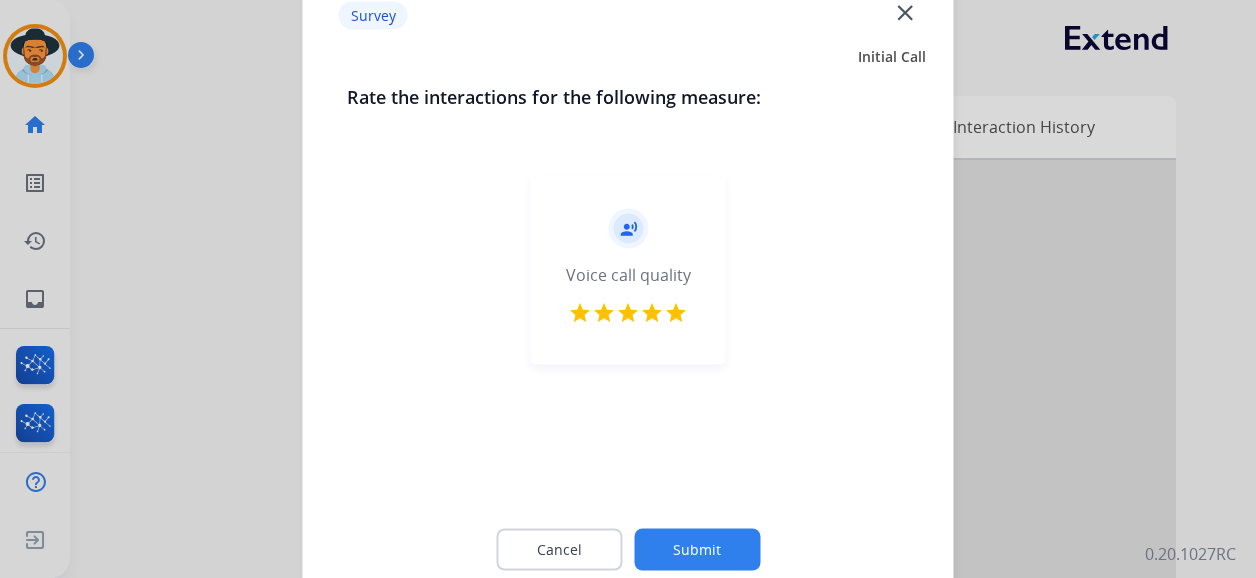 click on "Submit" 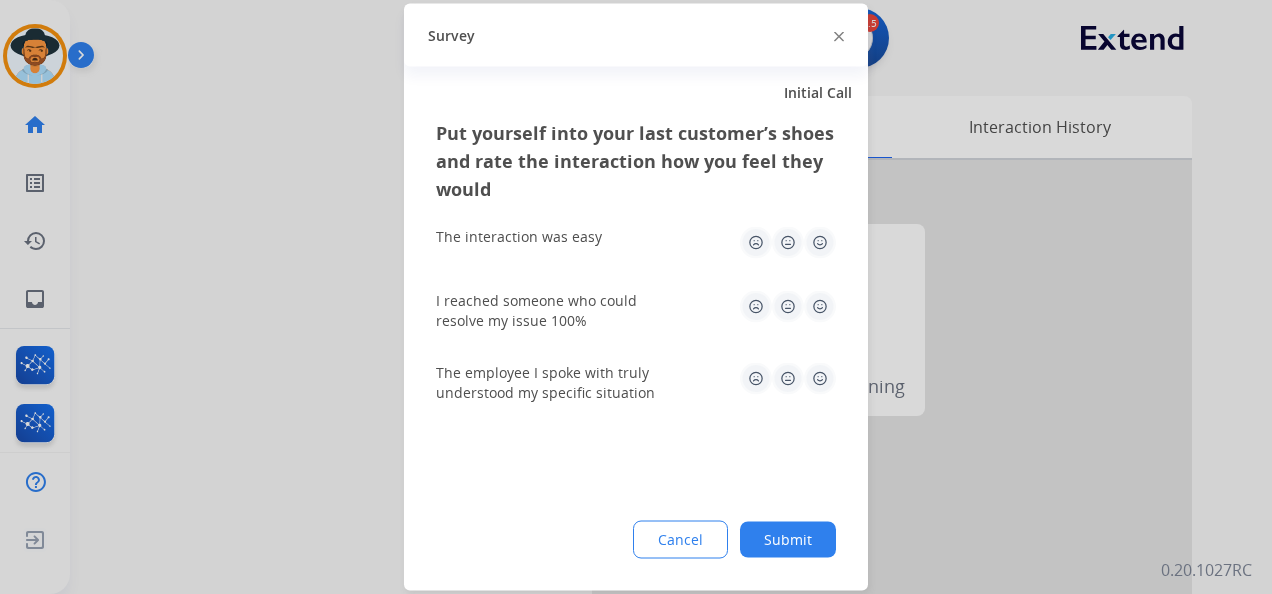 click 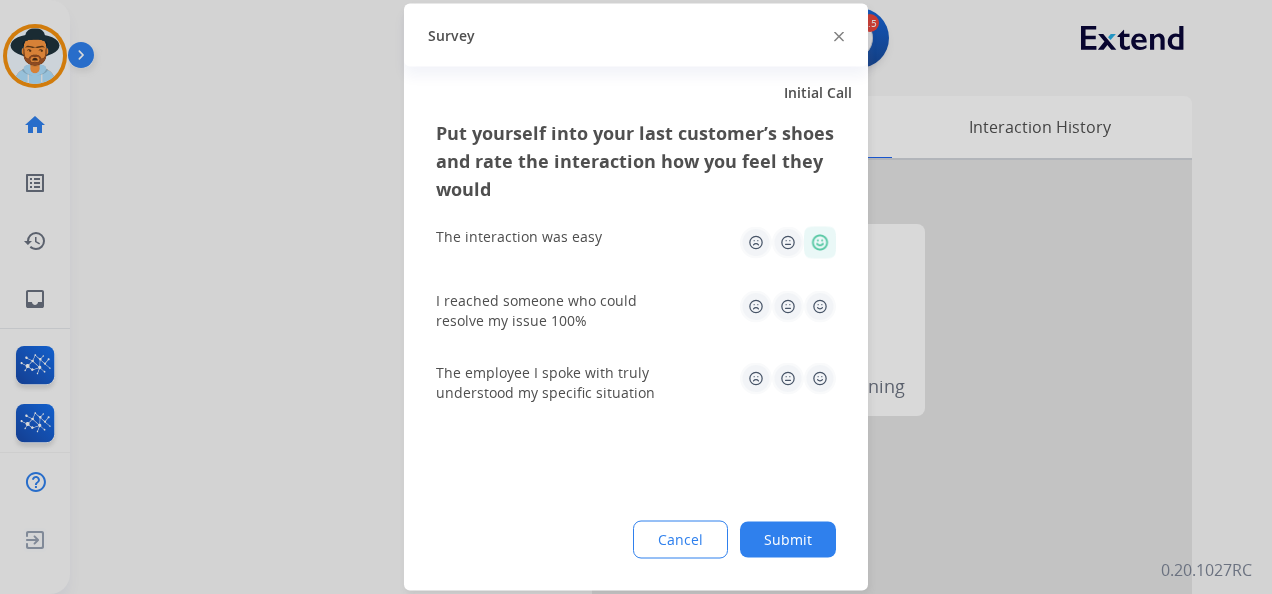 click 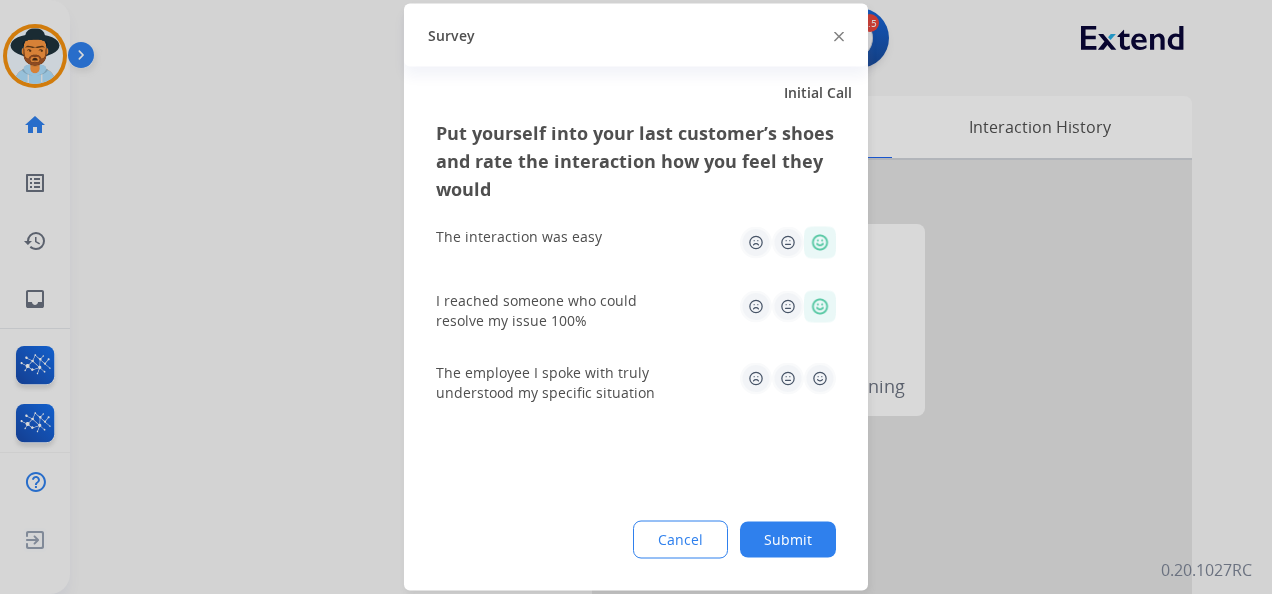 click 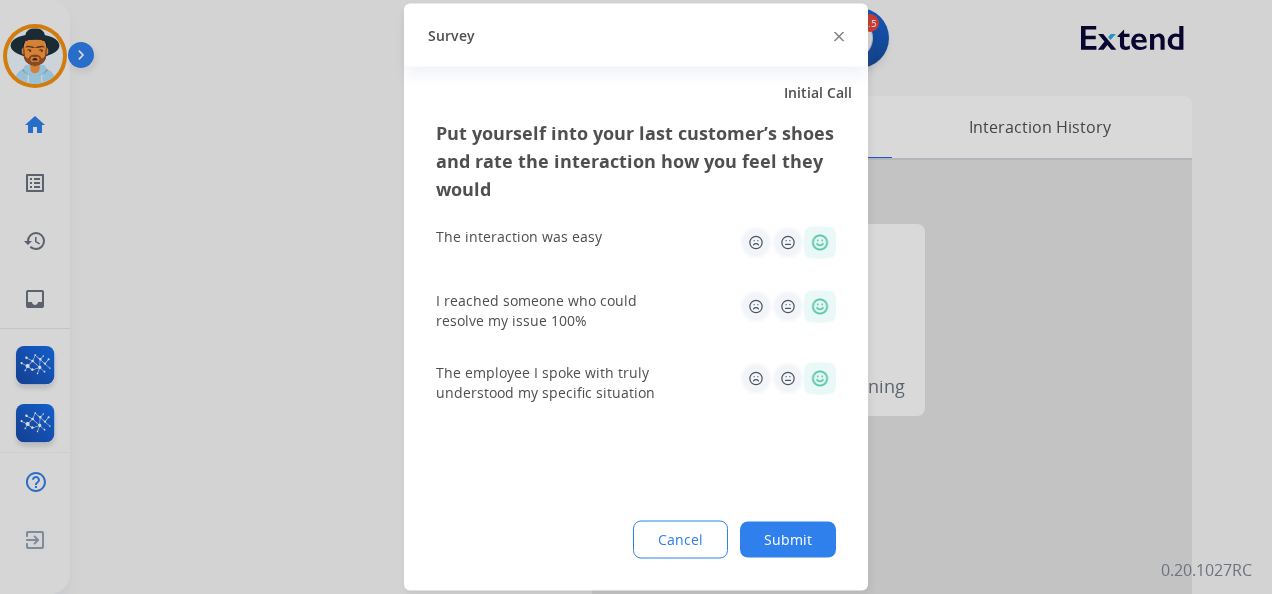 click on "Submit" 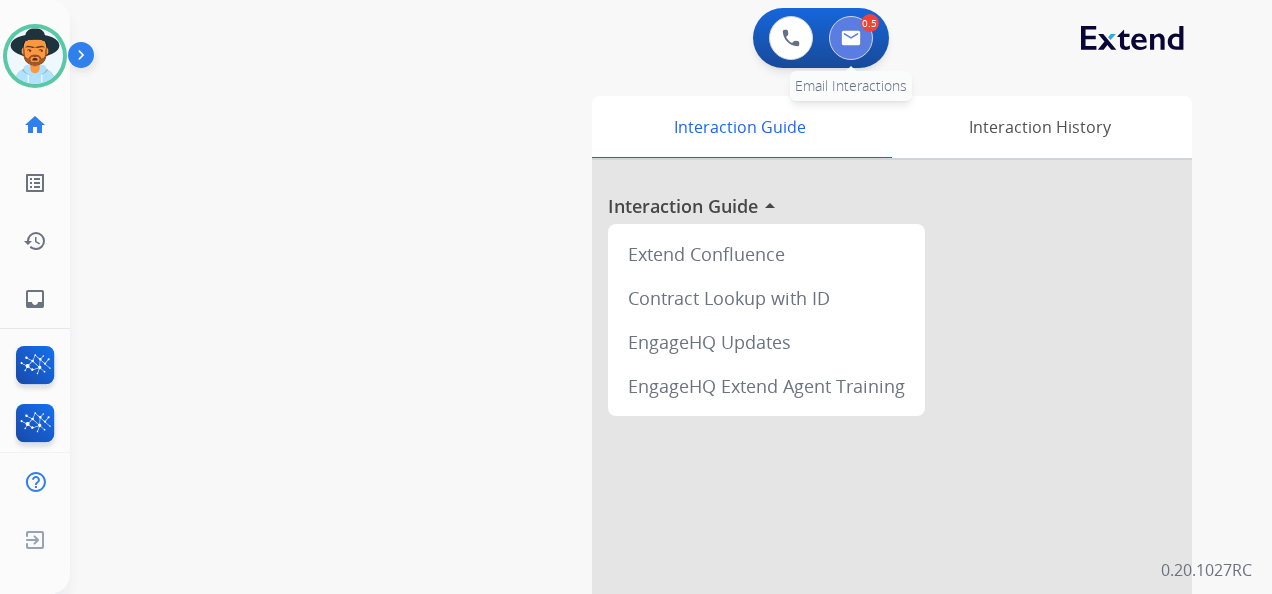 click at bounding box center (851, 38) 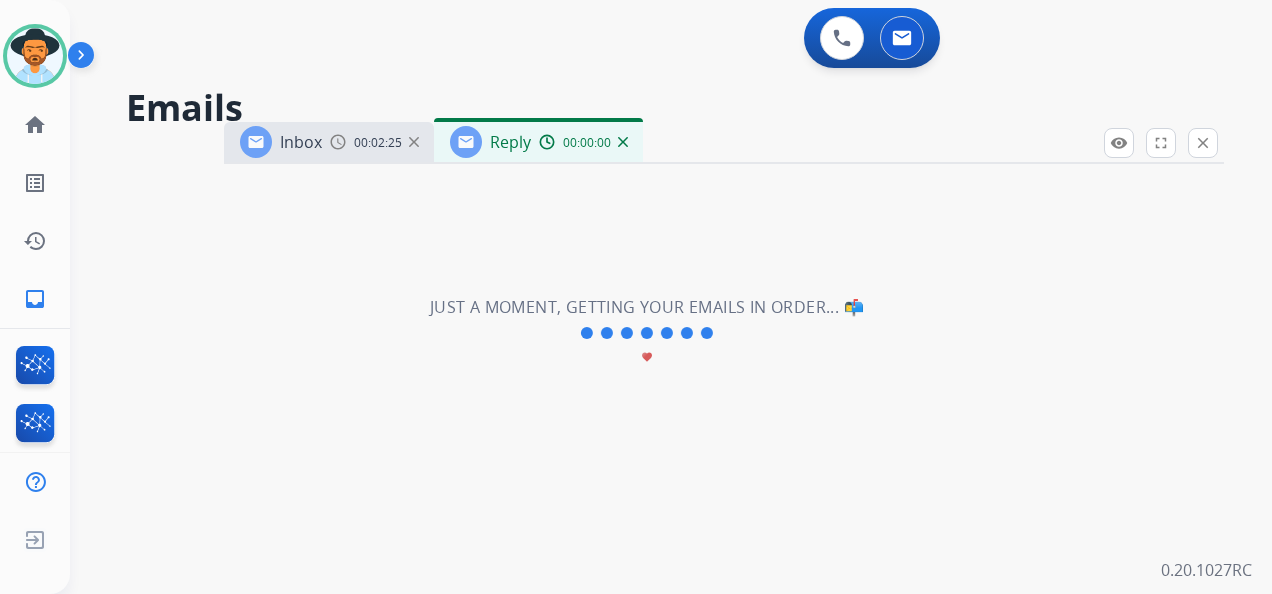 select on "**********" 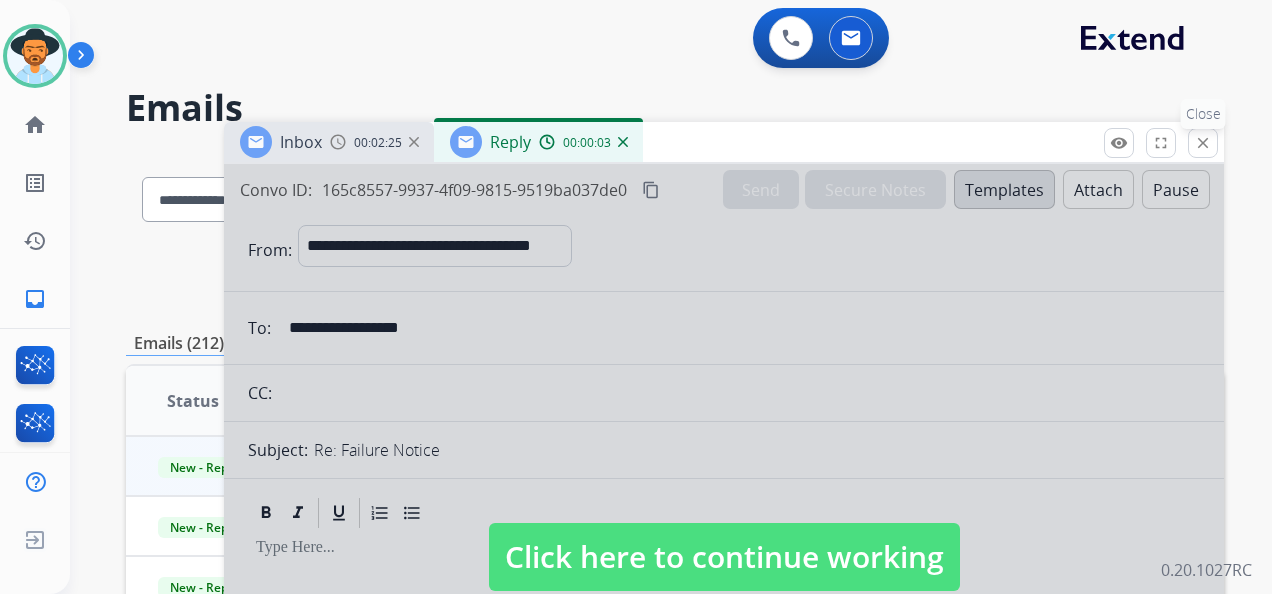 click on "close" at bounding box center [1203, 143] 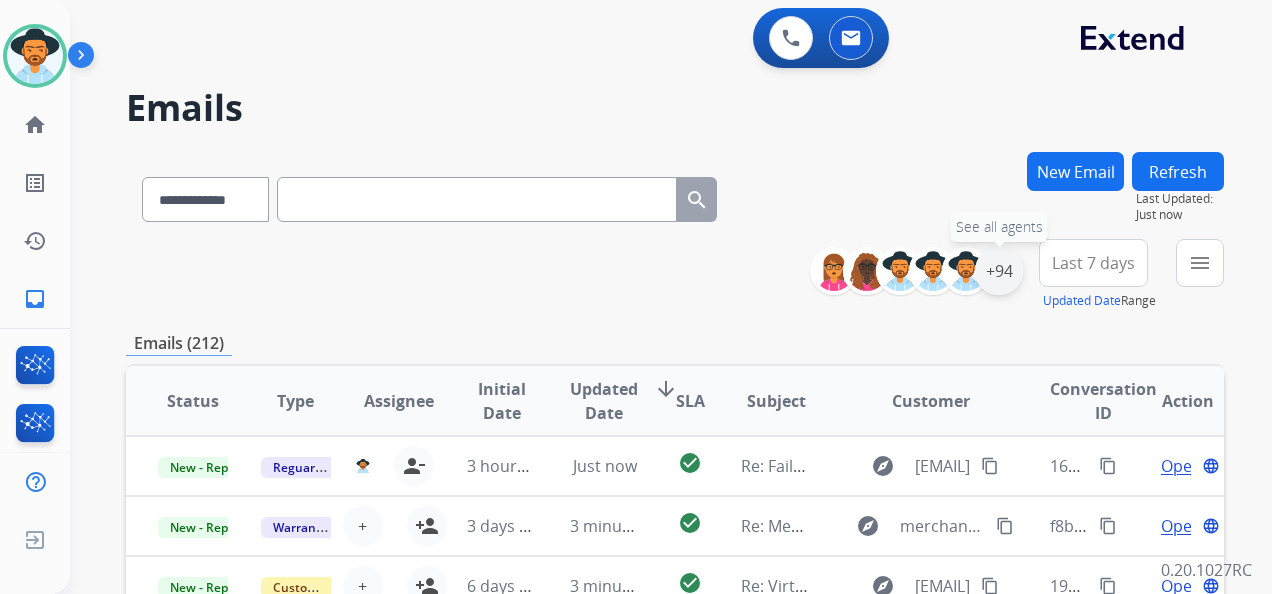 click on "+94" at bounding box center (999, 271) 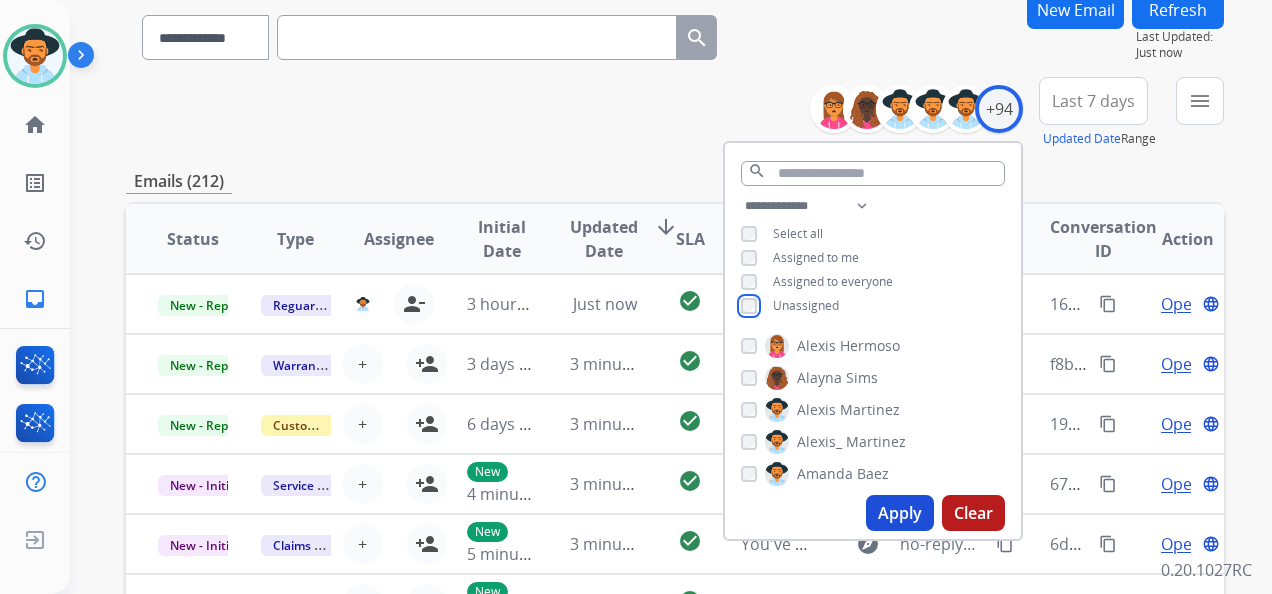 scroll, scrollTop: 200, scrollLeft: 0, axis: vertical 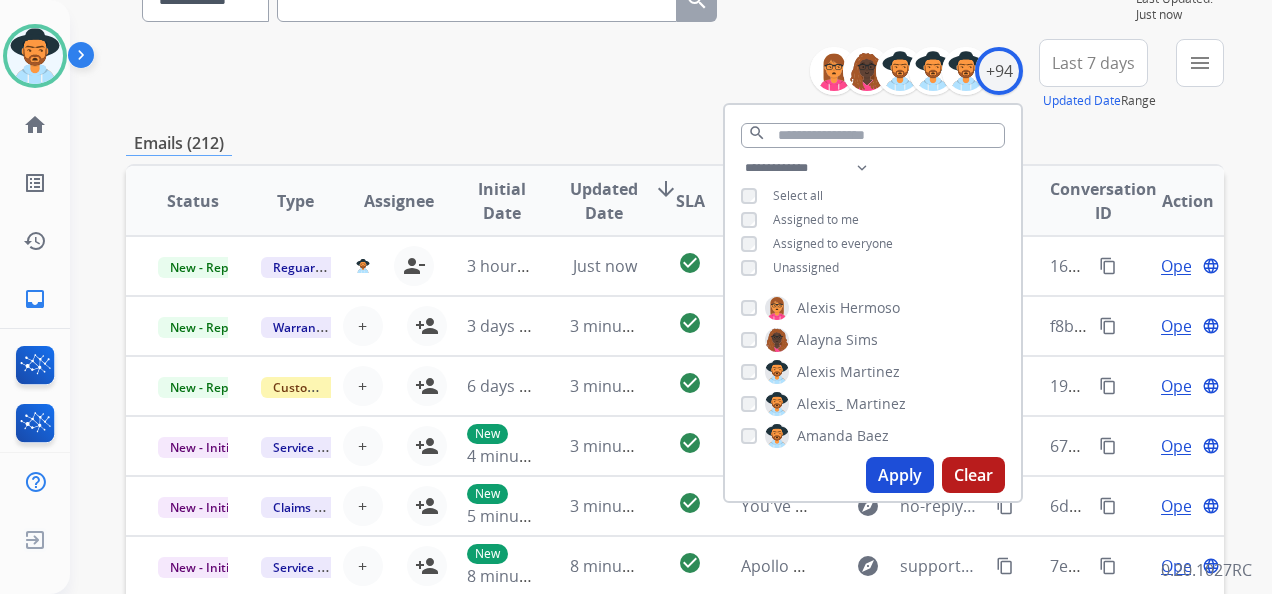 click on "Apply" at bounding box center [900, 475] 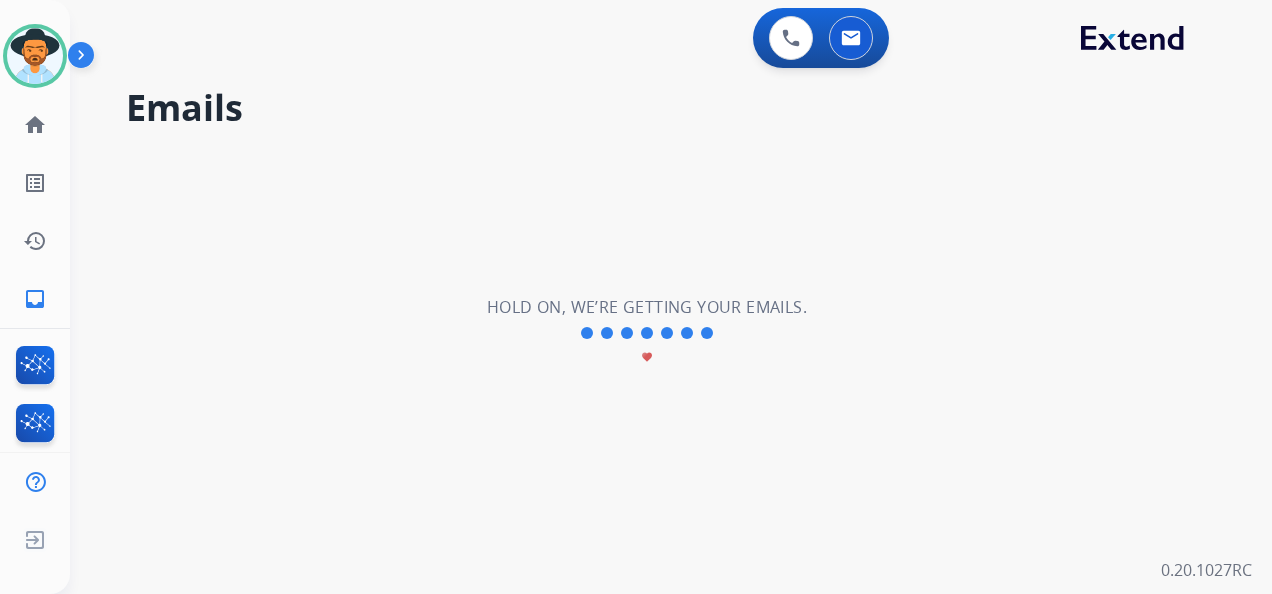 scroll, scrollTop: 0, scrollLeft: 0, axis: both 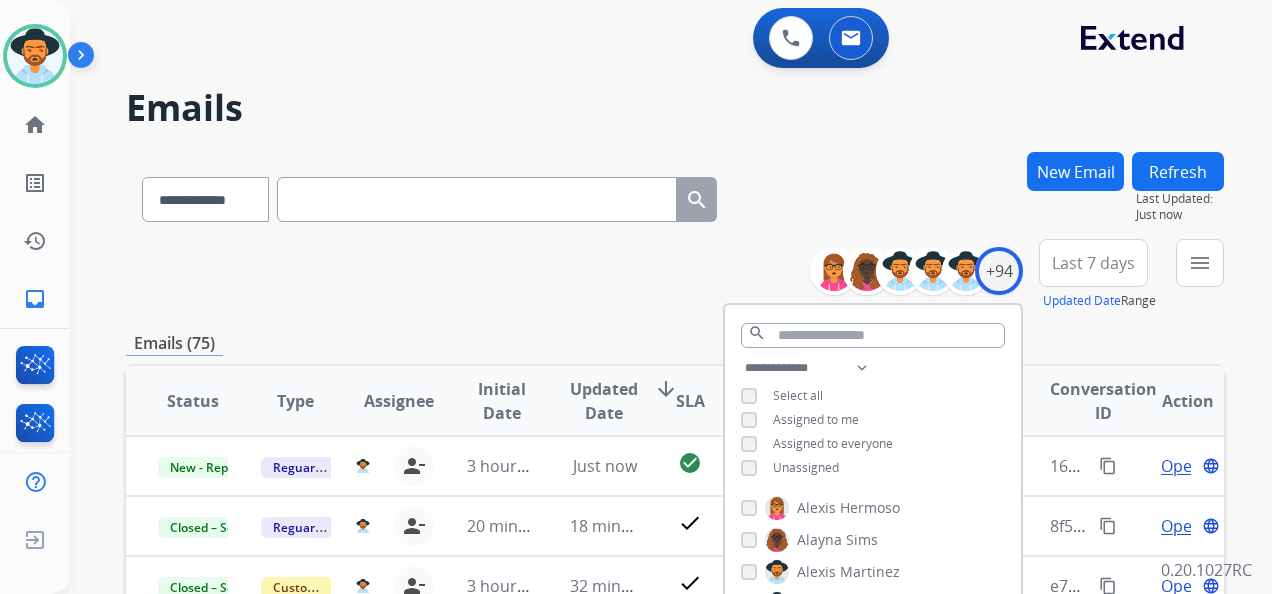 click on "**********" at bounding box center [675, 275] 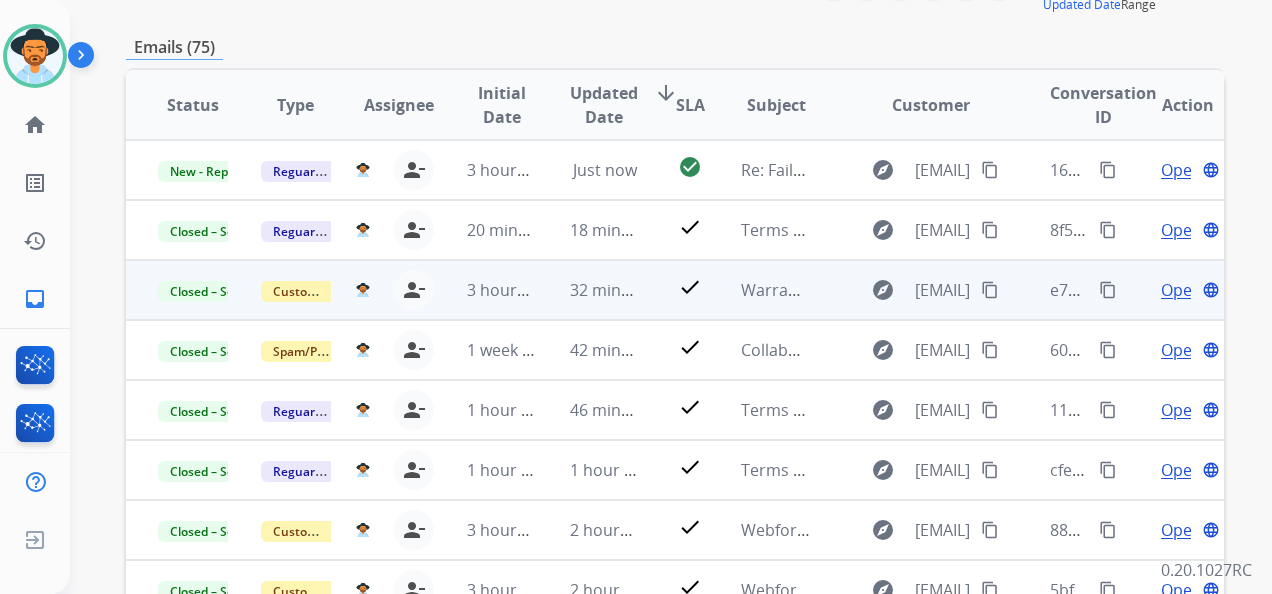 scroll, scrollTop: 300, scrollLeft: 0, axis: vertical 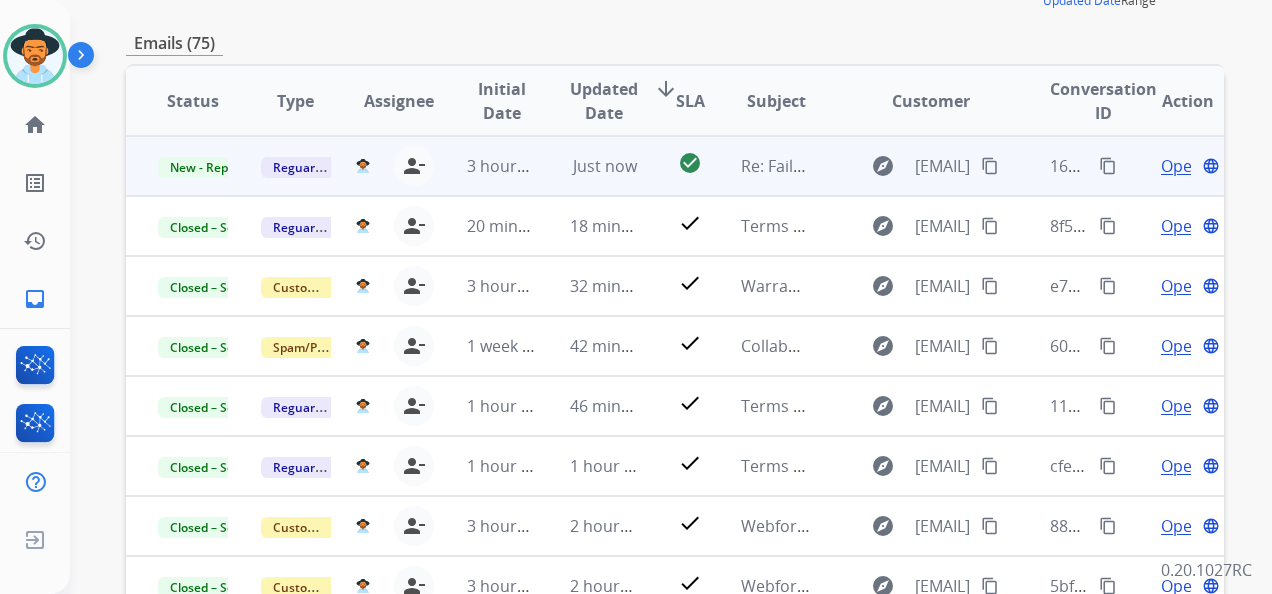 click on "Open" at bounding box center [1181, 166] 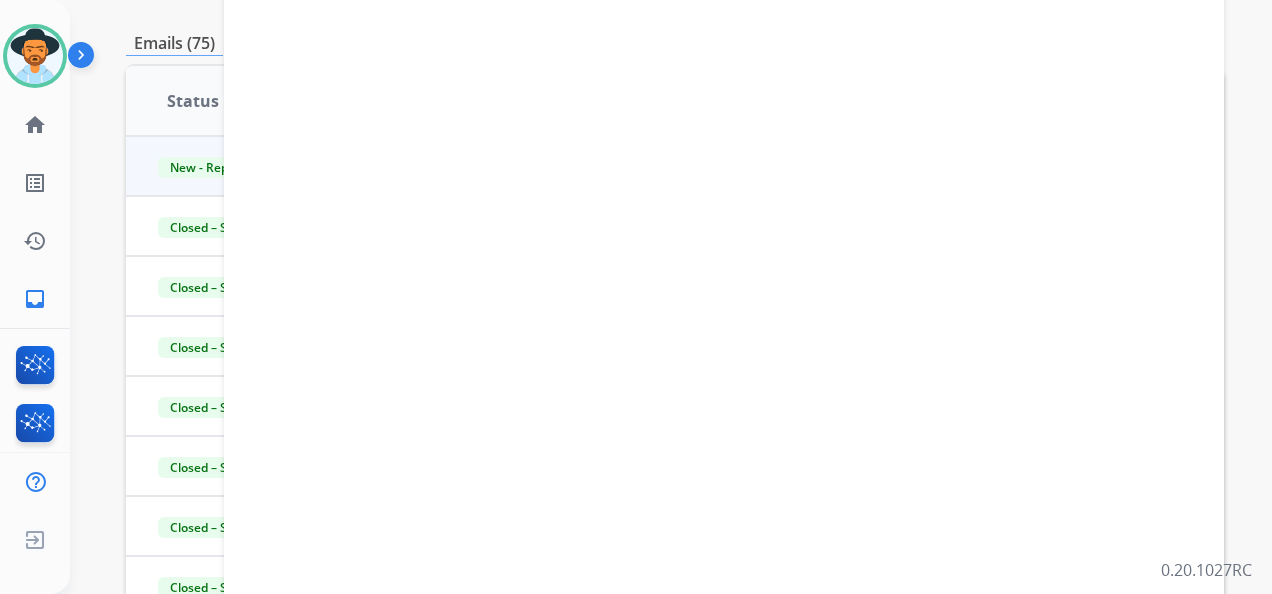 select on "**********" 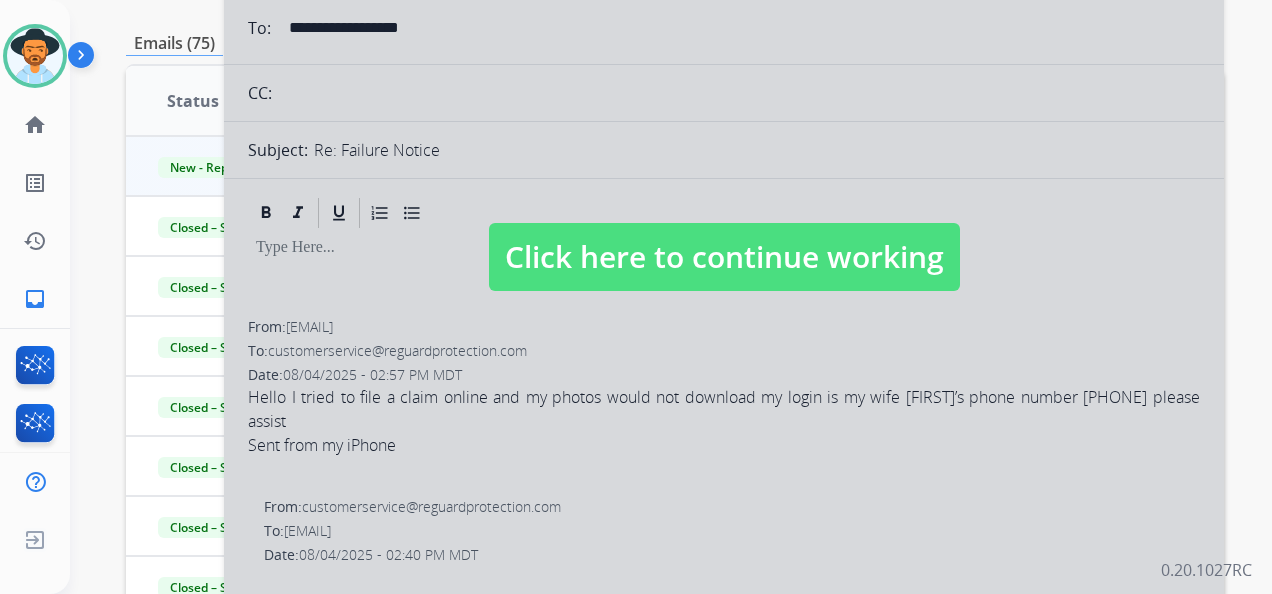 click on "Click here to continue working" at bounding box center [724, 257] 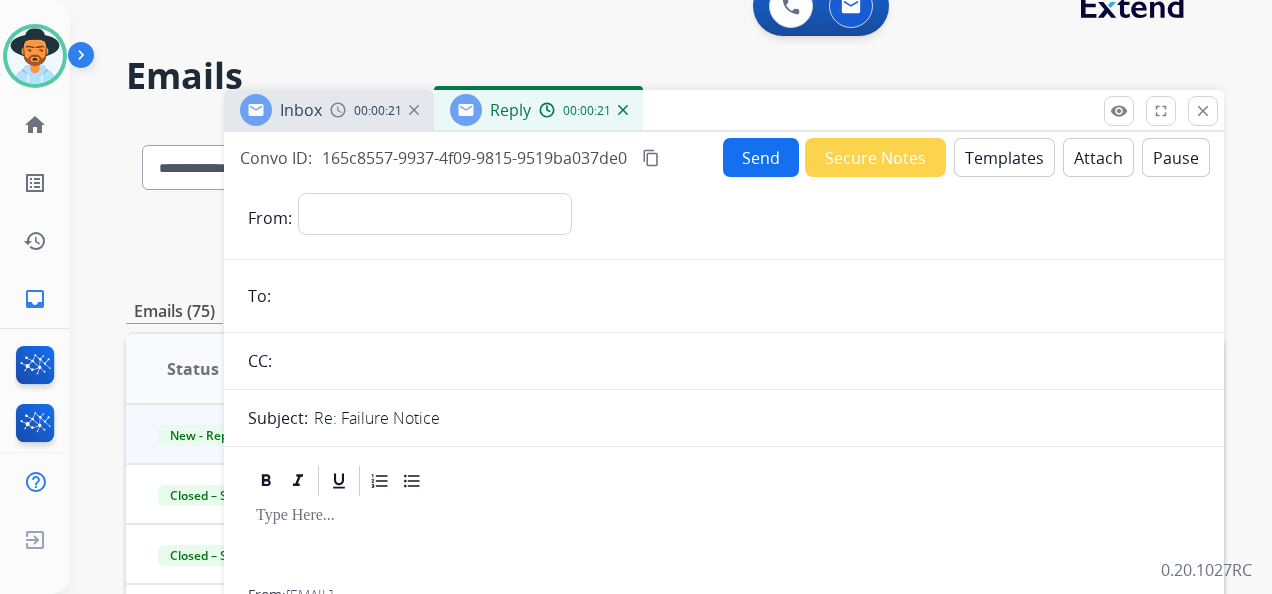 scroll, scrollTop: 0, scrollLeft: 0, axis: both 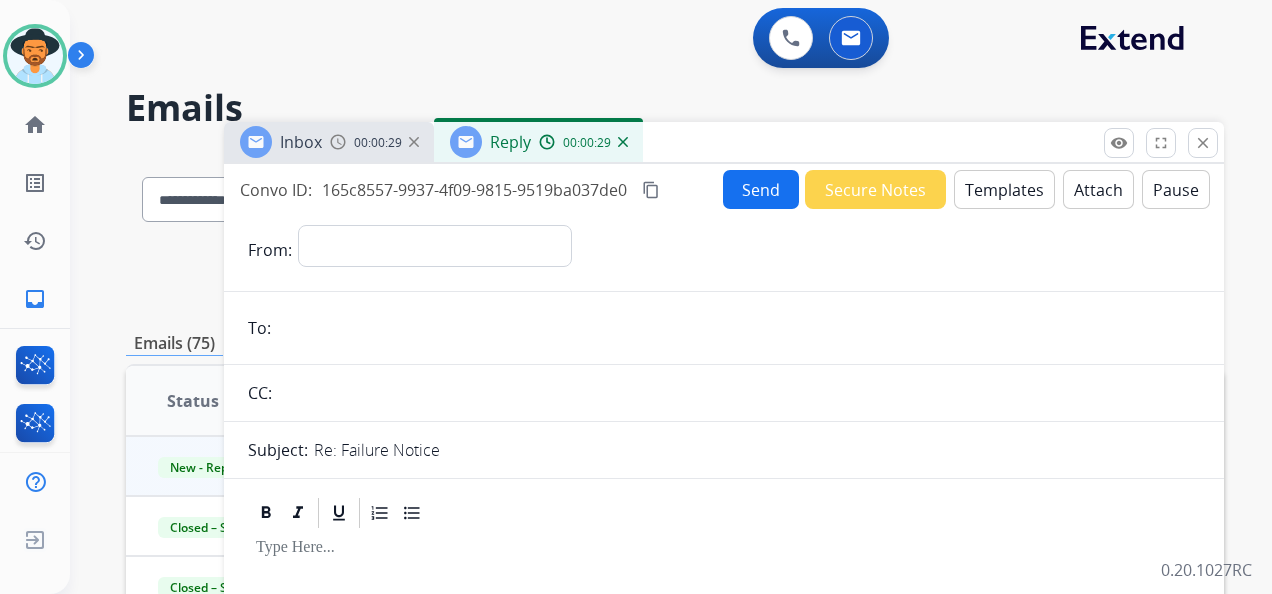 click at bounding box center [623, 142] 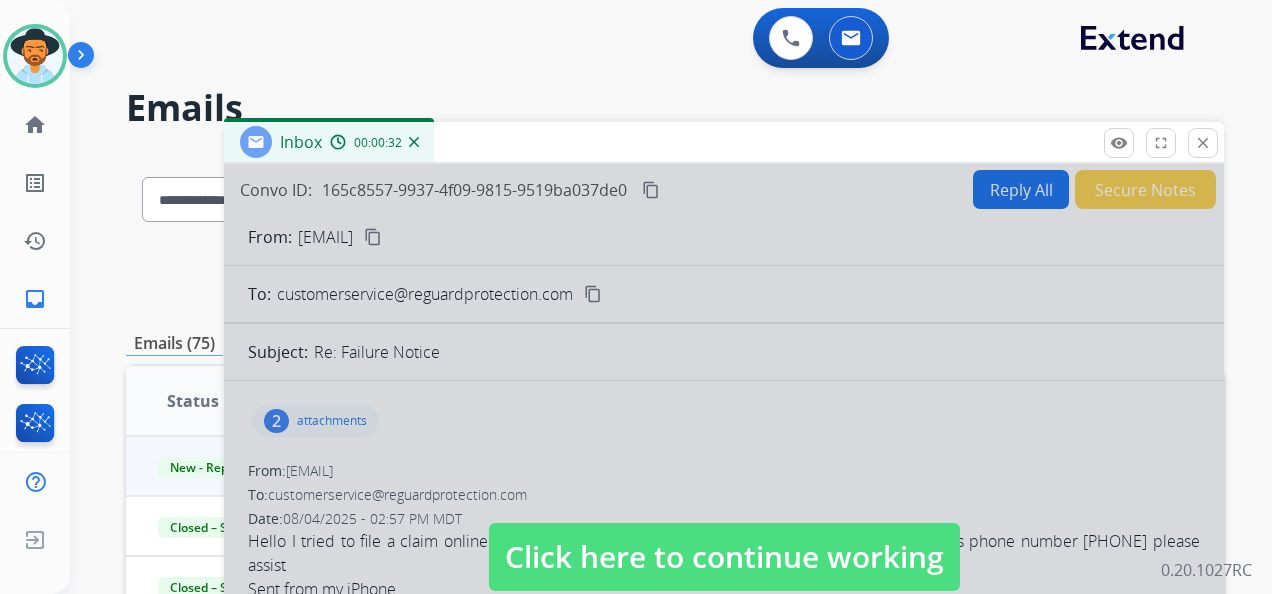 click on "00:00:32" at bounding box center (378, 143) 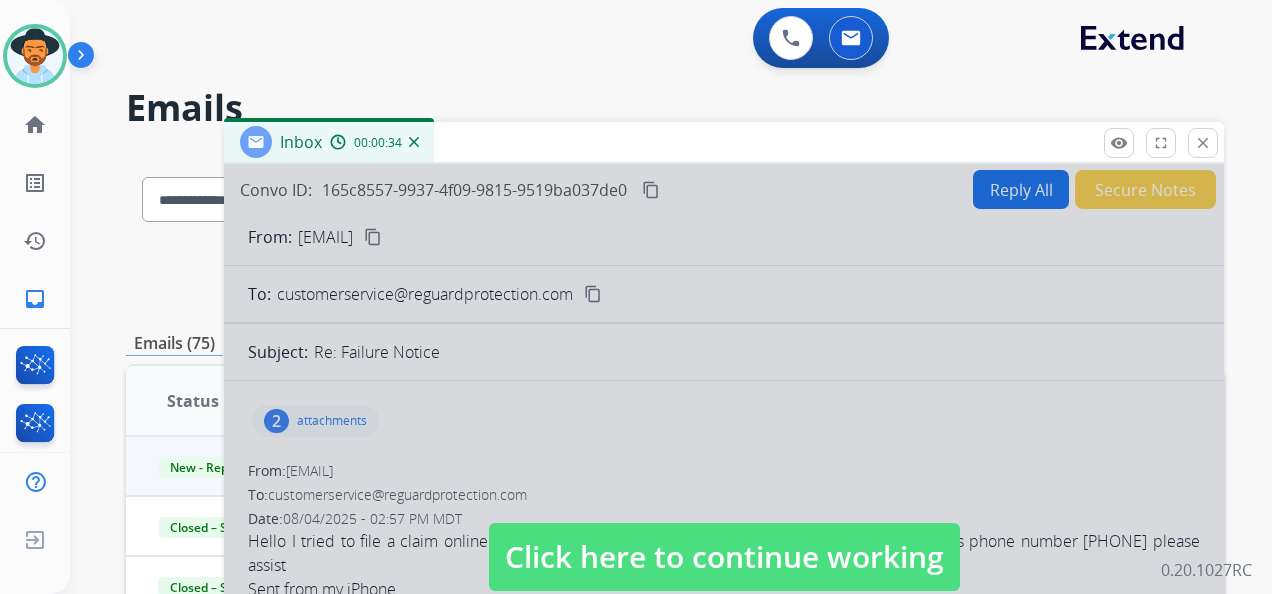 click at bounding box center [414, 142] 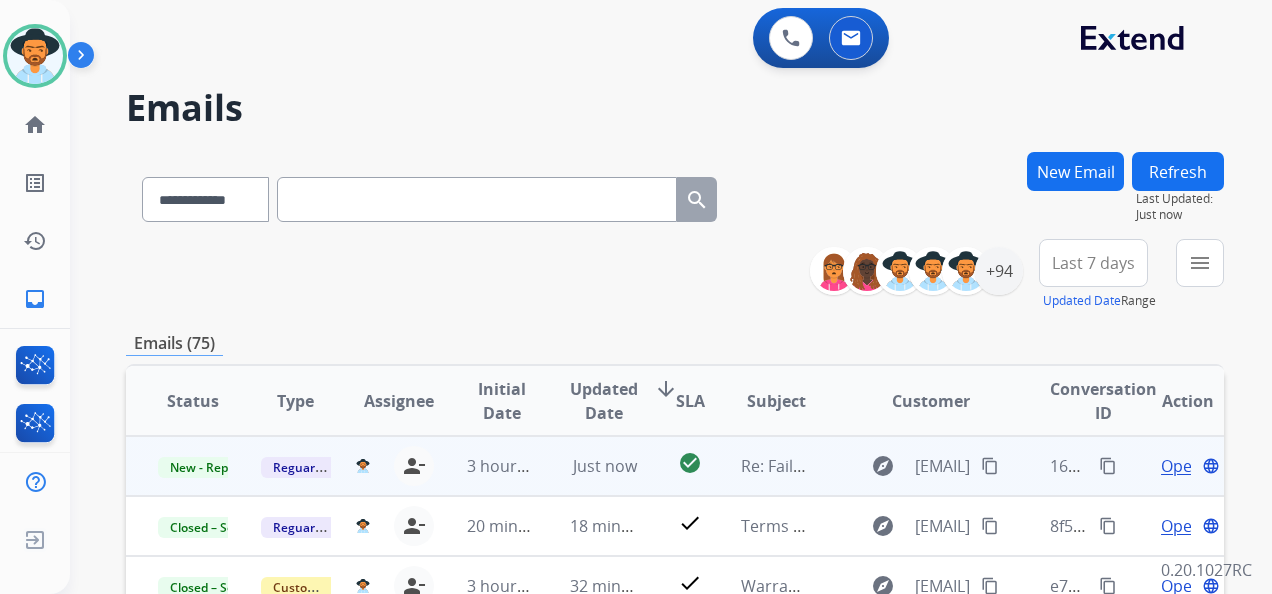 click on "Open" at bounding box center [1181, 466] 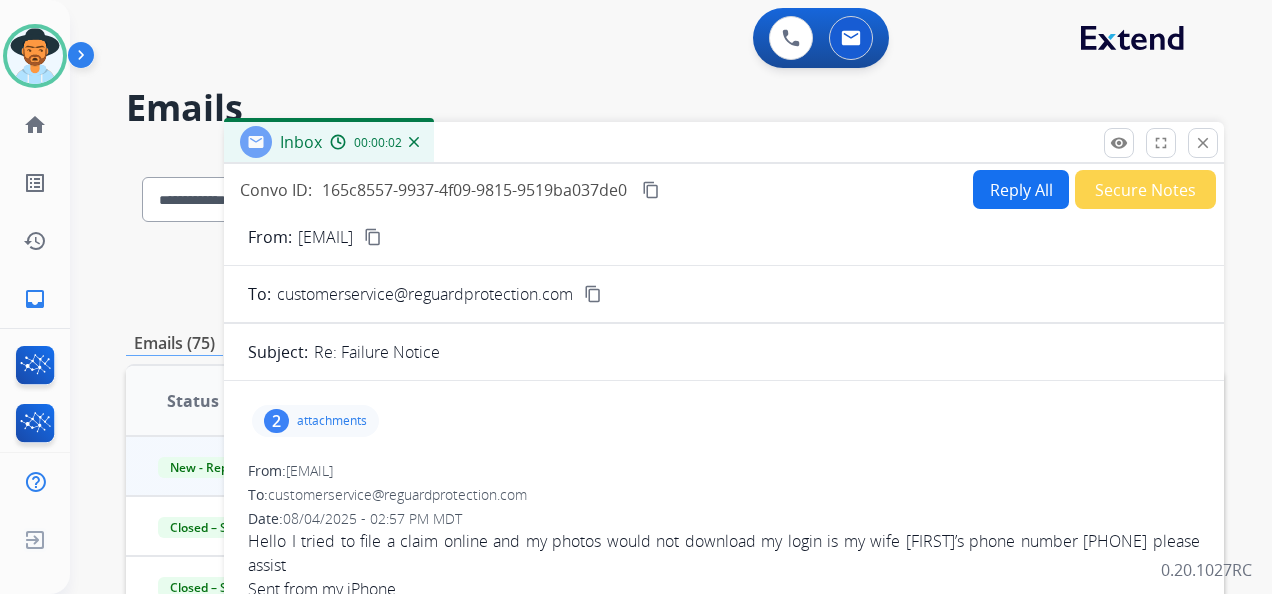 click on "attachments" at bounding box center [332, 421] 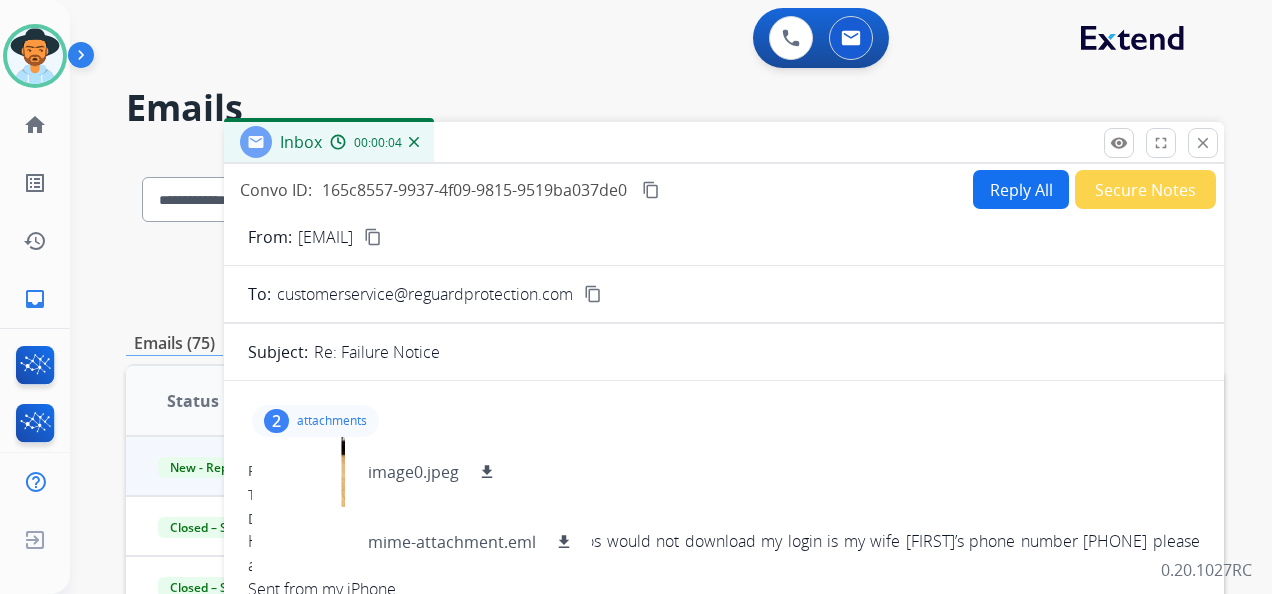 click on "2 attachments  image0.jpeg  download  mime-attachment.eml  download" at bounding box center (724, 421) 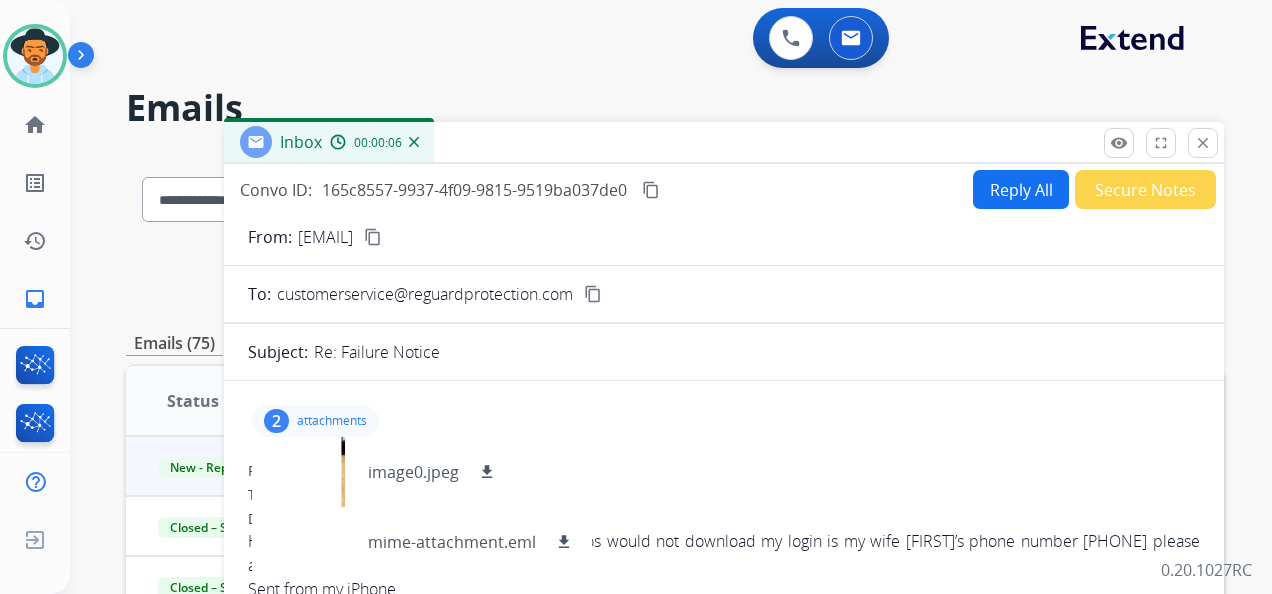 click on "2" at bounding box center (276, 421) 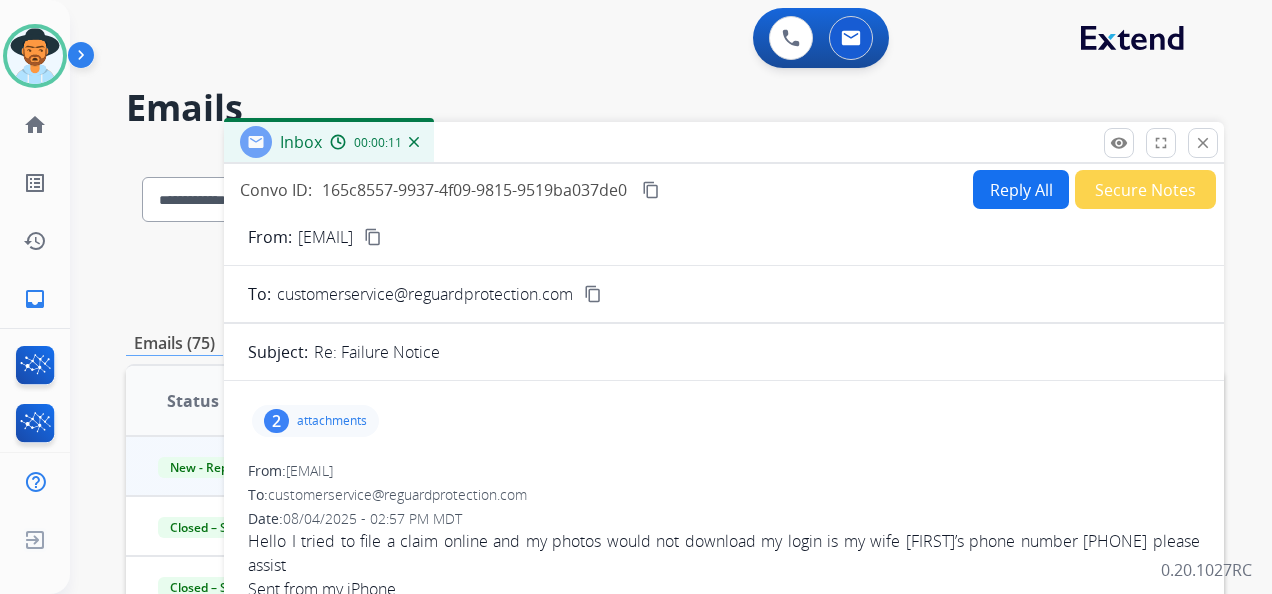 scroll, scrollTop: 0, scrollLeft: 0, axis: both 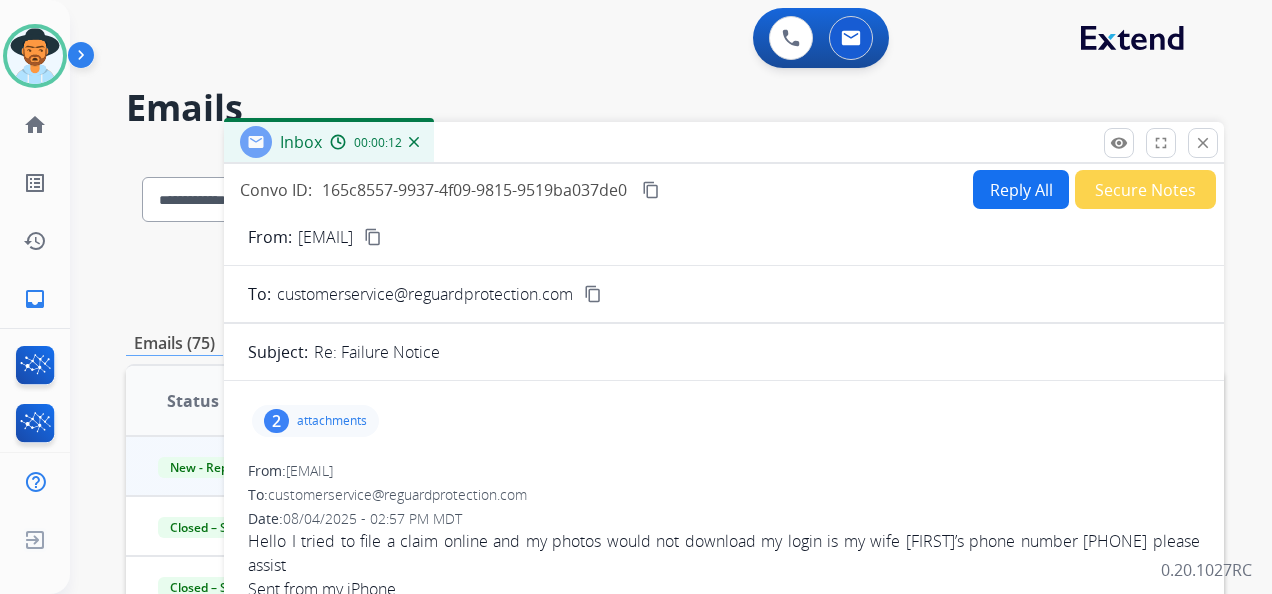 click on "content_copy" at bounding box center (373, 237) 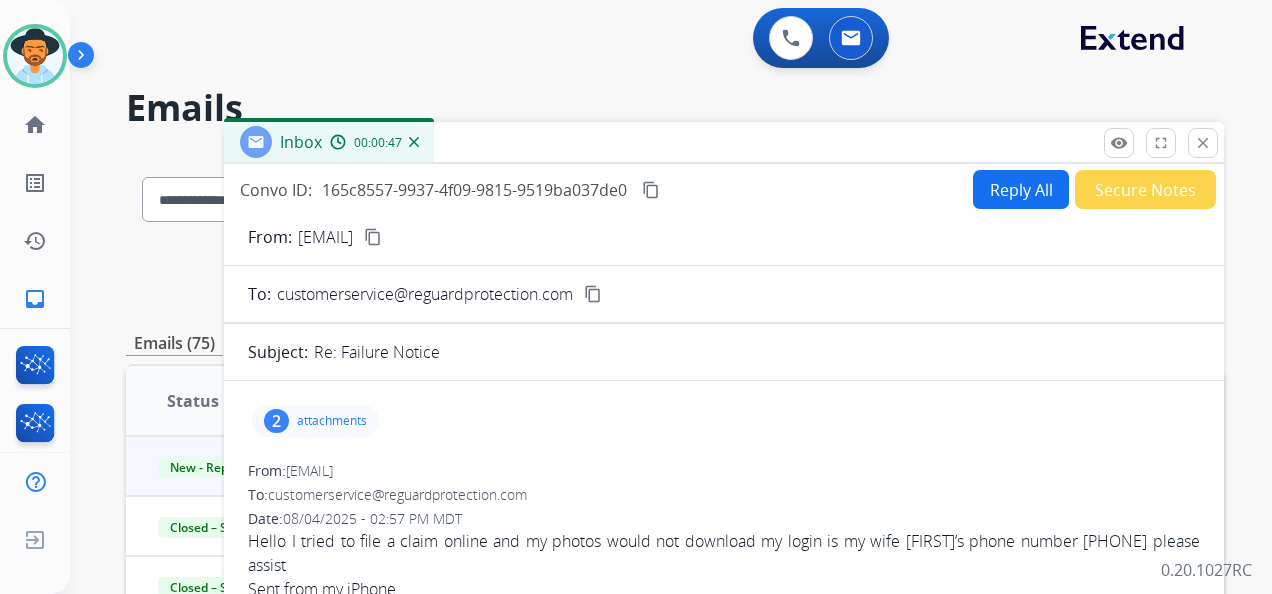 click on "Reply All" at bounding box center [1021, 189] 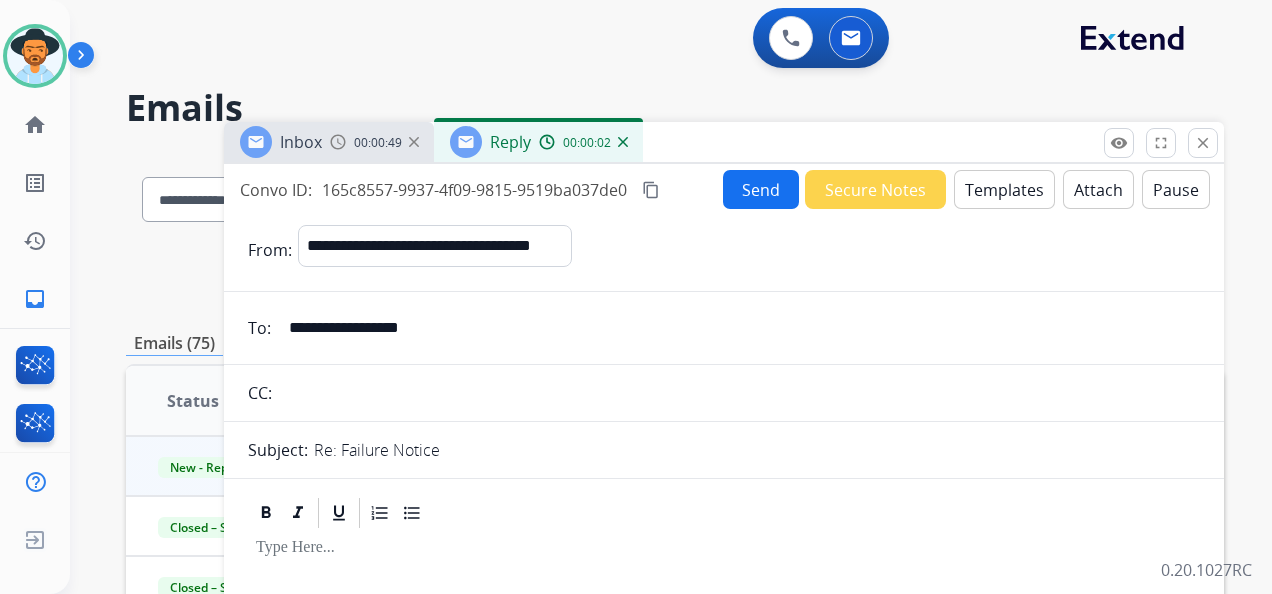click on "Templates" at bounding box center (1004, 189) 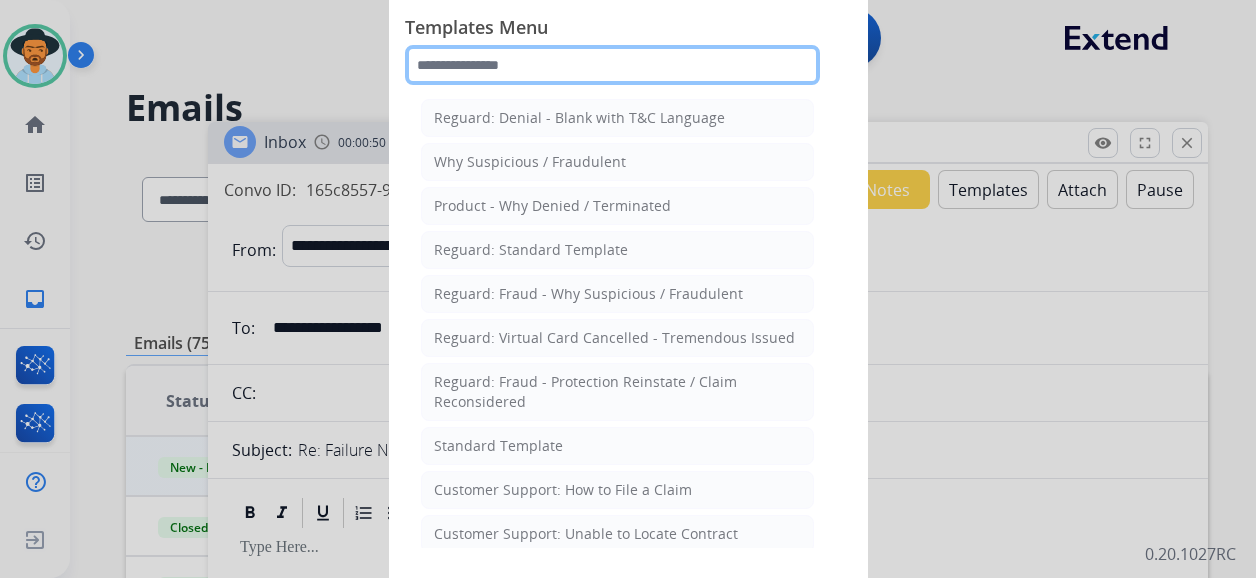 click 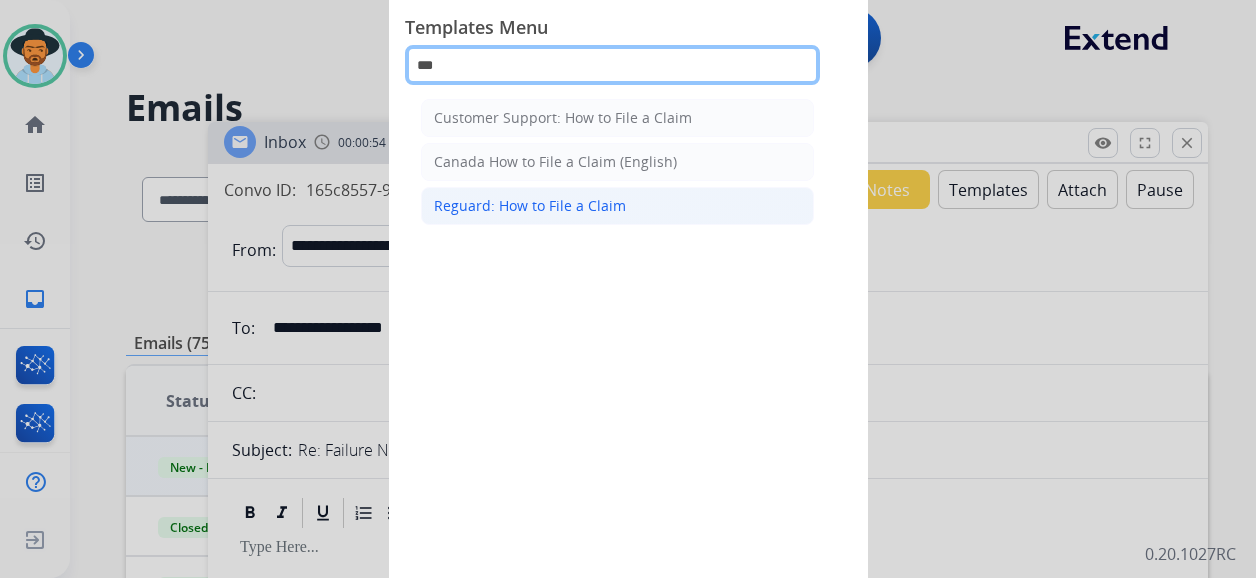 type on "***" 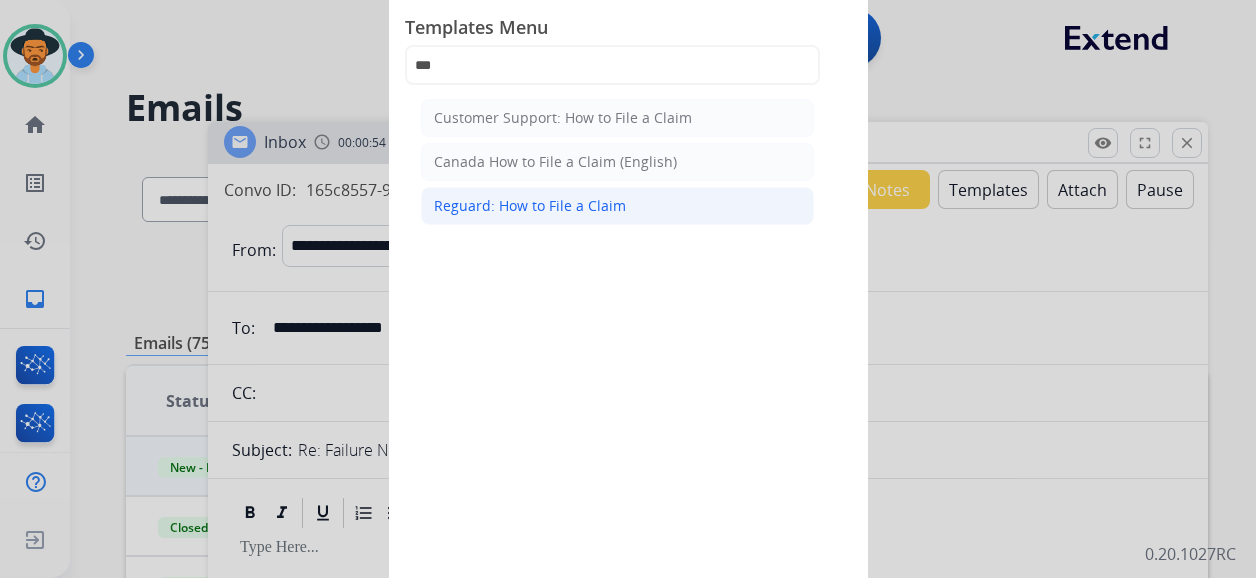 click on "Reguard: How to File a Claim" 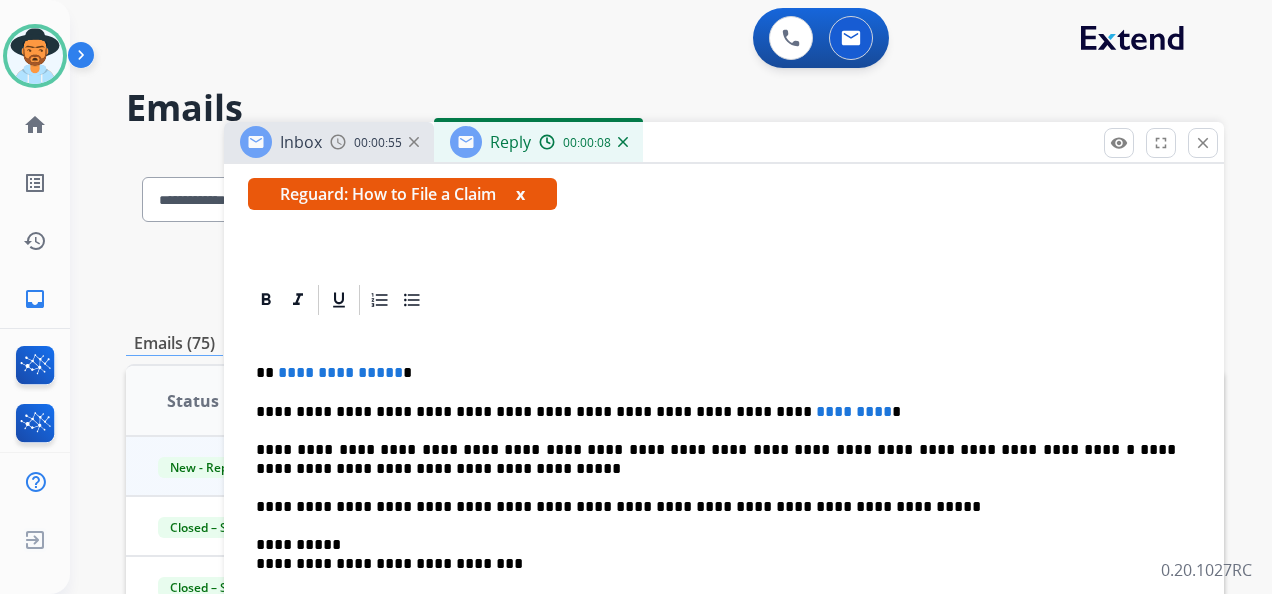 scroll, scrollTop: 400, scrollLeft: 0, axis: vertical 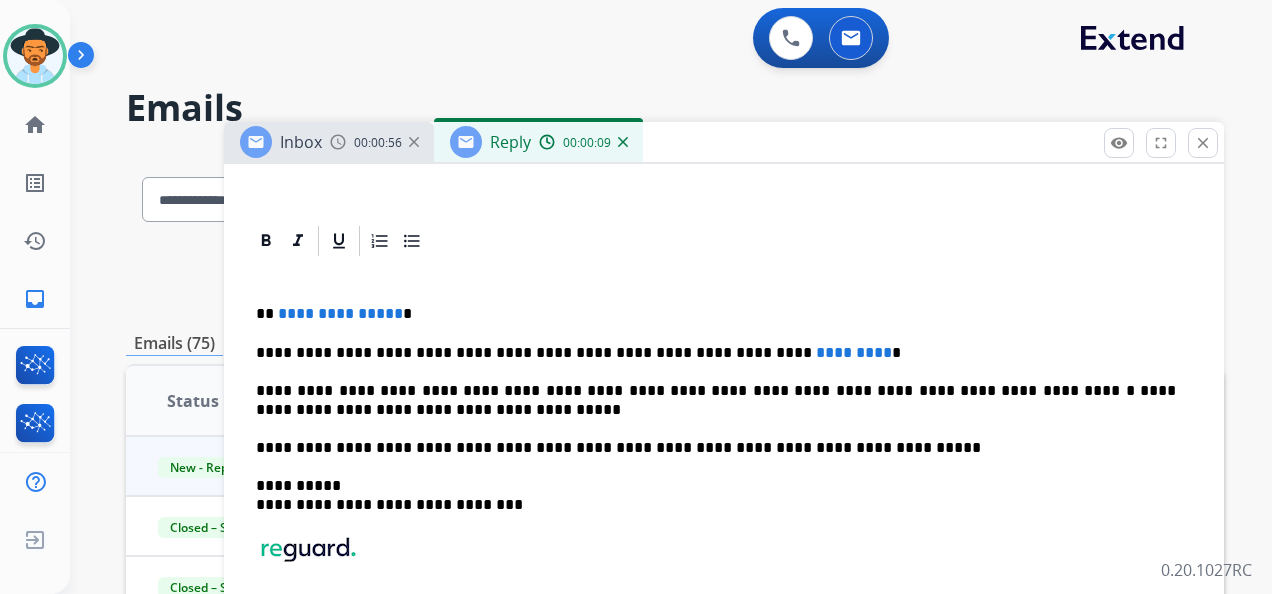click on "**********" at bounding box center (716, 314) 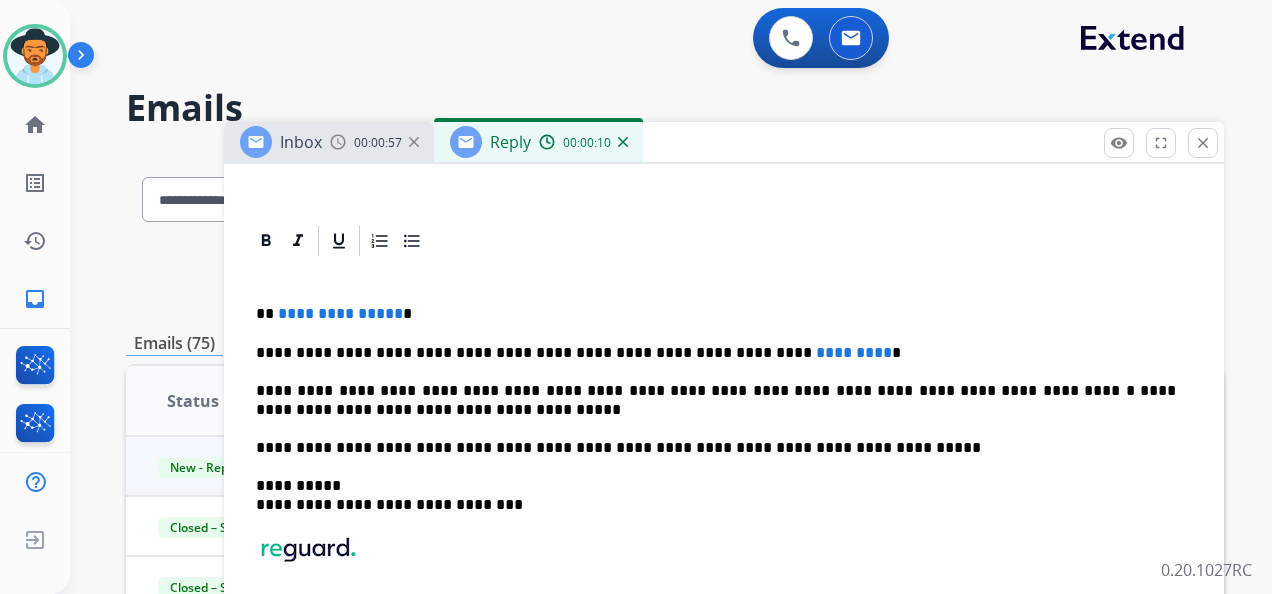 type 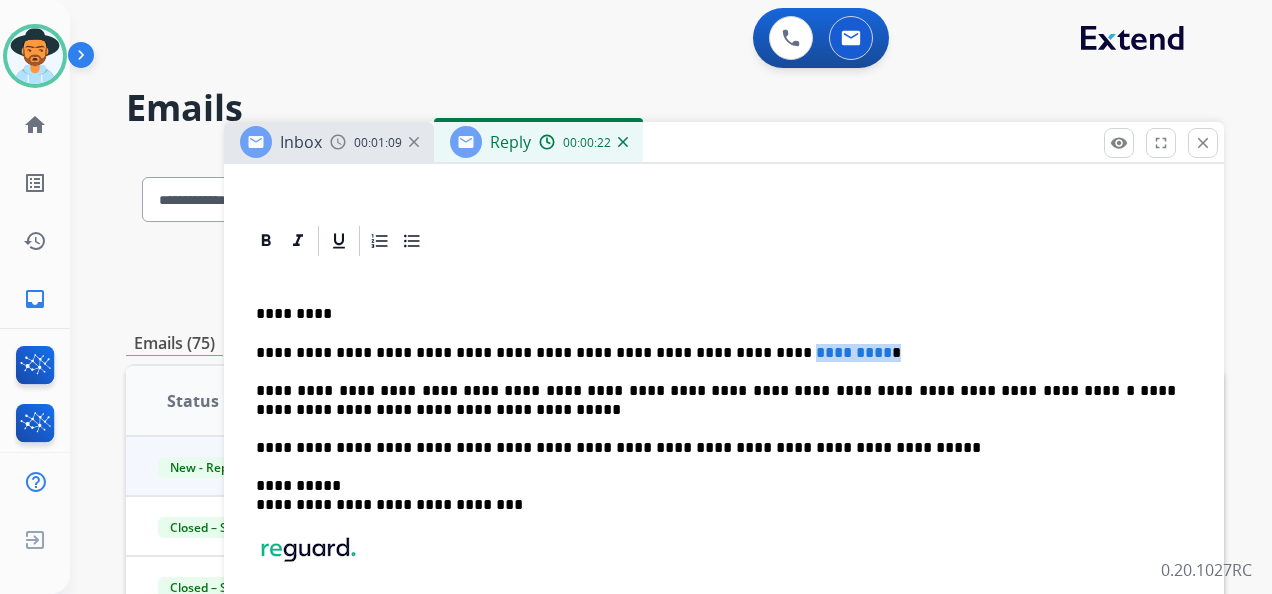 drag, startPoint x: 717, startPoint y: 346, endPoint x: 842, endPoint y: 345, distance: 125.004 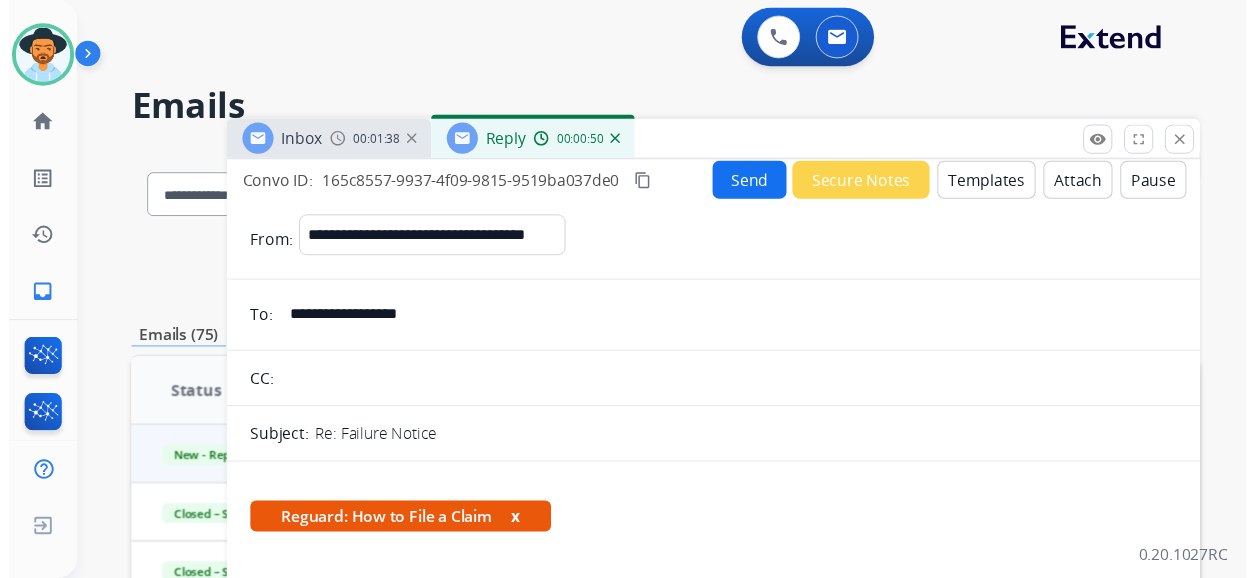 scroll, scrollTop: 0, scrollLeft: 0, axis: both 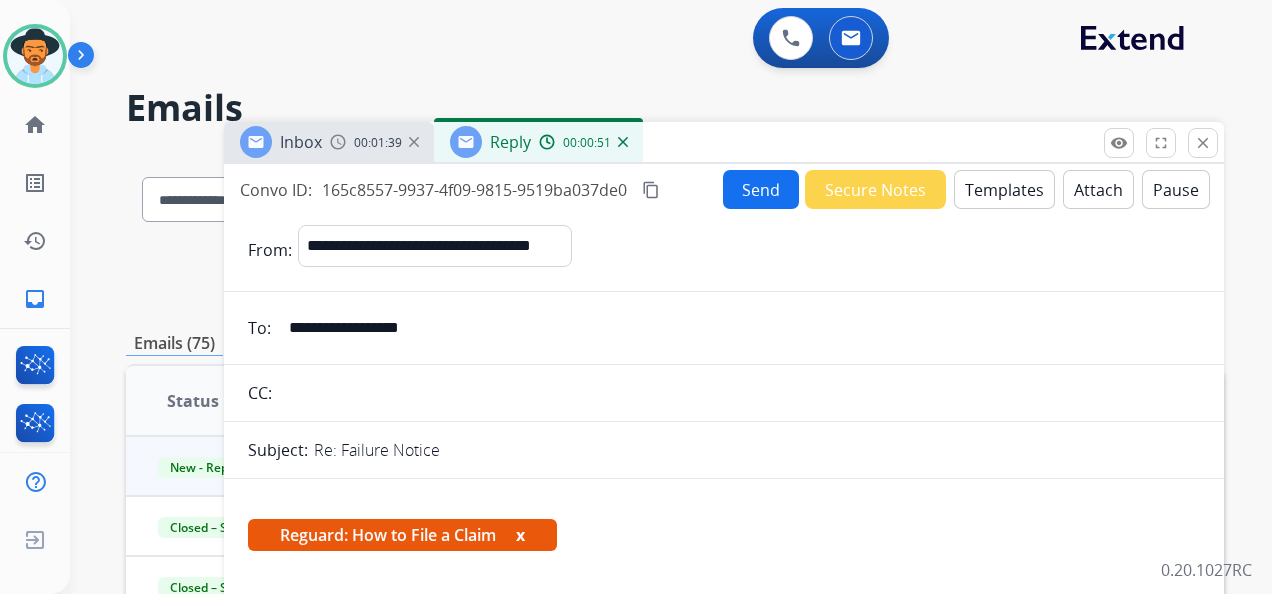 click on "Send" at bounding box center [761, 189] 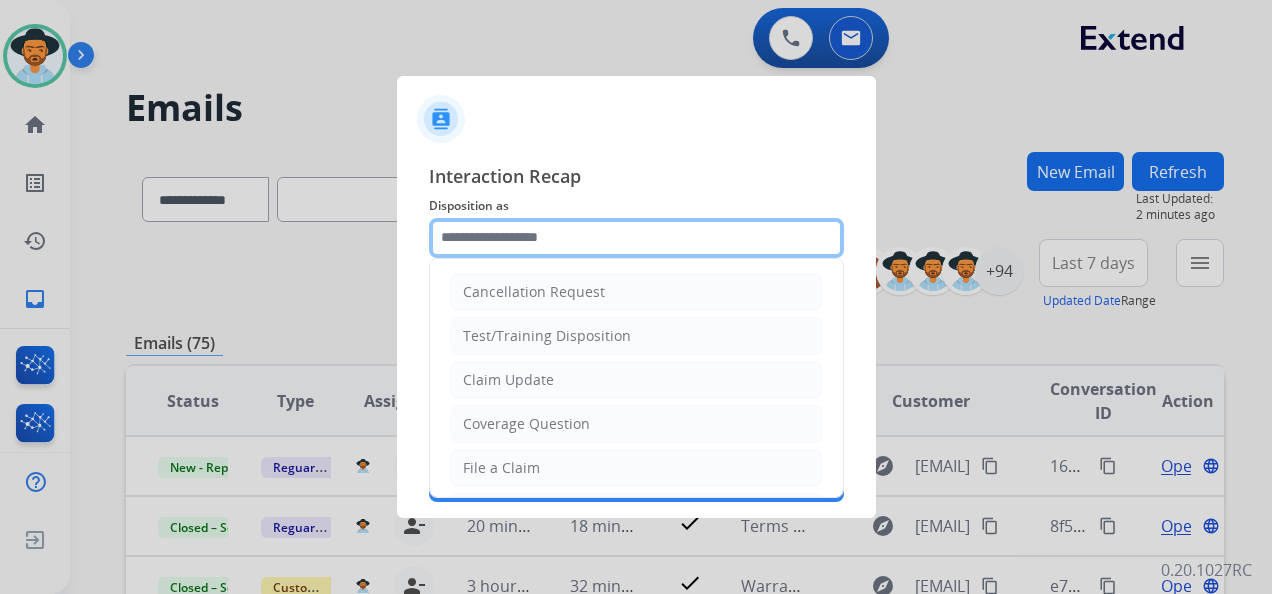 click 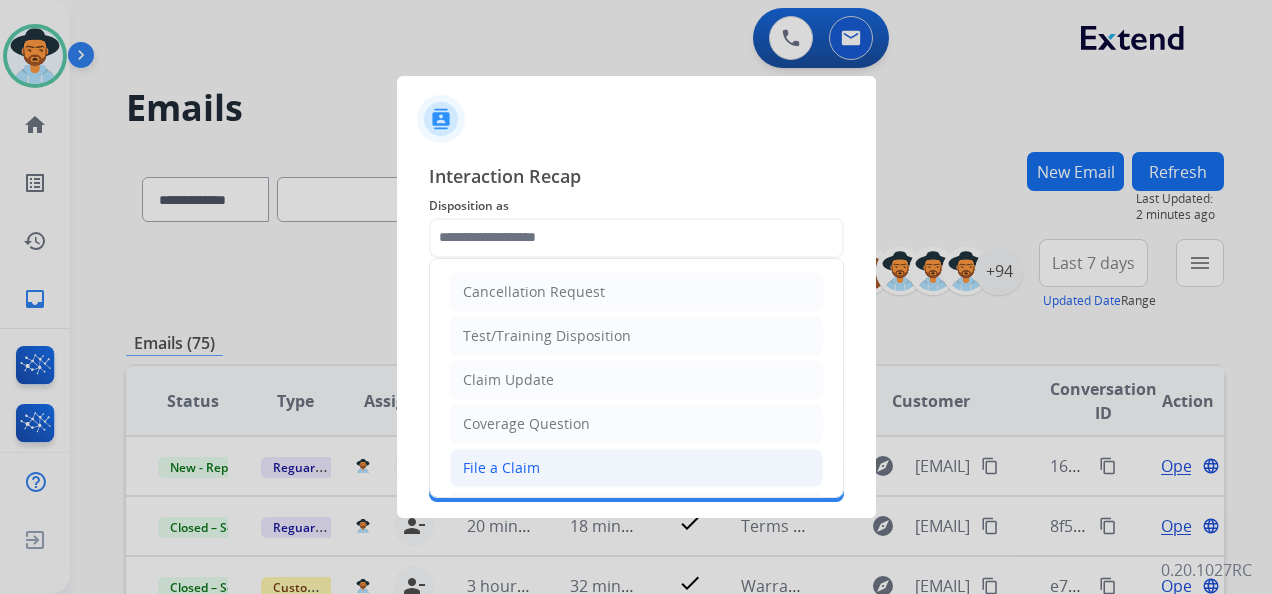 drag, startPoint x: 575, startPoint y: 462, endPoint x: 566, endPoint y: 395, distance: 67.601776 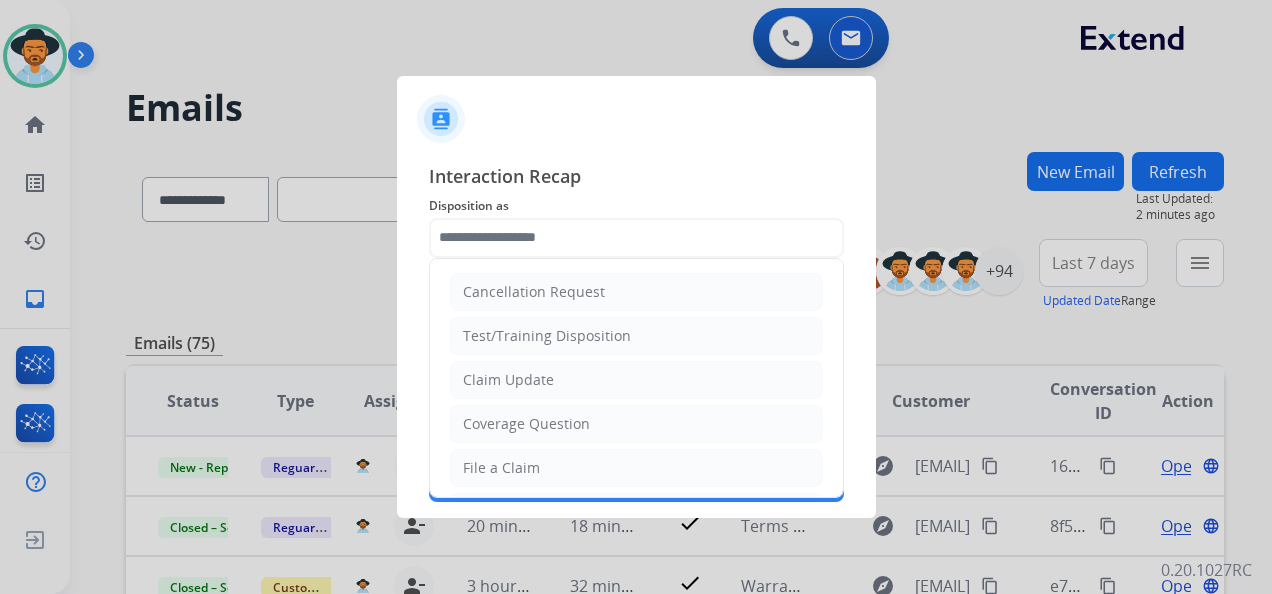 click on "File a Claim" 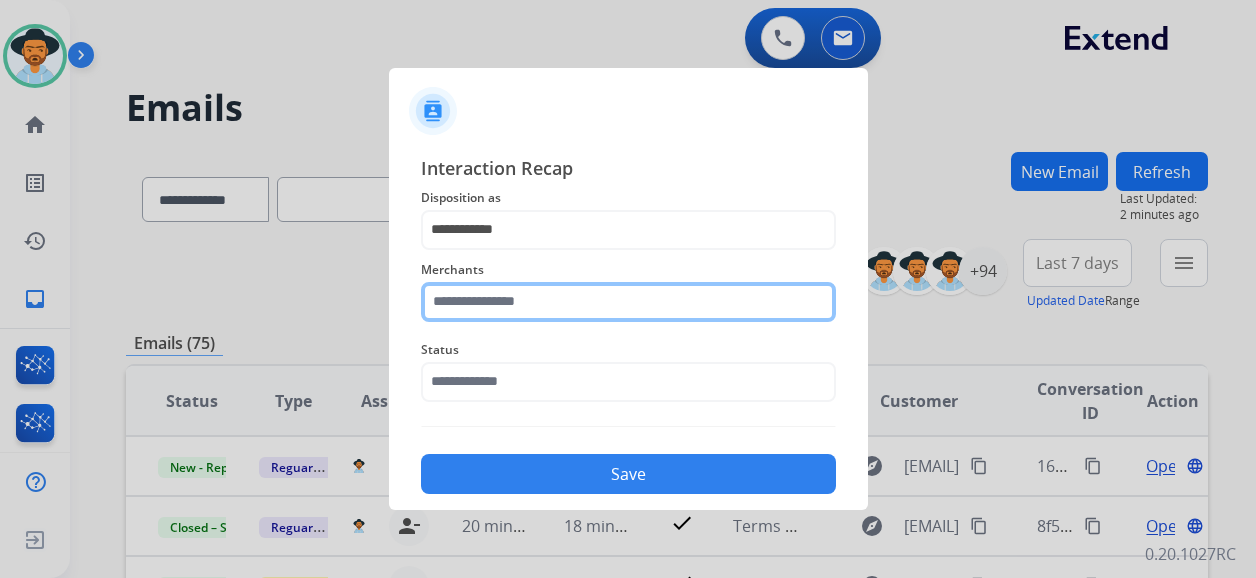 click 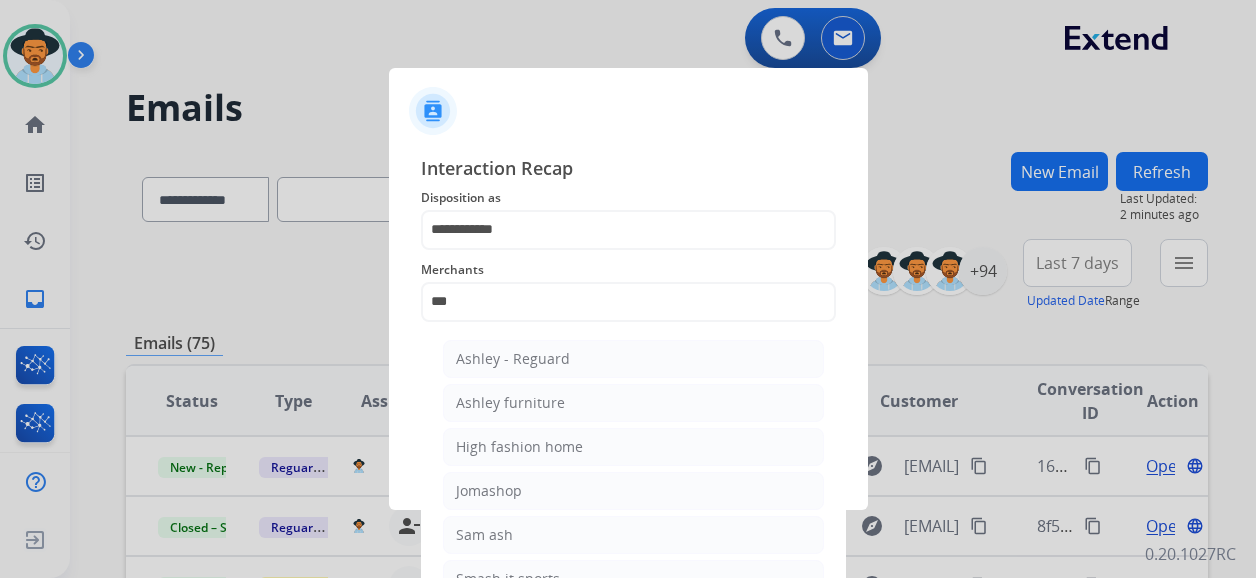 click on "Ashley - Reguard" 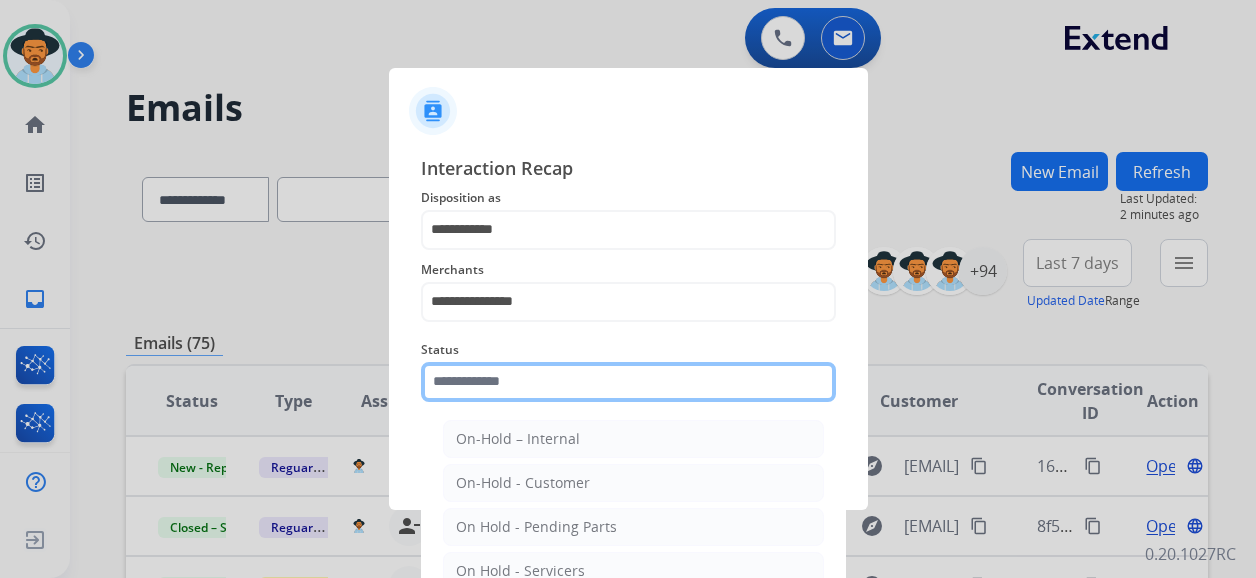 click 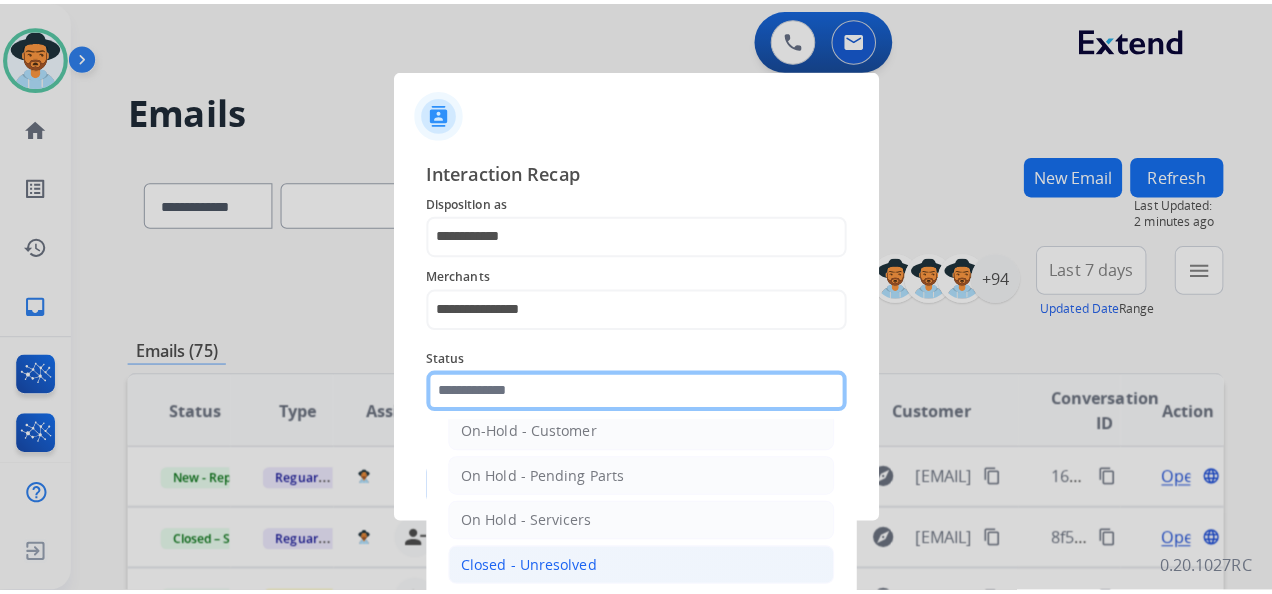scroll, scrollTop: 114, scrollLeft: 0, axis: vertical 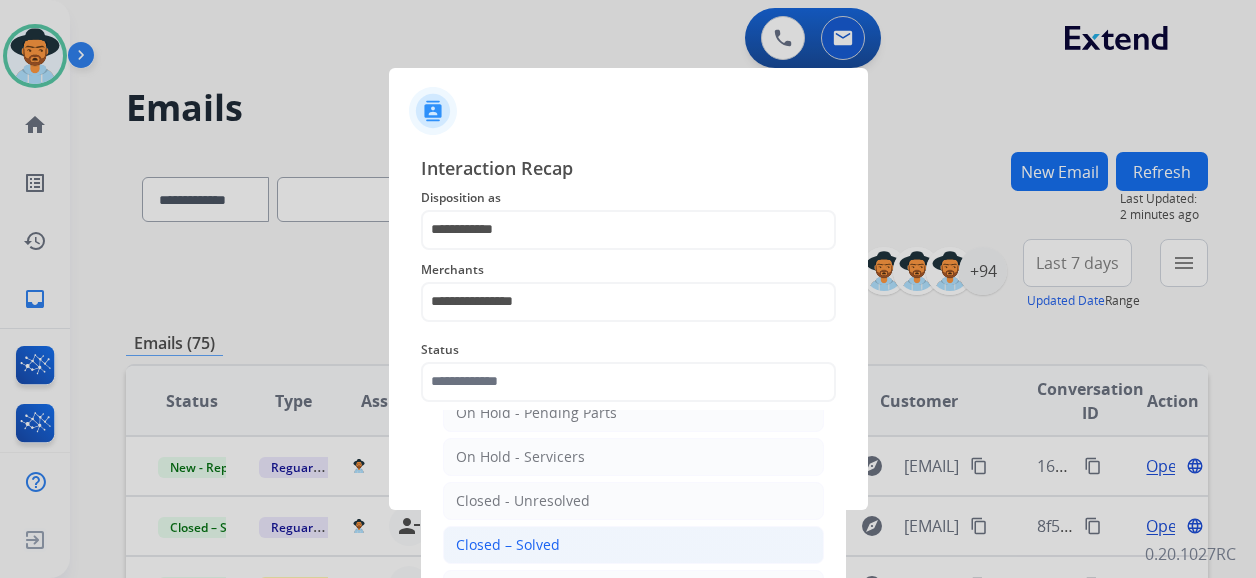 click on "Closed – Solved" 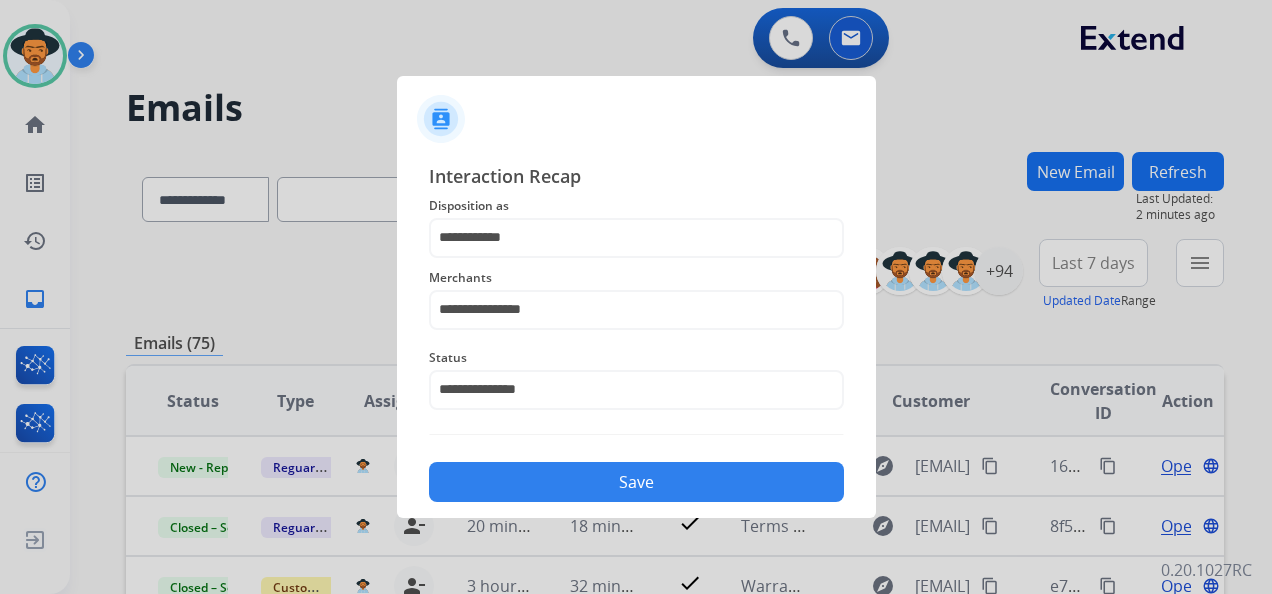 click on "Save" 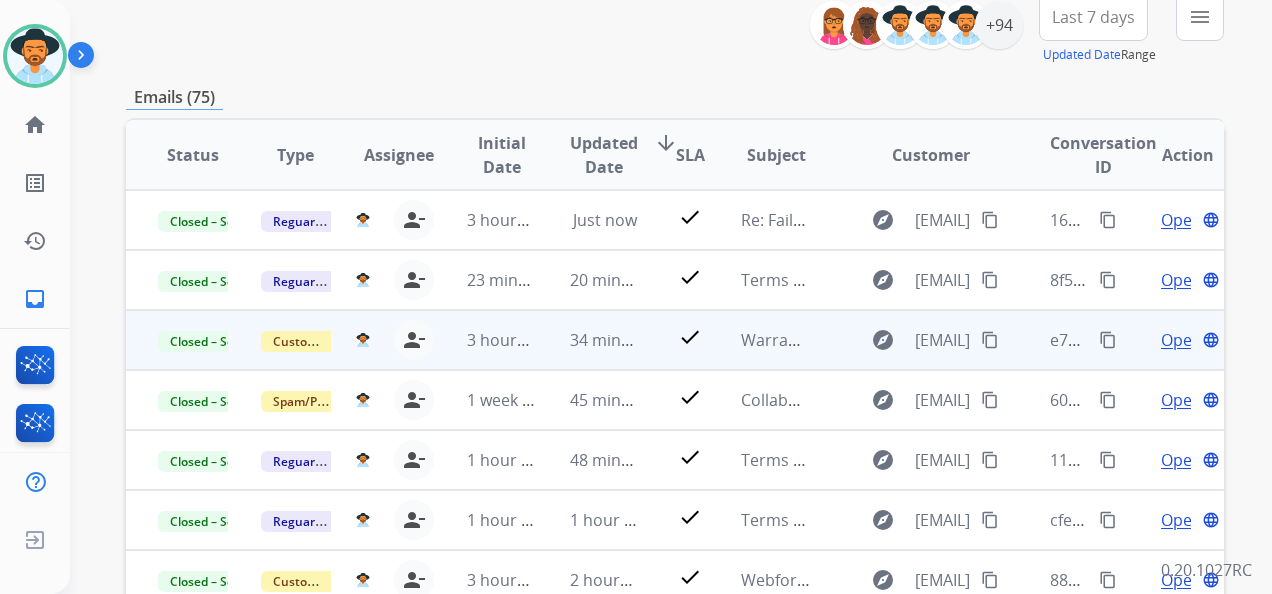scroll, scrollTop: 300, scrollLeft: 0, axis: vertical 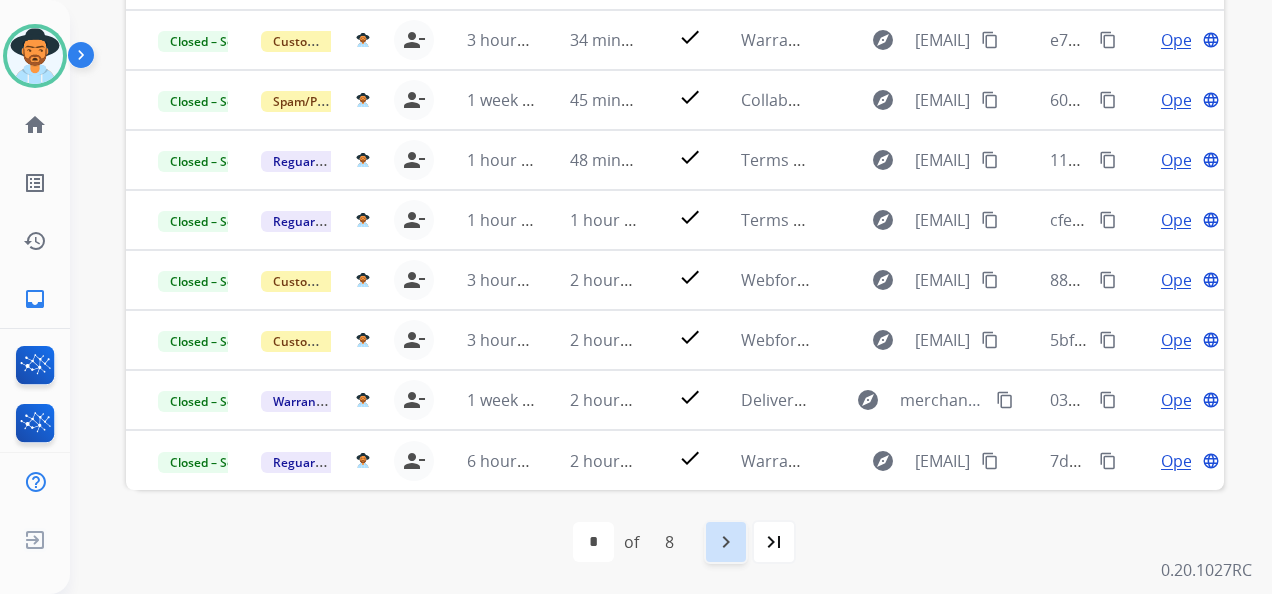 click on "navigate_next" at bounding box center (726, 542) 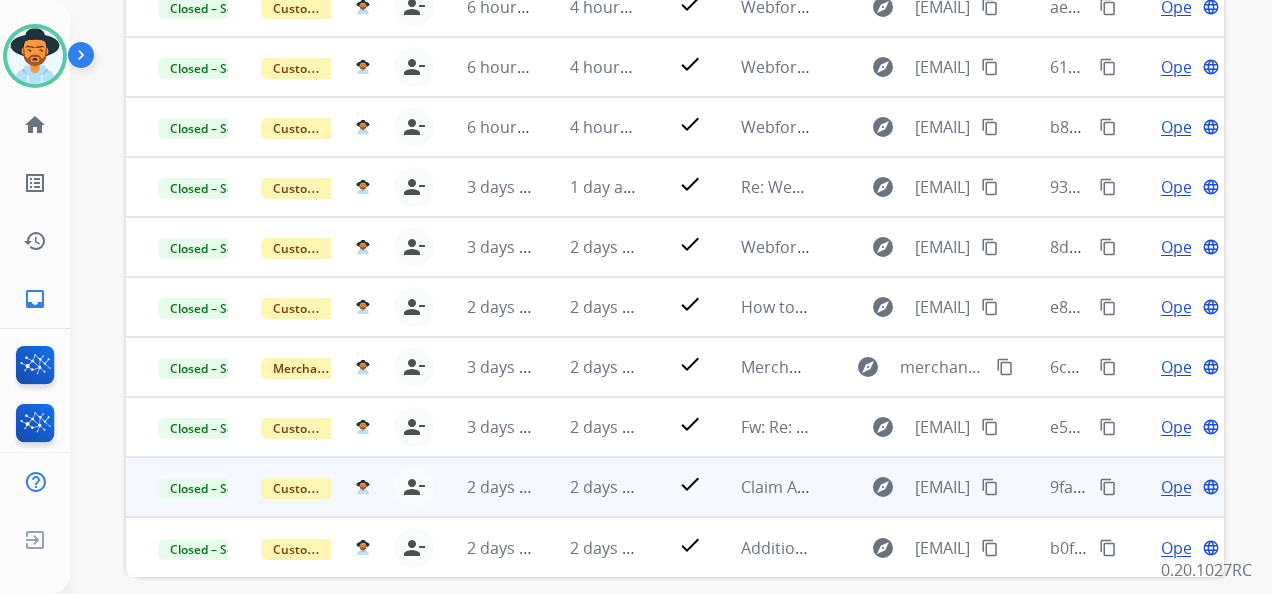 scroll, scrollTop: 544, scrollLeft: 0, axis: vertical 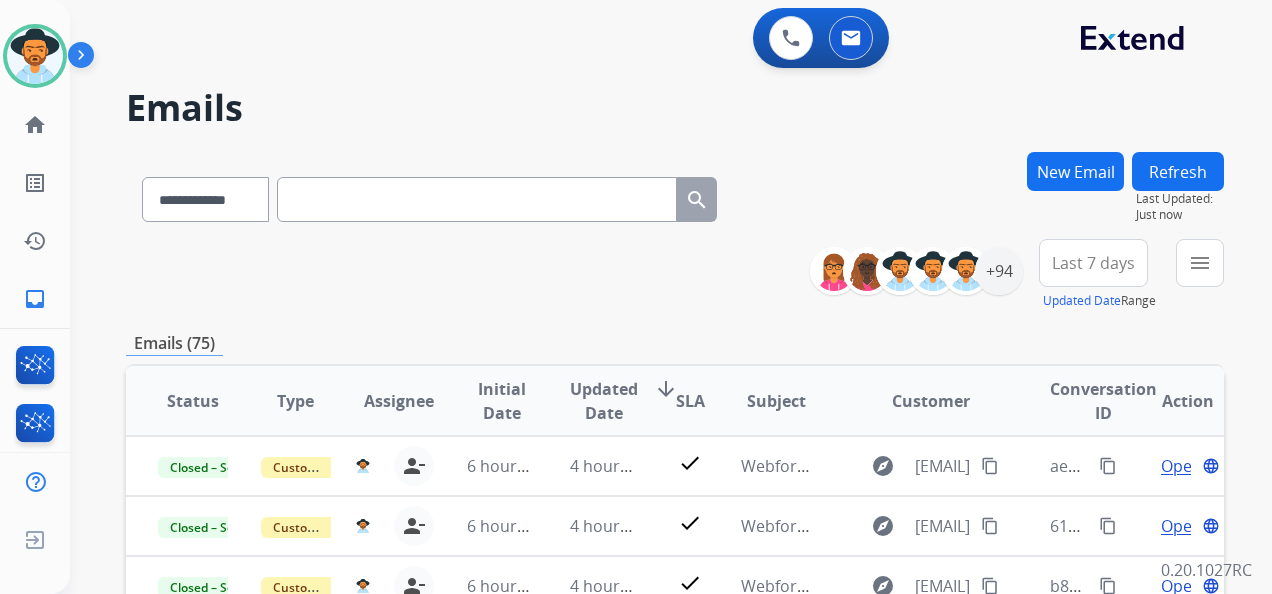 click on "Last 7 days" at bounding box center [1093, 263] 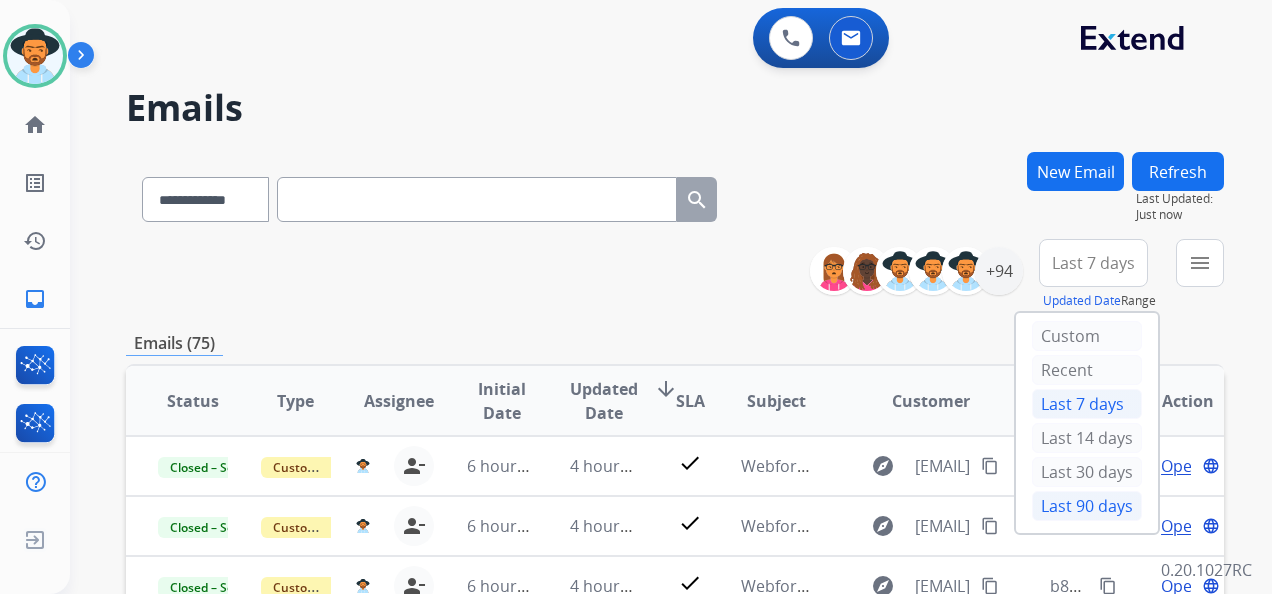 click on "Last 90 days" at bounding box center [1087, 506] 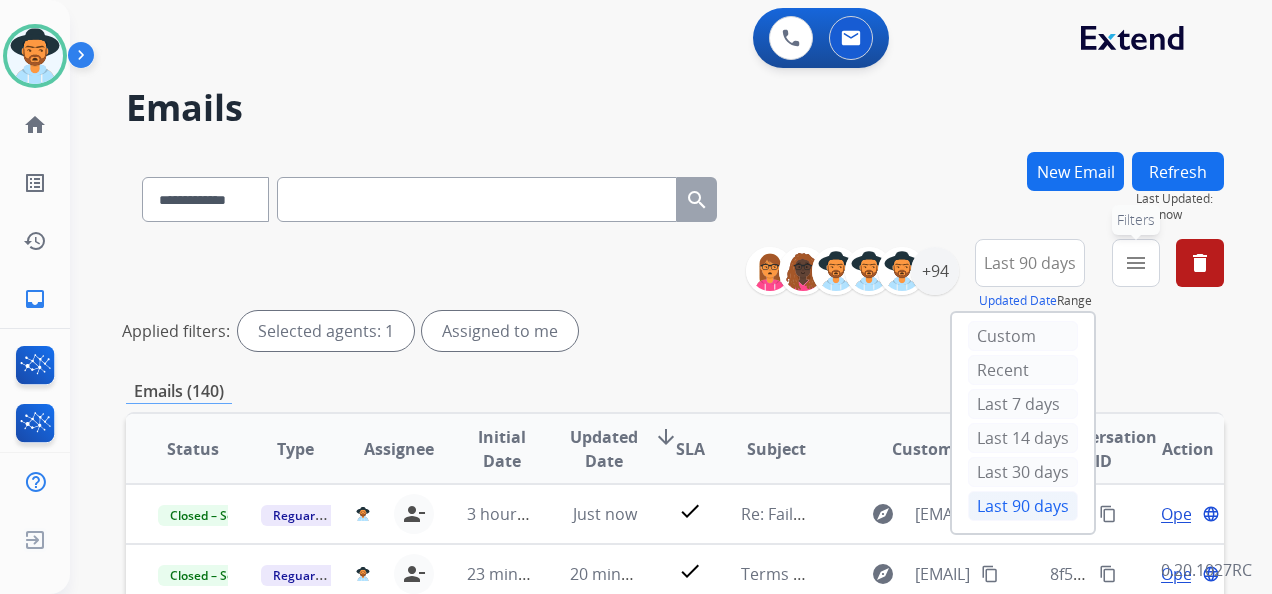 click on "menu" at bounding box center (1136, 263) 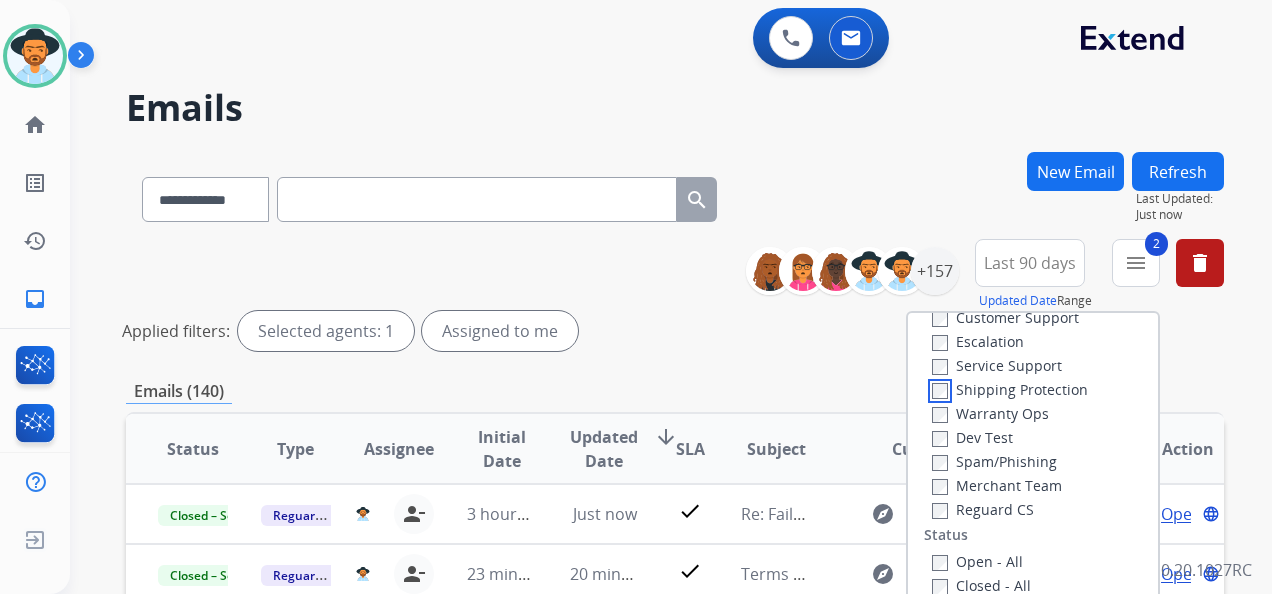 scroll, scrollTop: 100, scrollLeft: 0, axis: vertical 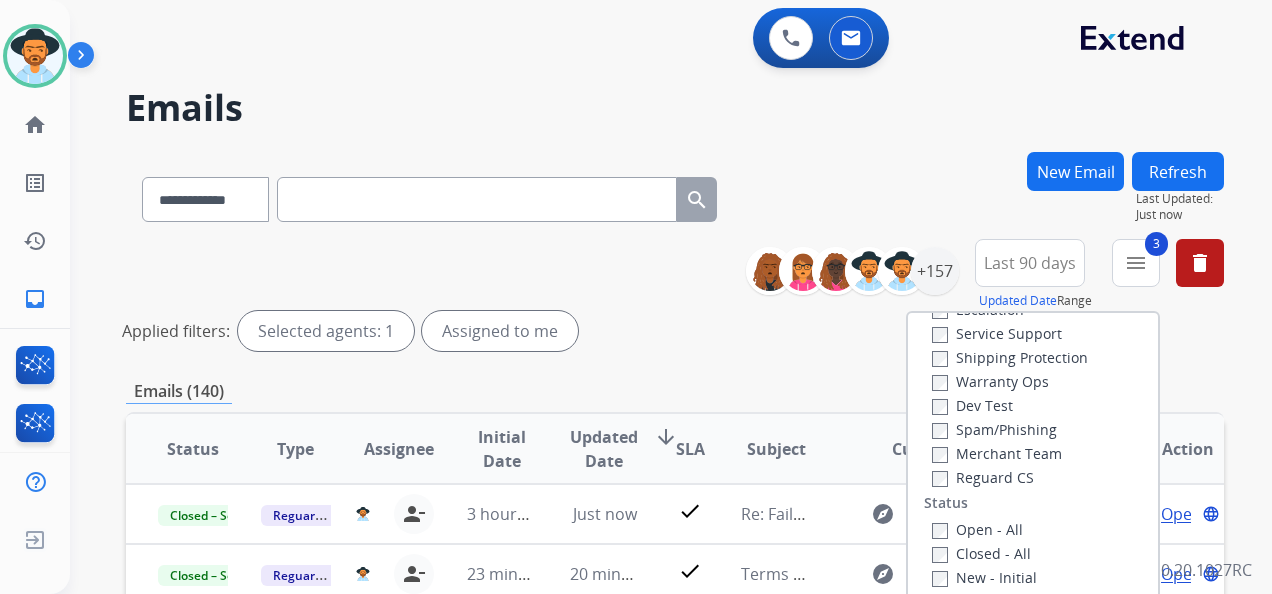 click on "Open - All" at bounding box center [977, 529] 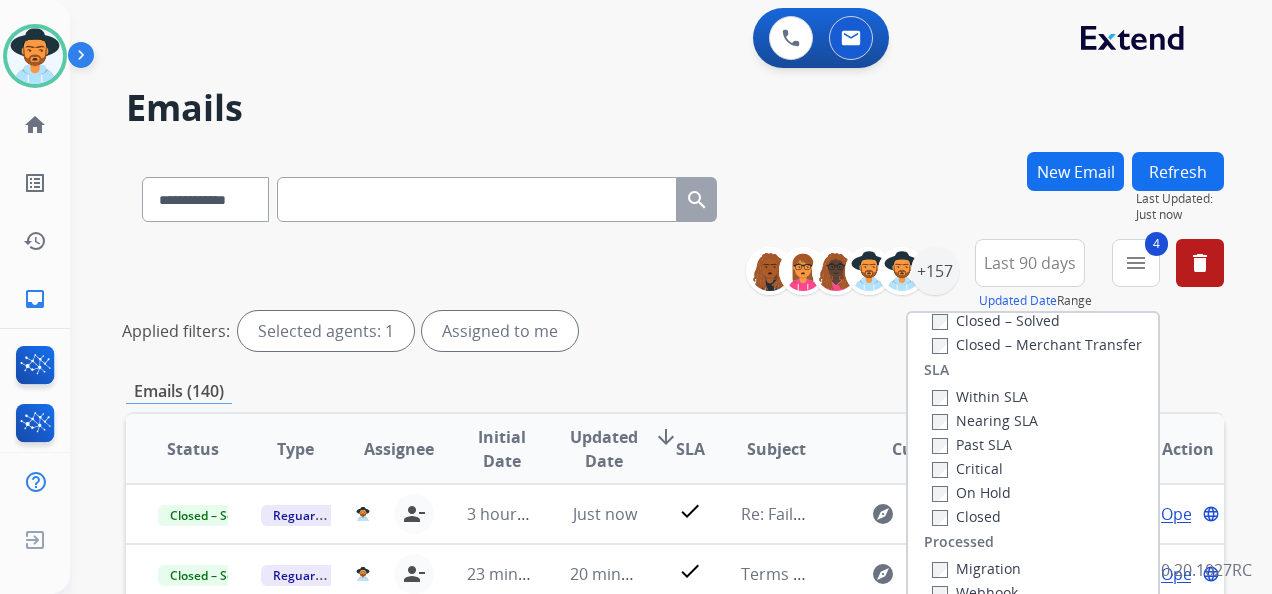scroll, scrollTop: 528, scrollLeft: 0, axis: vertical 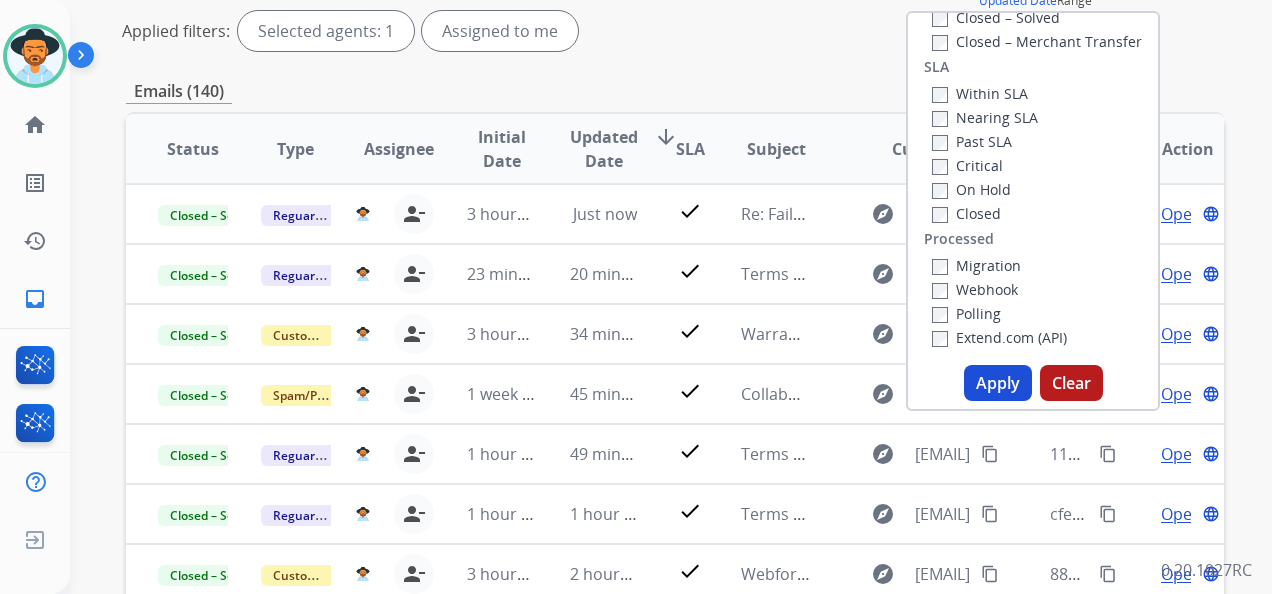 click on "Apply" at bounding box center (998, 383) 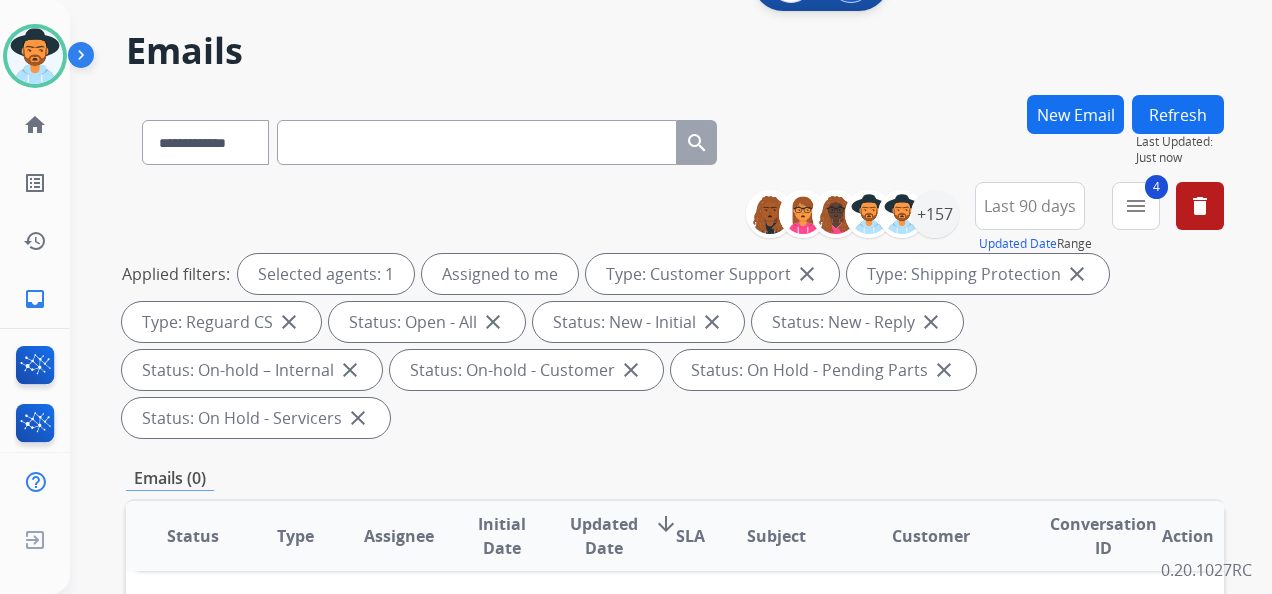 scroll, scrollTop: 0, scrollLeft: 0, axis: both 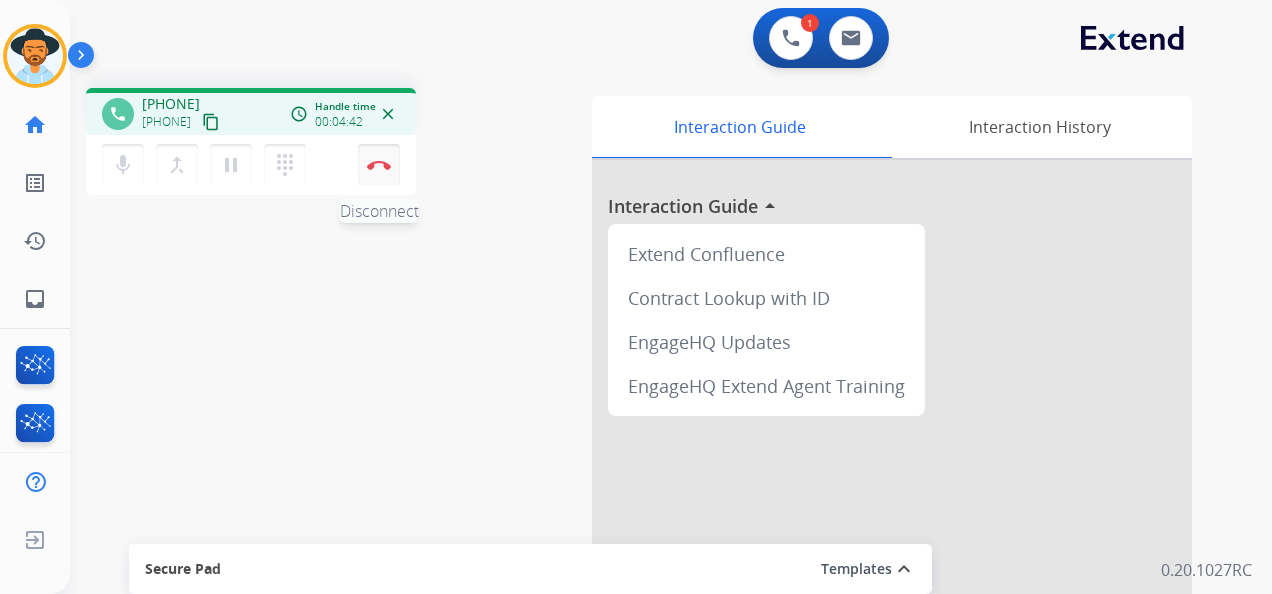 click at bounding box center [379, 165] 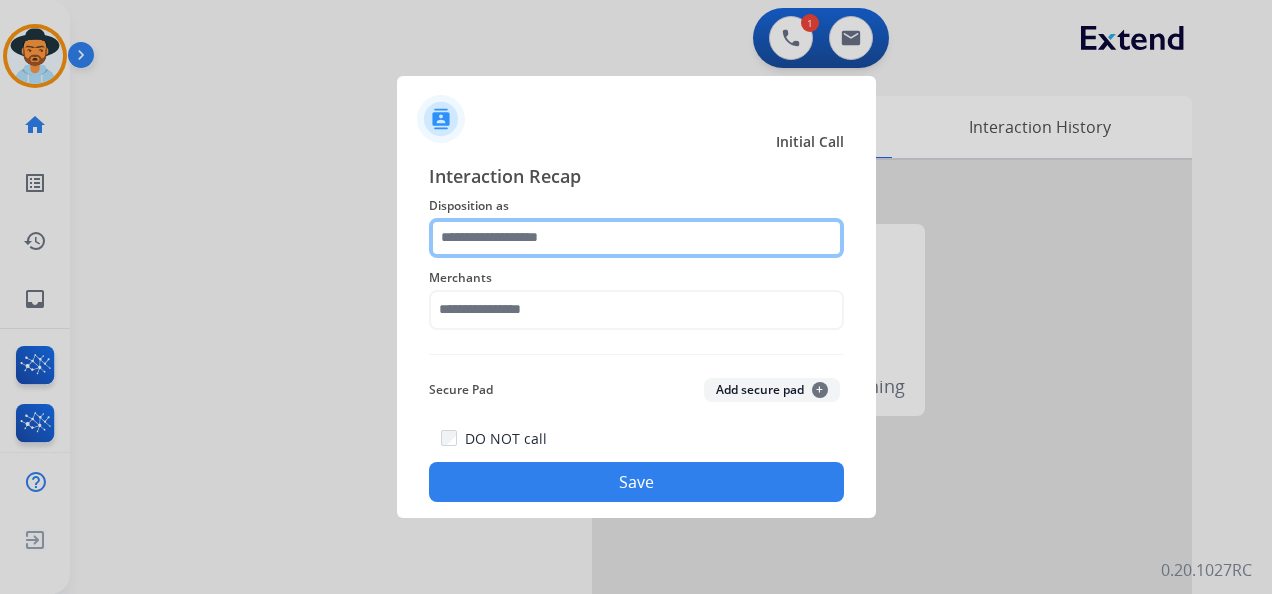 click 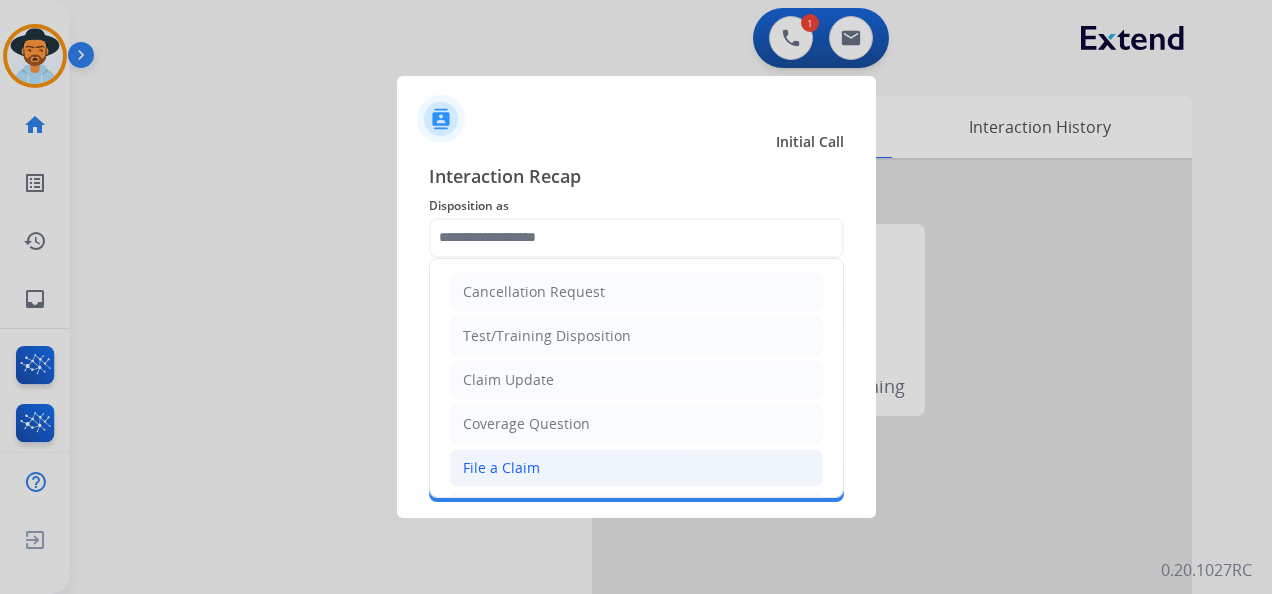 click on "File a Claim" 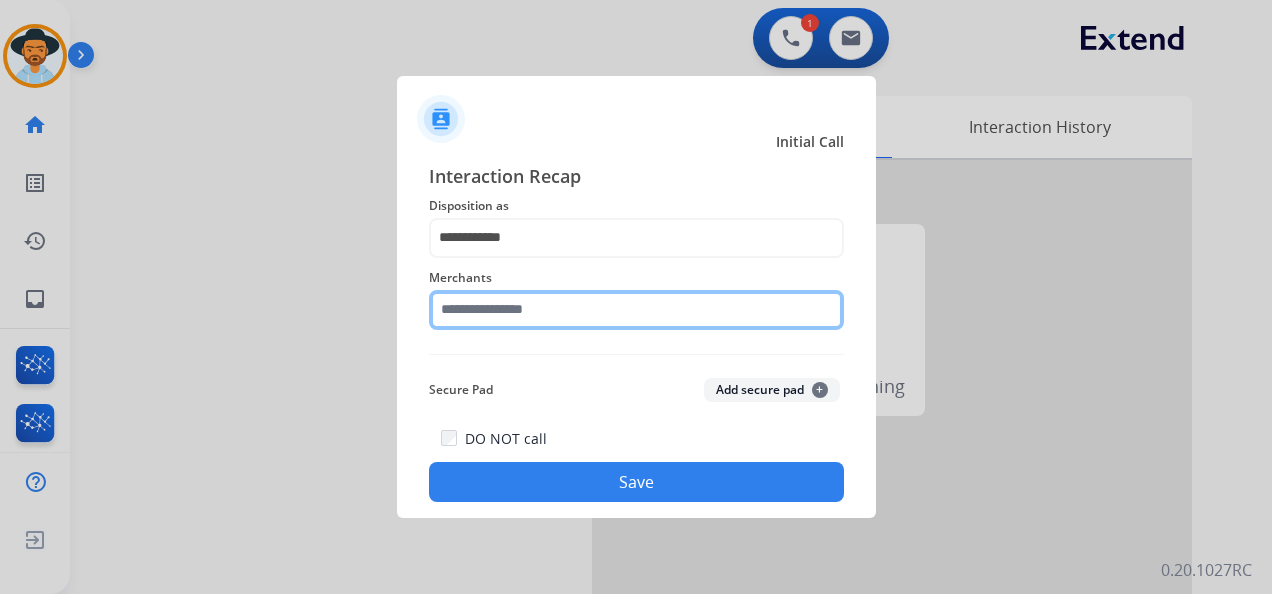 click 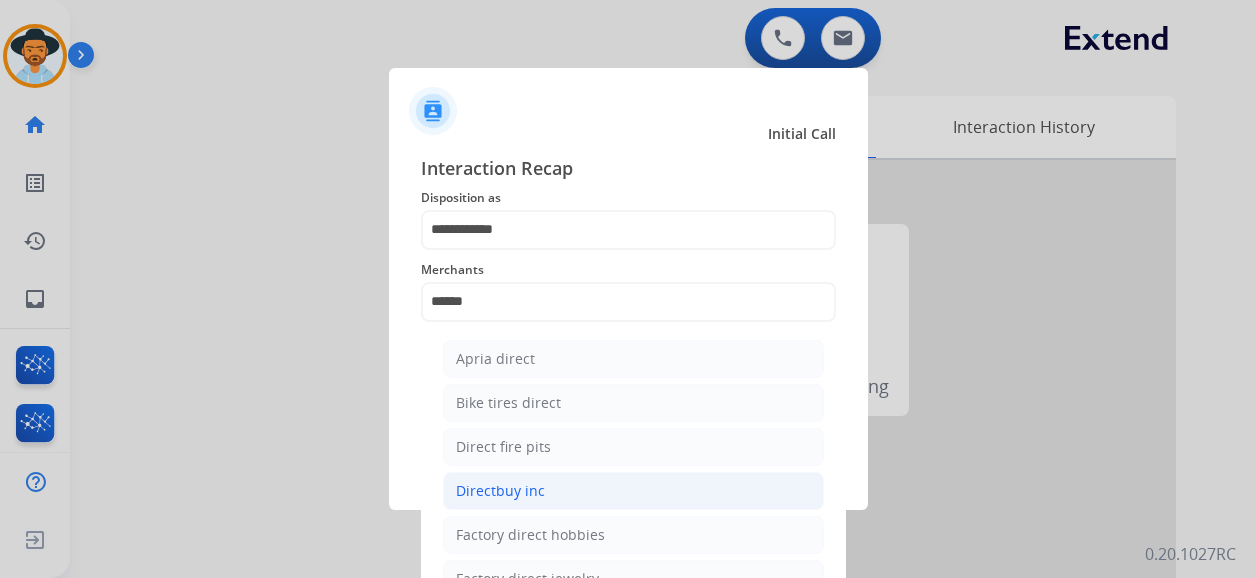 click on "Directbuy inc" 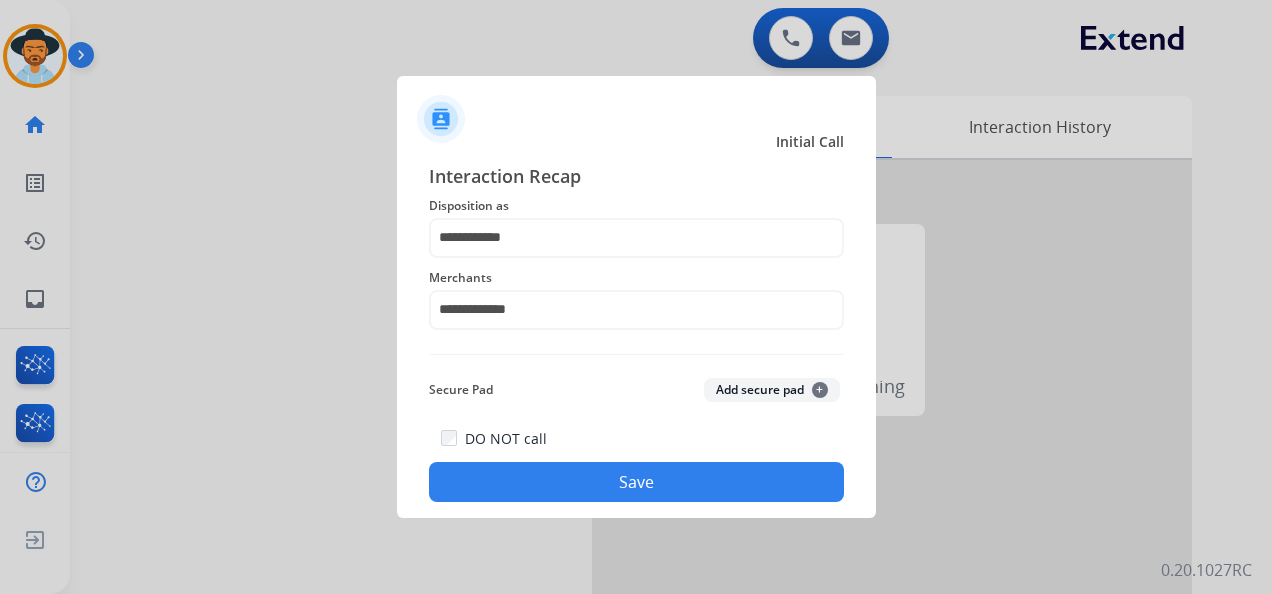click on "Save" 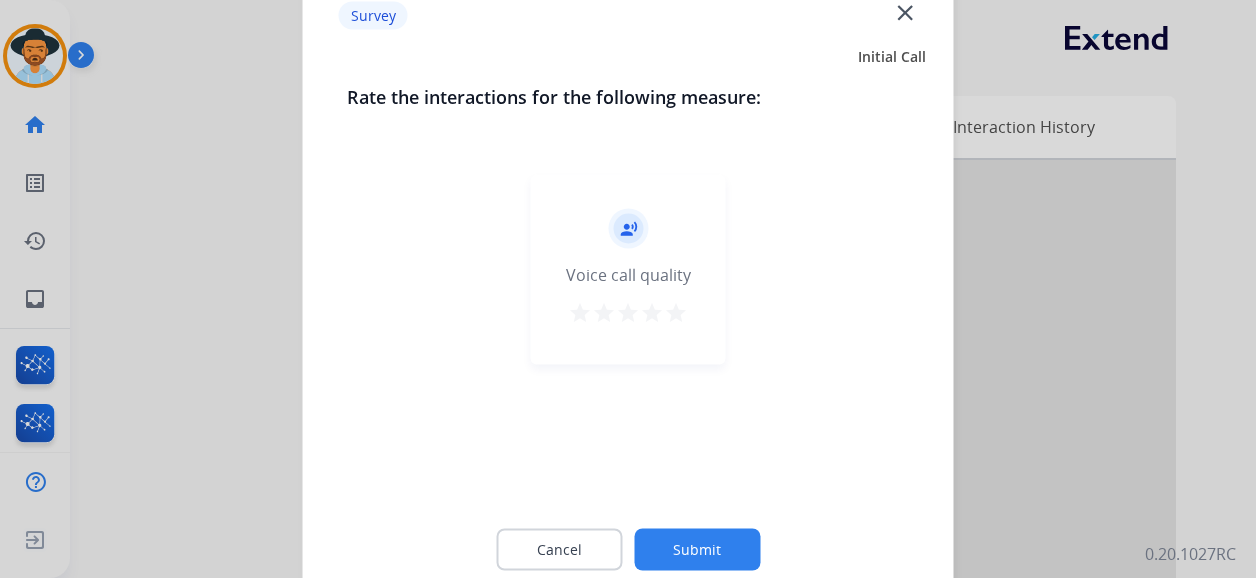 click on "star" at bounding box center [676, 313] 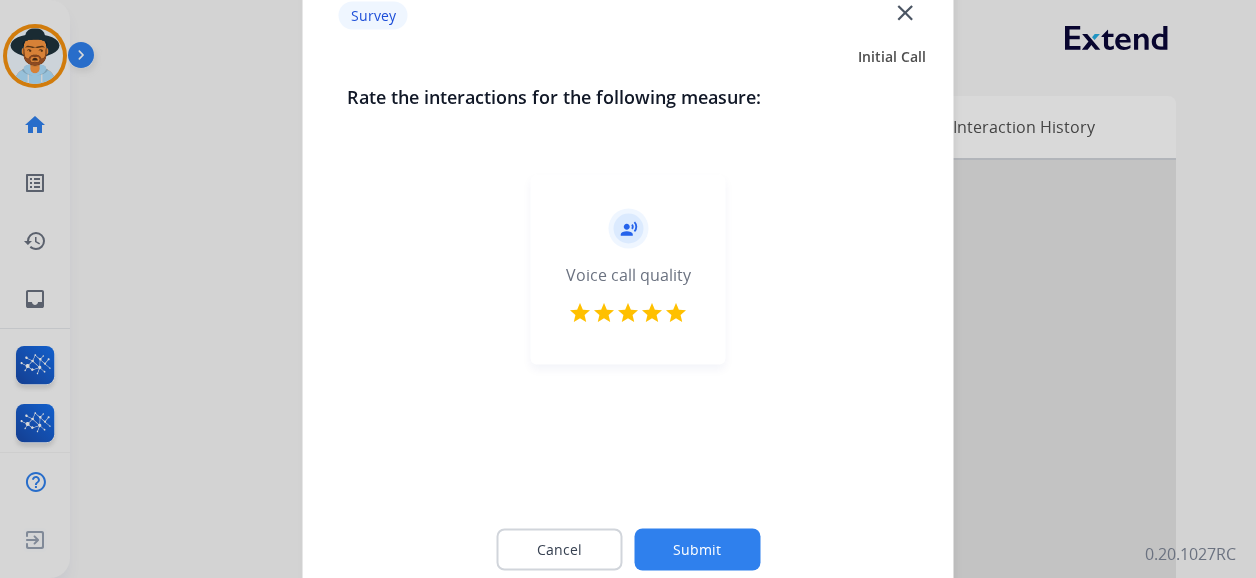 click on "Submit" 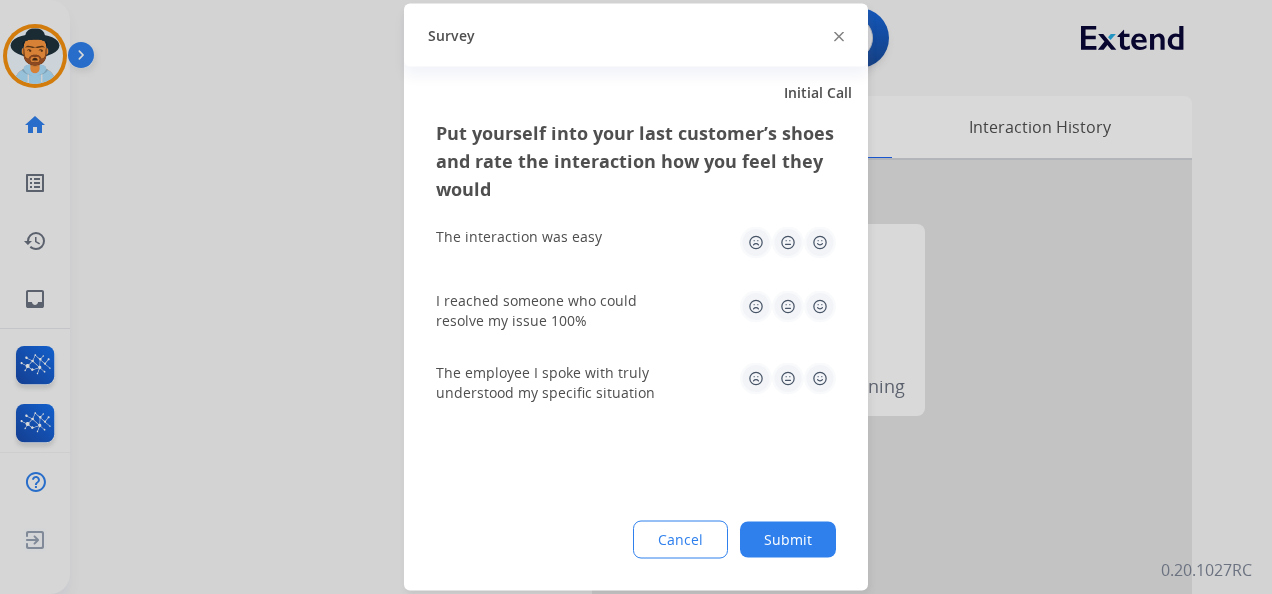 drag, startPoint x: 820, startPoint y: 235, endPoint x: 822, endPoint y: 274, distance: 39.051247 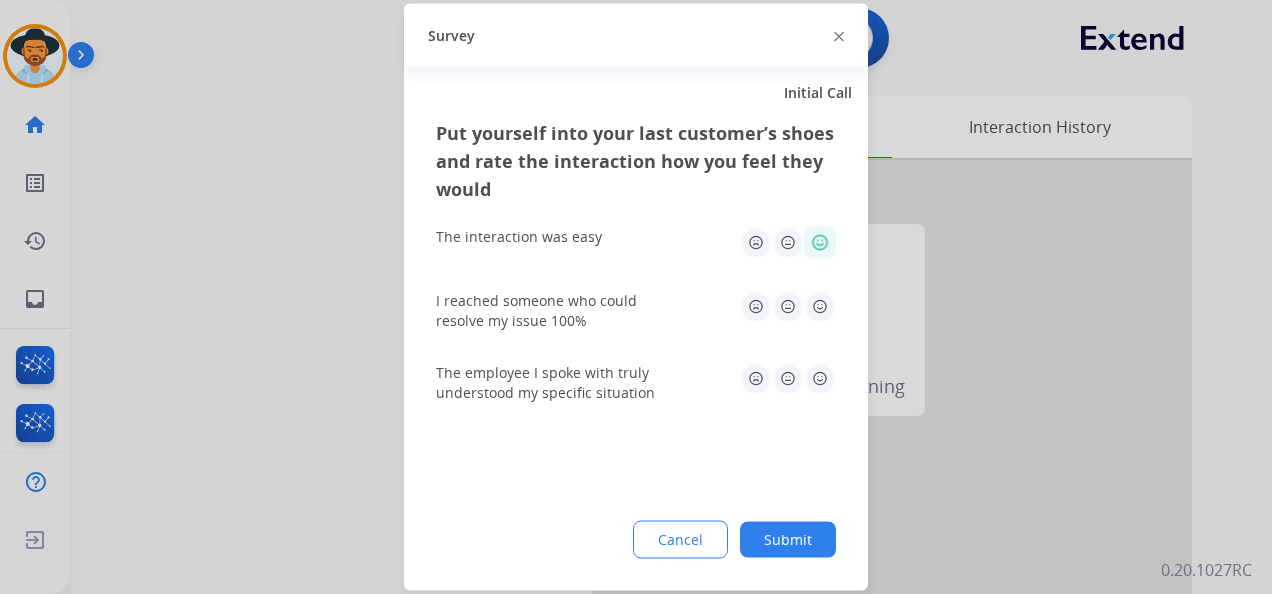 click 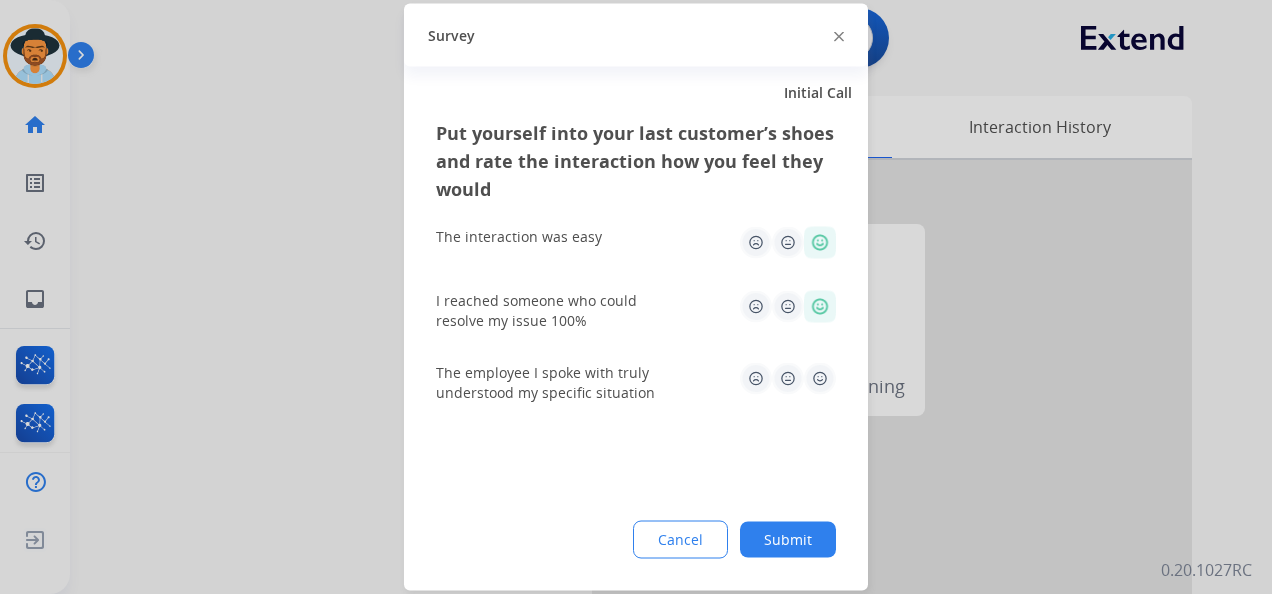 drag, startPoint x: 826, startPoint y: 382, endPoint x: 816, endPoint y: 408, distance: 27.856777 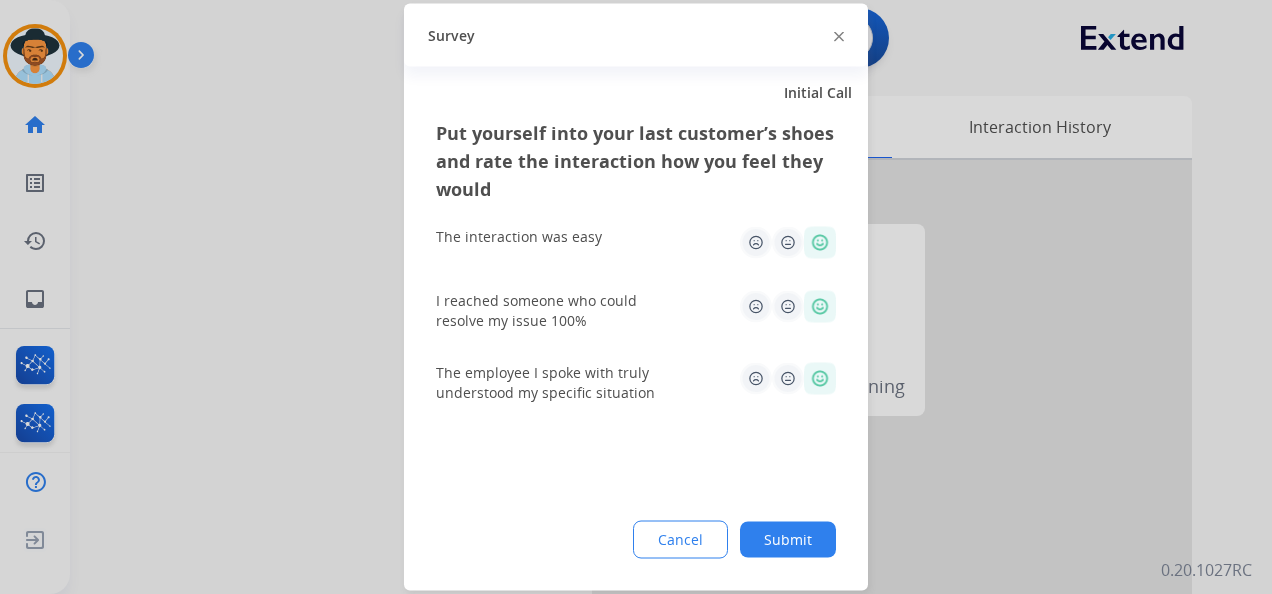 click on "Submit" 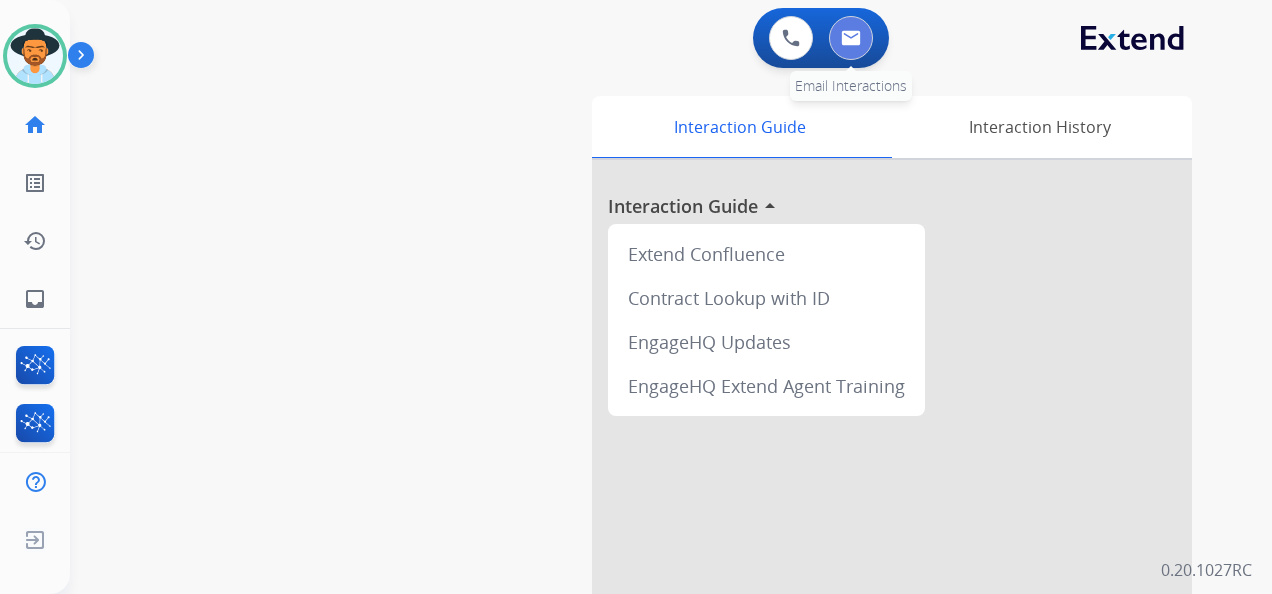 click at bounding box center (851, 38) 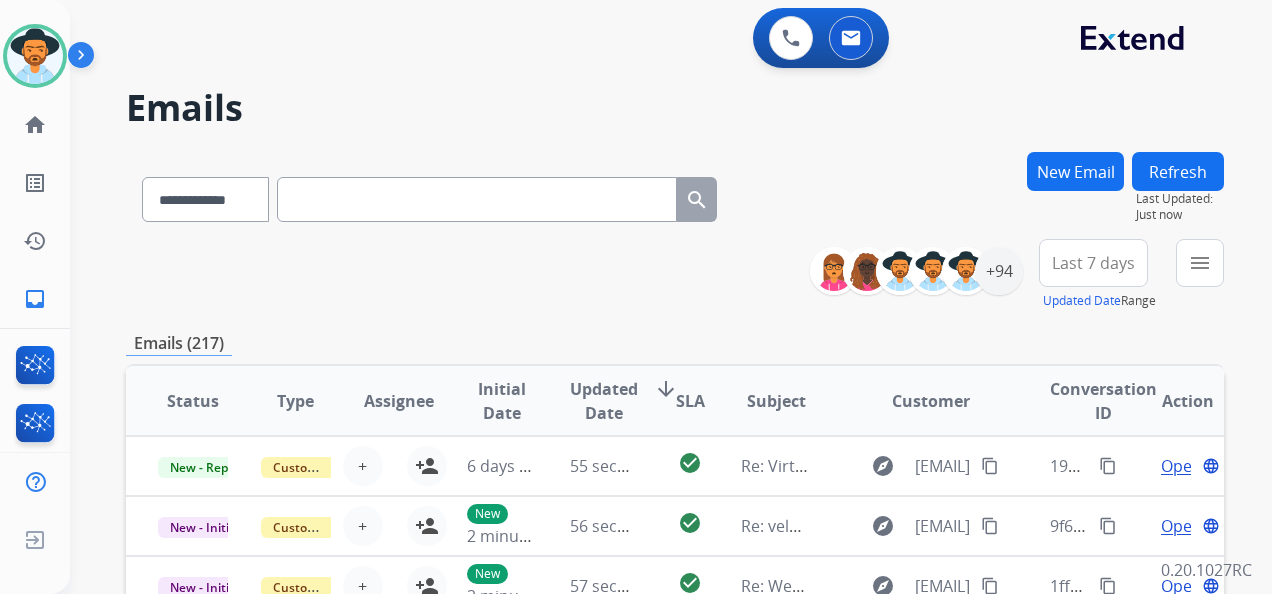 click at bounding box center [477, 199] 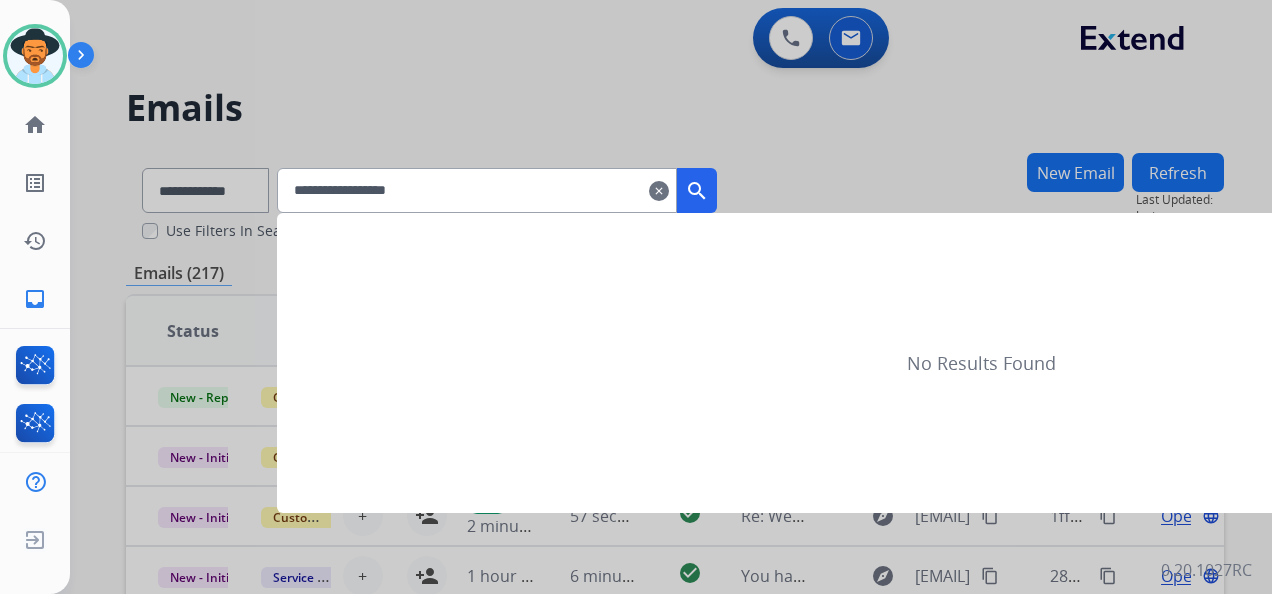 type on "**********" 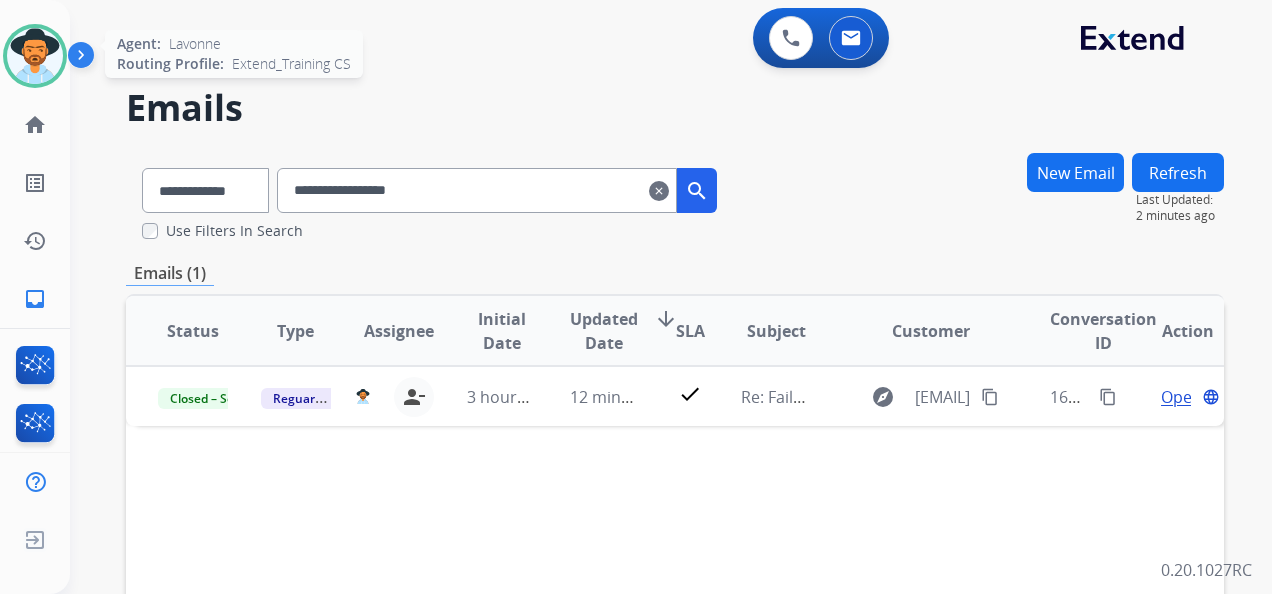 click at bounding box center [35, 56] 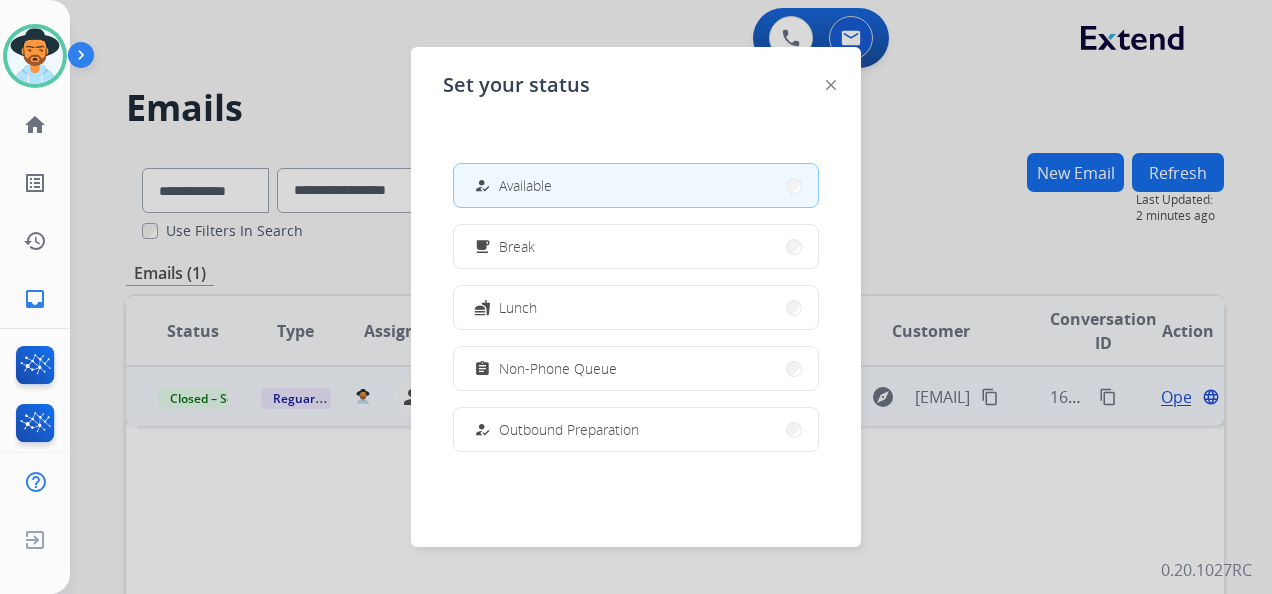 click on "Non-Phone Queue" at bounding box center [558, 368] 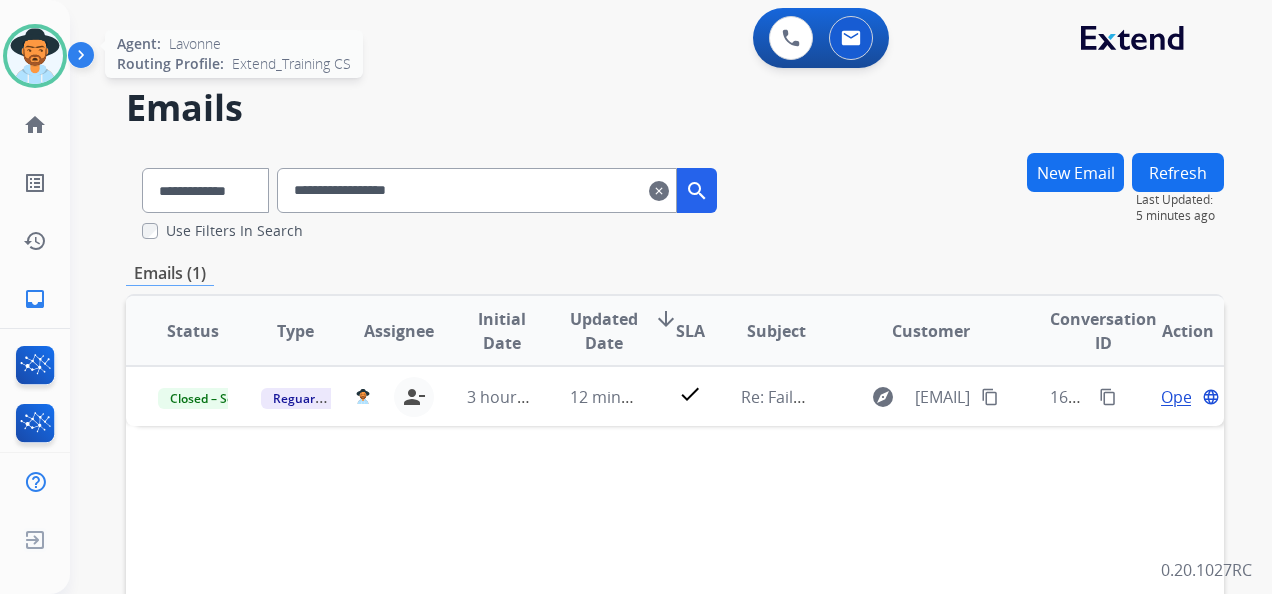 click at bounding box center (35, 56) 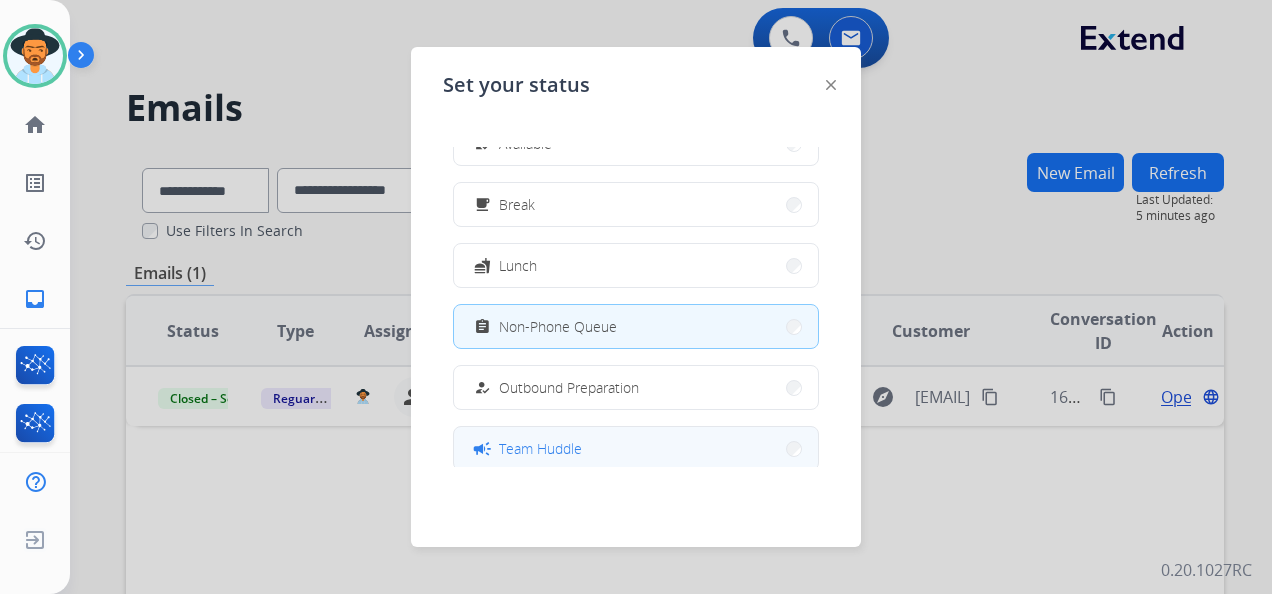 scroll, scrollTop: 100, scrollLeft: 0, axis: vertical 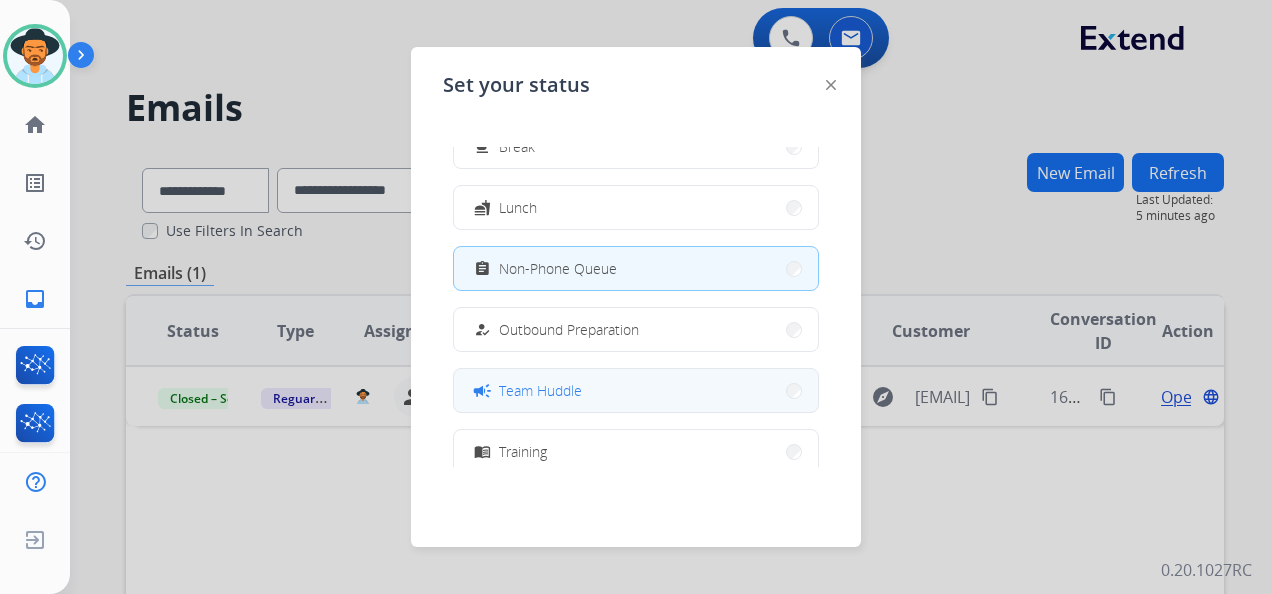 click on "campaign Team Huddle" at bounding box center (636, 390) 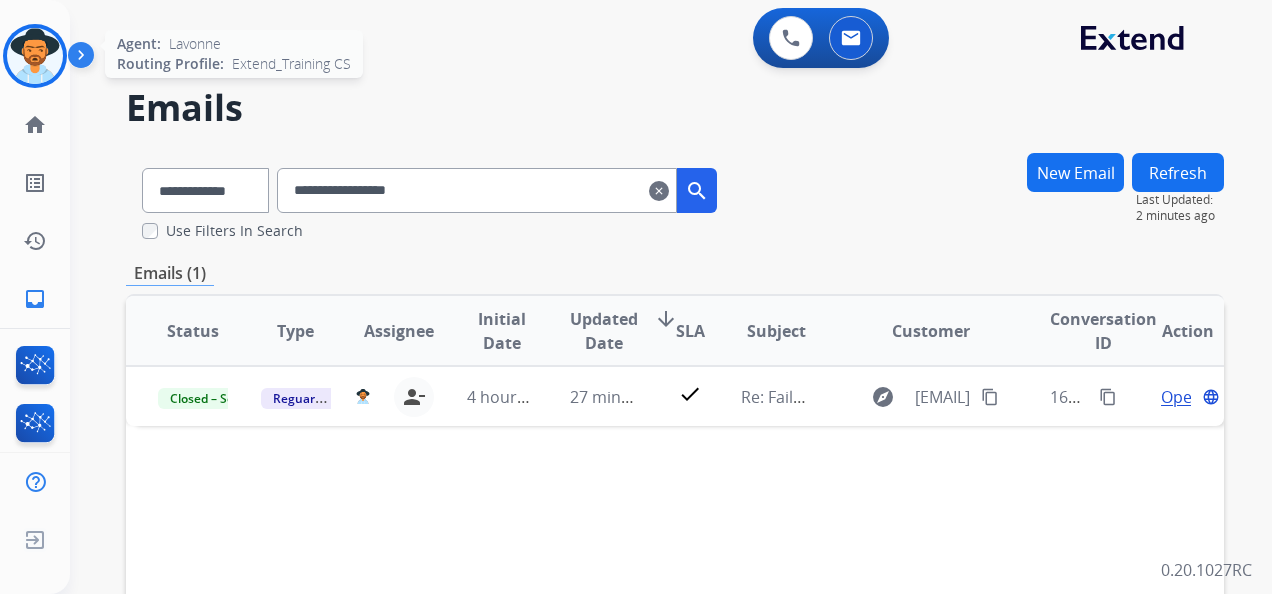 click at bounding box center [35, 56] 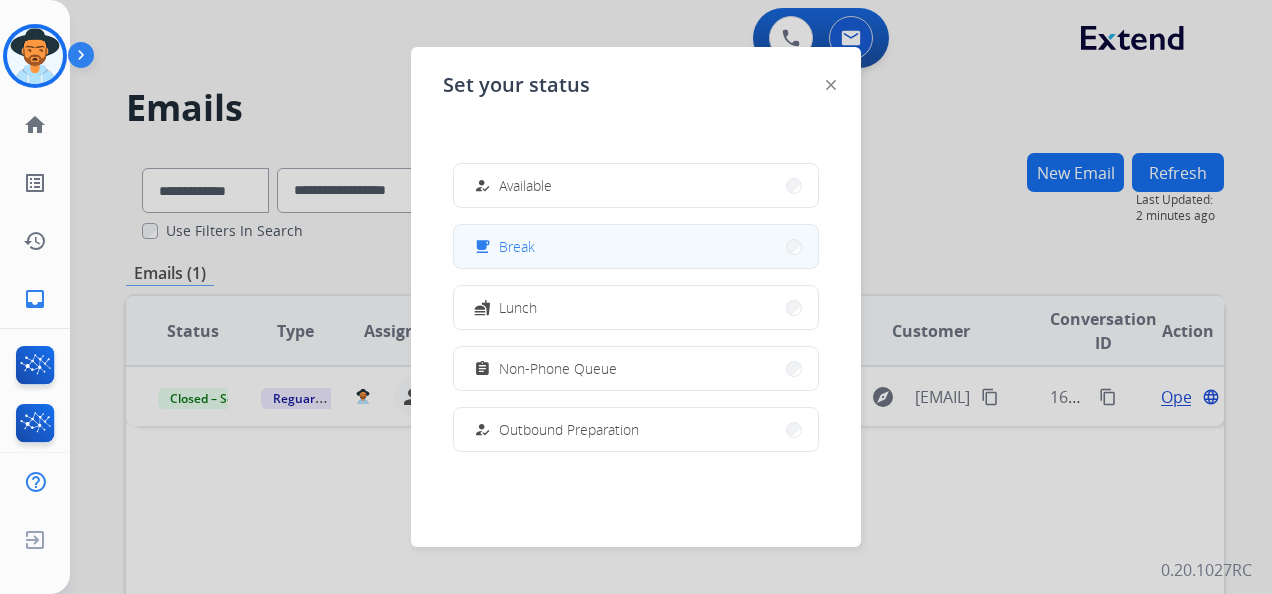 click on "free_breakfast Break" at bounding box center (636, 246) 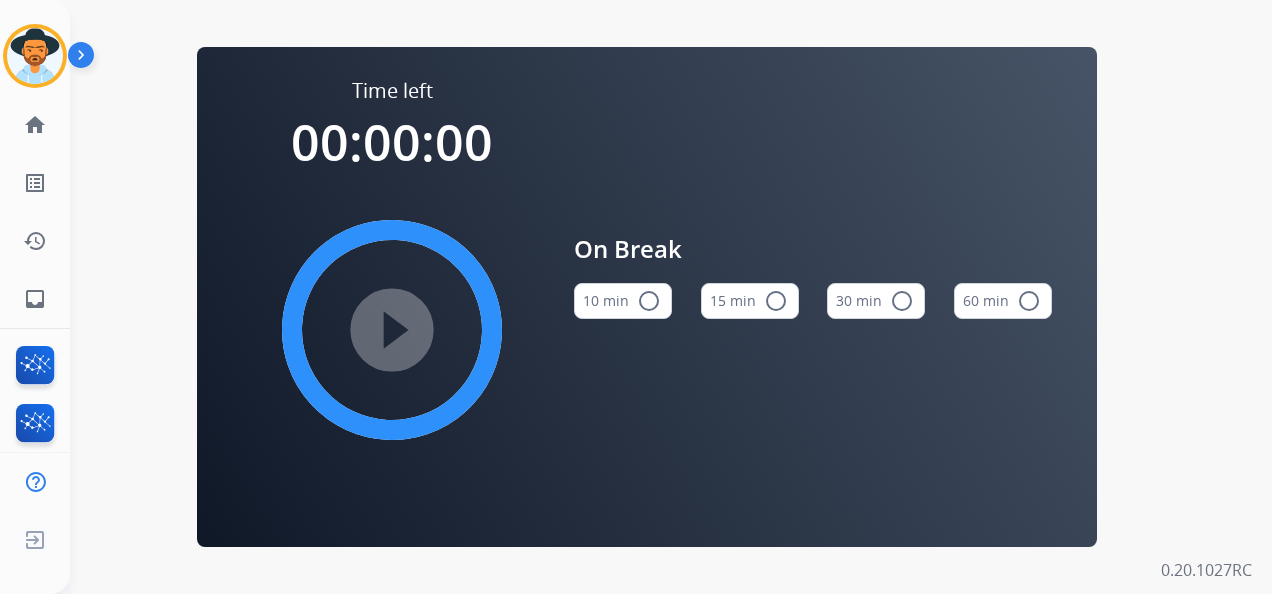 click on "15 min  radio_button_unchecked" at bounding box center [750, 301] 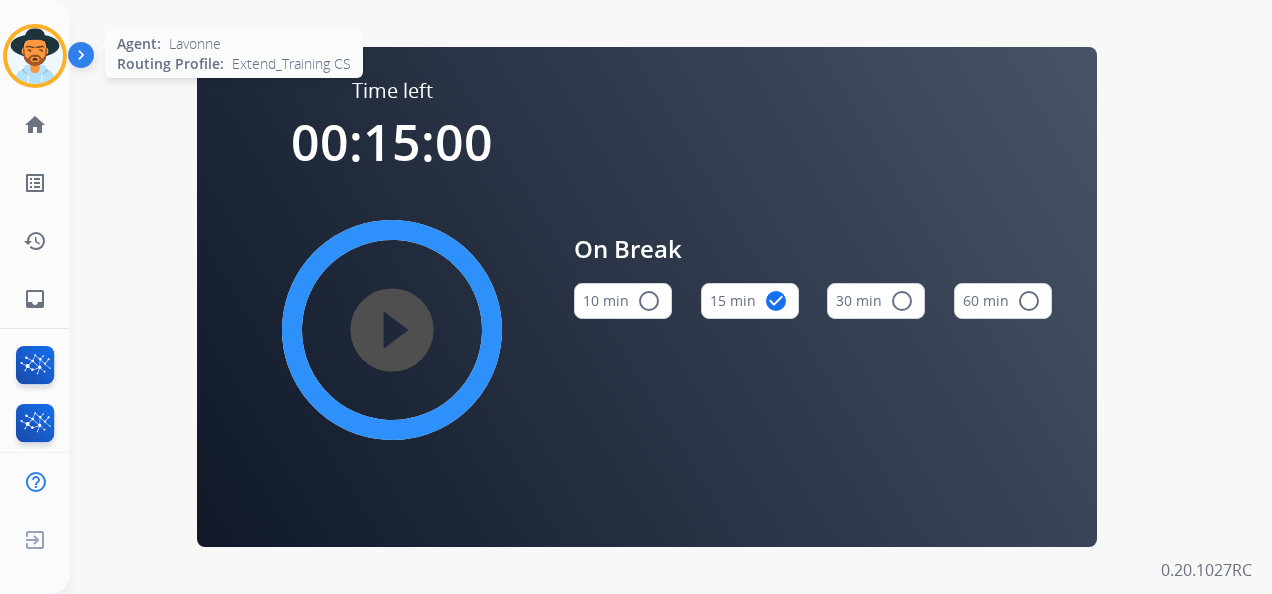 click at bounding box center (35, 56) 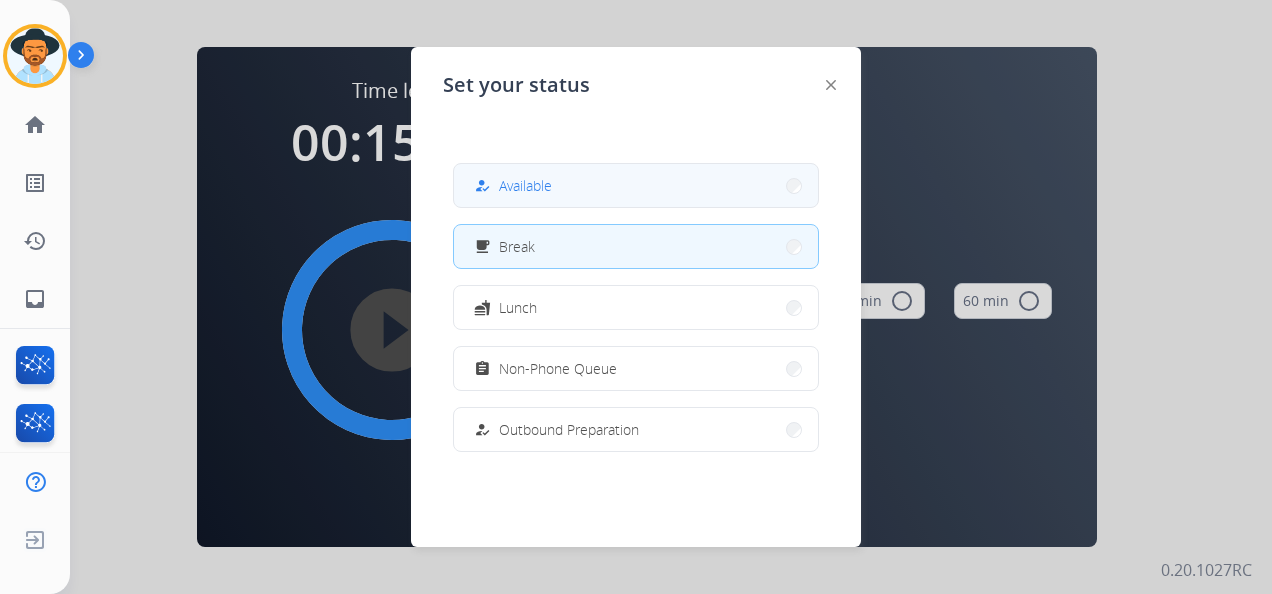 click on "how_to_reg Available" at bounding box center (636, 185) 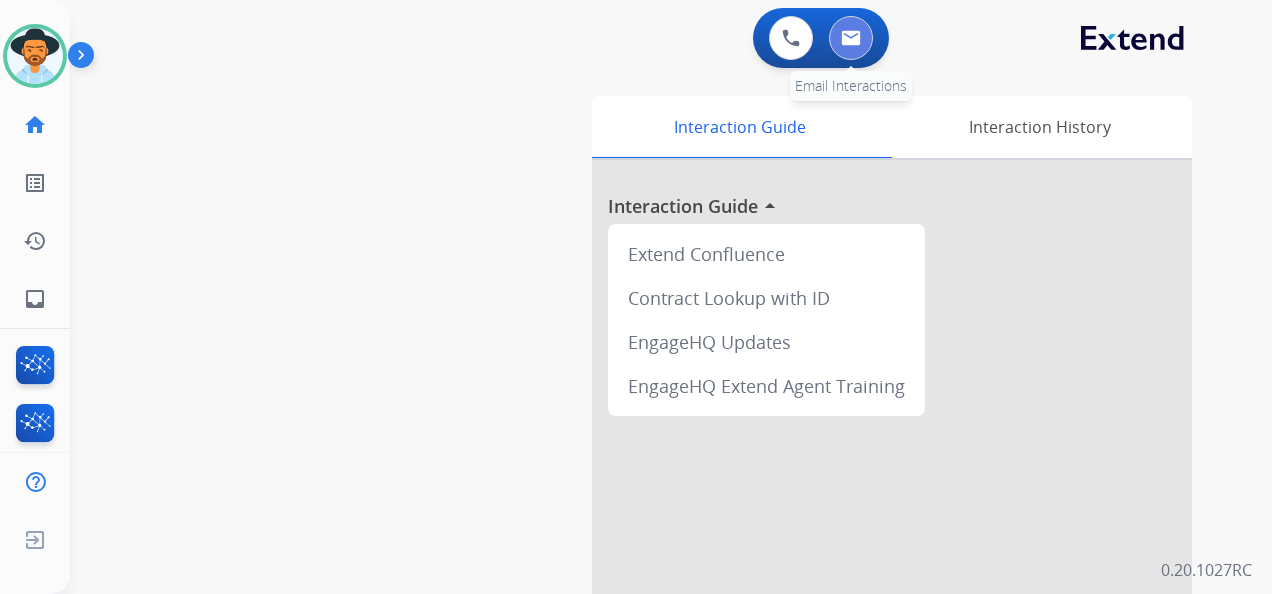 click at bounding box center (851, 38) 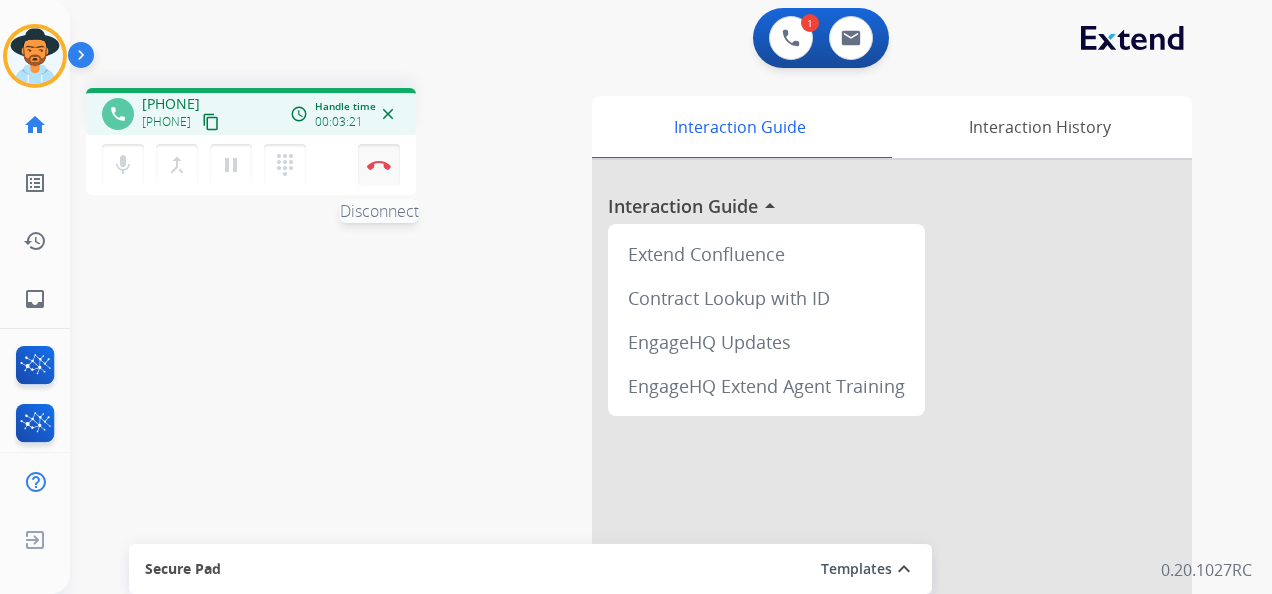 click on "Disconnect" at bounding box center [379, 165] 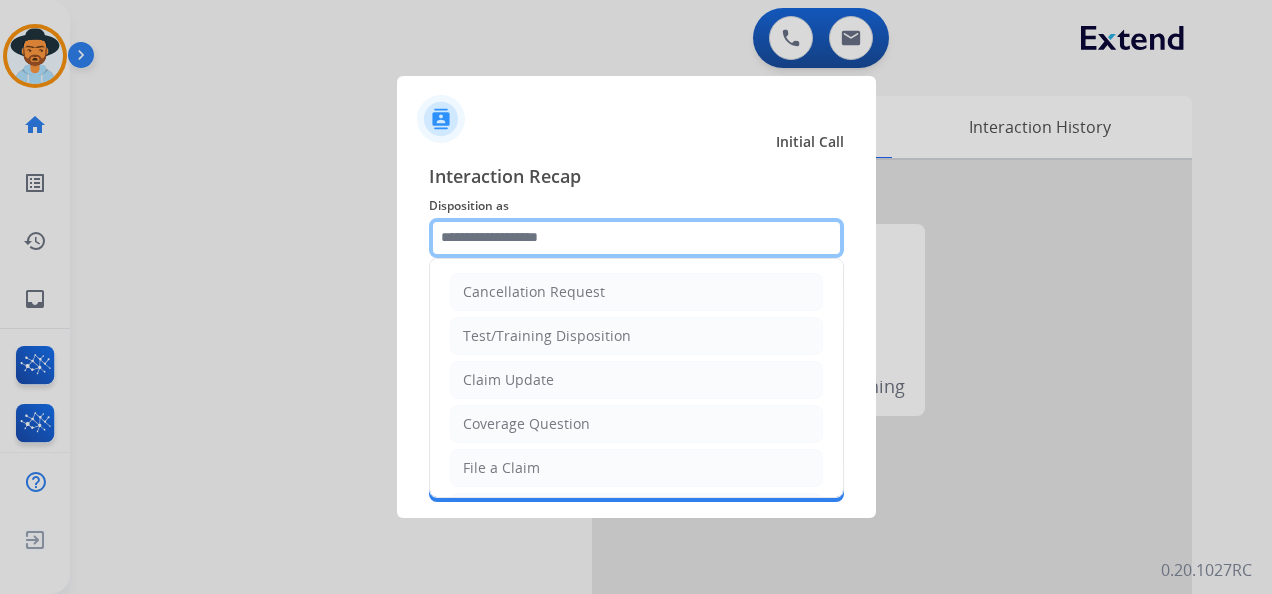 click 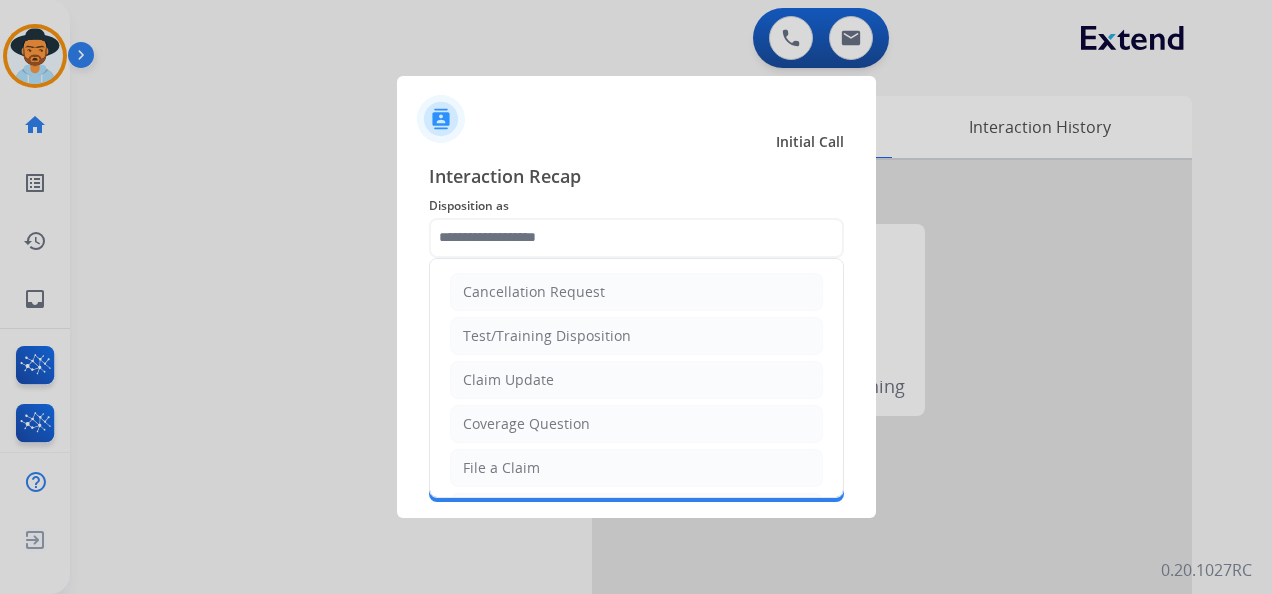 click on "File a Claim" 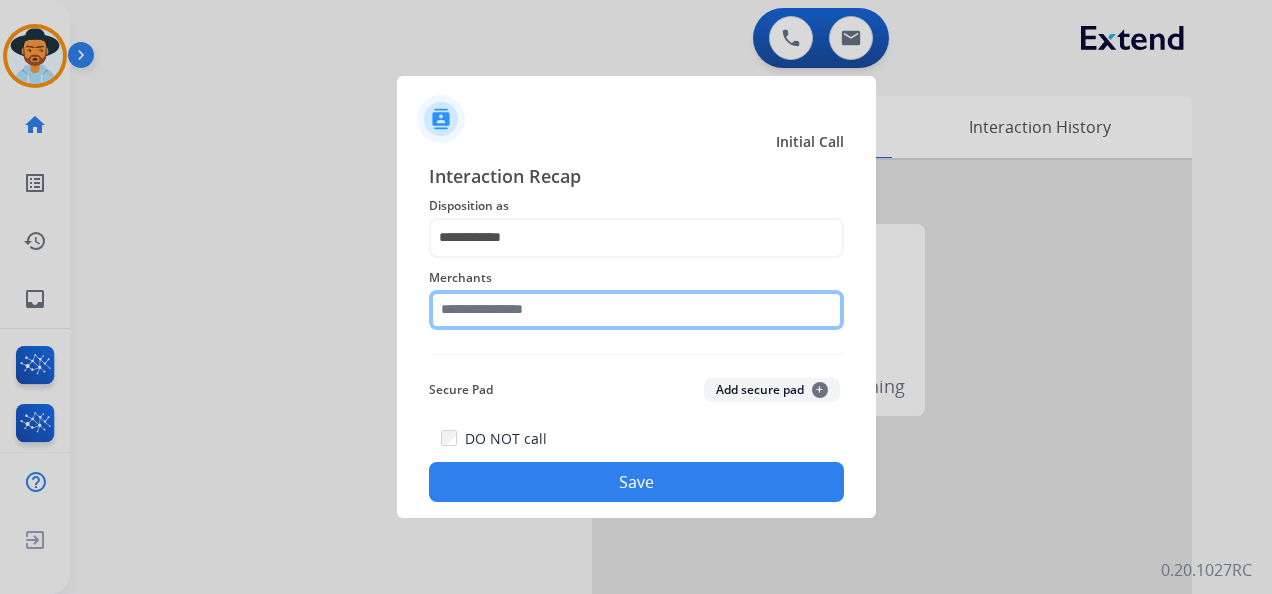 click 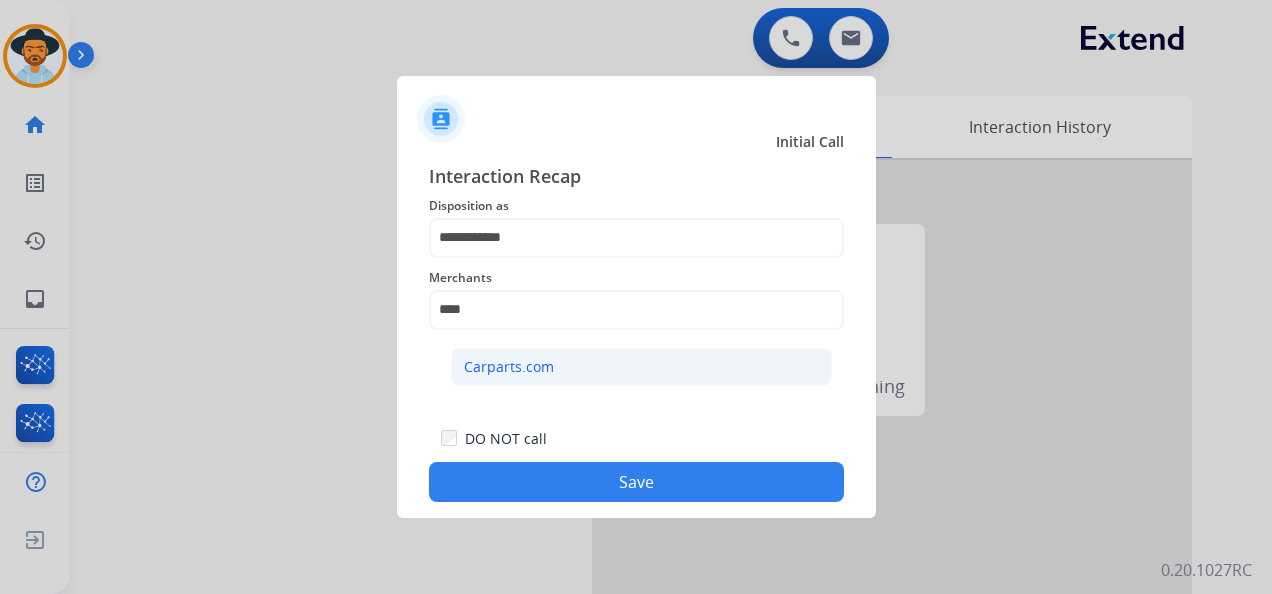 click on "Carparts.com" 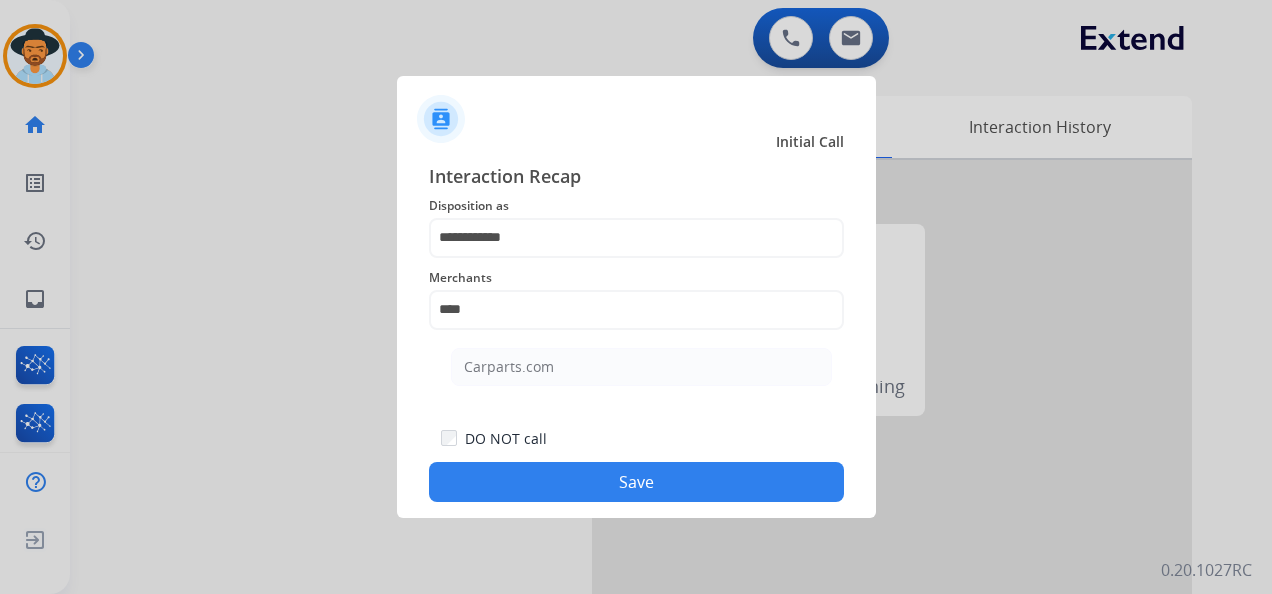 type on "**********" 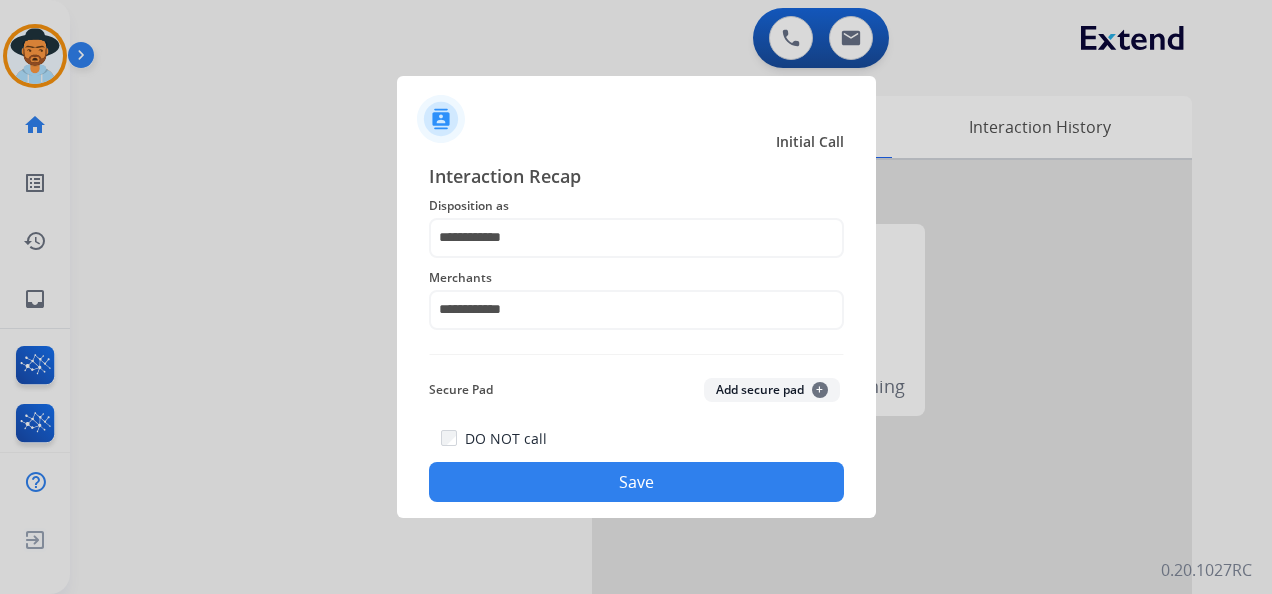 click on "Save" 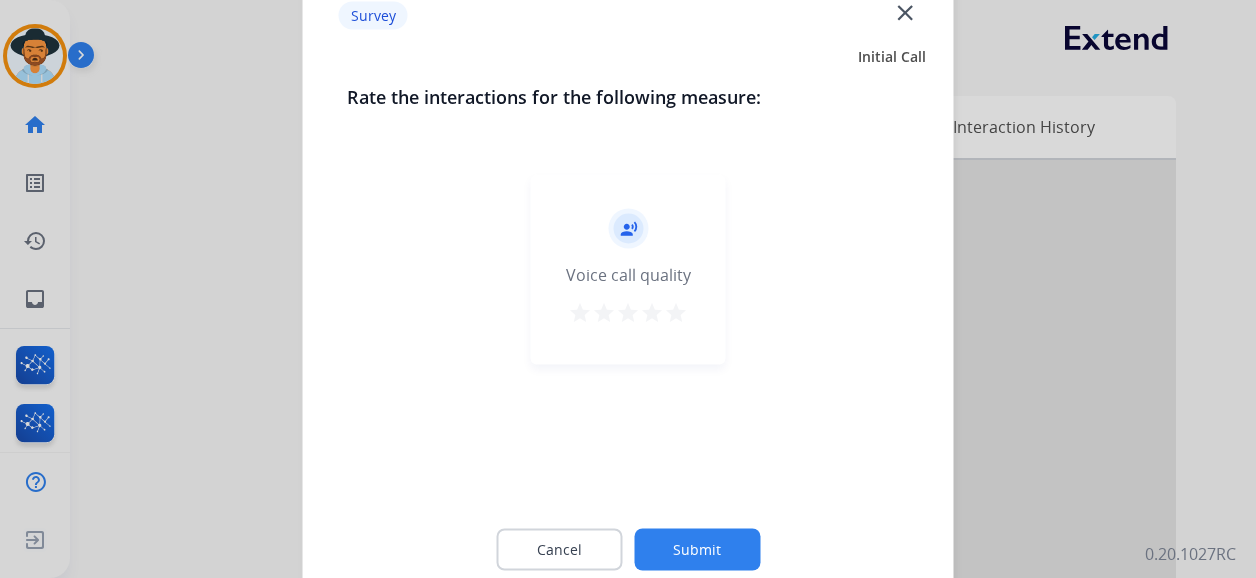 click on "star" at bounding box center (676, 313) 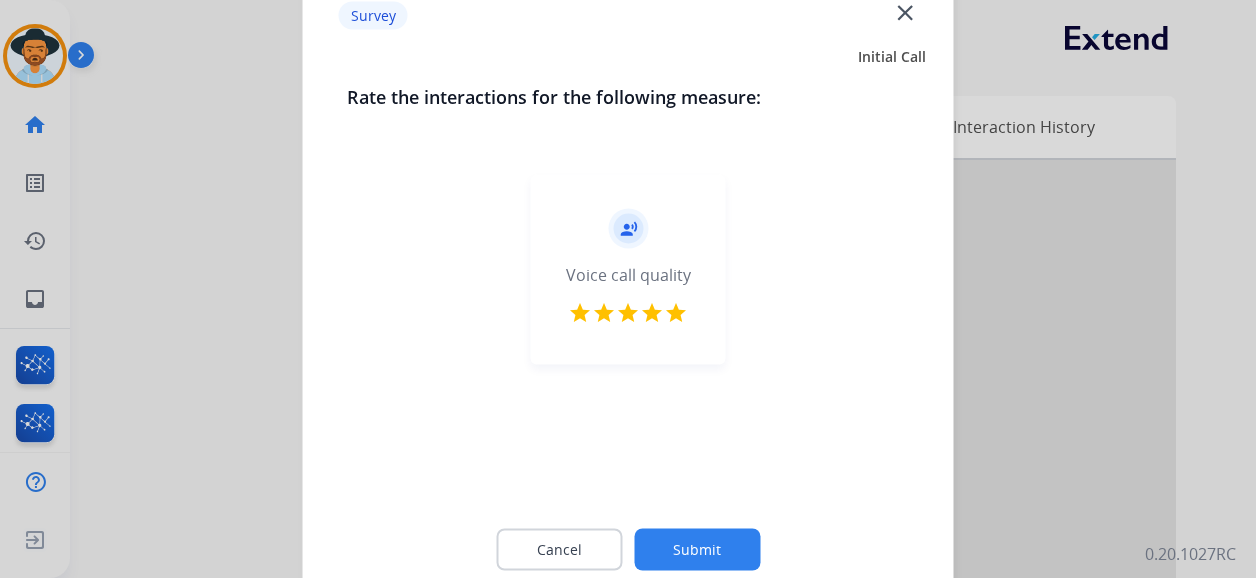 click on "Submit" 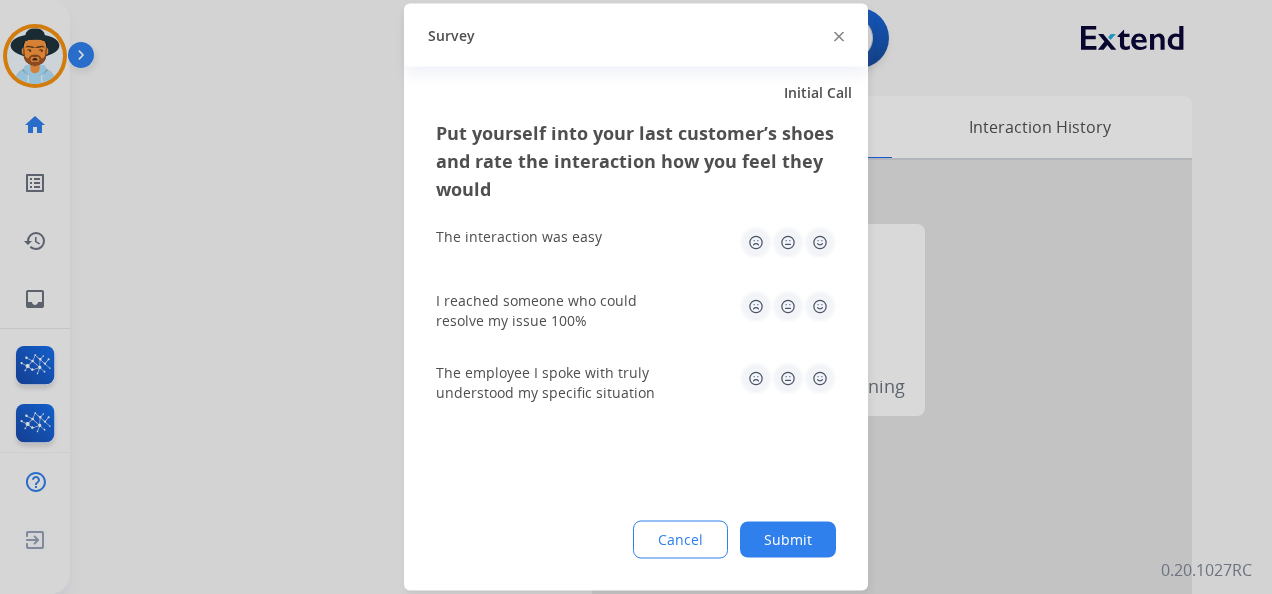 click 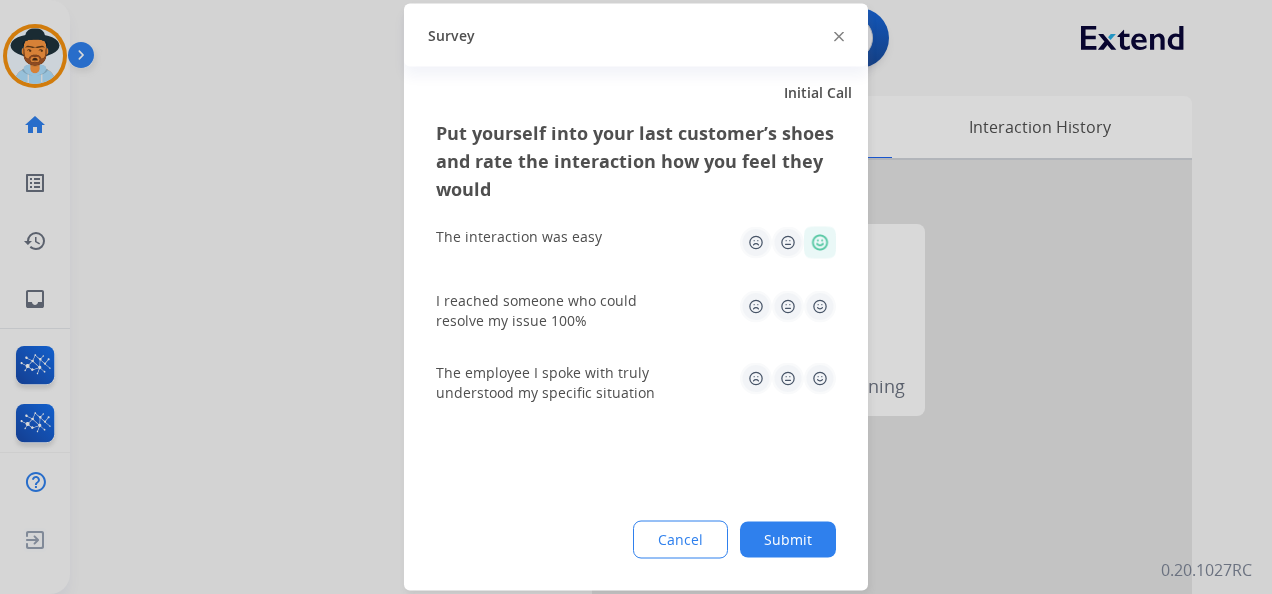 click 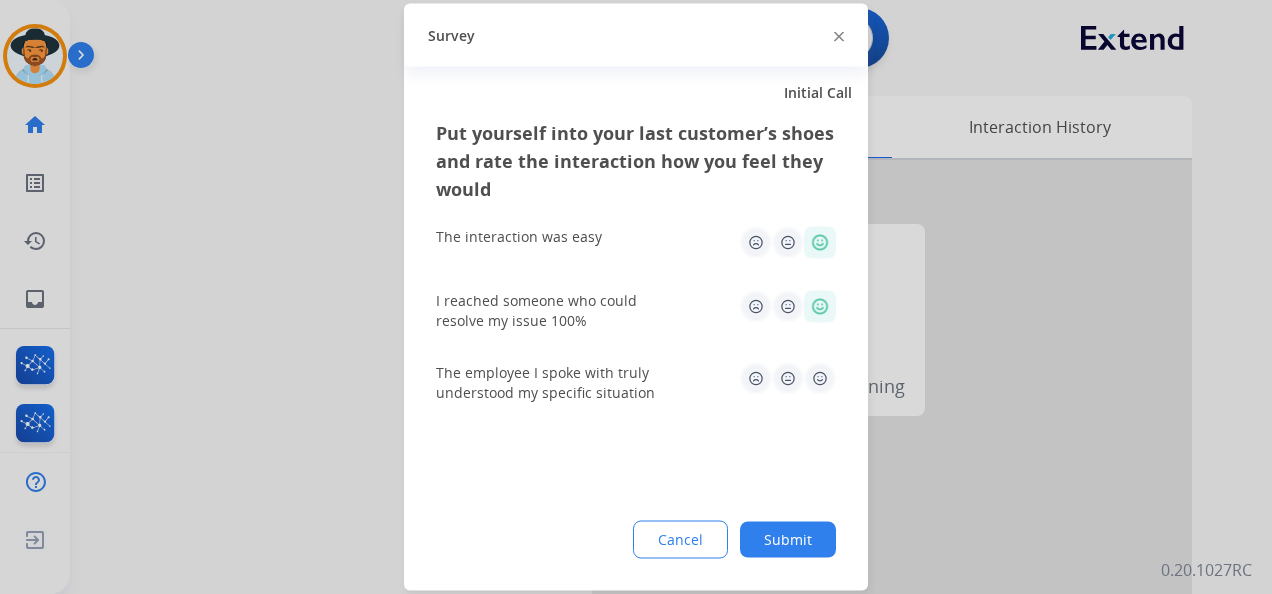 click 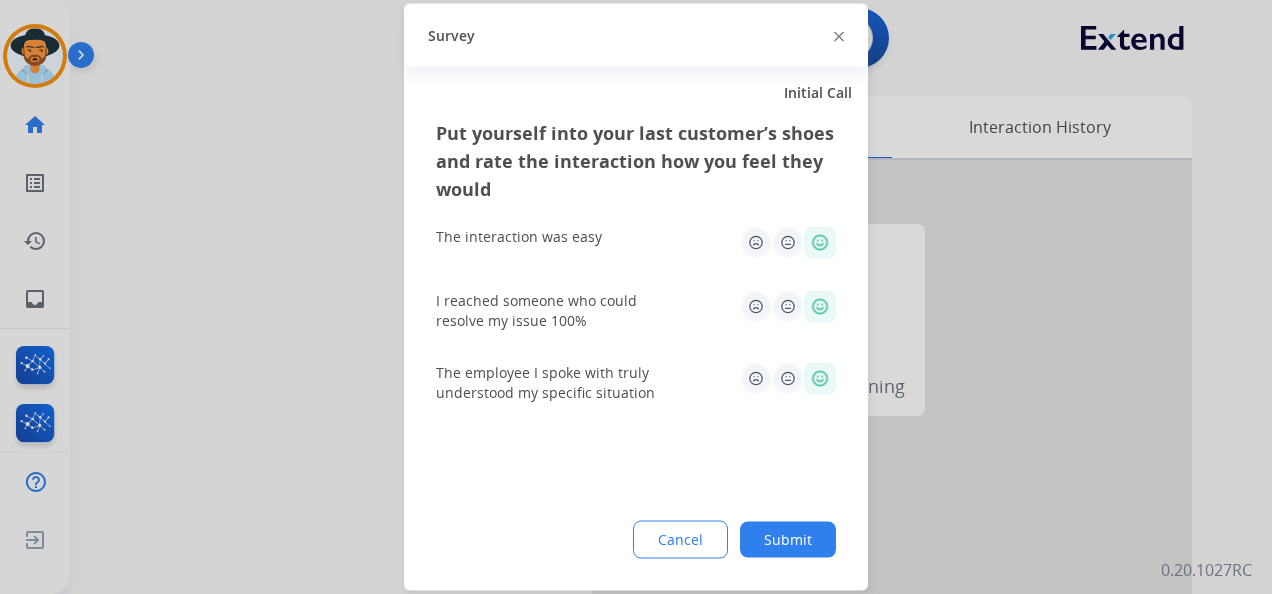 click on "Submit" 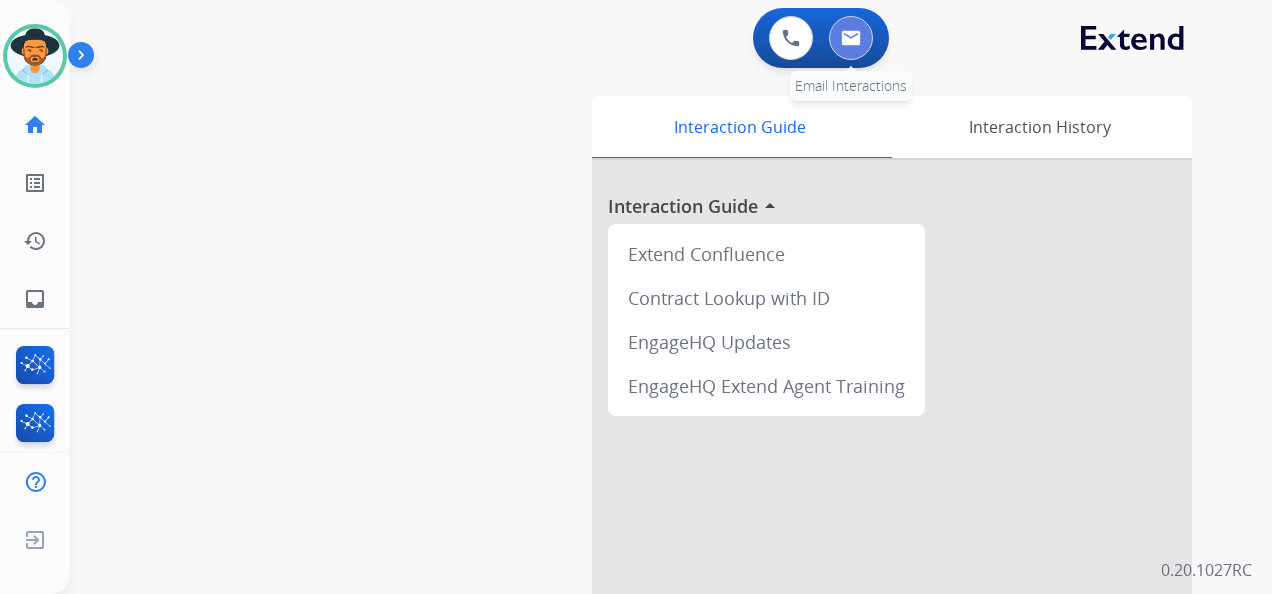 click at bounding box center (851, 38) 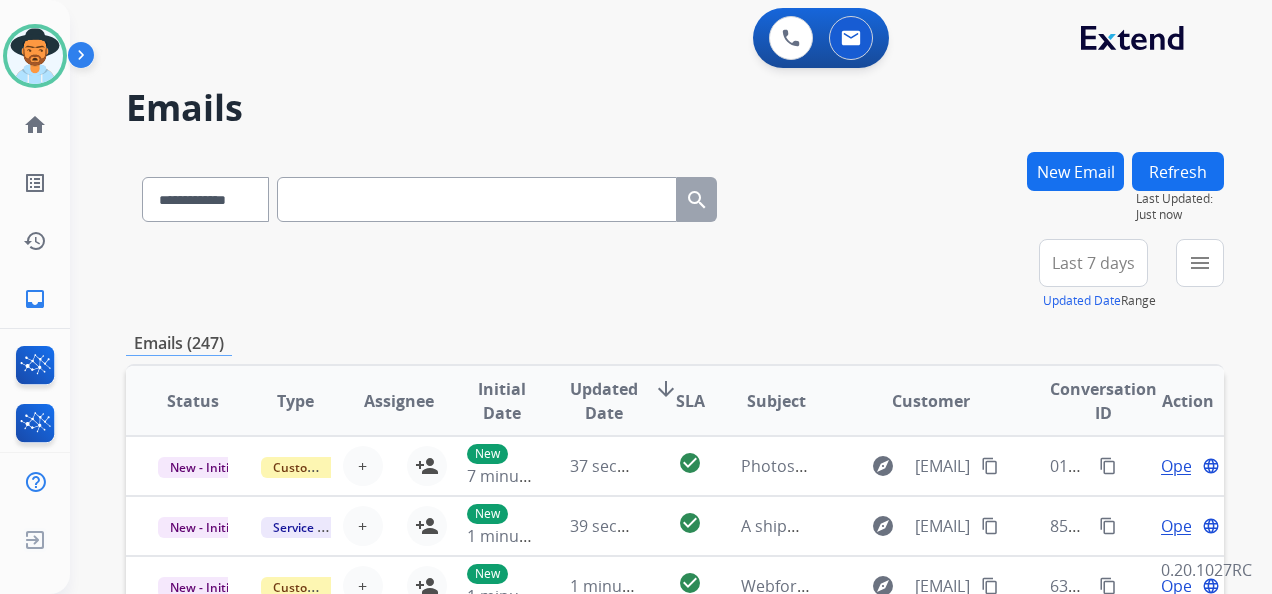 click at bounding box center [477, 199] 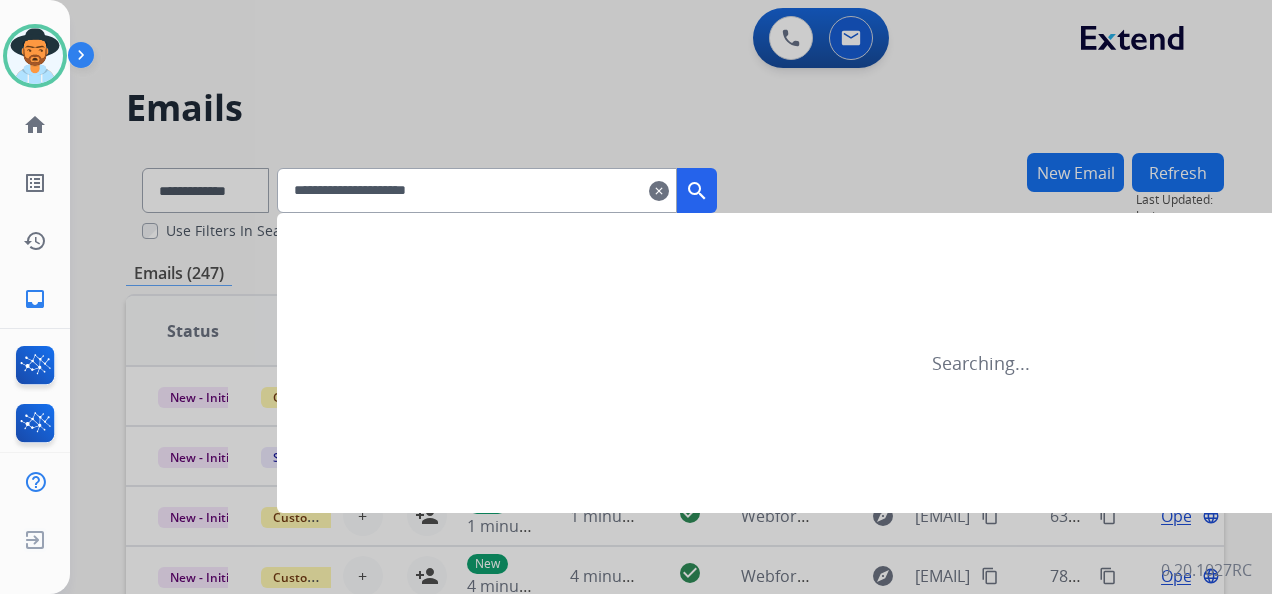 type on "**********" 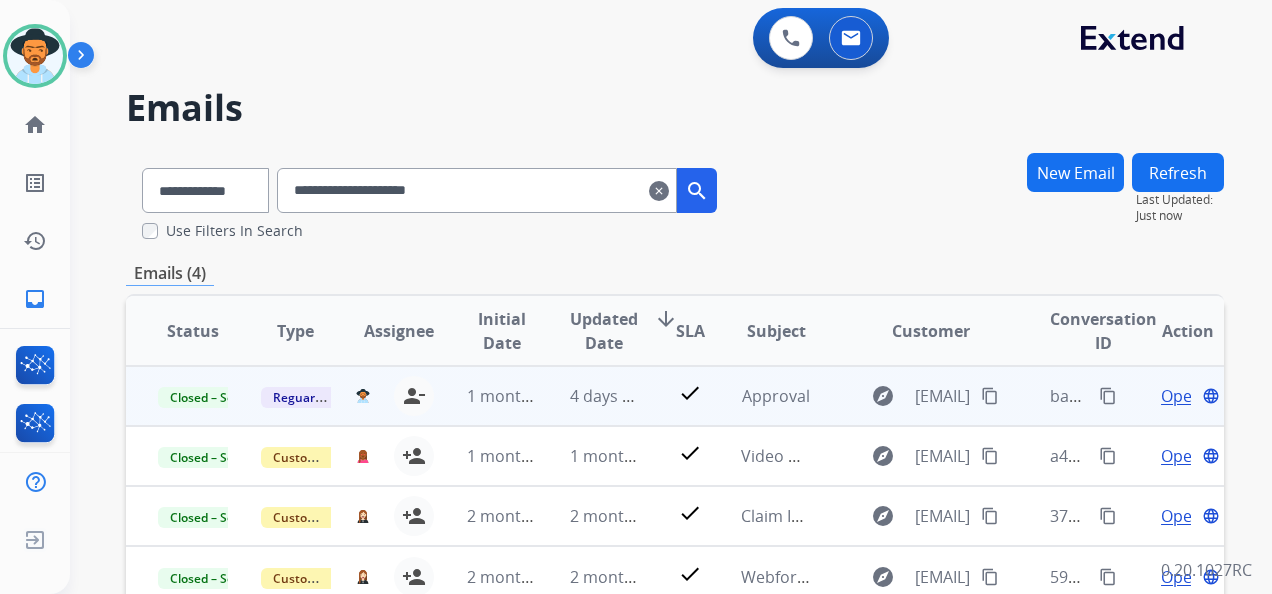 click on "Open" at bounding box center (1181, 396) 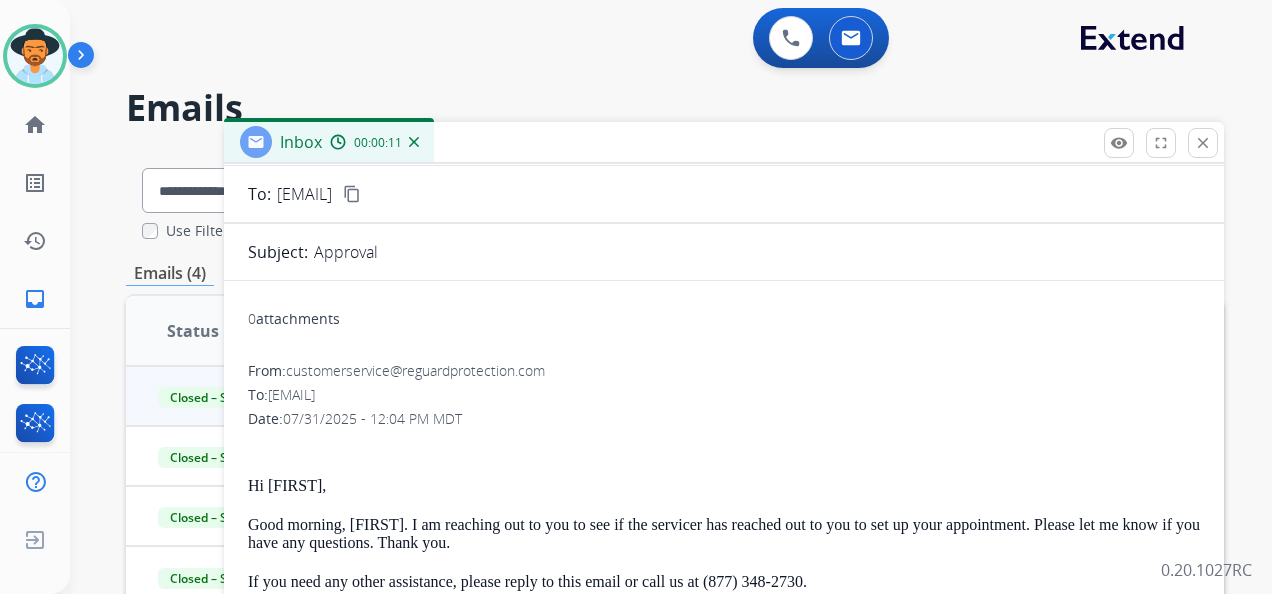 scroll, scrollTop: 0, scrollLeft: 0, axis: both 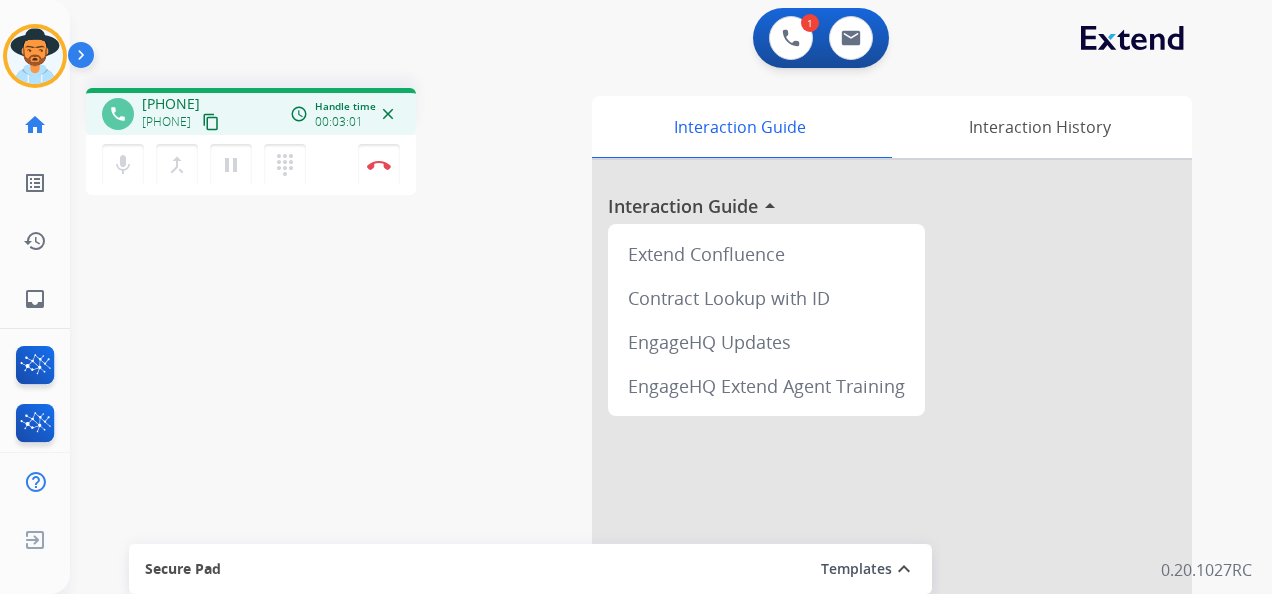click on "Templates" at bounding box center (856, 569) 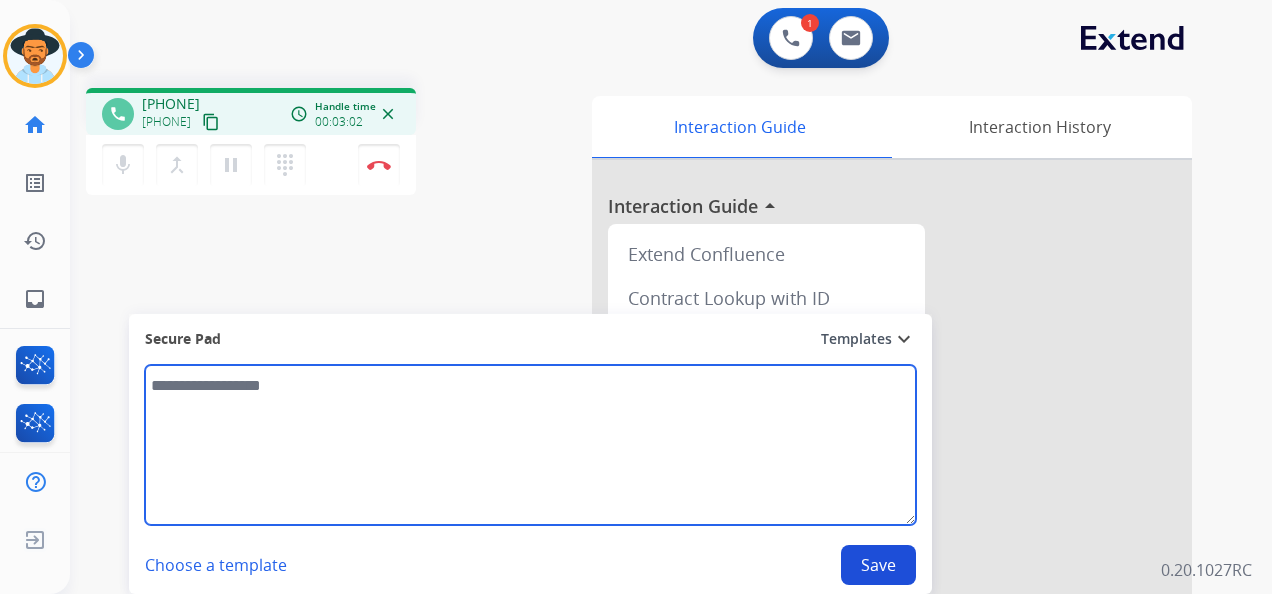 click at bounding box center [530, 445] 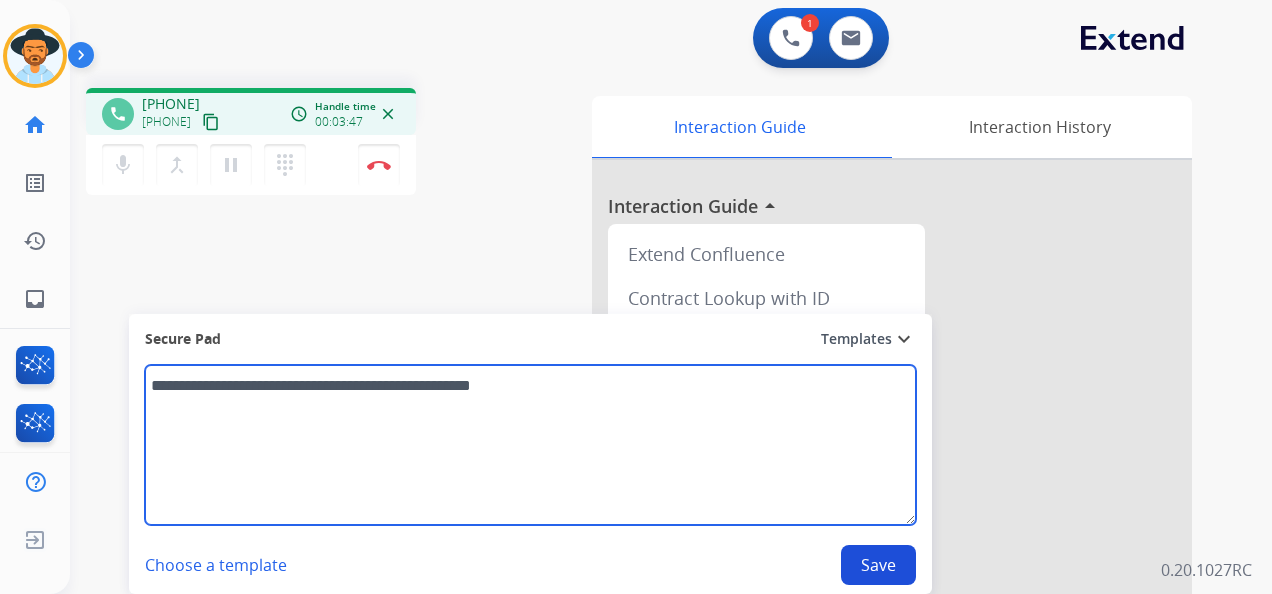 drag, startPoint x: 194, startPoint y: 388, endPoint x: 170, endPoint y: 399, distance: 26.400757 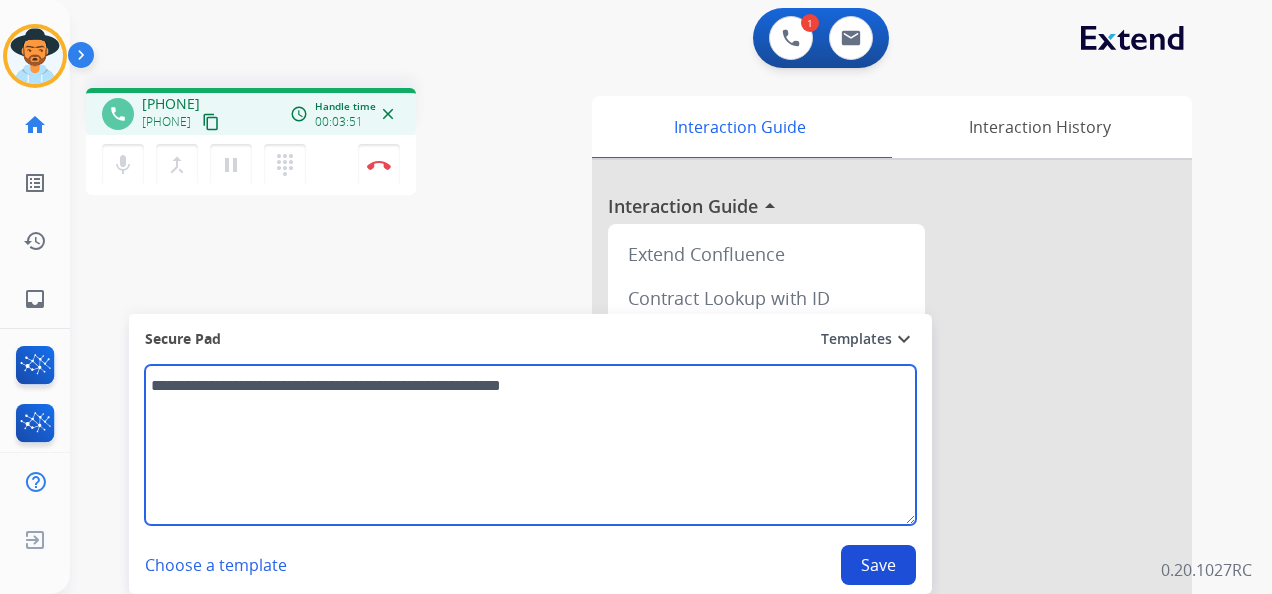 click on "**********" at bounding box center [530, 445] 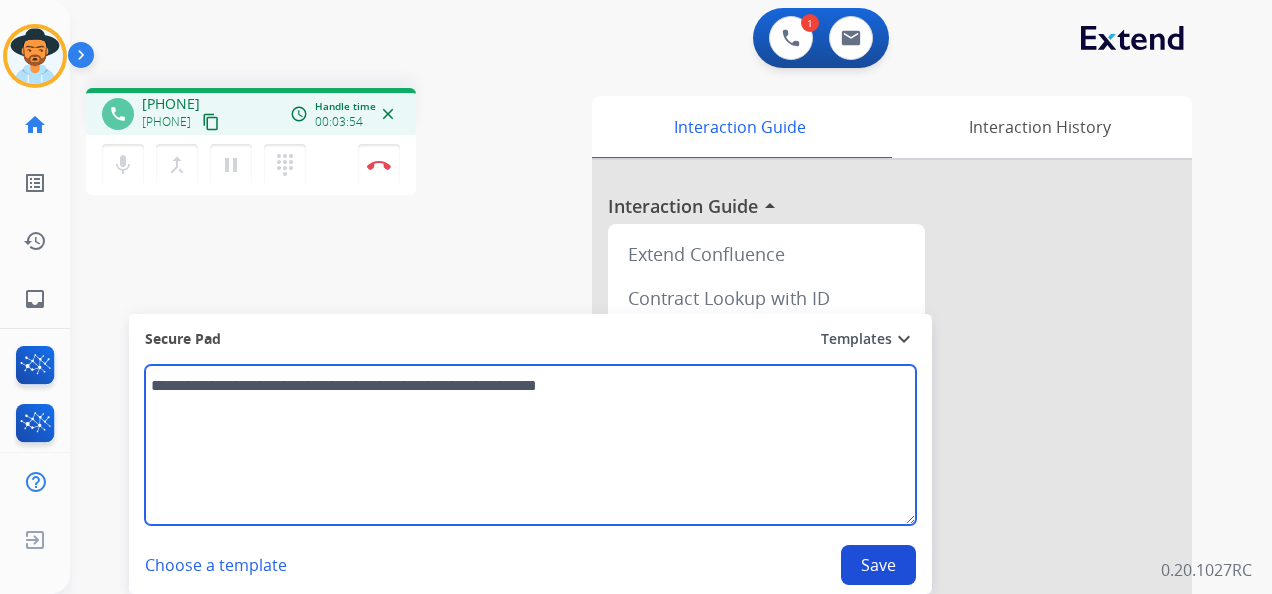 click on "**********" at bounding box center (530, 445) 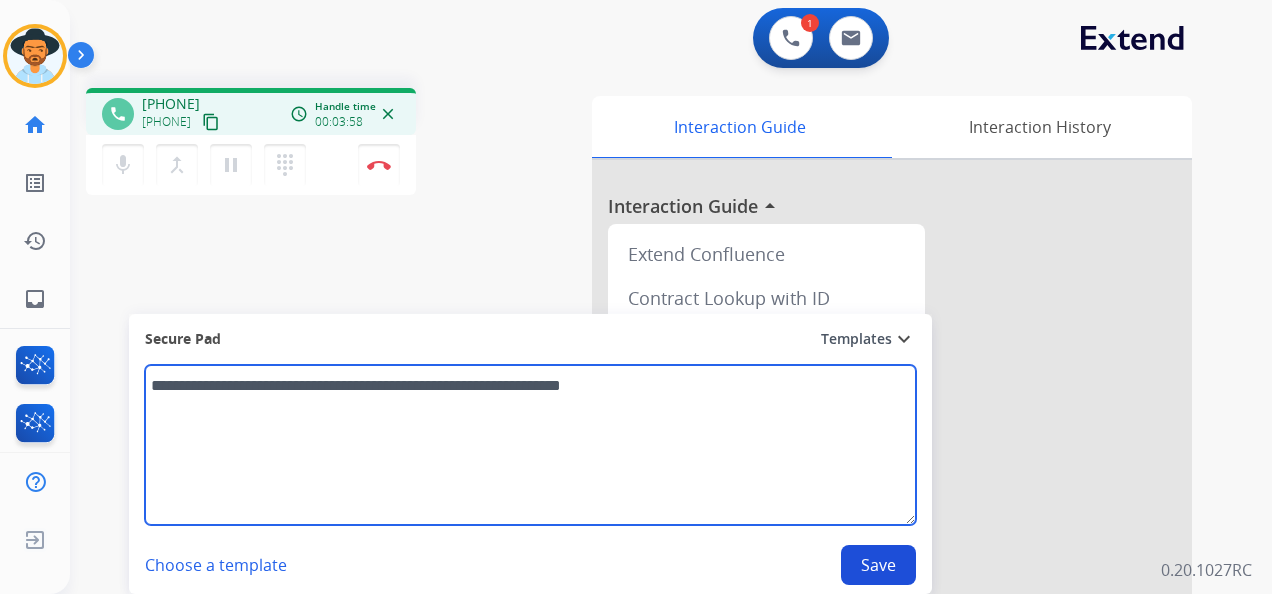 click on "**********" at bounding box center (530, 445) 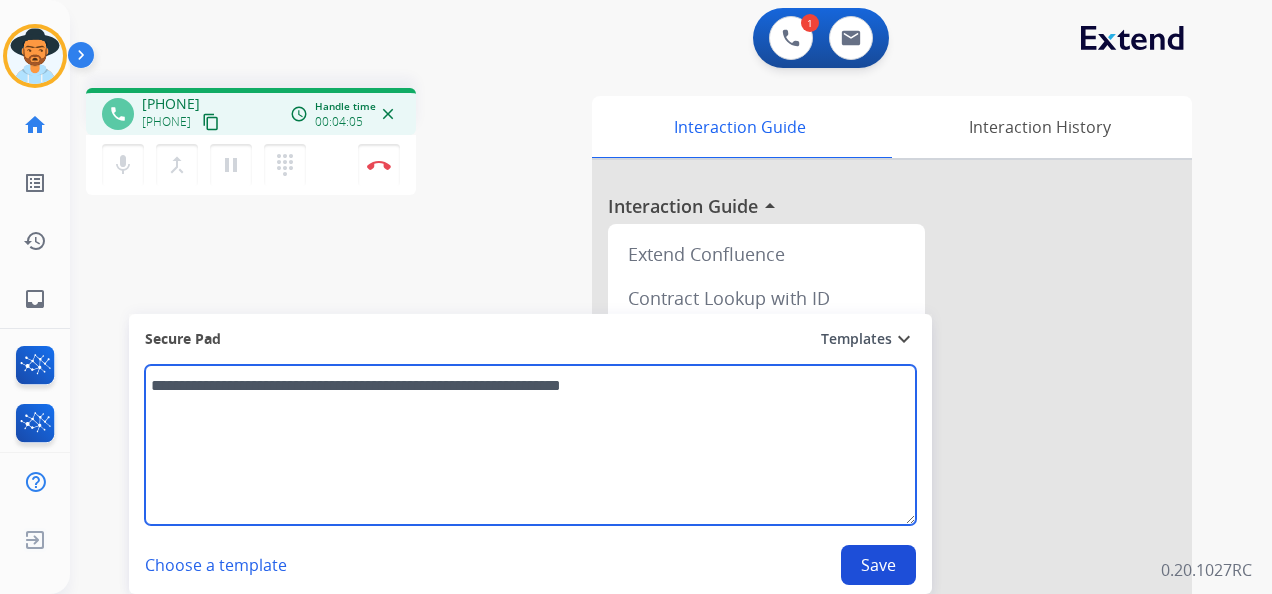 click on "**********" at bounding box center [530, 445] 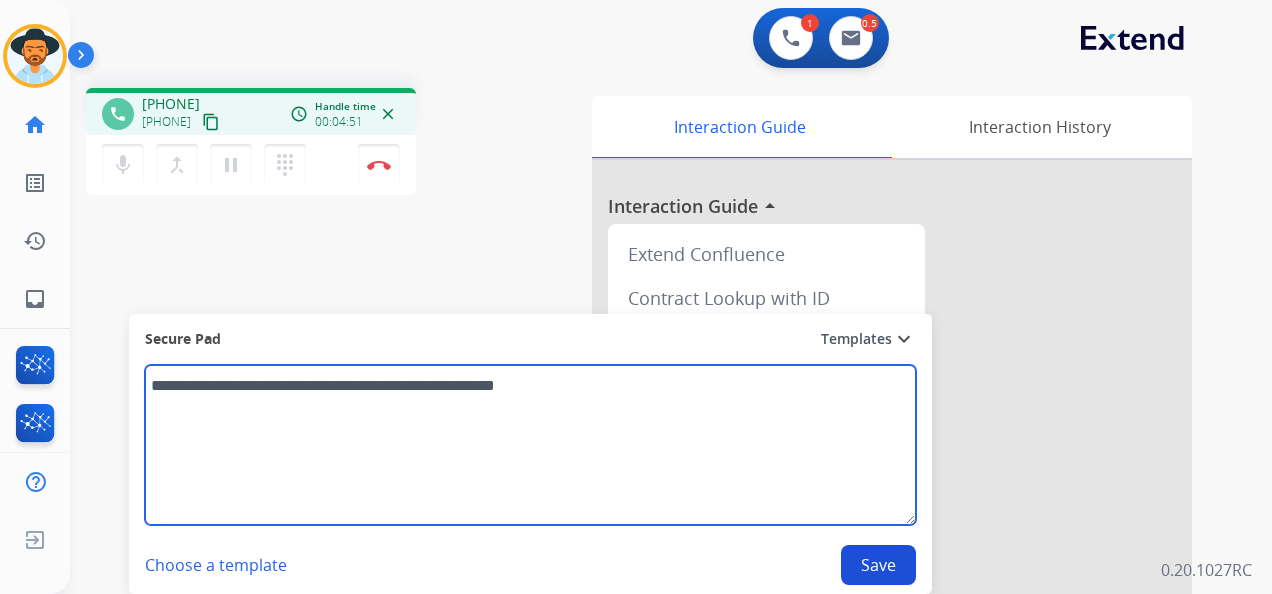 click on "**********" at bounding box center (530, 445) 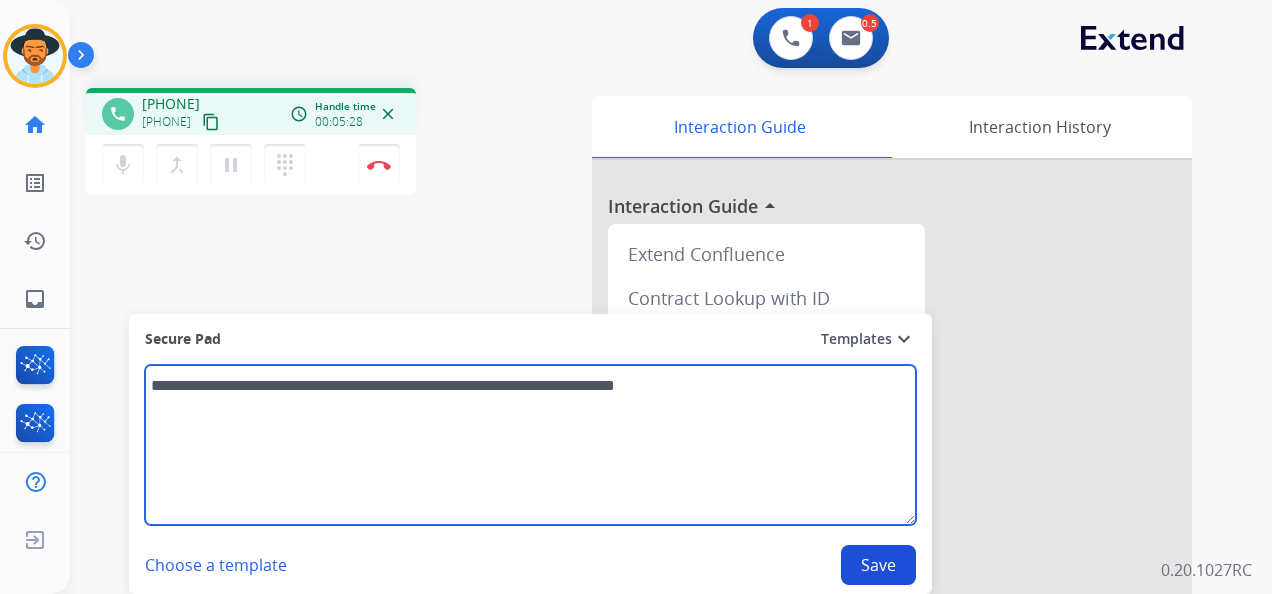 type on "**********" 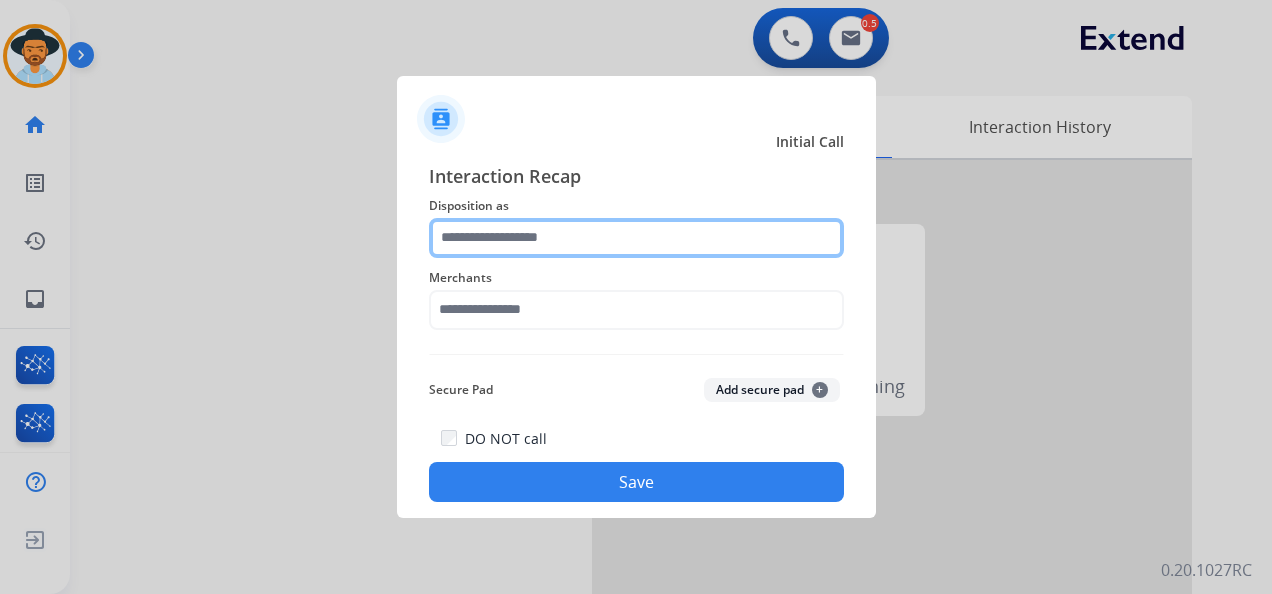 click 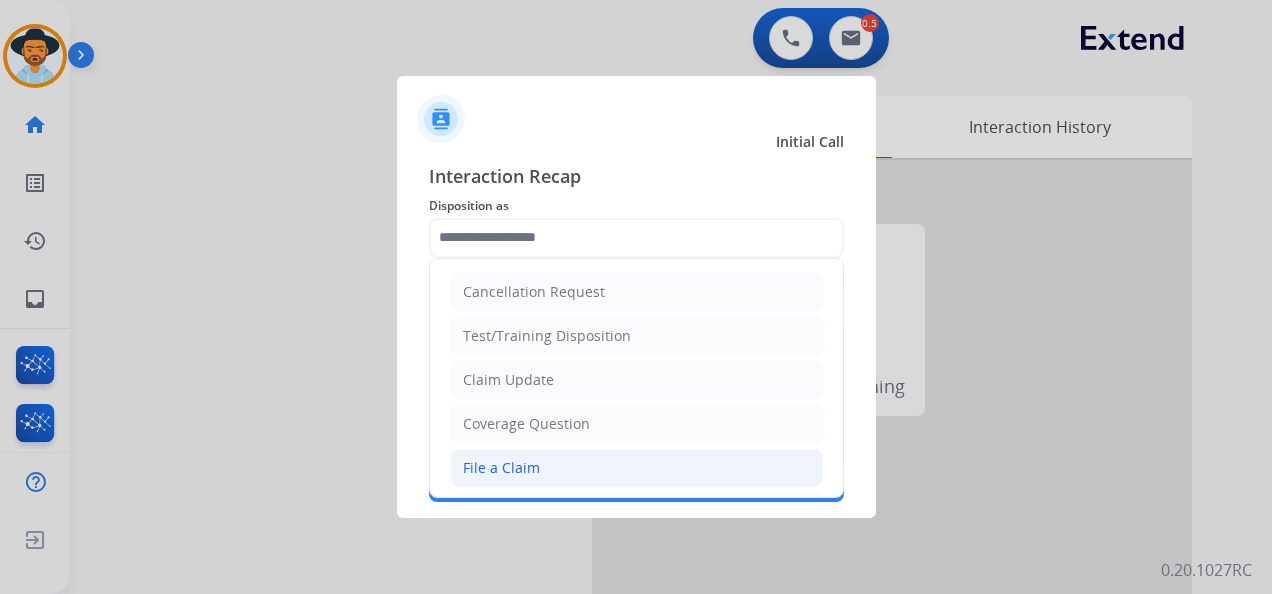 click on "File a Claim" 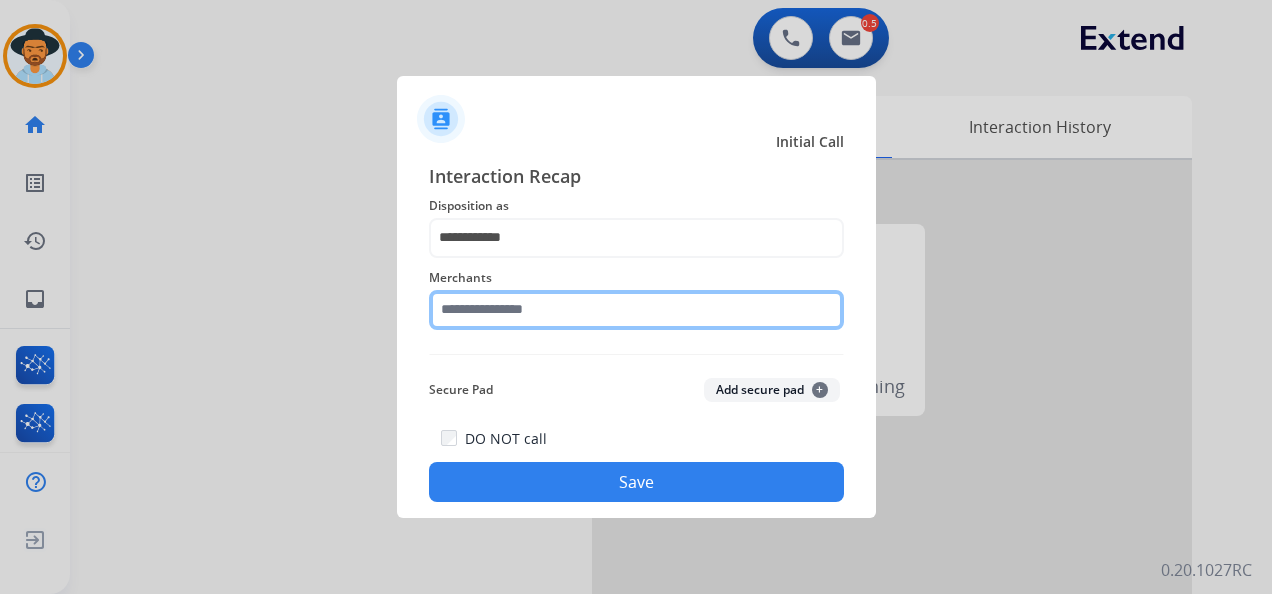 click 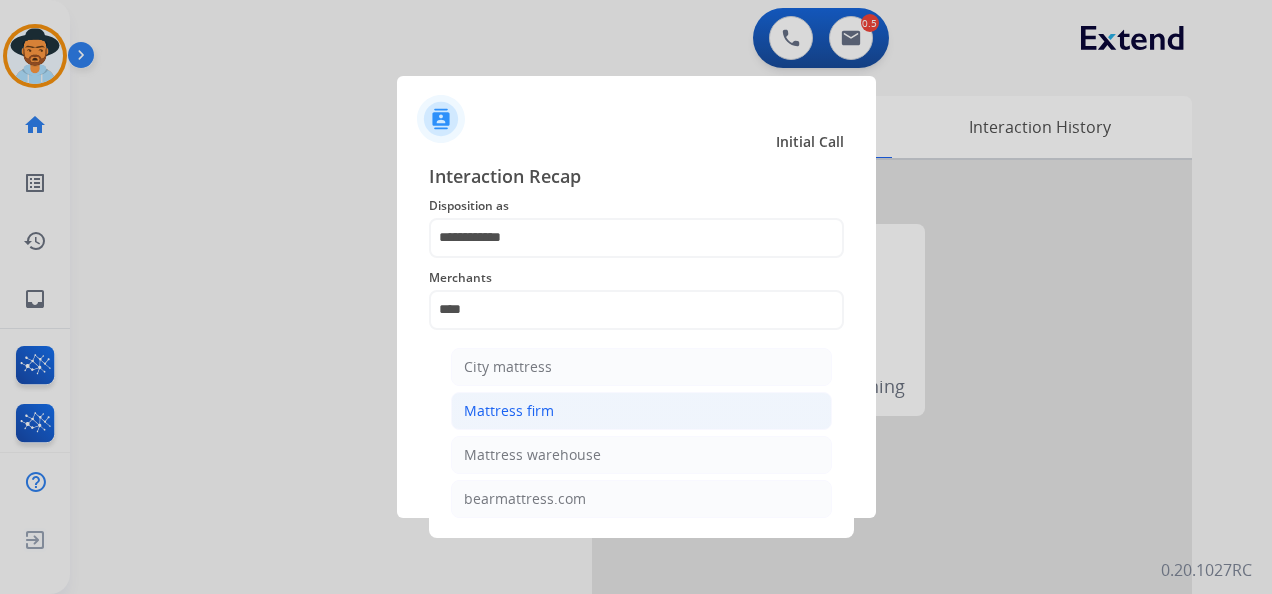 click on "Mattress firm" 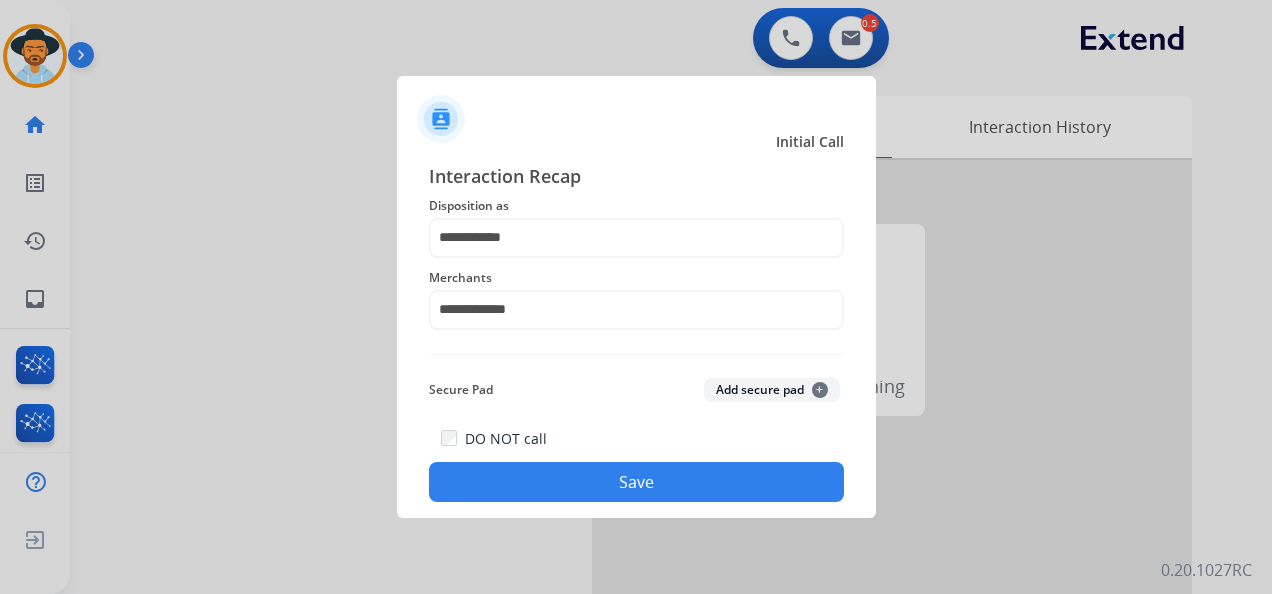 click on "Save" 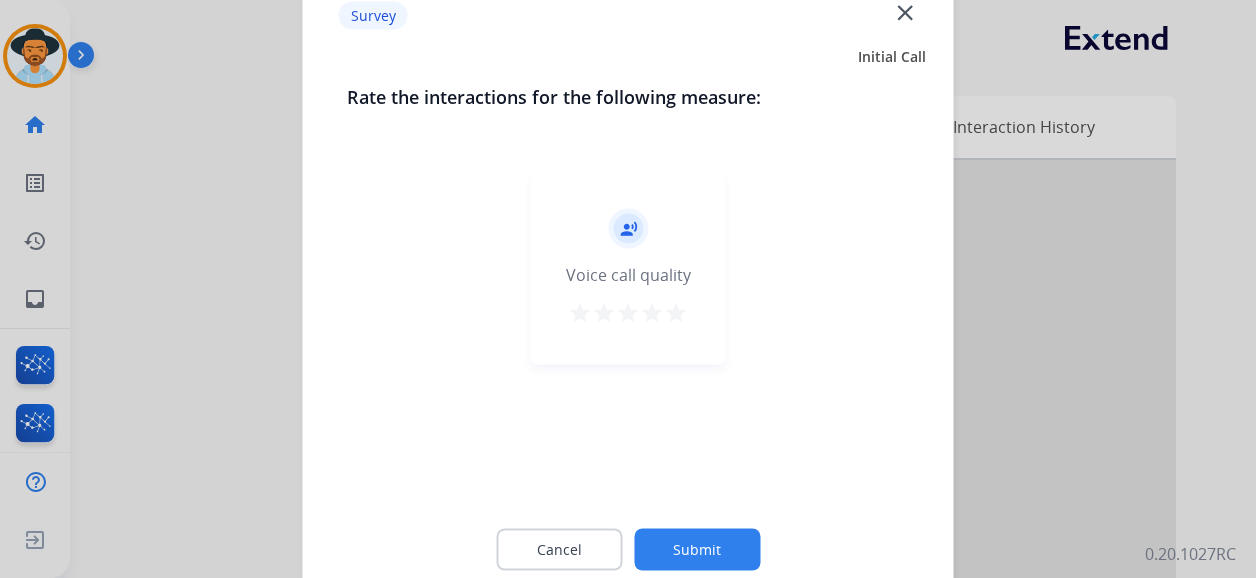 click on "star" at bounding box center (652, 313) 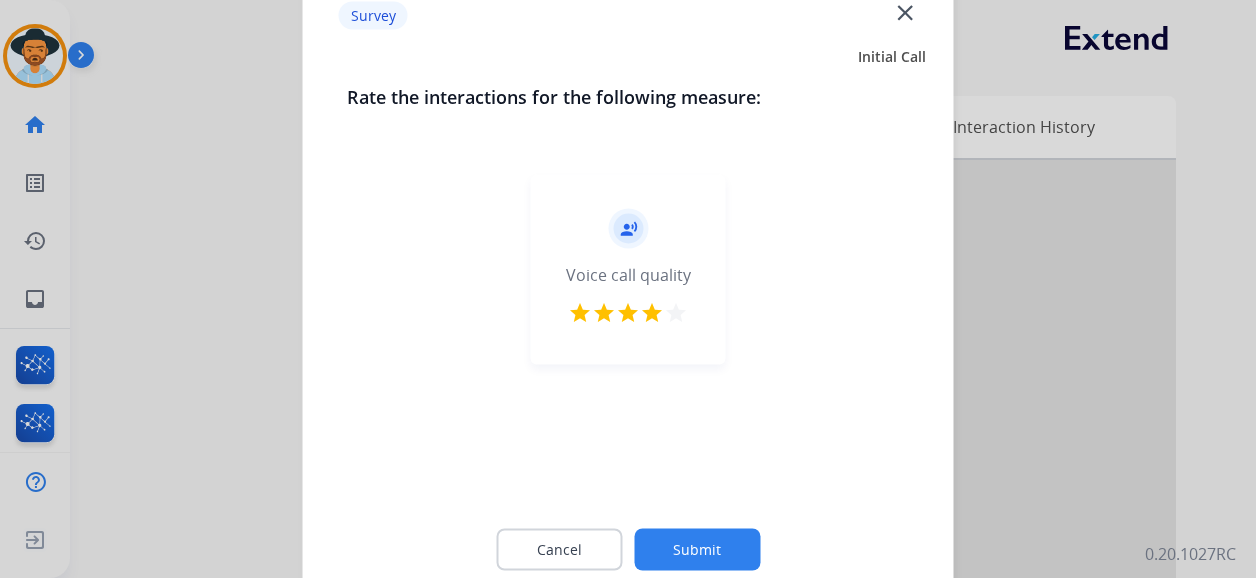 click on "star" at bounding box center [676, 313] 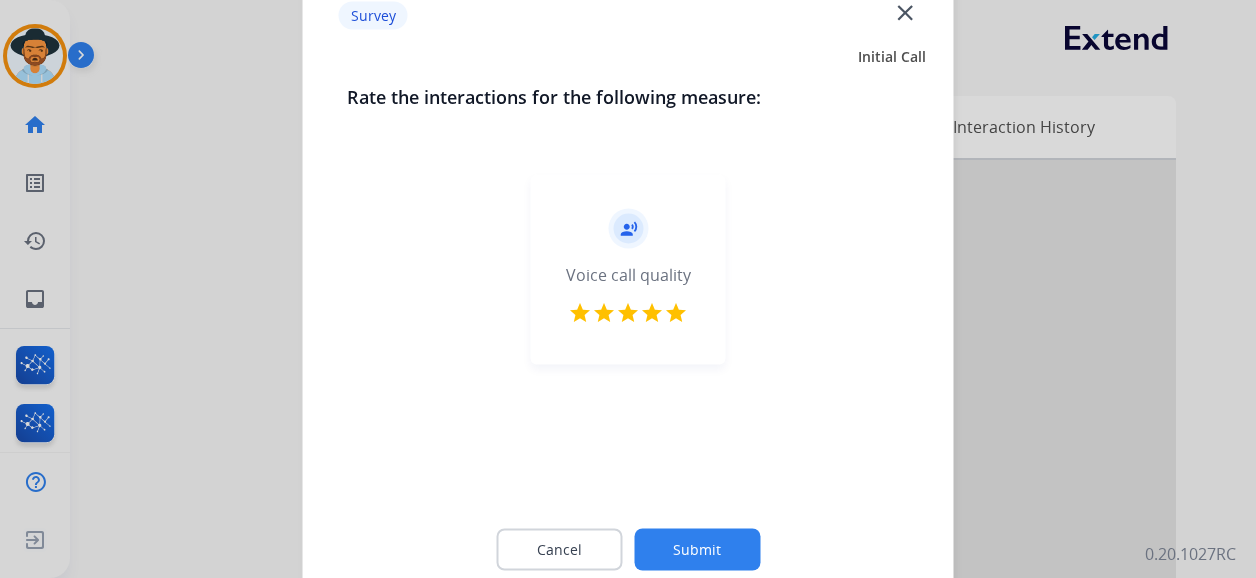 click on "Submit" 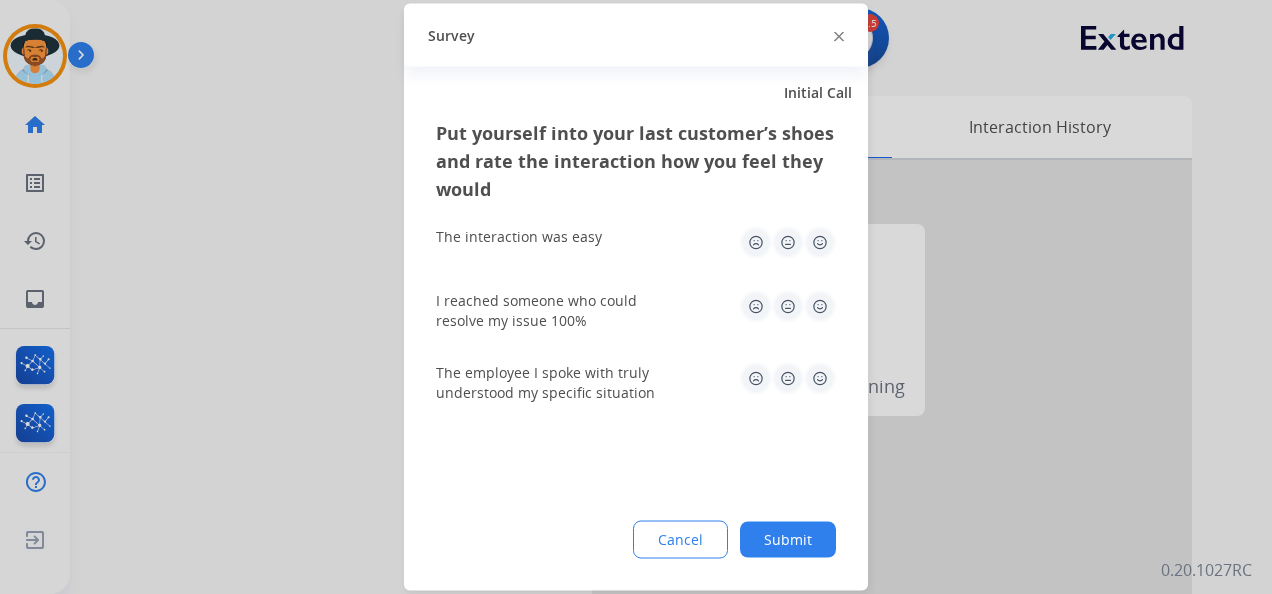 click 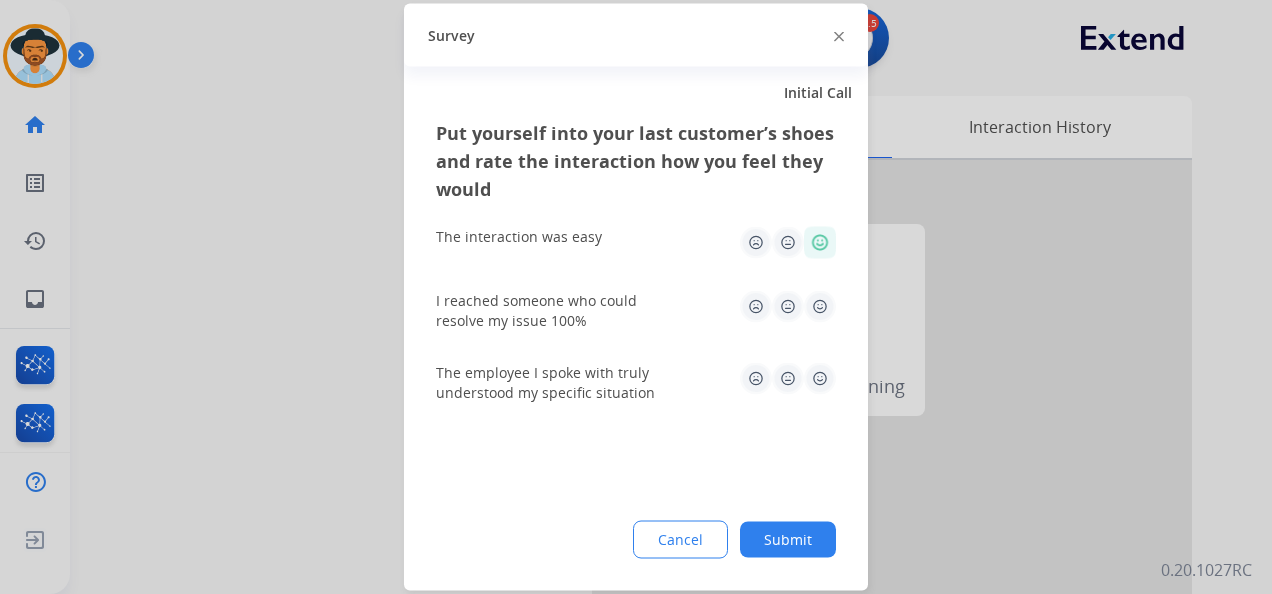 click 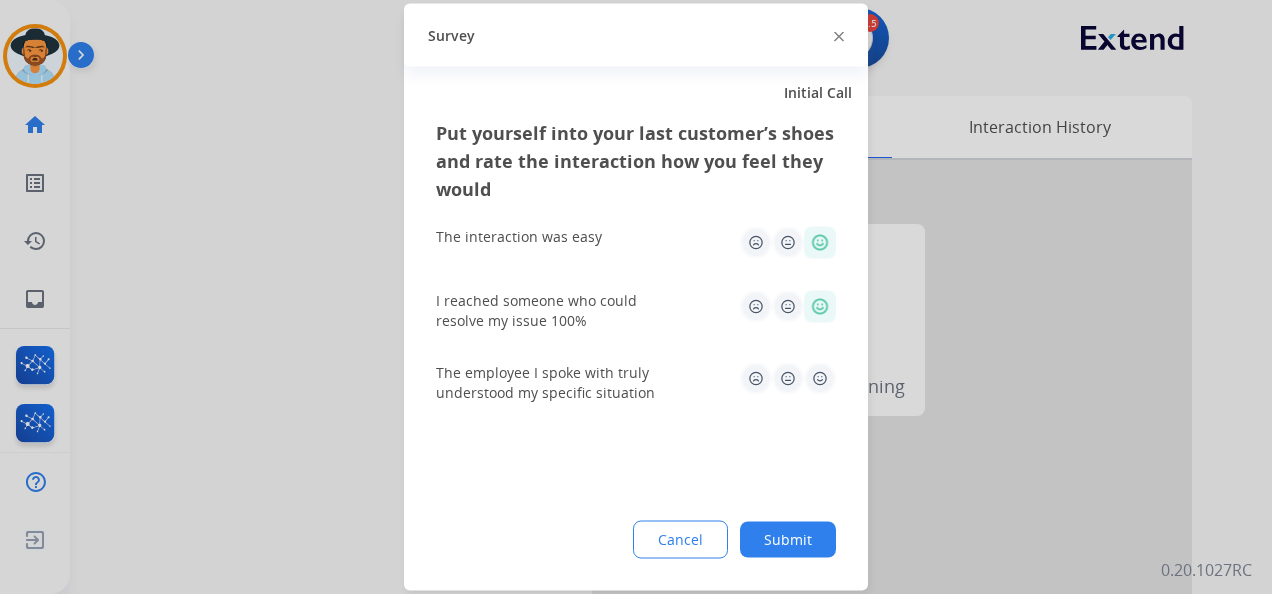 click 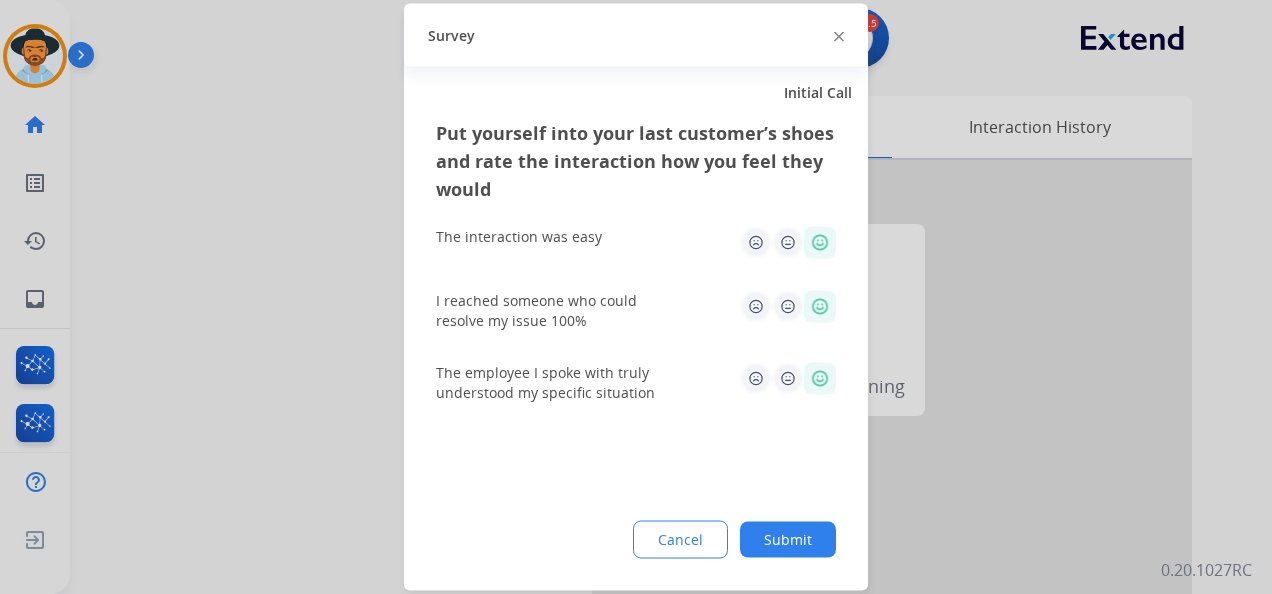 click on "Submit" 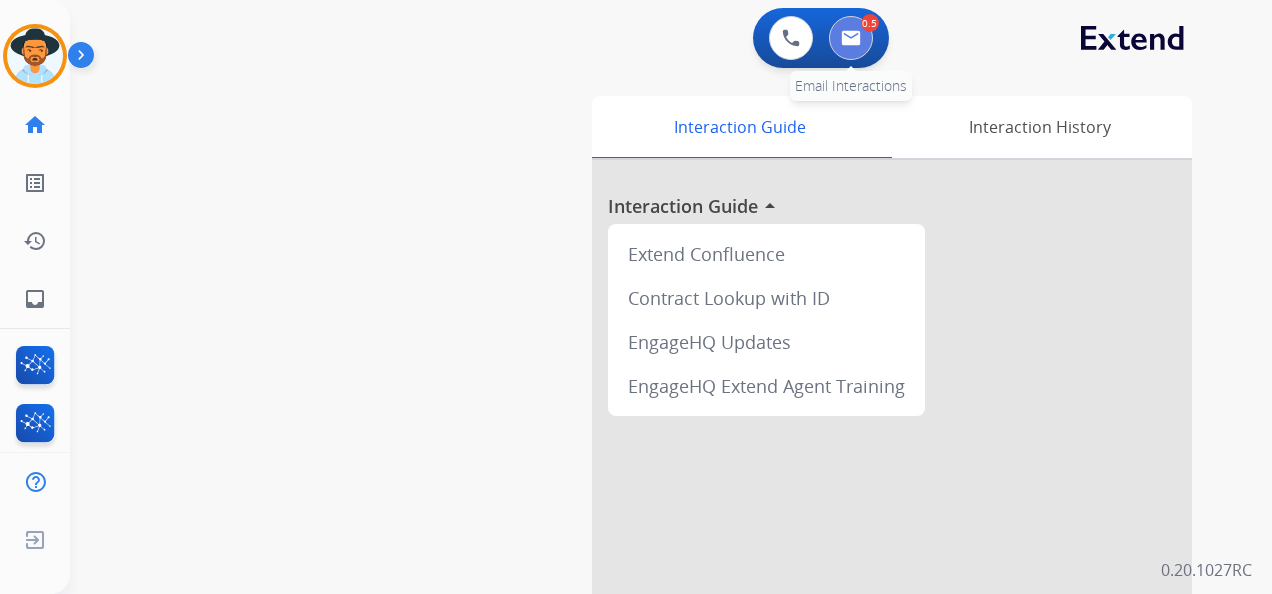 click at bounding box center [851, 38] 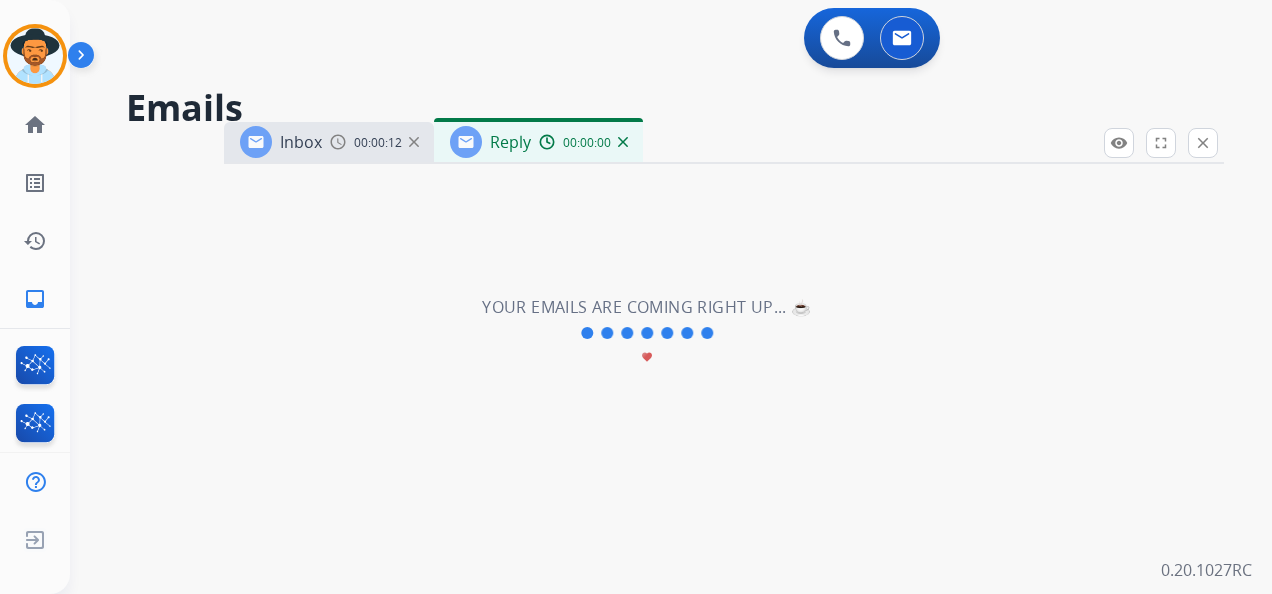 select on "**********" 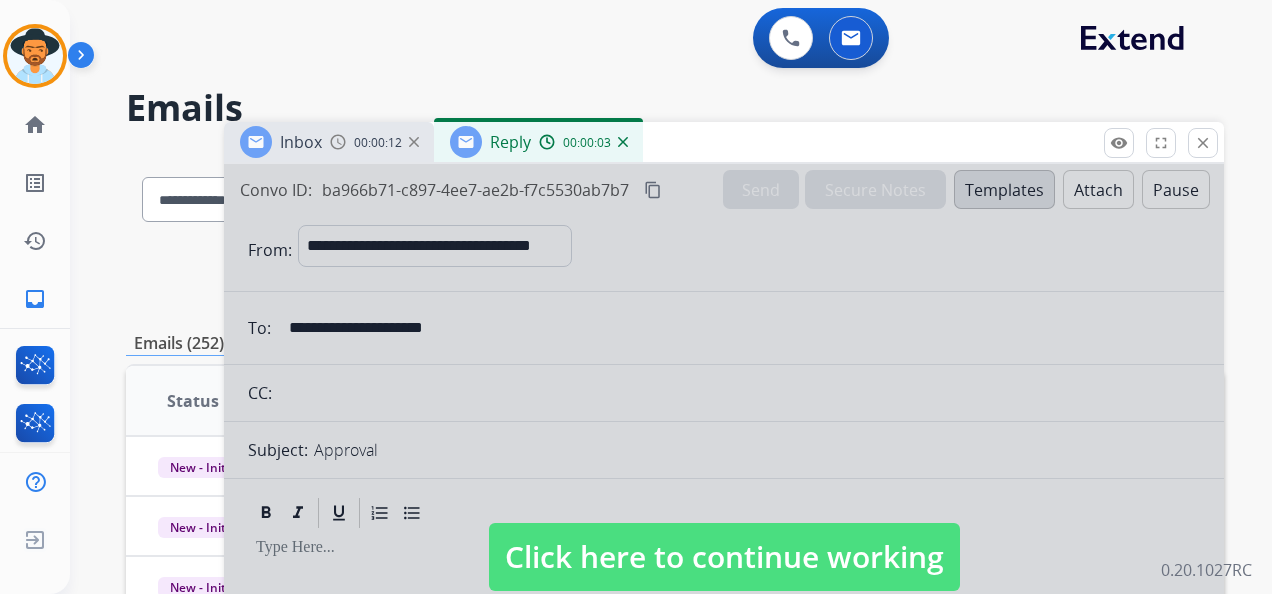 click on "Click here to continue working" at bounding box center [724, 557] 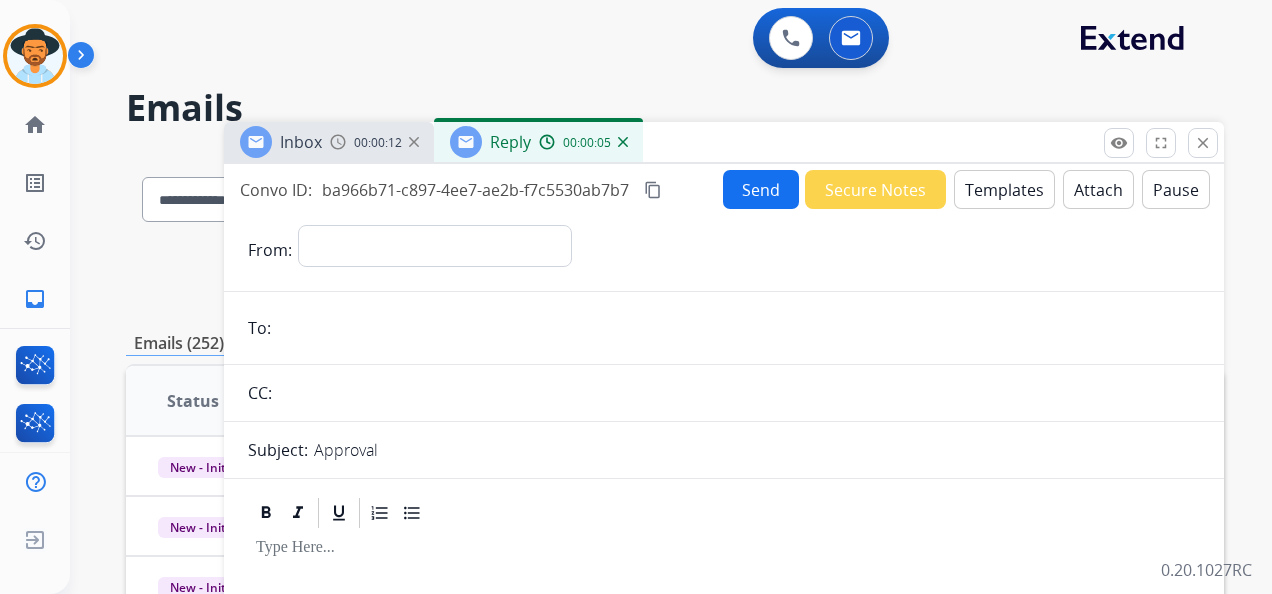 click on "00:00:12" at bounding box center (378, 143) 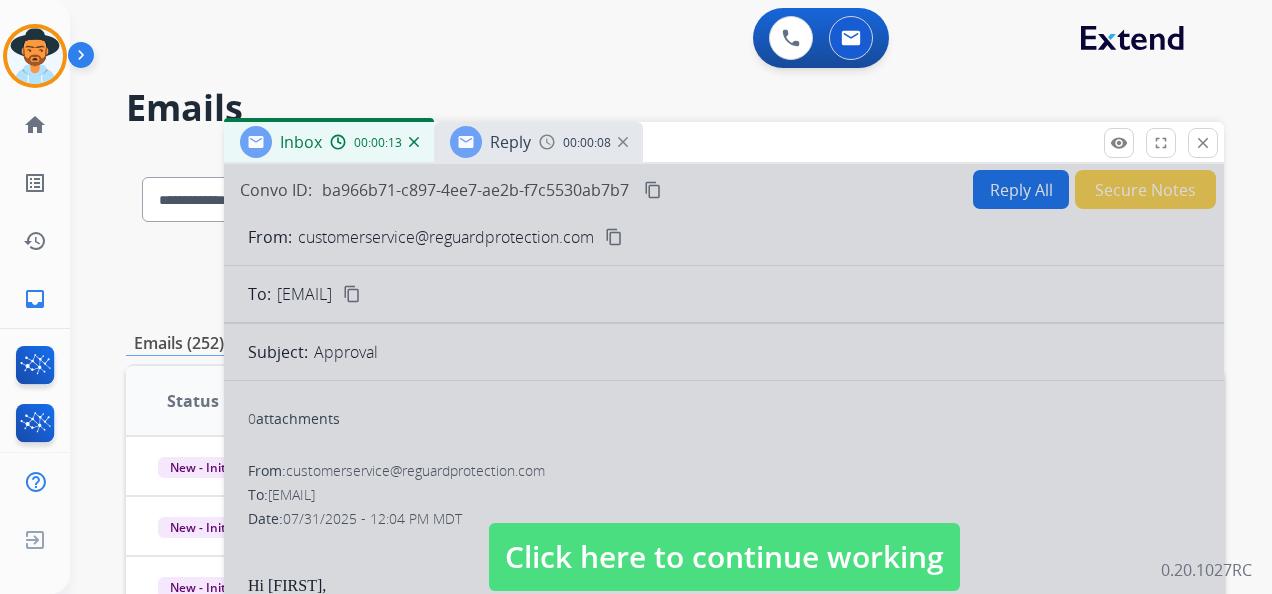 click on "Click here to continue working" at bounding box center (724, 557) 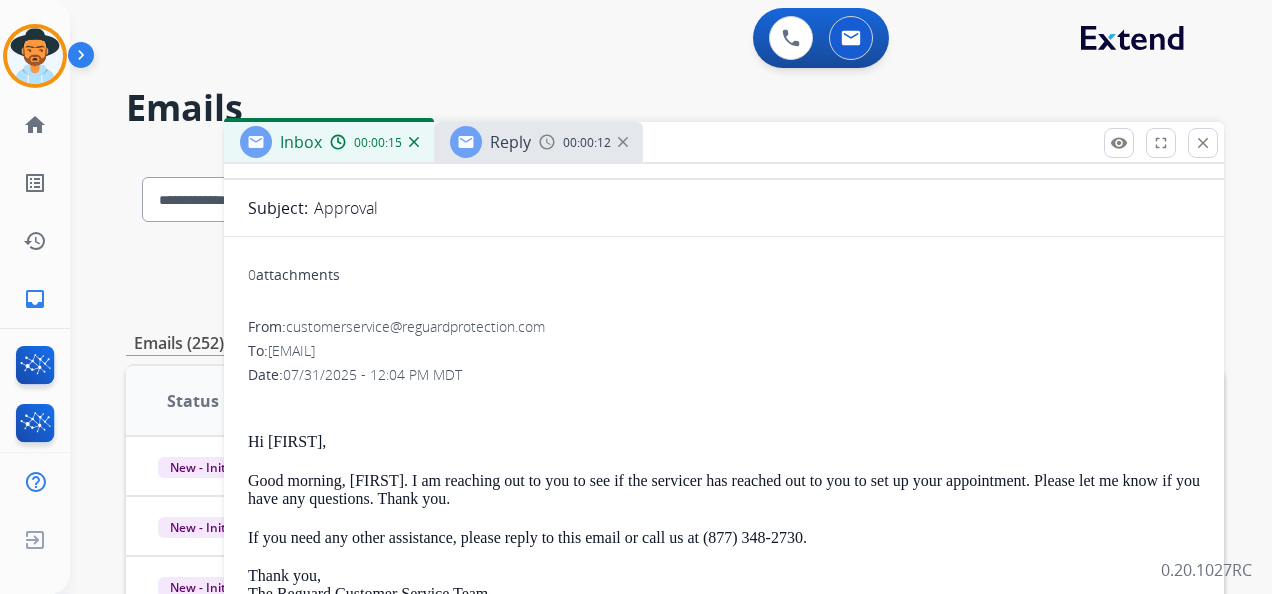 scroll, scrollTop: 0, scrollLeft: 0, axis: both 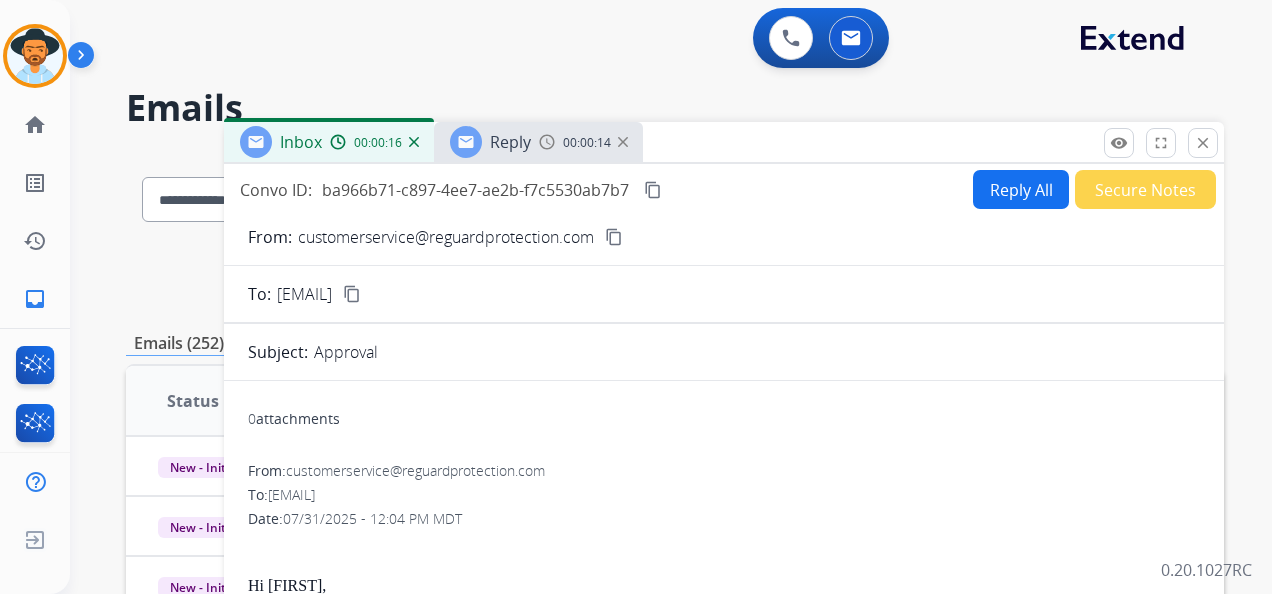 click on "00:00:14" at bounding box center (587, 143) 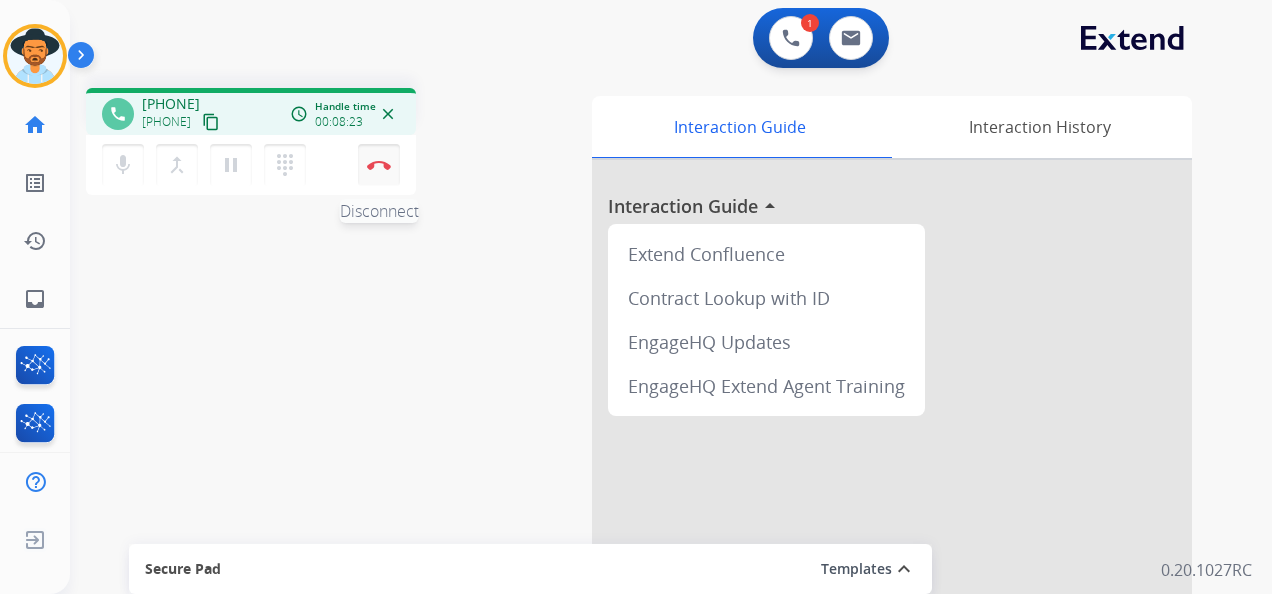 click at bounding box center [379, 165] 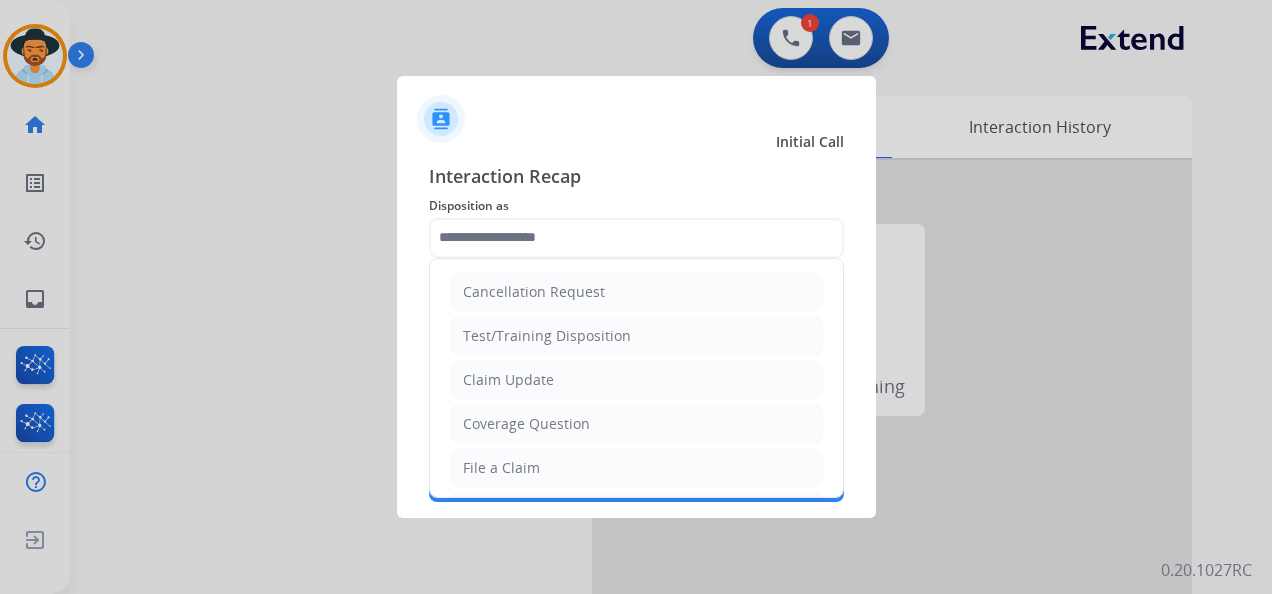 click 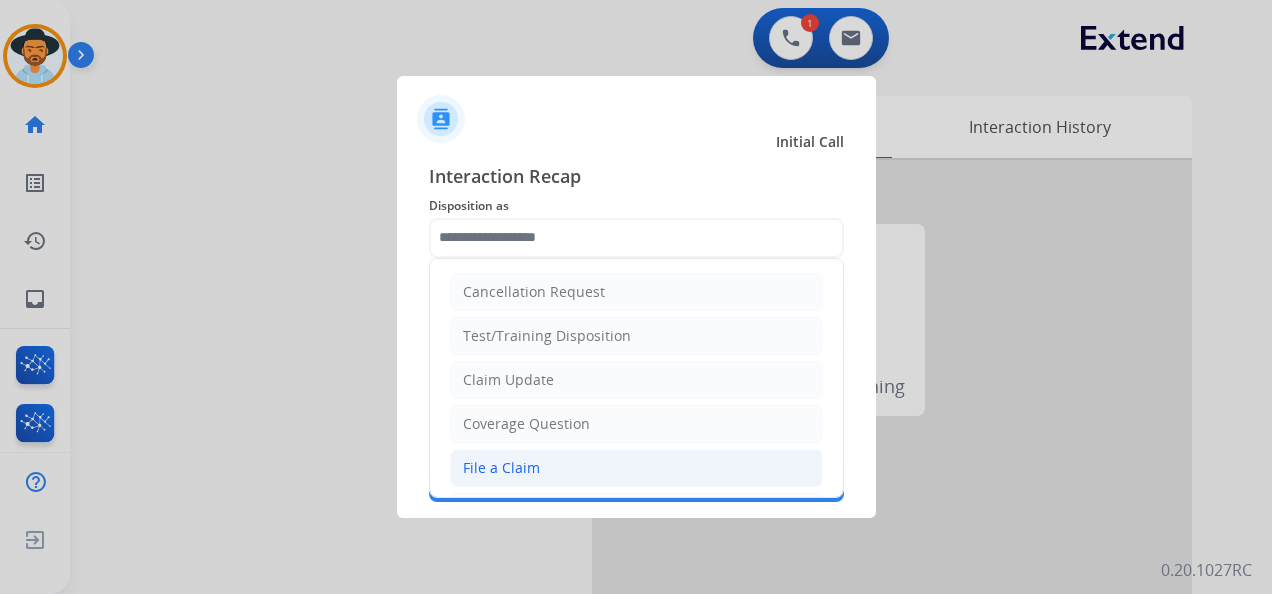 click on "File a Claim" 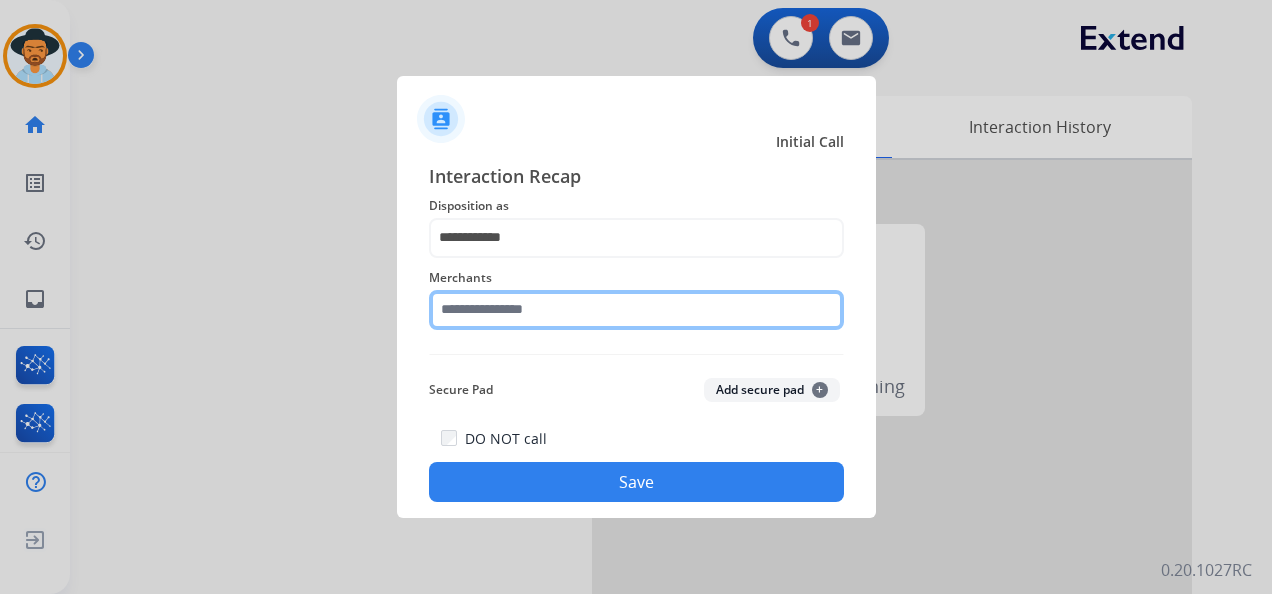 click 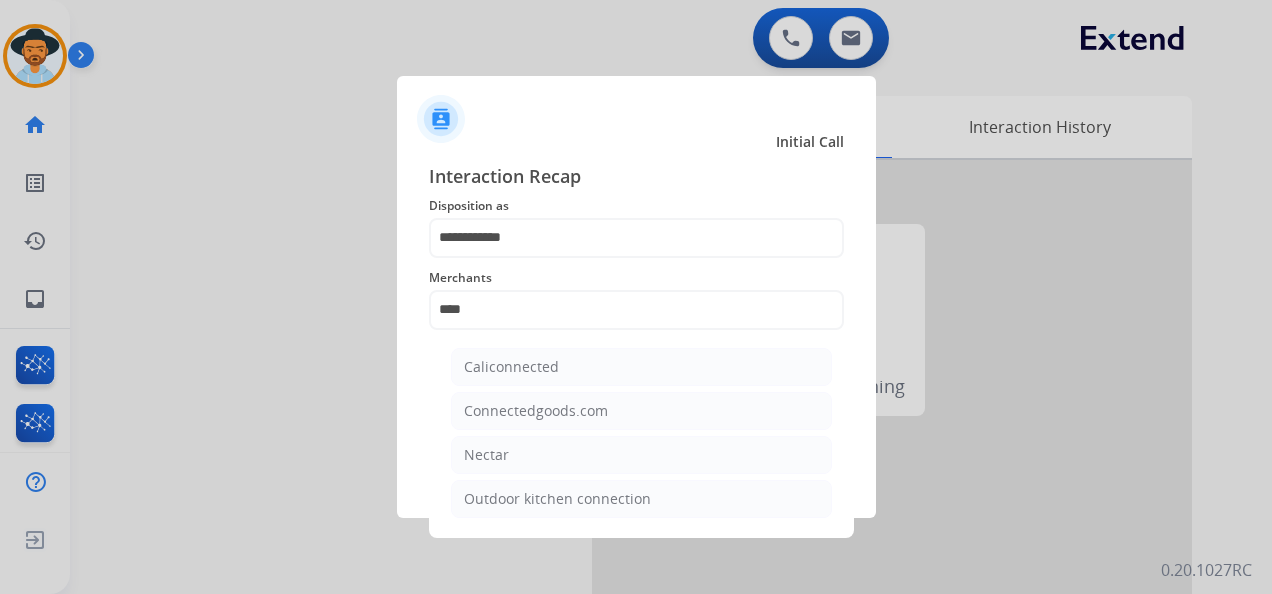 click on "Nectar" 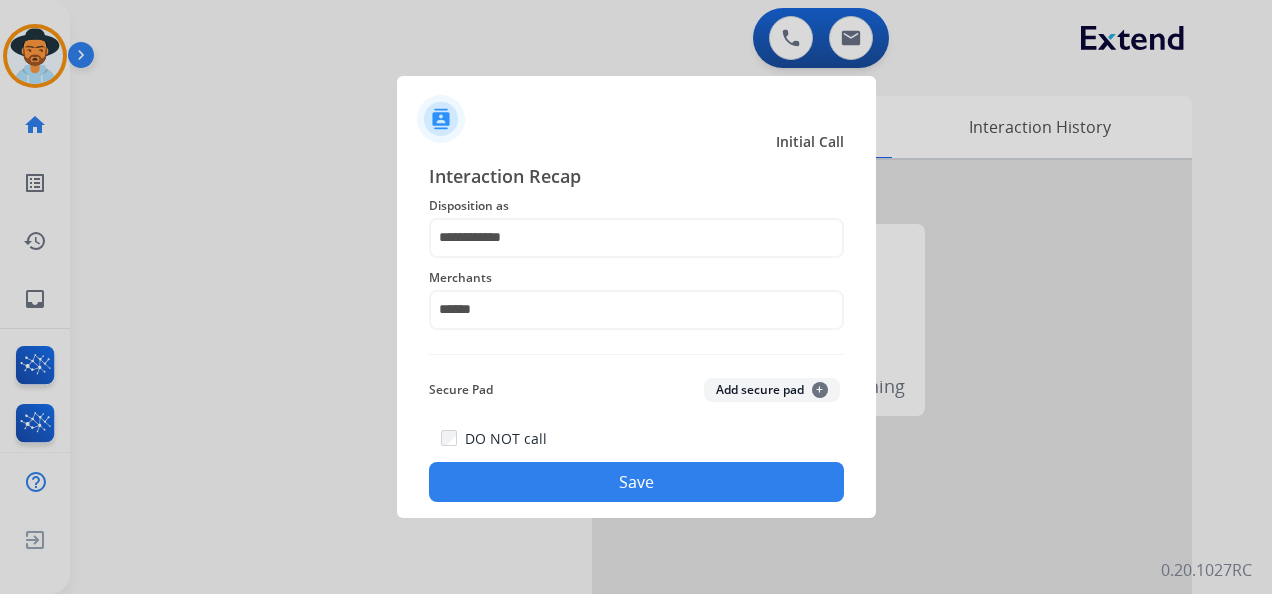 click on "Save" 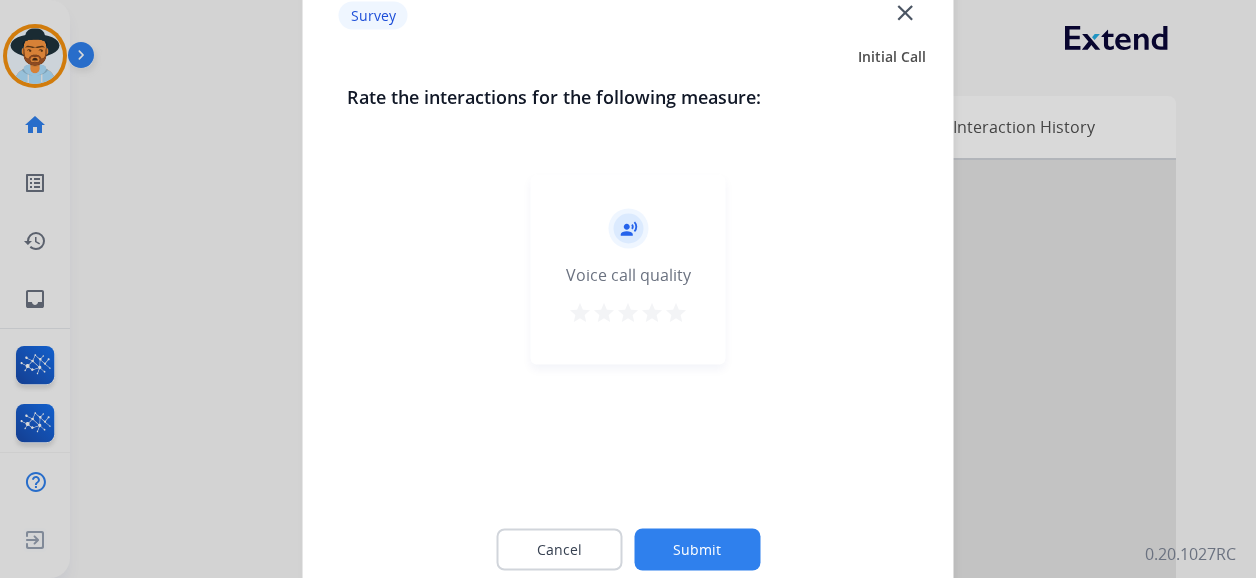 click on "star" at bounding box center [676, 313] 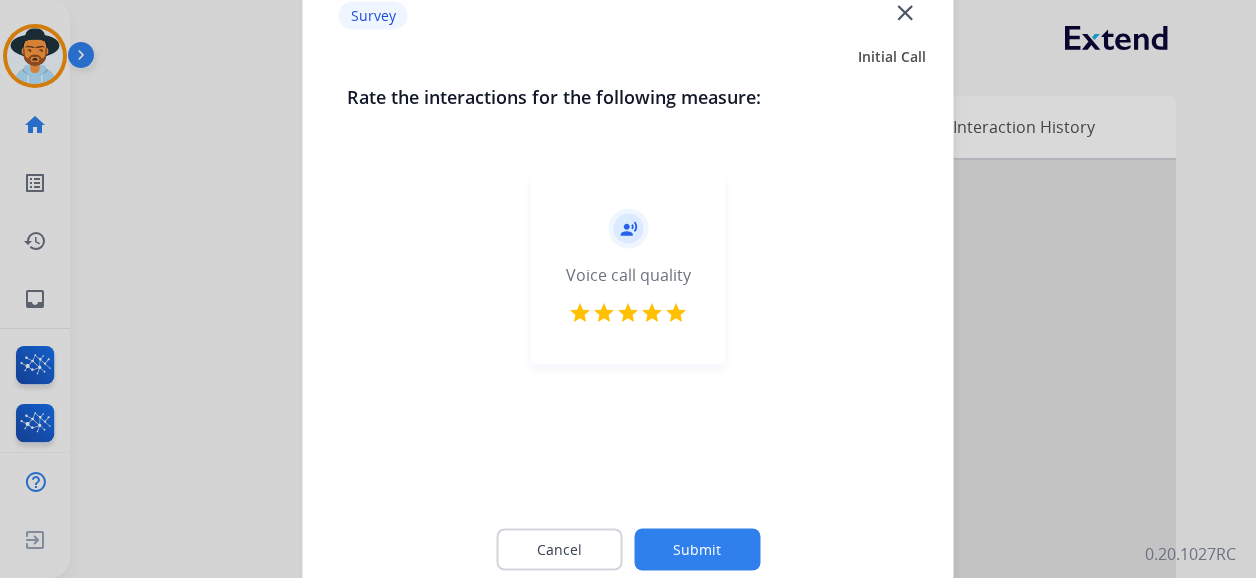 click on "Submit" 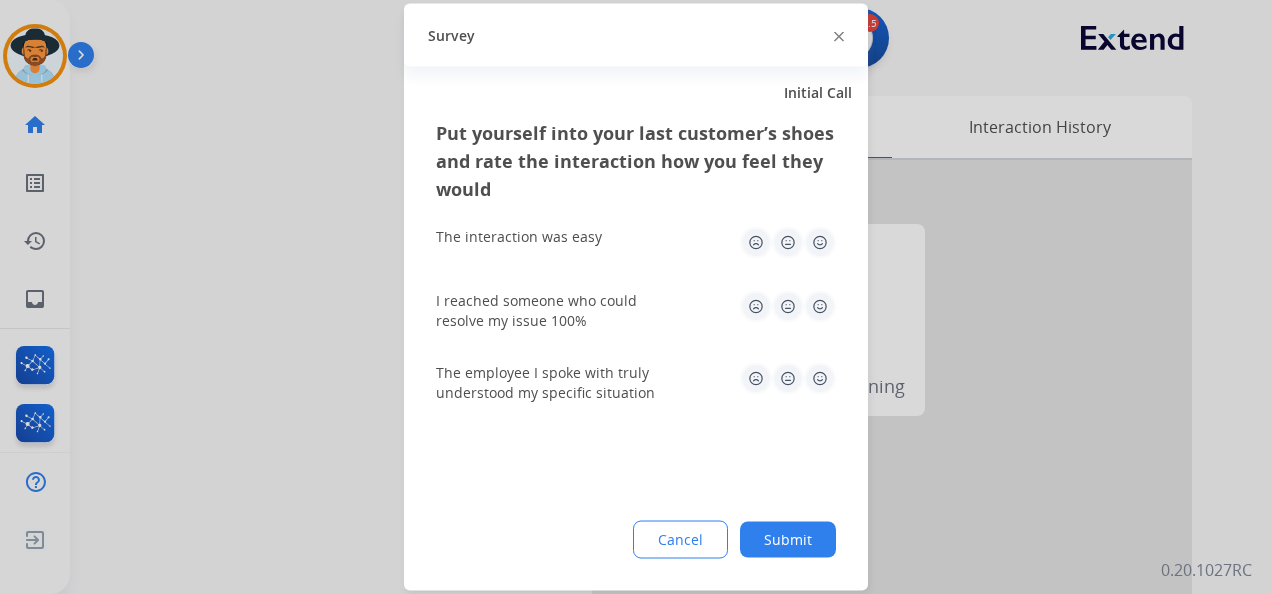 click 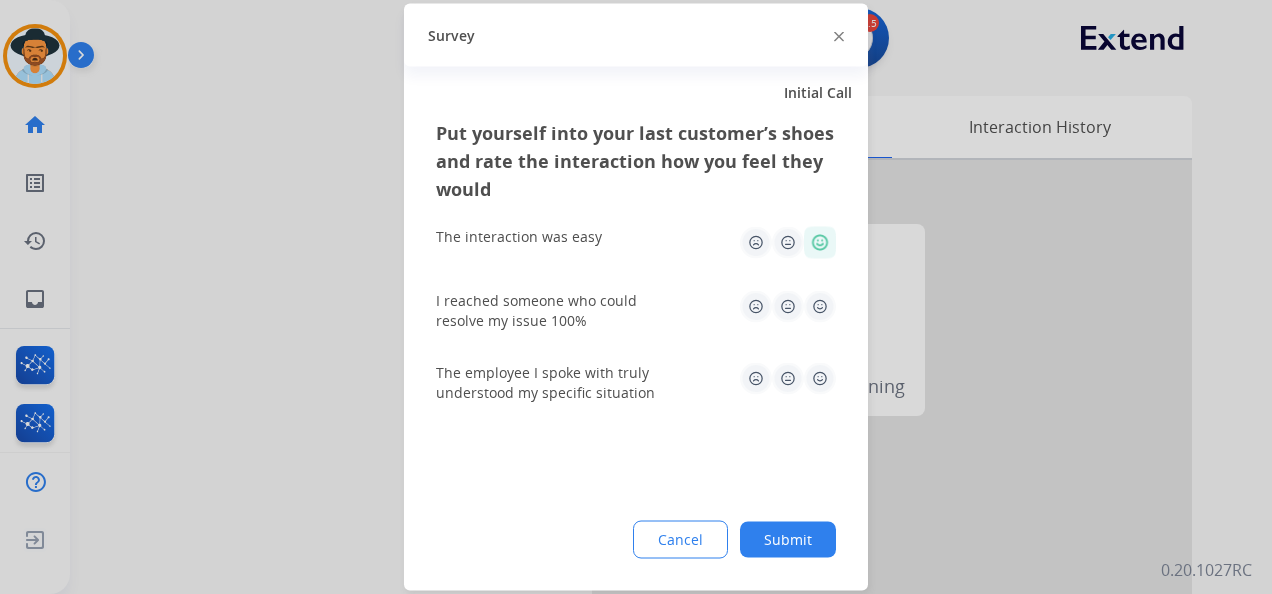 click 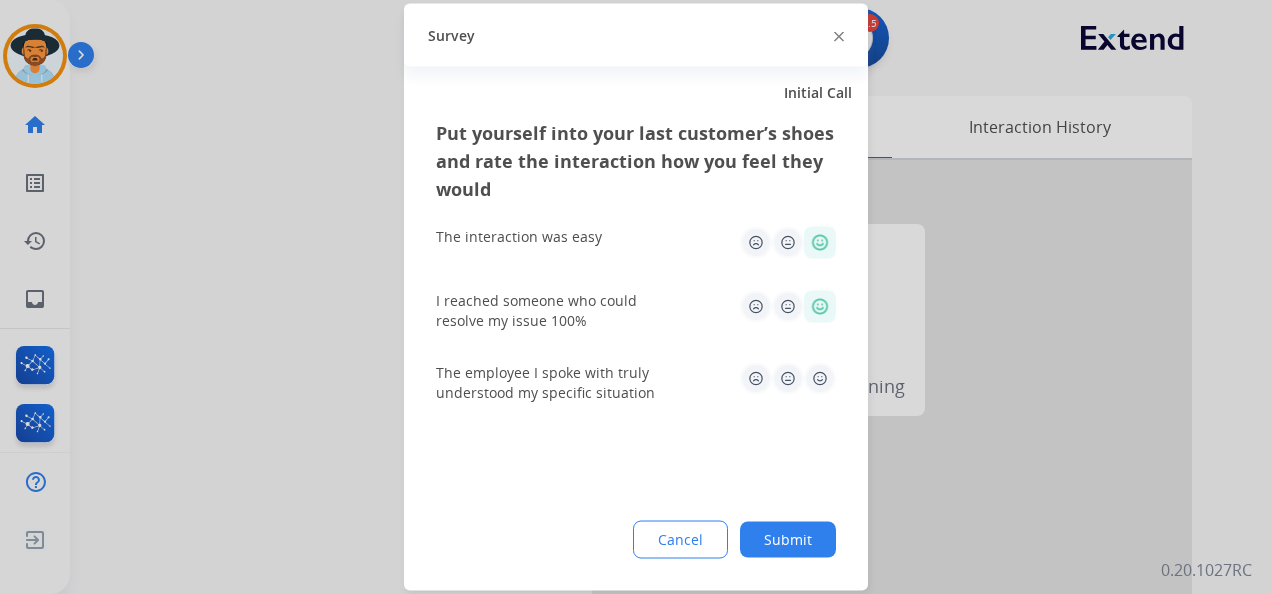 click 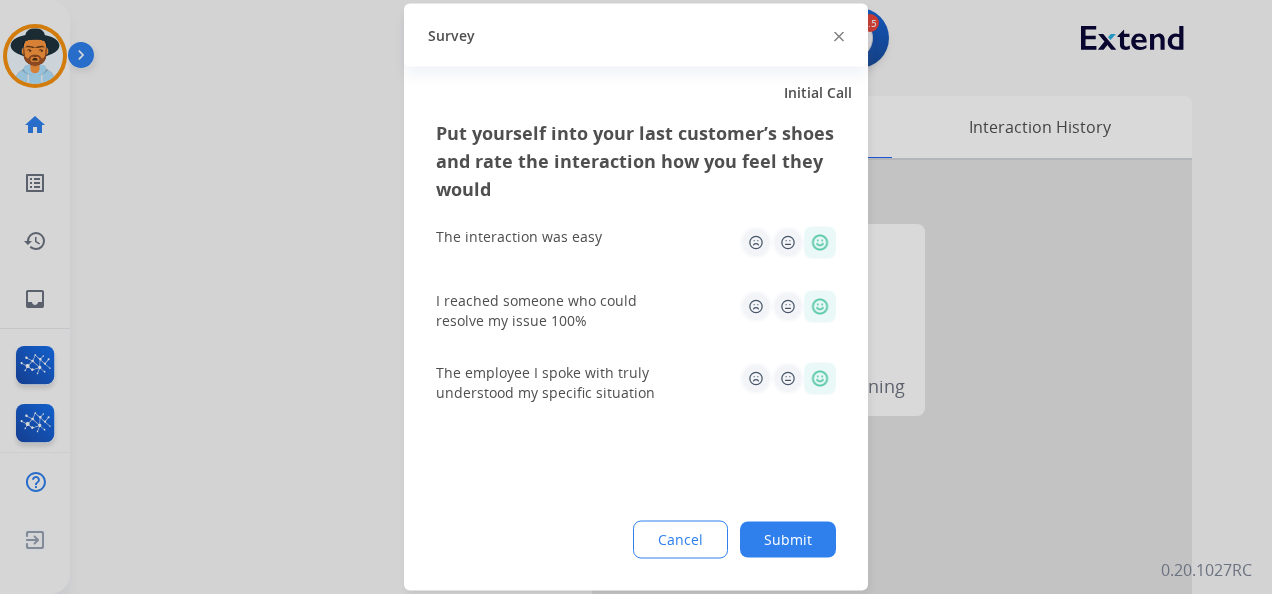 click on "Submit" 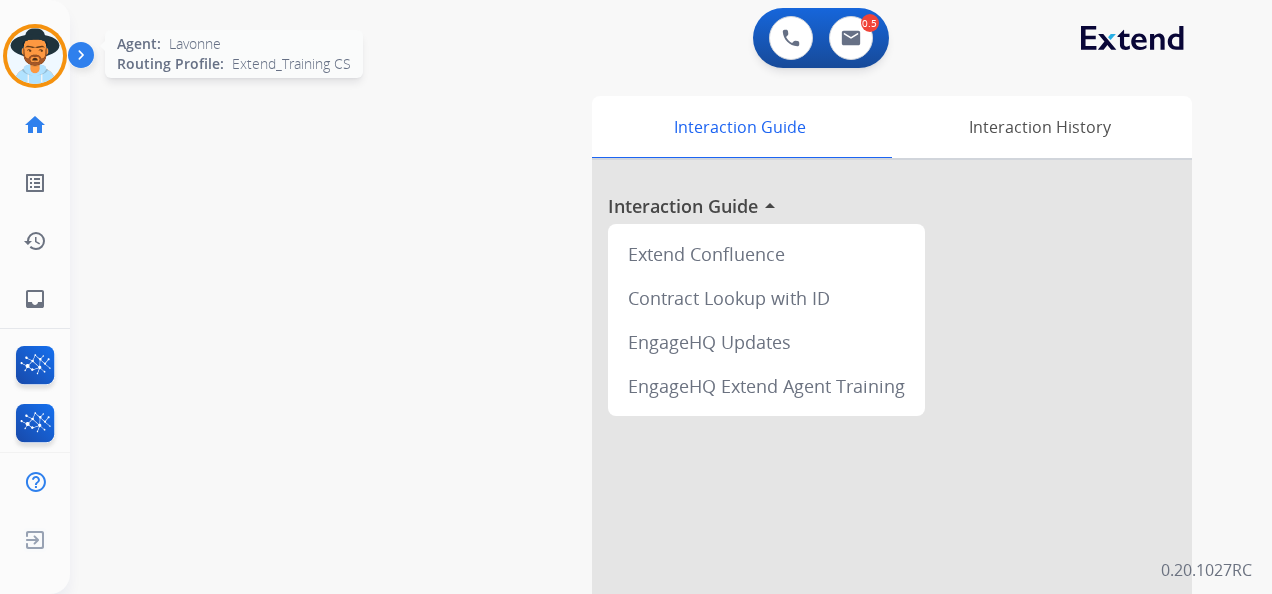 click at bounding box center [35, 56] 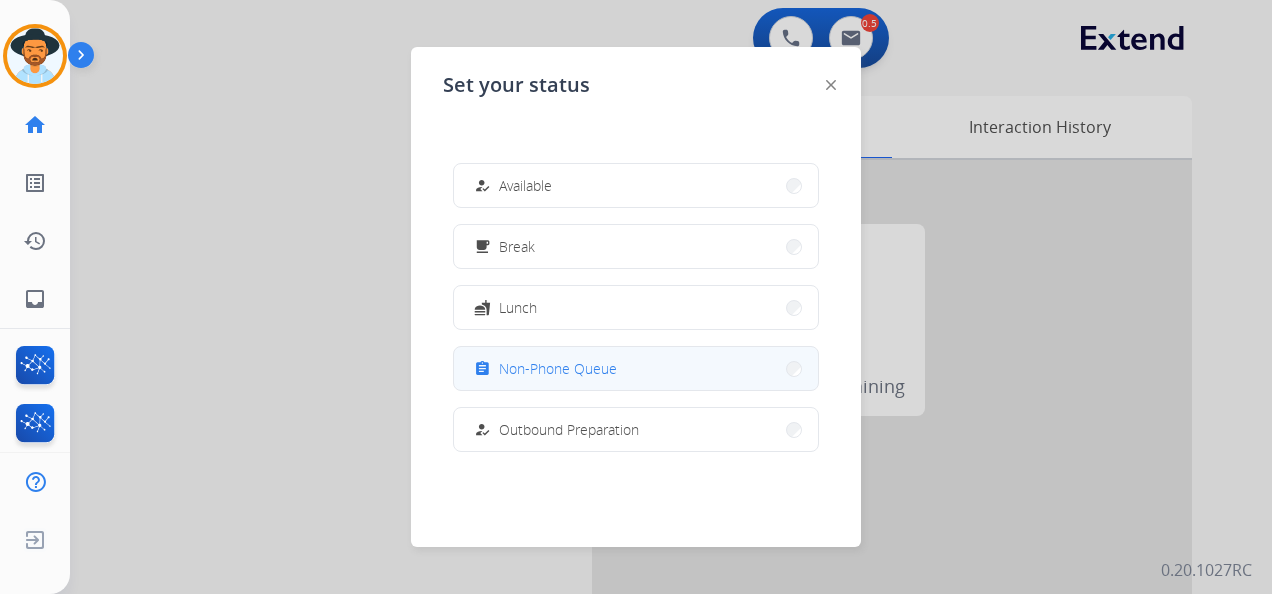 click on "Non-Phone Queue" at bounding box center [558, 368] 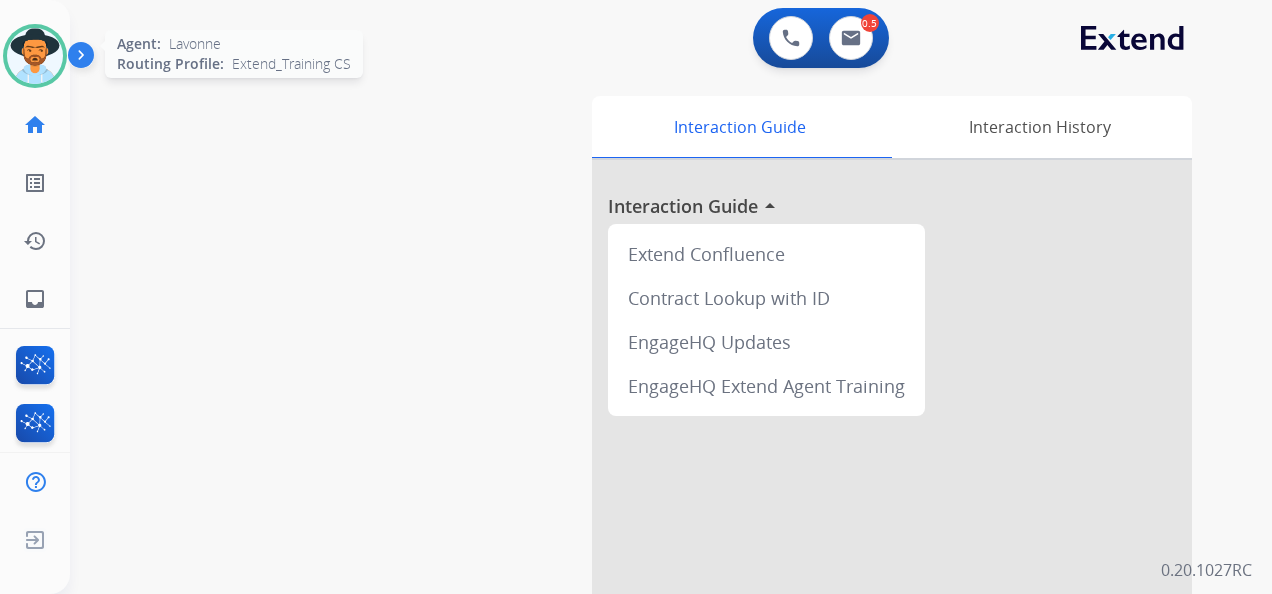 click at bounding box center [35, 56] 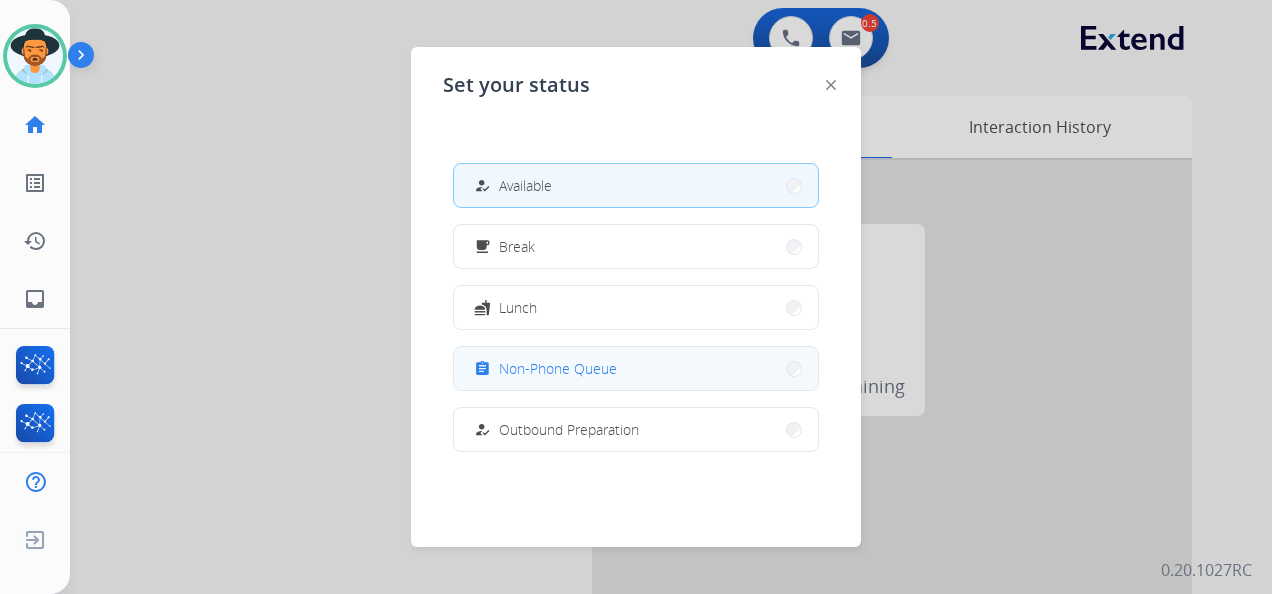 click on "assignment Non-Phone Queue" at bounding box center (636, 368) 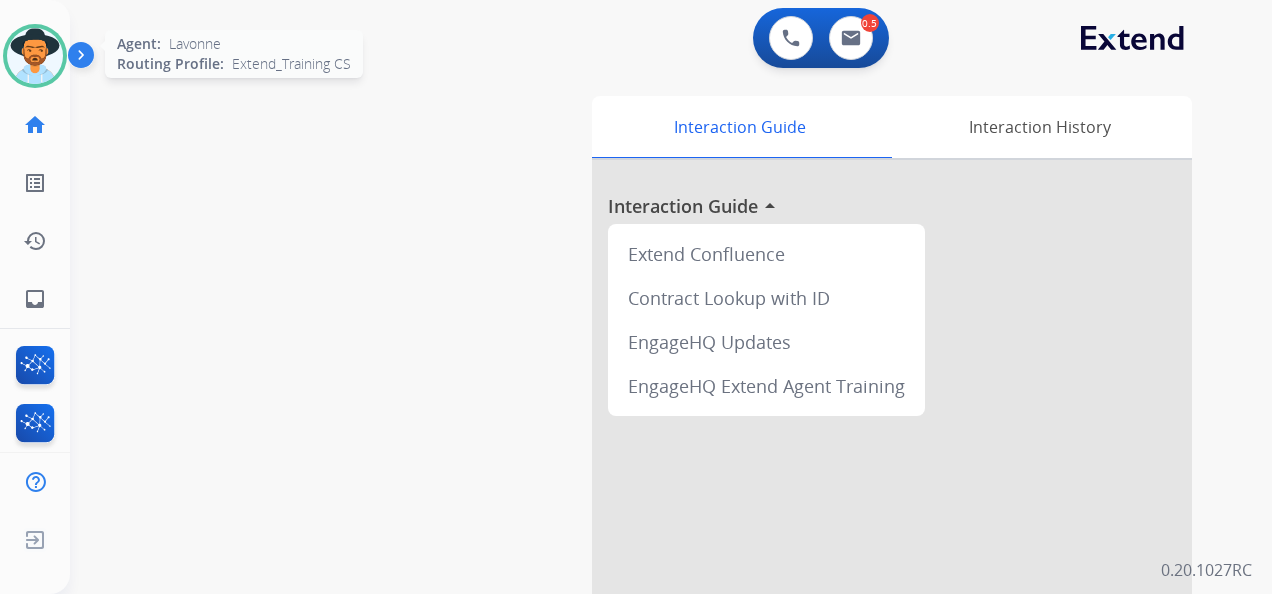 click at bounding box center (35, 56) 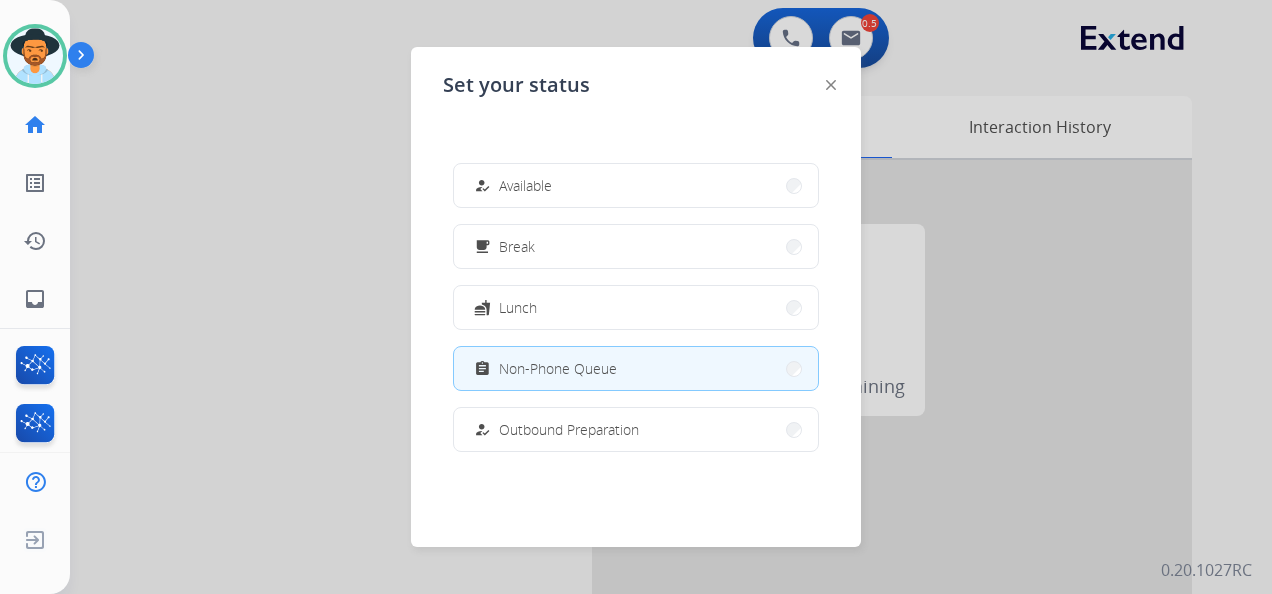 click at bounding box center [636, 297] 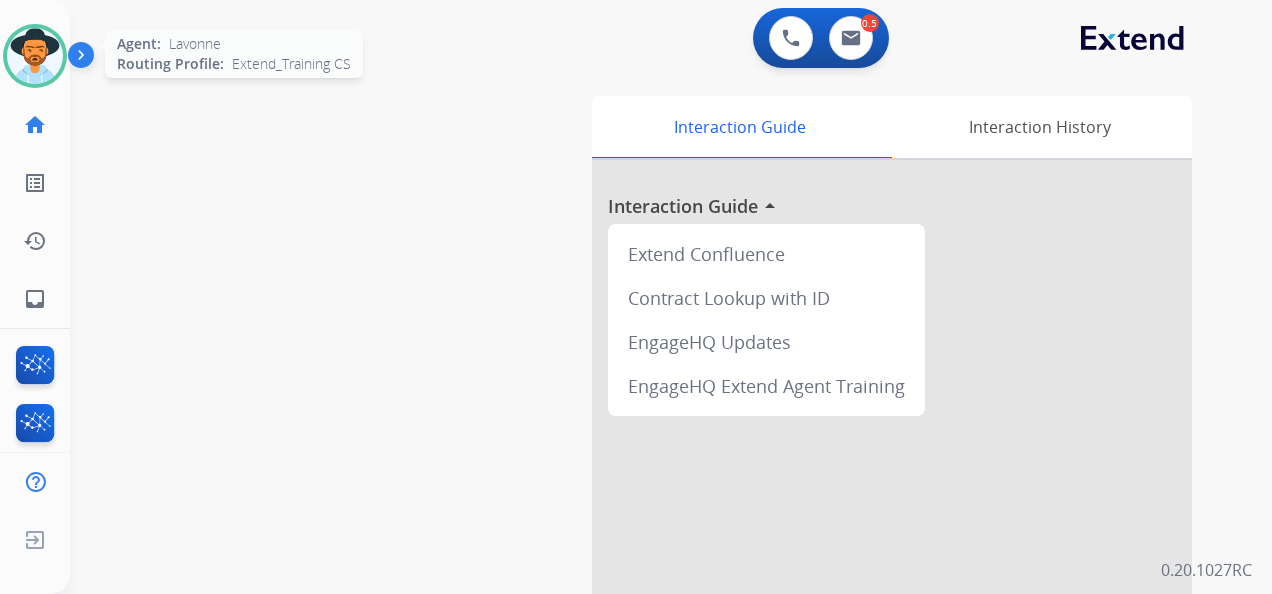 click at bounding box center (35, 56) 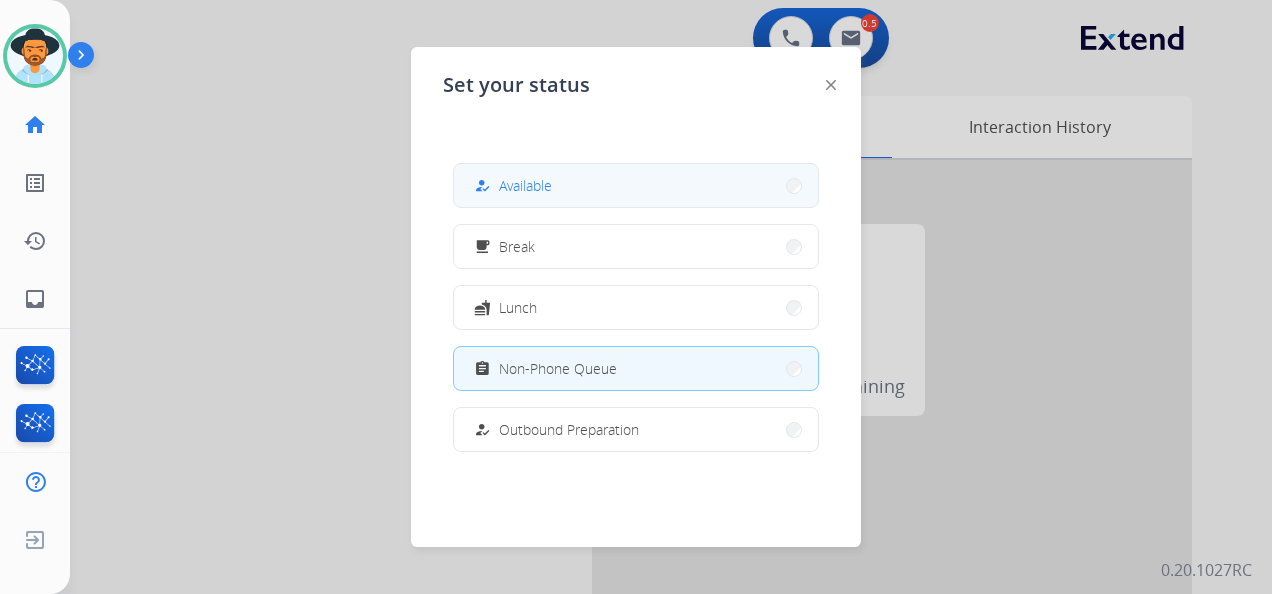 click on "how_to_reg Available" at bounding box center [636, 185] 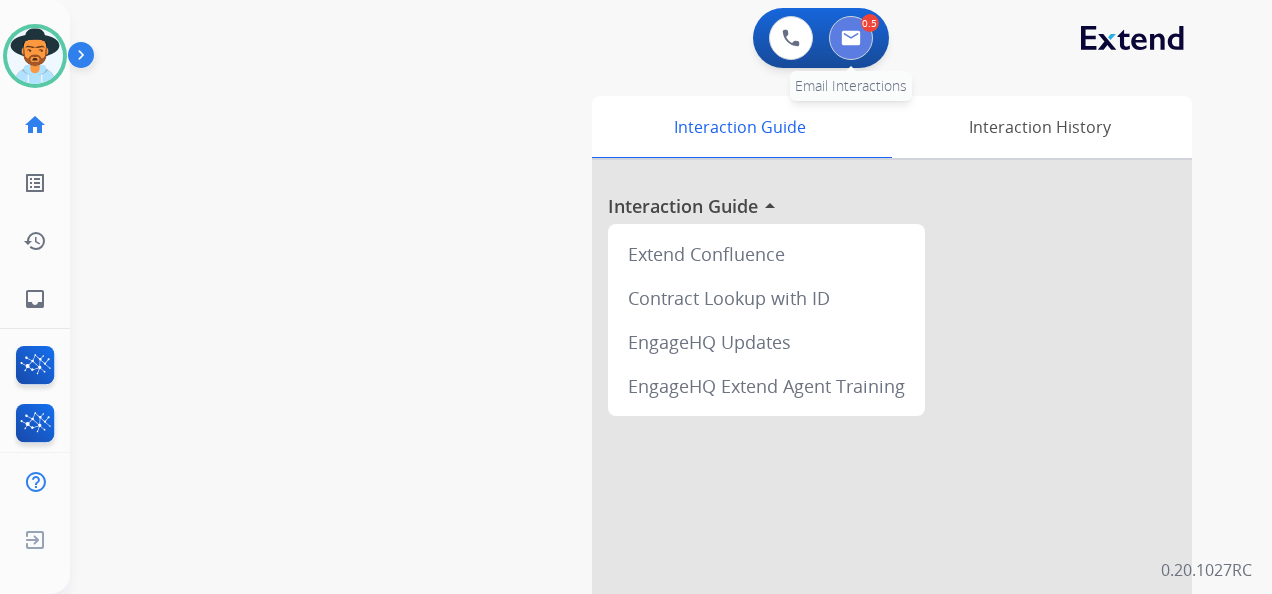 click at bounding box center (851, 38) 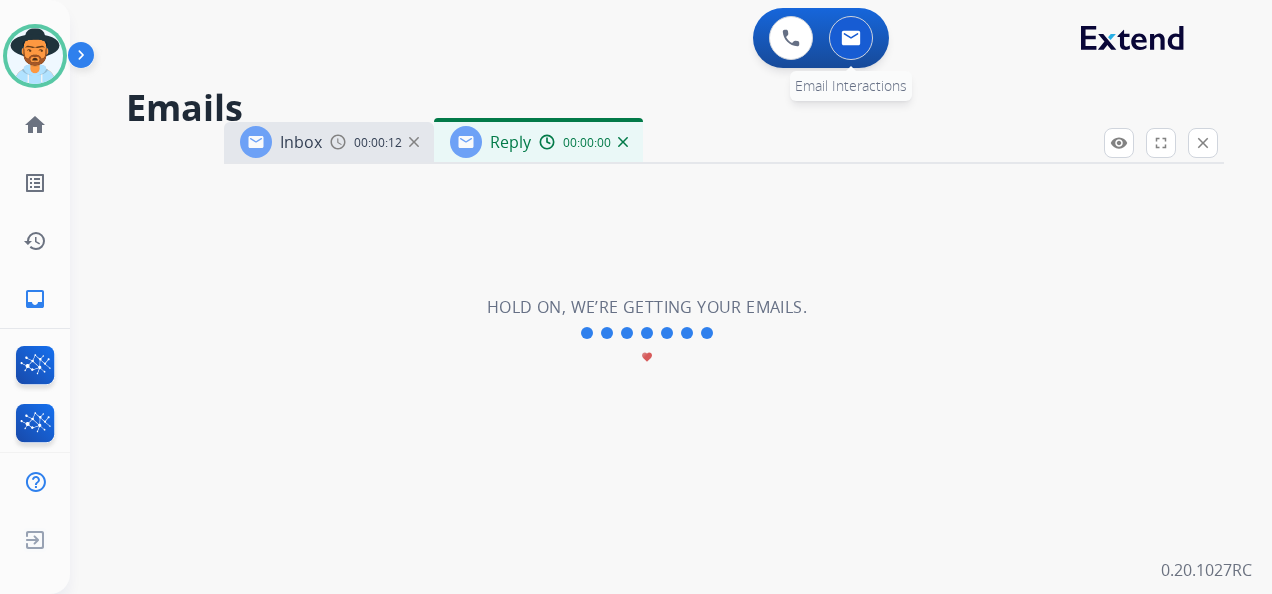 select on "**********" 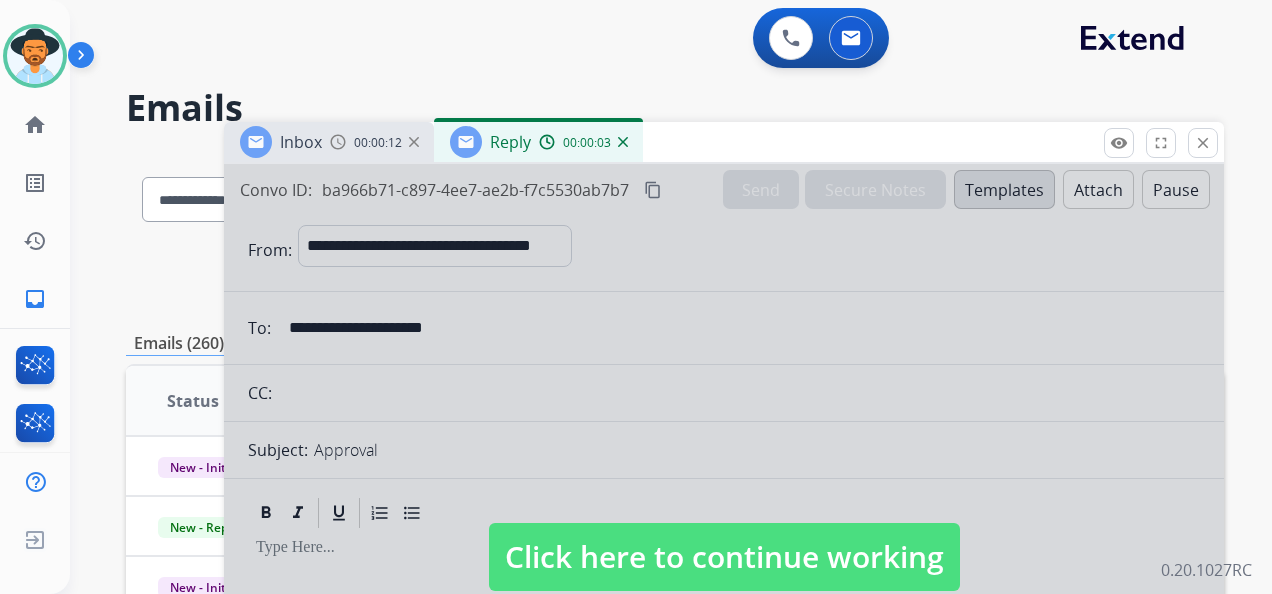 click on "Click here to continue working" at bounding box center (724, 557) 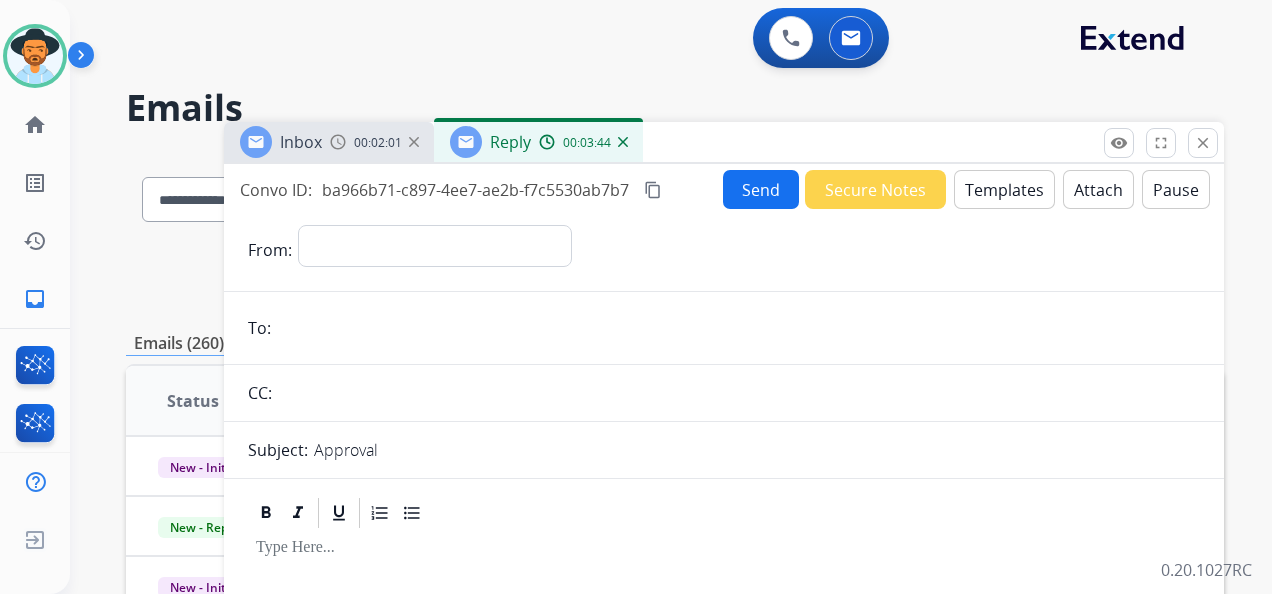 click at bounding box center (623, 142) 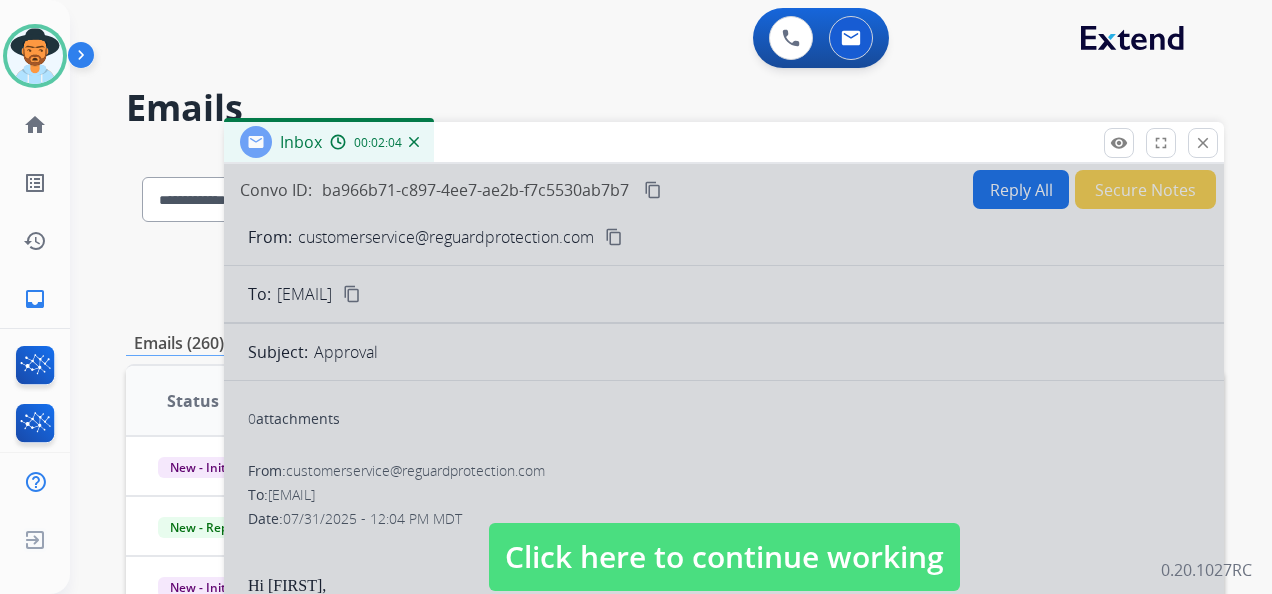 click on "Click here to continue working" at bounding box center [724, 557] 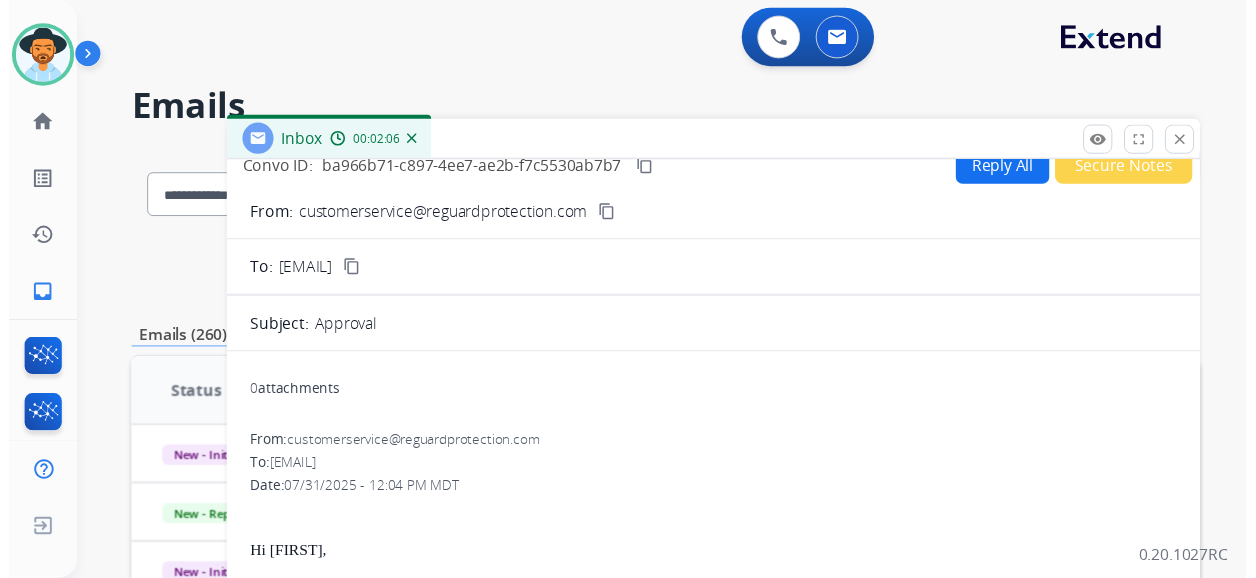 scroll, scrollTop: 0, scrollLeft: 0, axis: both 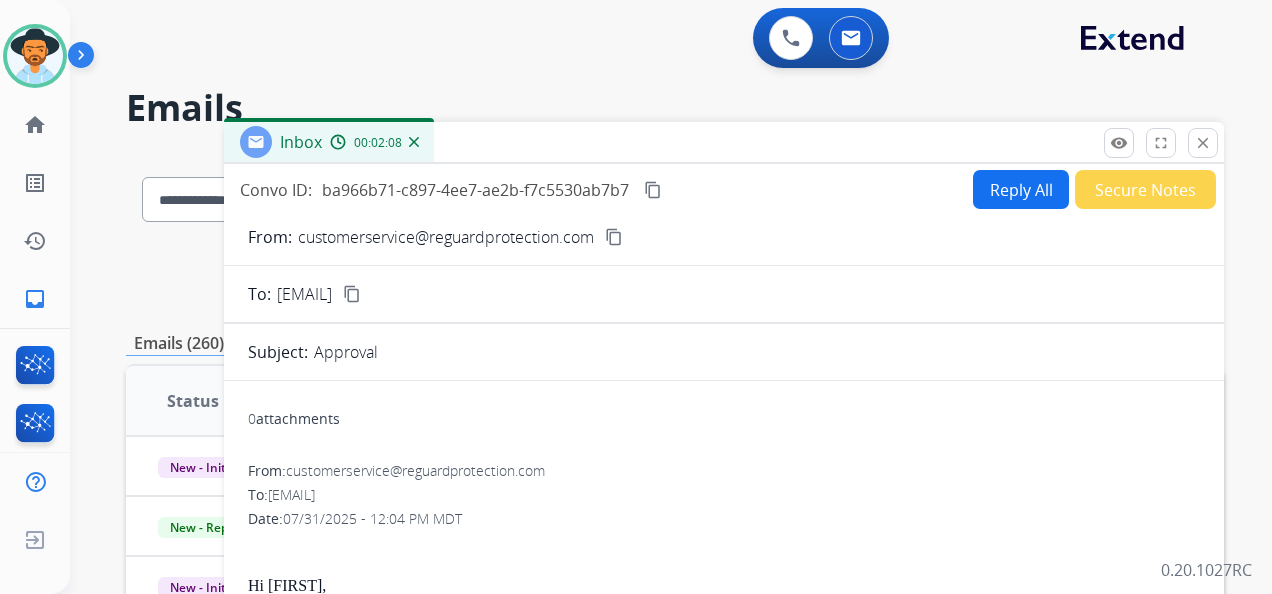 click on "Reply All" at bounding box center [1021, 189] 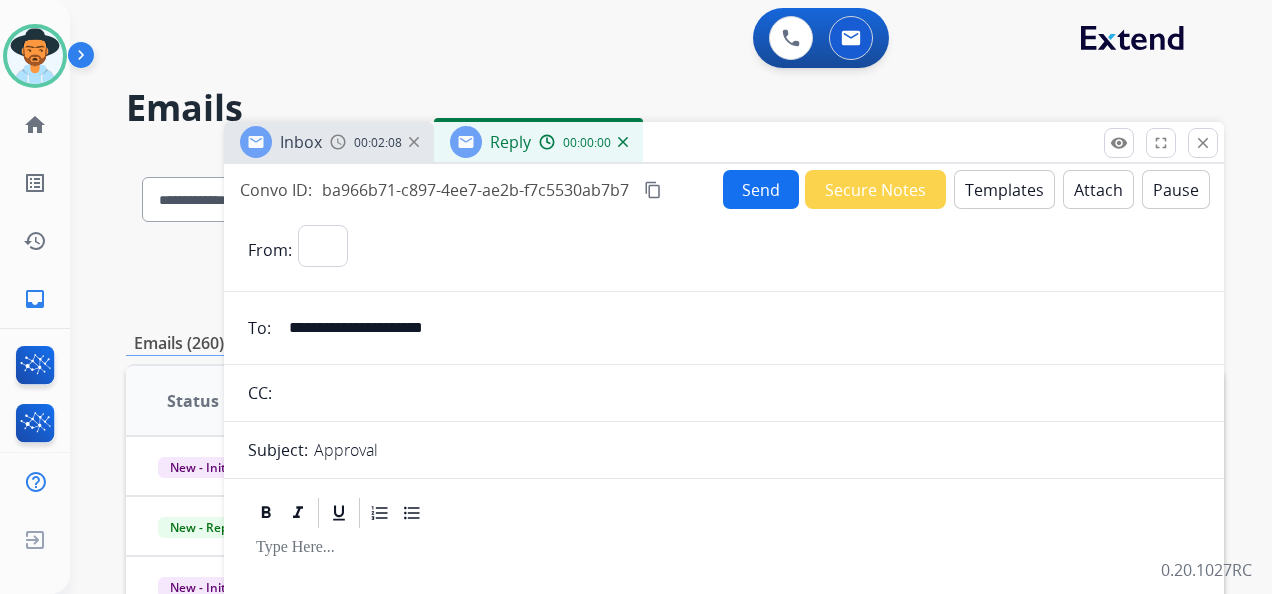 select on "**********" 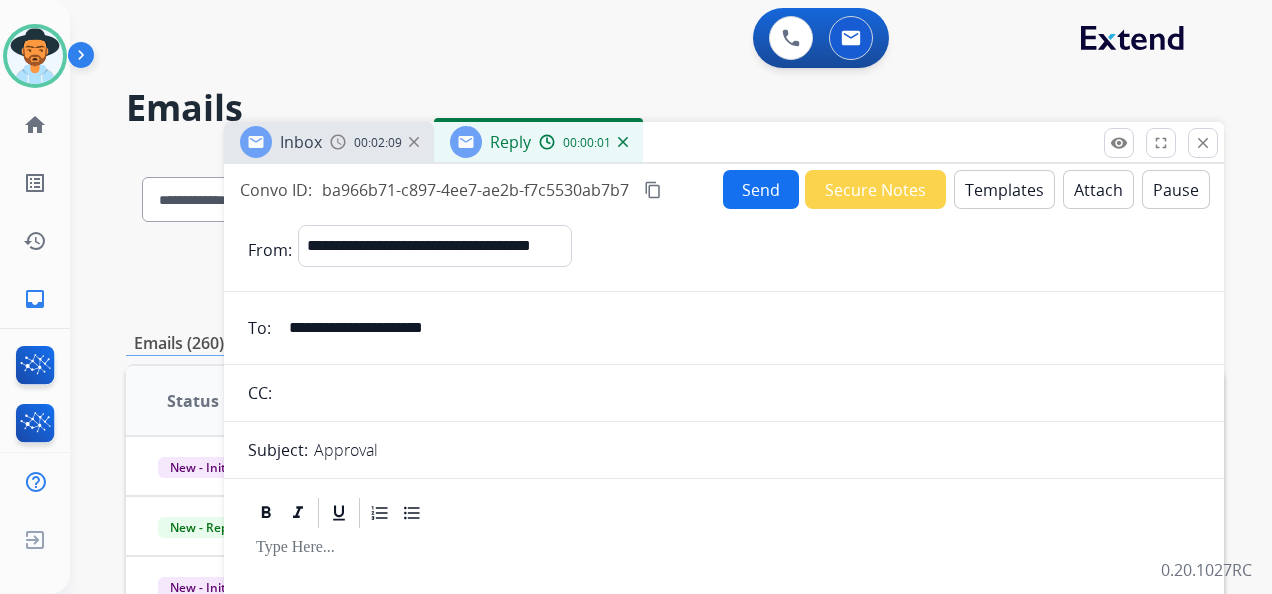 click on "Templates" at bounding box center (1004, 189) 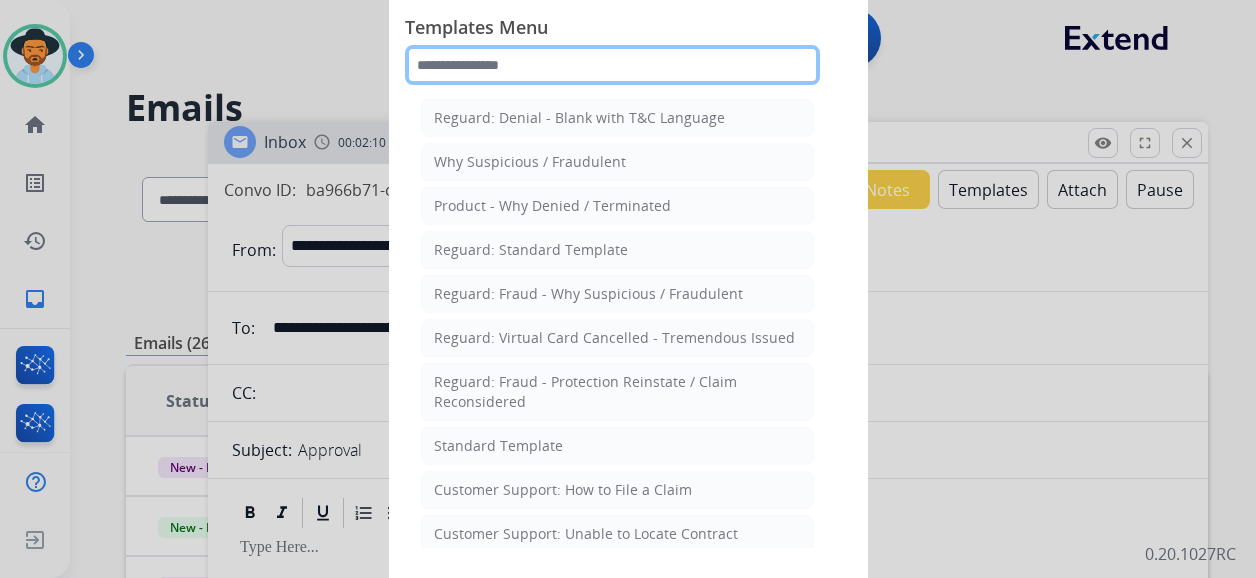 click 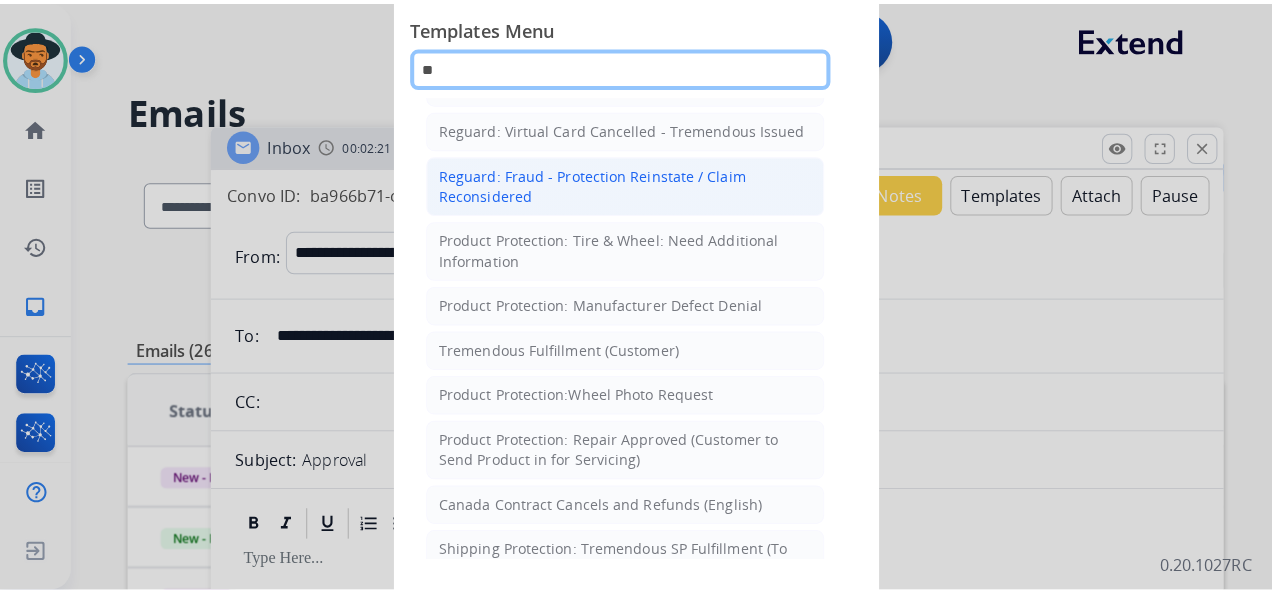 scroll, scrollTop: 0, scrollLeft: 0, axis: both 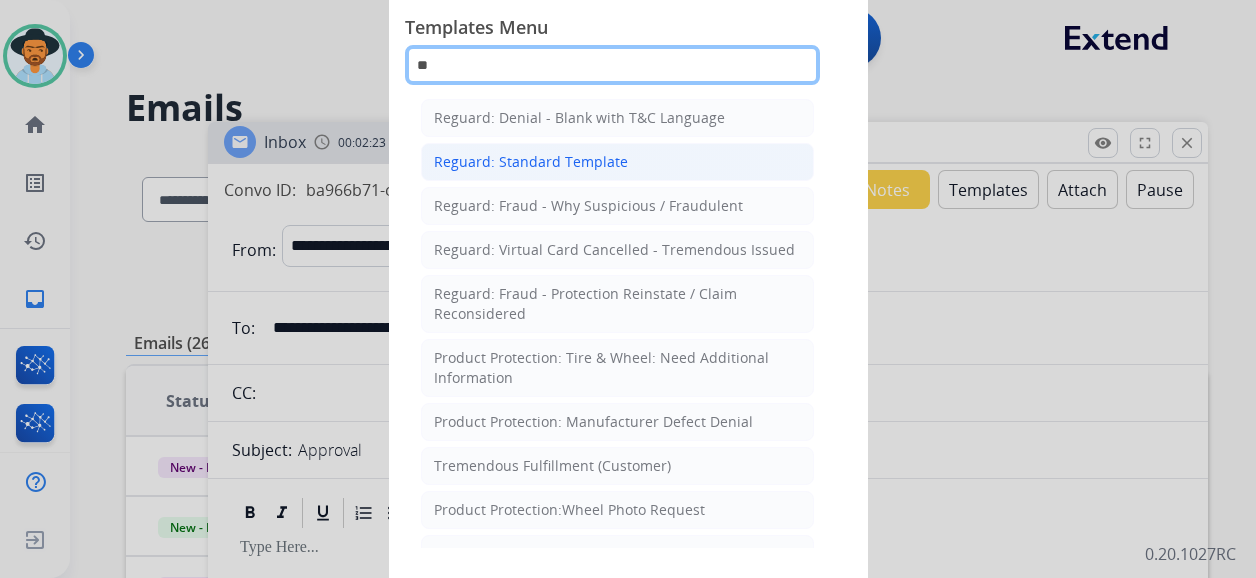 type on "**" 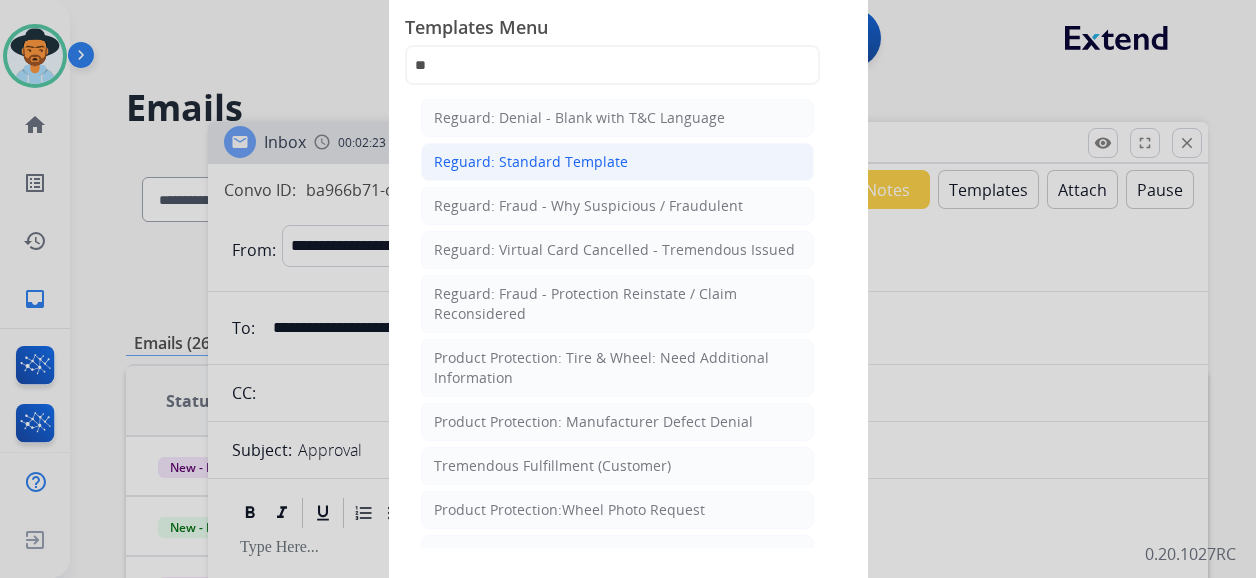 click on "Reguard: Standard Template" 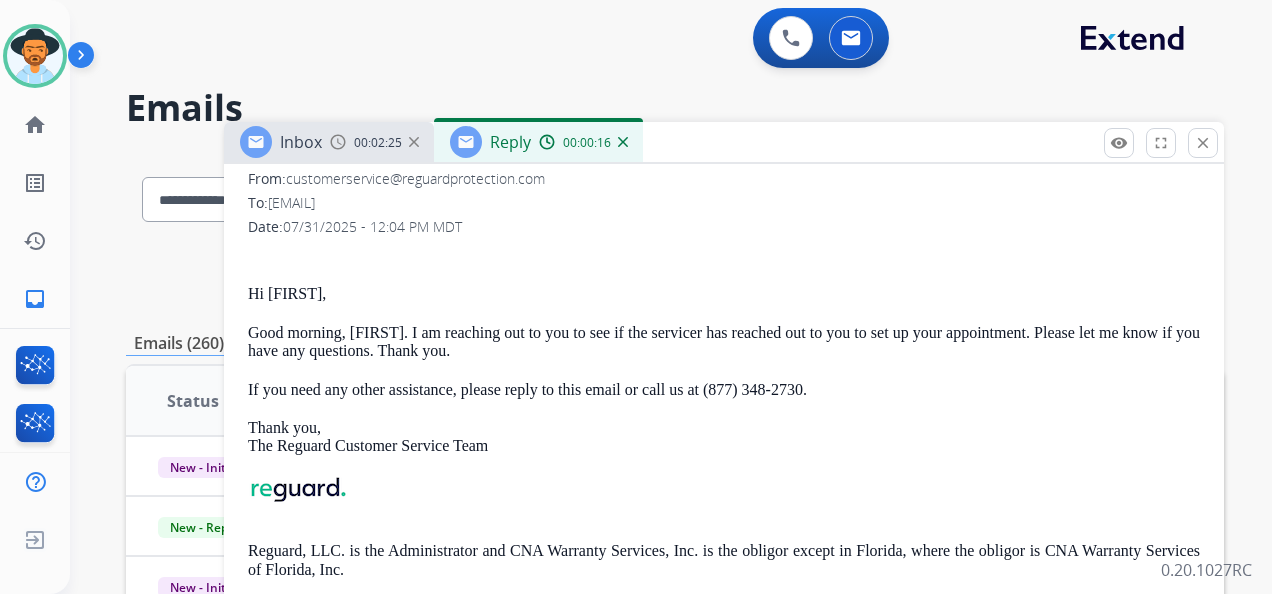 scroll, scrollTop: 900, scrollLeft: 0, axis: vertical 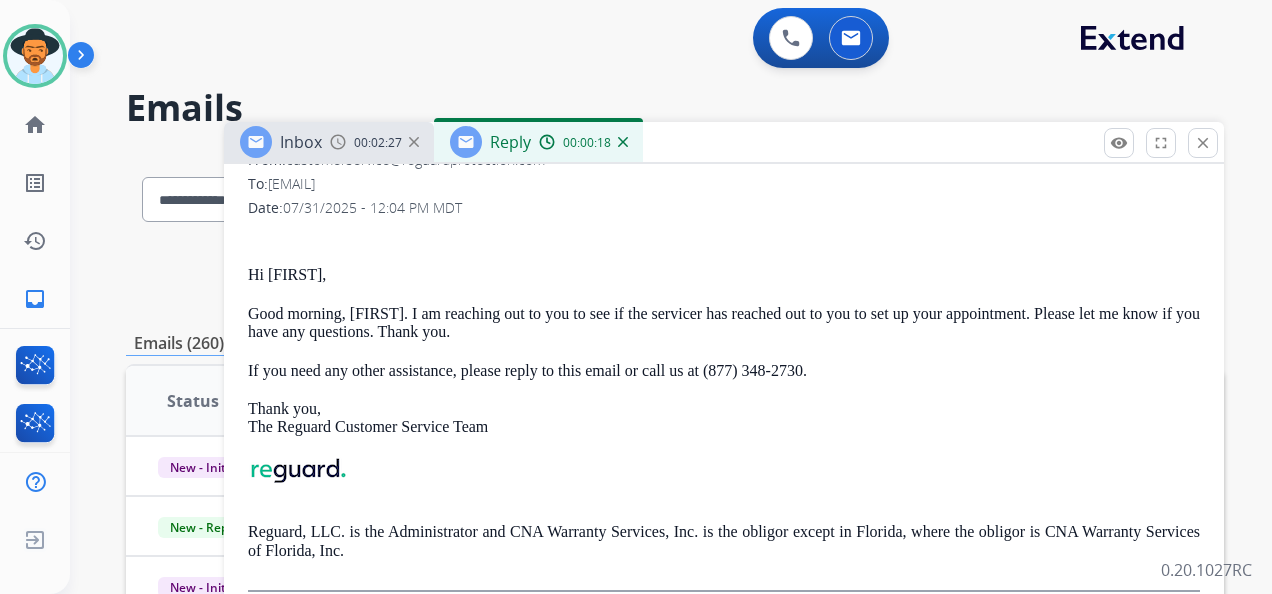 drag, startPoint x: 354, startPoint y: 270, endPoint x: 249, endPoint y: 273, distance: 105.04285 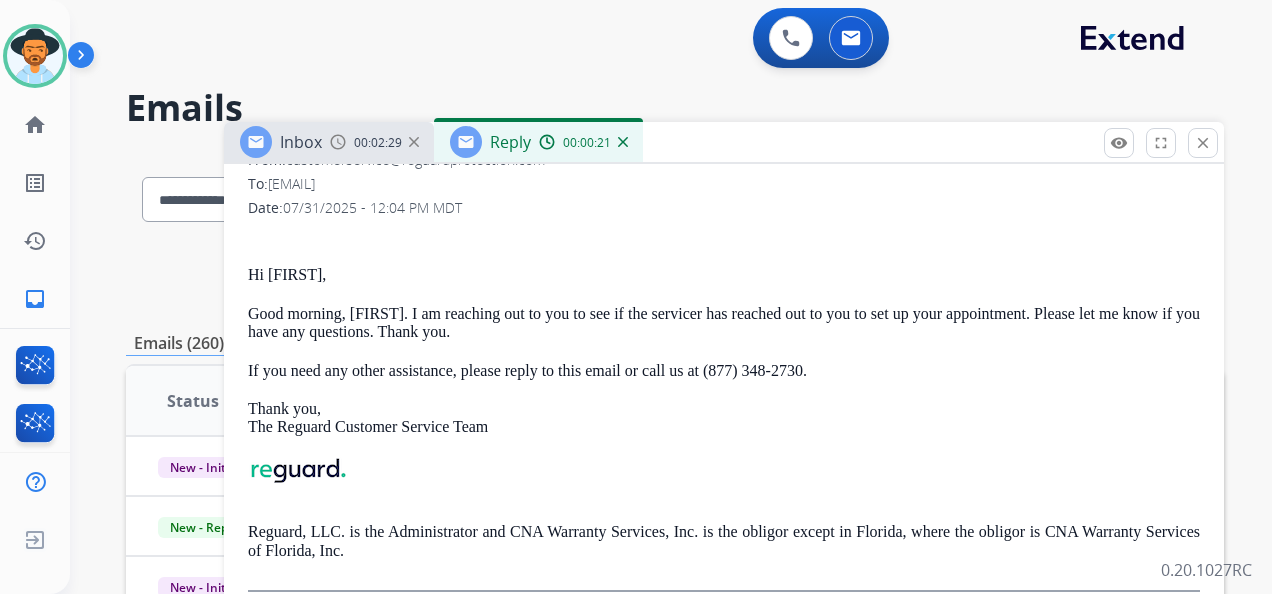 copy on "Hi Kimberly," 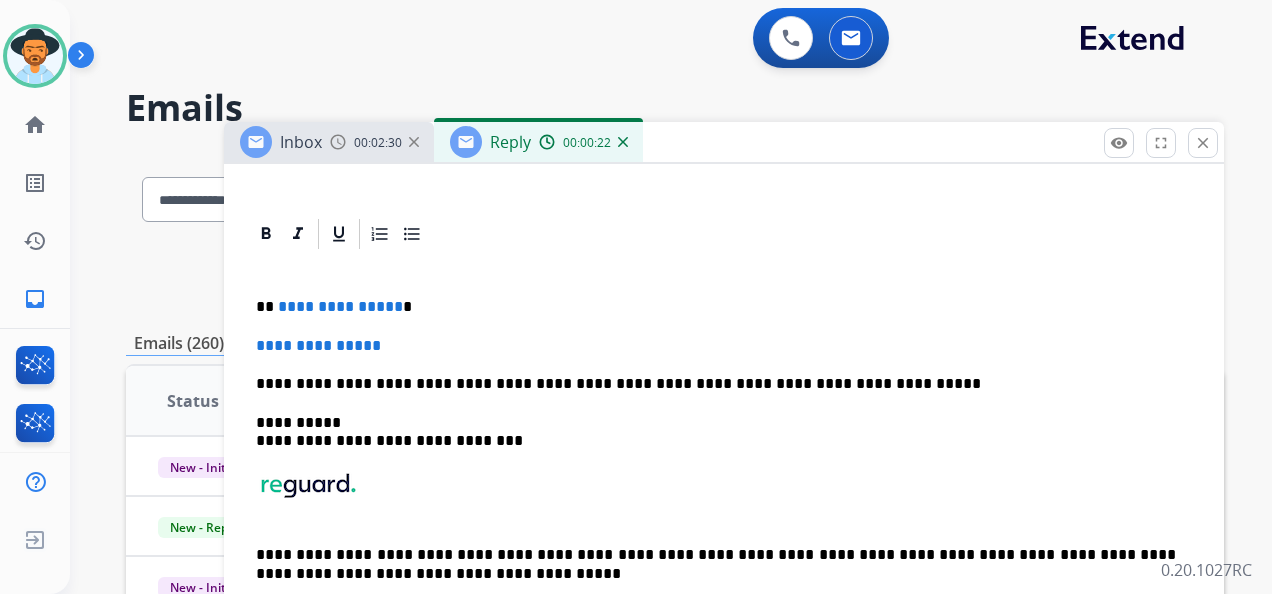 scroll, scrollTop: 400, scrollLeft: 0, axis: vertical 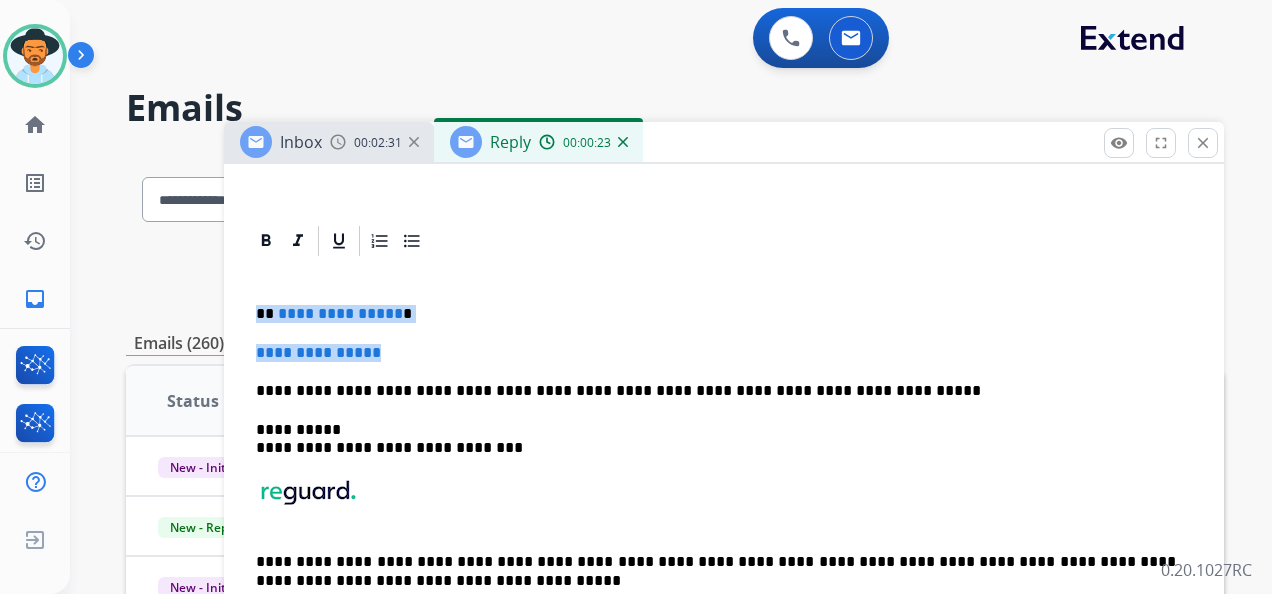 drag, startPoint x: 410, startPoint y: 324, endPoint x: 246, endPoint y: 310, distance: 164.59648 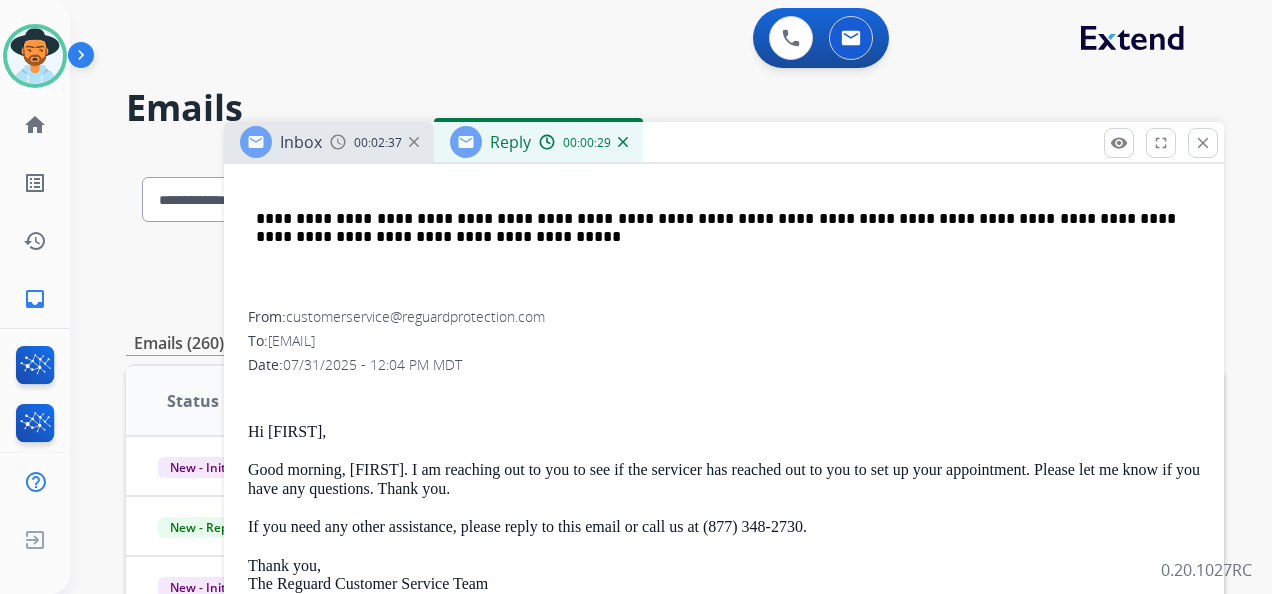 scroll, scrollTop: 800, scrollLeft: 0, axis: vertical 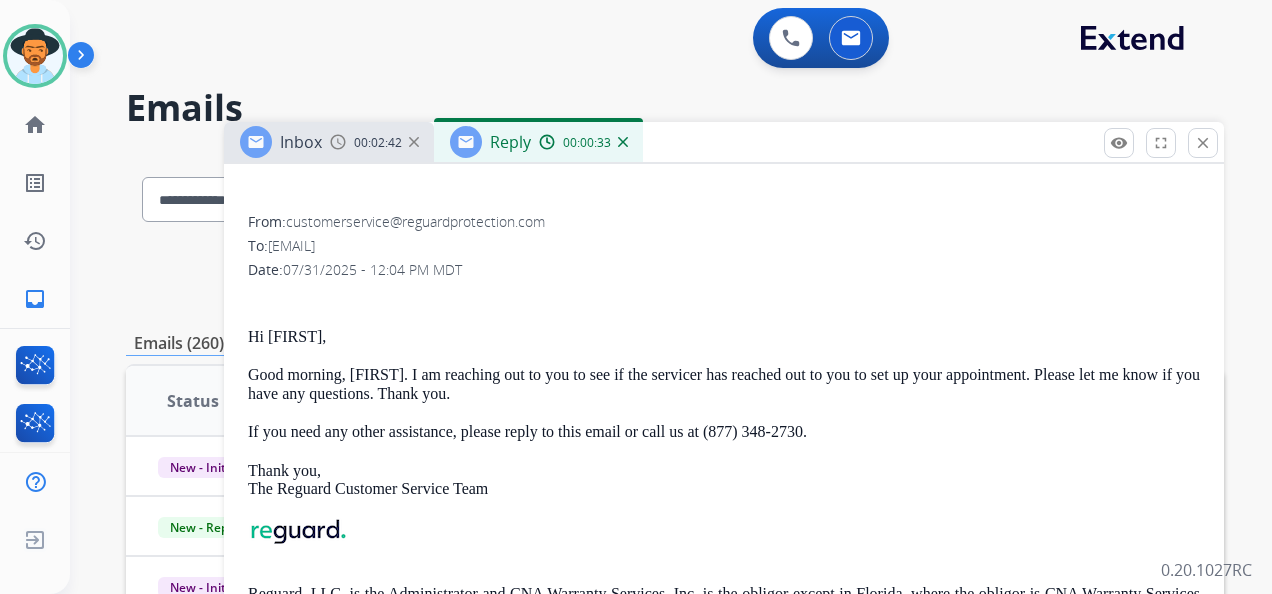 drag, startPoint x: 242, startPoint y: 366, endPoint x: 496, endPoint y: 392, distance: 255.32724 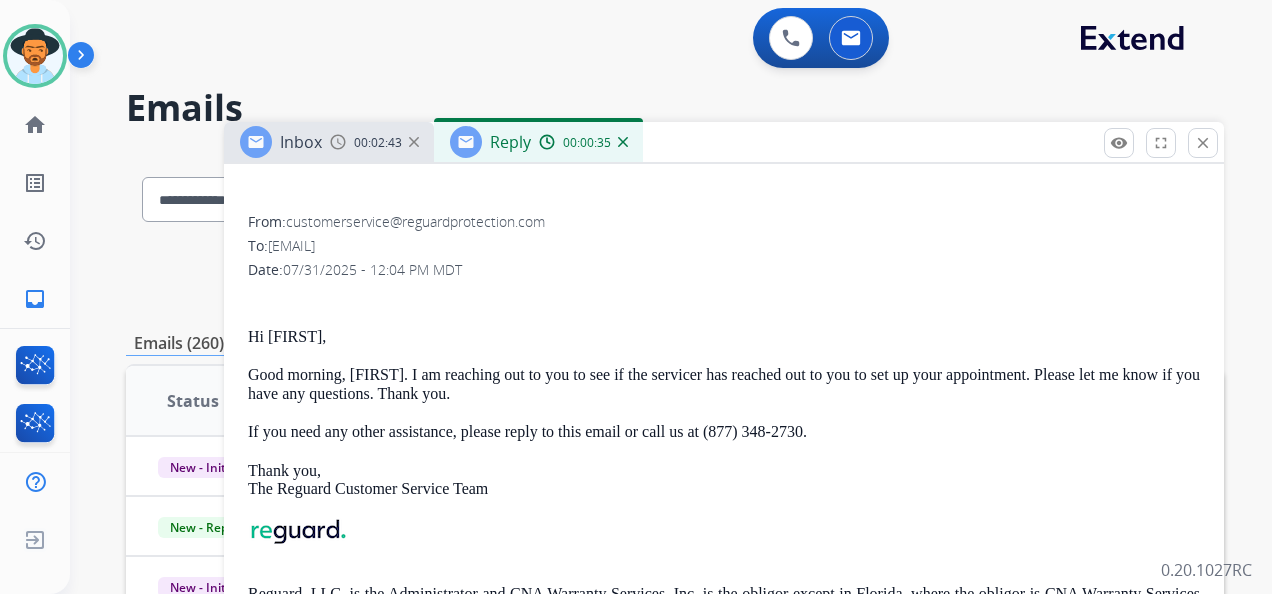 copy on "Good morning, Kimberly. I am reaching out to you to see if the servicer has reached out to you to set up your appointment. Please let me know if you have any questions. Thank you." 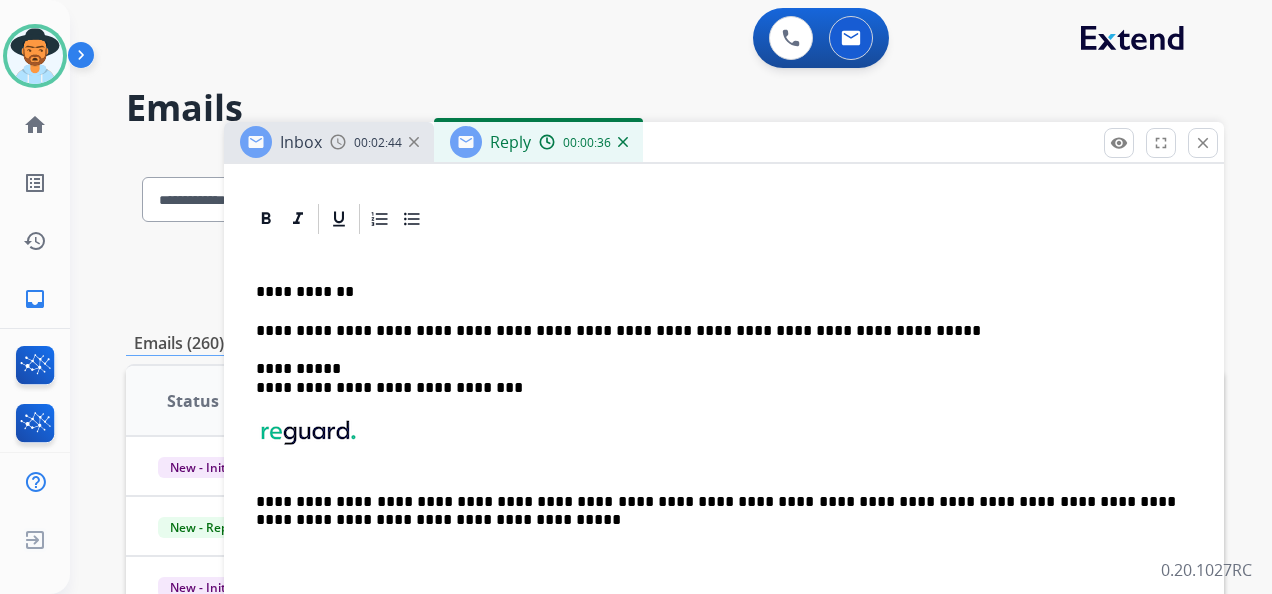 scroll, scrollTop: 400, scrollLeft: 0, axis: vertical 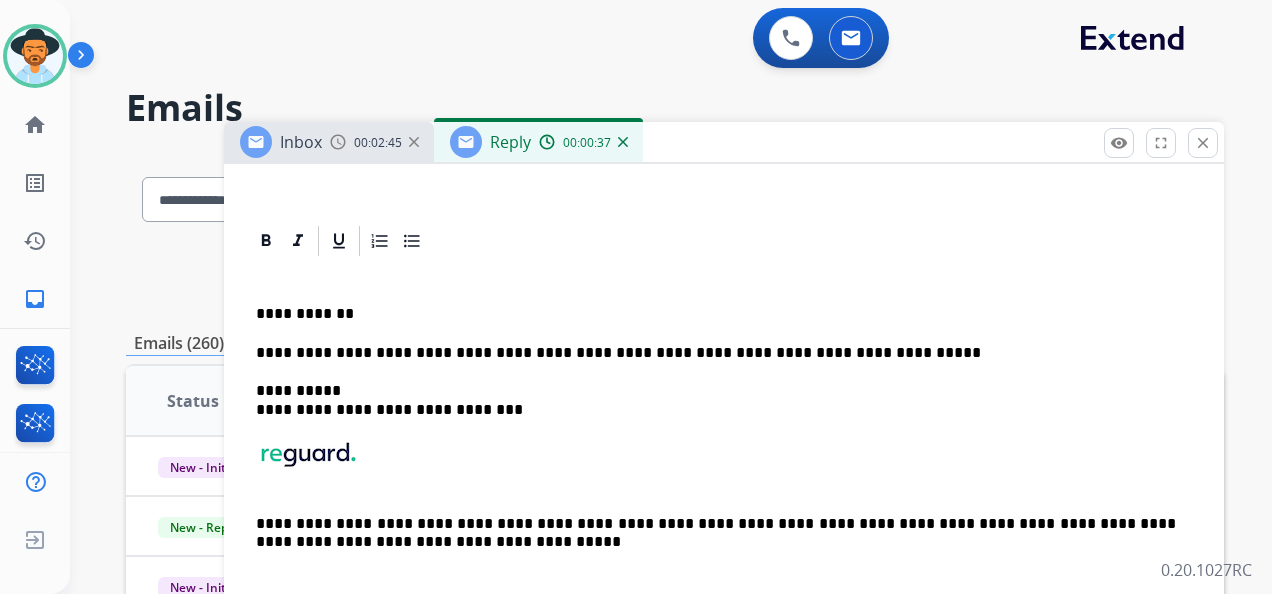 click on "**********" at bounding box center (716, 314) 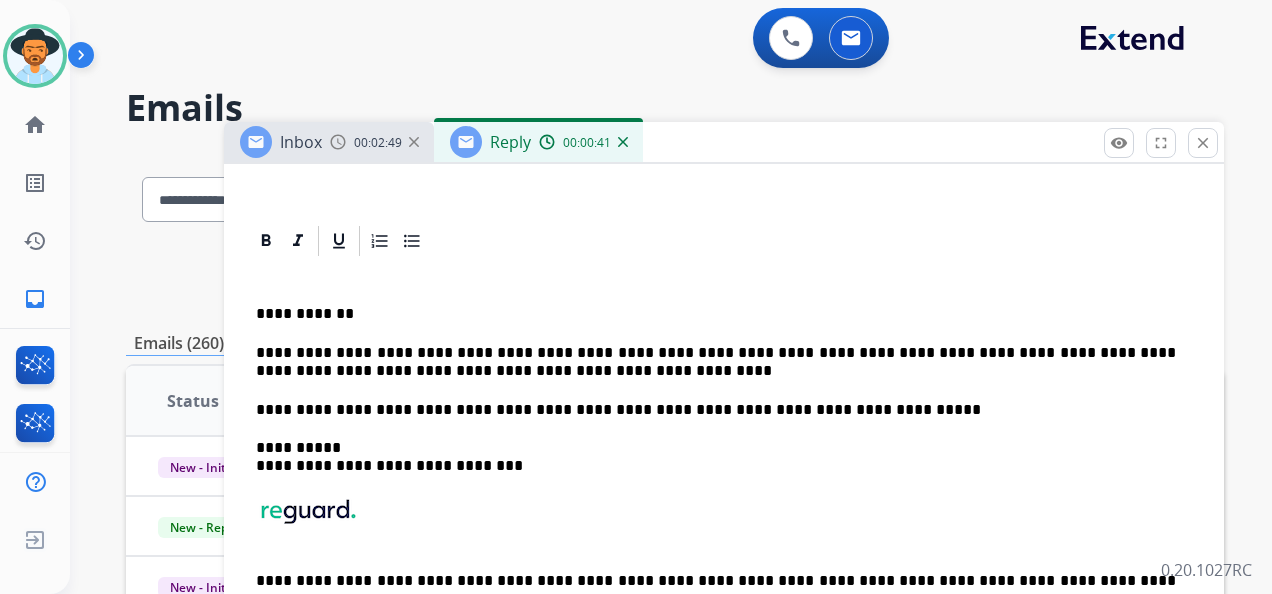 drag, startPoint x: 352, startPoint y: 353, endPoint x: 388, endPoint y: 367, distance: 38.626415 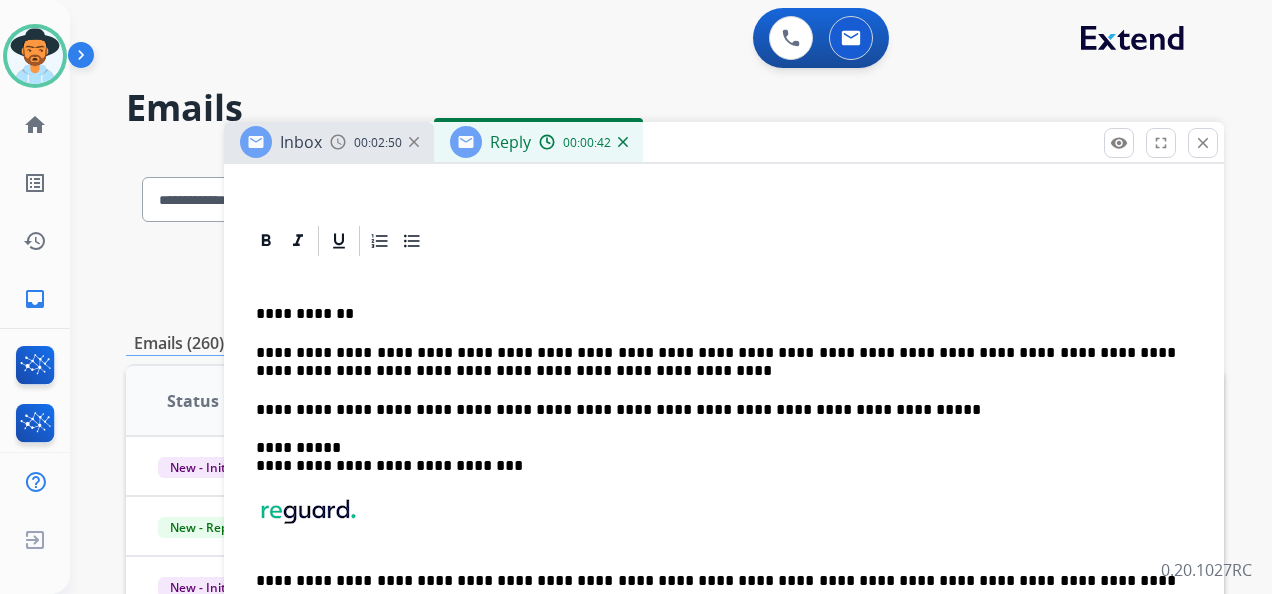 type 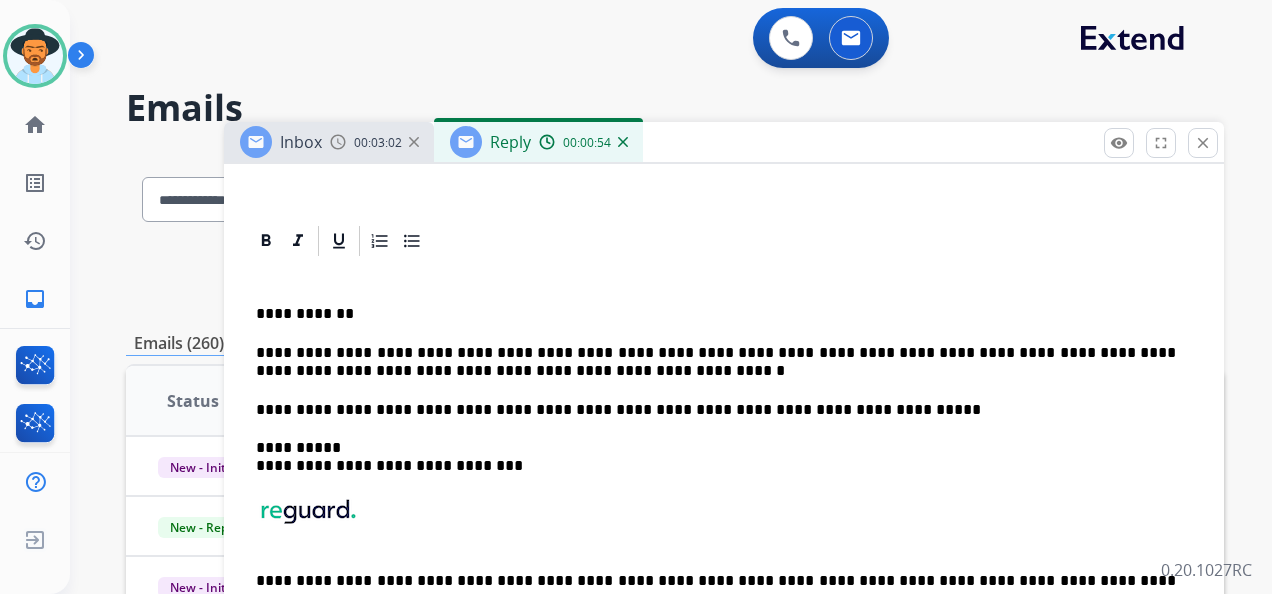 click on "**********" at bounding box center [716, 362] 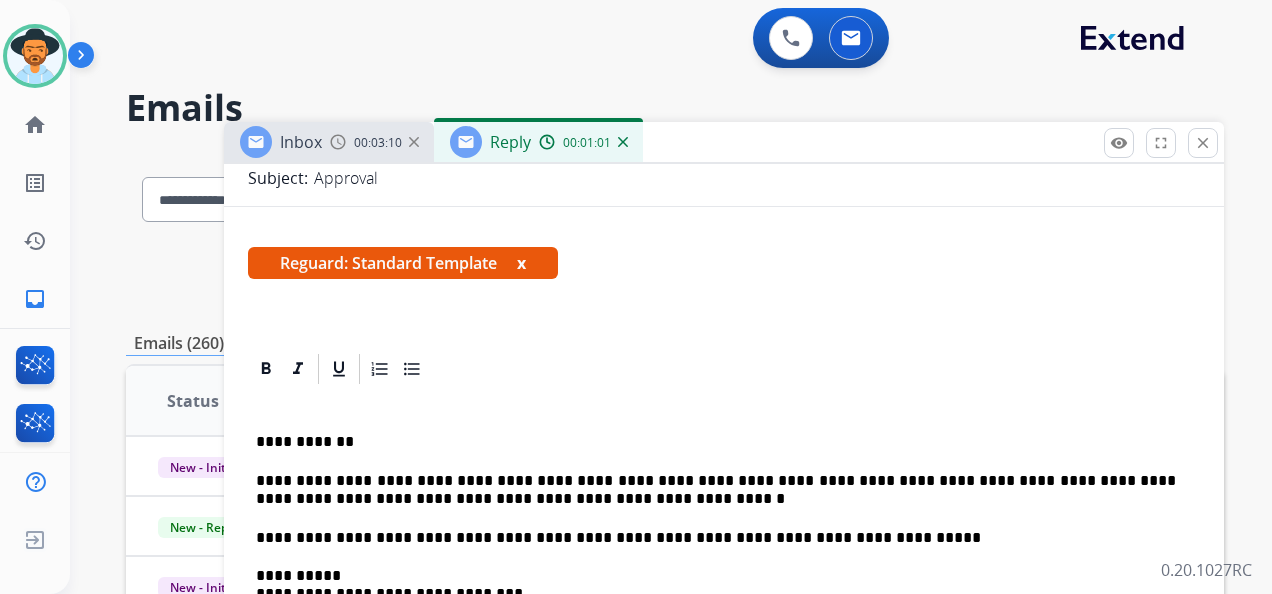 scroll, scrollTop: 0, scrollLeft: 0, axis: both 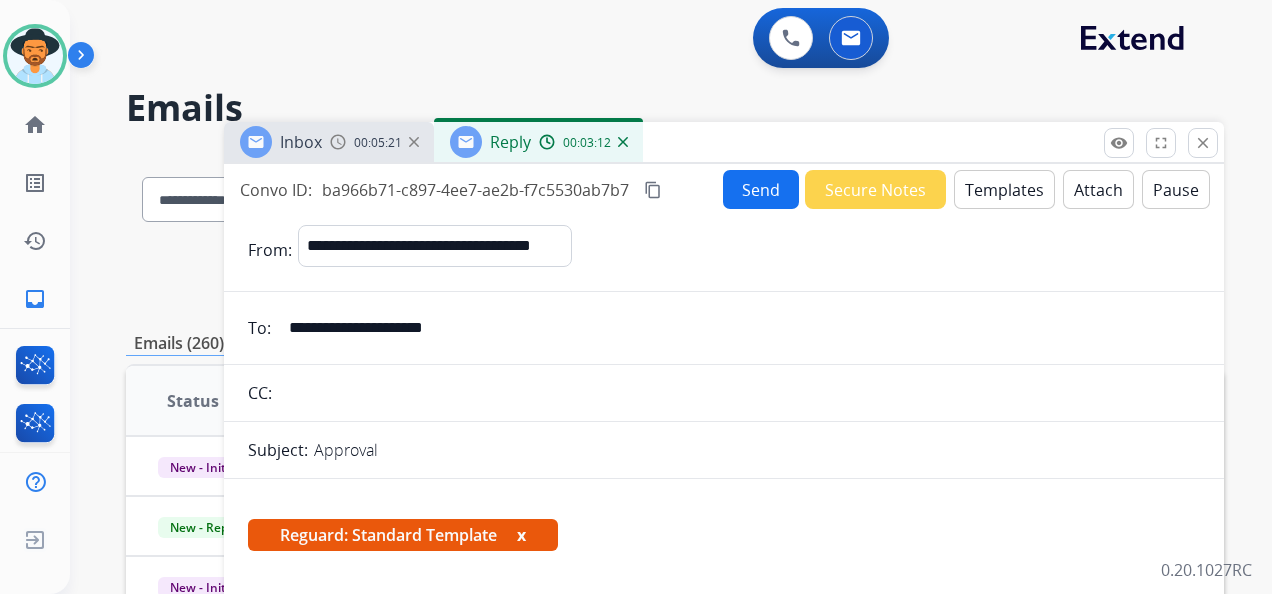 click on "Send" at bounding box center [761, 189] 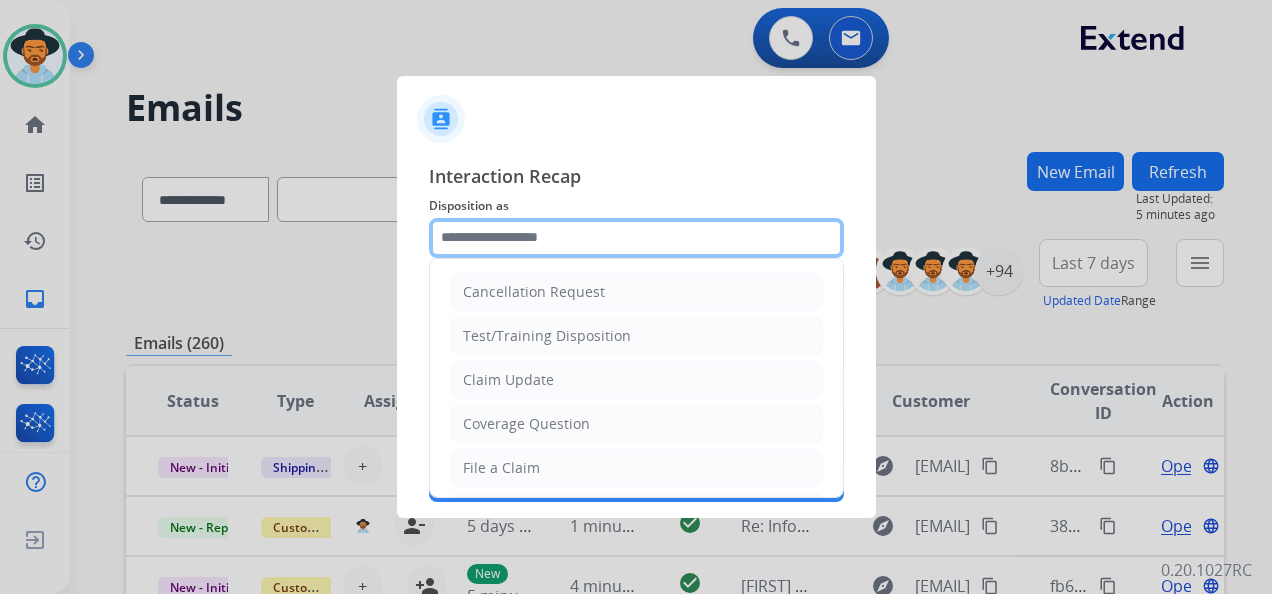 click 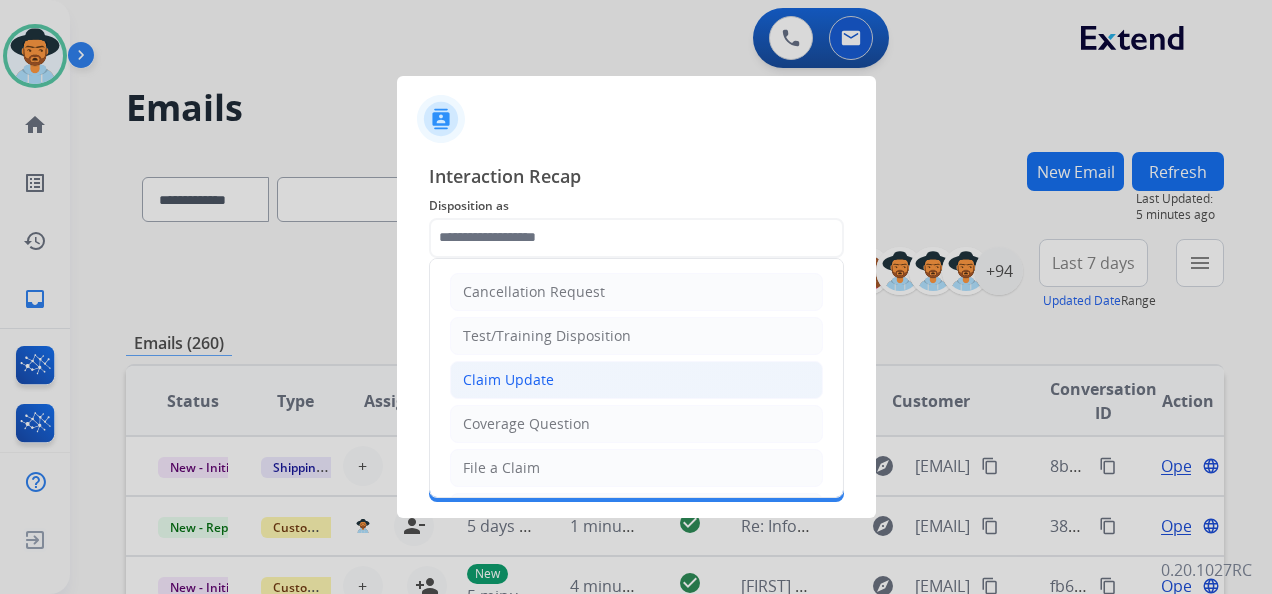 click on "Claim Update" 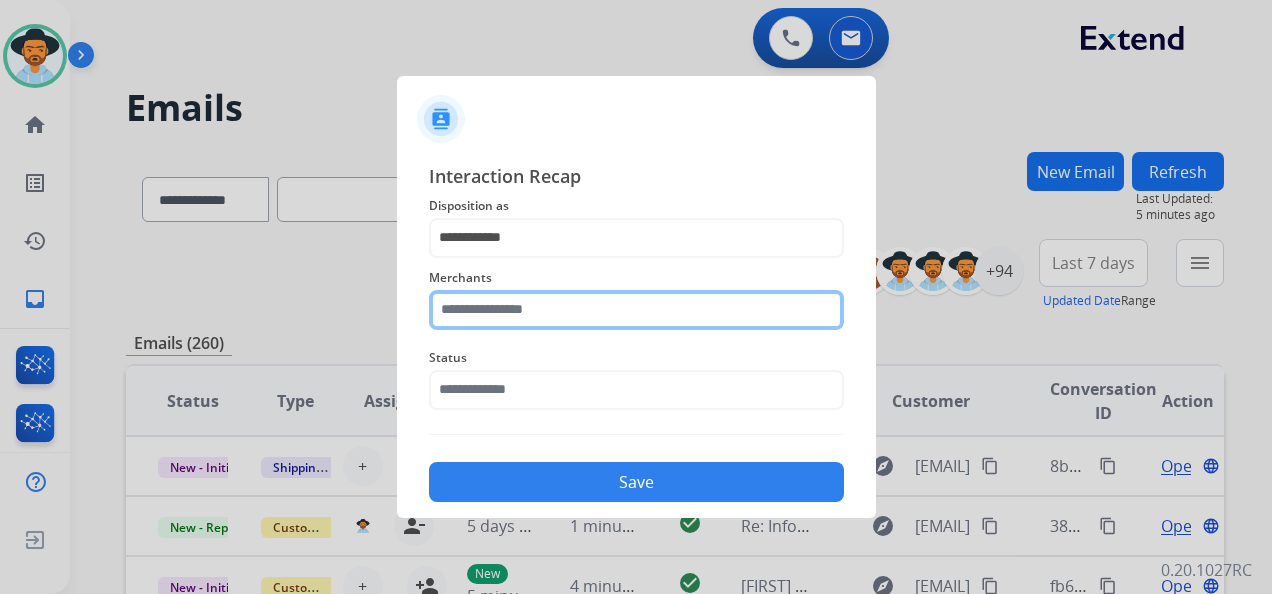 click 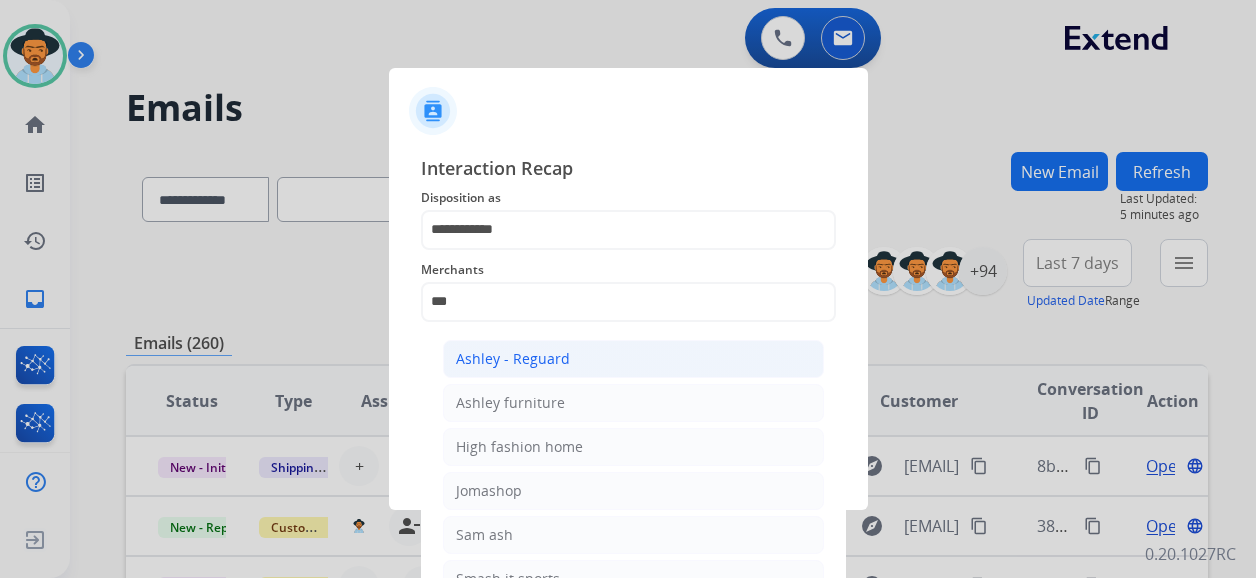 click on "Ashley - Reguard" 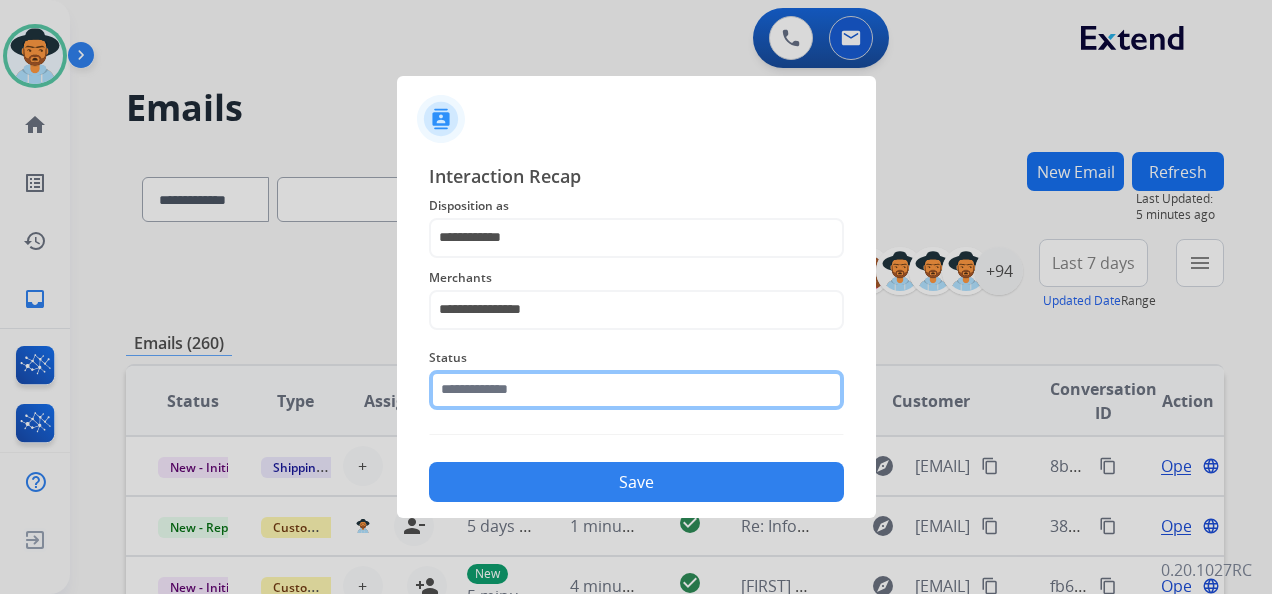 click 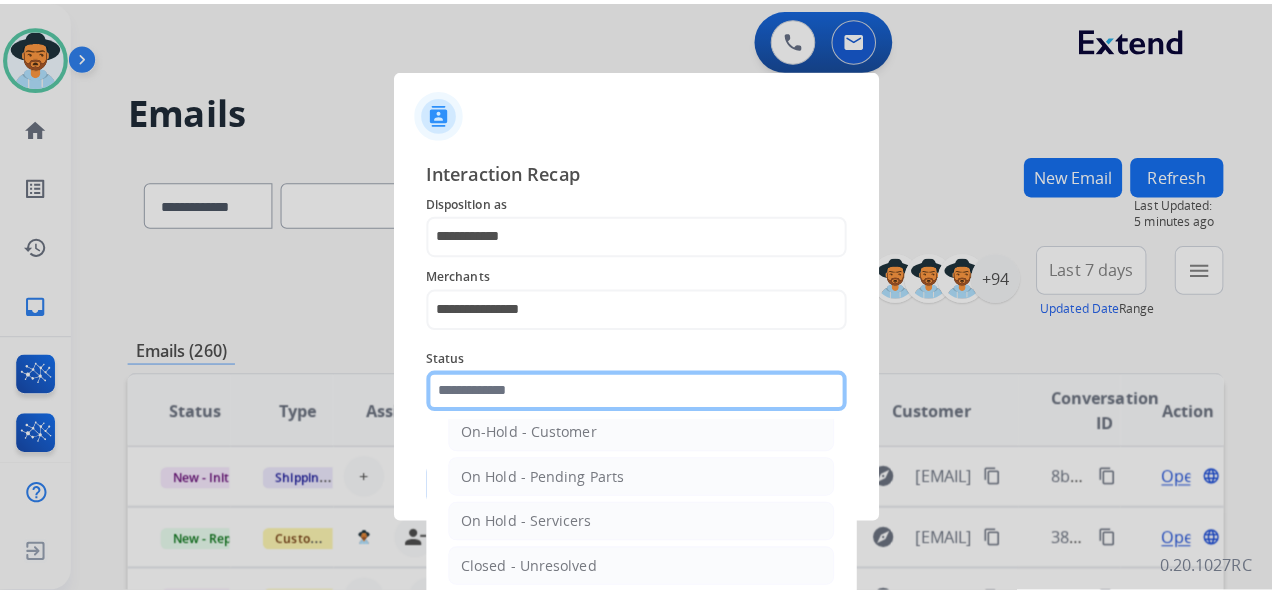 scroll, scrollTop: 114, scrollLeft: 0, axis: vertical 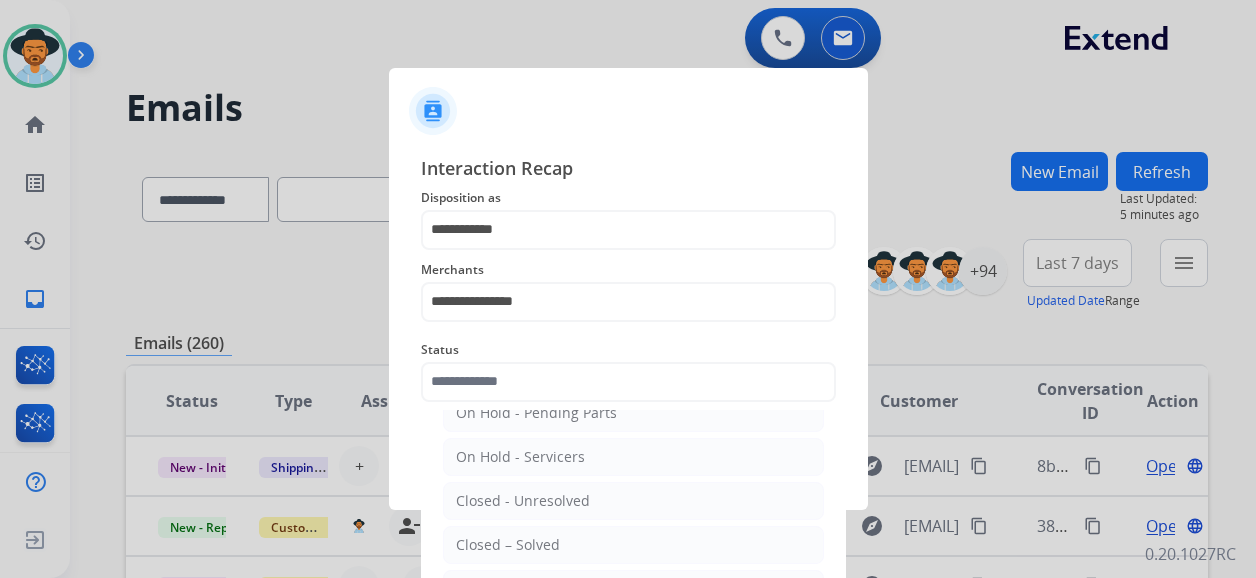 click on "Closed – Solved" 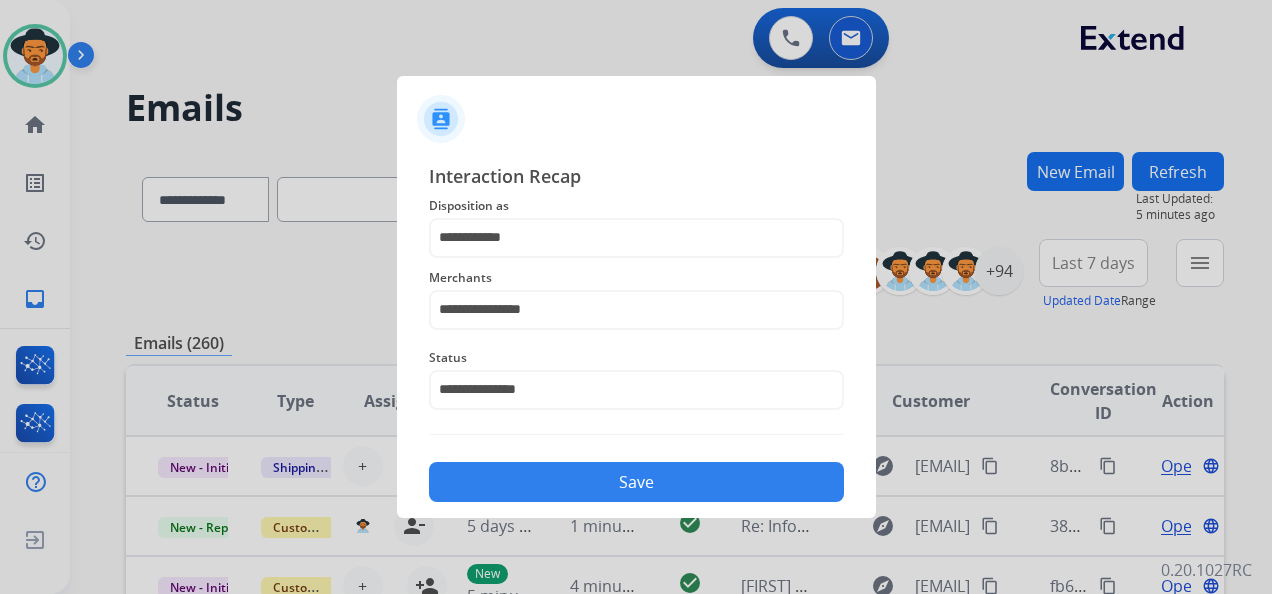 click on "Save" 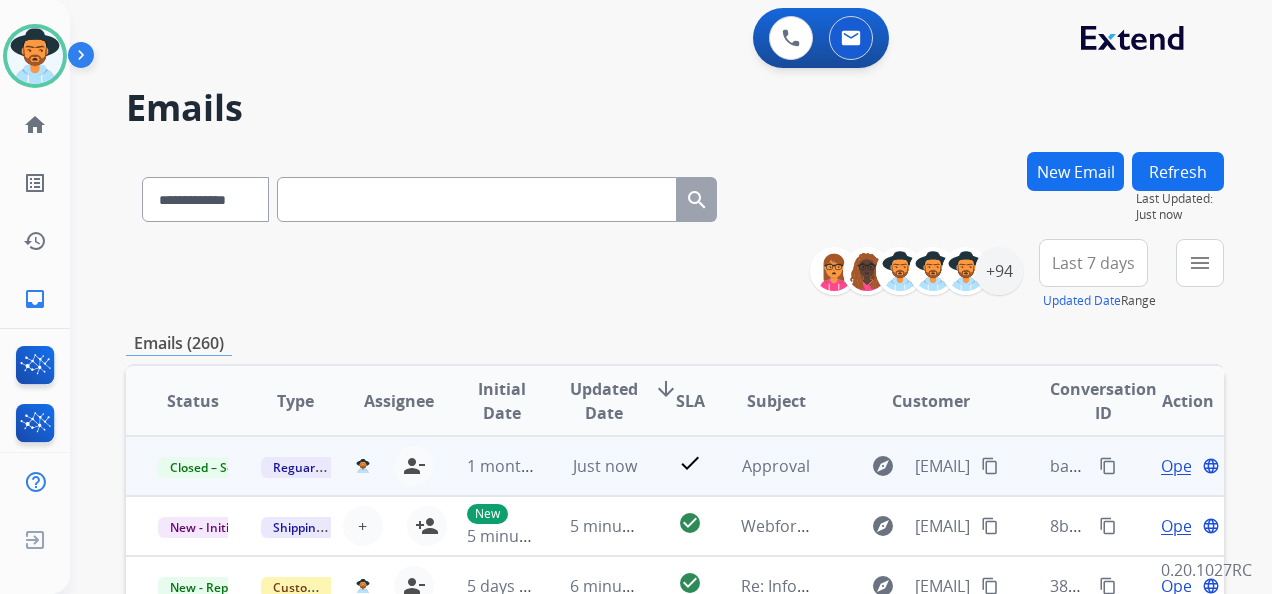 click on "content_copy" at bounding box center [1108, 466] 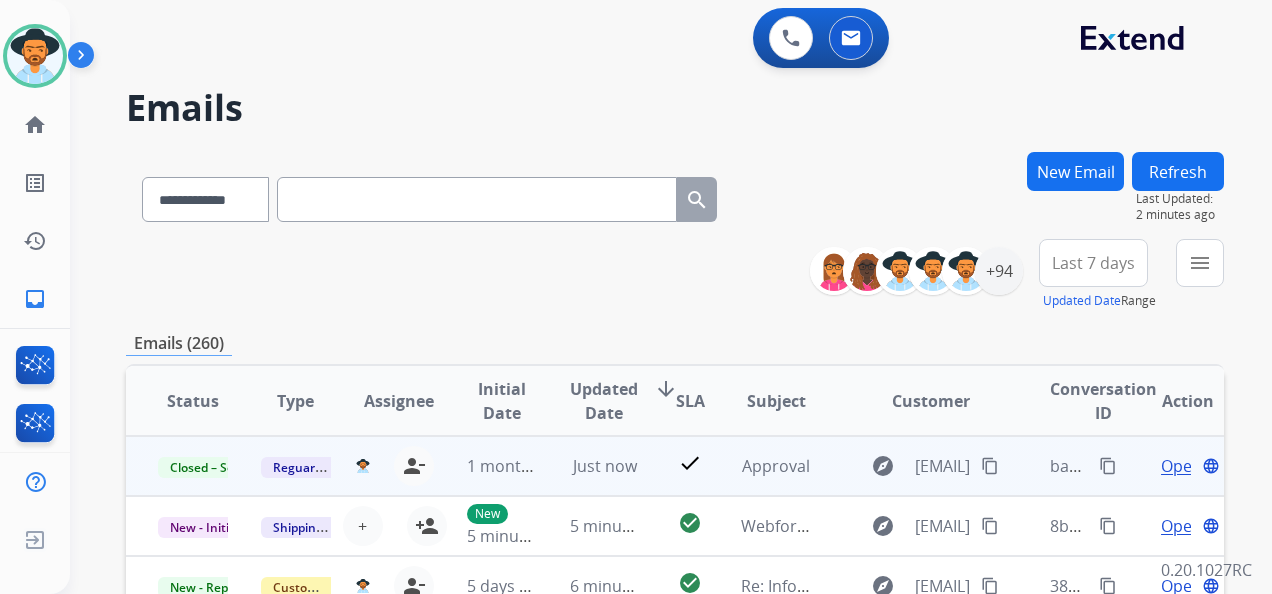click on "Open" at bounding box center [1181, 466] 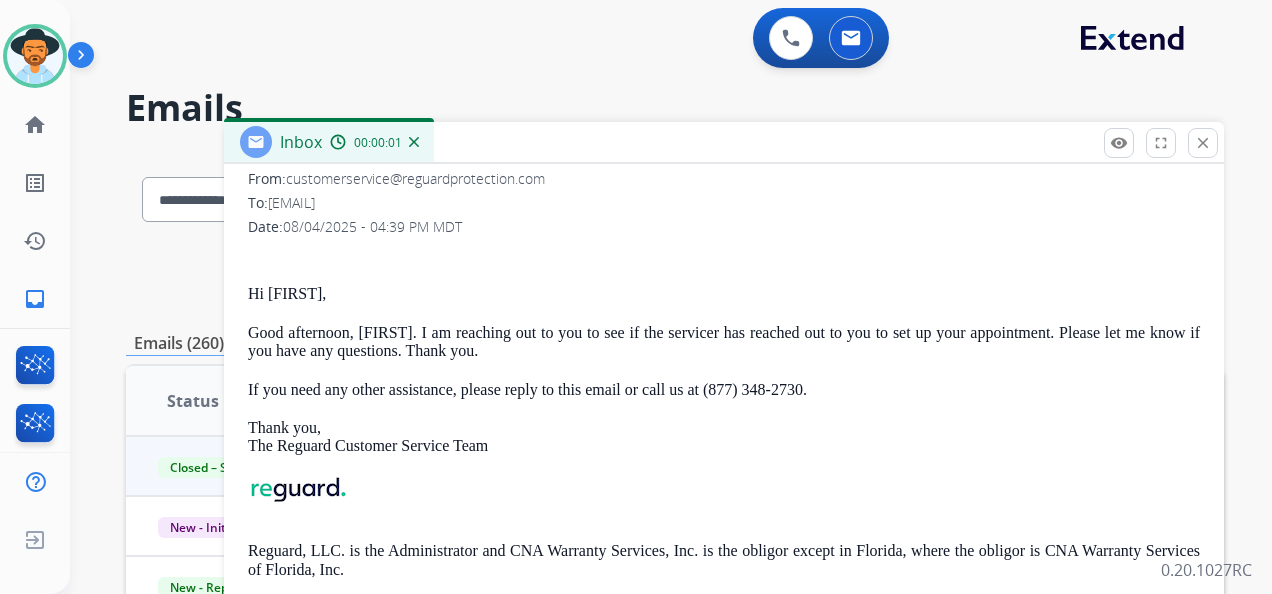 scroll, scrollTop: 300, scrollLeft: 0, axis: vertical 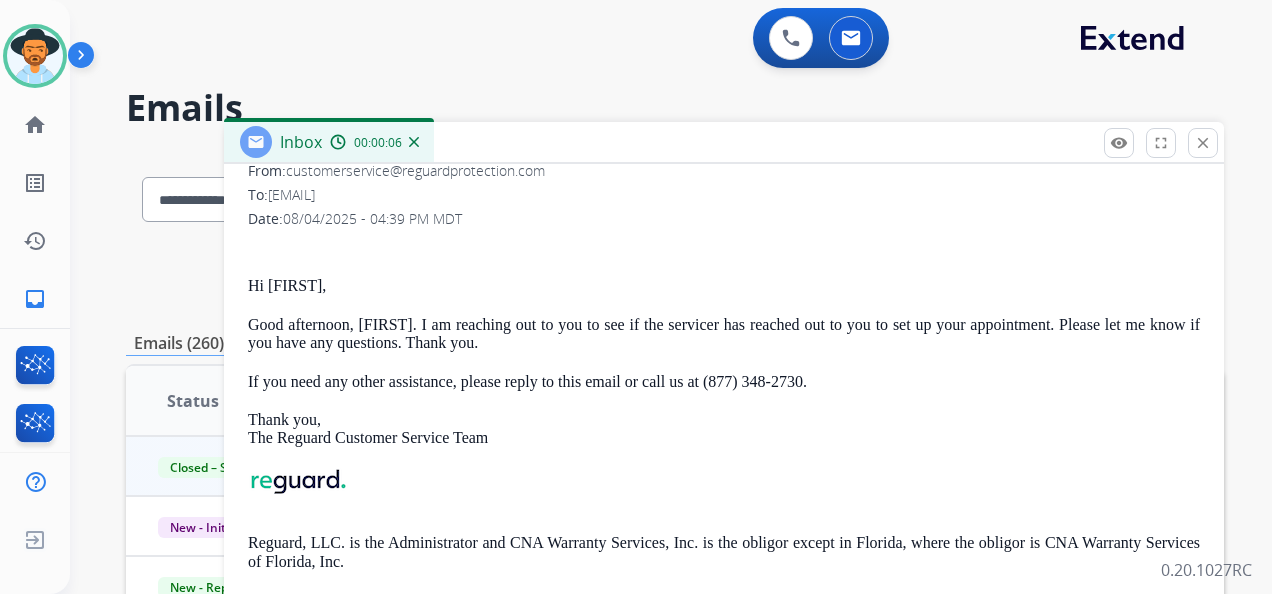 drag, startPoint x: 244, startPoint y: 314, endPoint x: 646, endPoint y: 343, distance: 403.04468 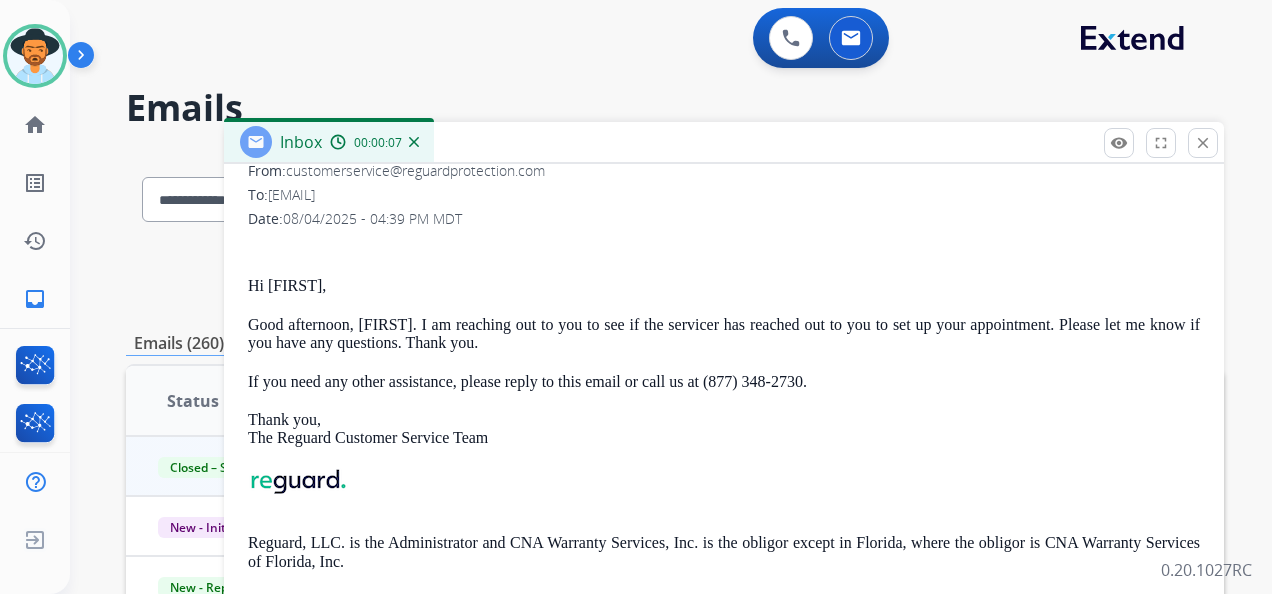 copy on "Good afternoon, Kimberly. I am reaching out to you to see if the servicer has reached out to you to set up your appointment. Please let me know if you have any questions. Thank you." 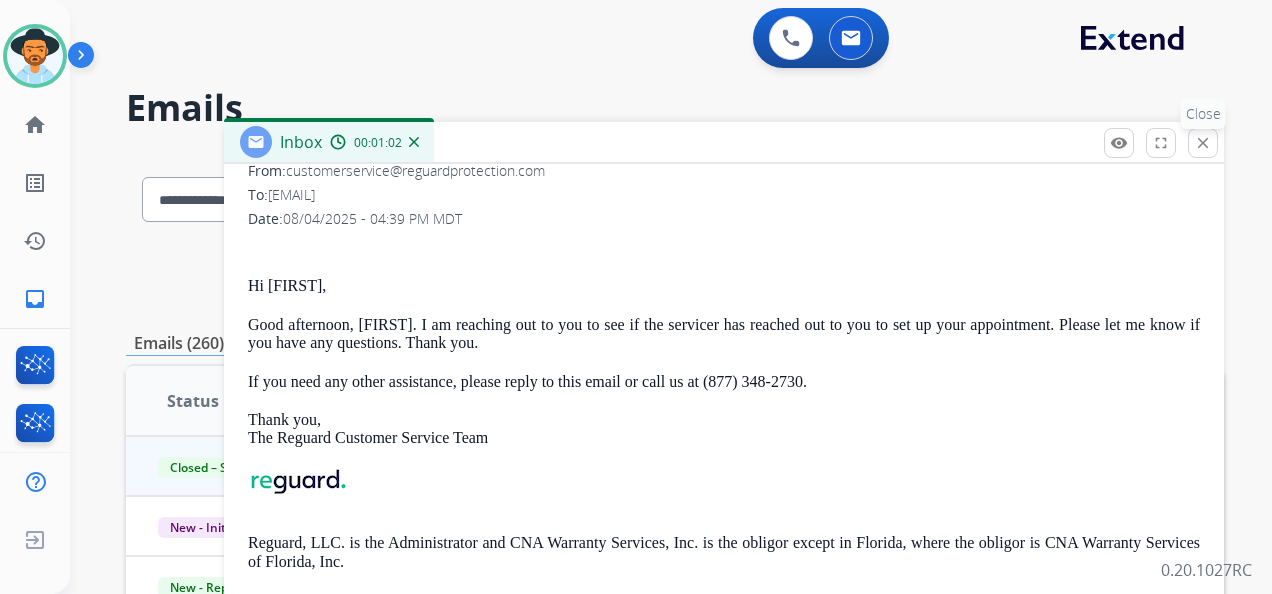 click on "close" at bounding box center (1203, 143) 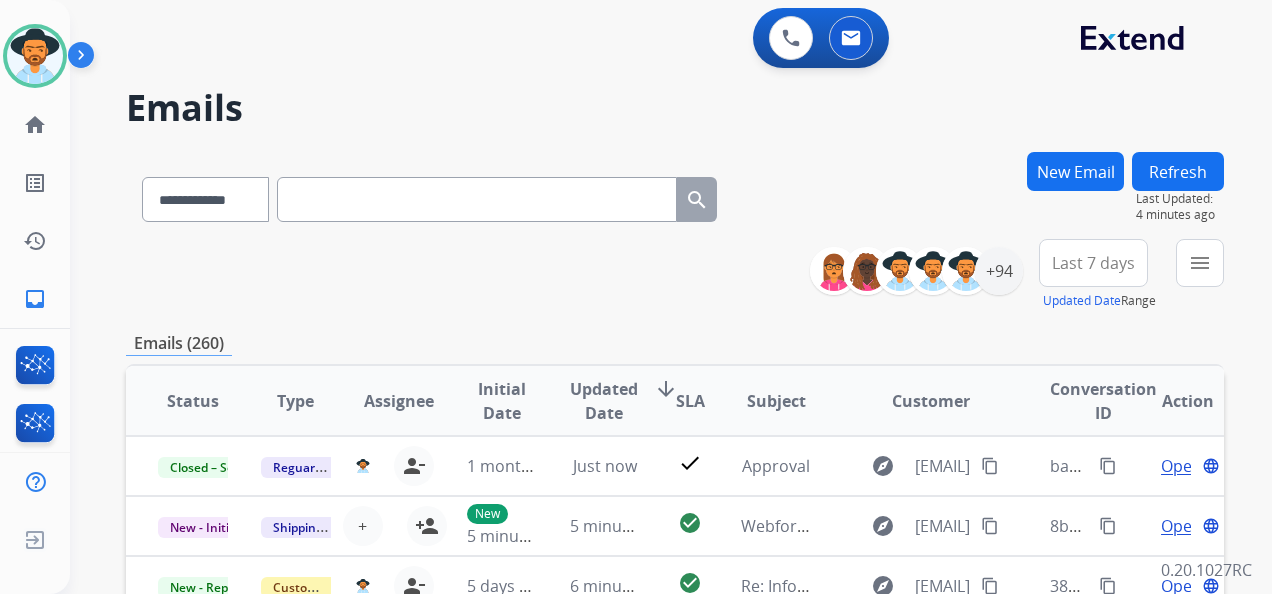 click at bounding box center (477, 199) 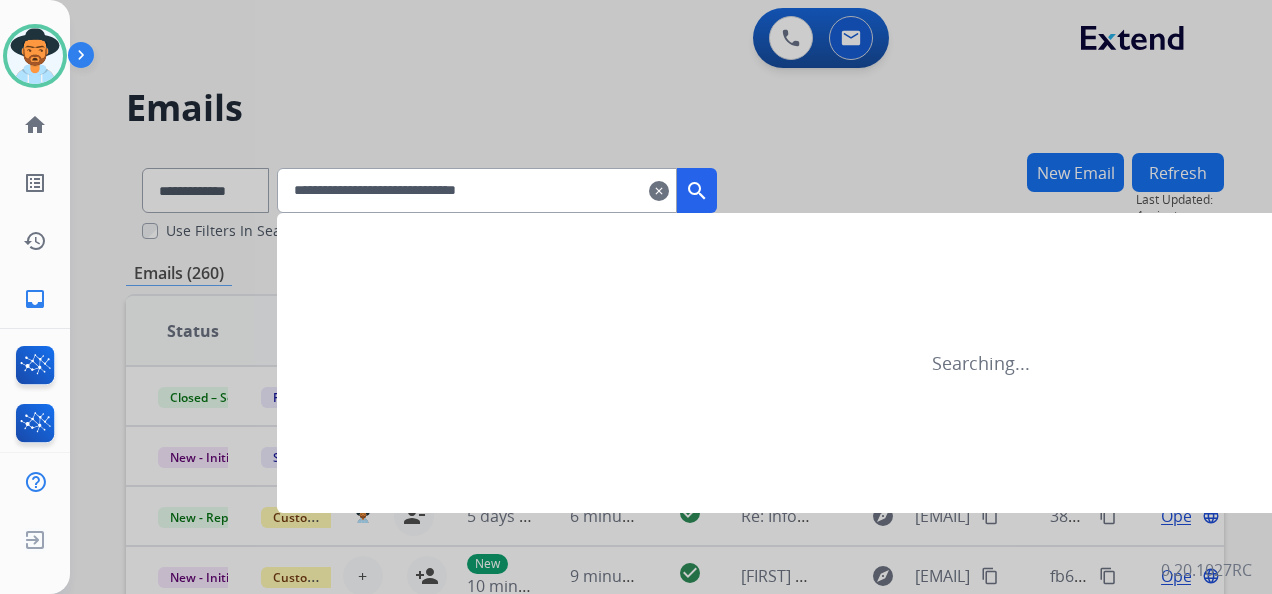 type on "**********" 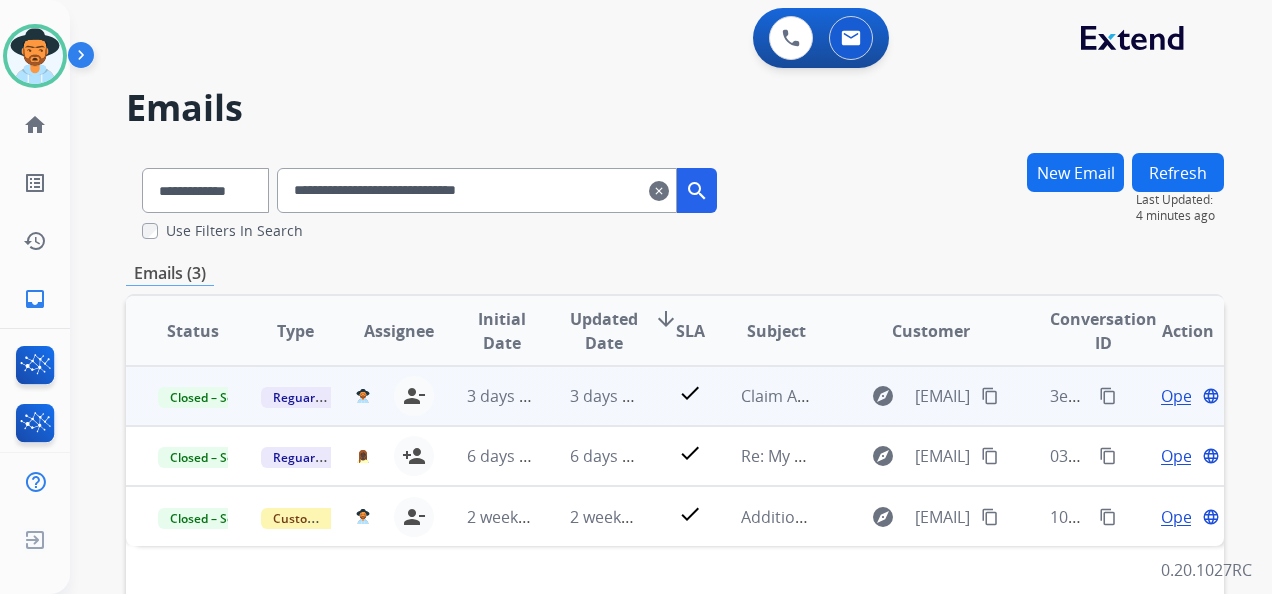 click on "Open" at bounding box center [1181, 396] 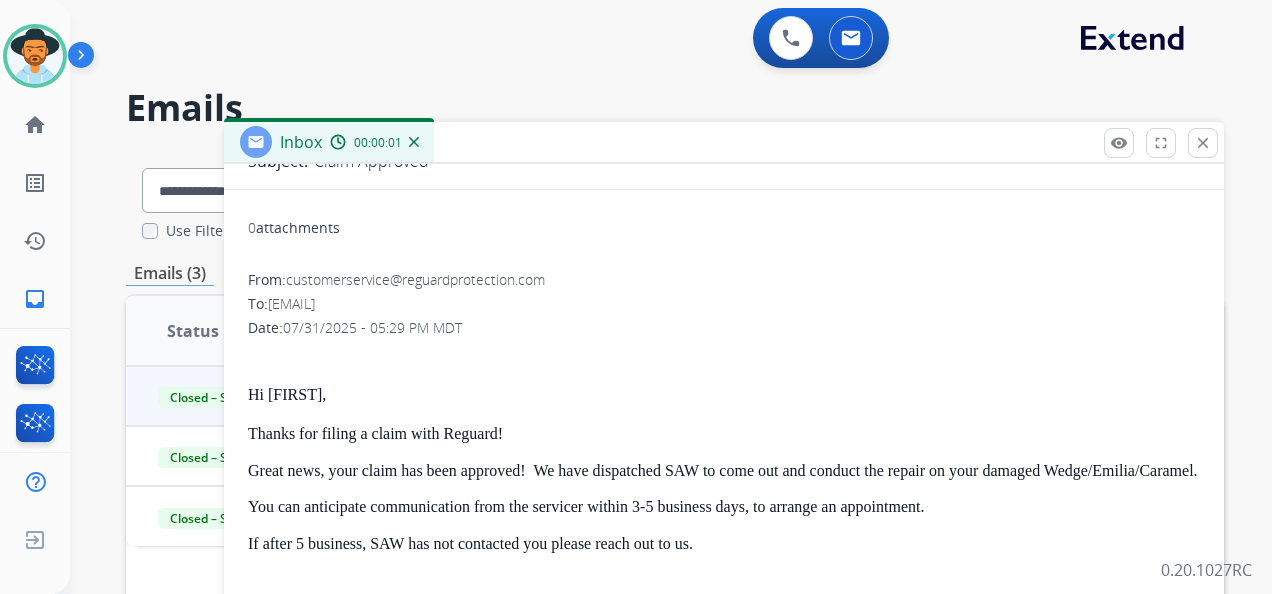 scroll, scrollTop: 208, scrollLeft: 0, axis: vertical 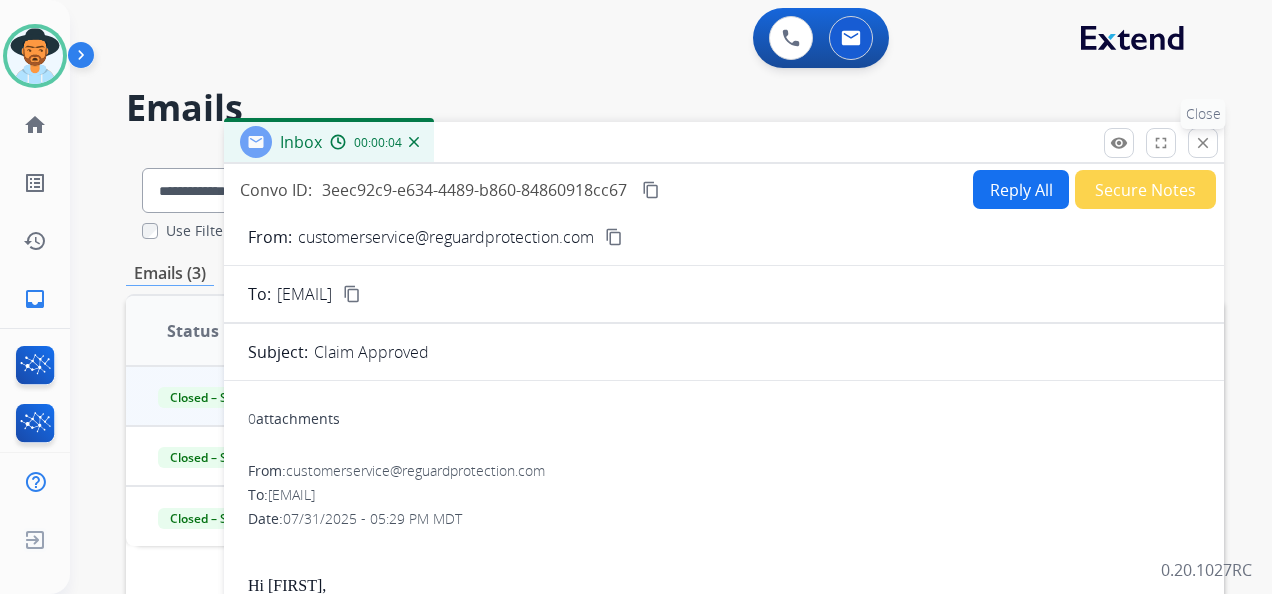 click on "close" at bounding box center (1203, 143) 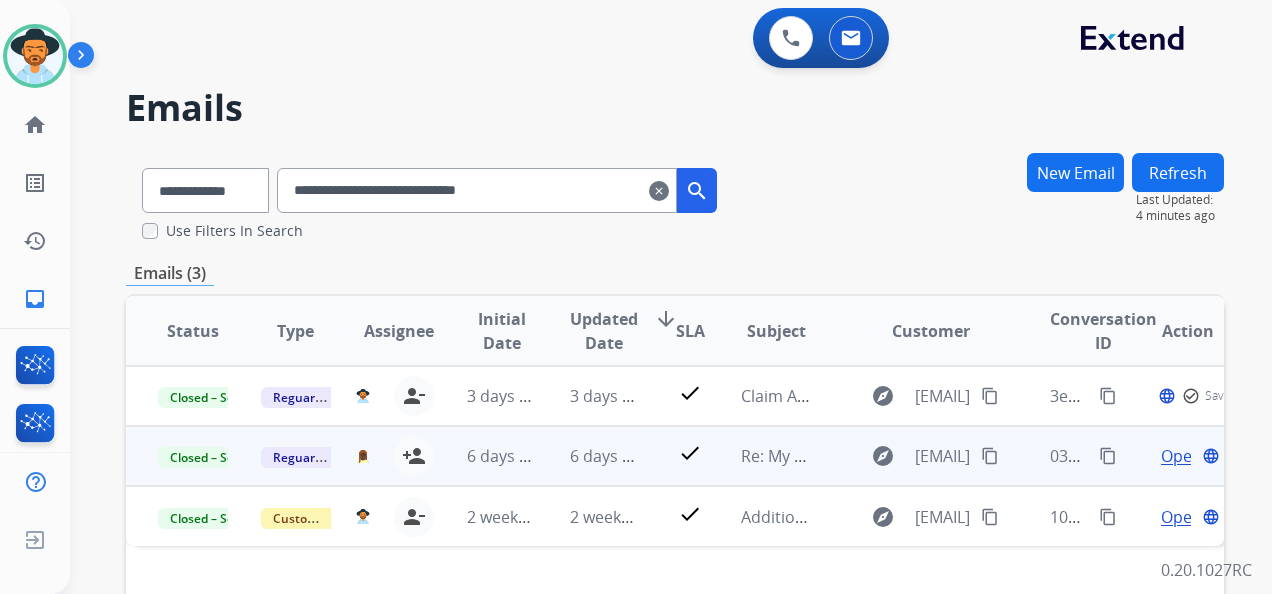 click on "Open language" at bounding box center (1188, 456) 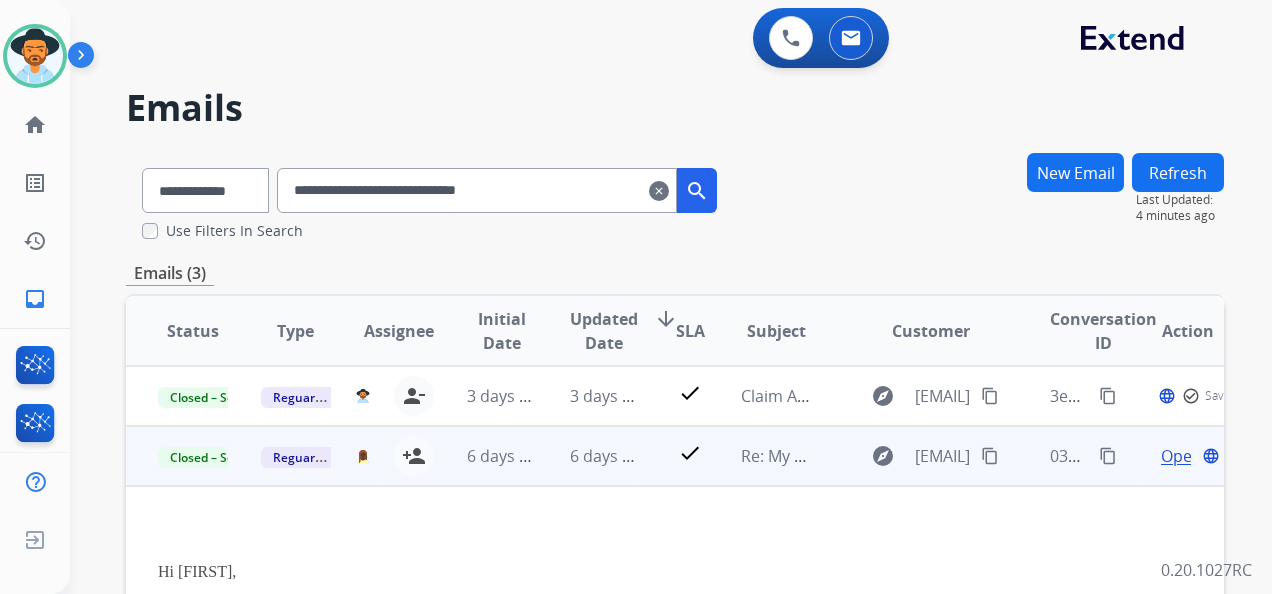scroll, scrollTop: 38, scrollLeft: 0, axis: vertical 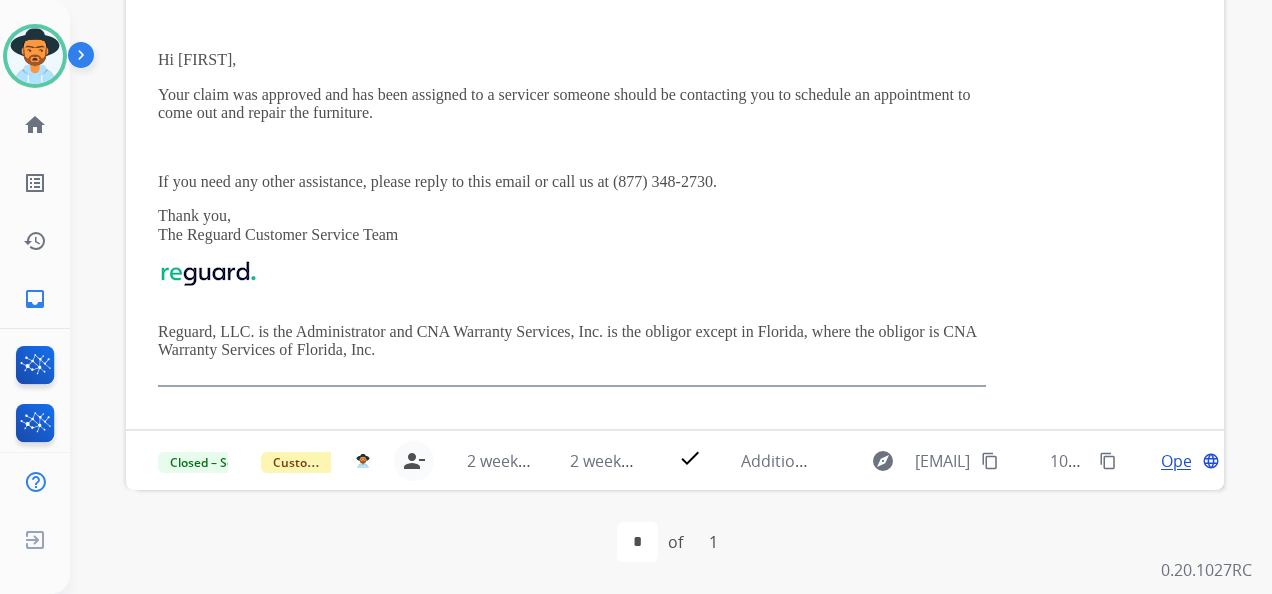 drag, startPoint x: 1176, startPoint y: 457, endPoint x: 1114, endPoint y: 450, distance: 62.39391 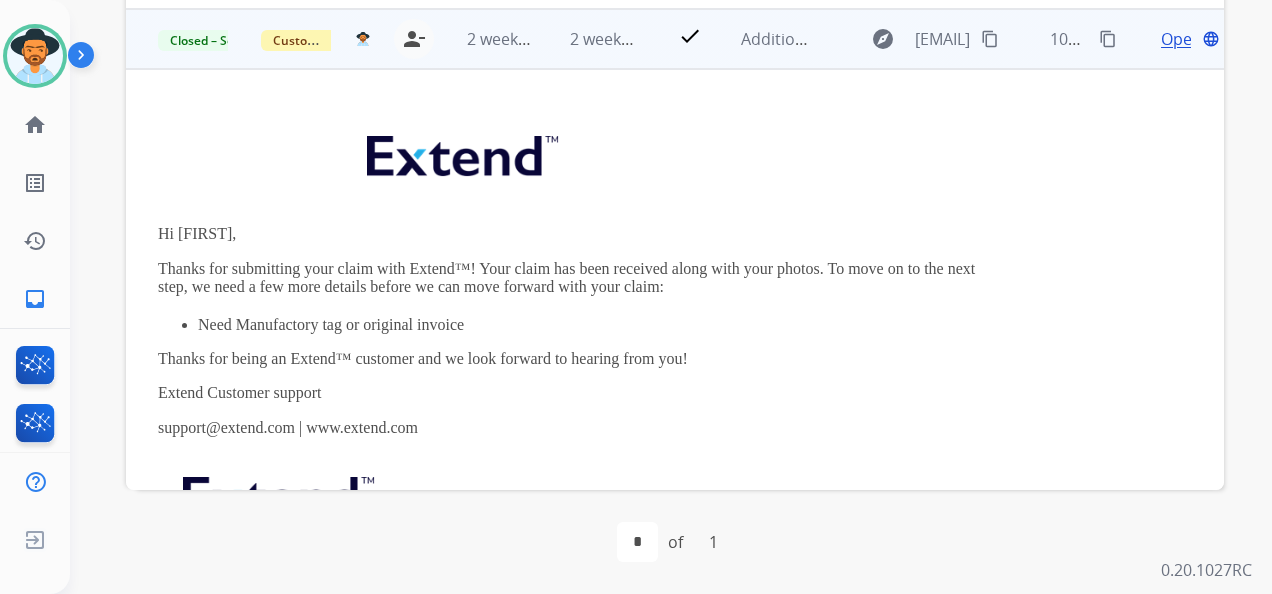 scroll, scrollTop: 0, scrollLeft: 0, axis: both 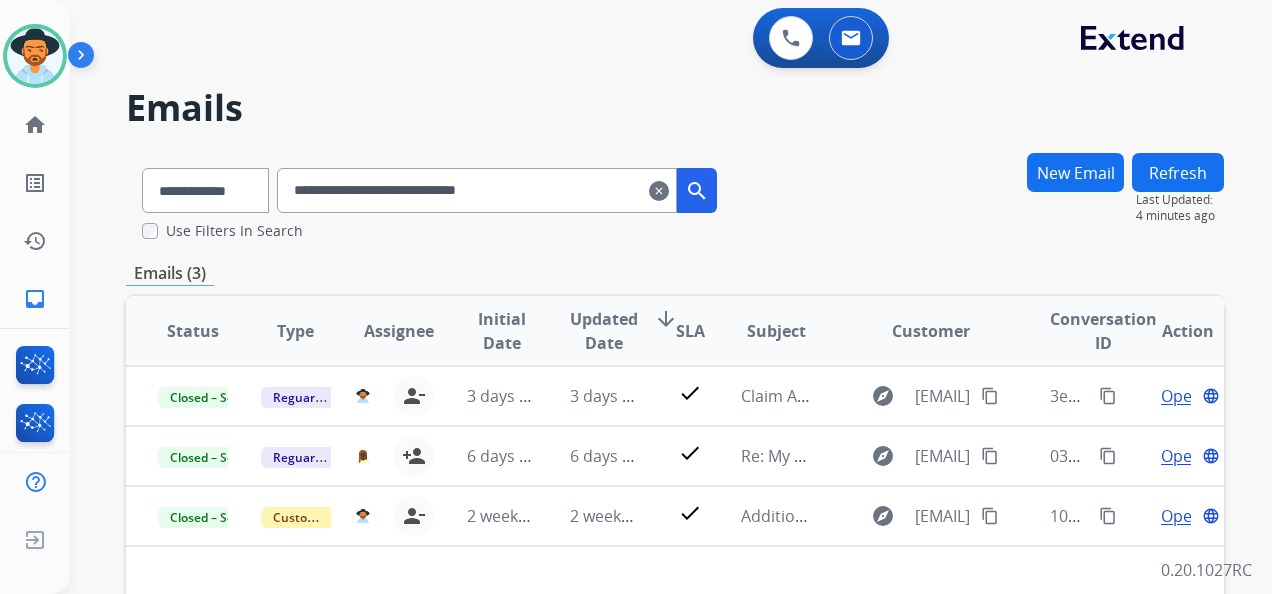 click on "clear" at bounding box center (659, 191) 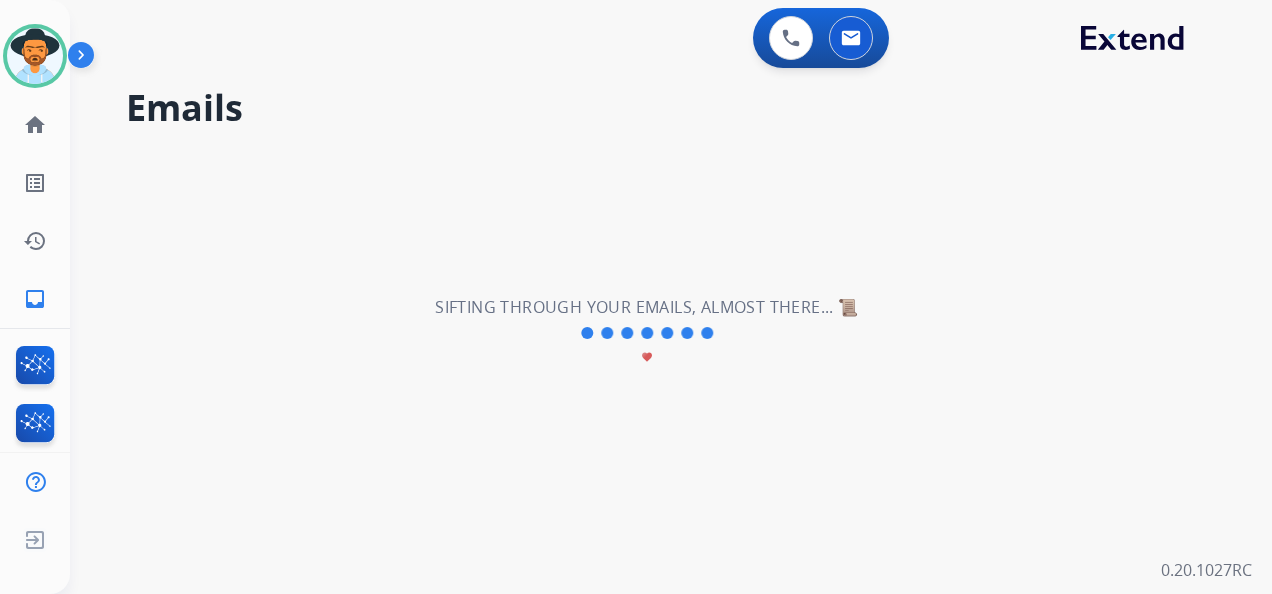 type 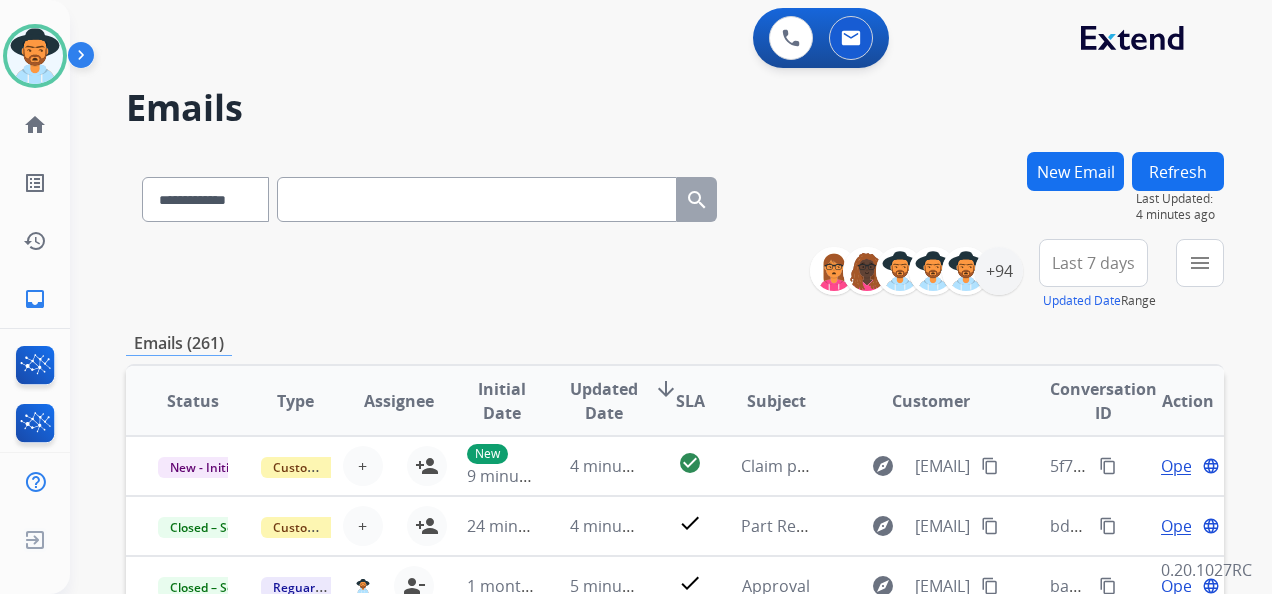 click on "New Email" at bounding box center (1075, 171) 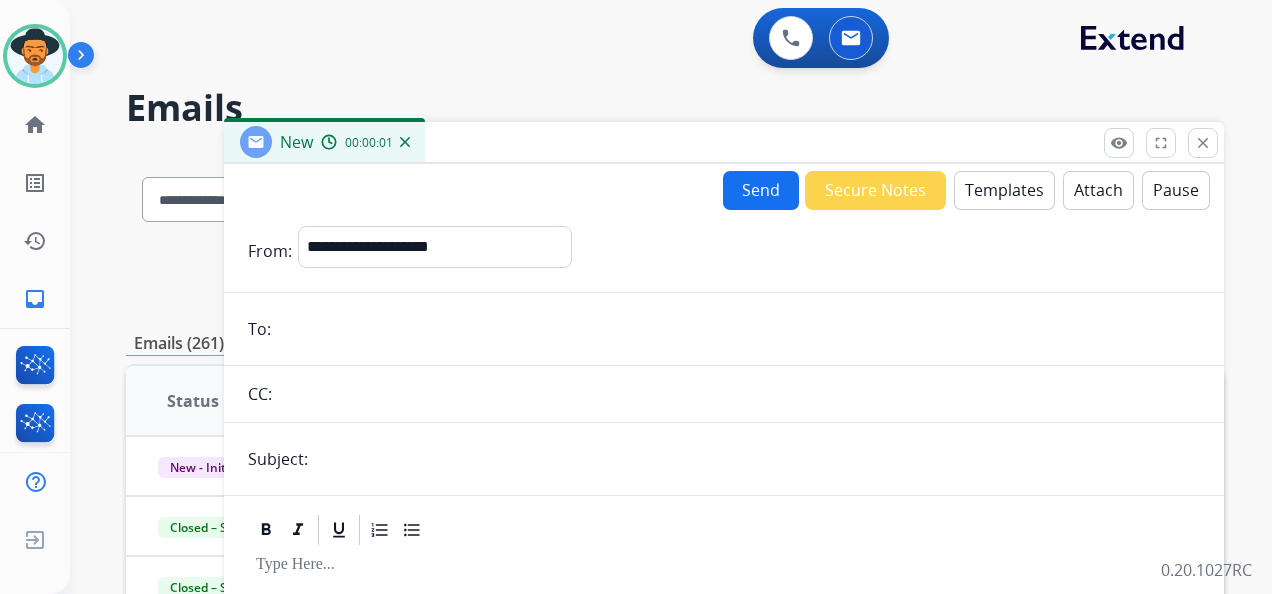 click at bounding box center (738, 329) 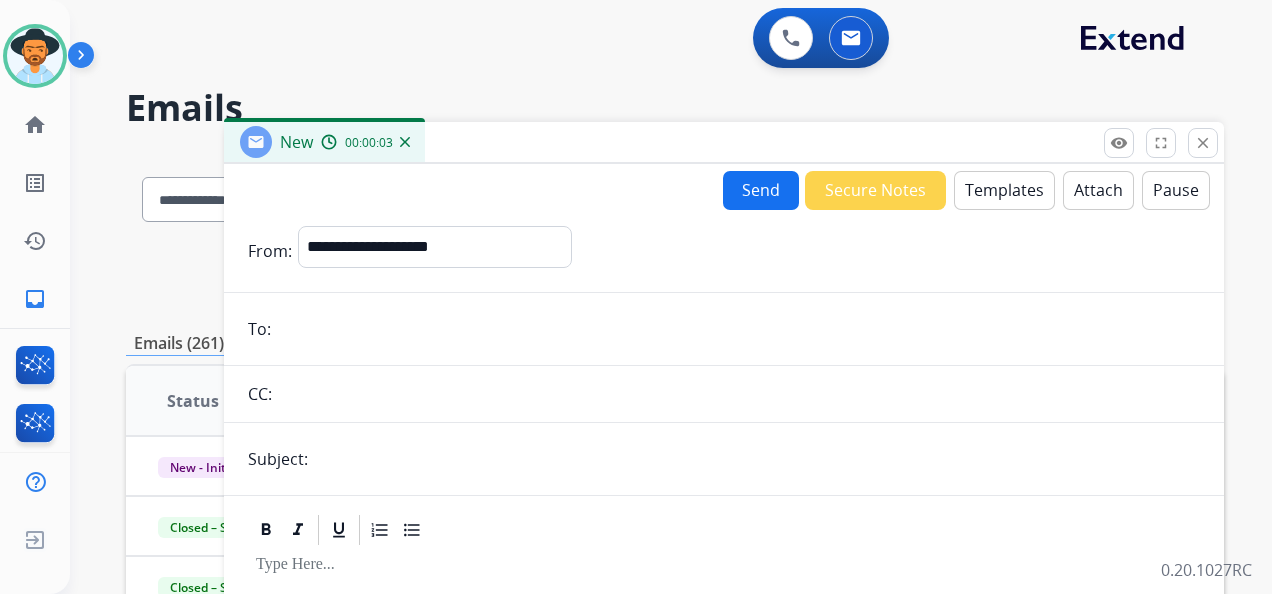 paste on "**********" 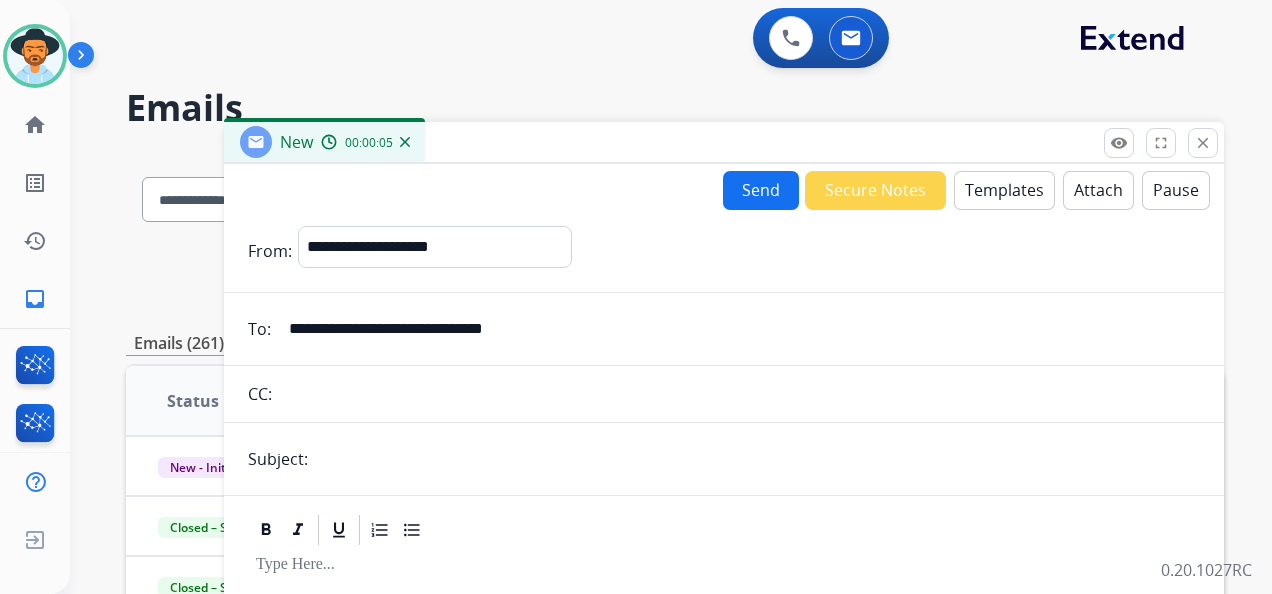 type on "**********" 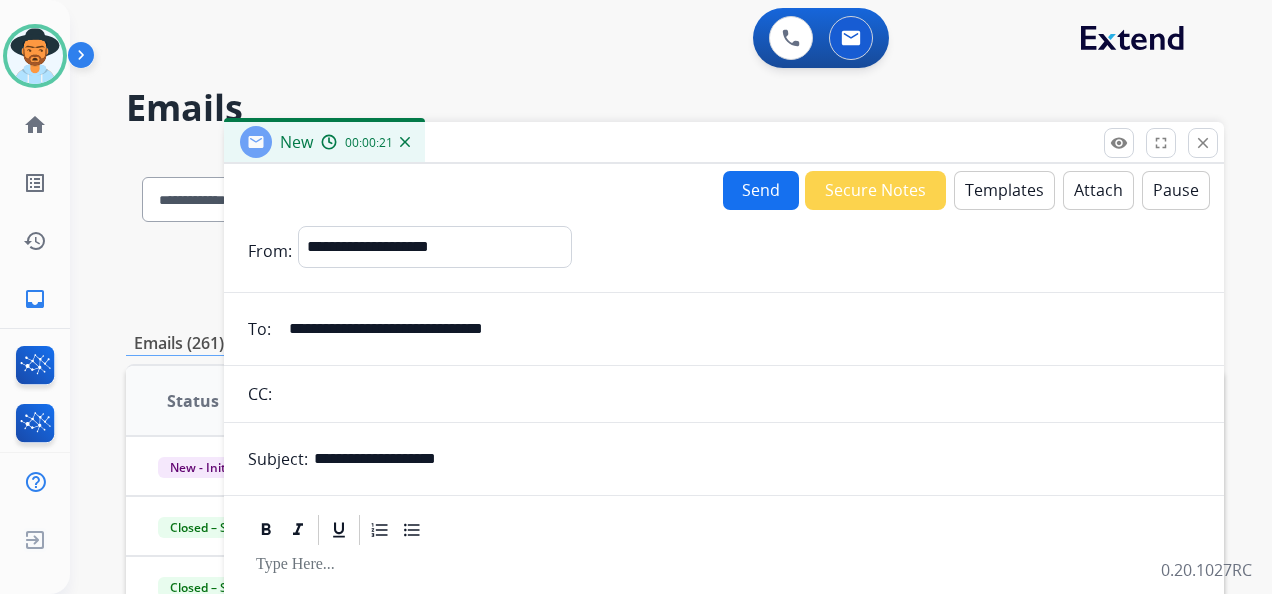 type on "**********" 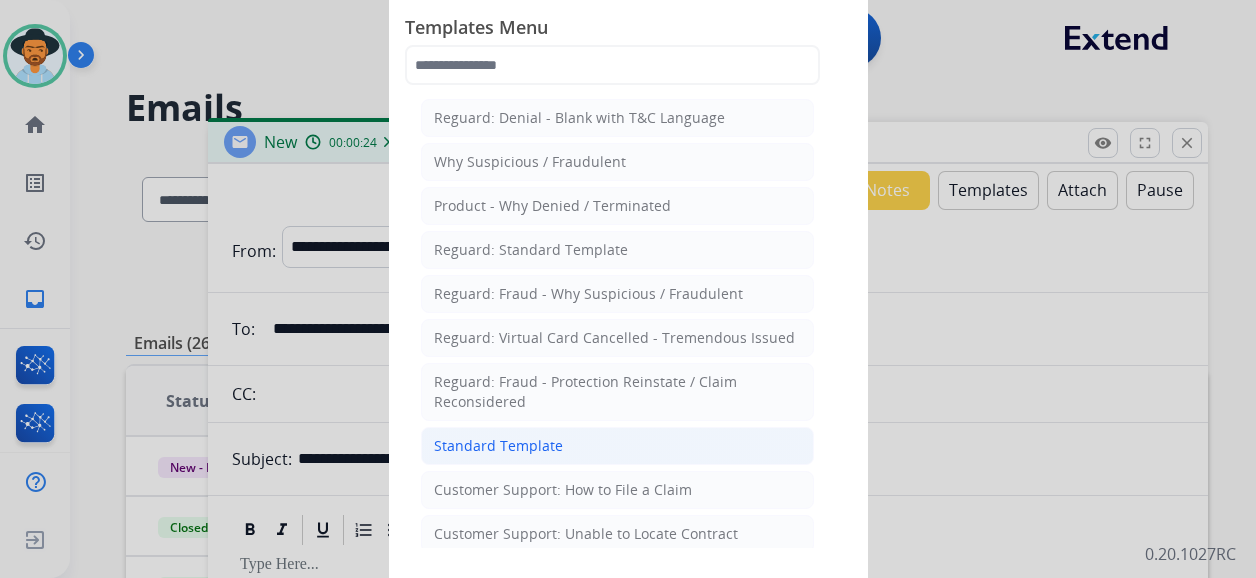 click on "Standard Template" 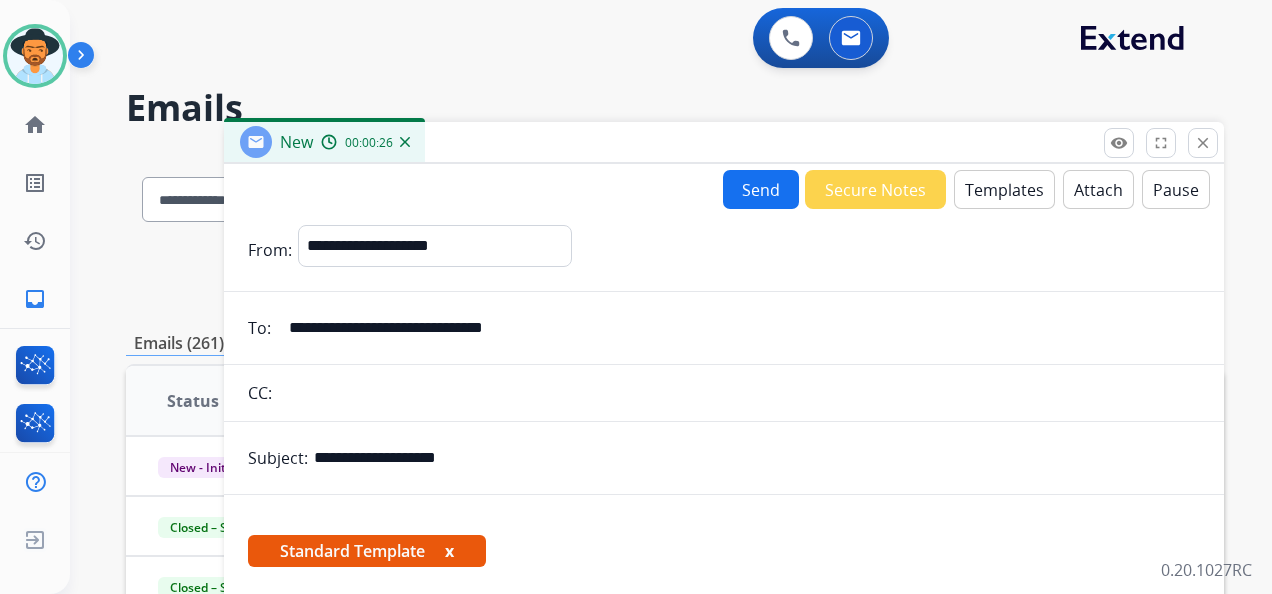 scroll, scrollTop: 0, scrollLeft: 0, axis: both 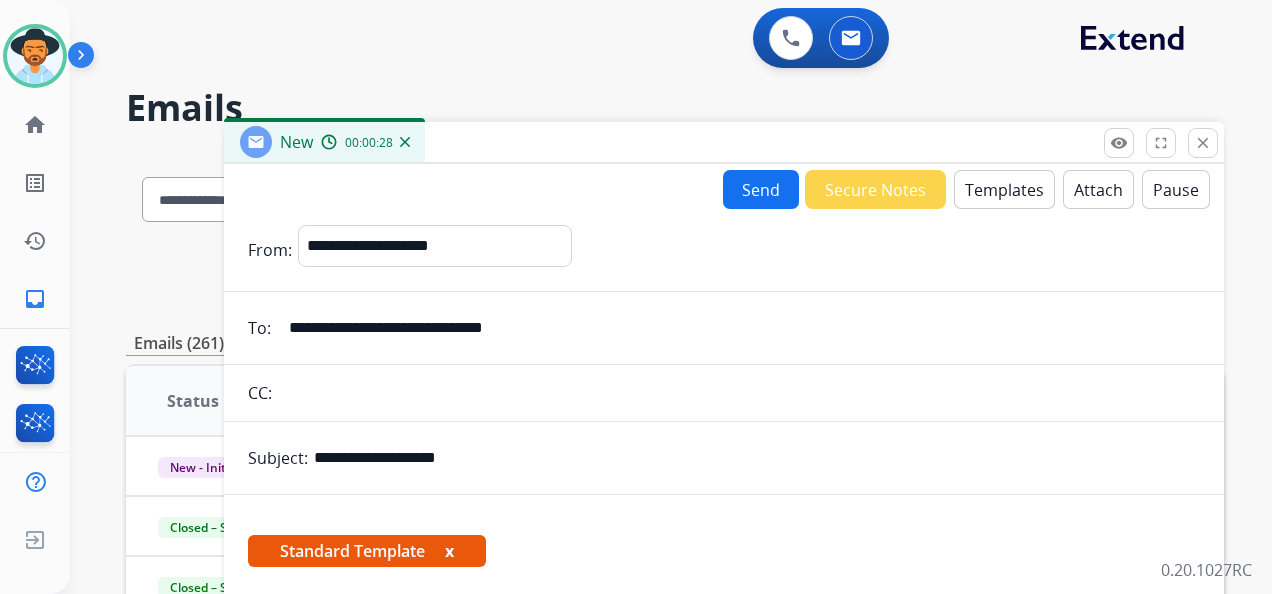 click on "Standard Template   x" at bounding box center (367, 551) 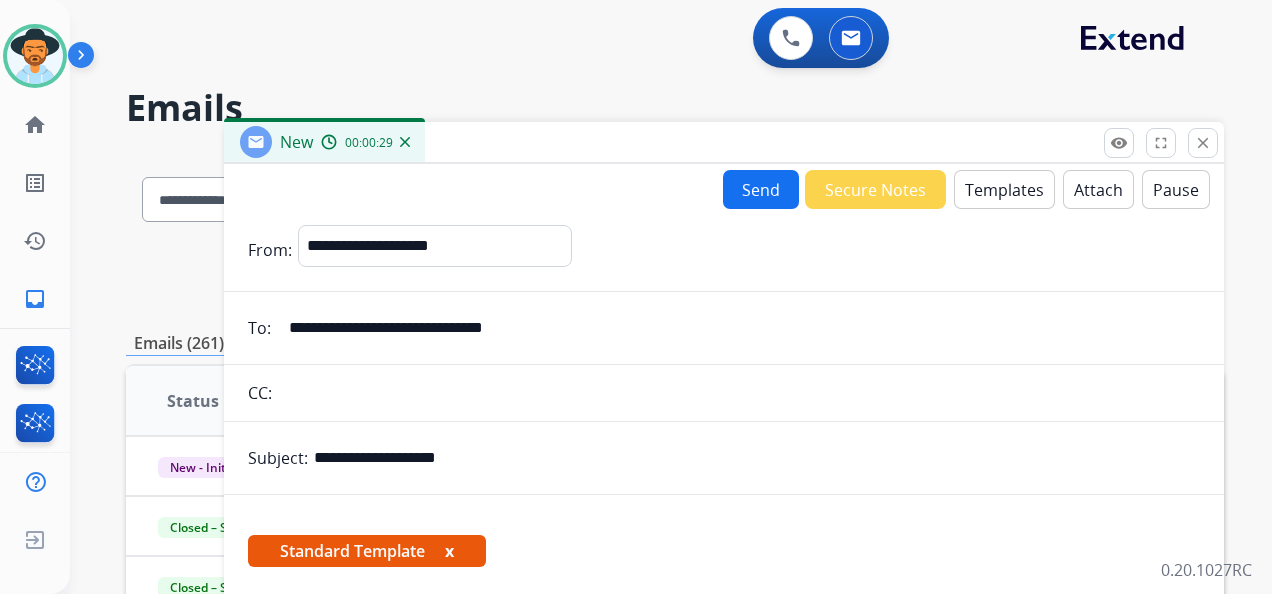 click on "x" at bounding box center (449, 551) 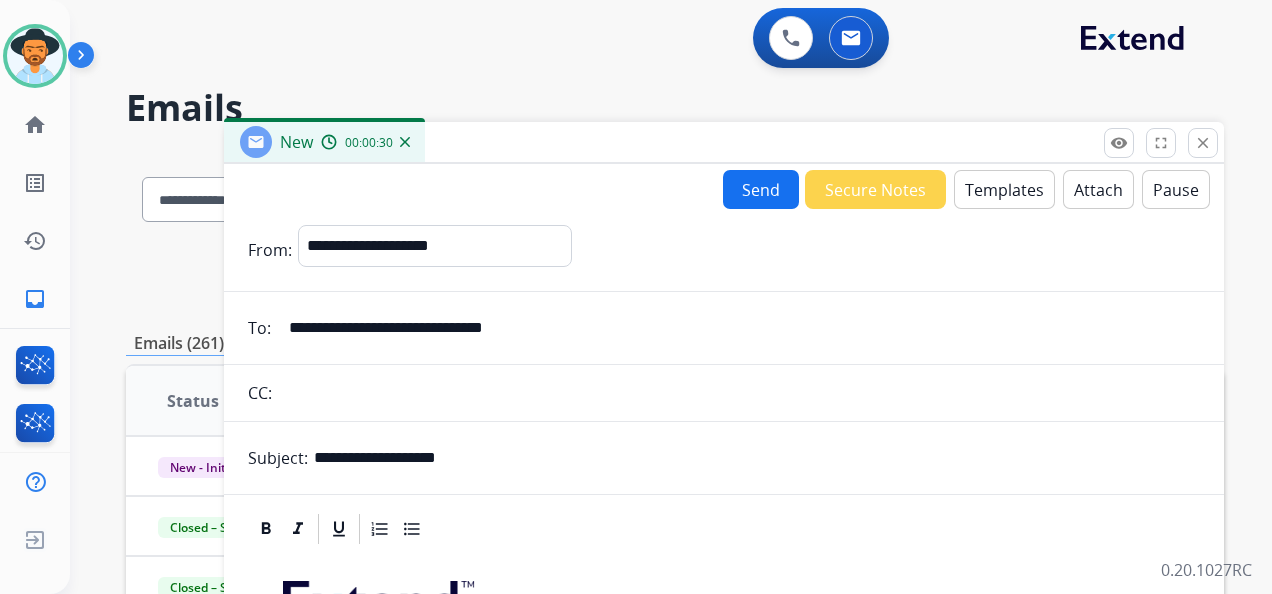 click on "Templates" at bounding box center (1004, 189) 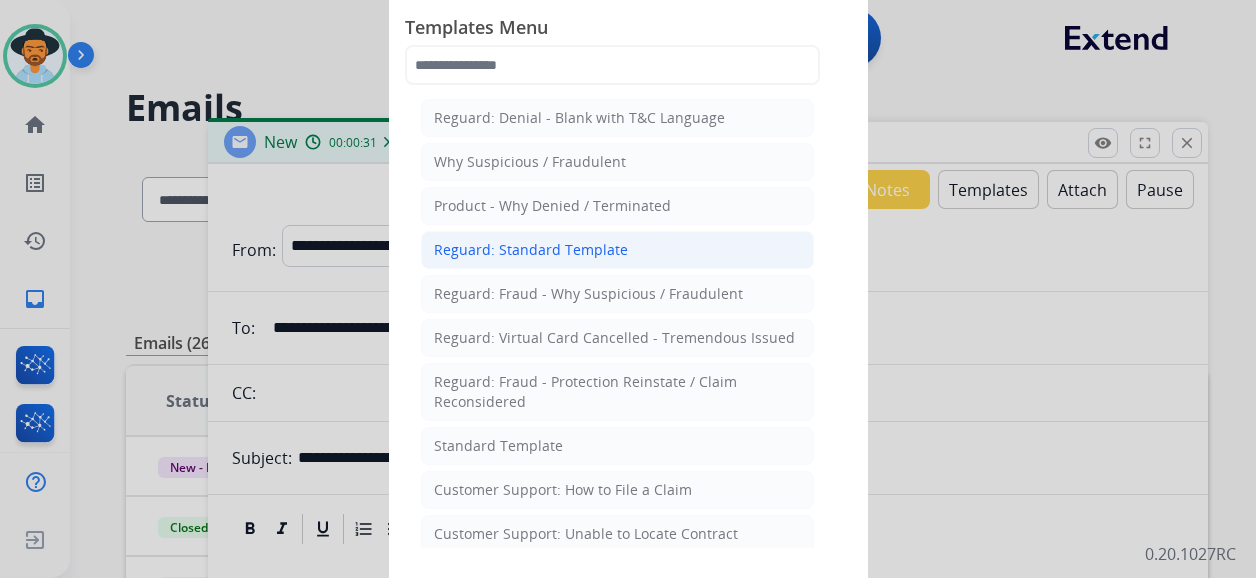 click on "Reguard: Standard Template" 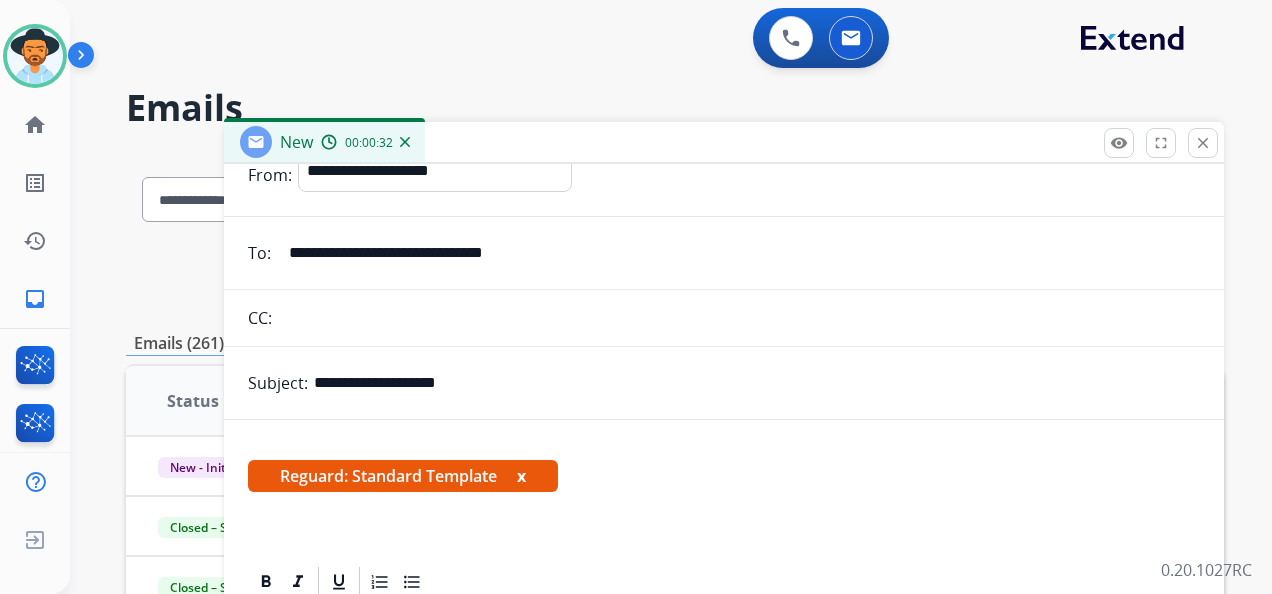 scroll, scrollTop: 168, scrollLeft: 0, axis: vertical 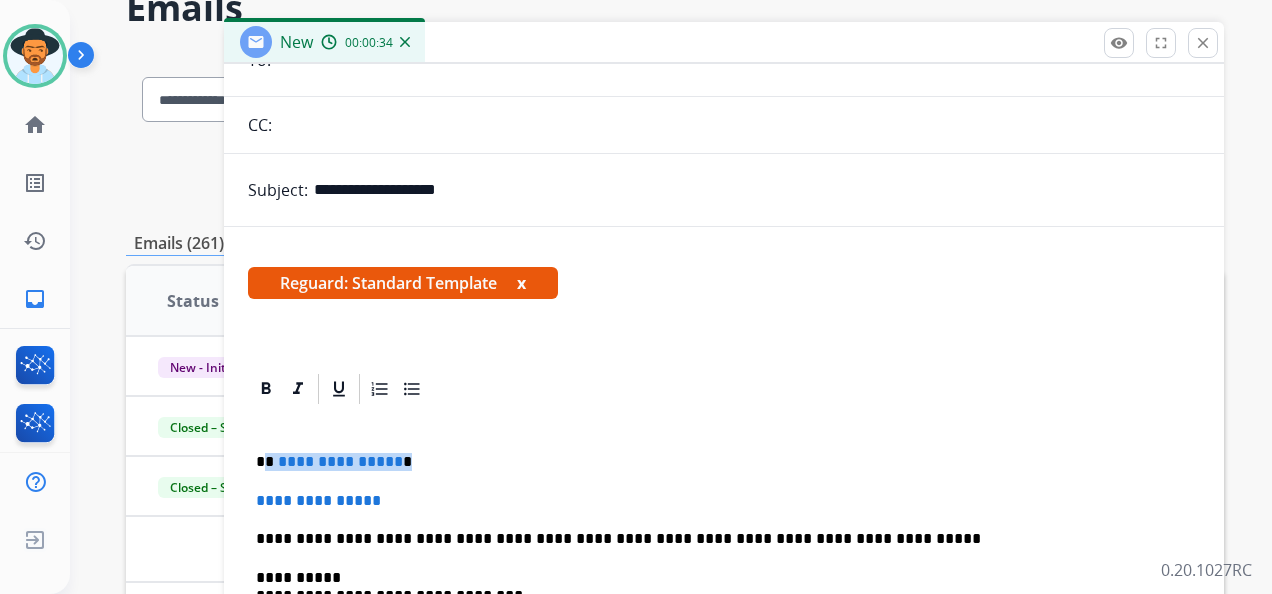 drag, startPoint x: 412, startPoint y: 469, endPoint x: 270, endPoint y: 462, distance: 142.17242 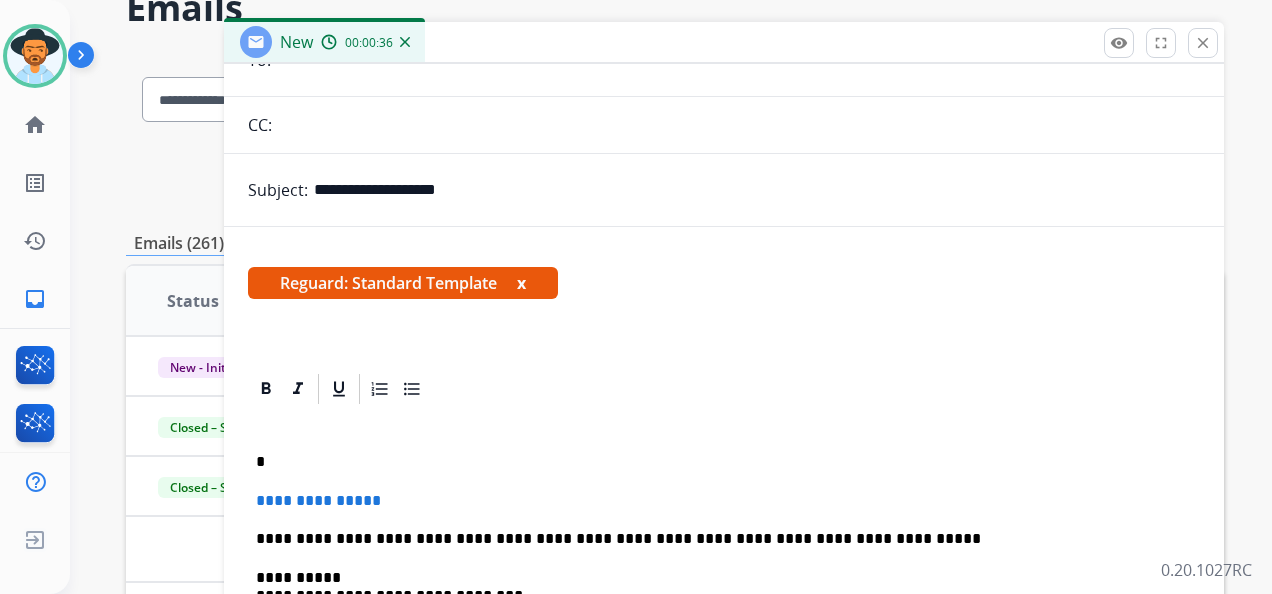 type 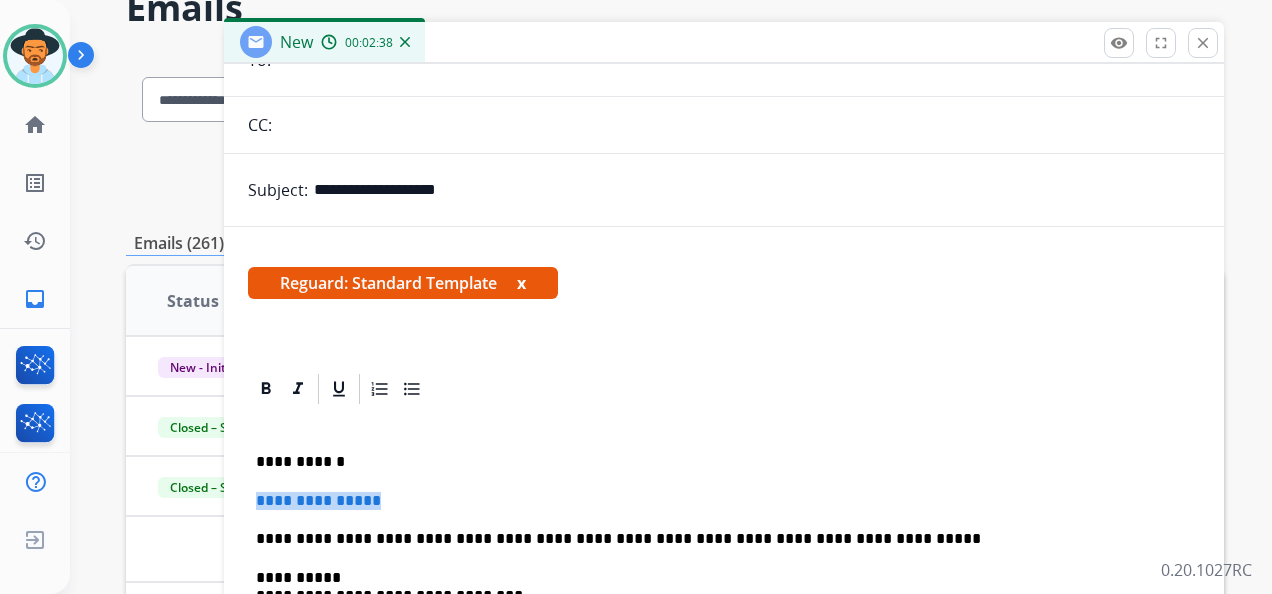 drag, startPoint x: 413, startPoint y: 502, endPoint x: 267, endPoint y: 498, distance: 146.05478 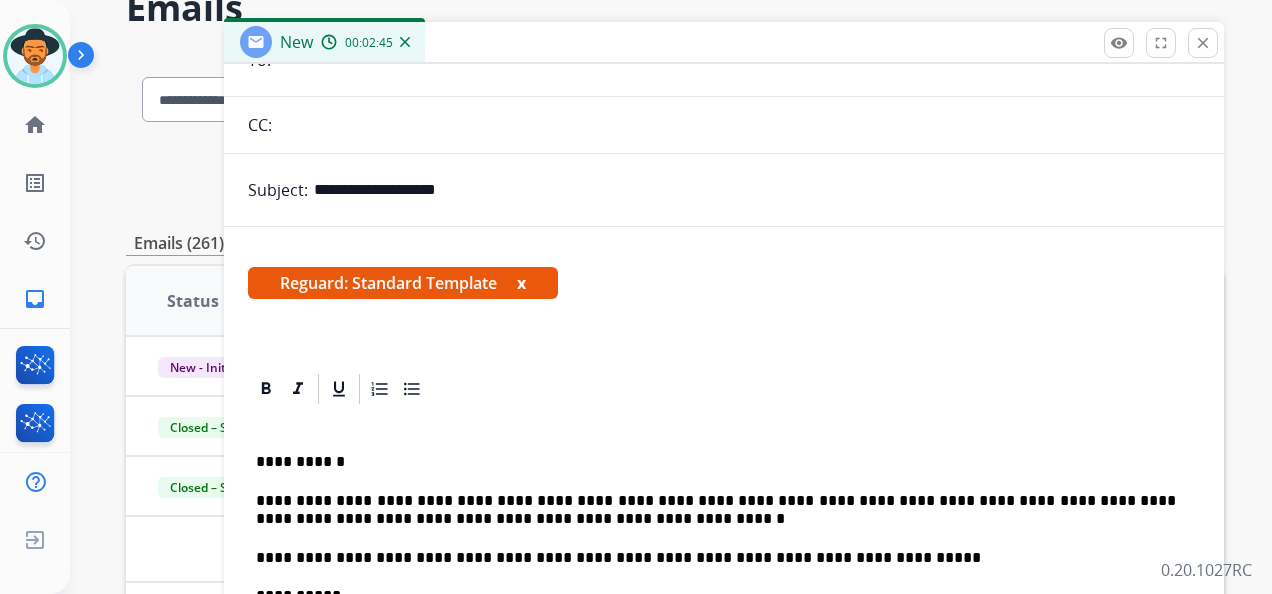 click on "**********" at bounding box center [716, 510] 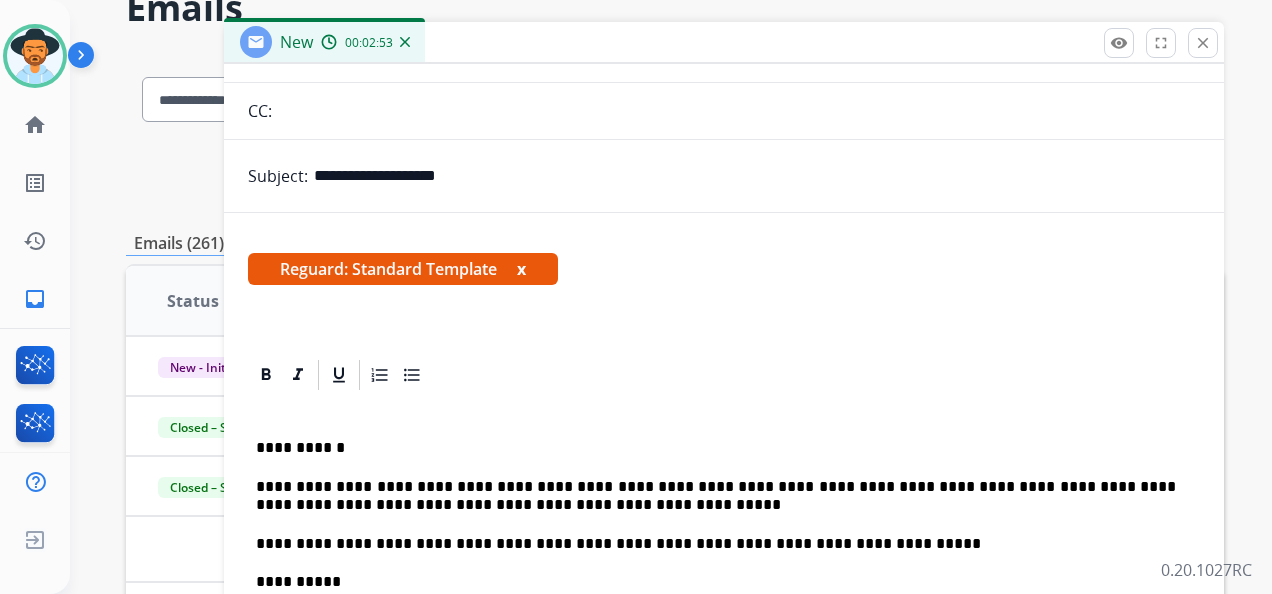 scroll, scrollTop: 186, scrollLeft: 0, axis: vertical 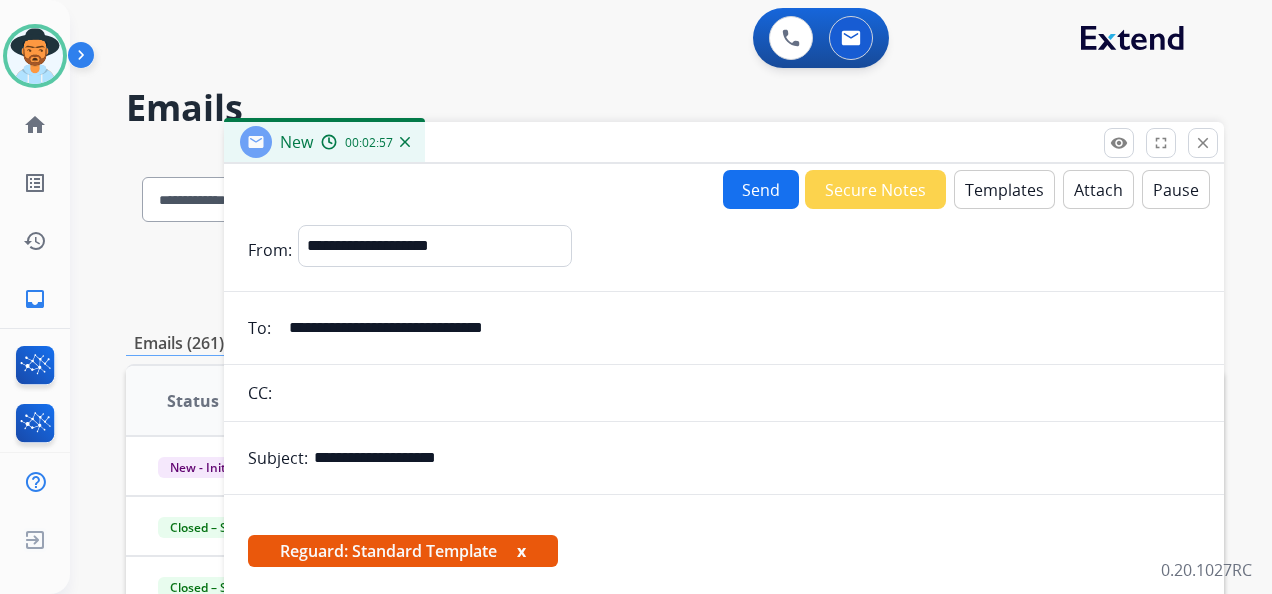 click on "Send" at bounding box center [761, 189] 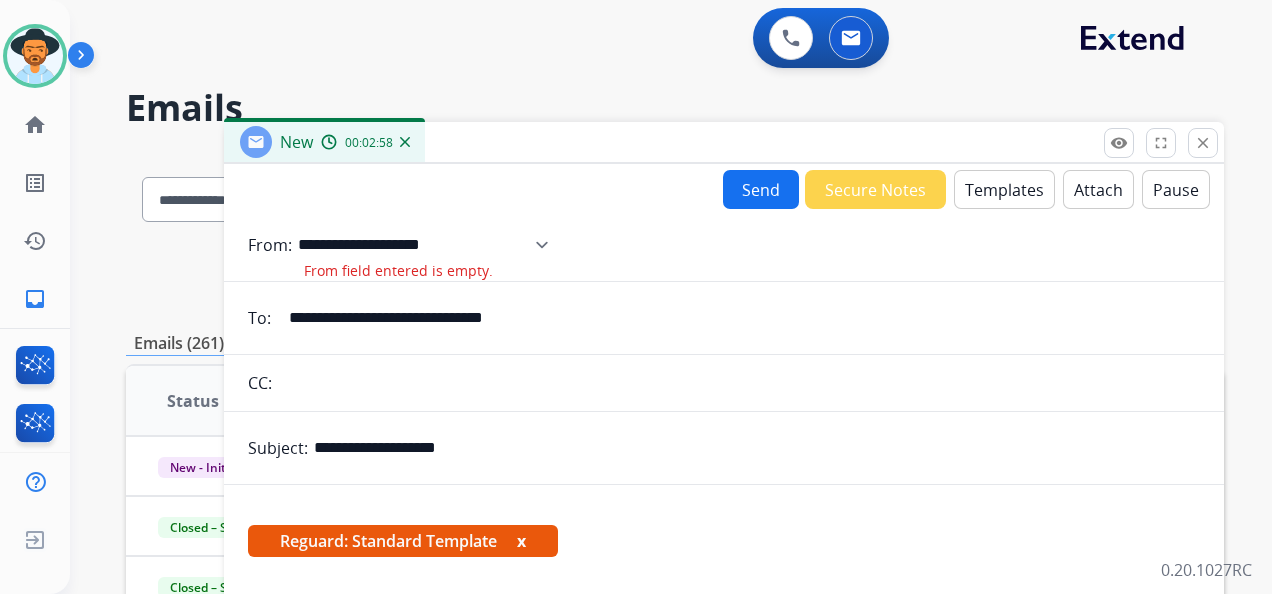 click on "**********" at bounding box center [430, 245] 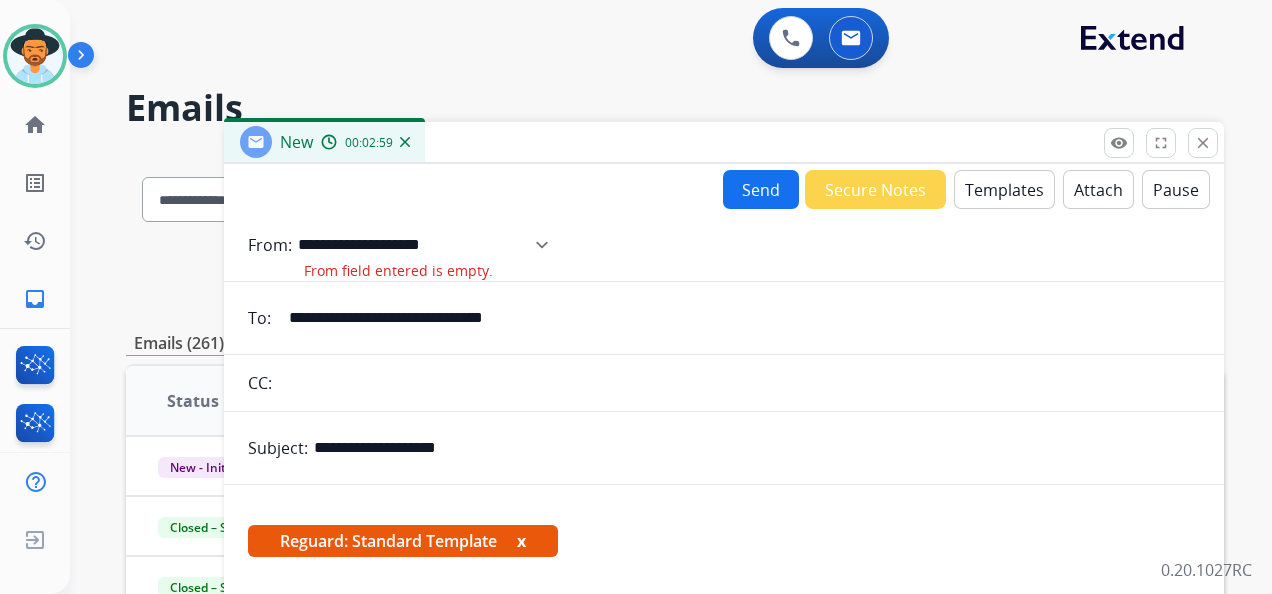 select on "**********" 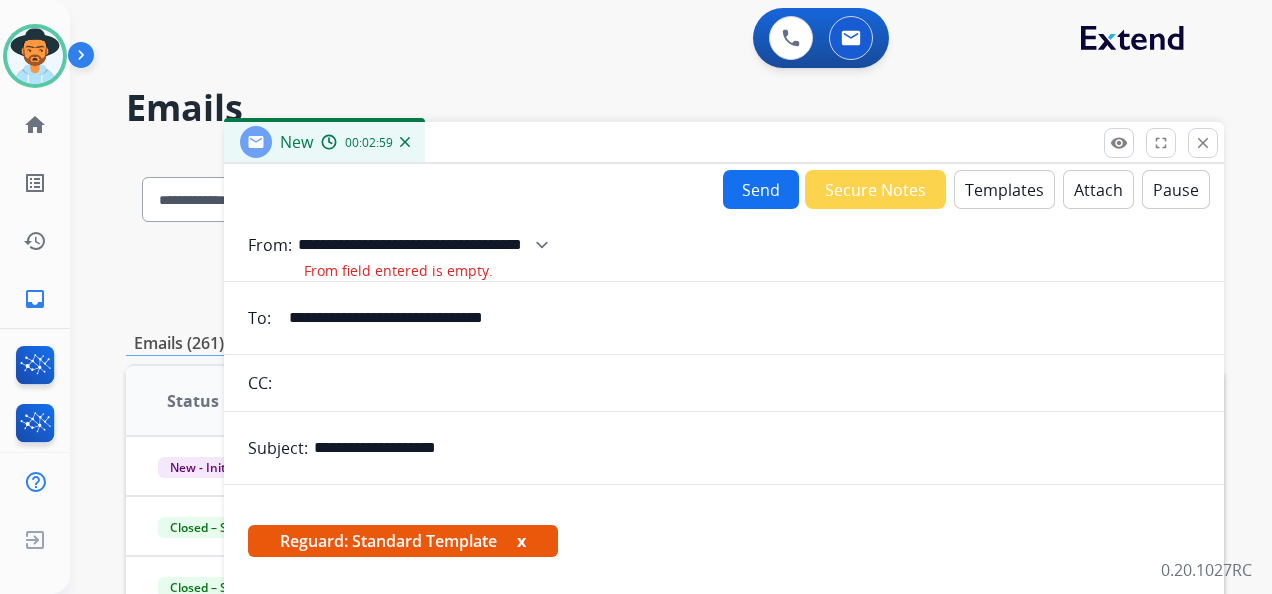 click on "**********" at bounding box center (430, 245) 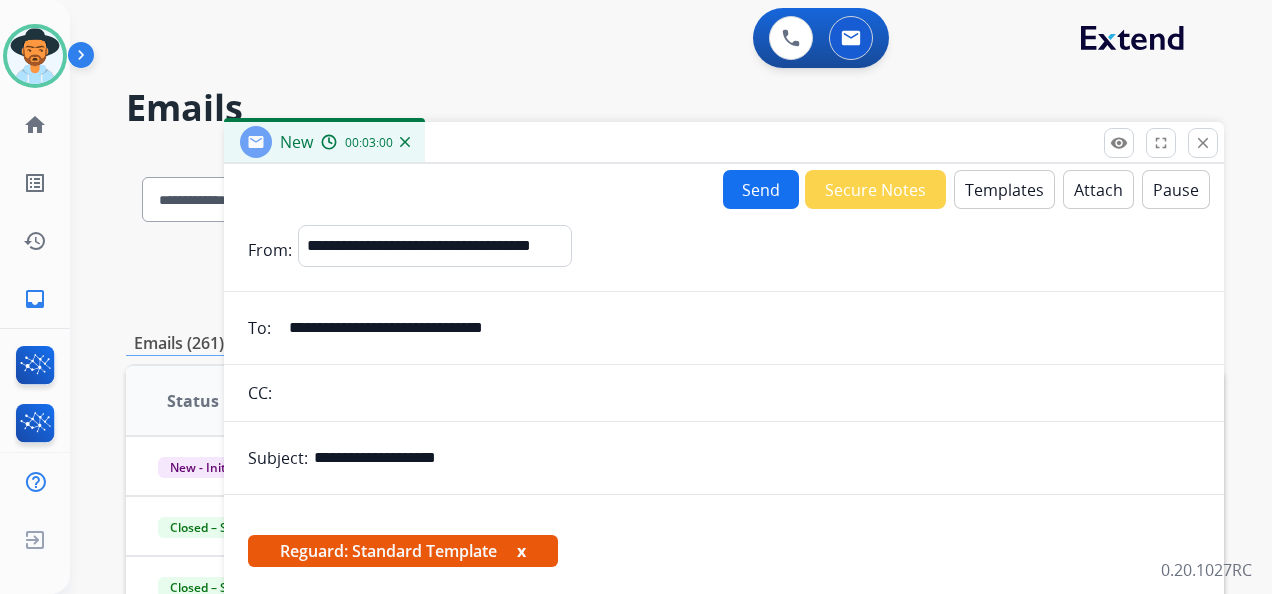 click on "Send" at bounding box center [761, 189] 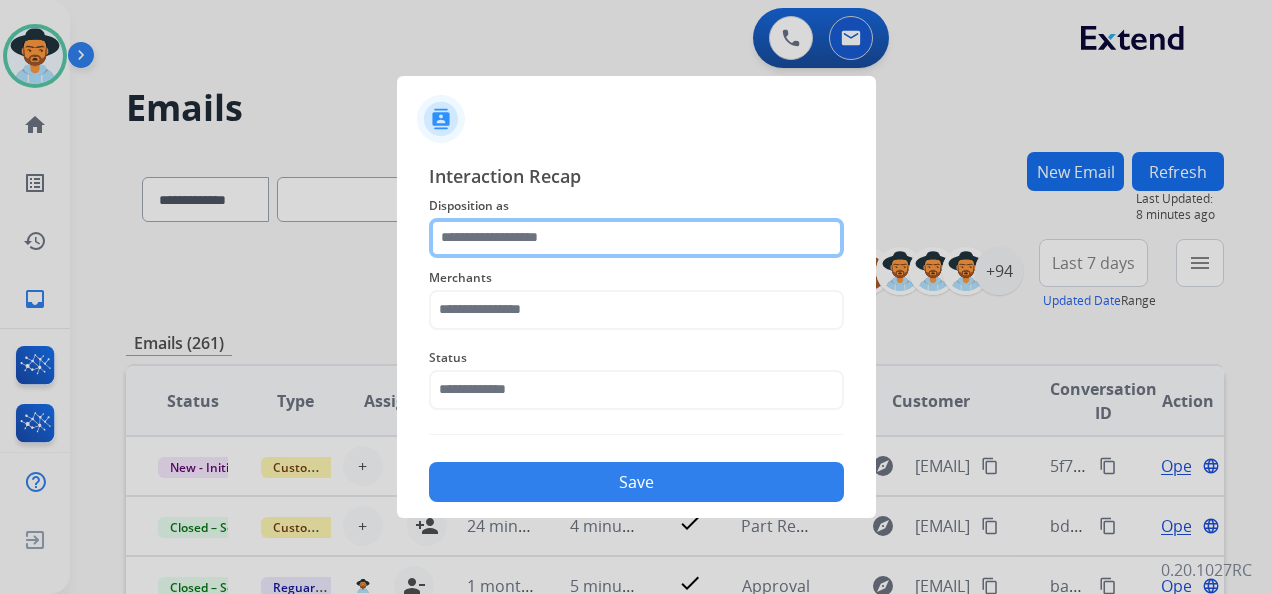 click 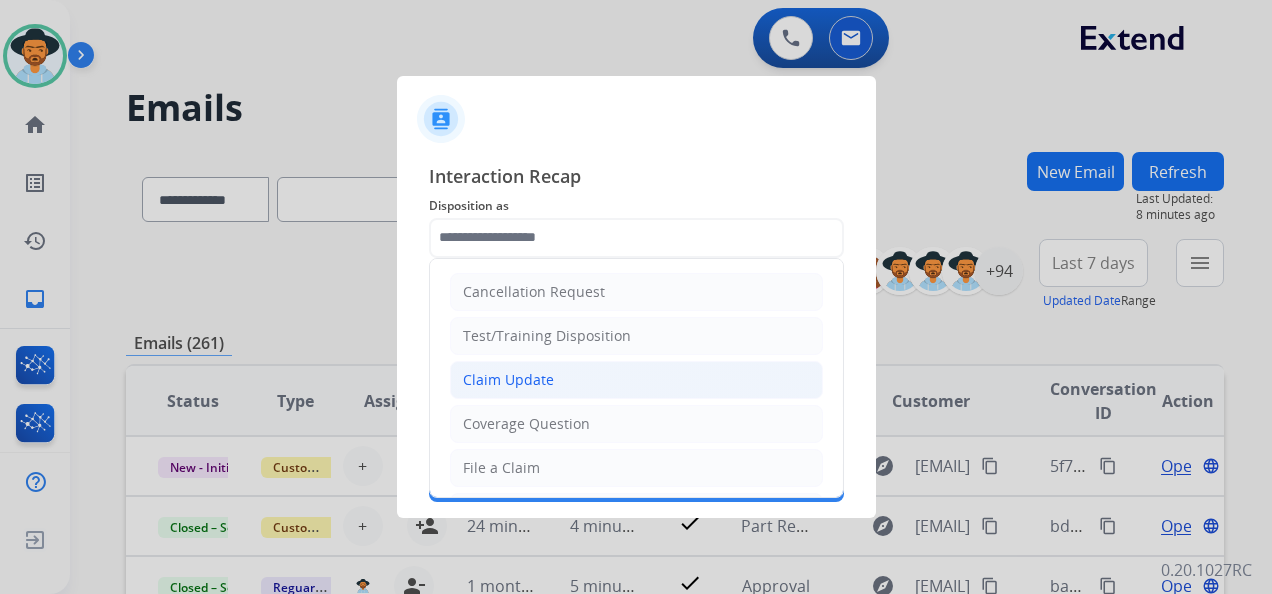 click on "Claim Update" 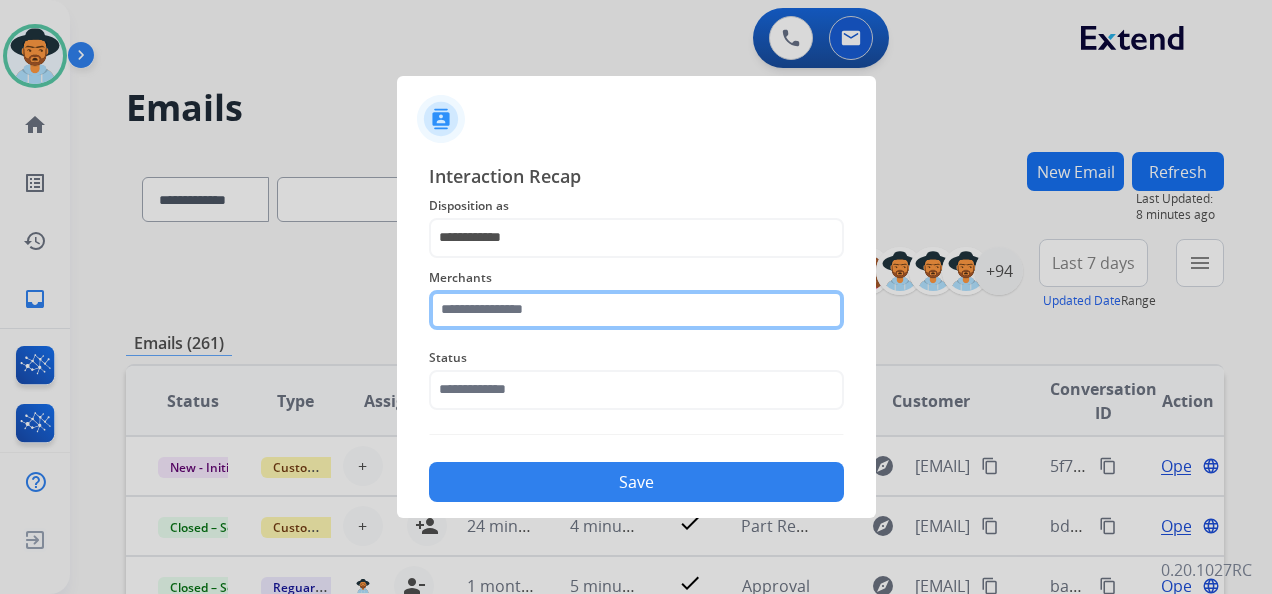 click 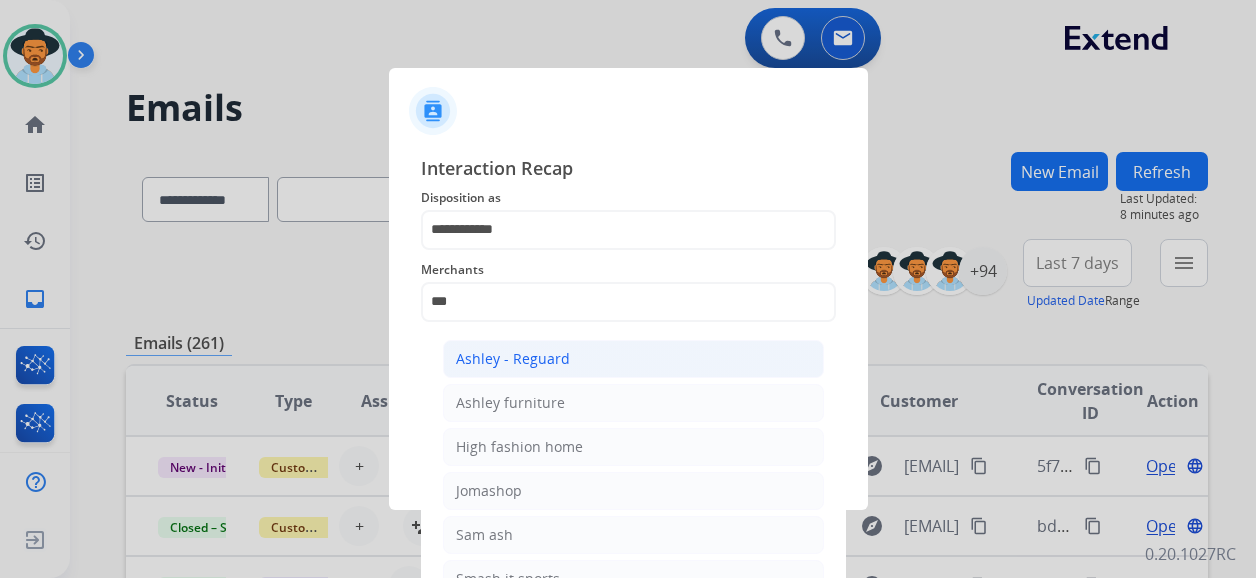 click on "Ashley - Reguard" 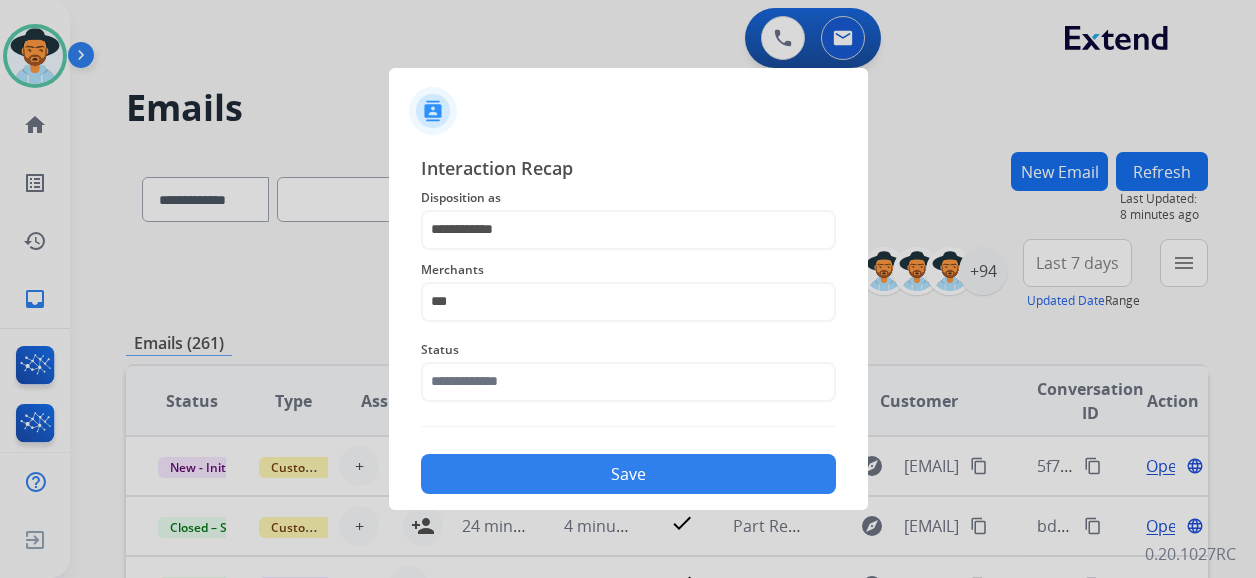 type on "**********" 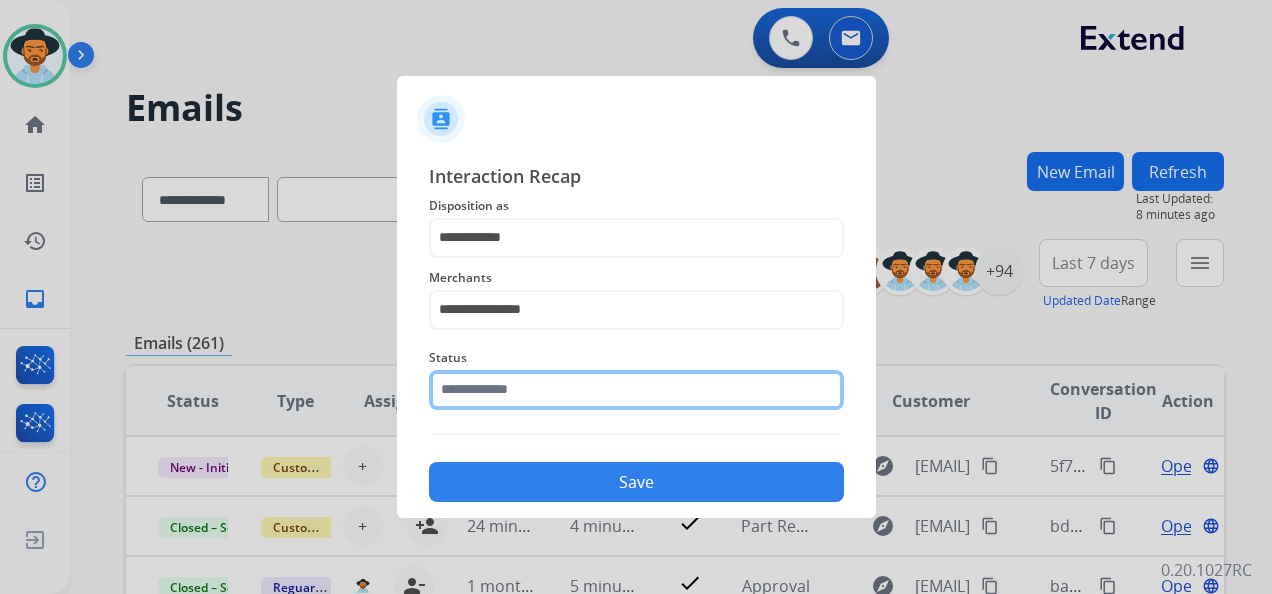 click 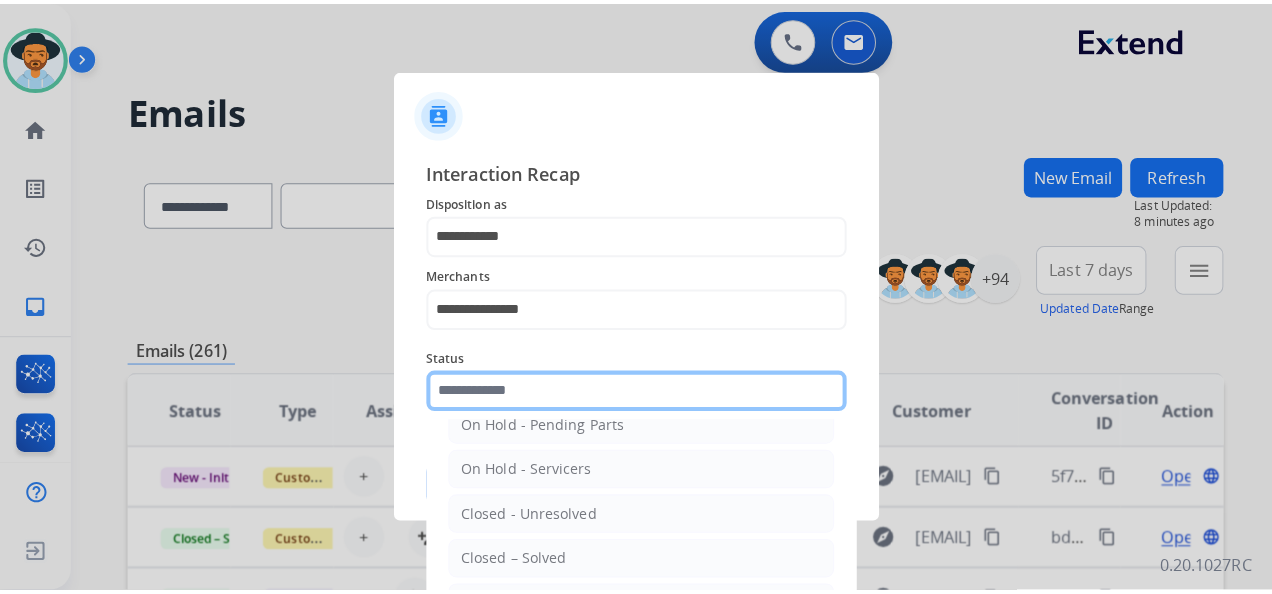 scroll, scrollTop: 114, scrollLeft: 0, axis: vertical 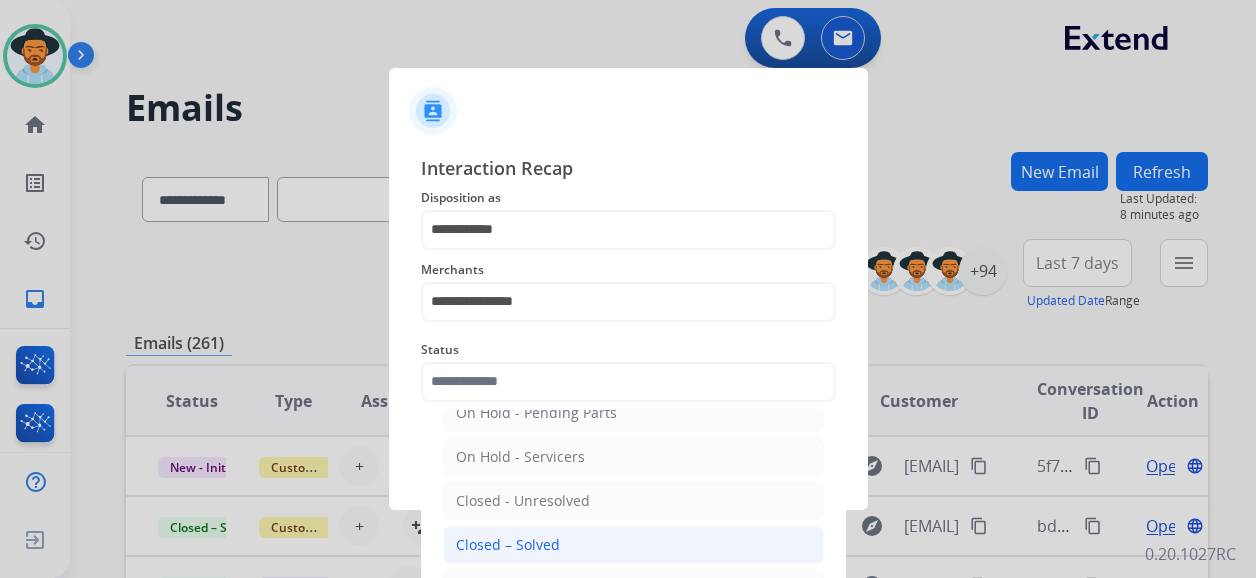 click on "Closed – Solved" 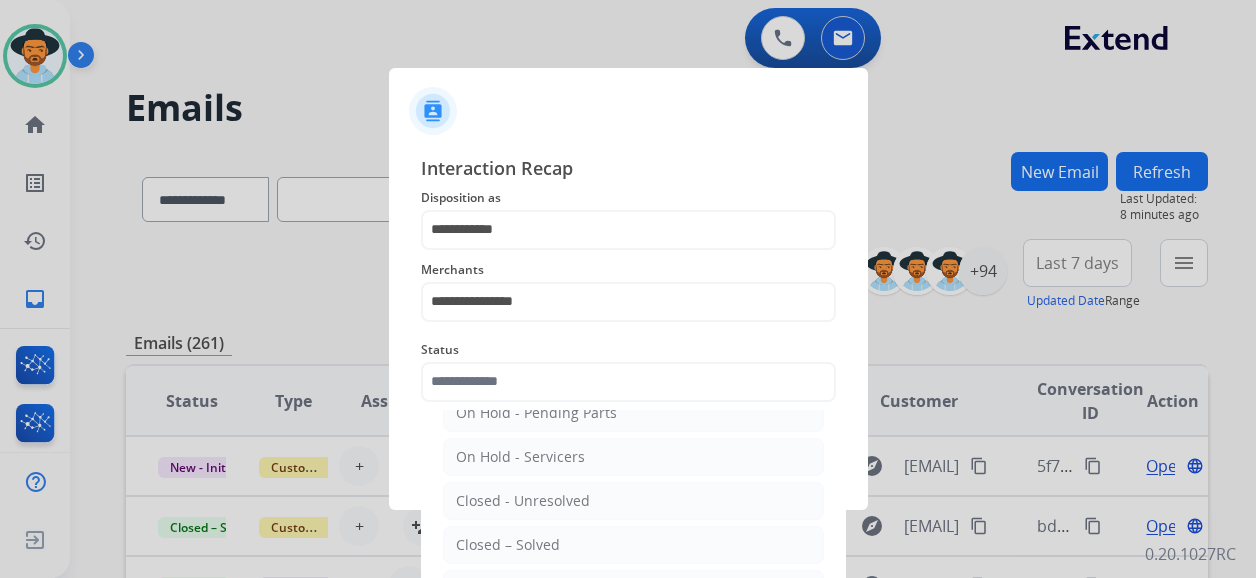 type on "**********" 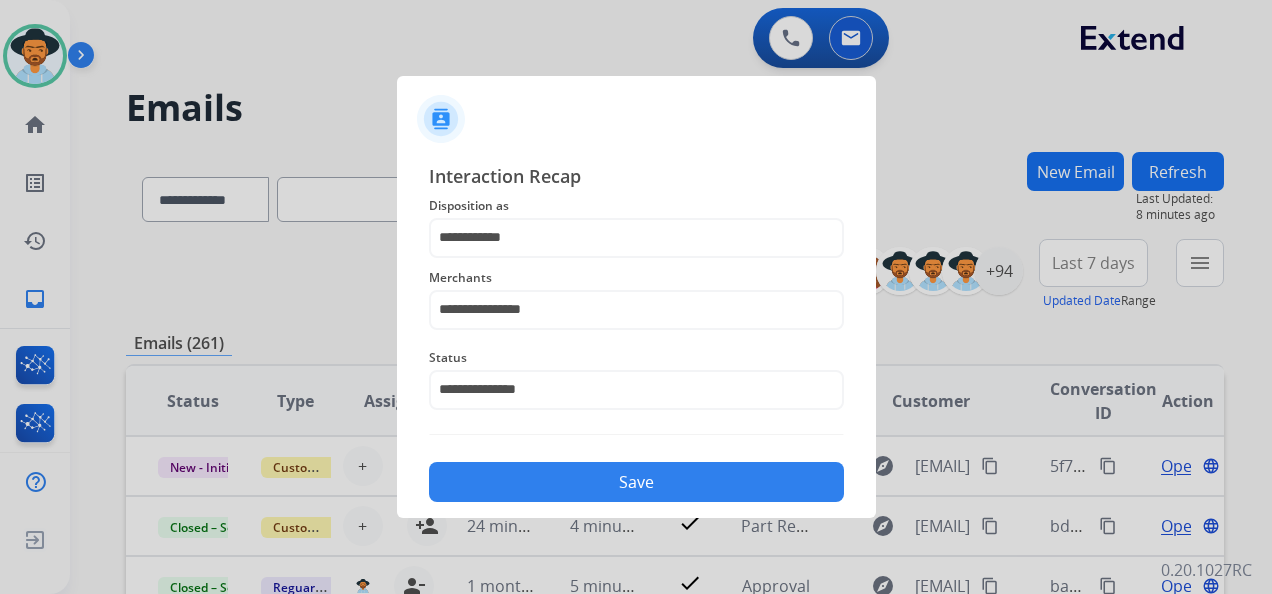 click on "Save" 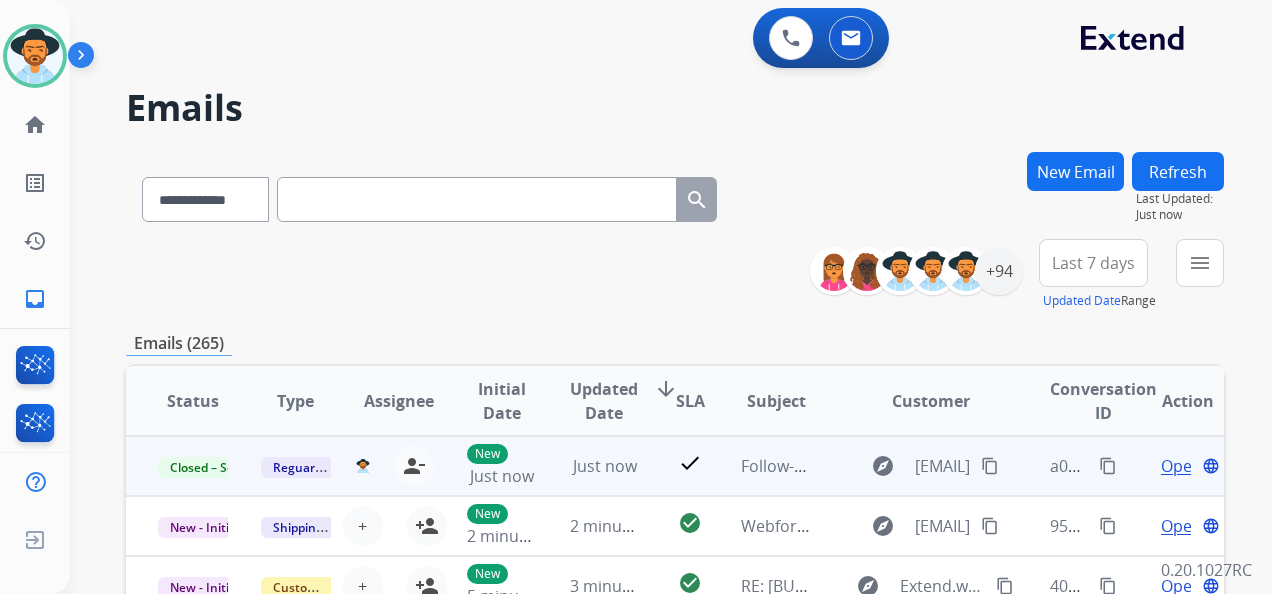click on "content_copy" at bounding box center [1108, 466] 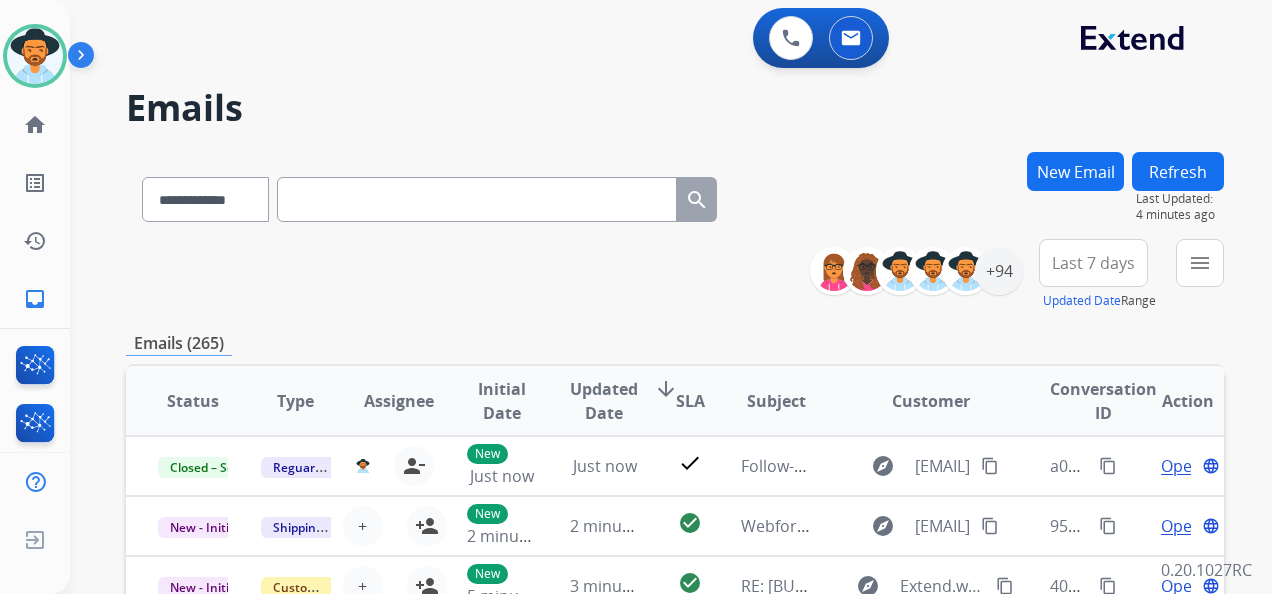 click on "New Email" at bounding box center [1075, 171] 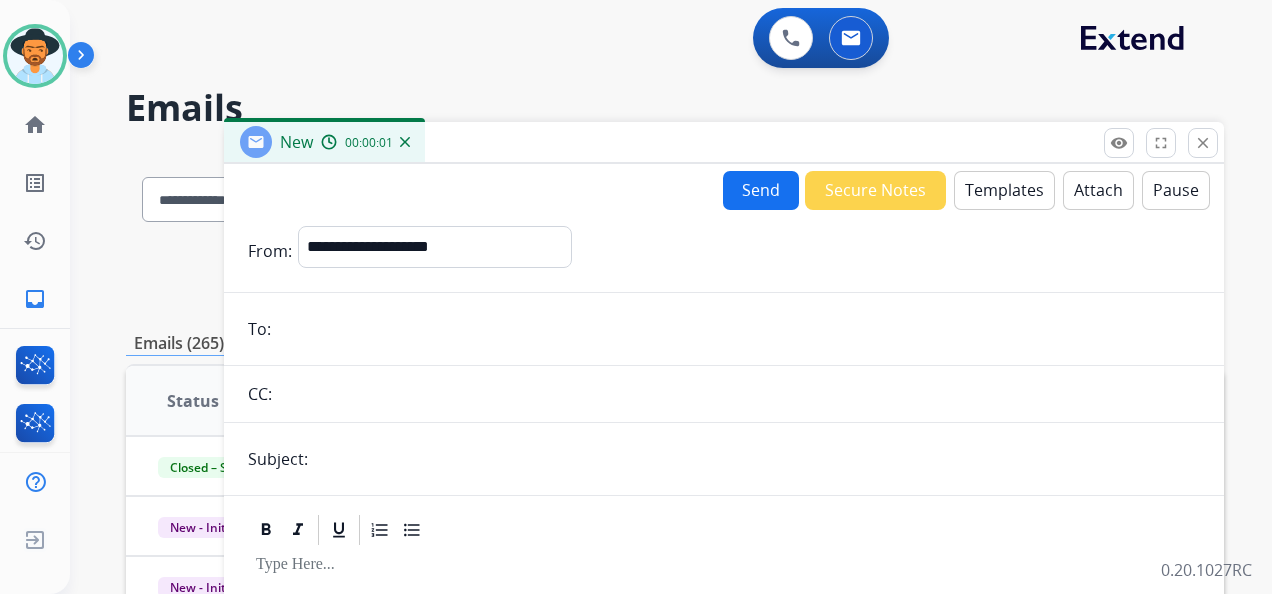click at bounding box center [738, 329] 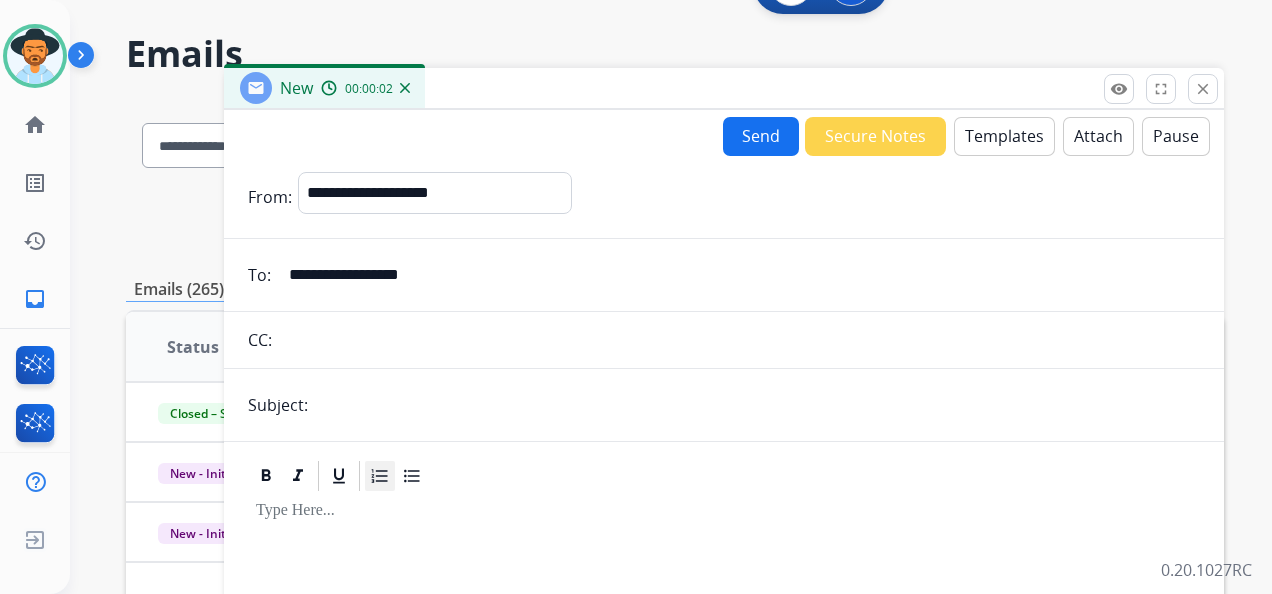 scroll, scrollTop: 100, scrollLeft: 0, axis: vertical 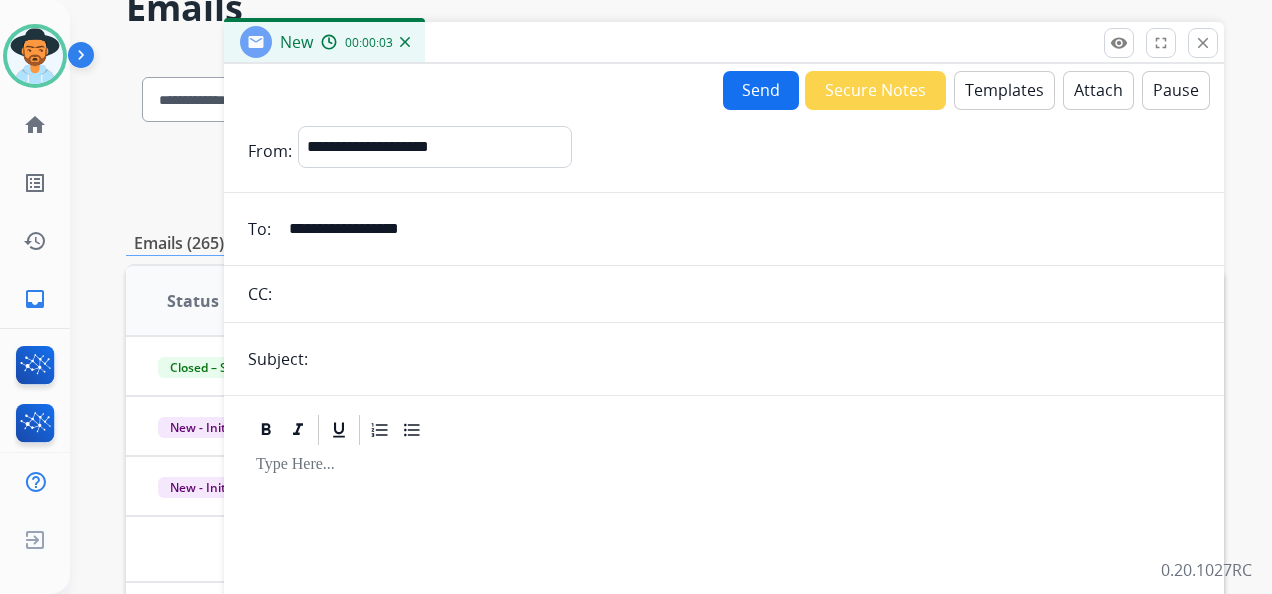type on "**********" 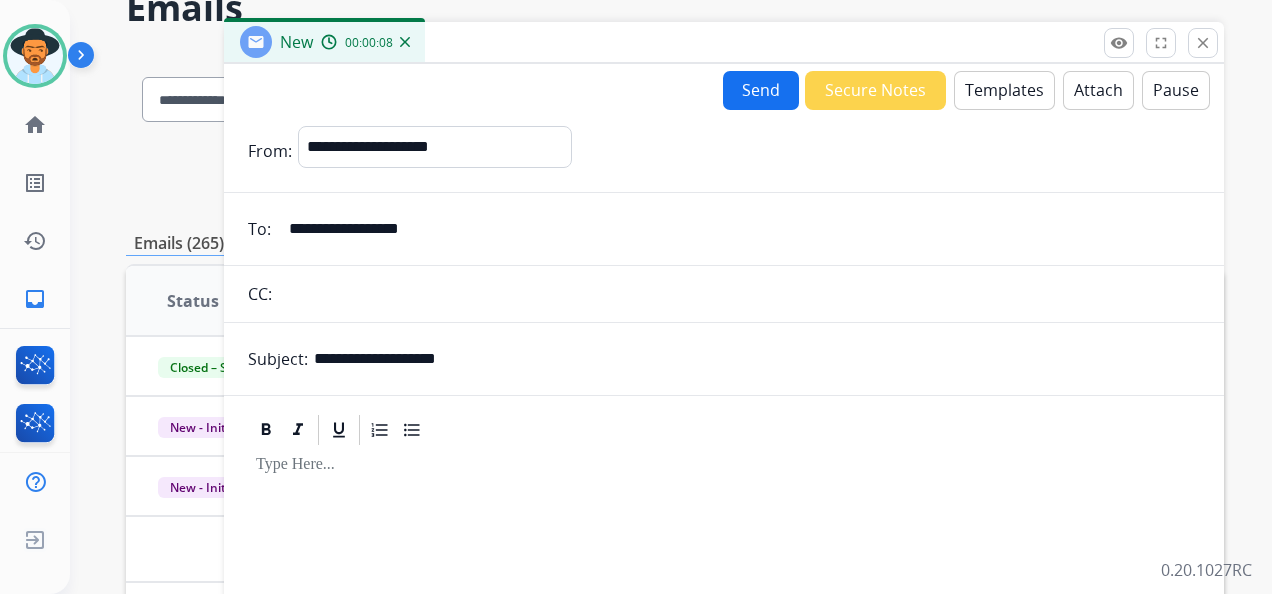click on "**********" at bounding box center (757, 359) 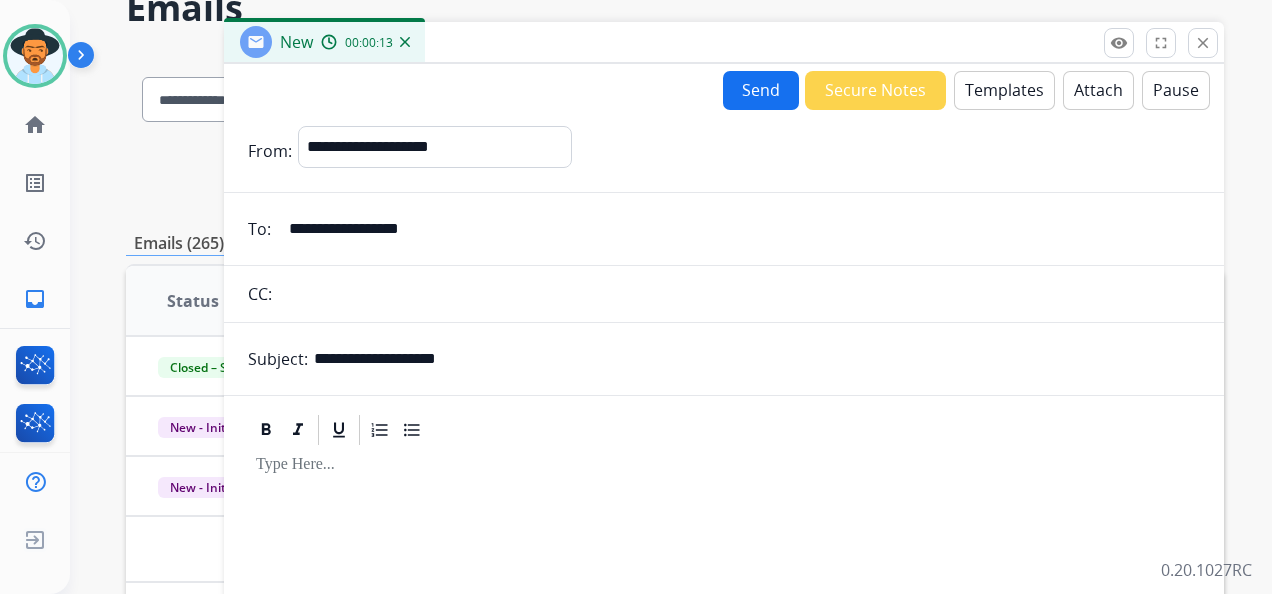 type on "**********" 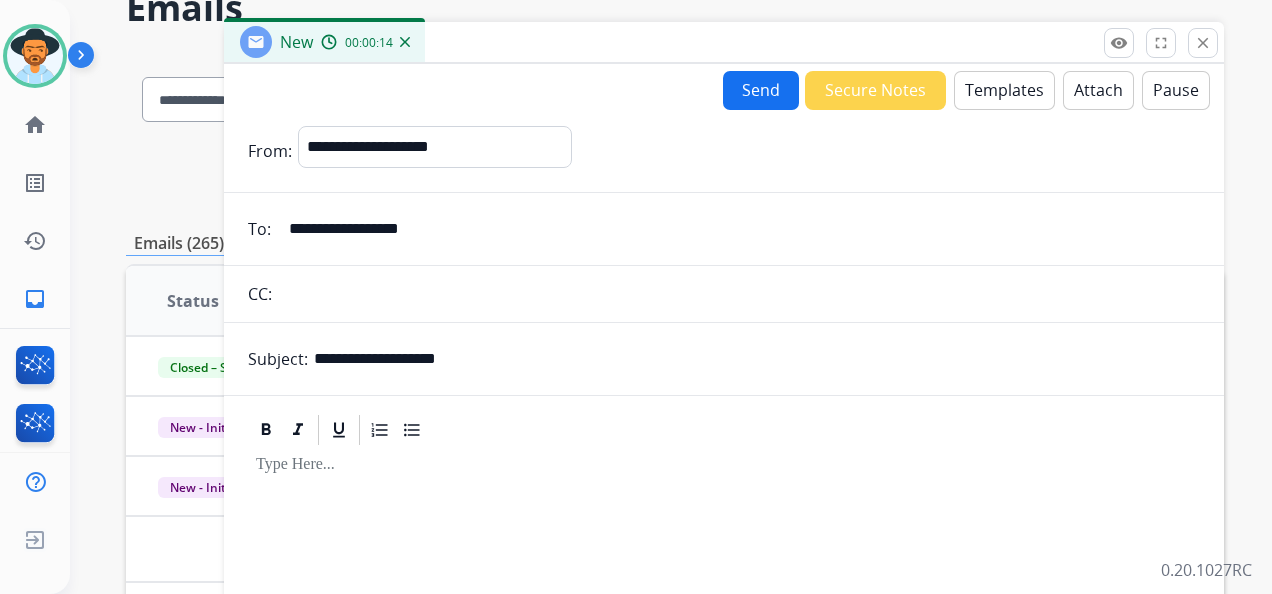 click on "Templates" at bounding box center (1004, 90) 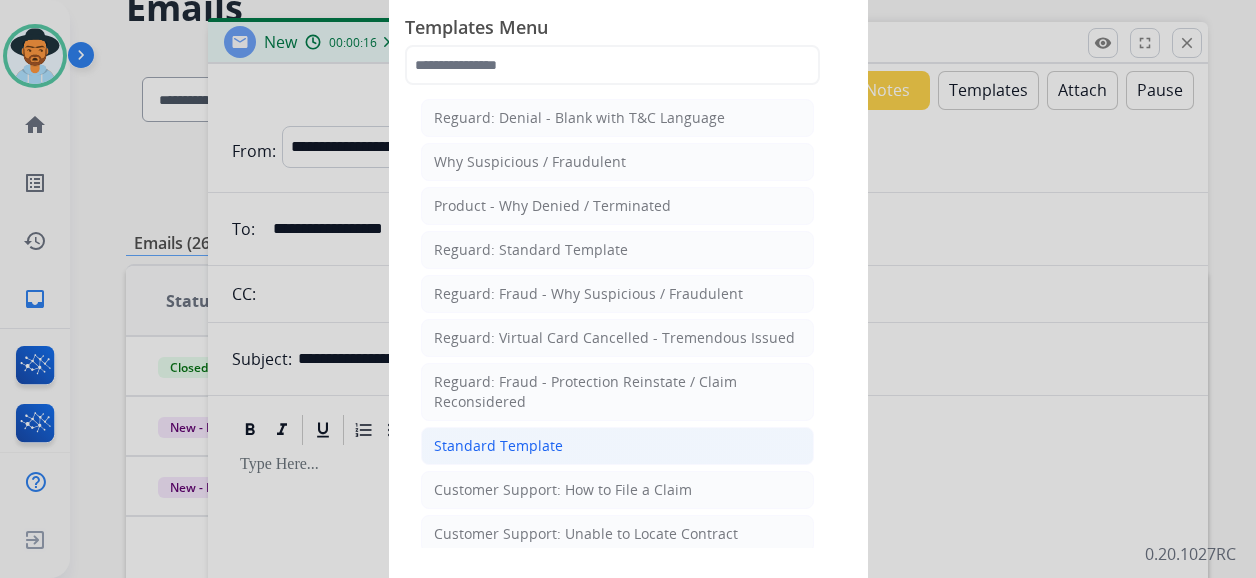 click on "Standard Template" 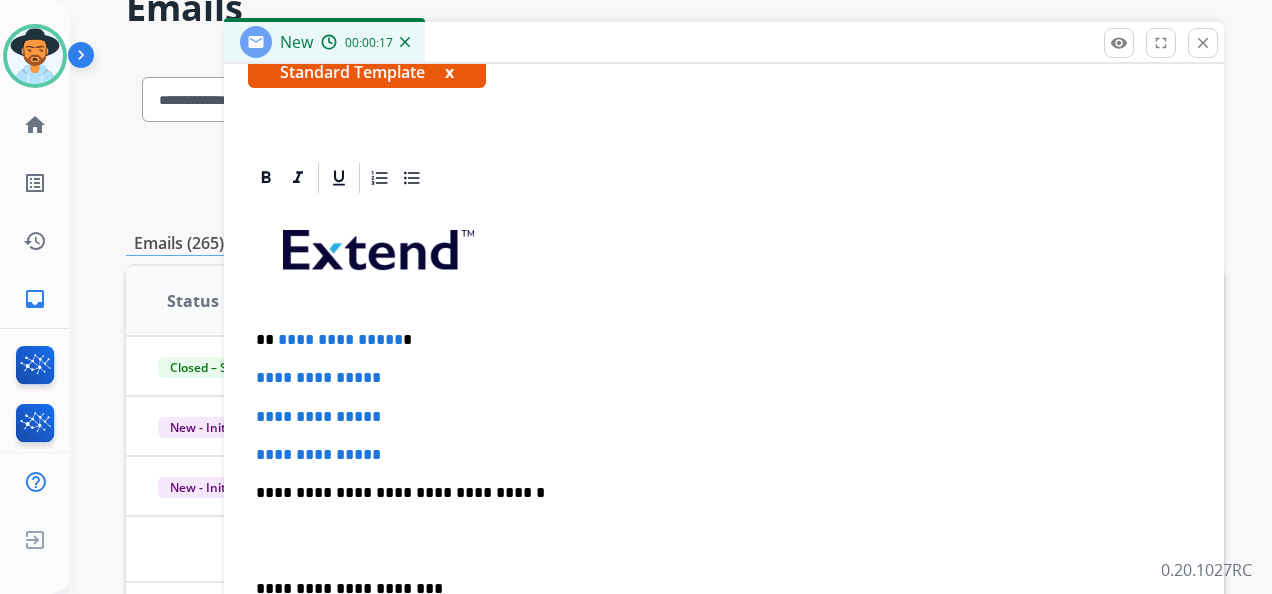 scroll, scrollTop: 400, scrollLeft: 0, axis: vertical 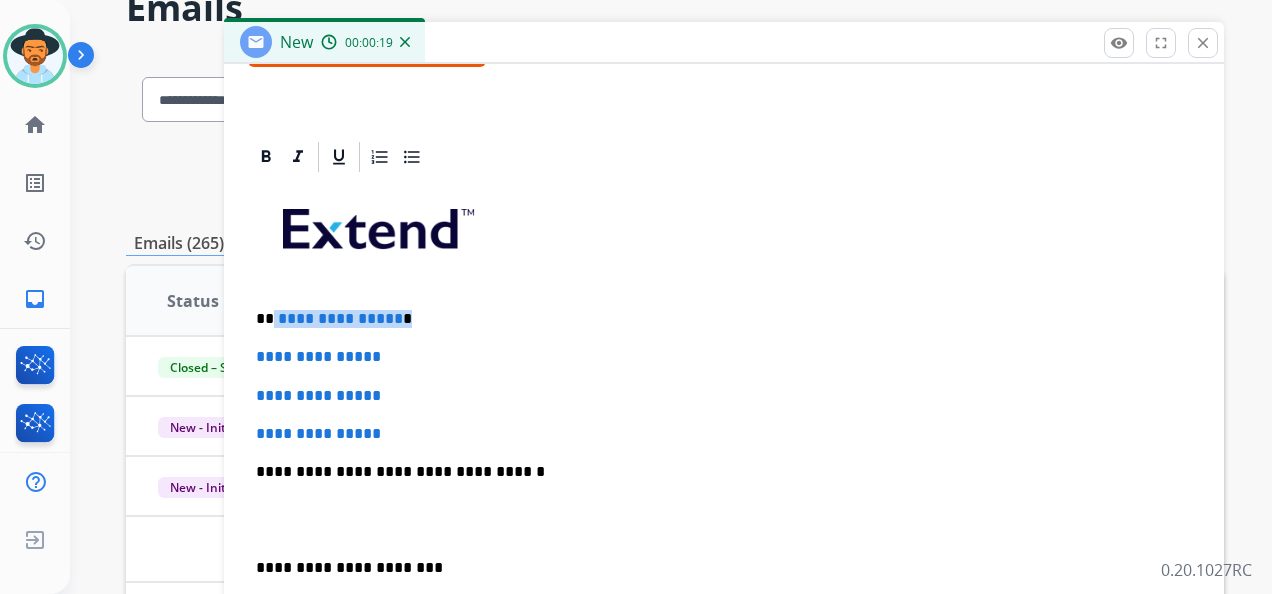drag, startPoint x: 421, startPoint y: 318, endPoint x: 272, endPoint y: 317, distance: 149.00336 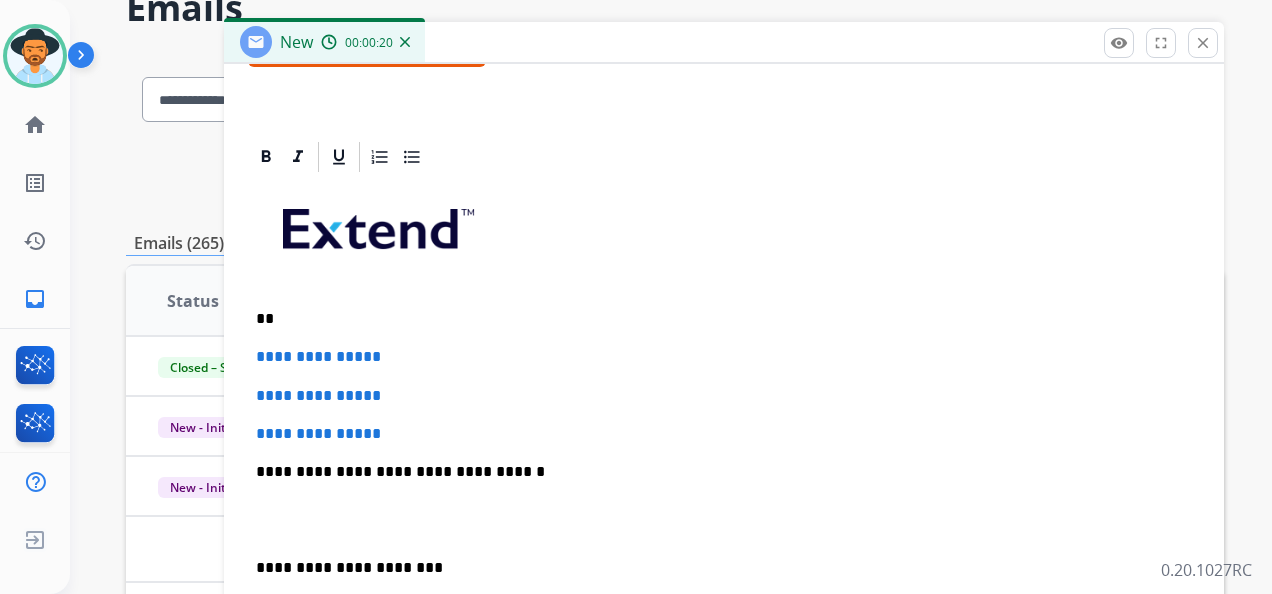 type 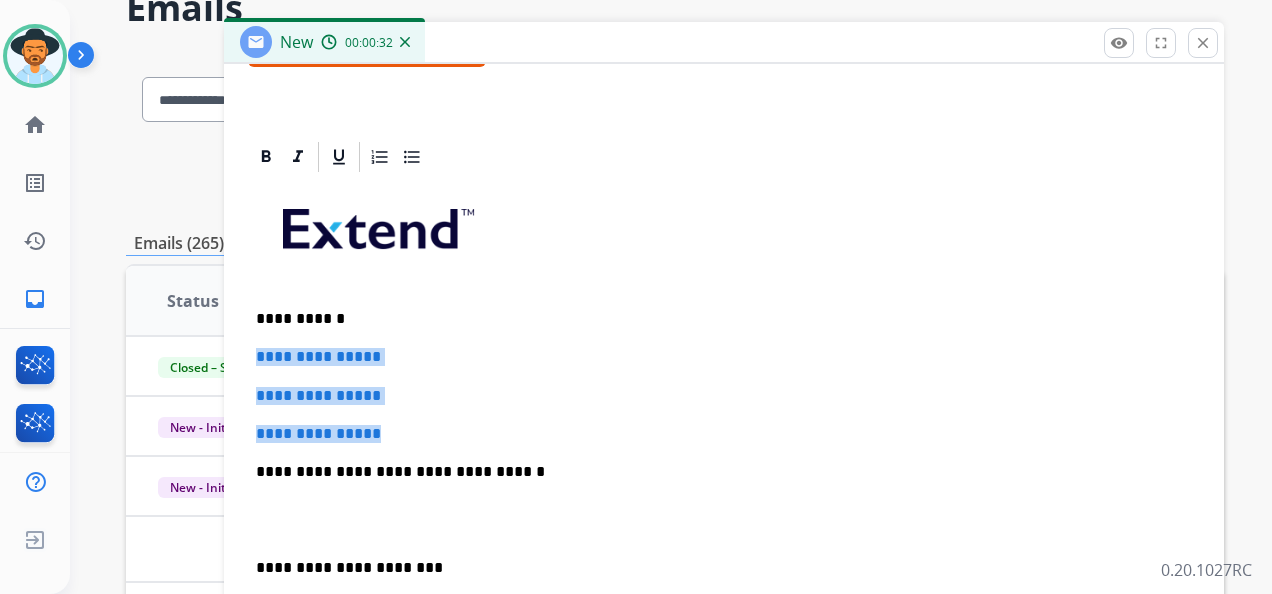 drag, startPoint x: 252, startPoint y: 349, endPoint x: 412, endPoint y: 427, distance: 178 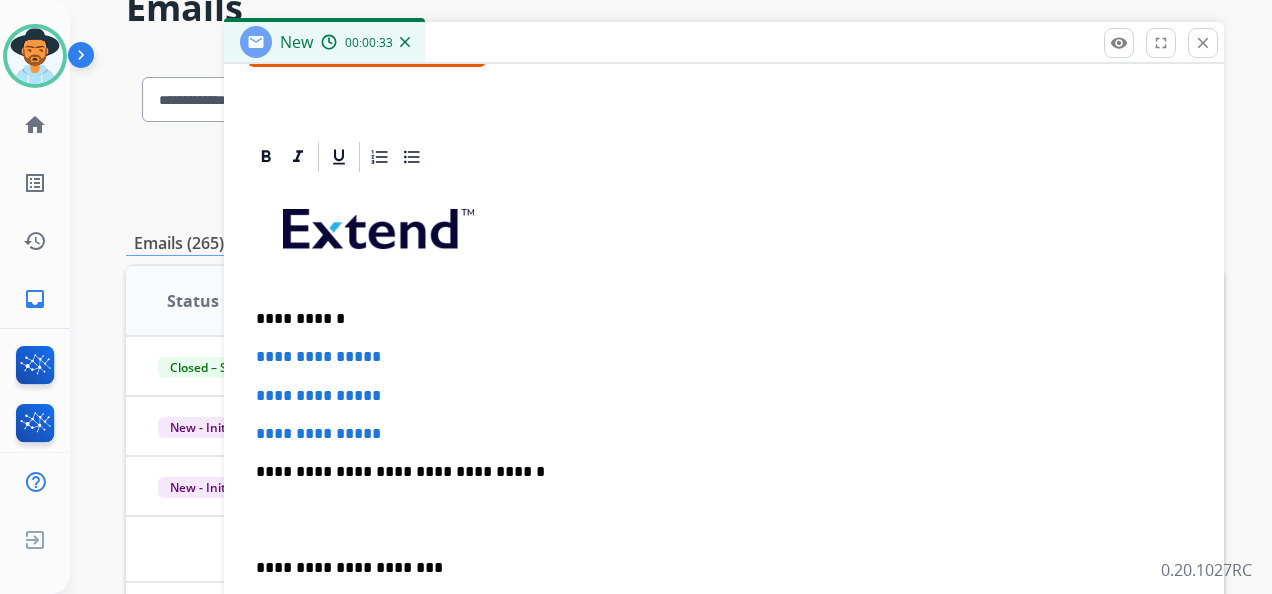 scroll, scrollTop: 383, scrollLeft: 0, axis: vertical 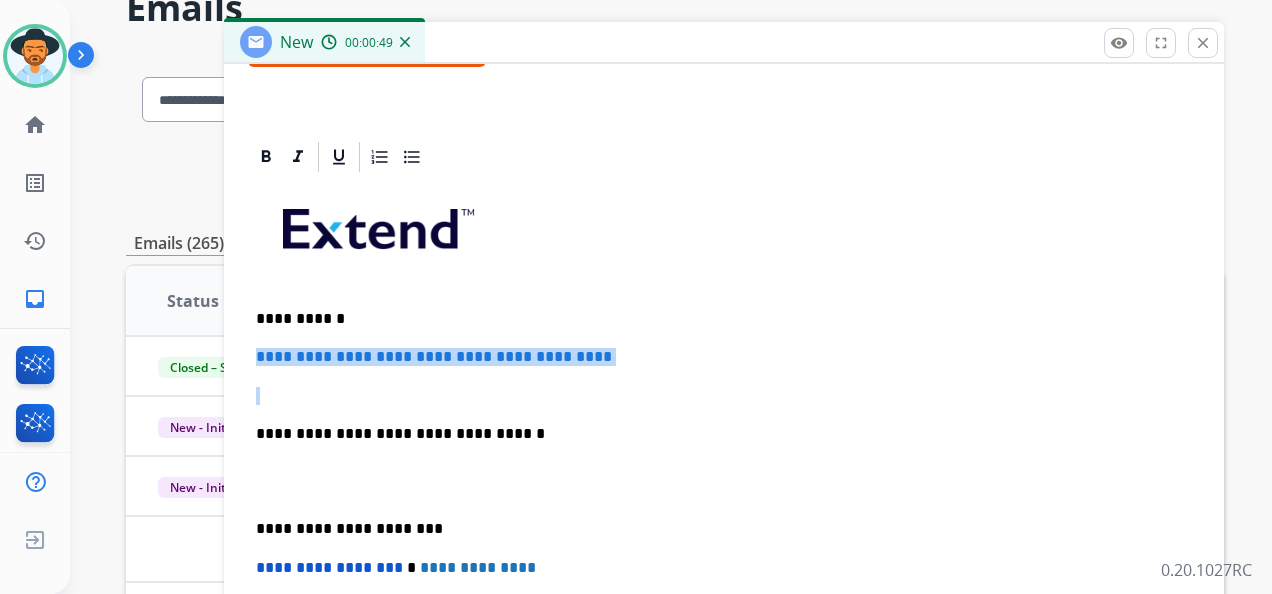 drag, startPoint x: 608, startPoint y: 370, endPoint x: 260, endPoint y: 357, distance: 348.24274 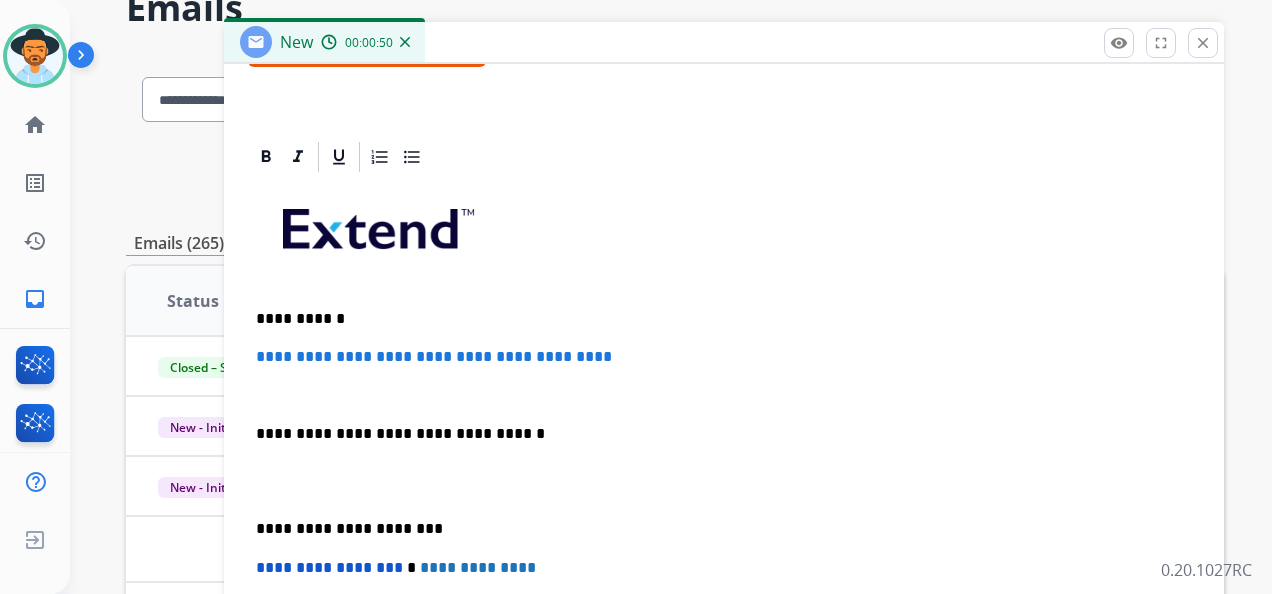 scroll, scrollTop: 383, scrollLeft: 0, axis: vertical 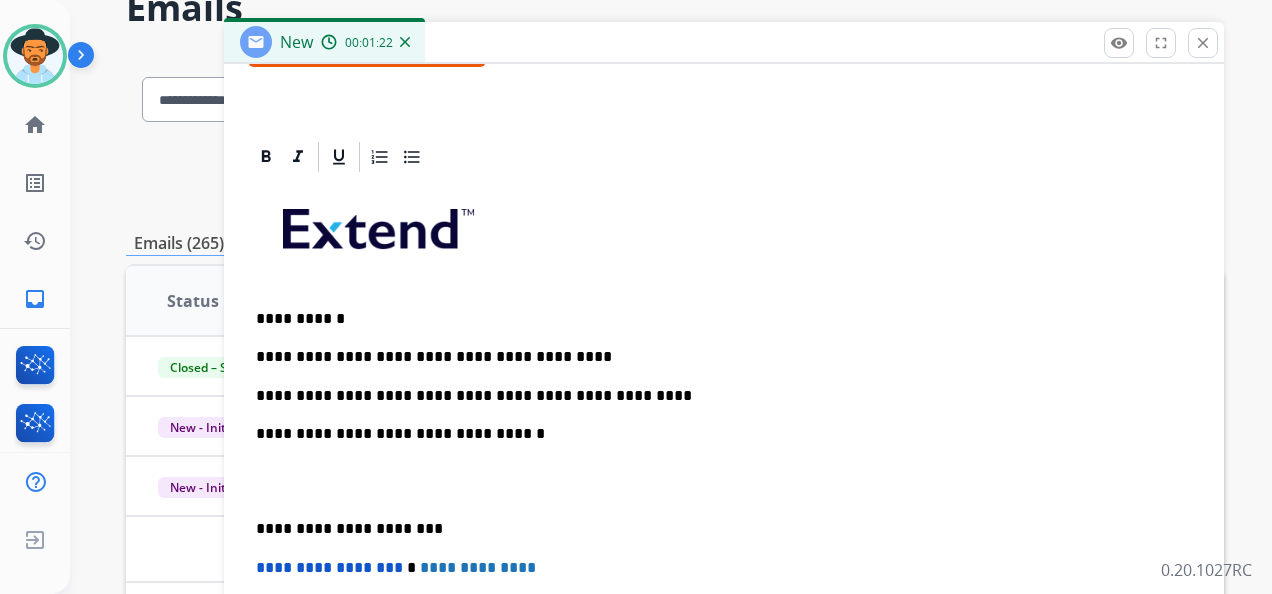 click on "**********" at bounding box center (716, 396) 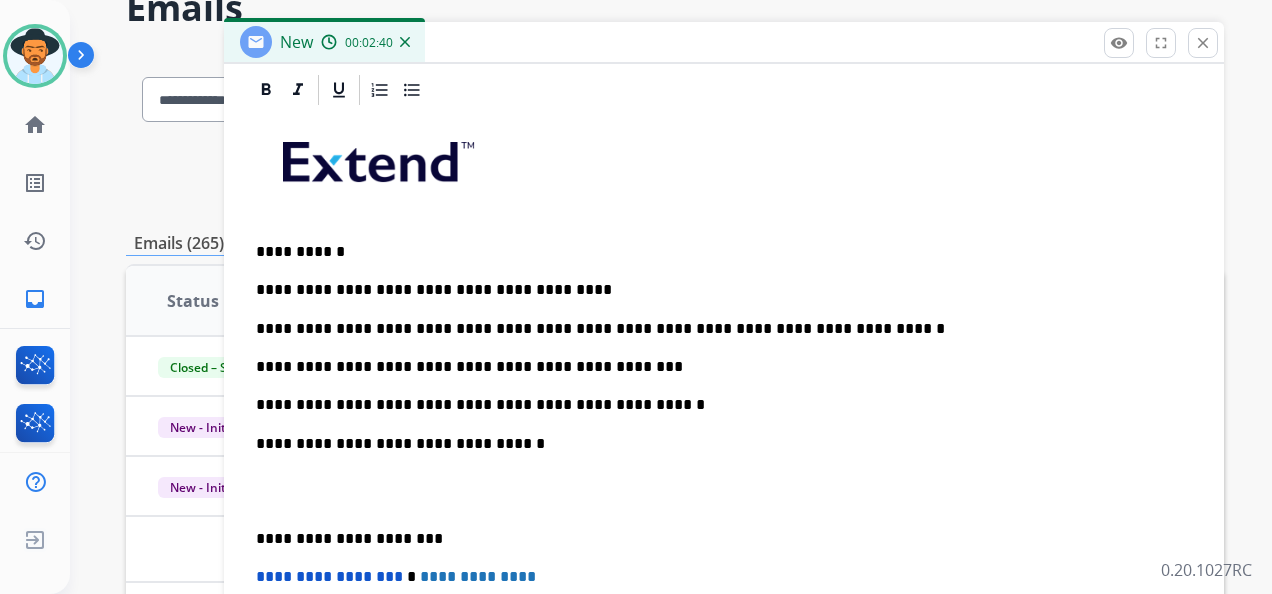 scroll, scrollTop: 498, scrollLeft: 0, axis: vertical 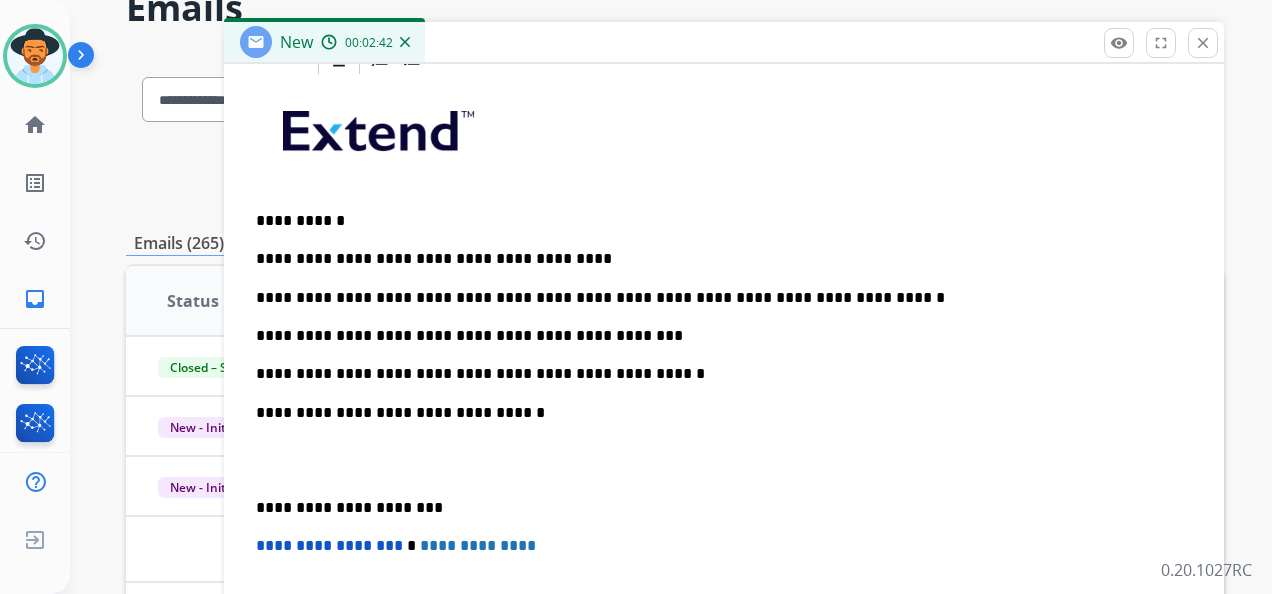 drag, startPoint x: 246, startPoint y: 496, endPoint x: 374, endPoint y: 546, distance: 137.41907 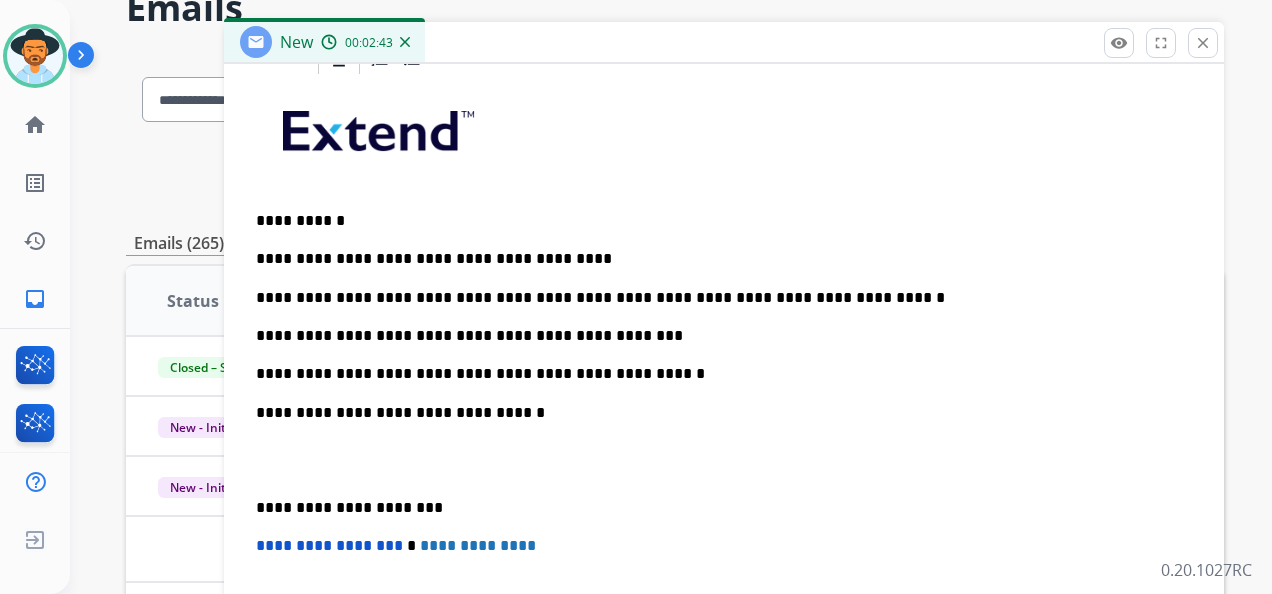 drag, startPoint x: 248, startPoint y: 500, endPoint x: 274, endPoint y: 506, distance: 26.683329 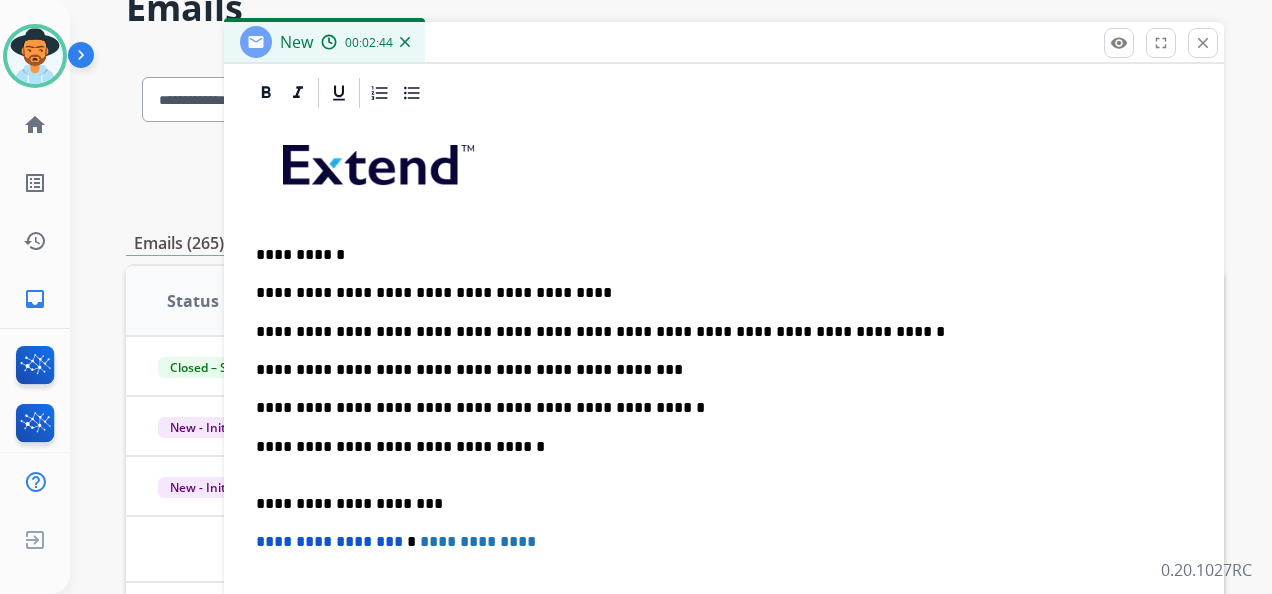 scroll, scrollTop: 460, scrollLeft: 0, axis: vertical 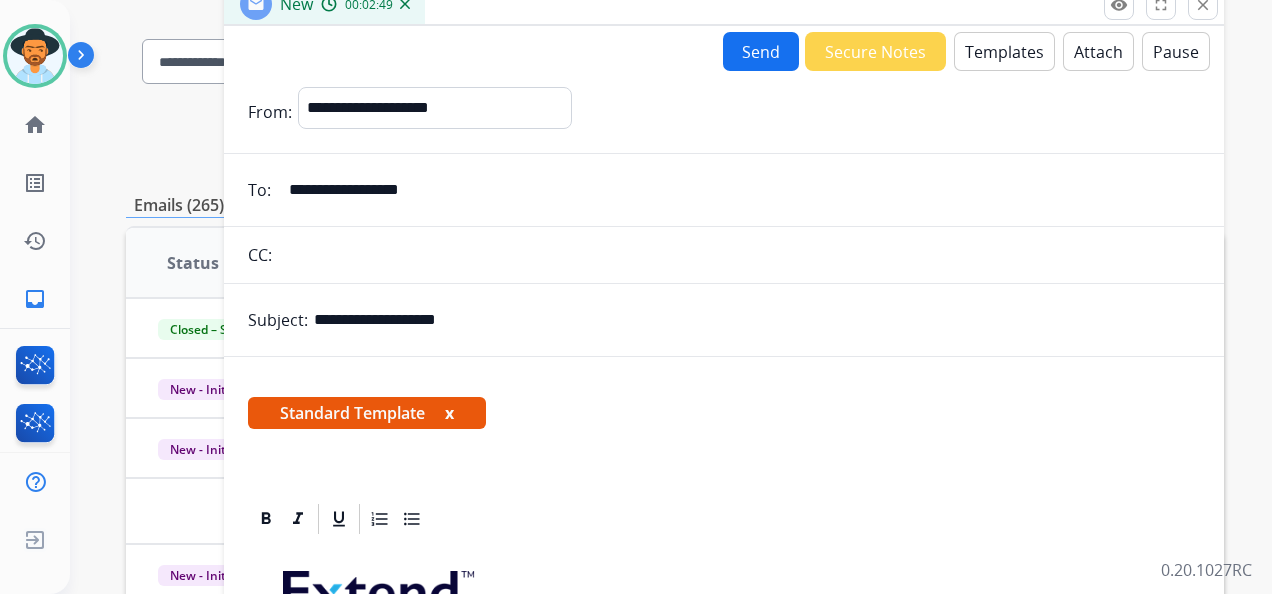 click on "Send" at bounding box center (761, 51) 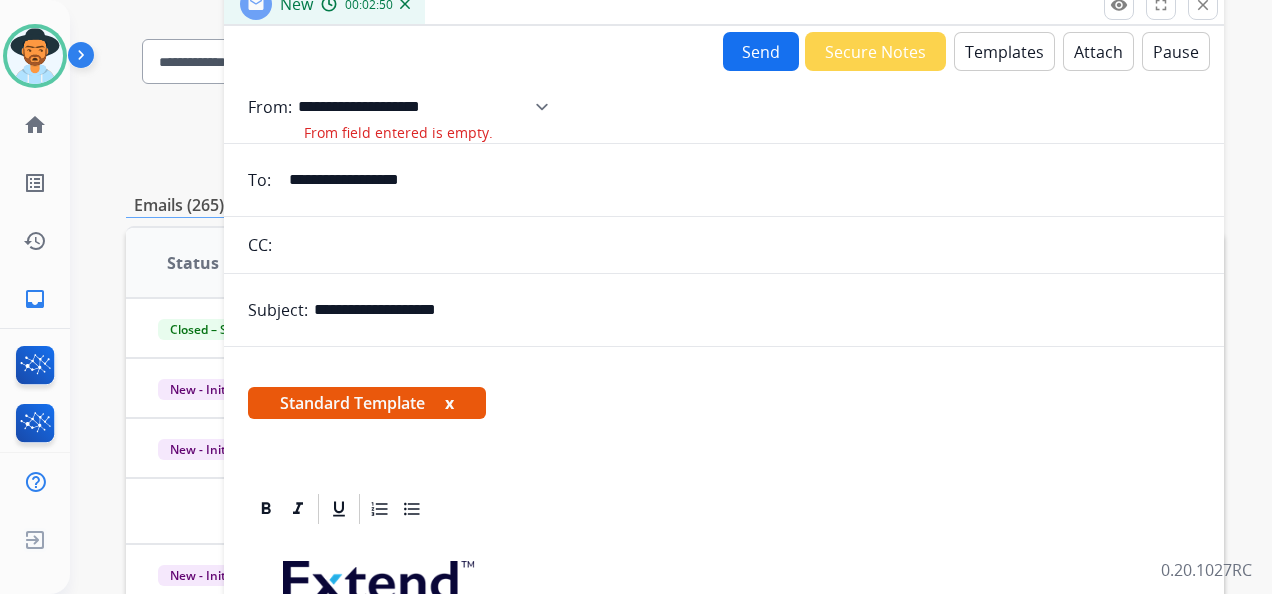 click on "**********" at bounding box center [430, 107] 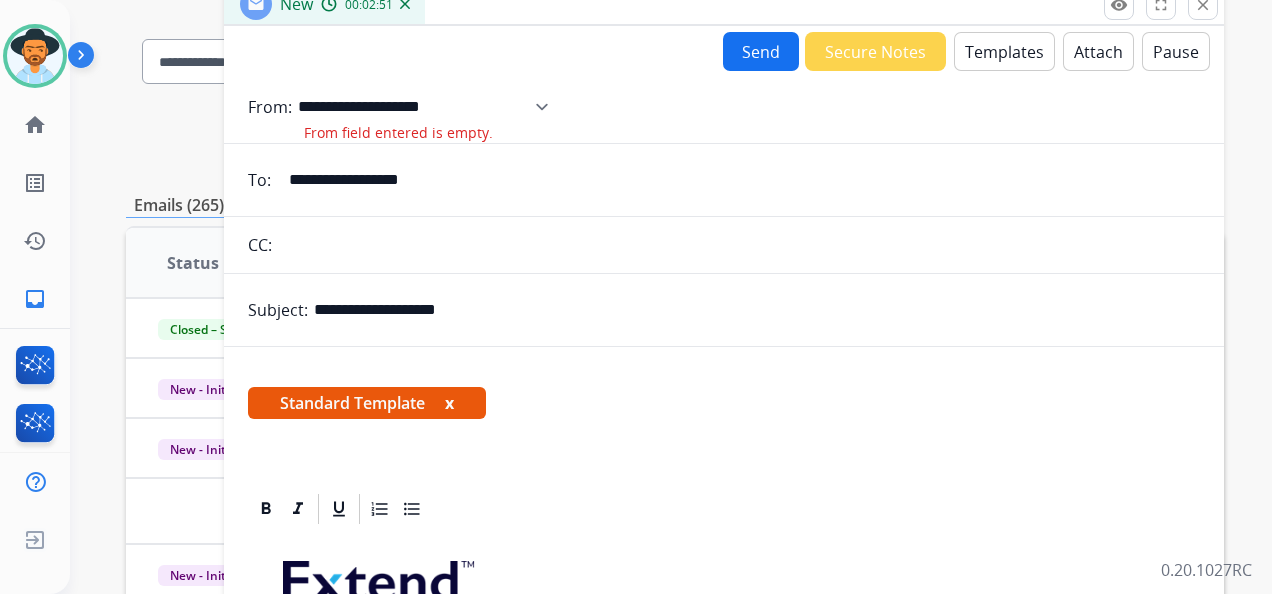 select on "**********" 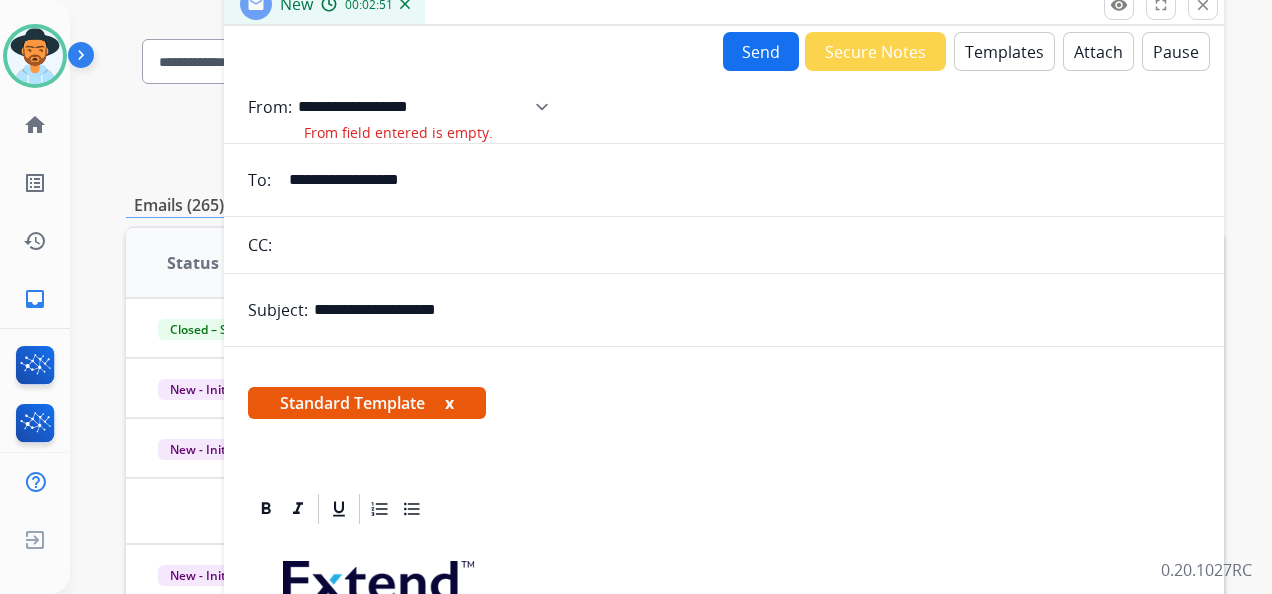 click on "**********" at bounding box center (430, 107) 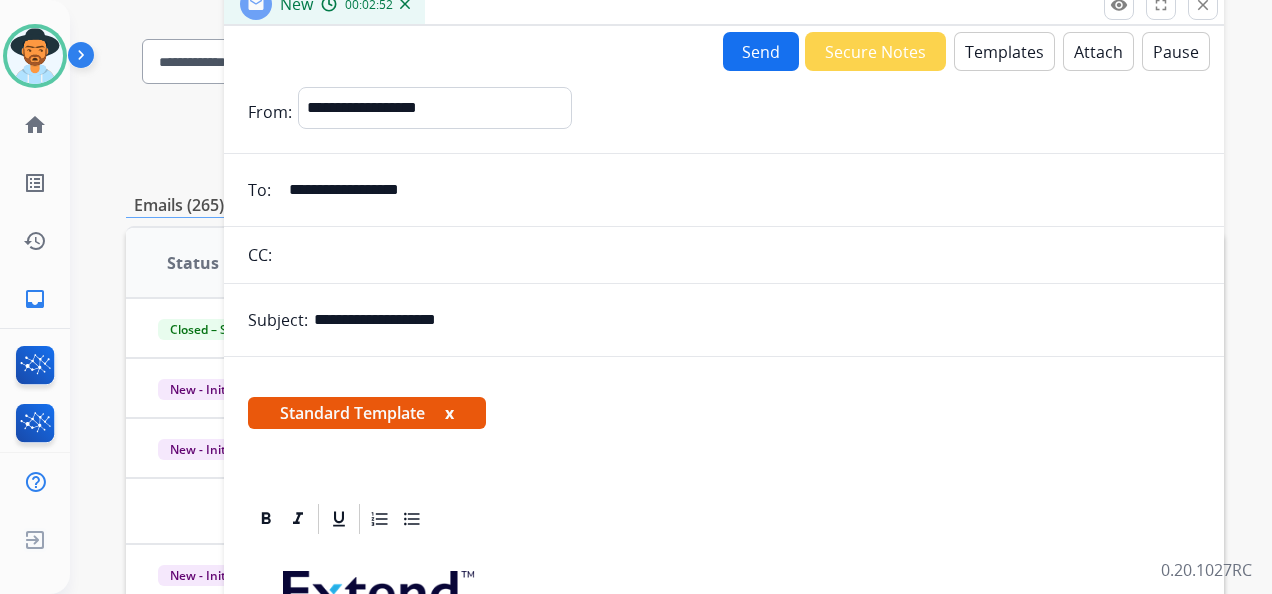 click on "Send" at bounding box center [761, 51] 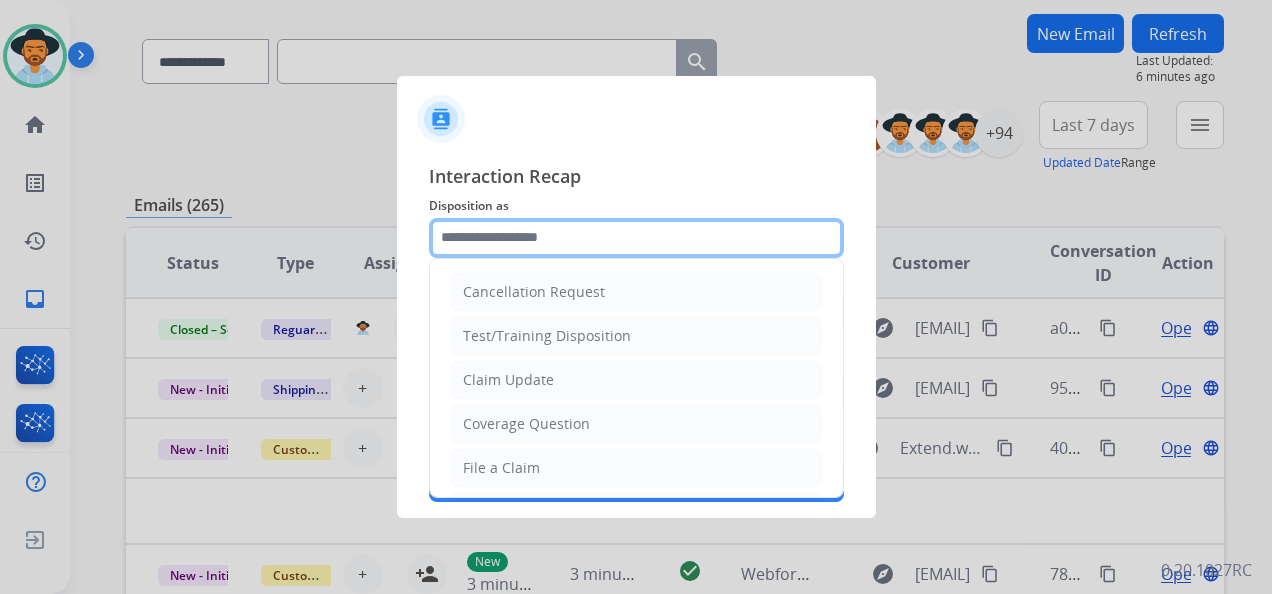 click 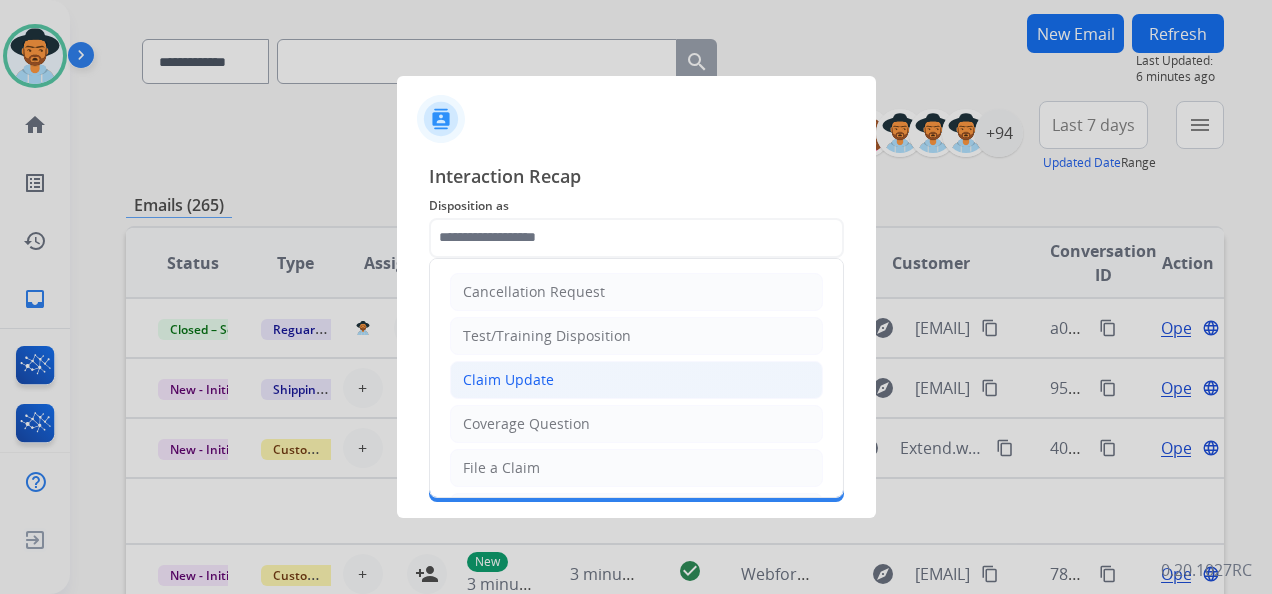 click on "Claim Update" 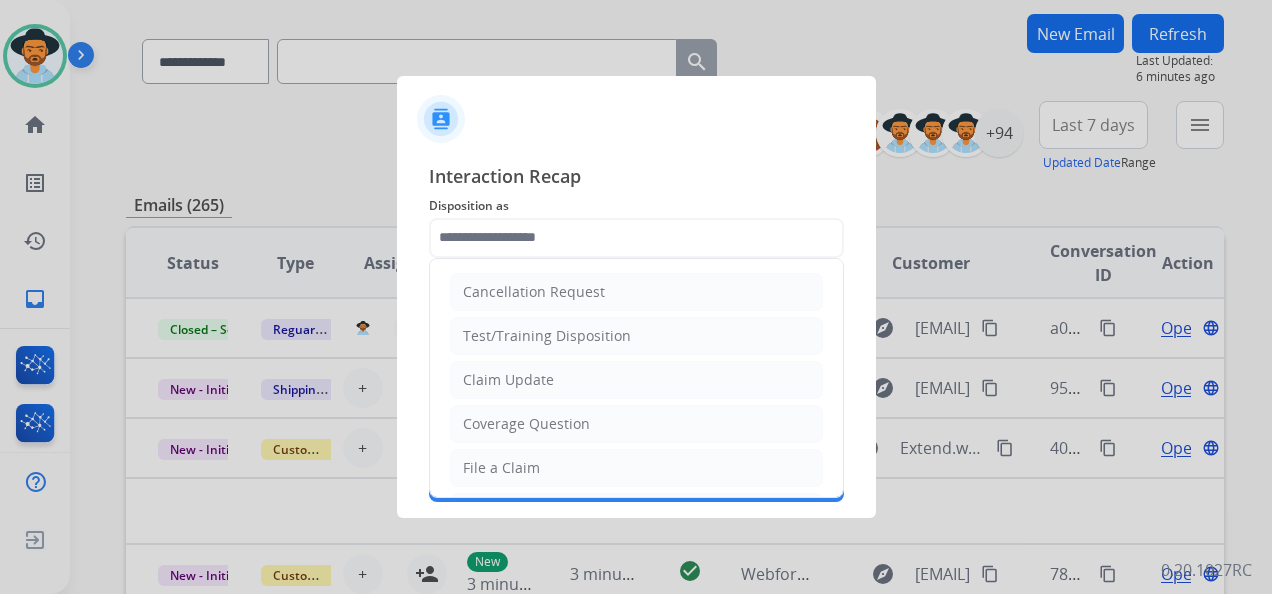 type on "**********" 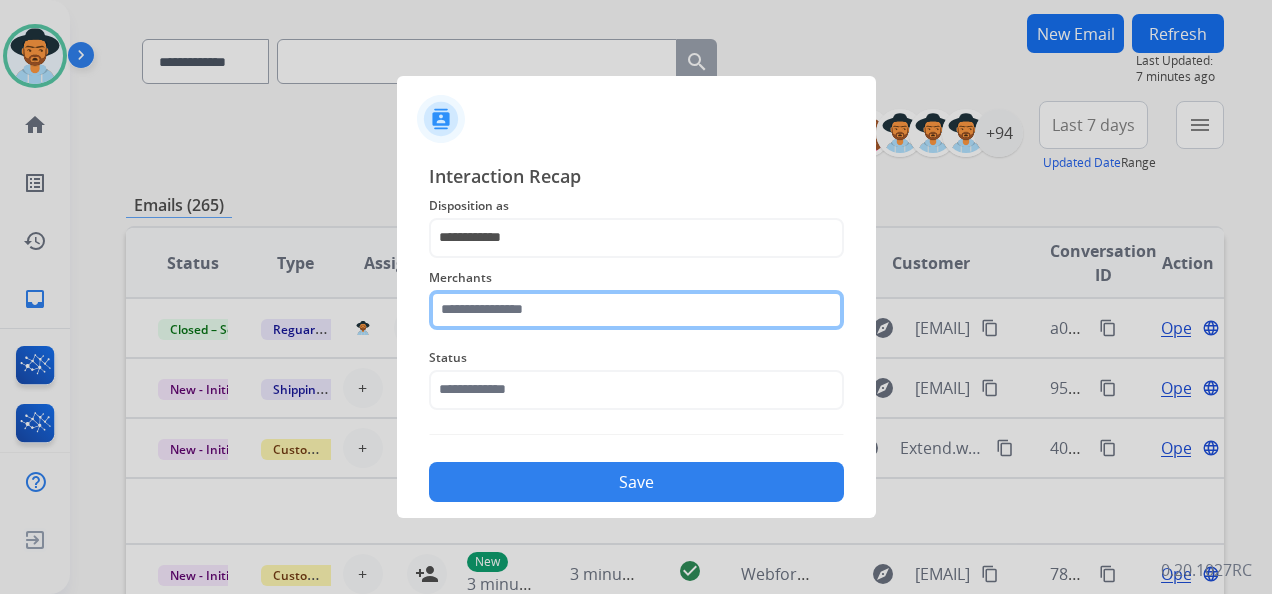 click 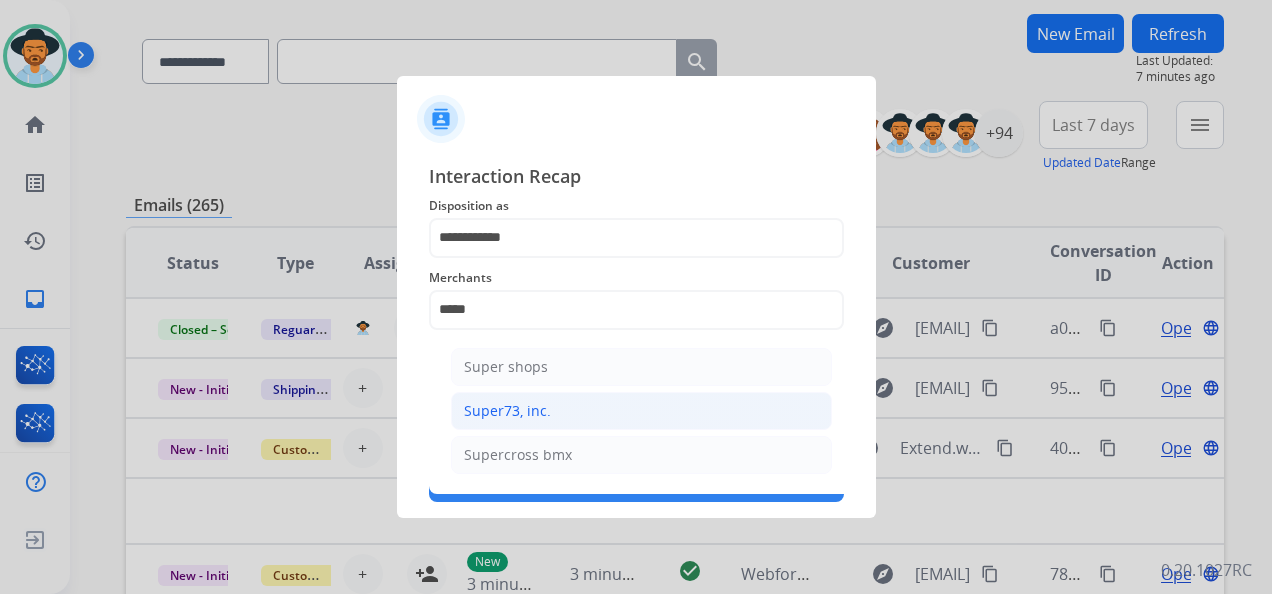 click on "Super73, inc." 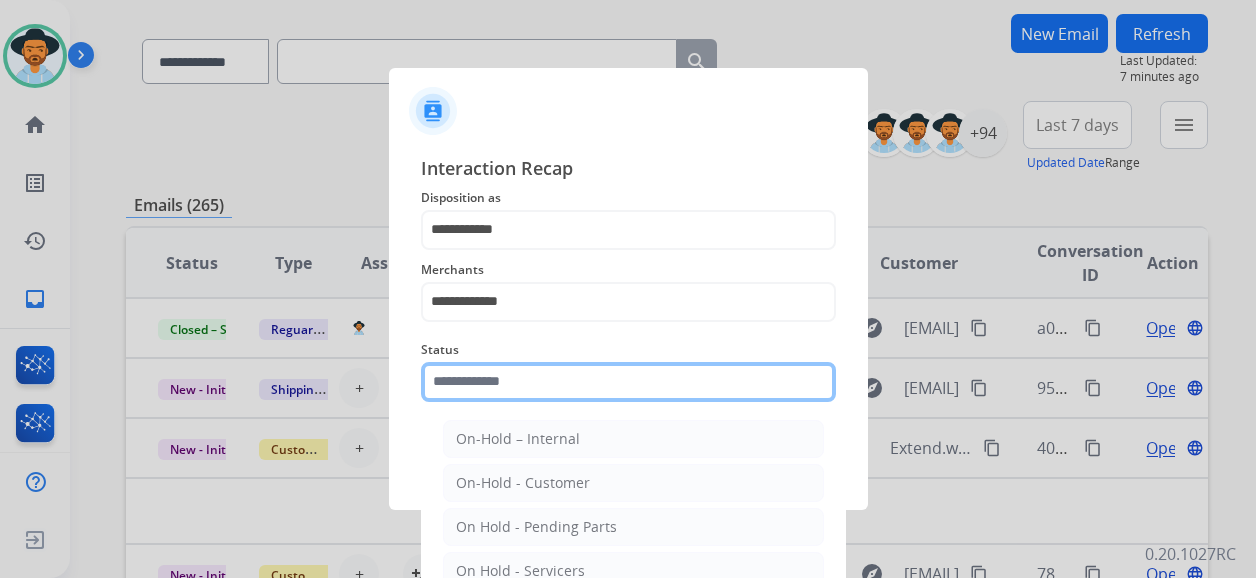 click 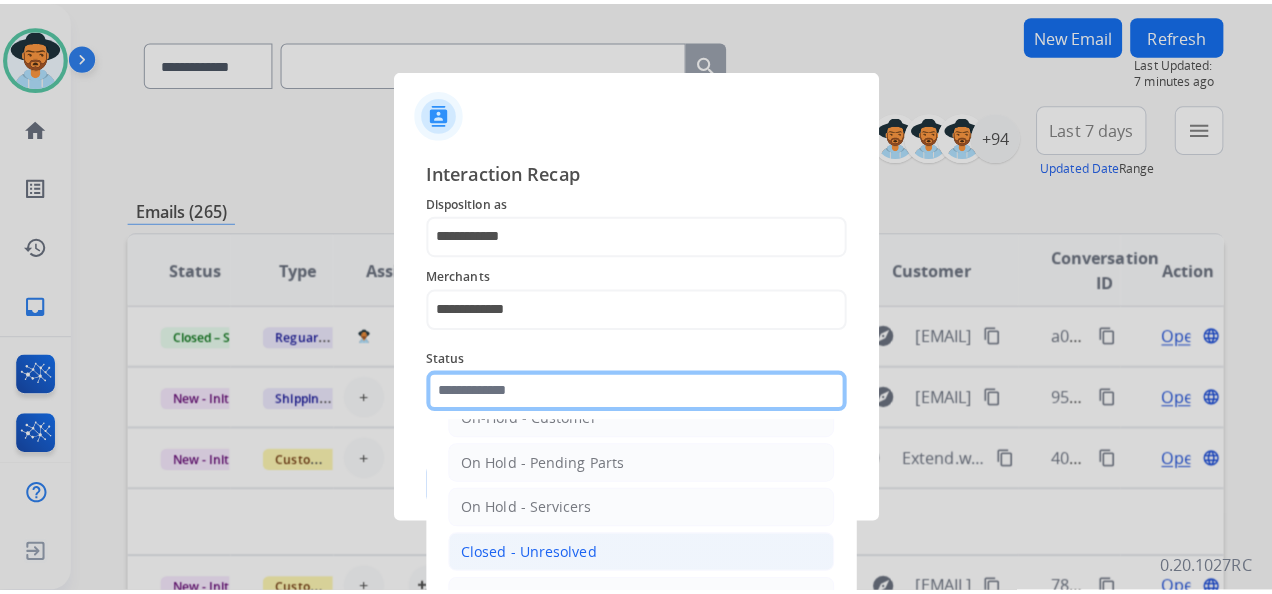 scroll, scrollTop: 114, scrollLeft: 0, axis: vertical 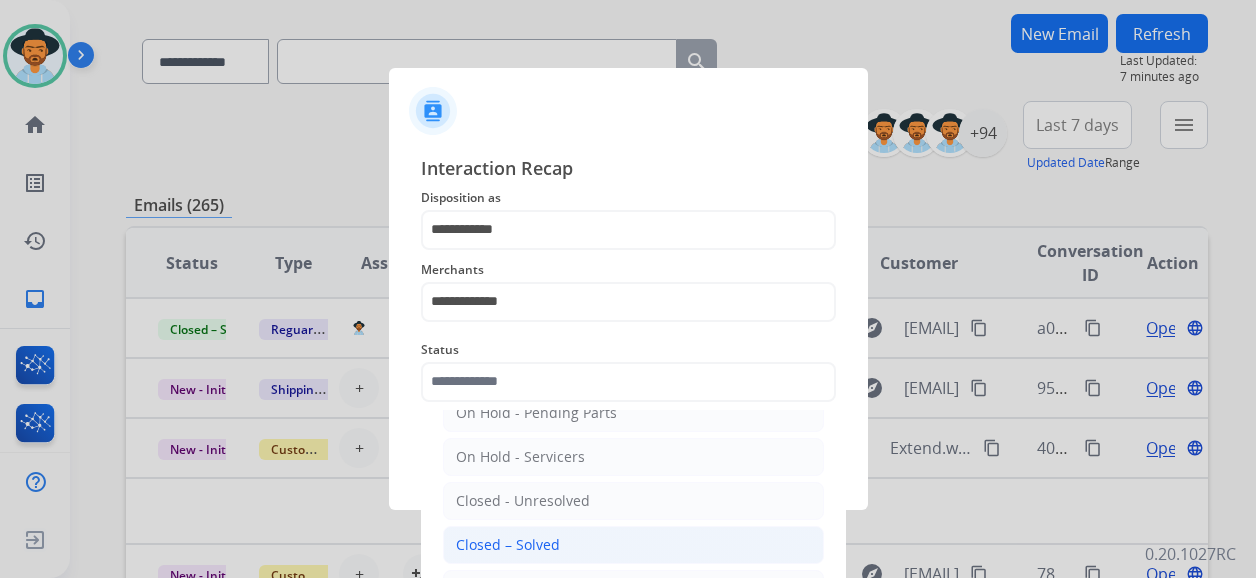 click on "Closed – Solved" 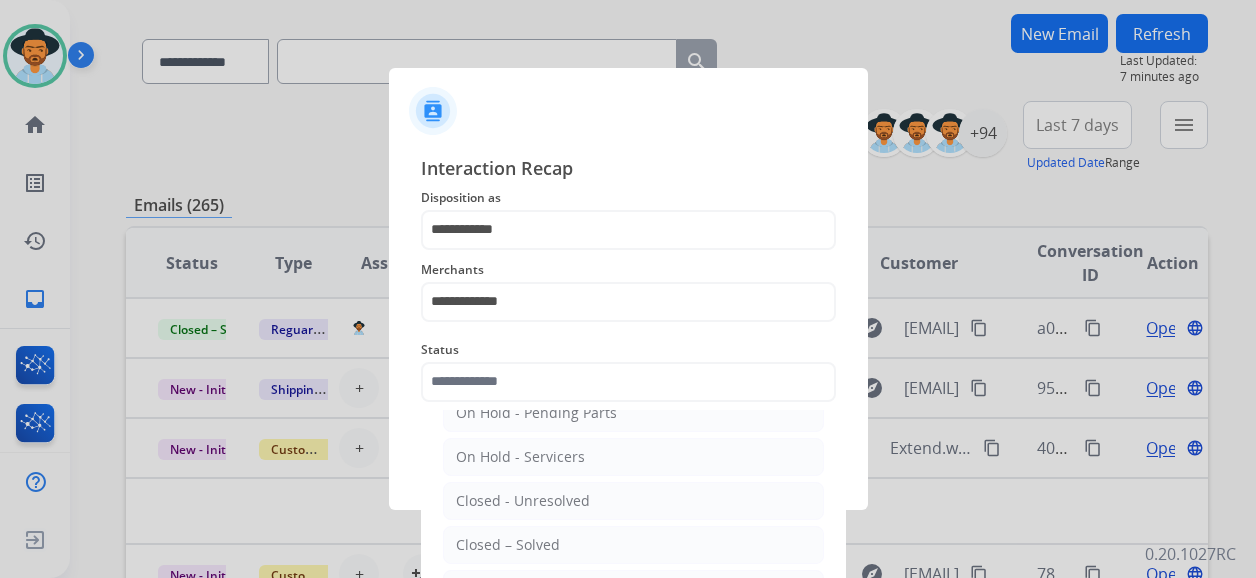 type on "**********" 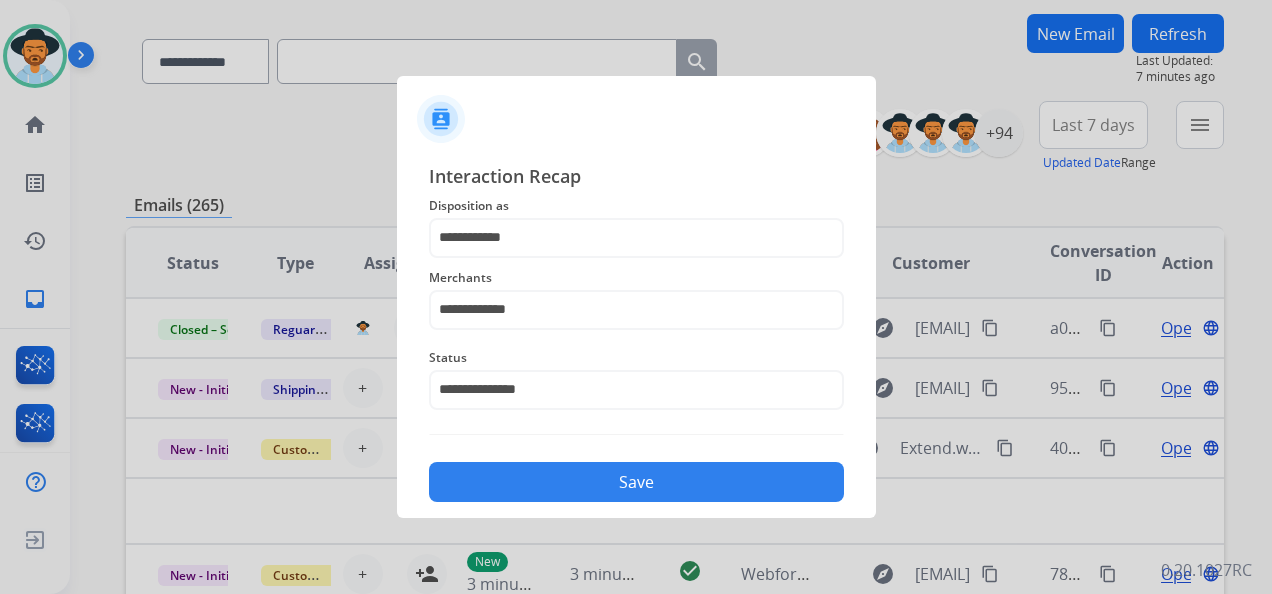 click on "Save" 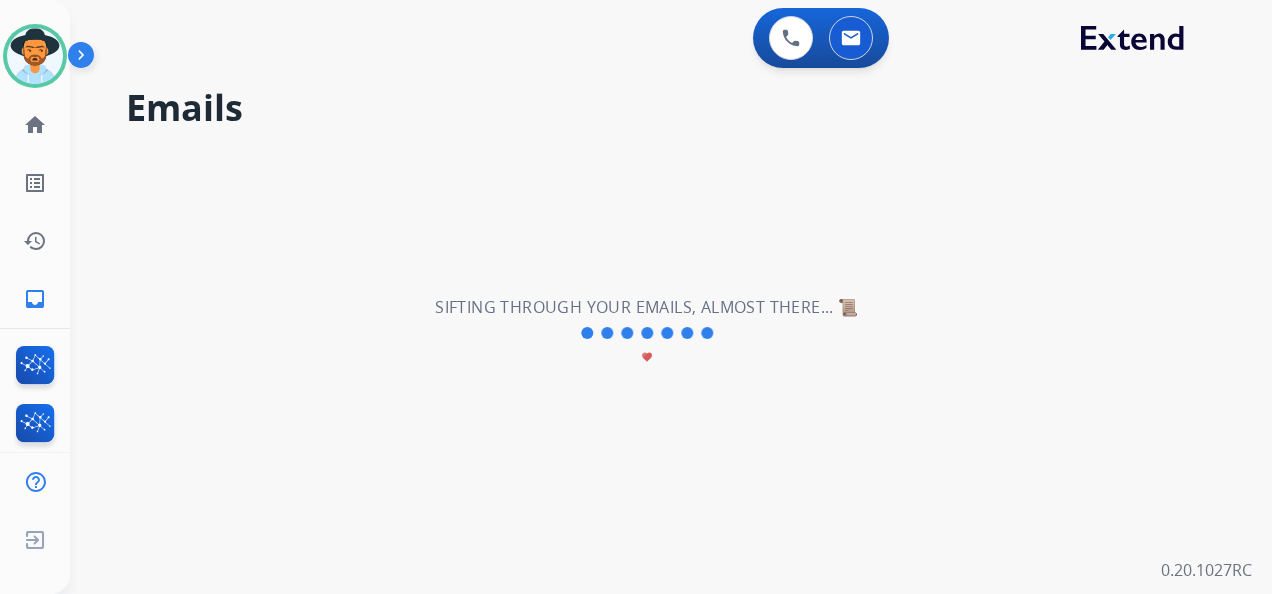 scroll, scrollTop: 0, scrollLeft: 0, axis: both 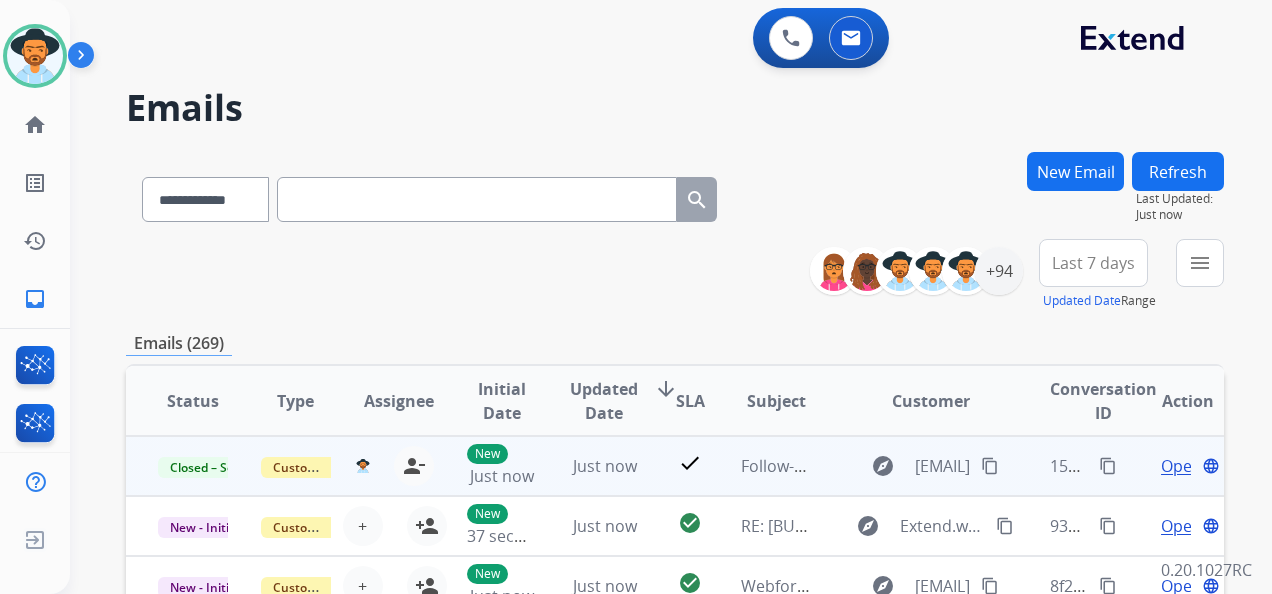 click on "content_copy" at bounding box center (1108, 466) 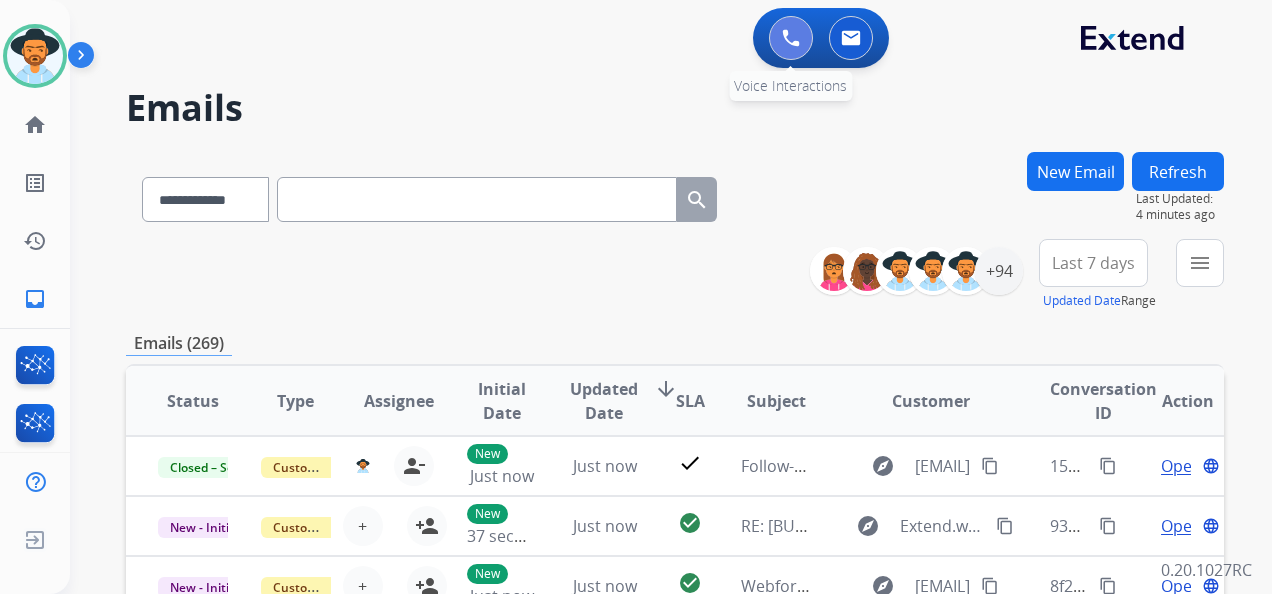click at bounding box center [791, 38] 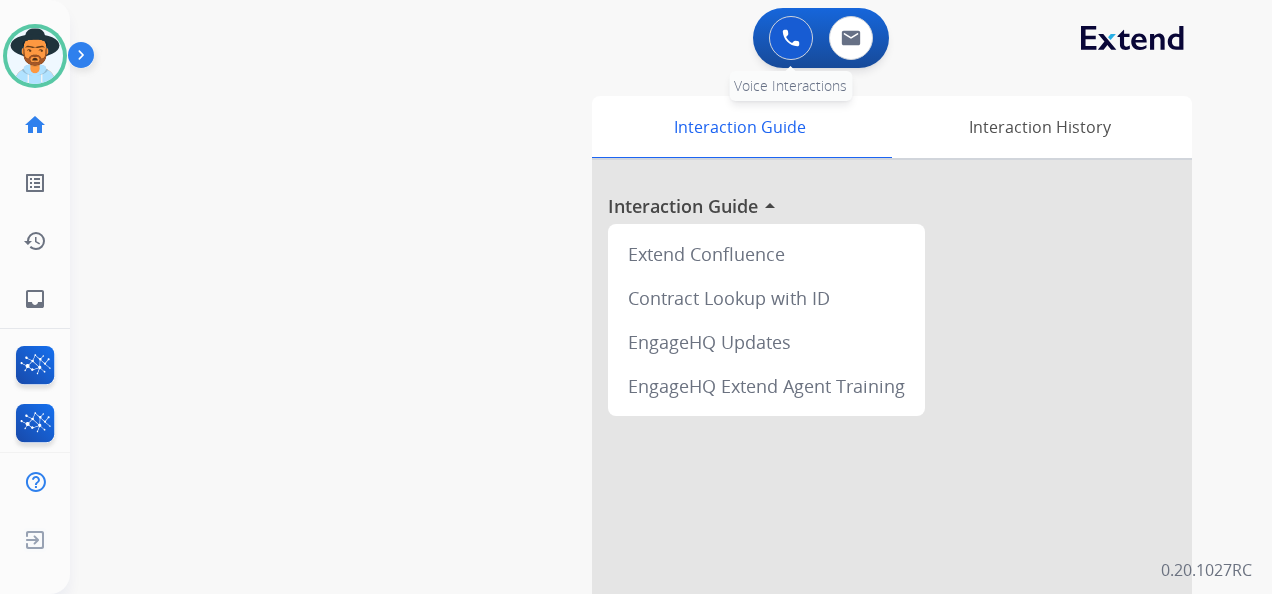 click at bounding box center (791, 38) 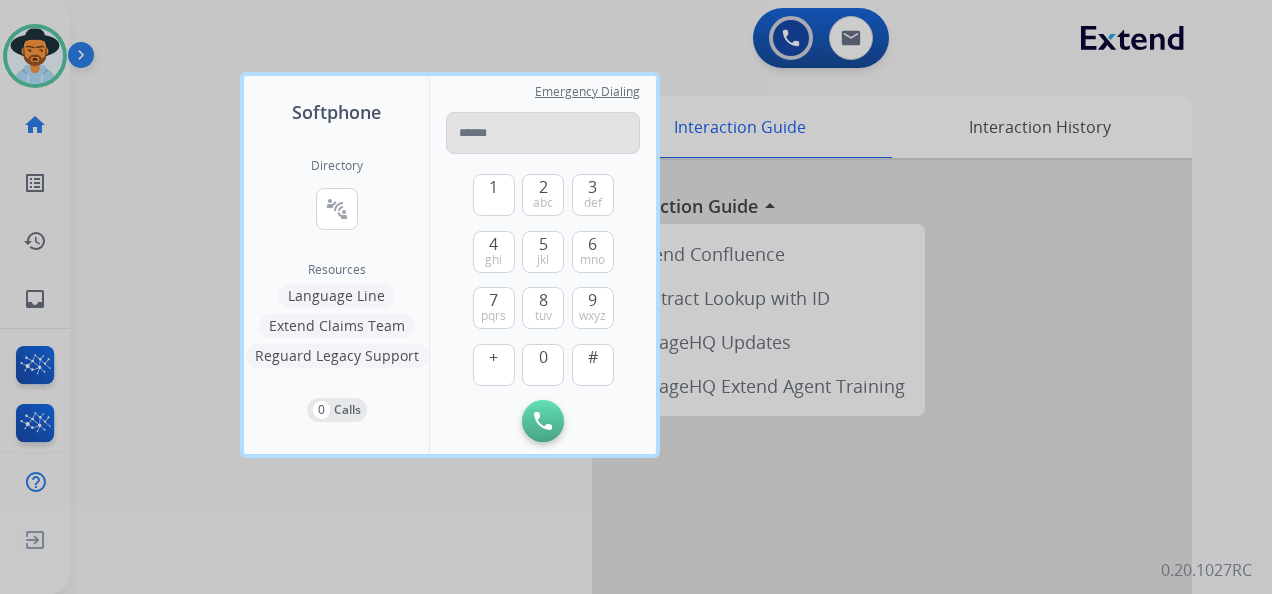 click at bounding box center [543, 133] 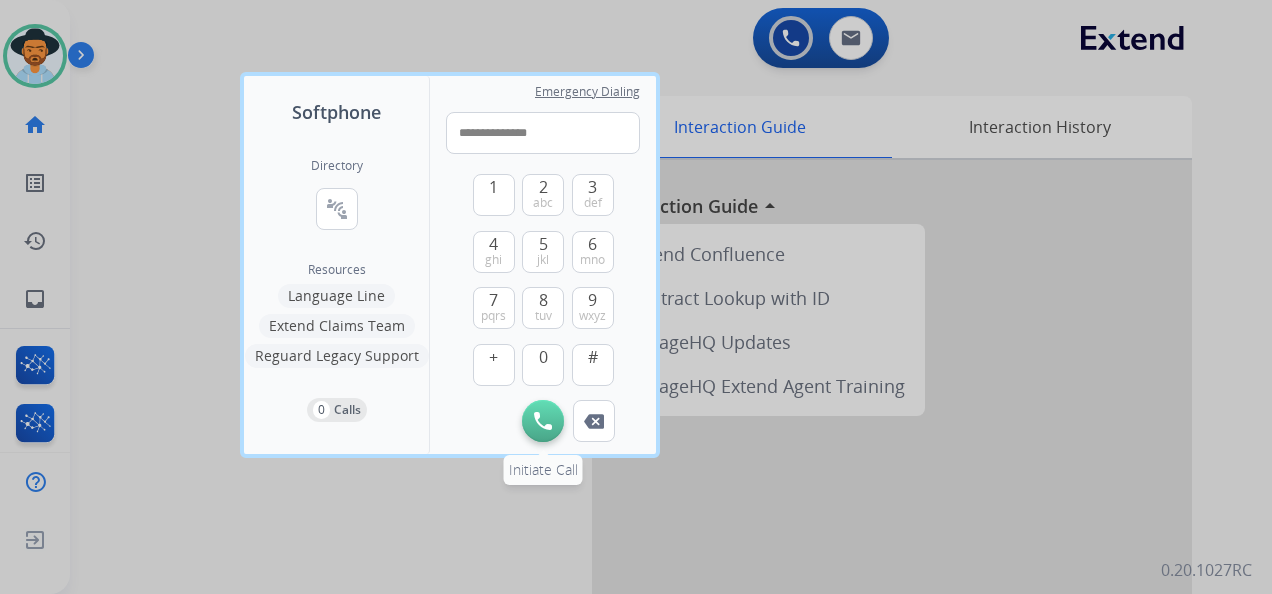 type on "**********" 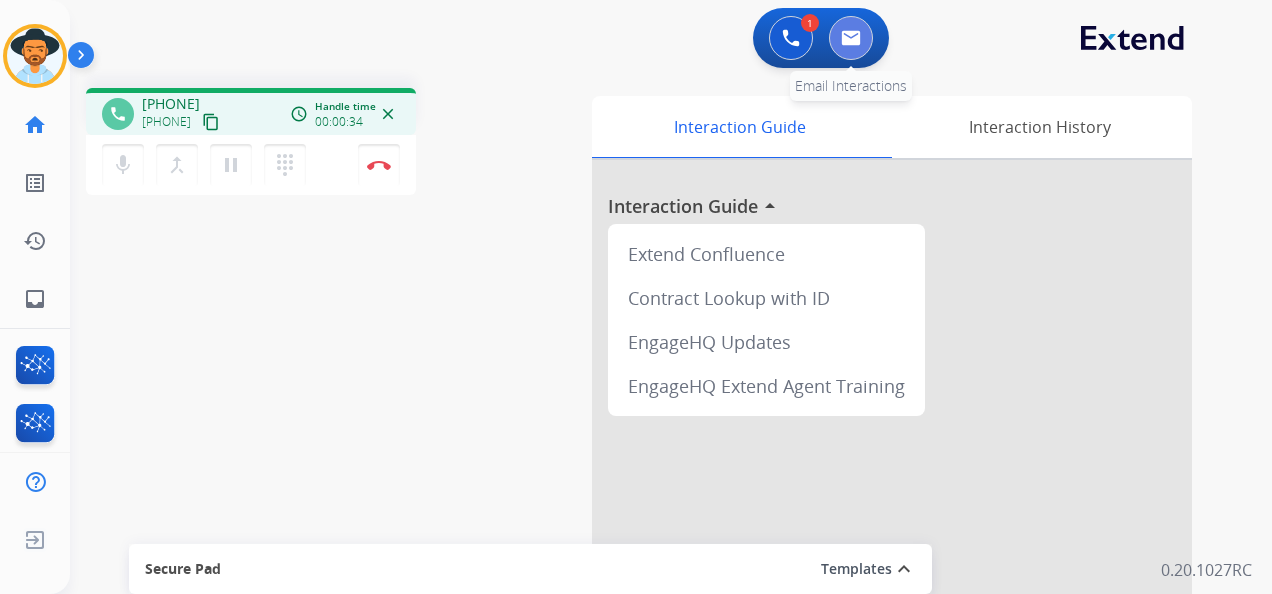 click at bounding box center [851, 38] 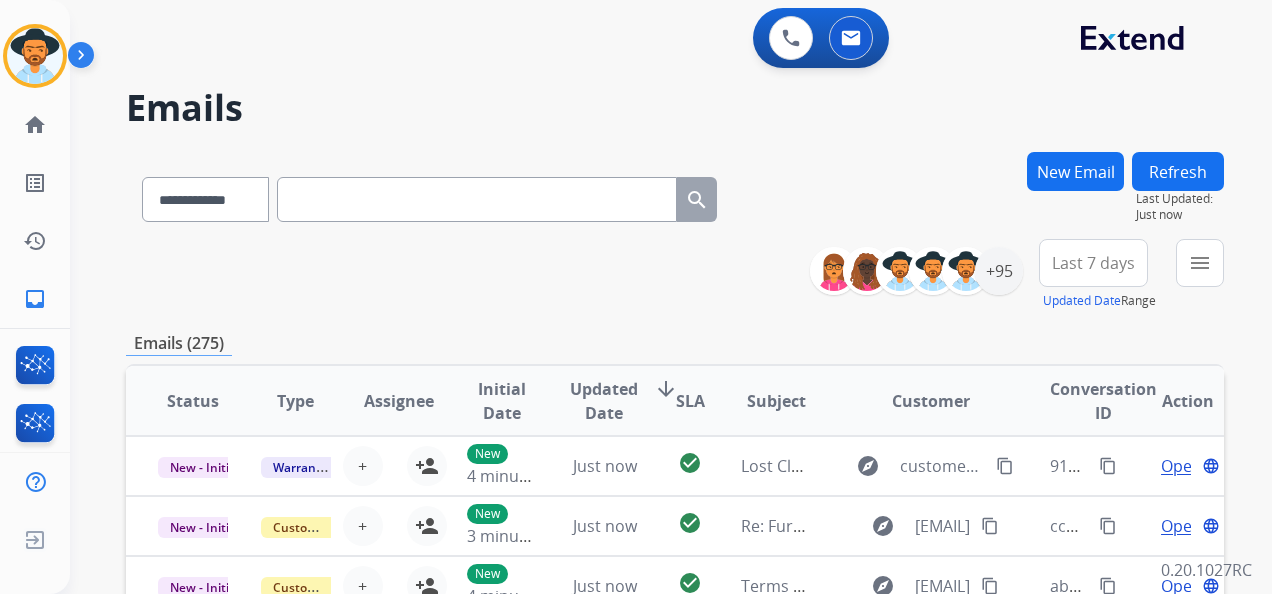 click on "New Email" at bounding box center (1075, 171) 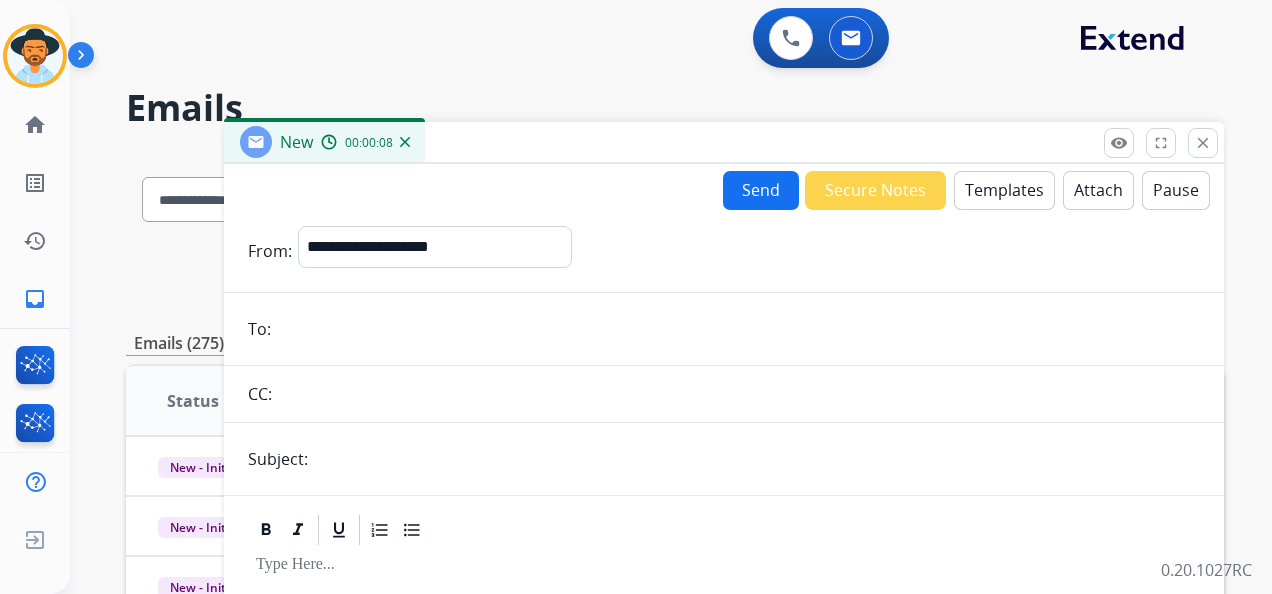 click at bounding box center [738, 329] 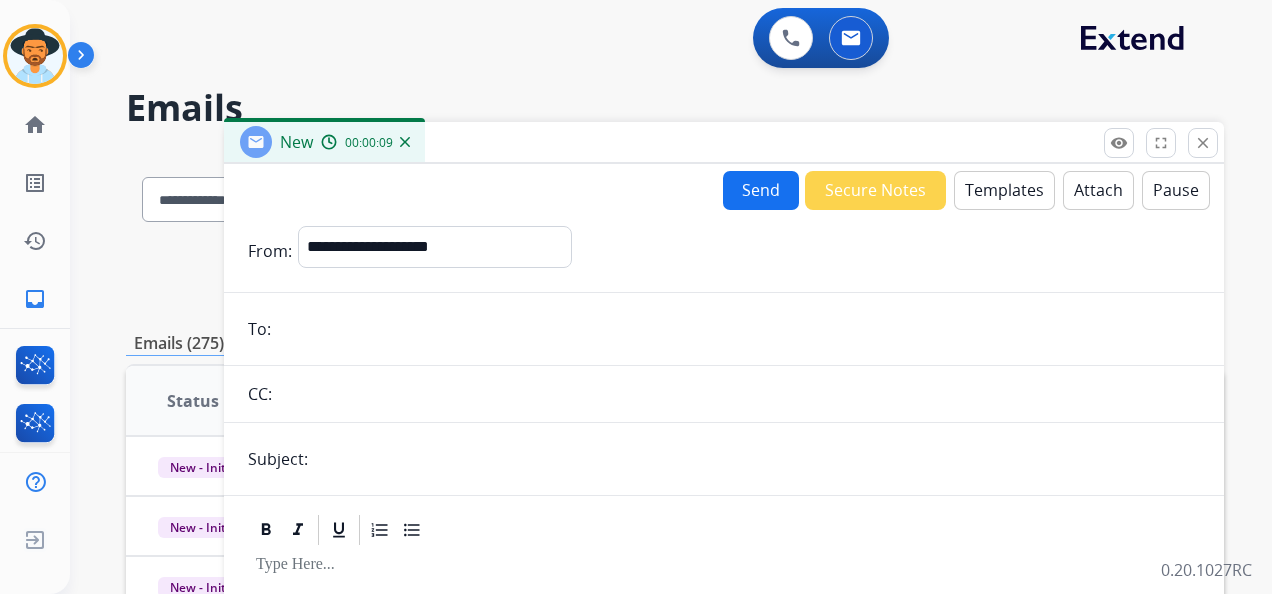 paste on "**********" 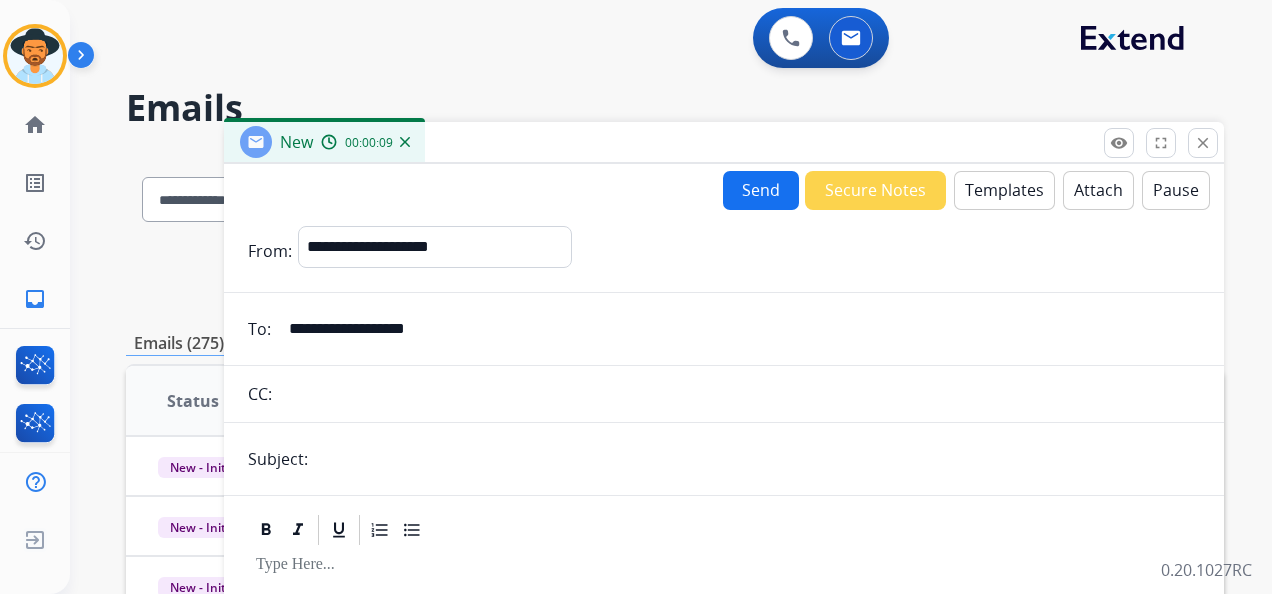type on "**********" 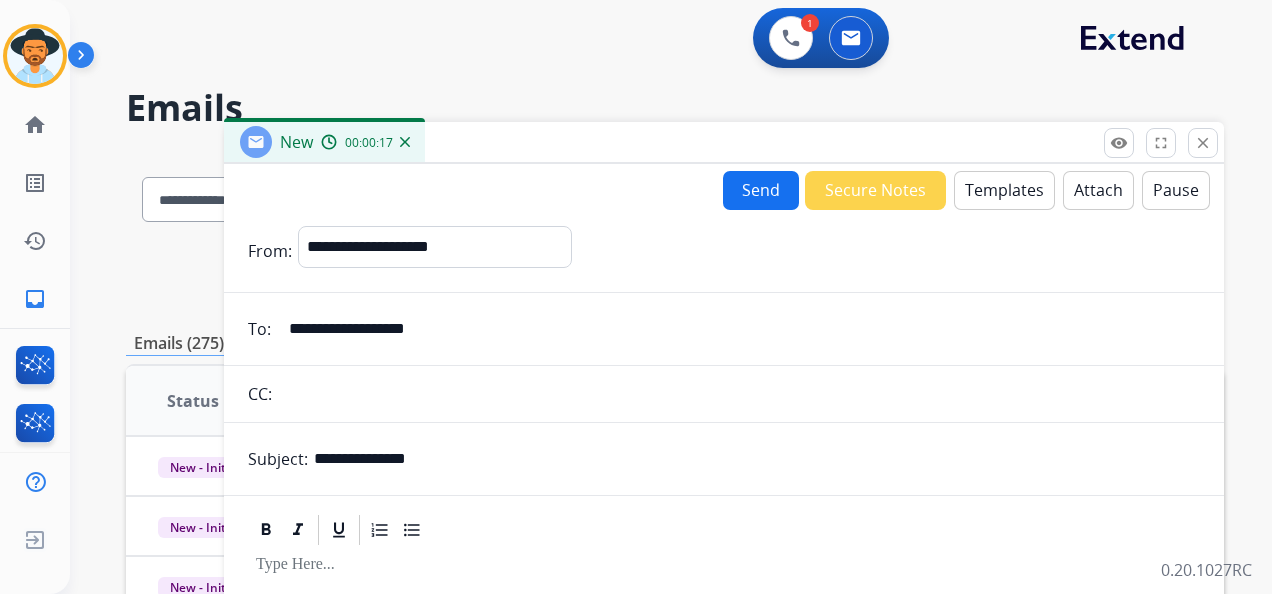 type on "**********" 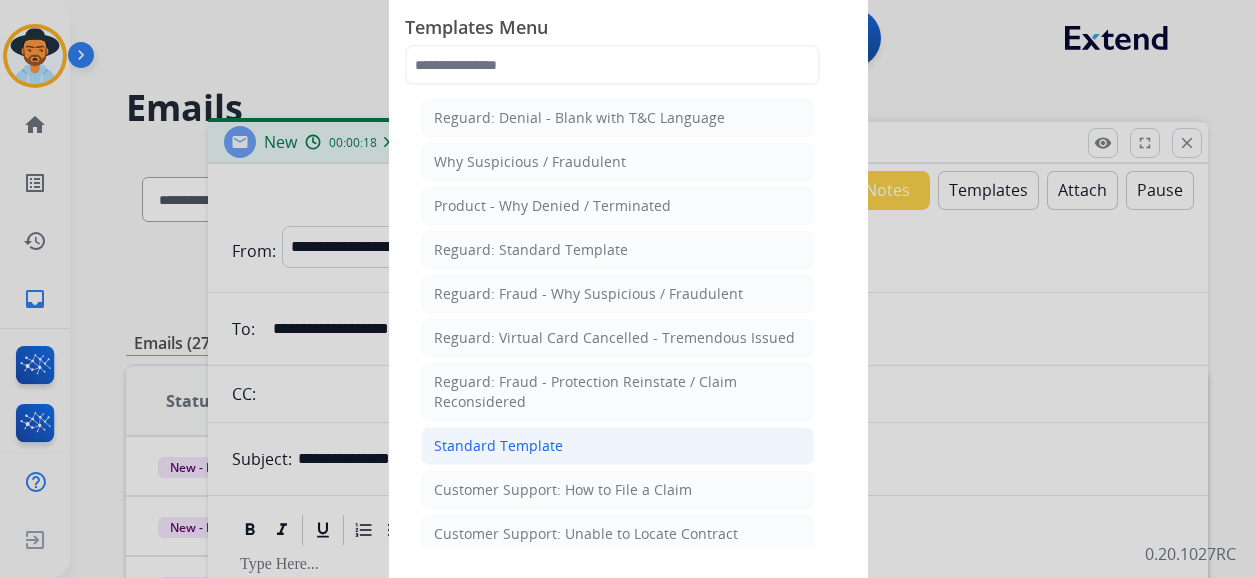 click on "Standard Template" 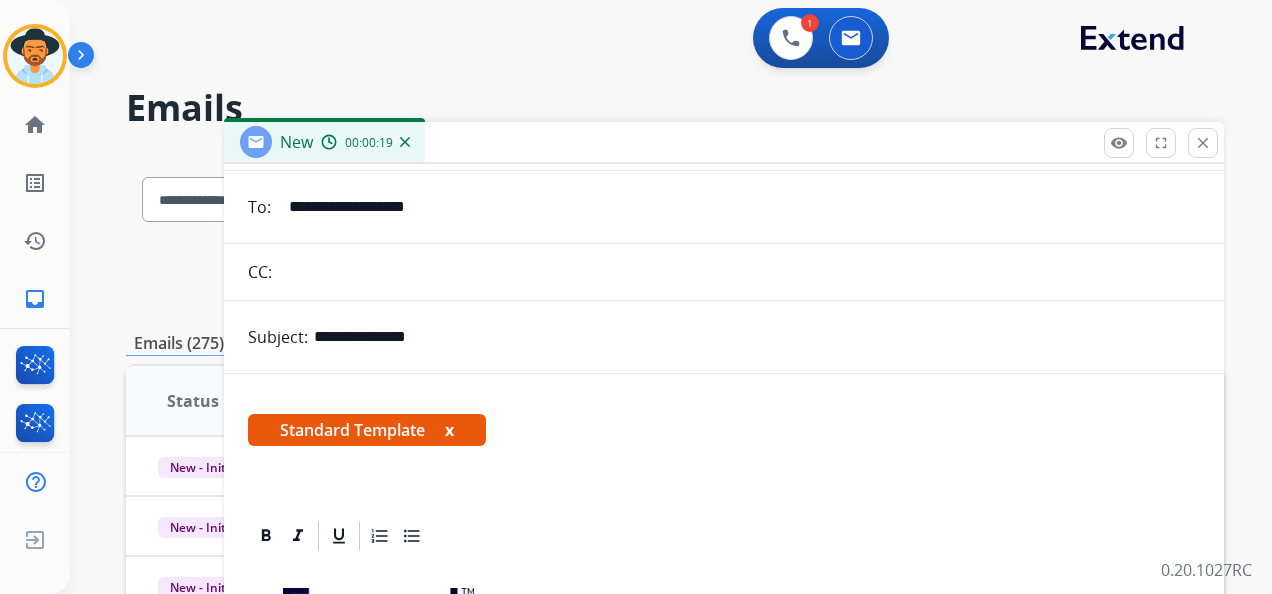 scroll, scrollTop: 300, scrollLeft: 0, axis: vertical 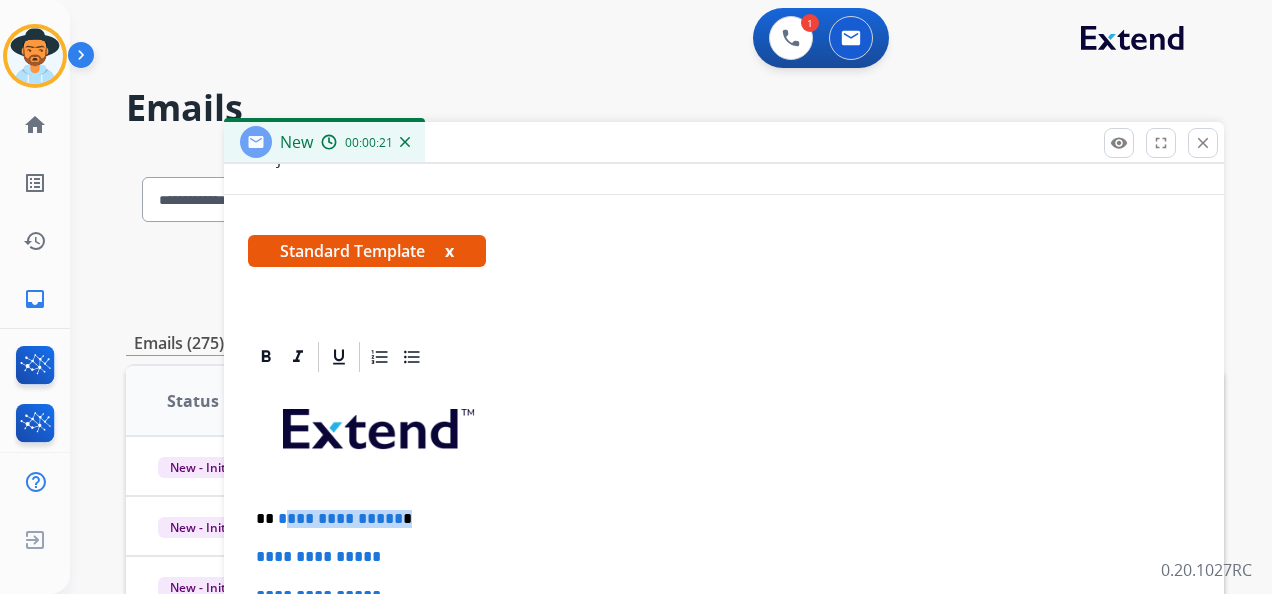 drag, startPoint x: 440, startPoint y: 516, endPoint x: 286, endPoint y: 521, distance: 154.08115 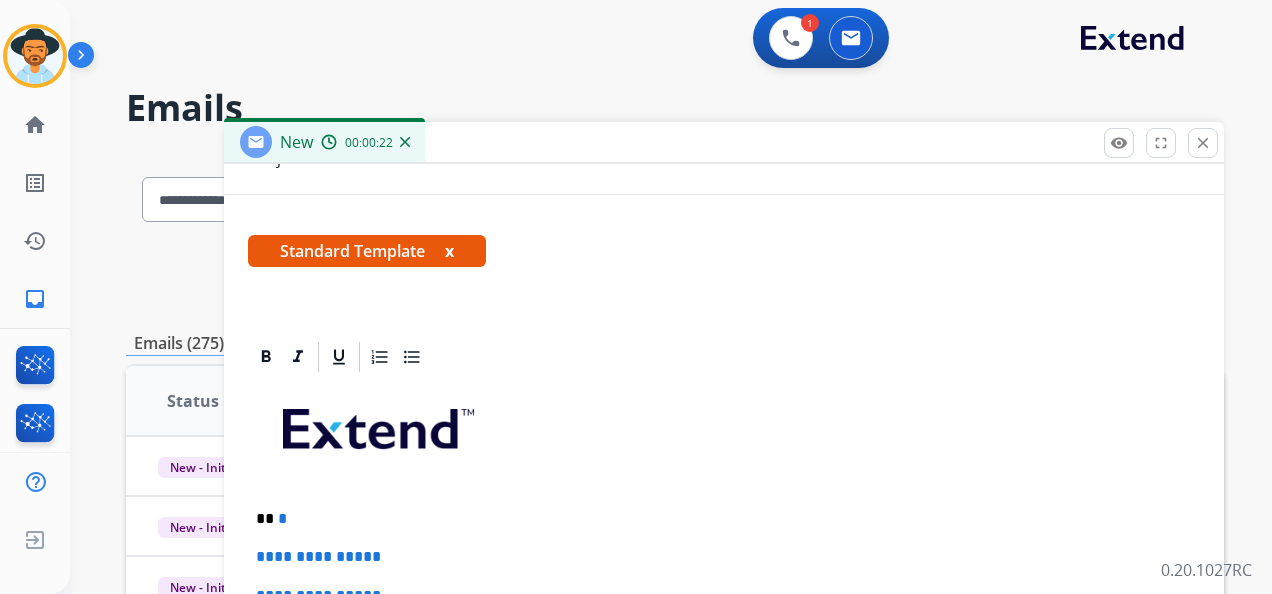 type 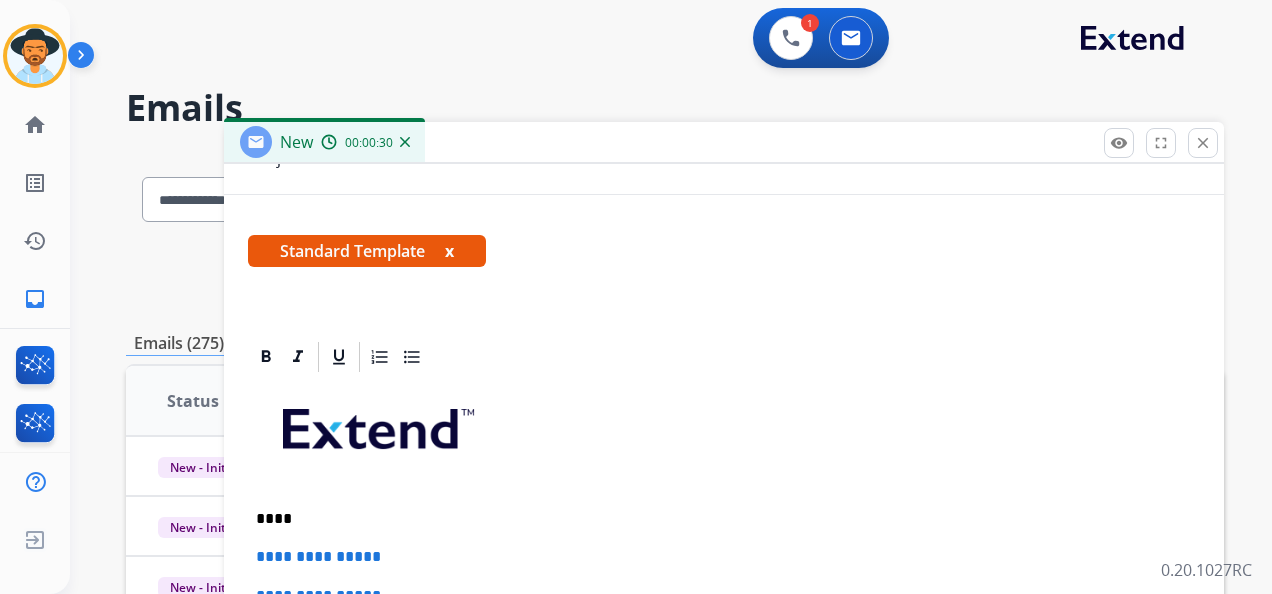 click on "****" at bounding box center [716, 519] 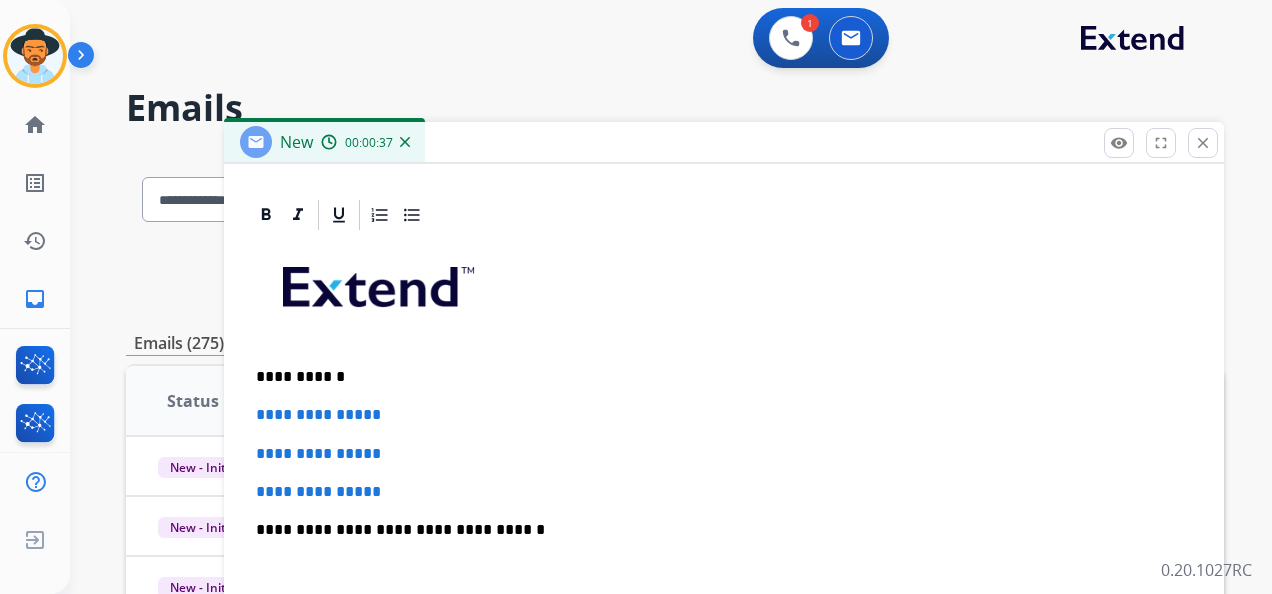 scroll, scrollTop: 460, scrollLeft: 0, axis: vertical 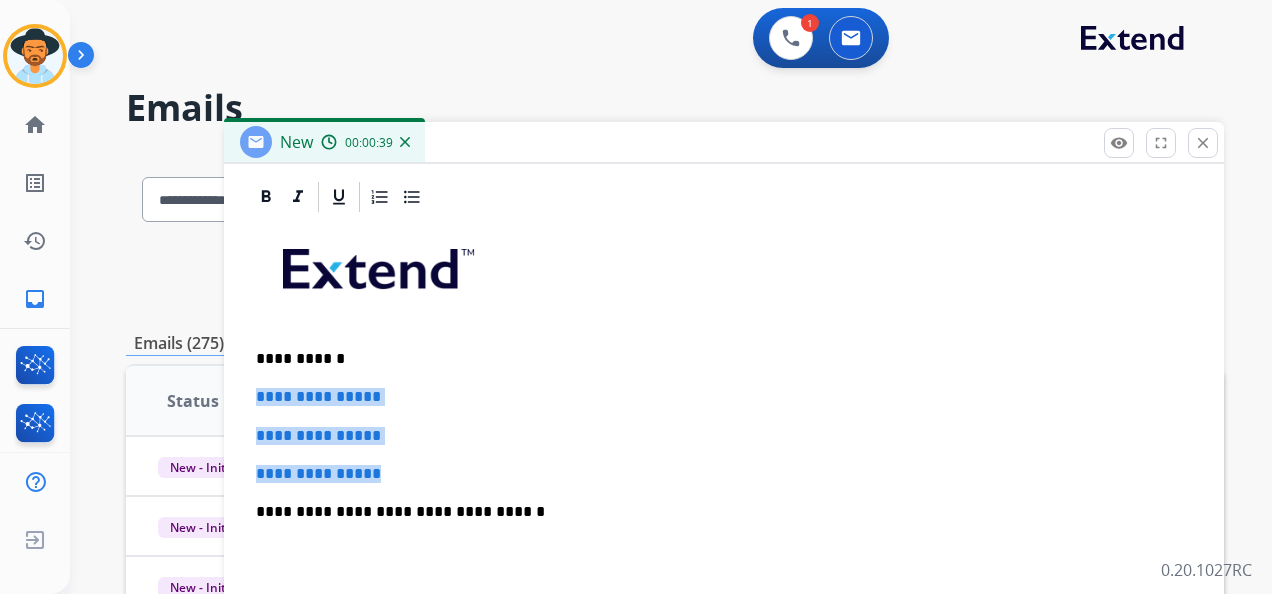 drag, startPoint x: 250, startPoint y: 389, endPoint x: 399, endPoint y: 494, distance: 182.28 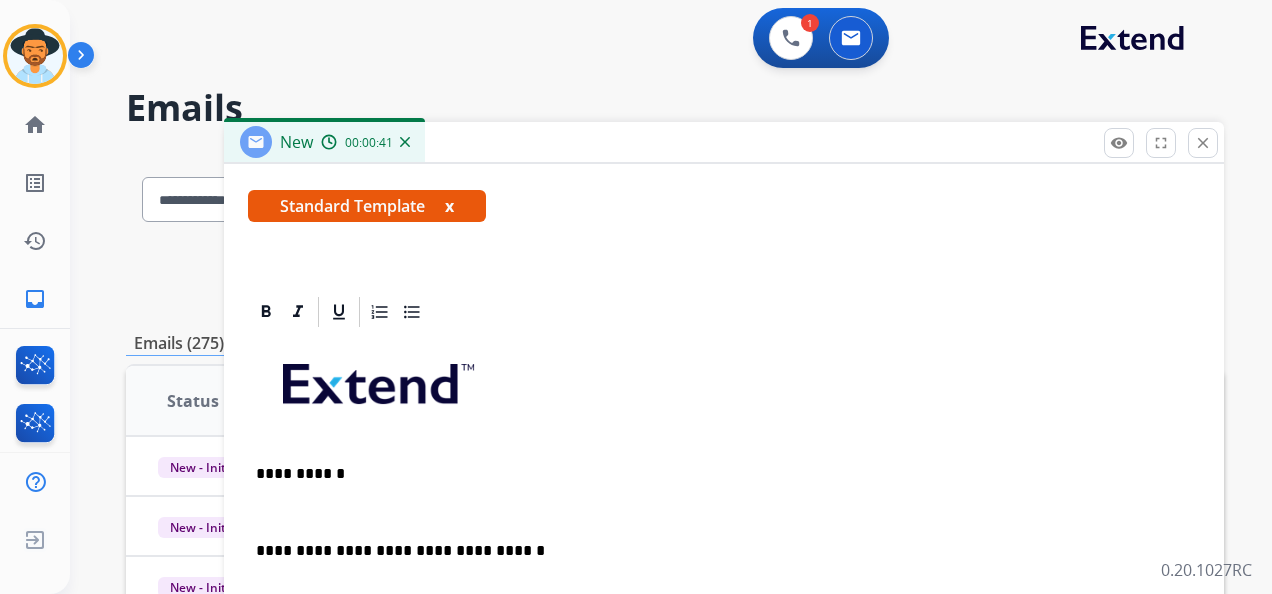scroll, scrollTop: 383, scrollLeft: 0, axis: vertical 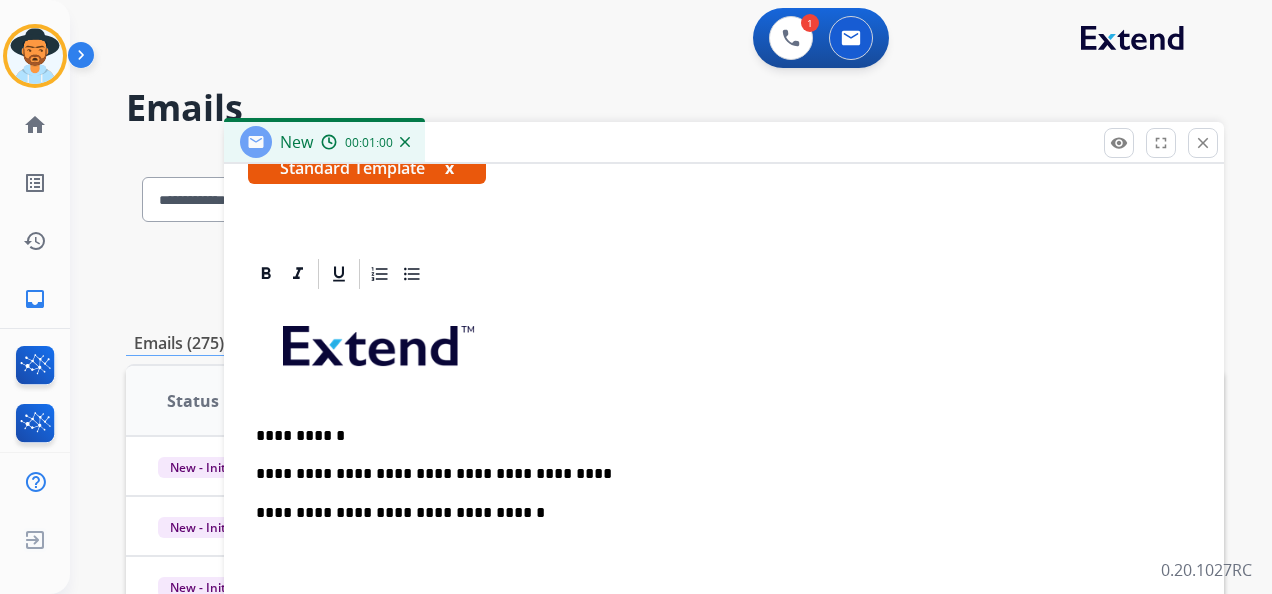 click on "**********" at bounding box center [716, 474] 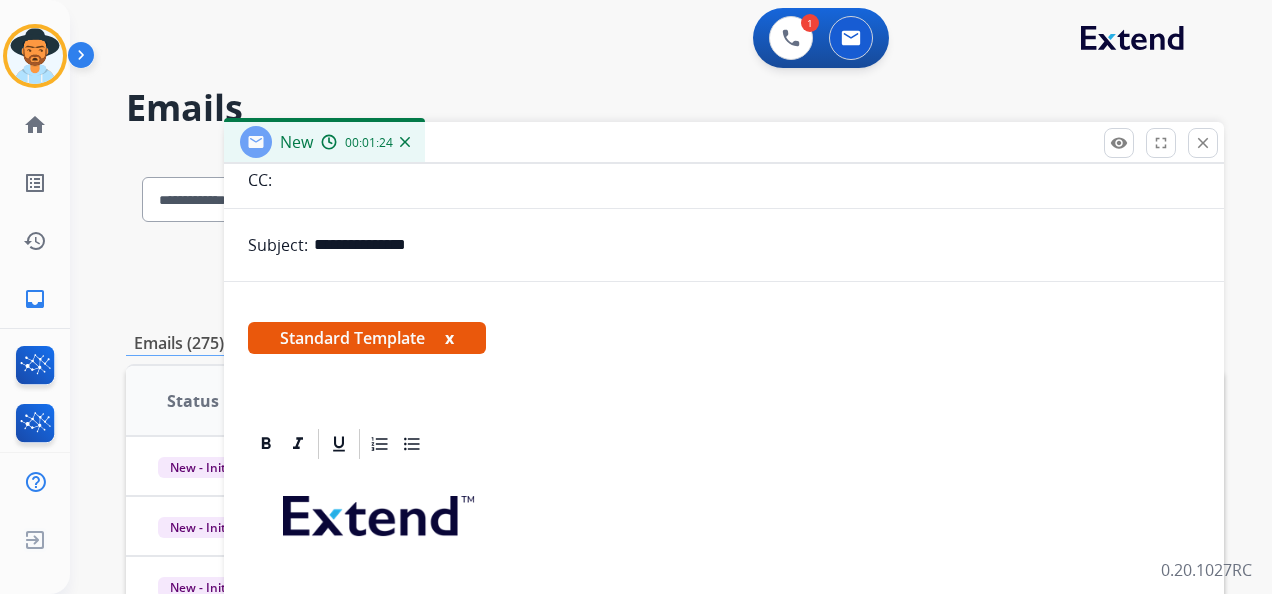 scroll, scrollTop: 0, scrollLeft: 0, axis: both 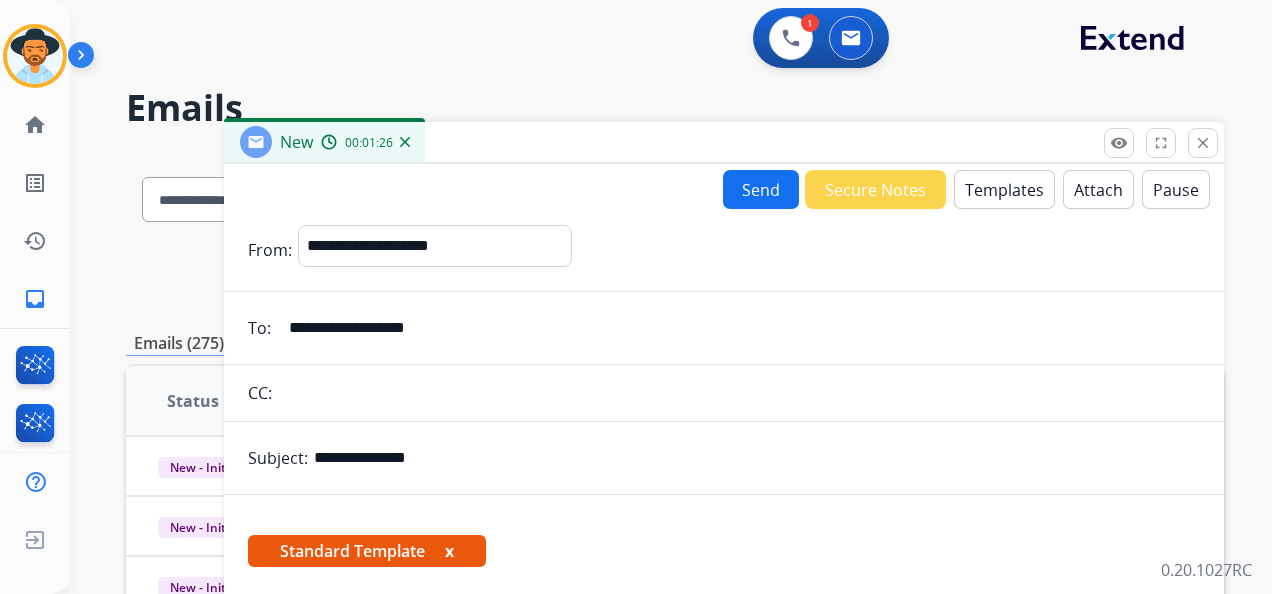 click on "Attach" at bounding box center [1098, 189] 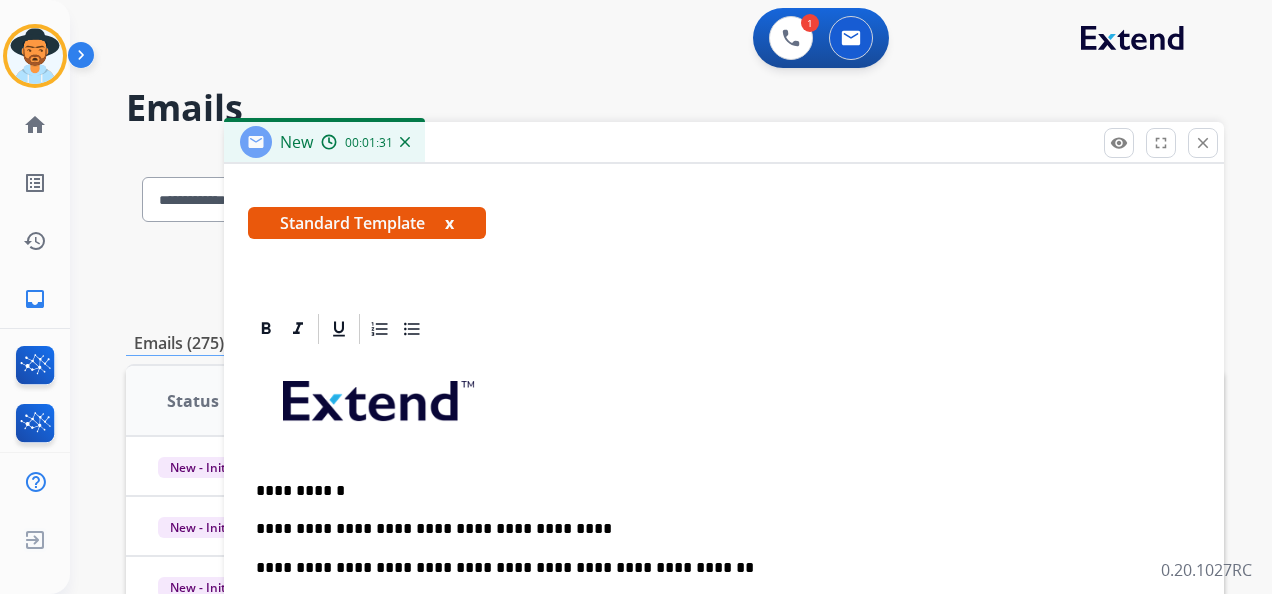 scroll, scrollTop: 470, scrollLeft: 0, axis: vertical 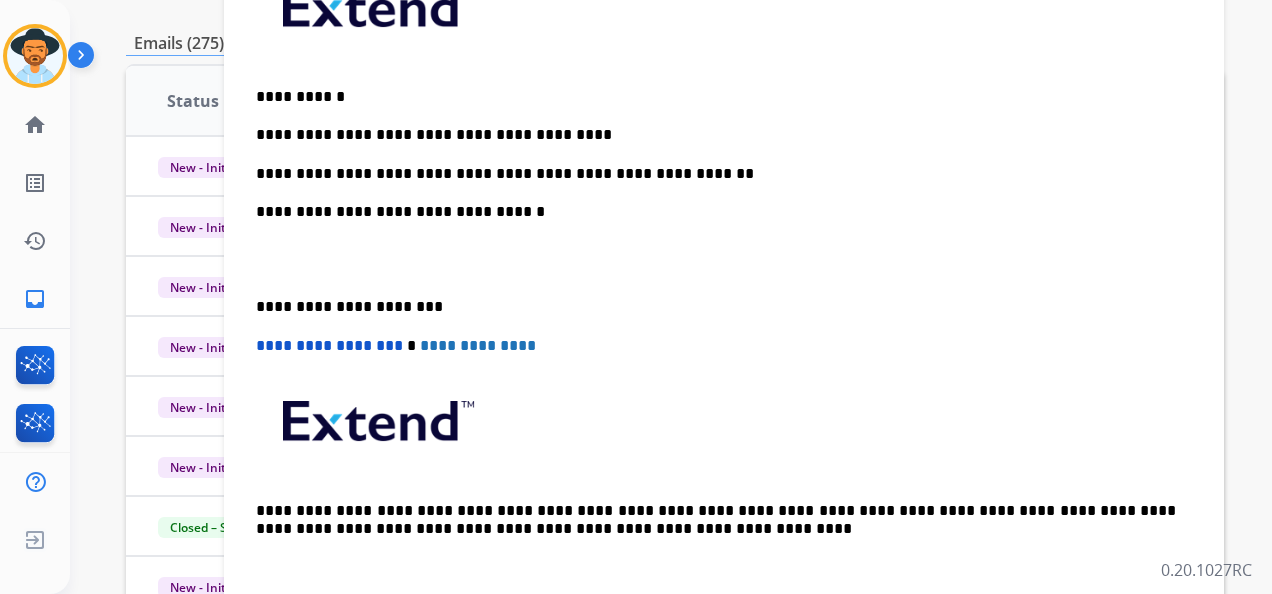 click on "**********" at bounding box center (724, 278) 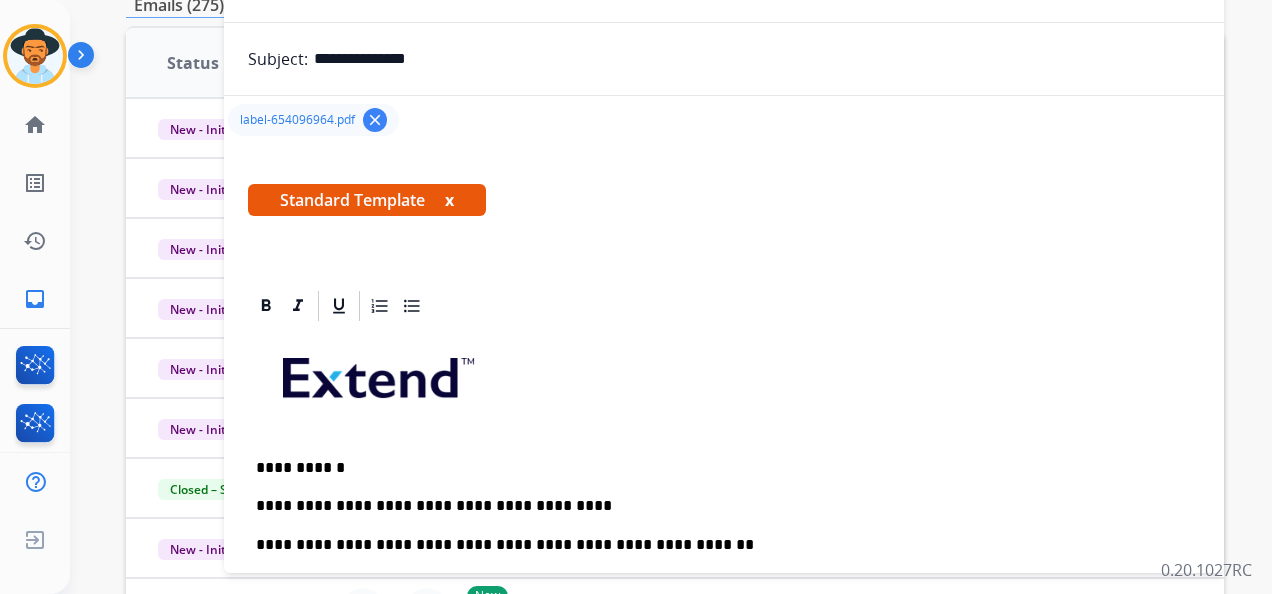 scroll, scrollTop: 0, scrollLeft: 0, axis: both 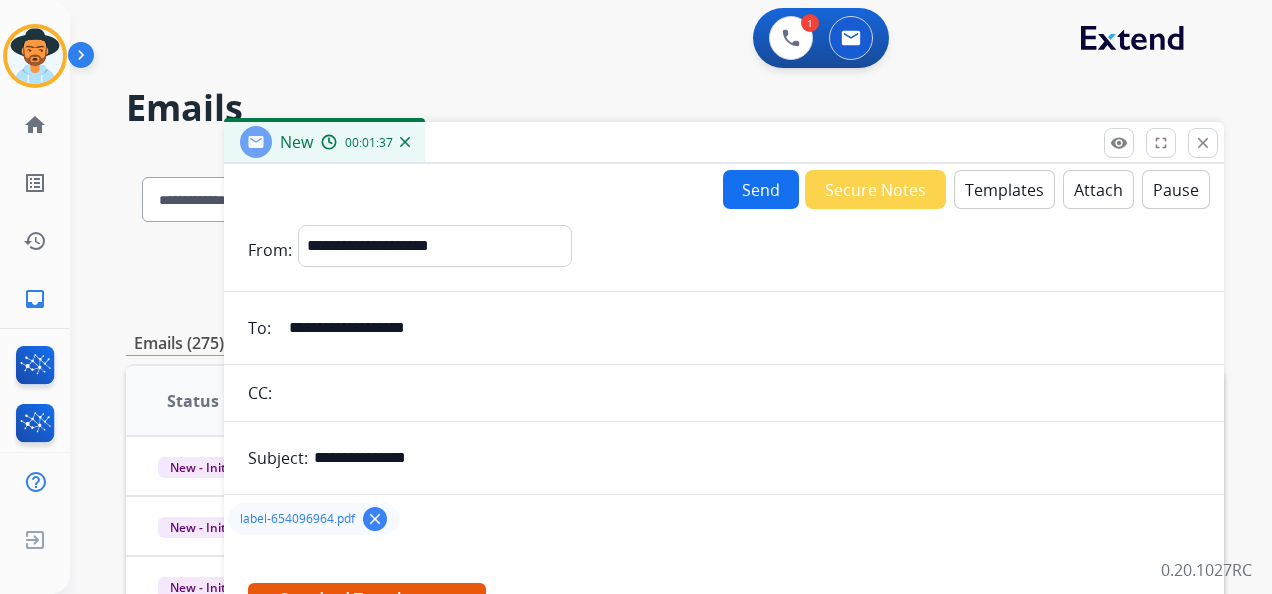 click on "Send" at bounding box center (761, 189) 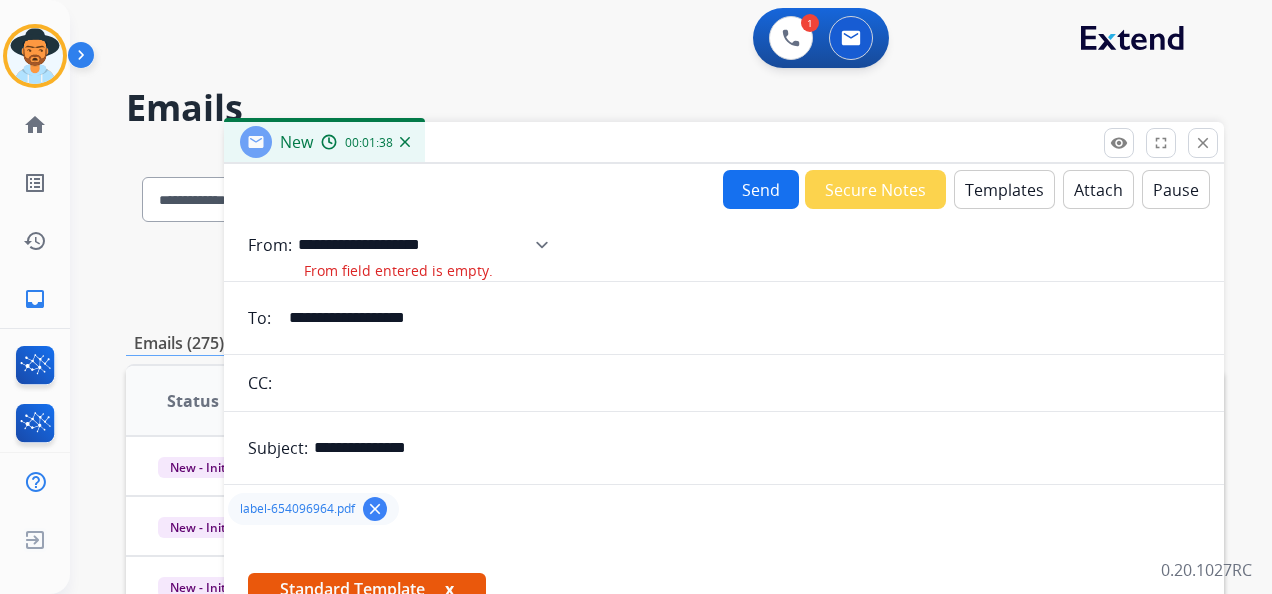 click on "**********" at bounding box center [430, 245] 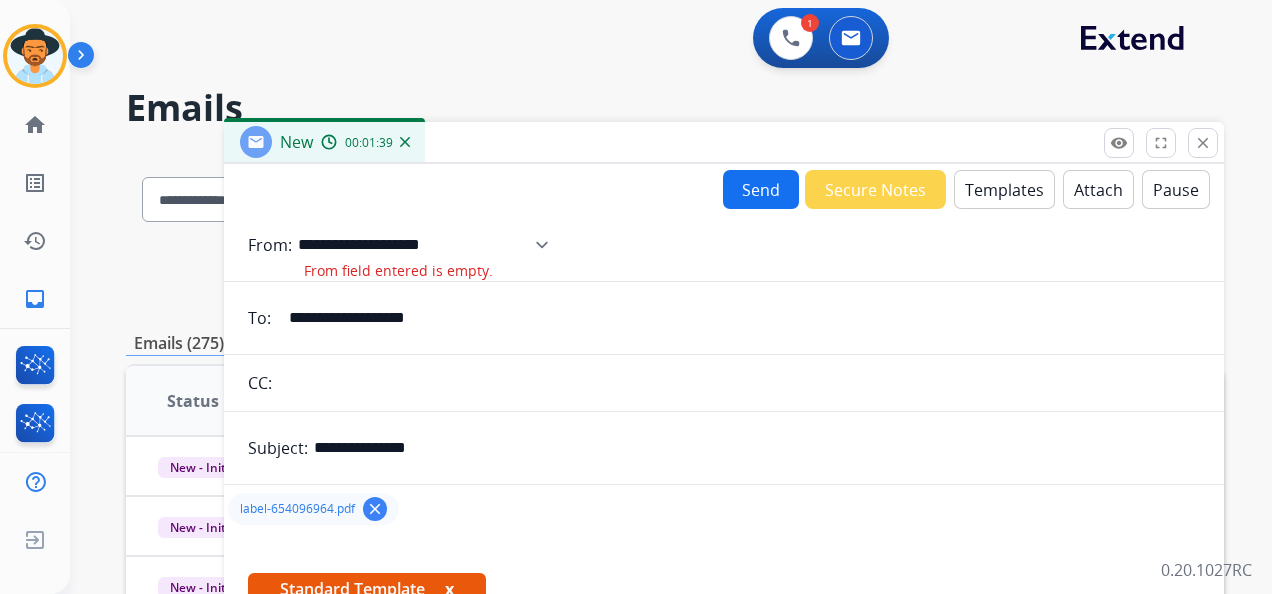 select on "**********" 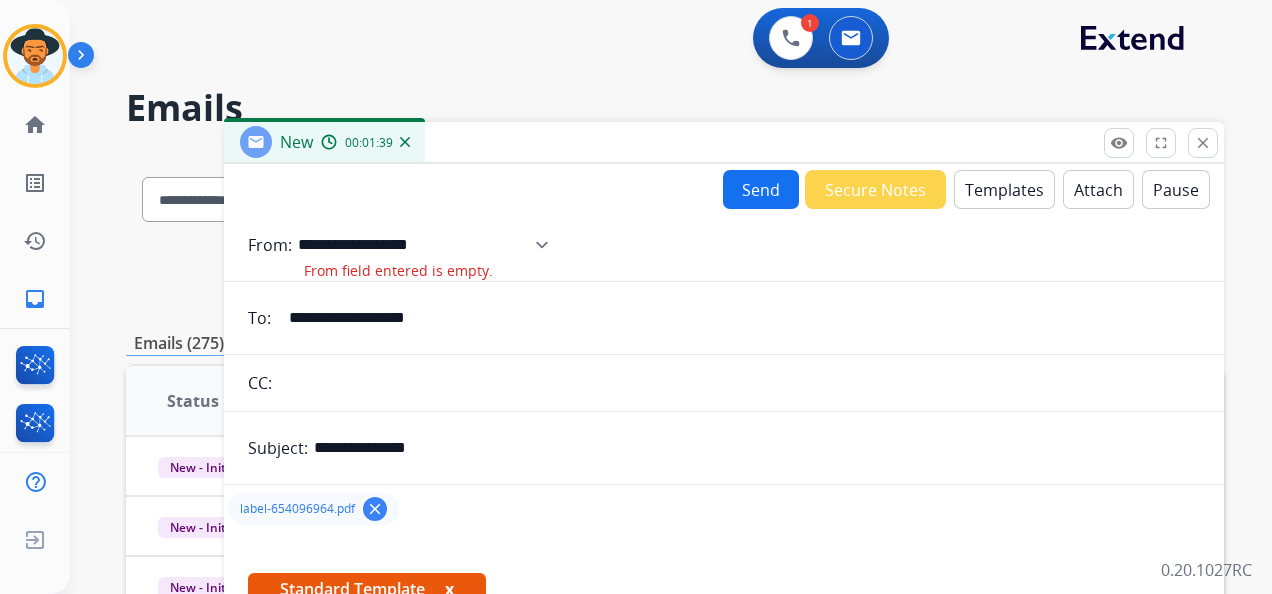 click on "**********" at bounding box center (430, 245) 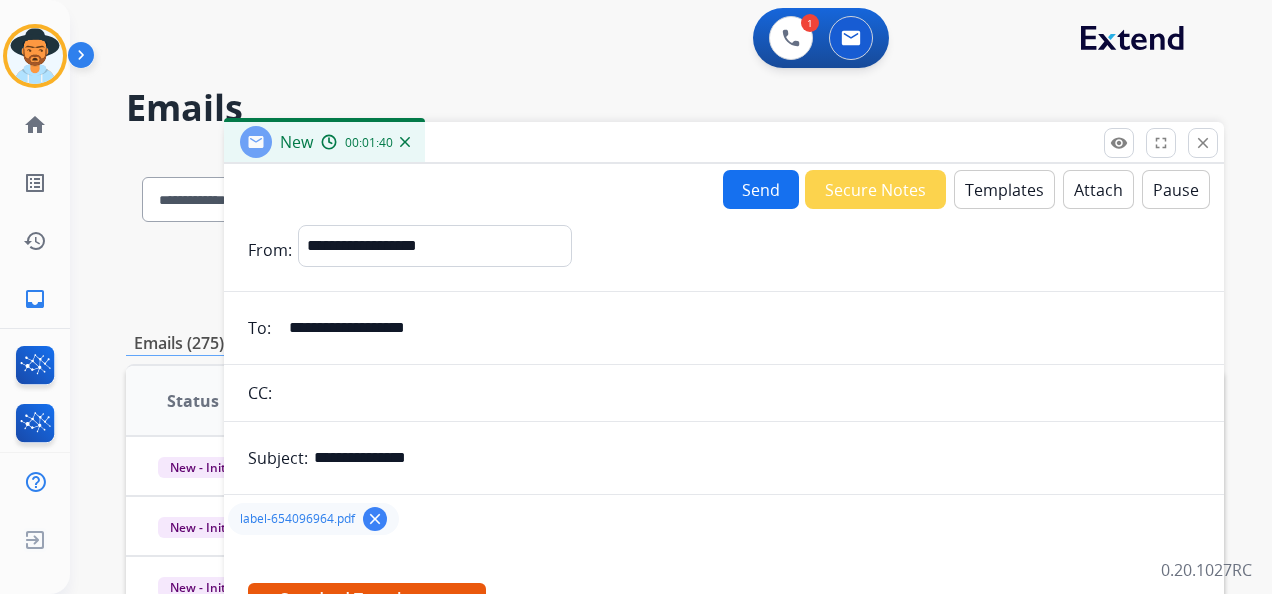 click on "Send" at bounding box center [761, 189] 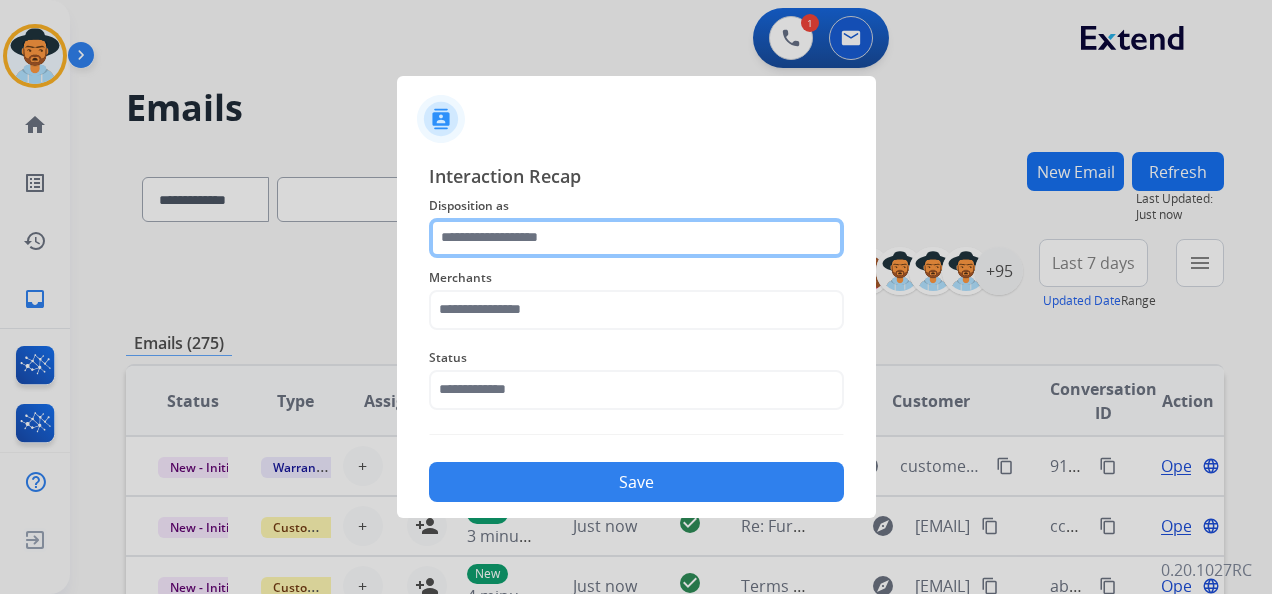click 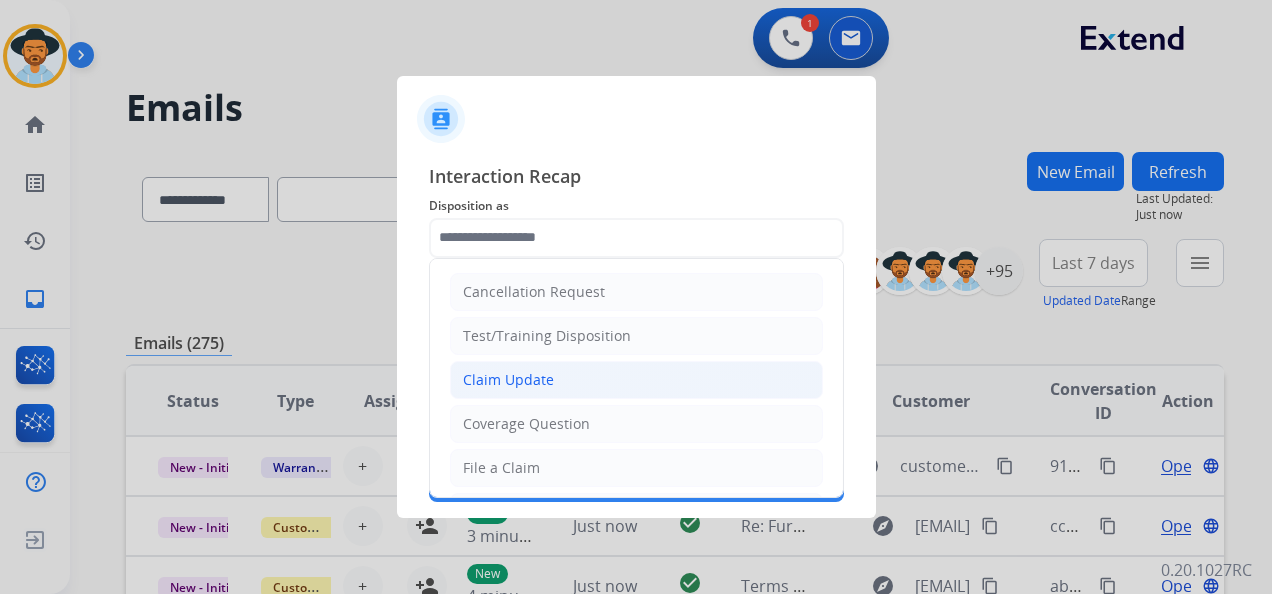 click on "Claim Update" 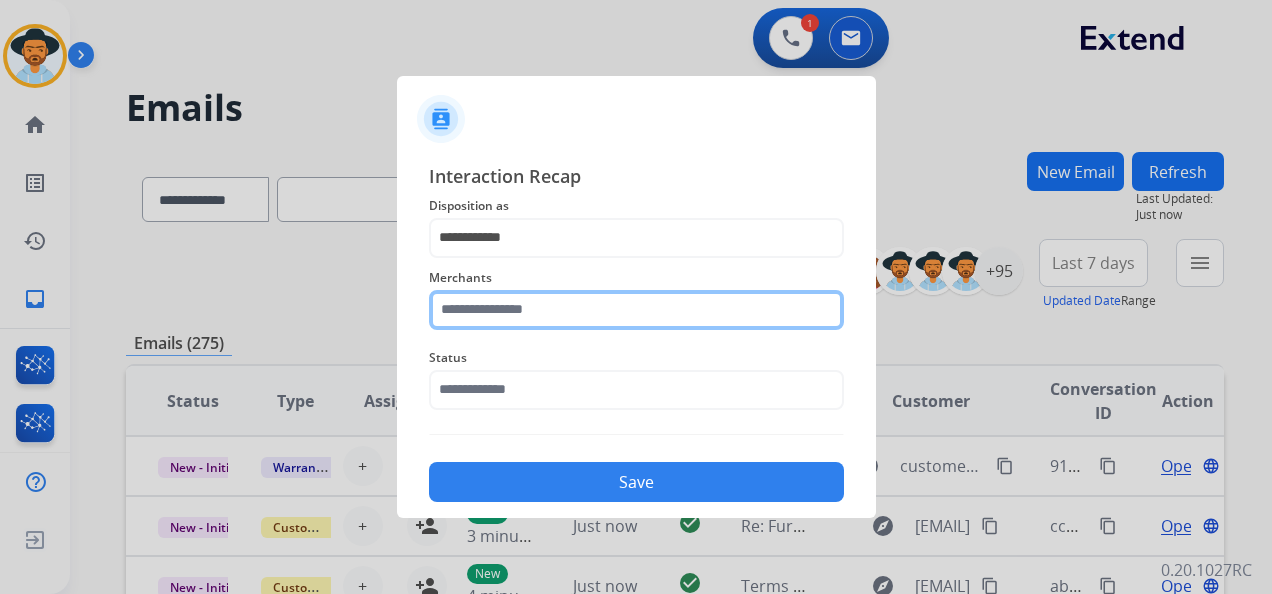 click 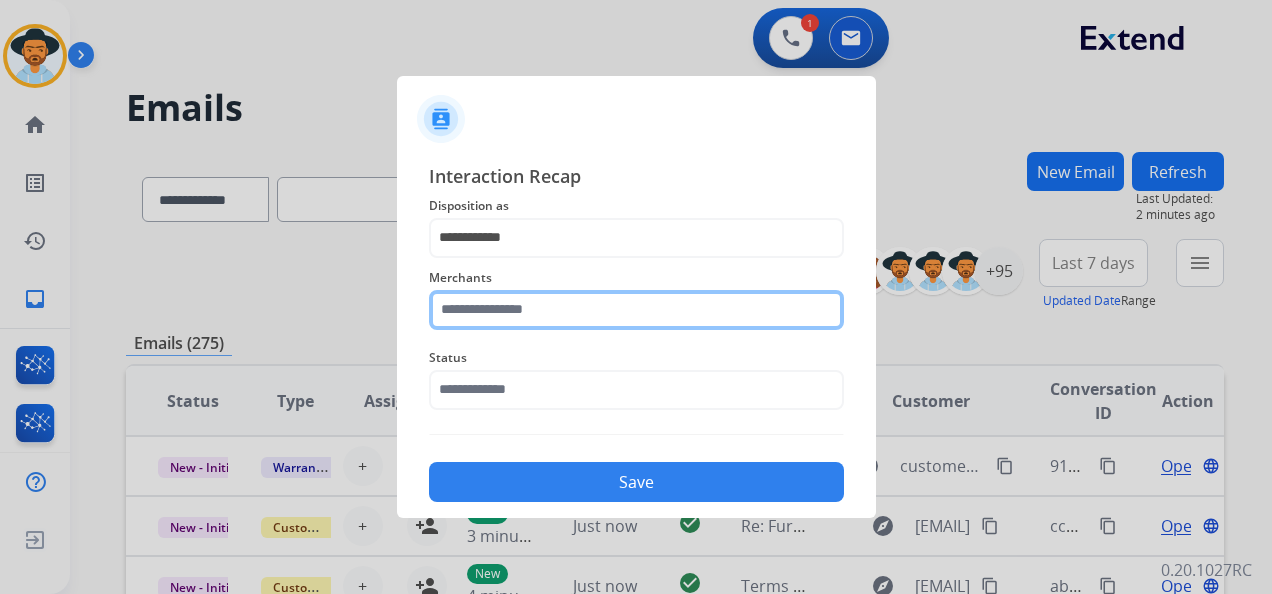 click 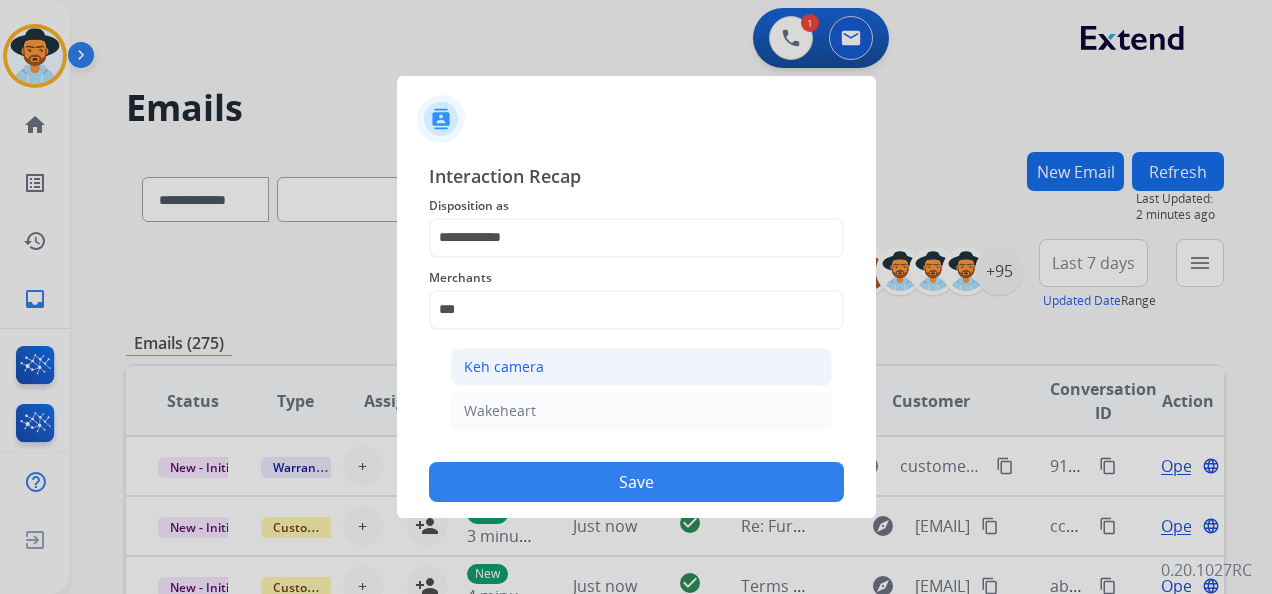 click on "Keh camera" 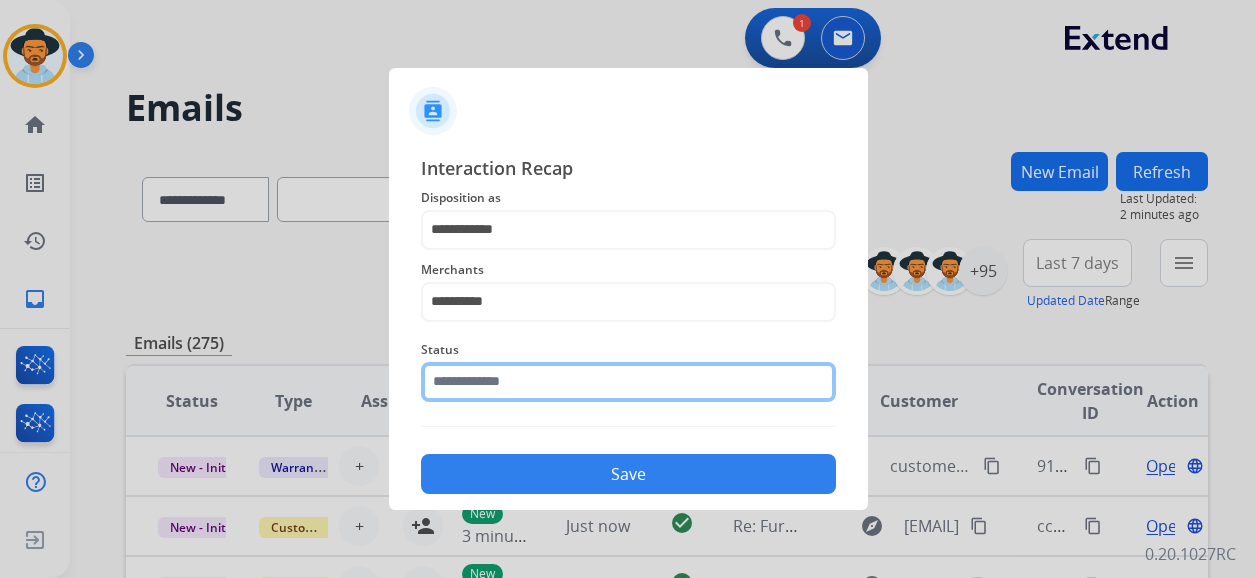 click 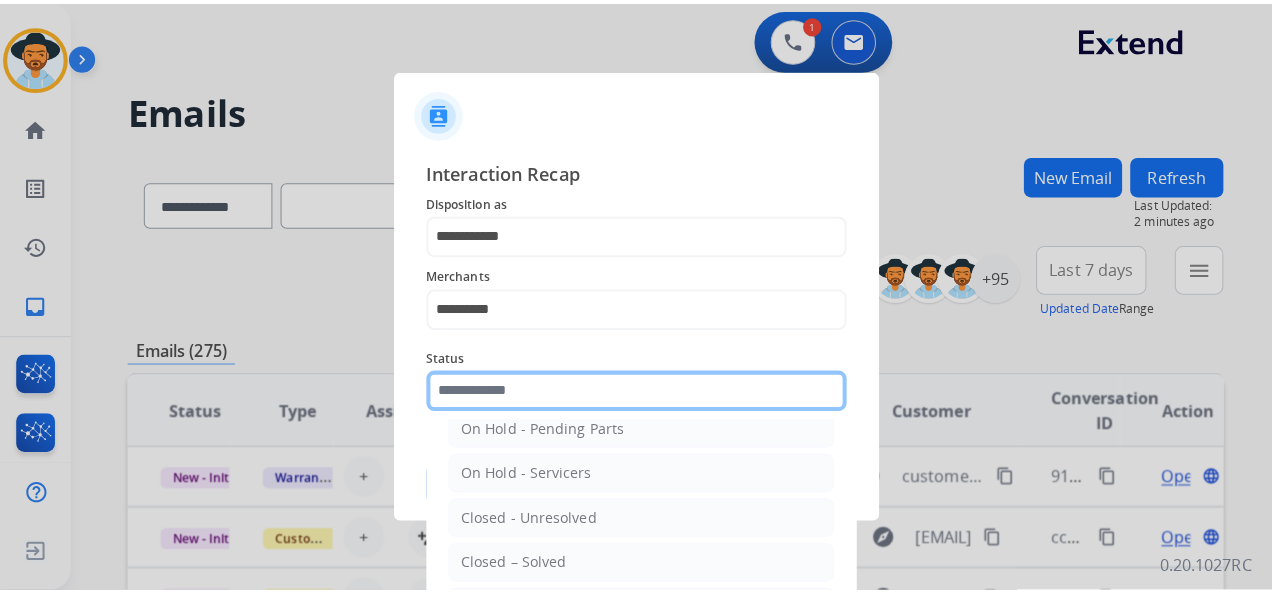 scroll, scrollTop: 114, scrollLeft: 0, axis: vertical 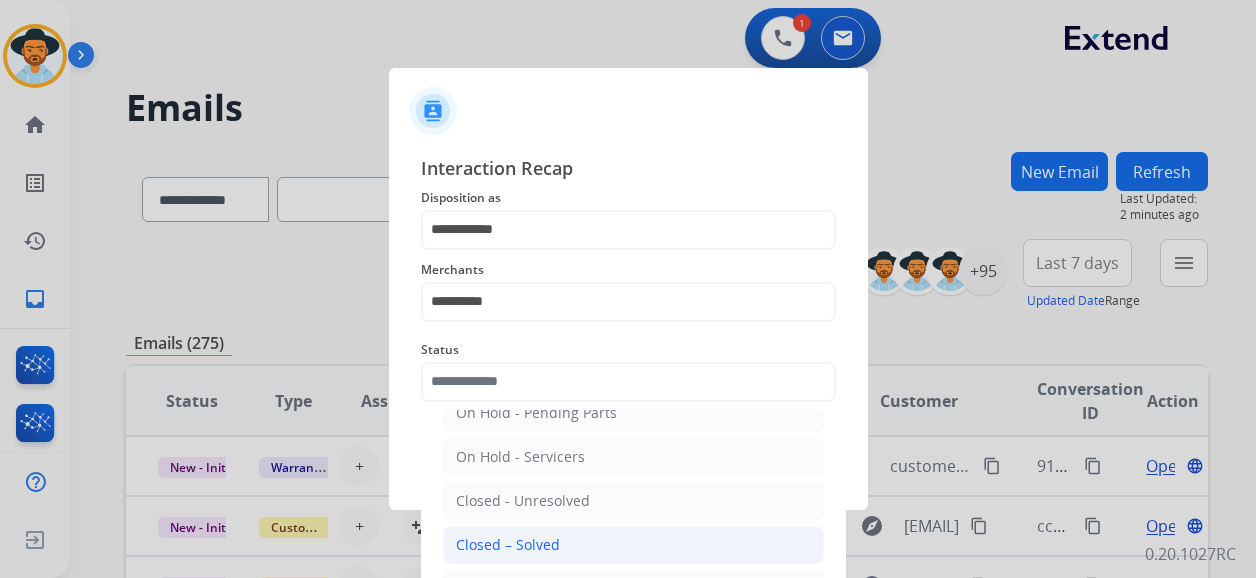 click on "Closed – Solved" 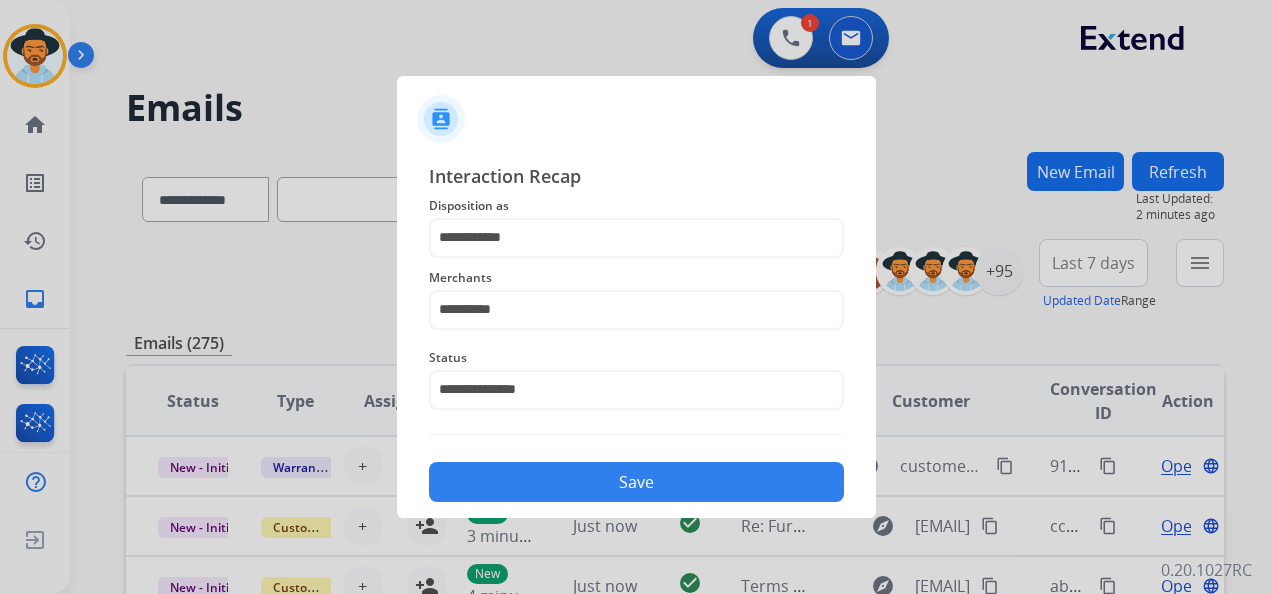 click on "Save" 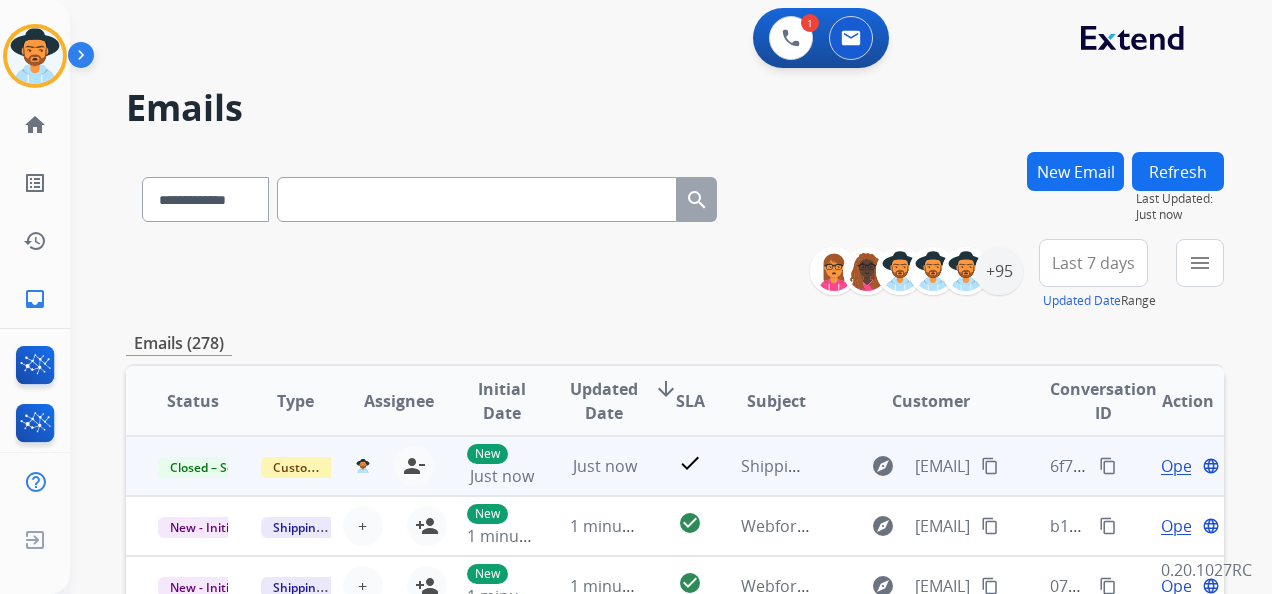 click on "Open" at bounding box center (1181, 466) 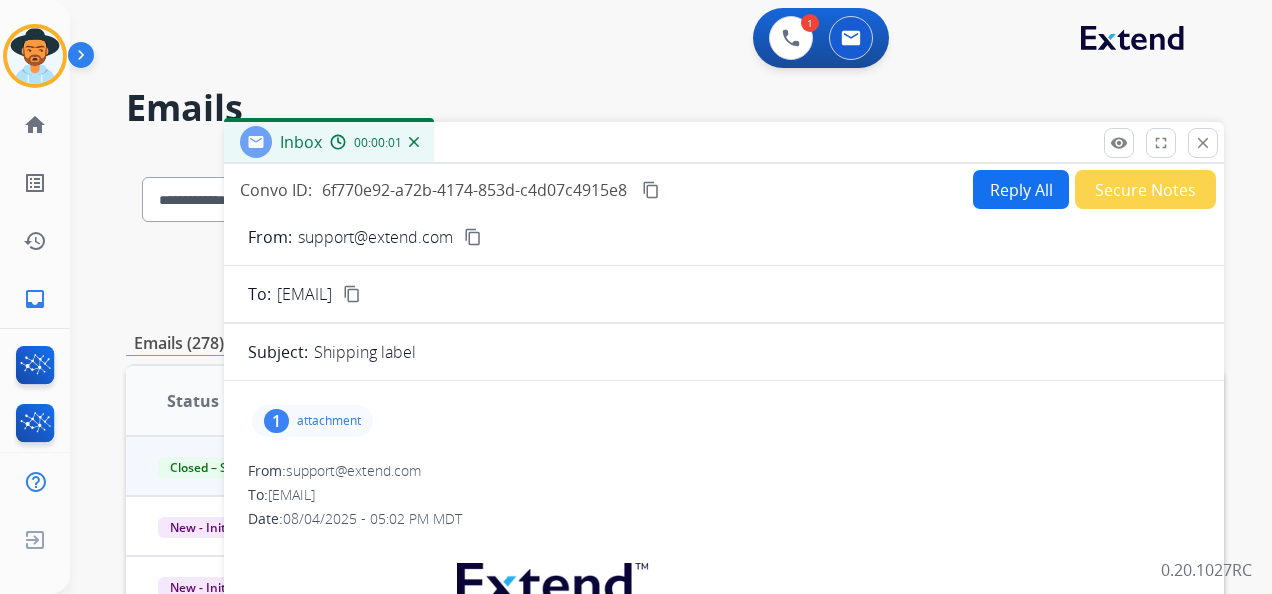 click on "attachment" at bounding box center [329, 421] 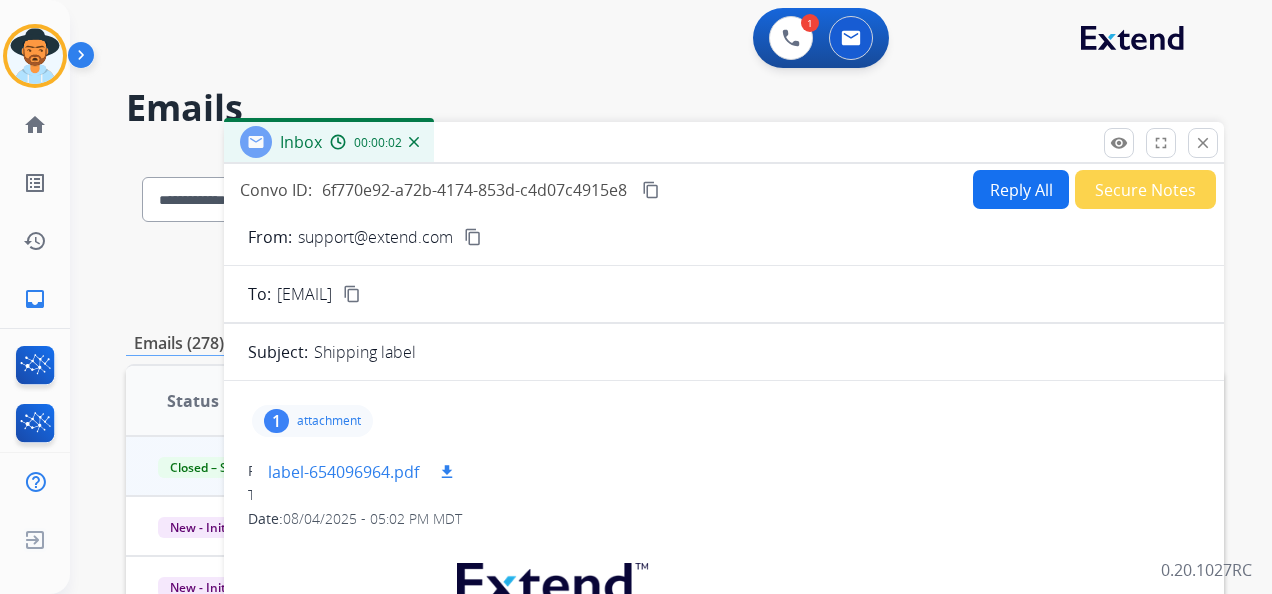 click on "label-654096964.pdf" at bounding box center [343, 472] 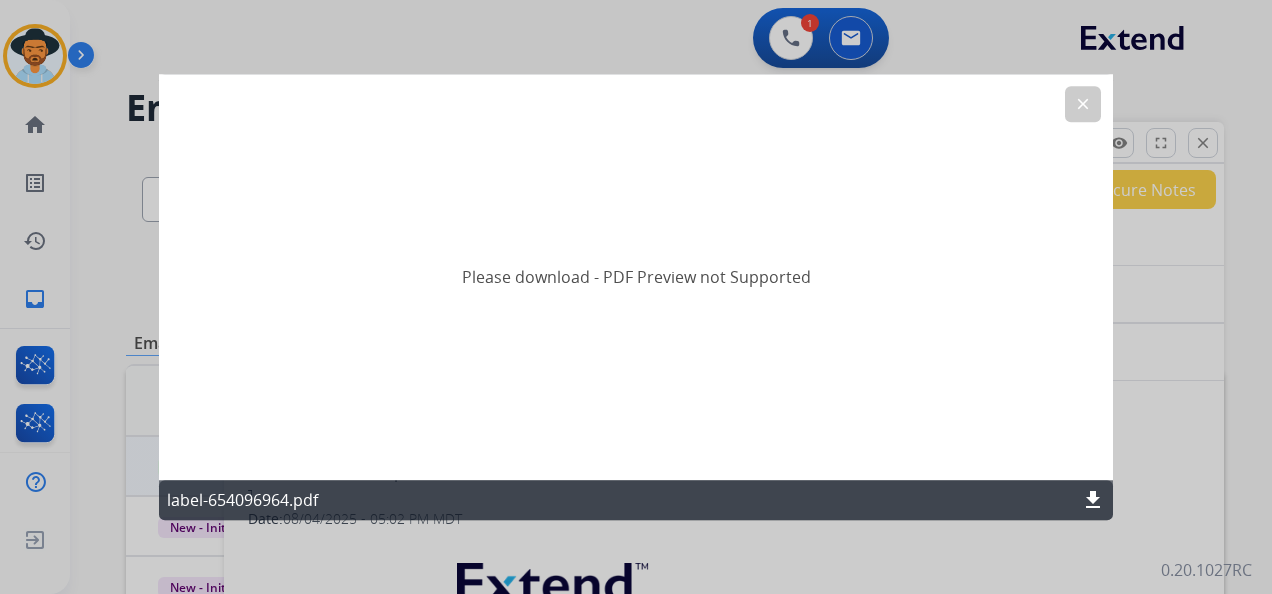 drag, startPoint x: 1084, startPoint y: 109, endPoint x: 969, endPoint y: 148, distance: 121.433105 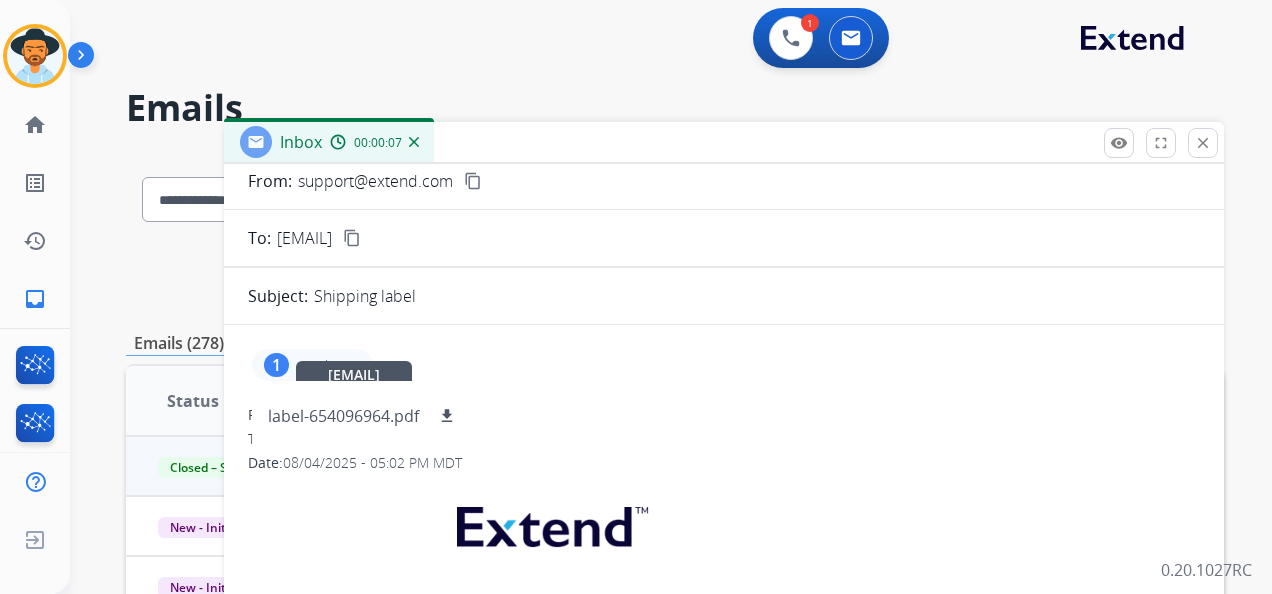 scroll, scrollTop: 100, scrollLeft: 0, axis: vertical 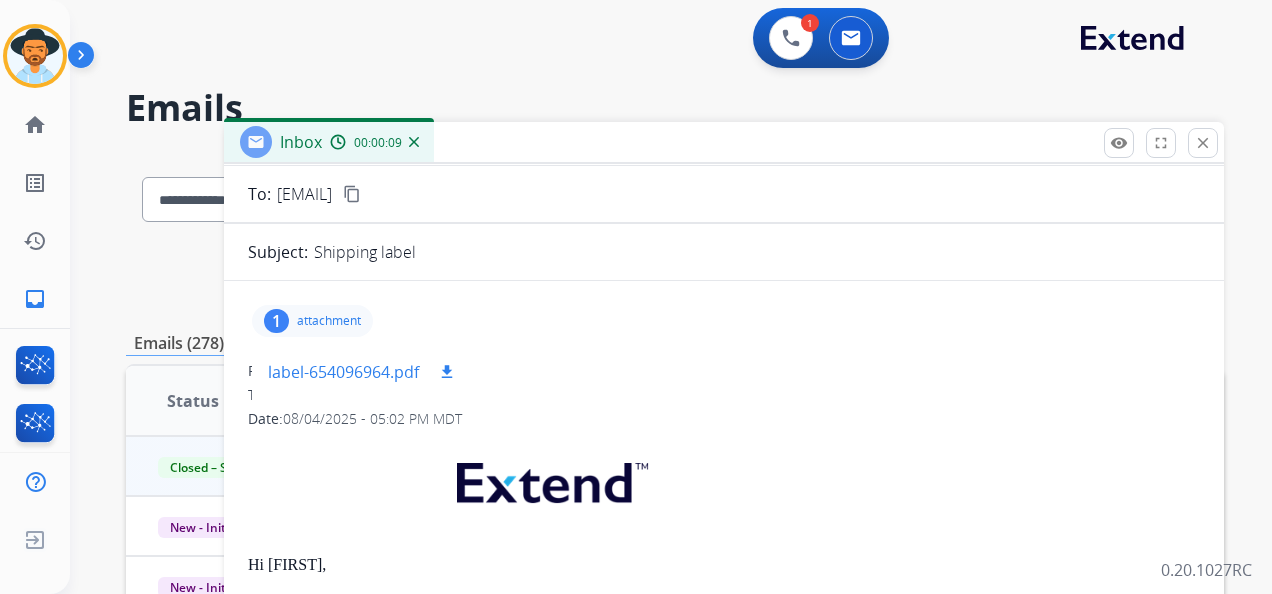 click on "download" at bounding box center (447, 372) 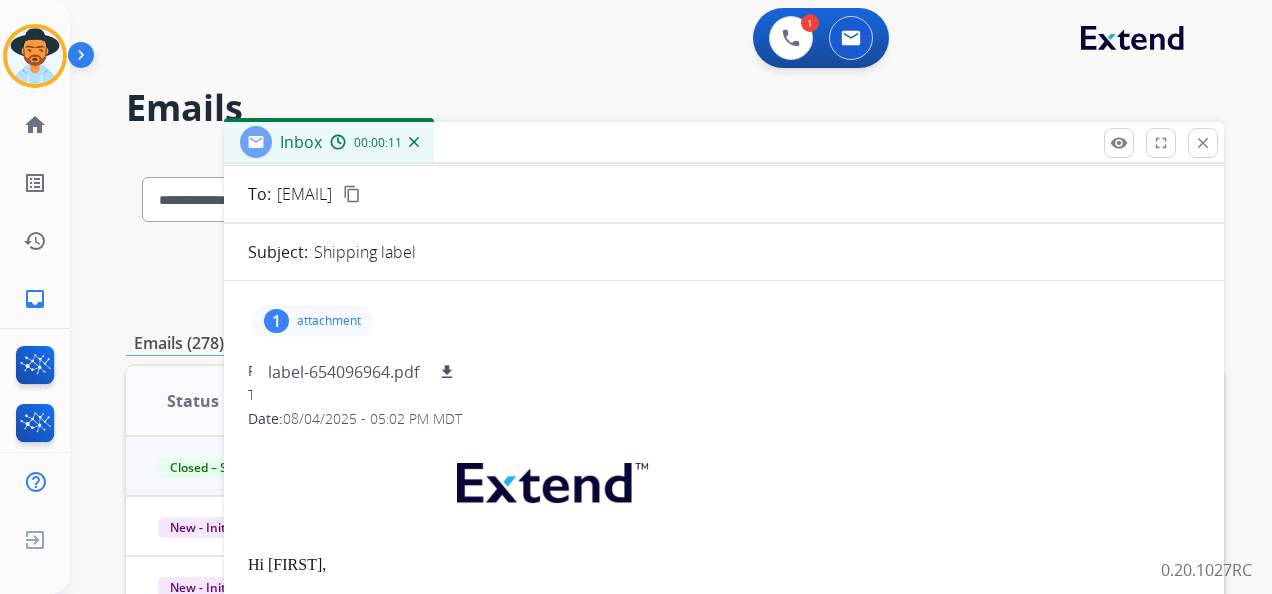 click on "attachment" at bounding box center [329, 321] 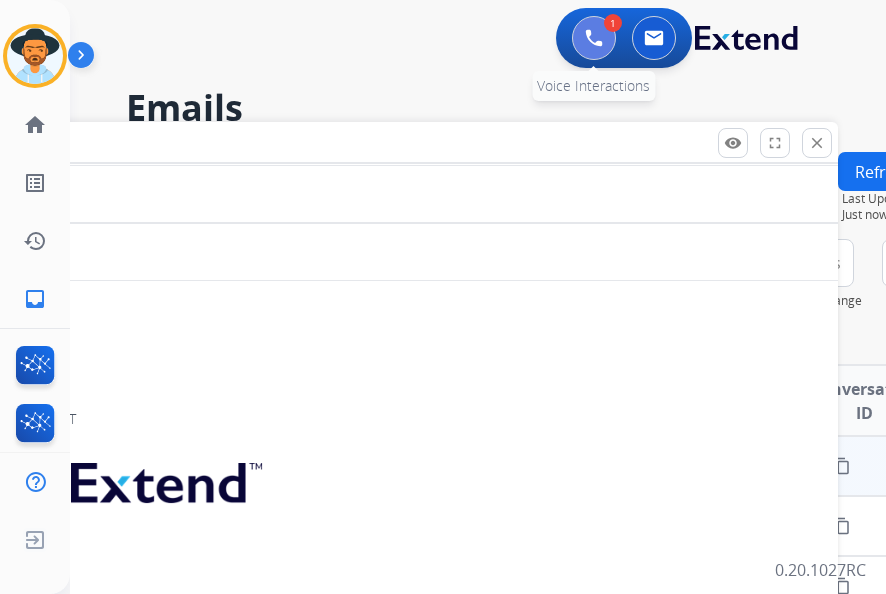 click at bounding box center (594, 38) 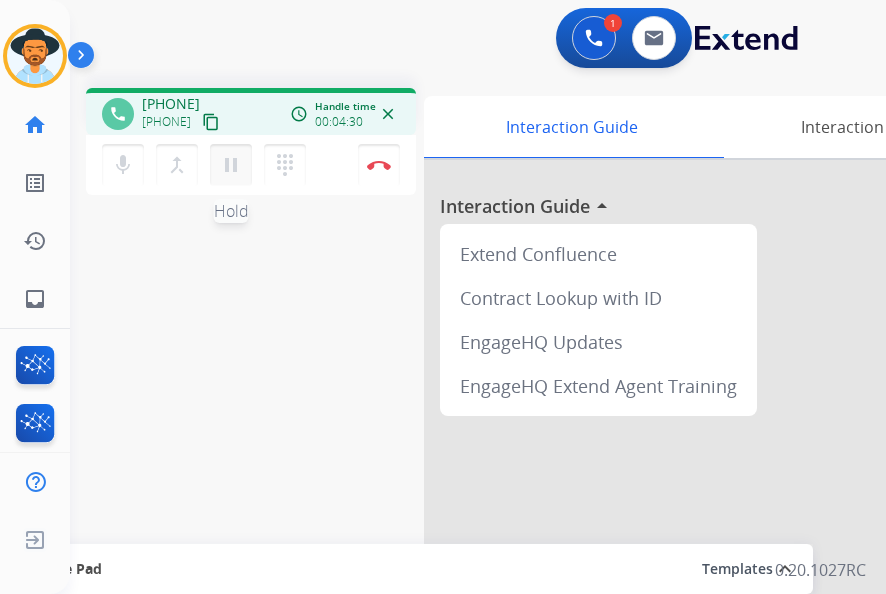 click on "pause" at bounding box center [231, 165] 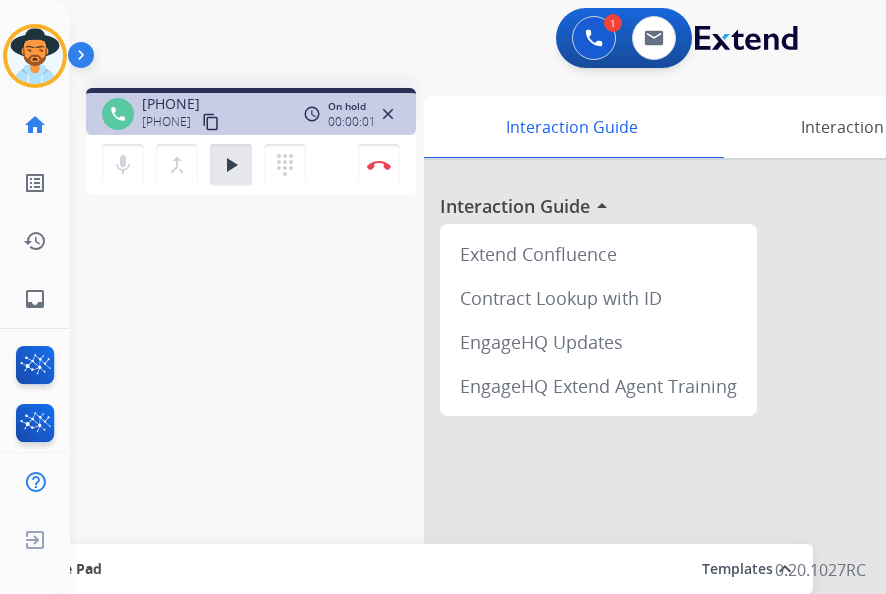drag, startPoint x: 124, startPoint y: 158, endPoint x: 150, endPoint y: 156, distance: 26.076809 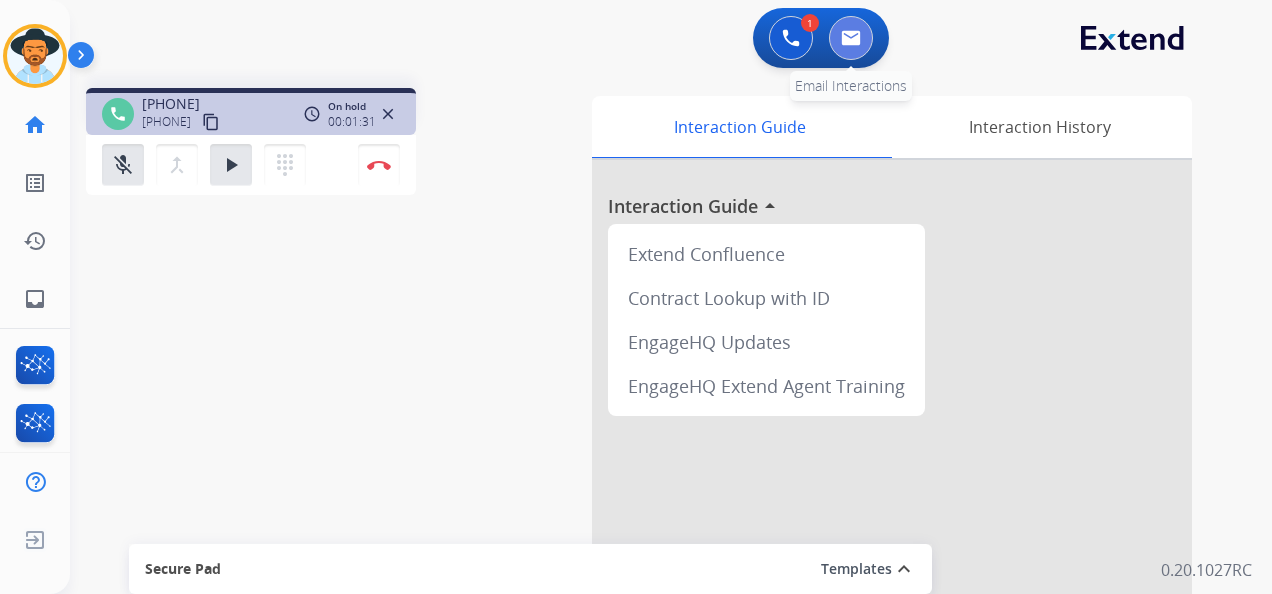 click at bounding box center (851, 38) 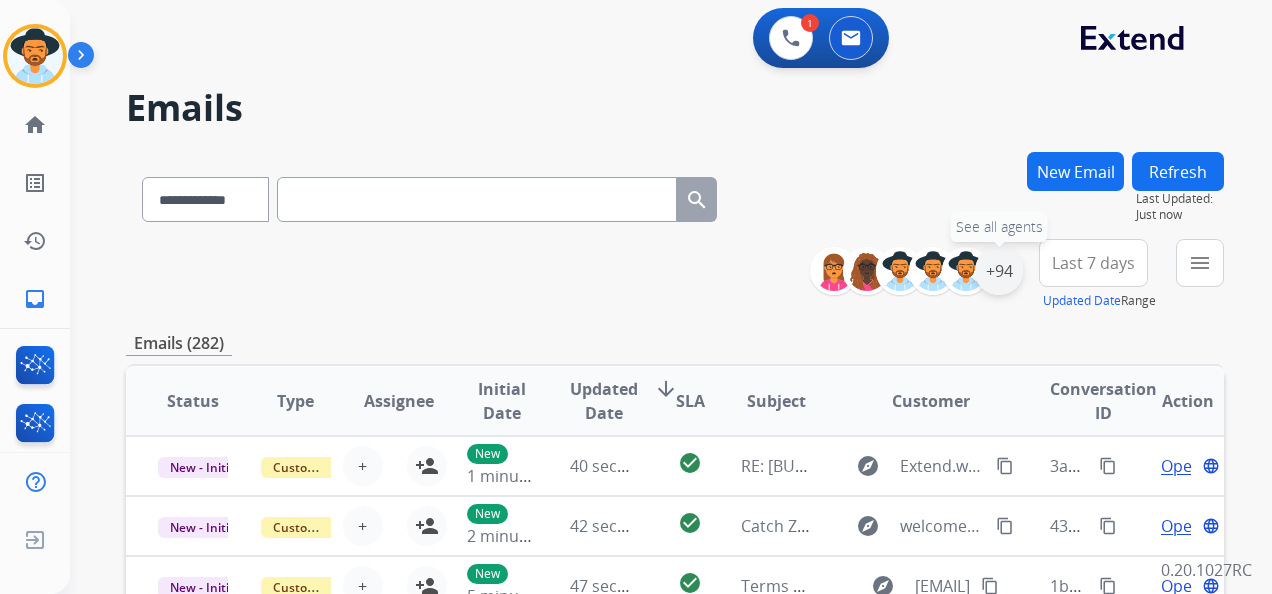 click on "+94" at bounding box center (999, 271) 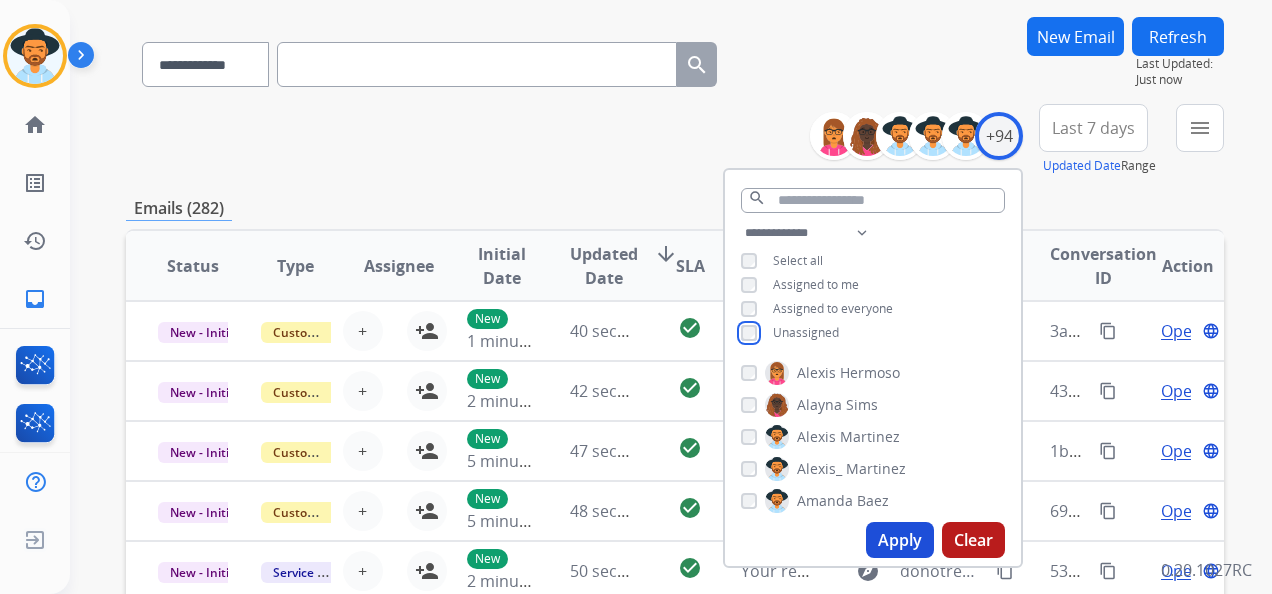 scroll, scrollTop: 200, scrollLeft: 0, axis: vertical 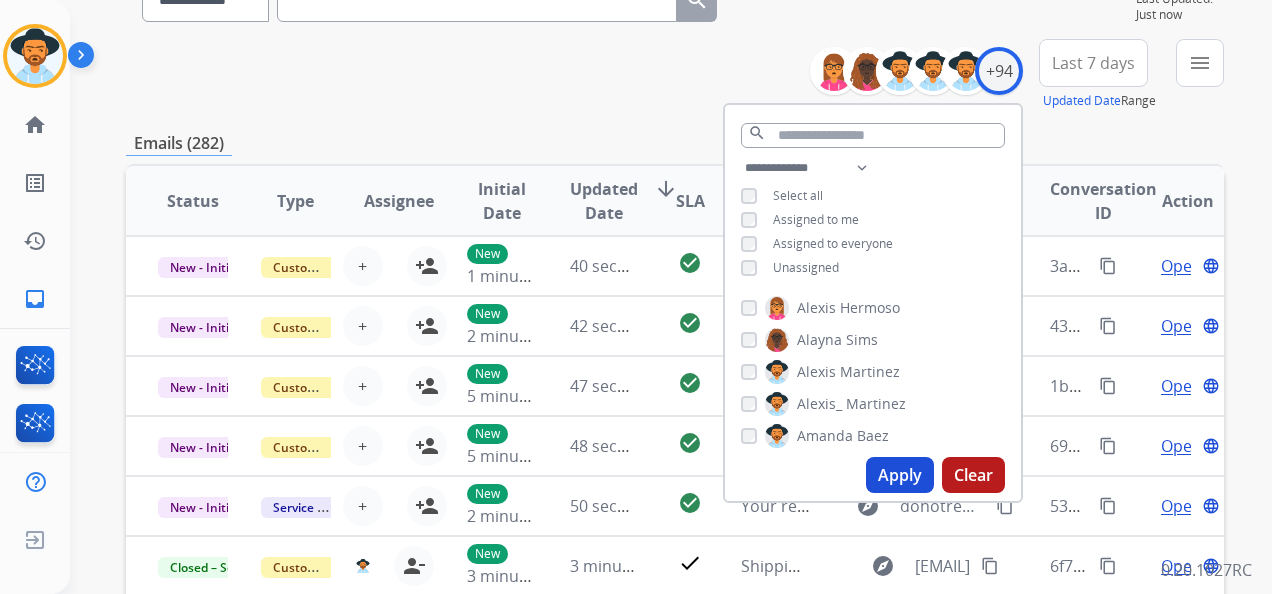 click on "Apply" at bounding box center (900, 475) 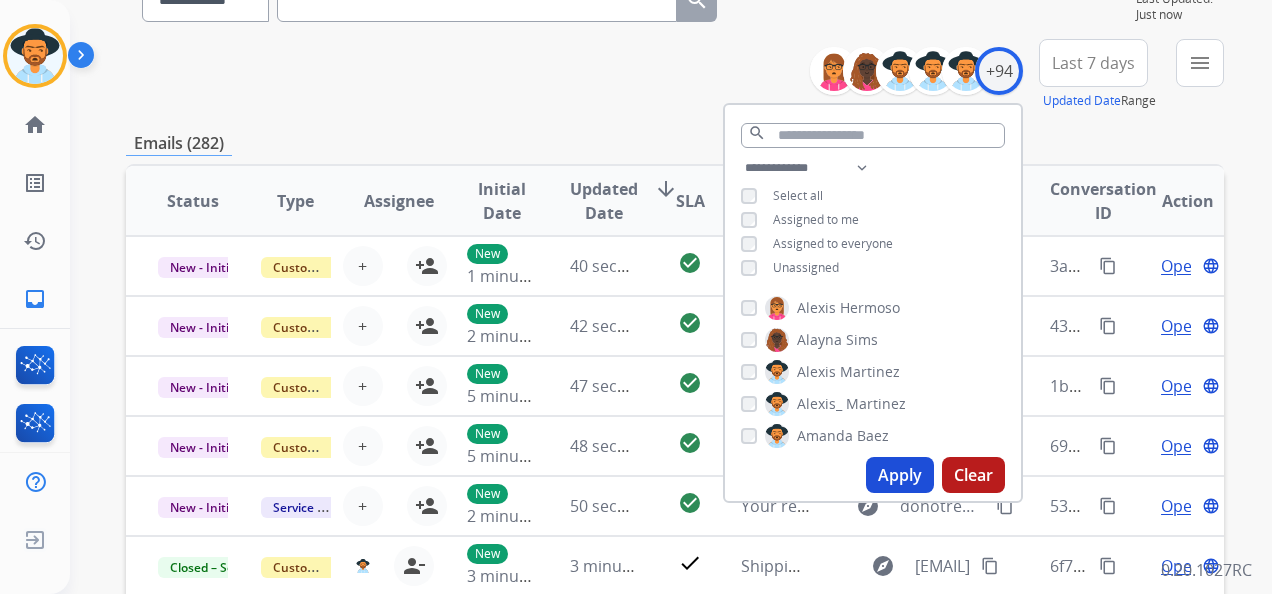 scroll, scrollTop: 0, scrollLeft: 0, axis: both 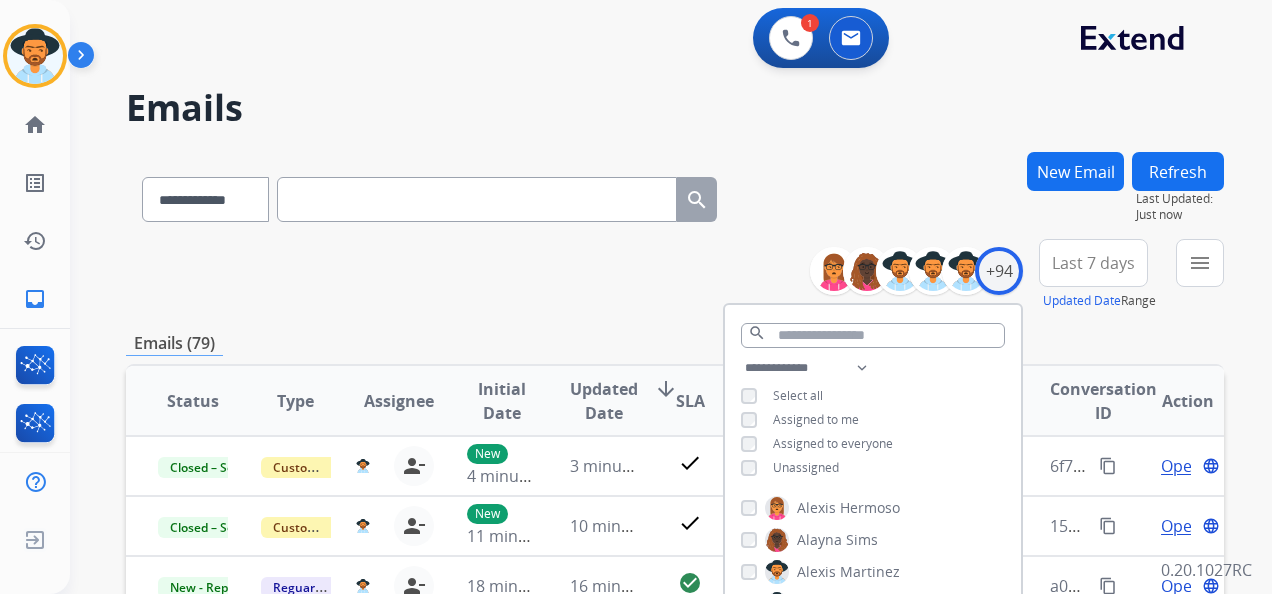 click on "**********" at bounding box center (675, 275) 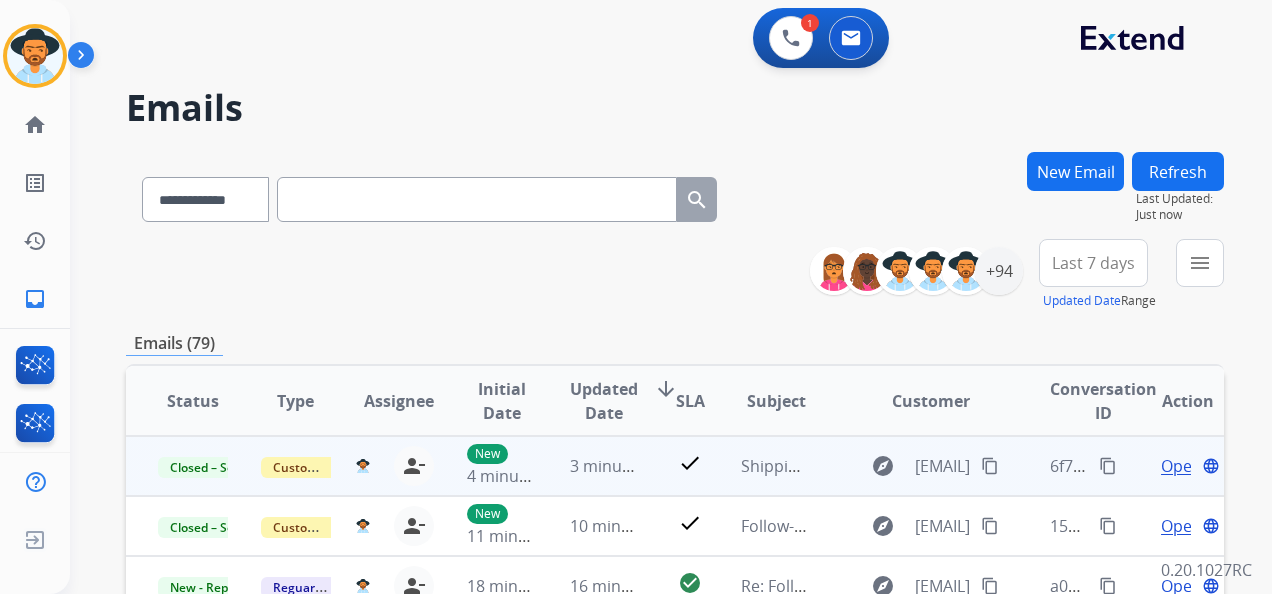 click on "Open" at bounding box center (1181, 466) 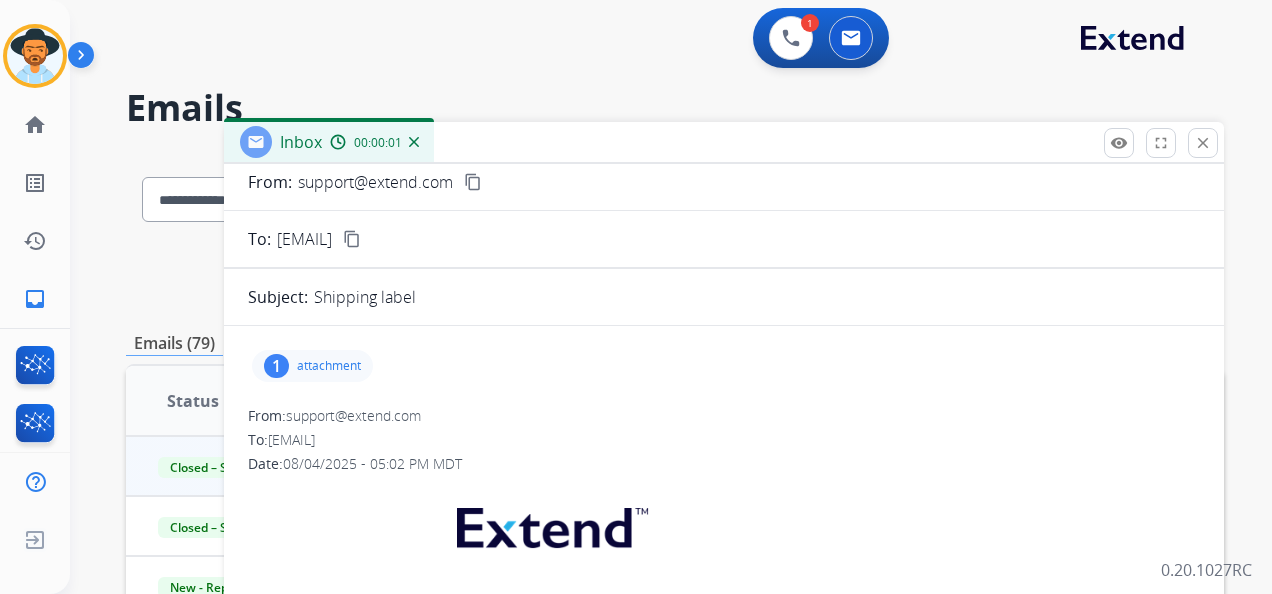 scroll, scrollTop: 200, scrollLeft: 0, axis: vertical 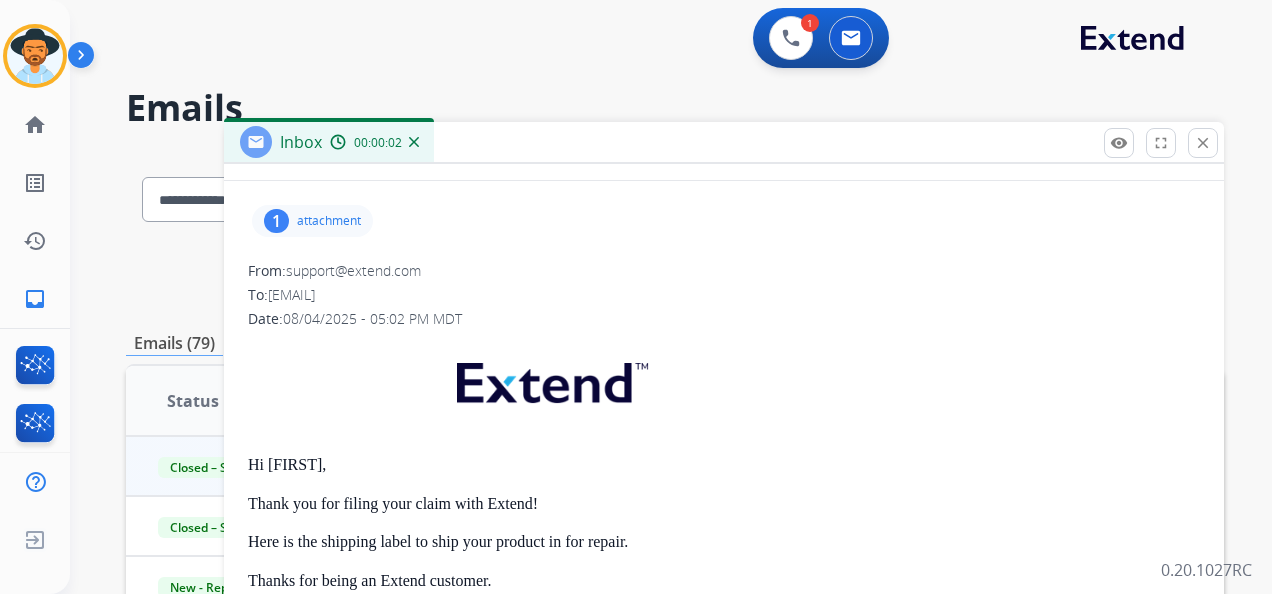 click on "attachment" at bounding box center [329, 221] 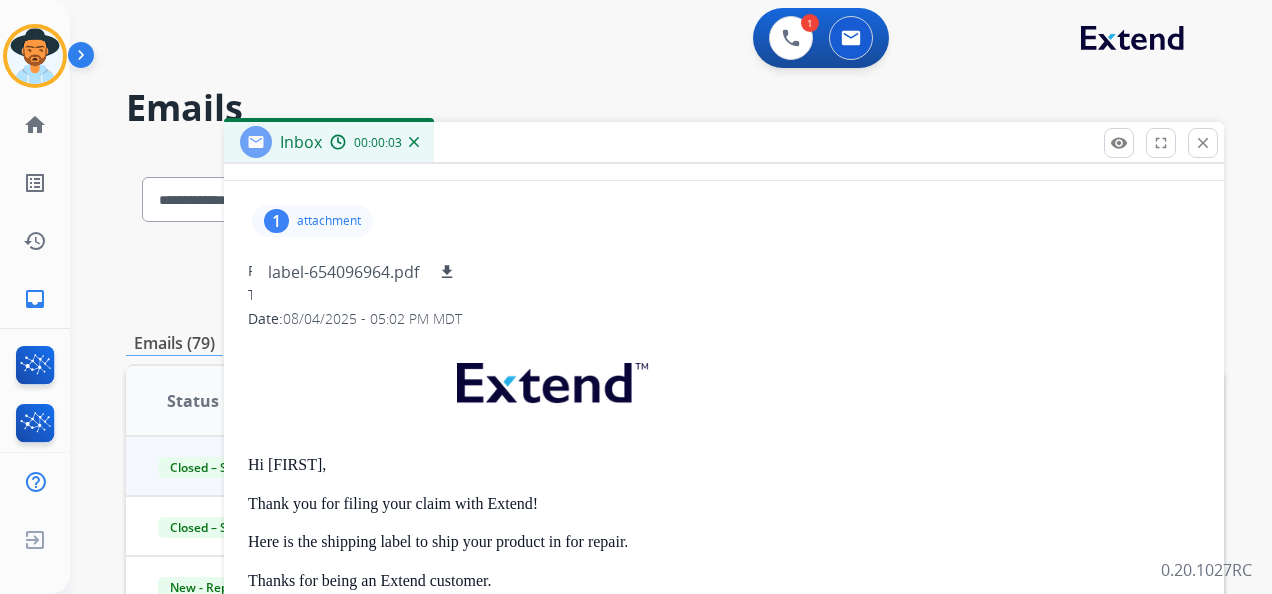 click on "attachment" at bounding box center [329, 221] 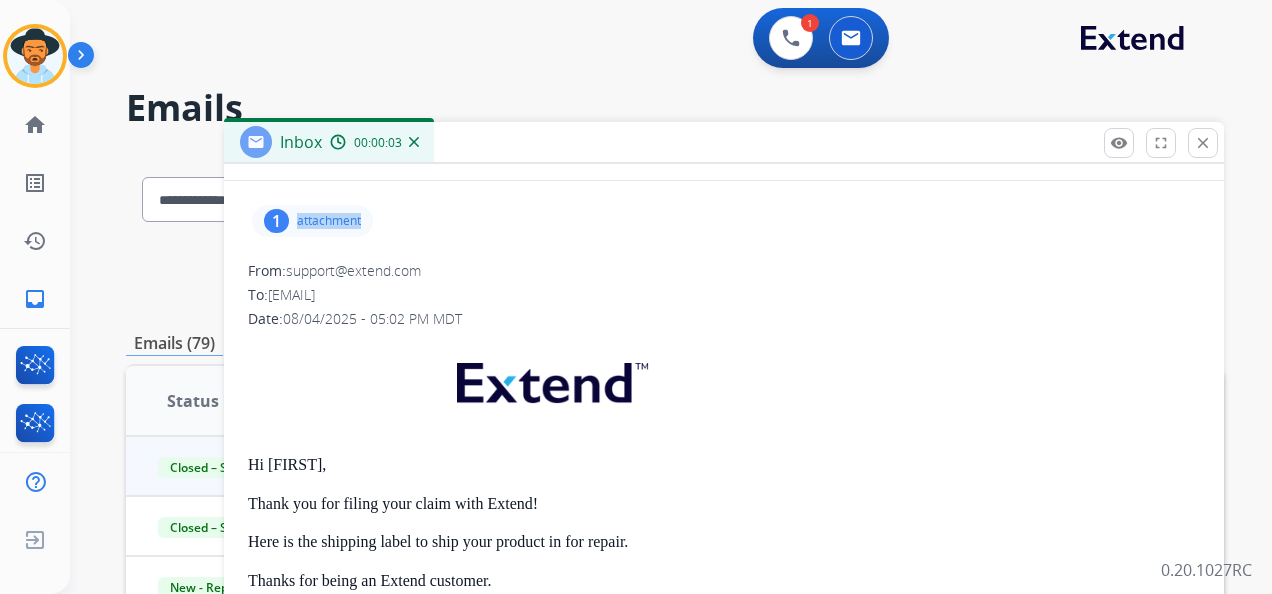 click on "attachment" at bounding box center (329, 221) 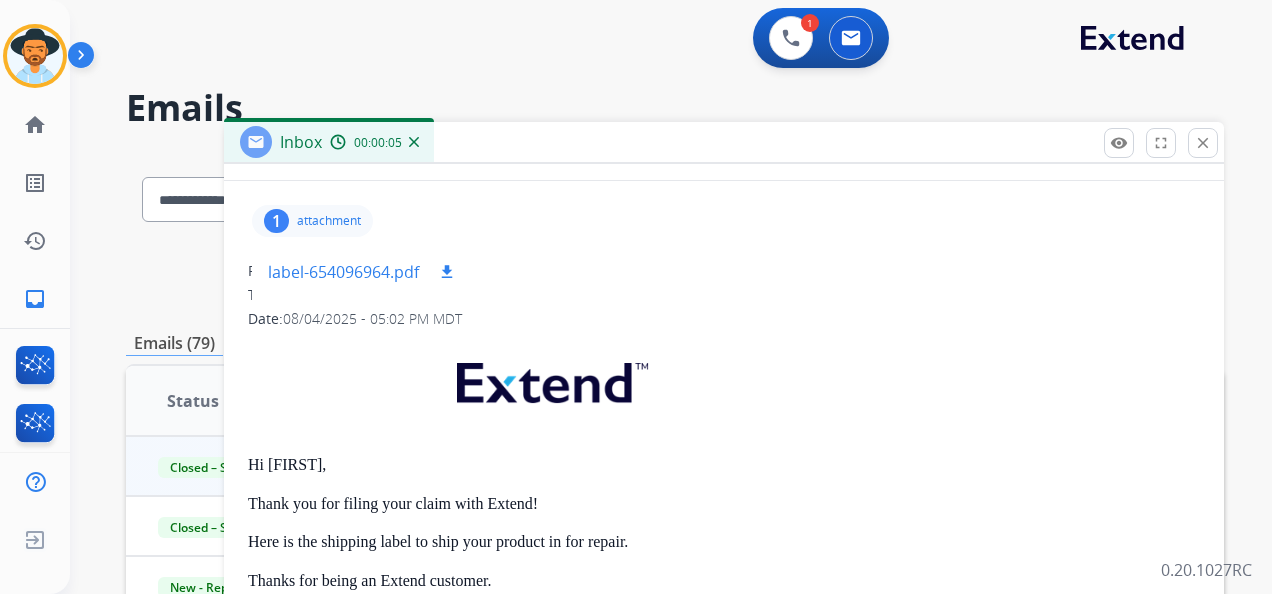drag, startPoint x: 332, startPoint y: 216, endPoint x: 407, endPoint y: 269, distance: 91.836815 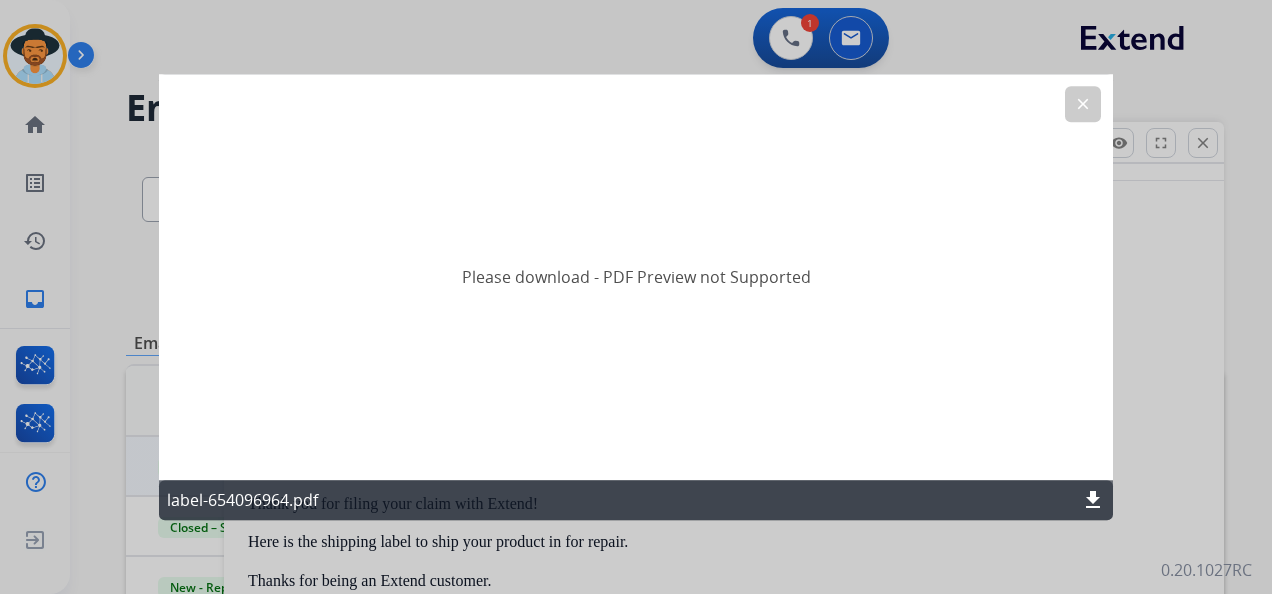 click on "clear" 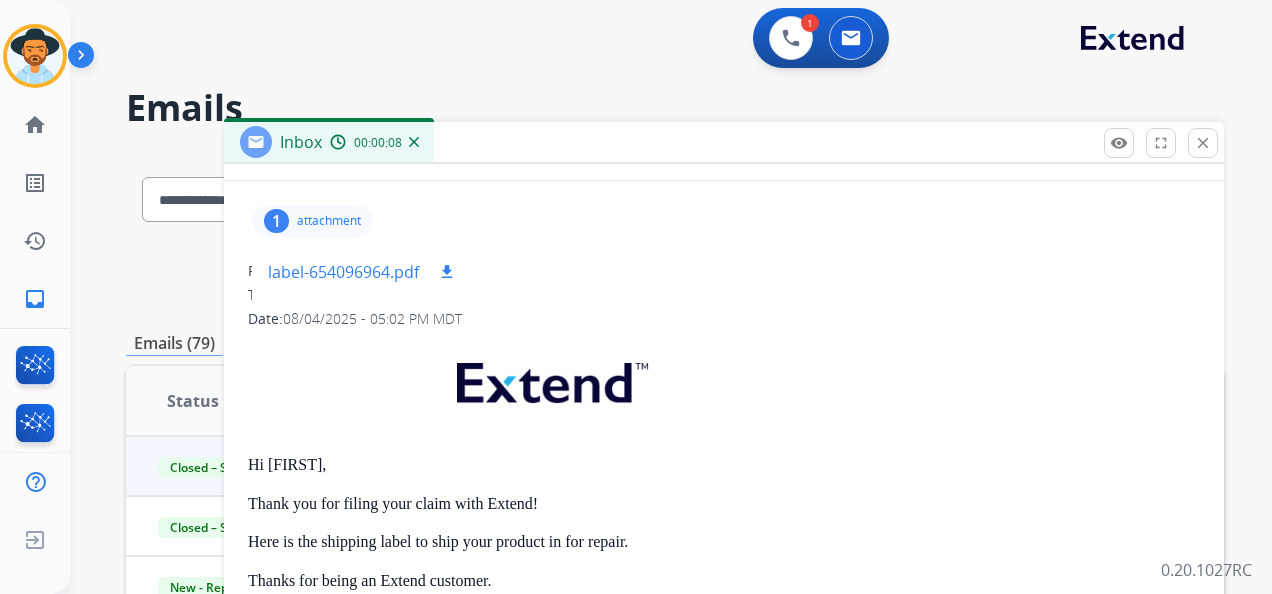 click on "download" at bounding box center [447, 272] 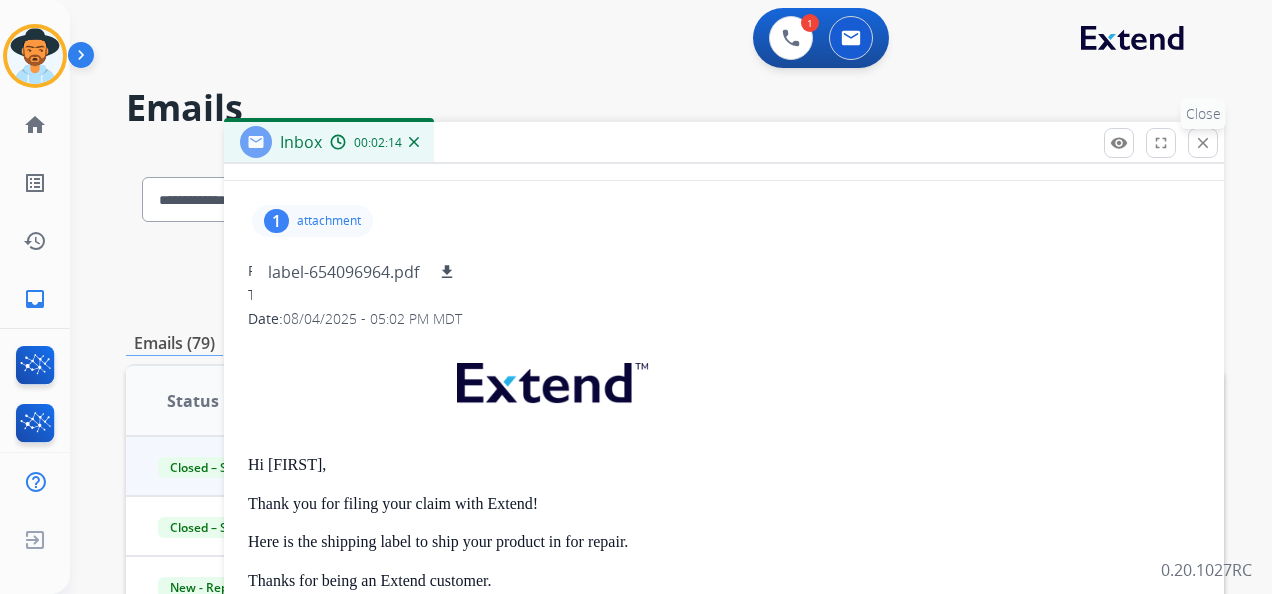 click on "close" at bounding box center (1203, 143) 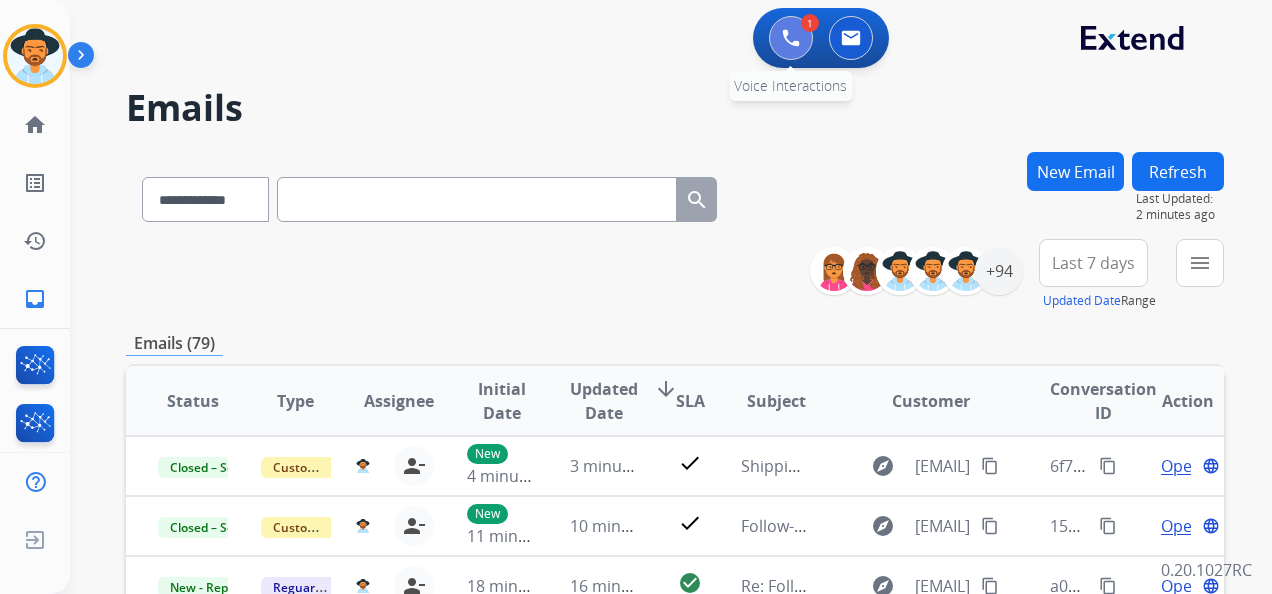 click at bounding box center (791, 38) 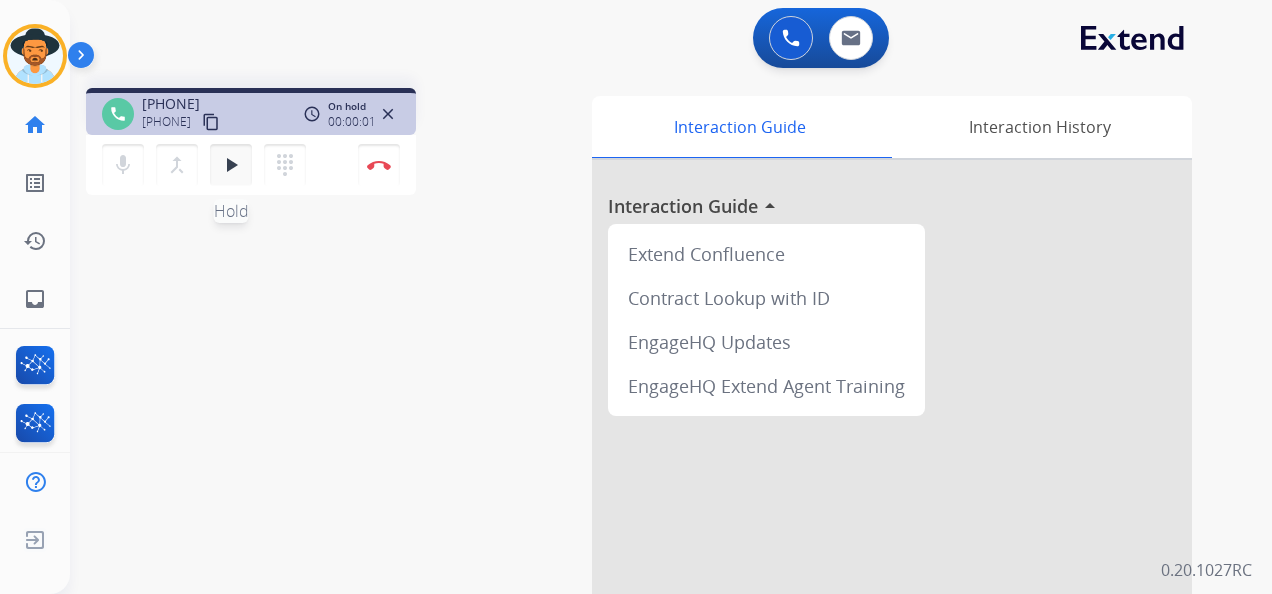 click on "play_arrow" at bounding box center [231, 165] 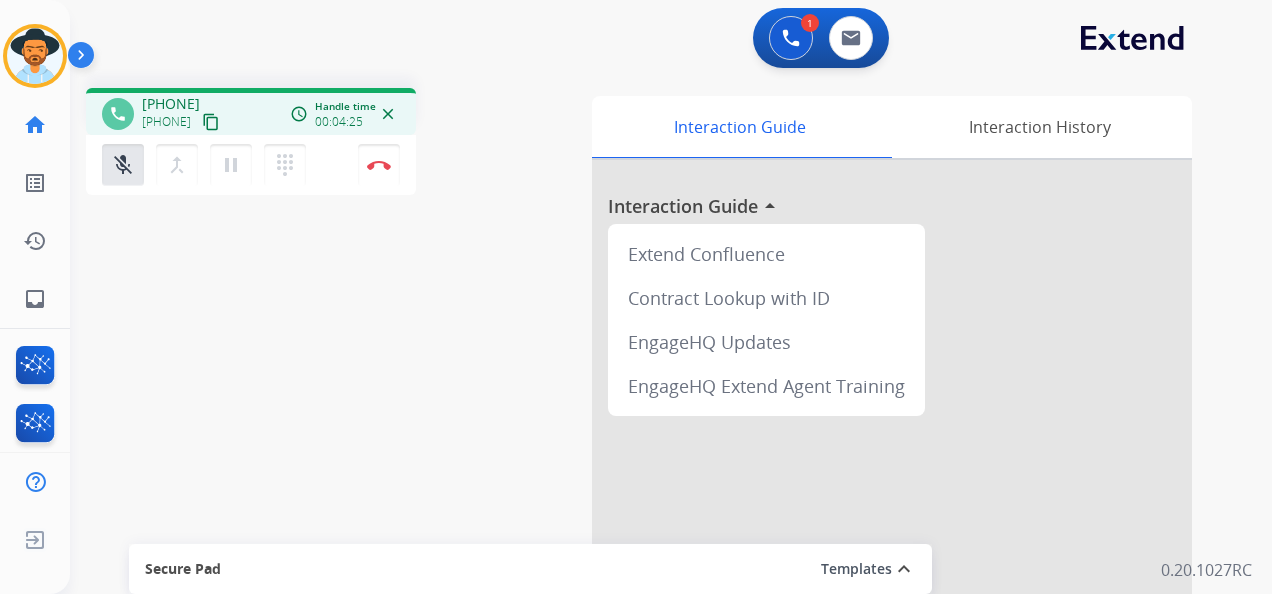 drag, startPoint x: 114, startPoint y: 164, endPoint x: 118, endPoint y: 194, distance: 30.265491 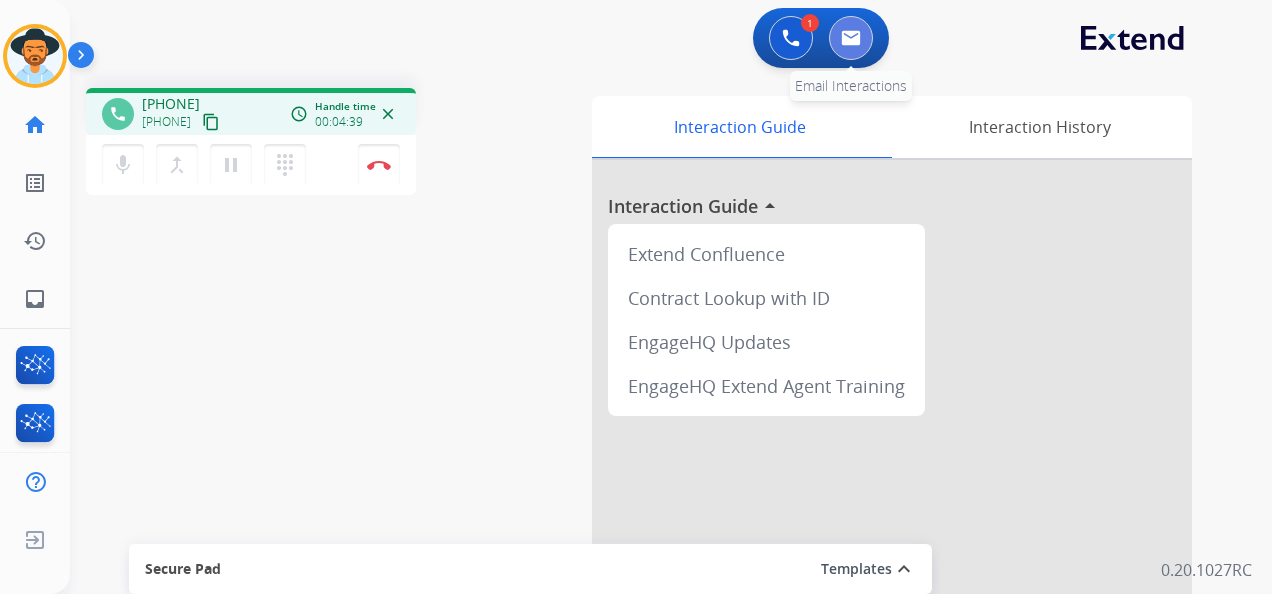 click at bounding box center [851, 38] 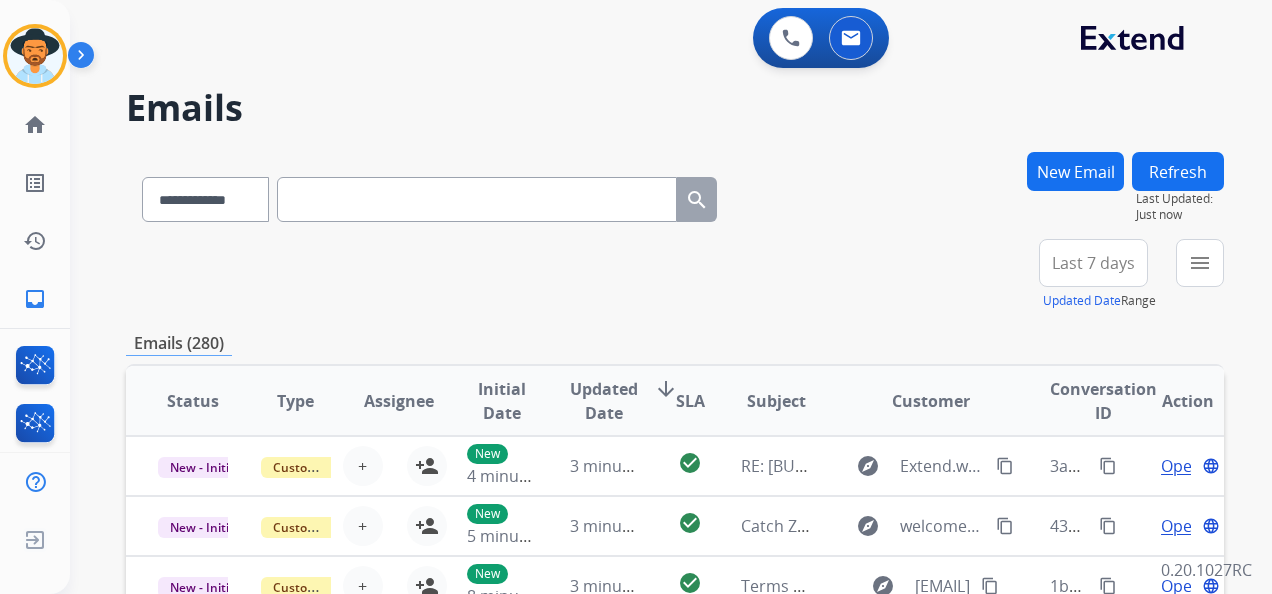 click on "Last 7 days" at bounding box center (1093, 263) 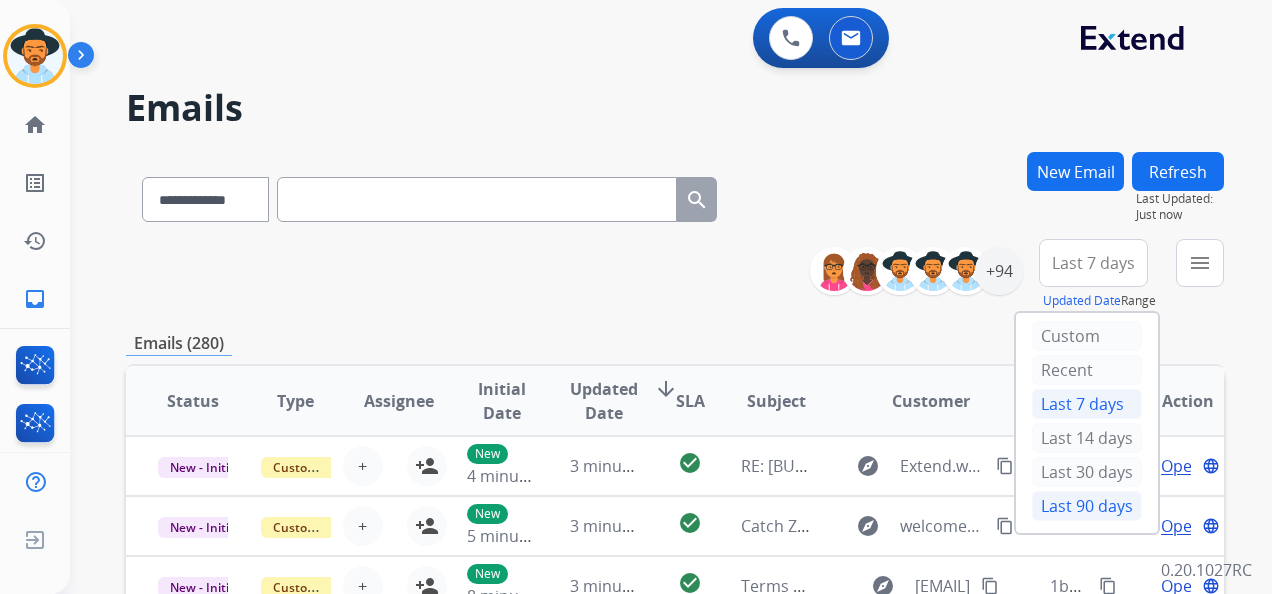 click on "Last 90 days" at bounding box center [1087, 506] 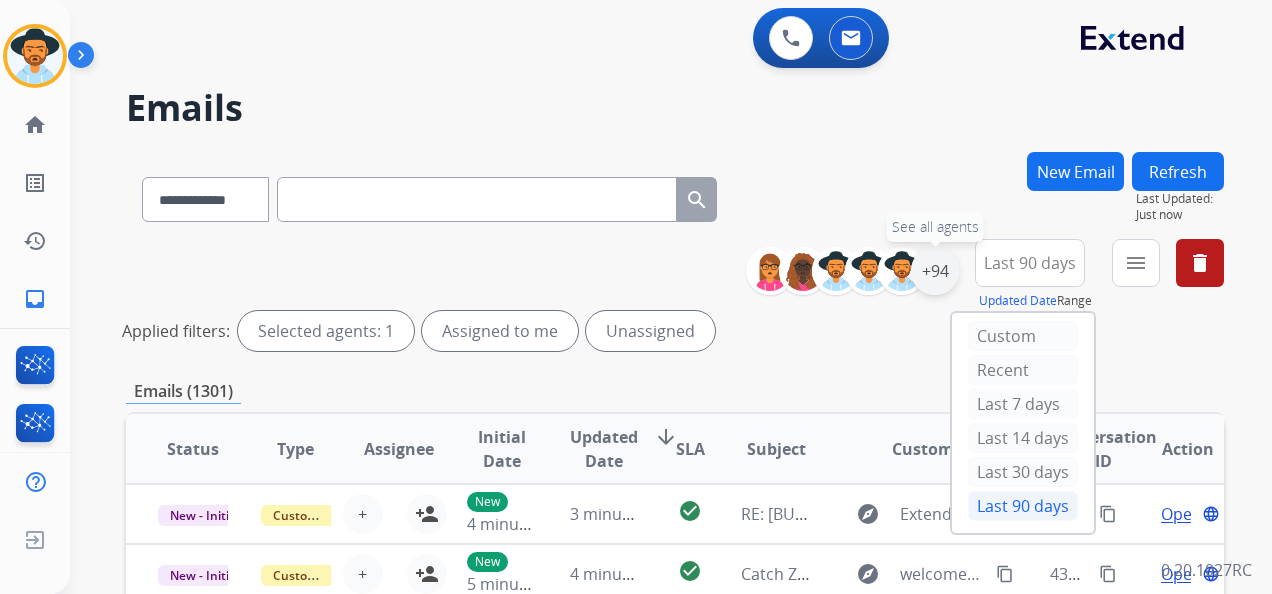 click on "+94" at bounding box center (935, 271) 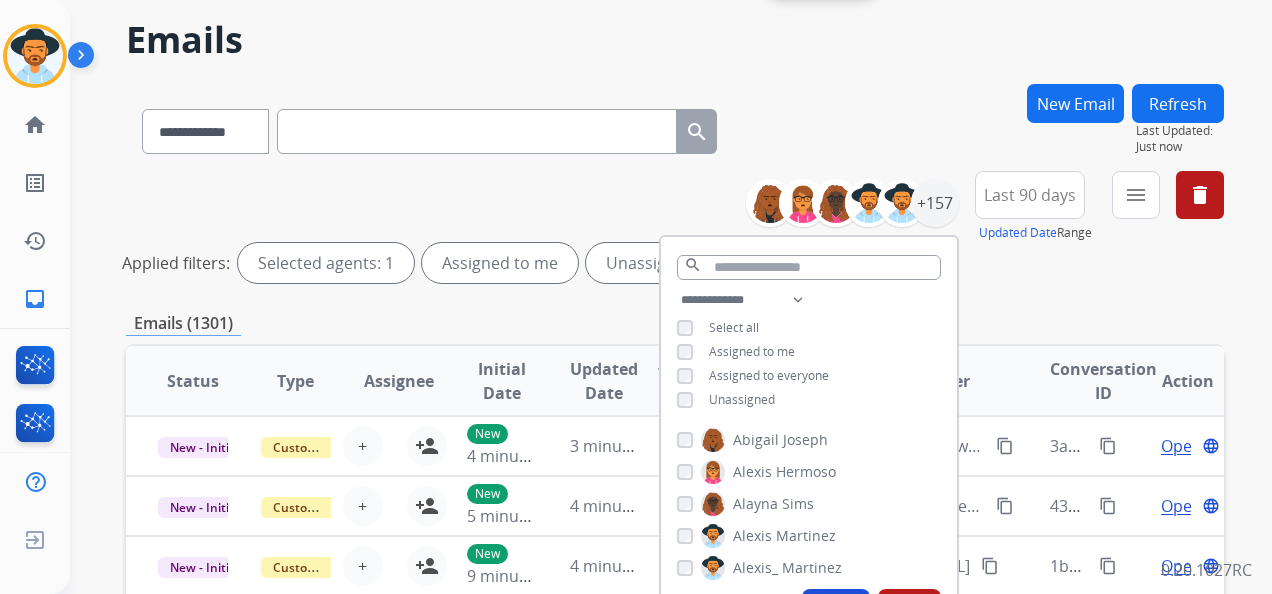 scroll, scrollTop: 100, scrollLeft: 0, axis: vertical 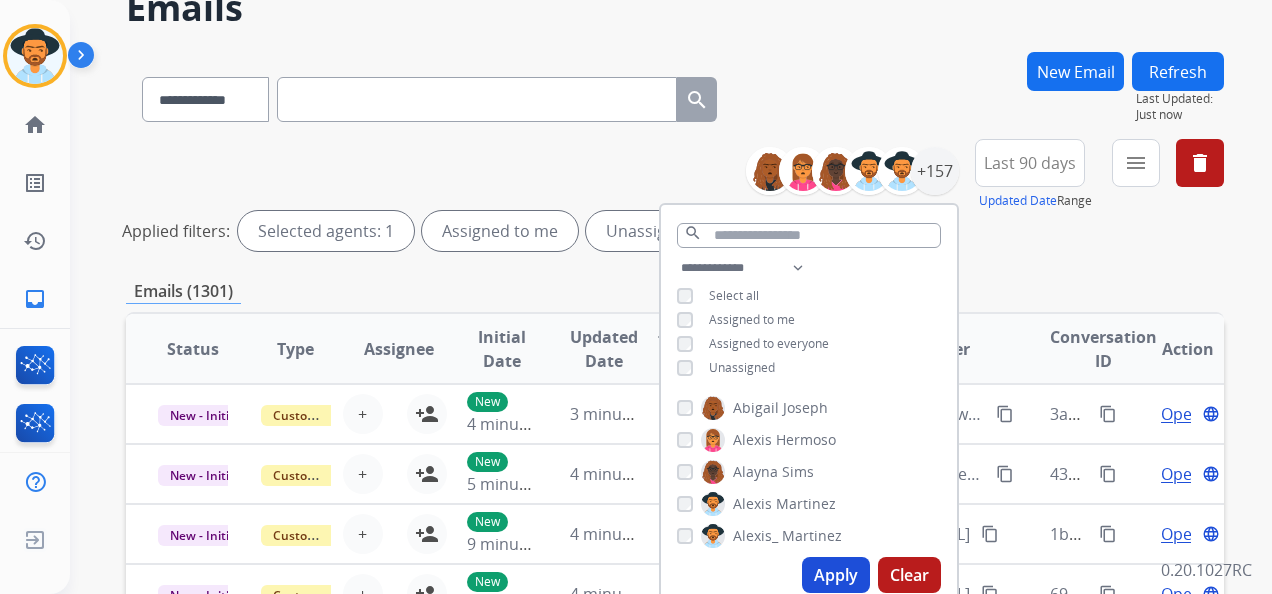 click on "Unassigned" at bounding box center [726, 368] 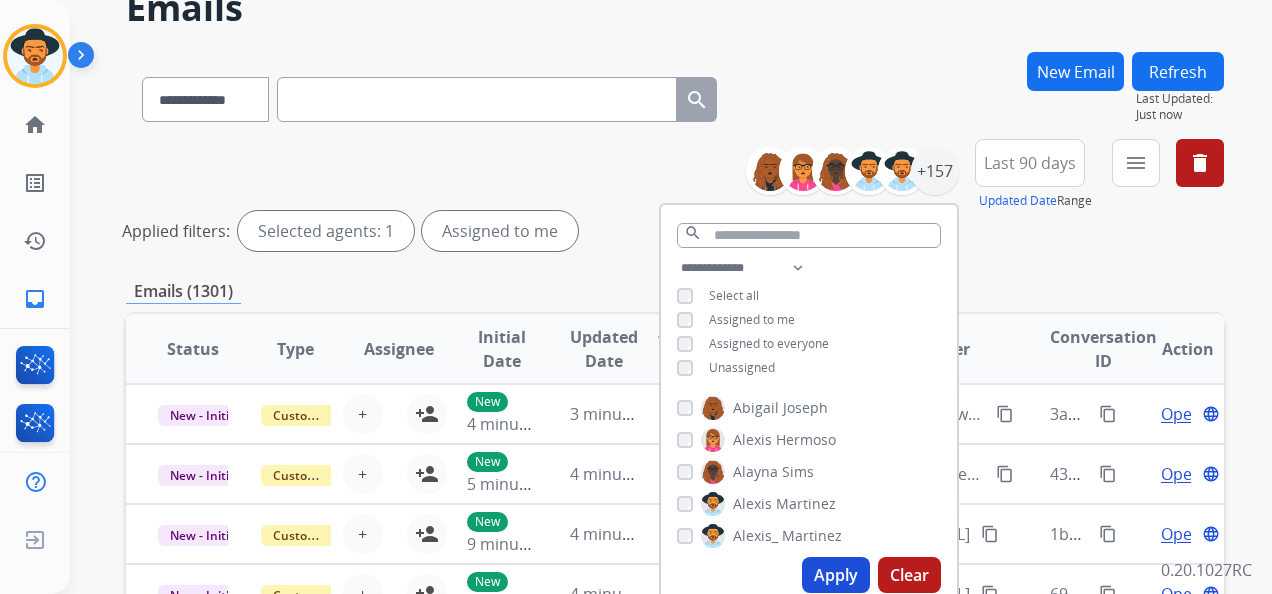 click on "Apply" at bounding box center [836, 575] 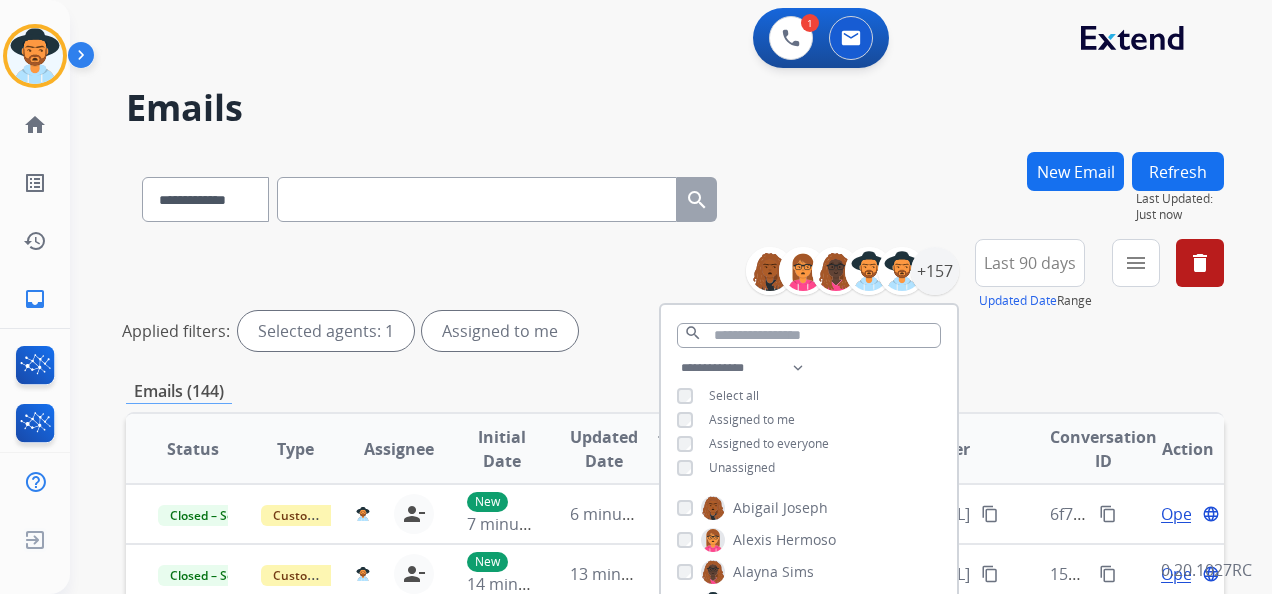 click on "Applied filters:  Selected agents: 1  Assigned to me" at bounding box center [671, 331] 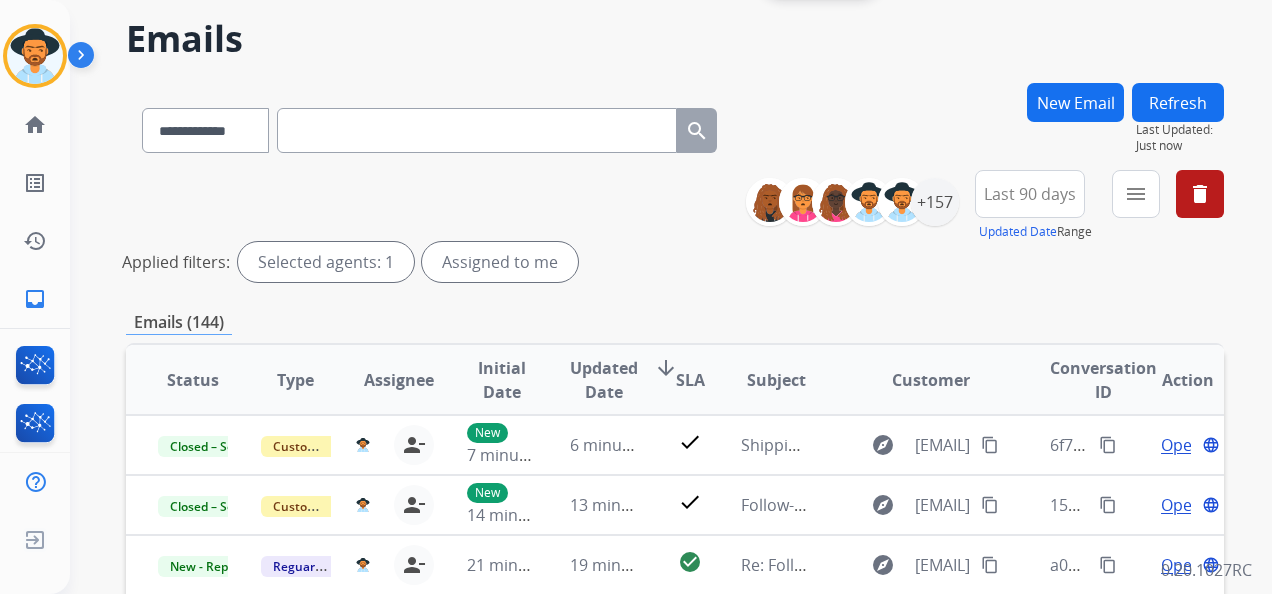 scroll, scrollTop: 200, scrollLeft: 0, axis: vertical 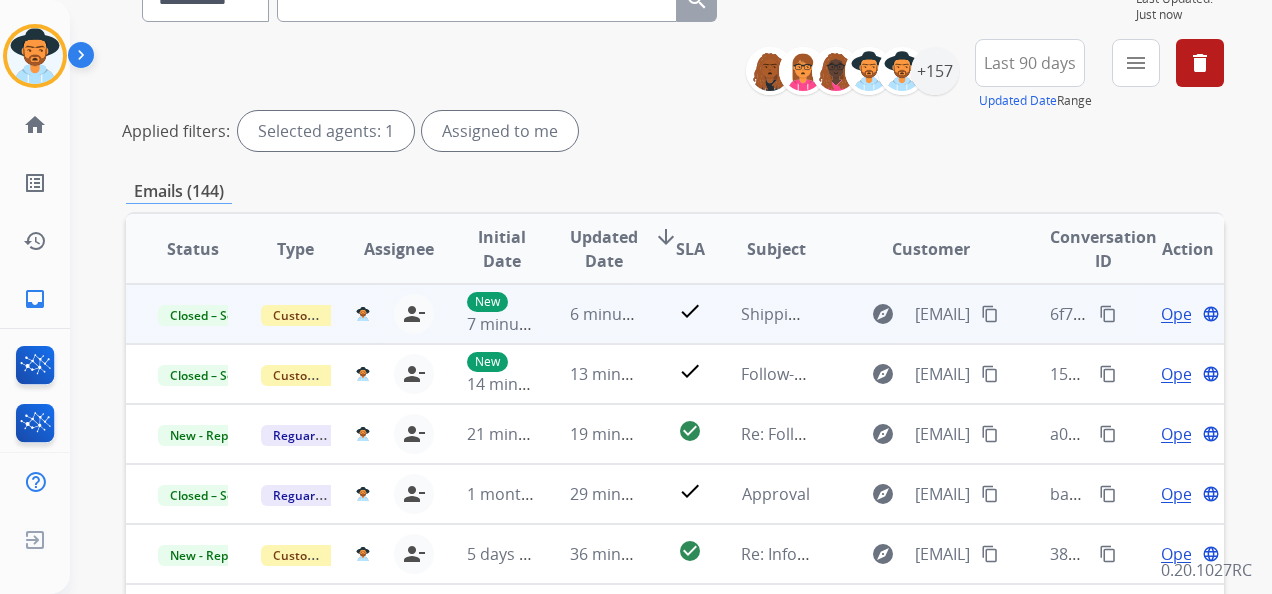 click on "content_copy" at bounding box center [1108, 314] 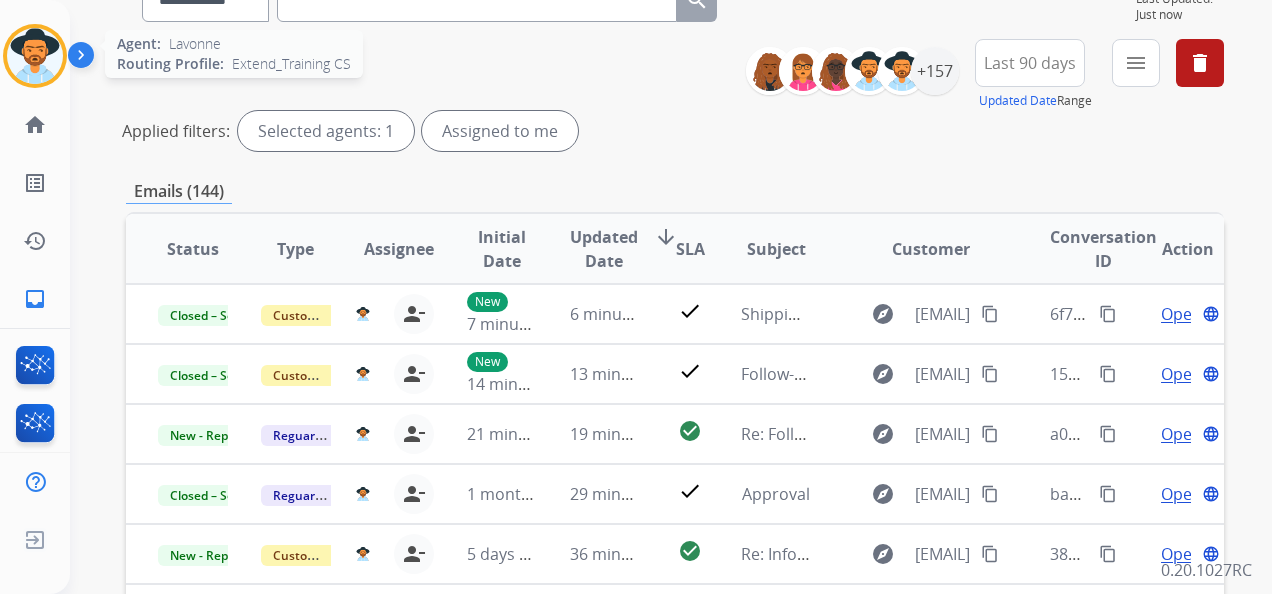 click at bounding box center (35, 56) 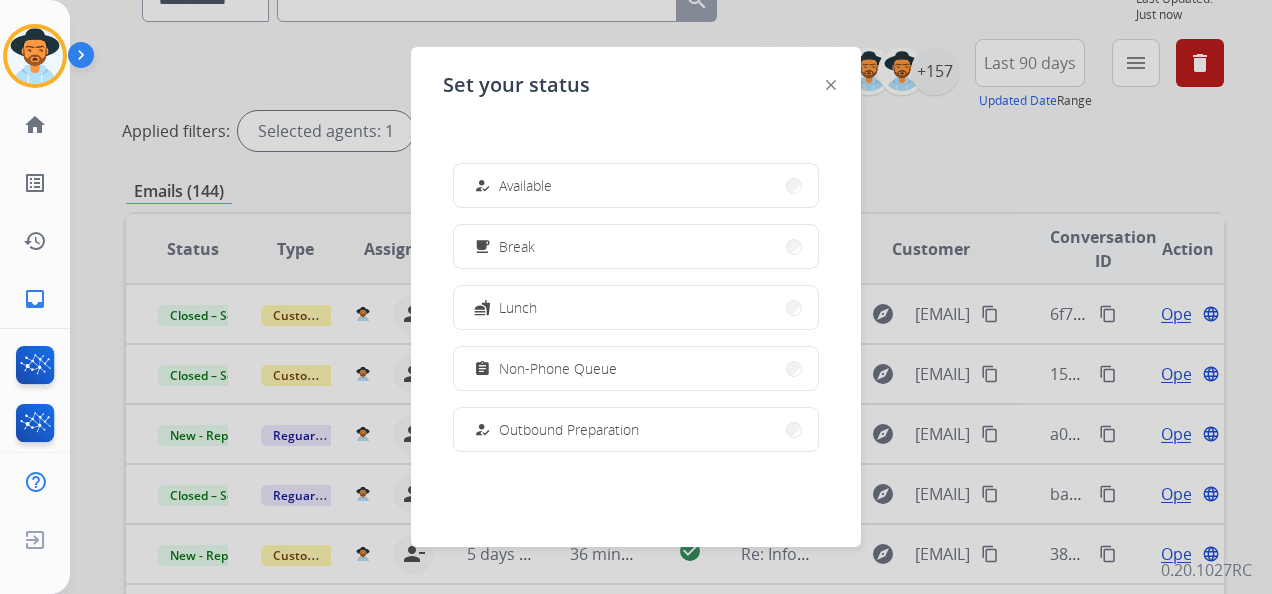 click at bounding box center [636, 297] 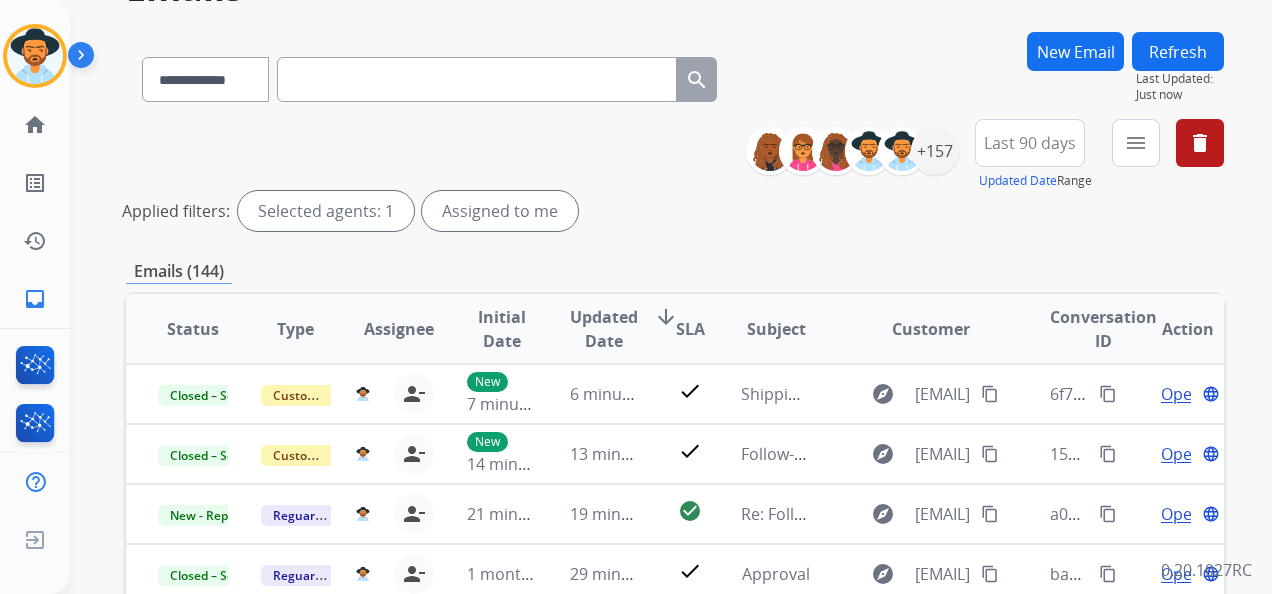 scroll, scrollTop: 0, scrollLeft: 0, axis: both 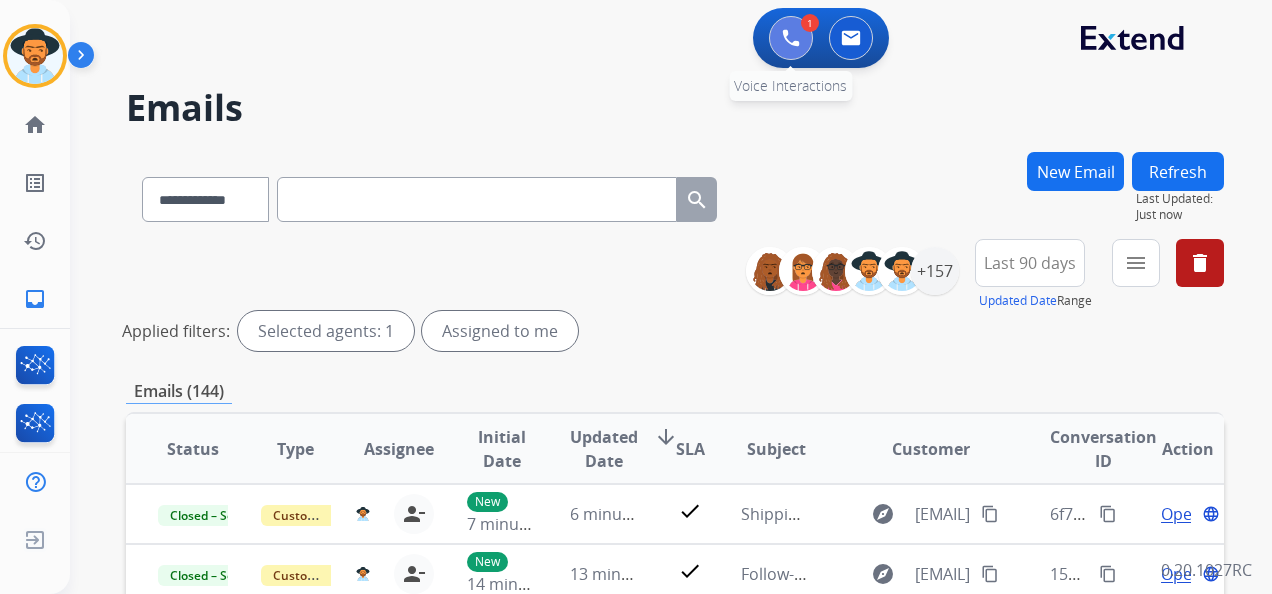 click at bounding box center [791, 38] 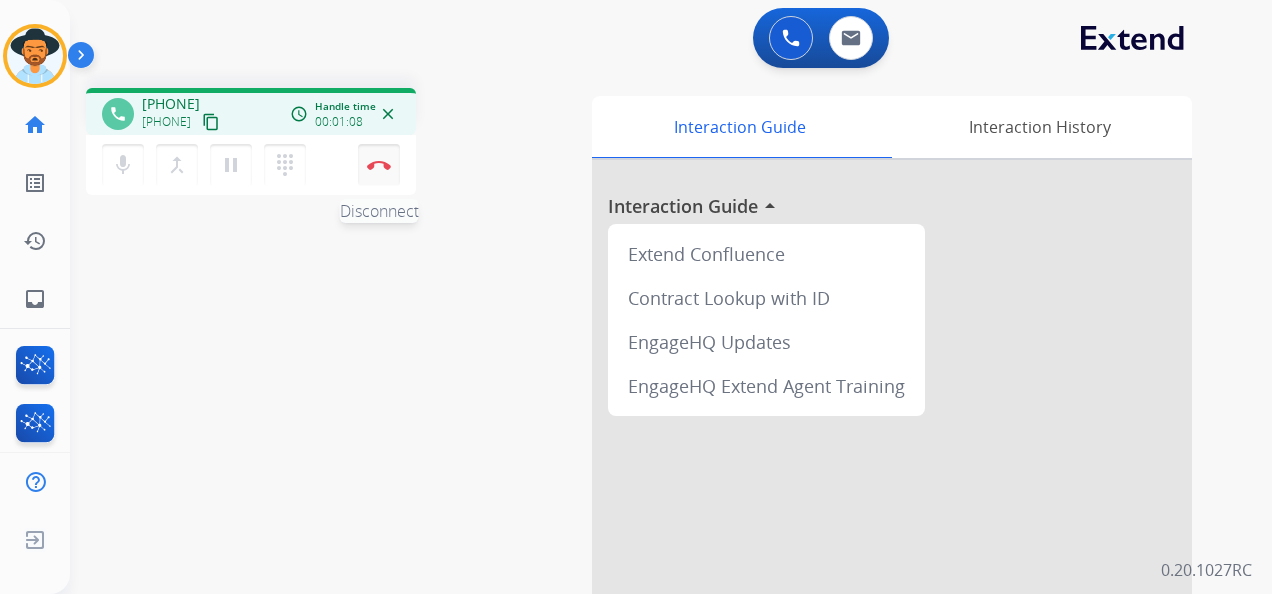 click at bounding box center [379, 165] 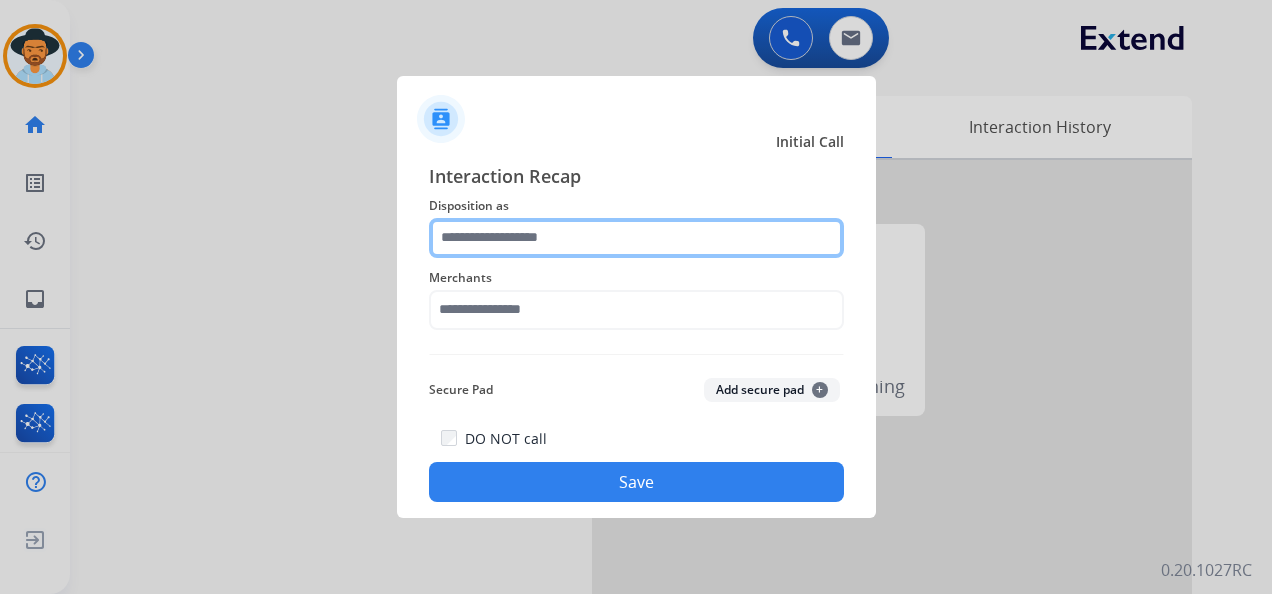 click 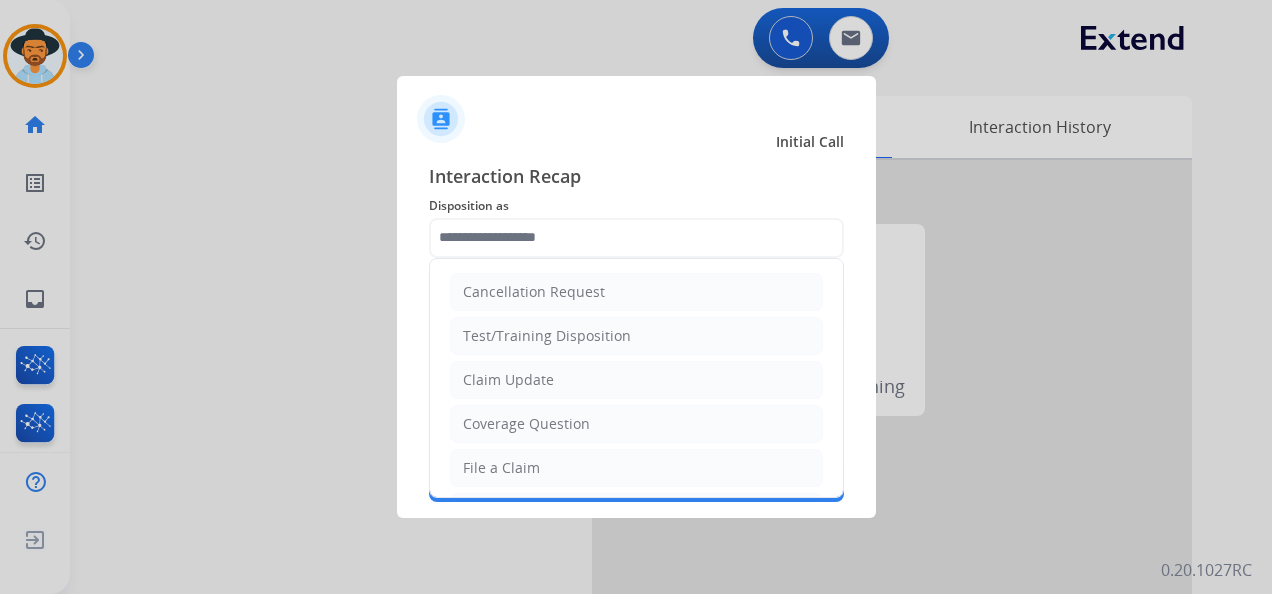 click on "Claim Update" 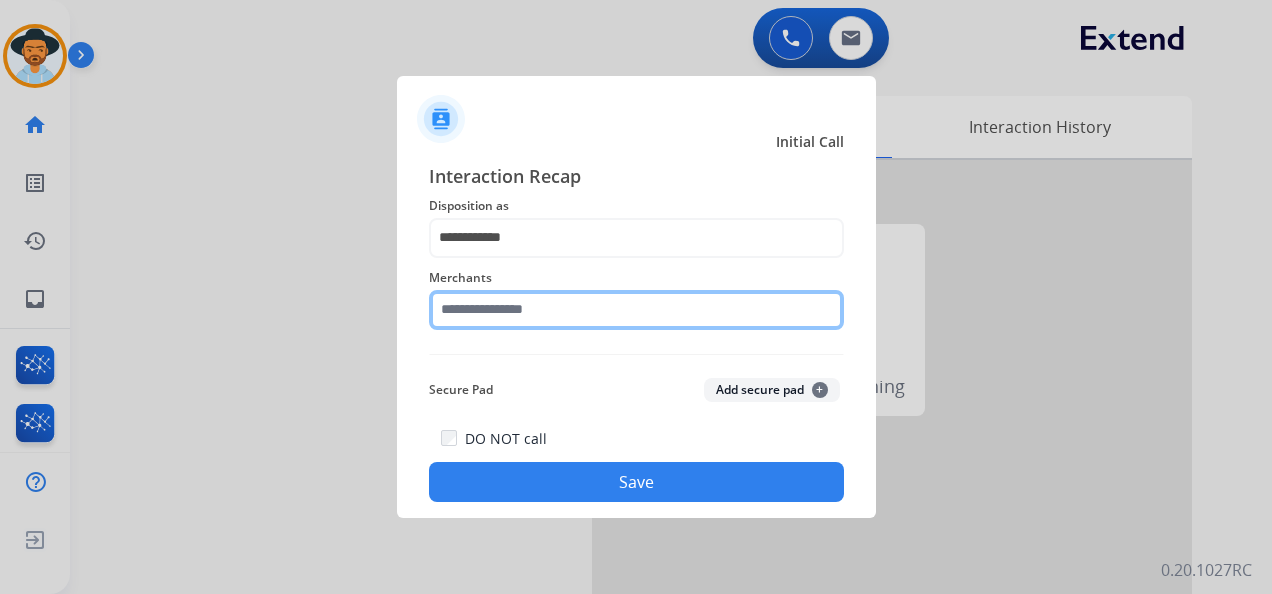 click 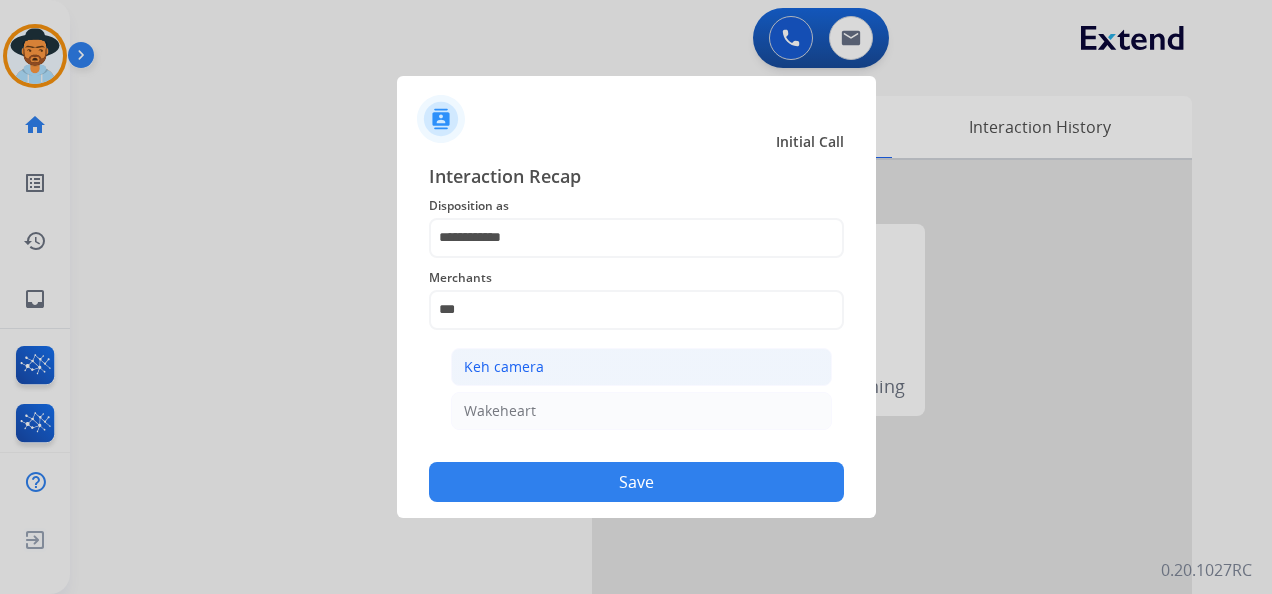 click on "Keh camera" 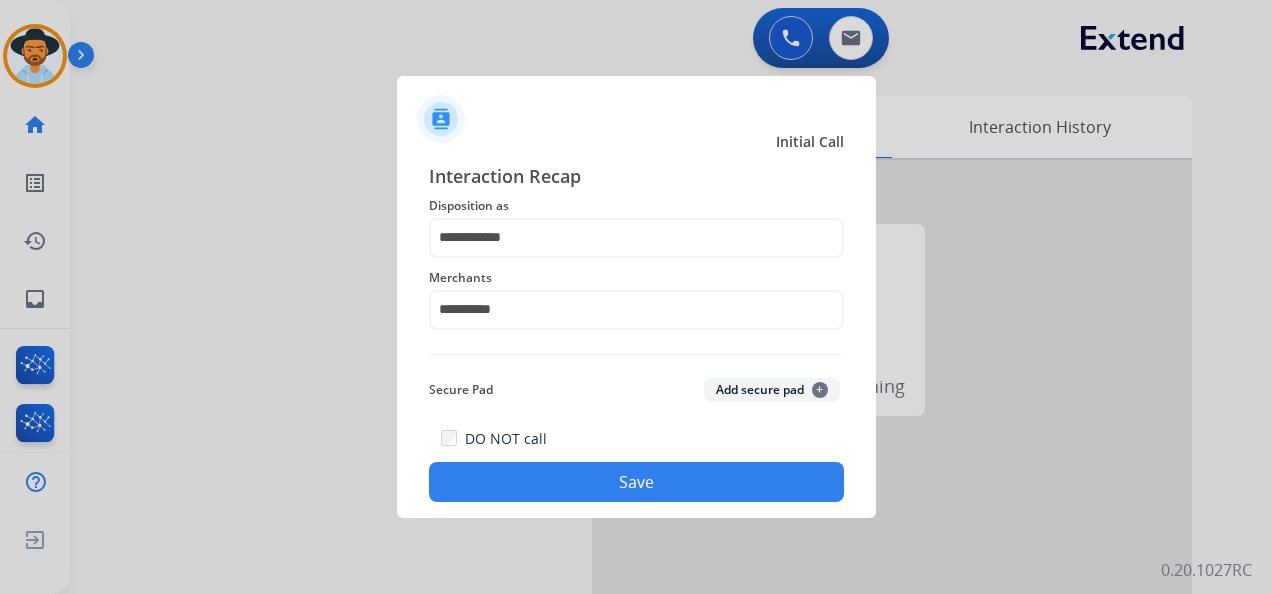 click on "Save" 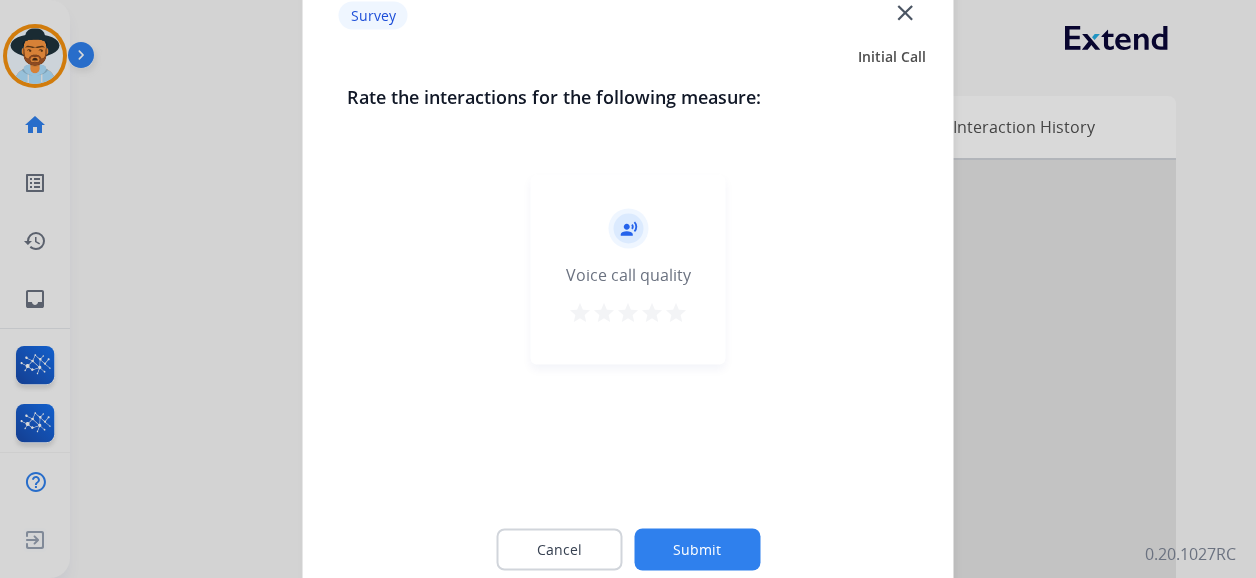 click on "star" at bounding box center [676, 313] 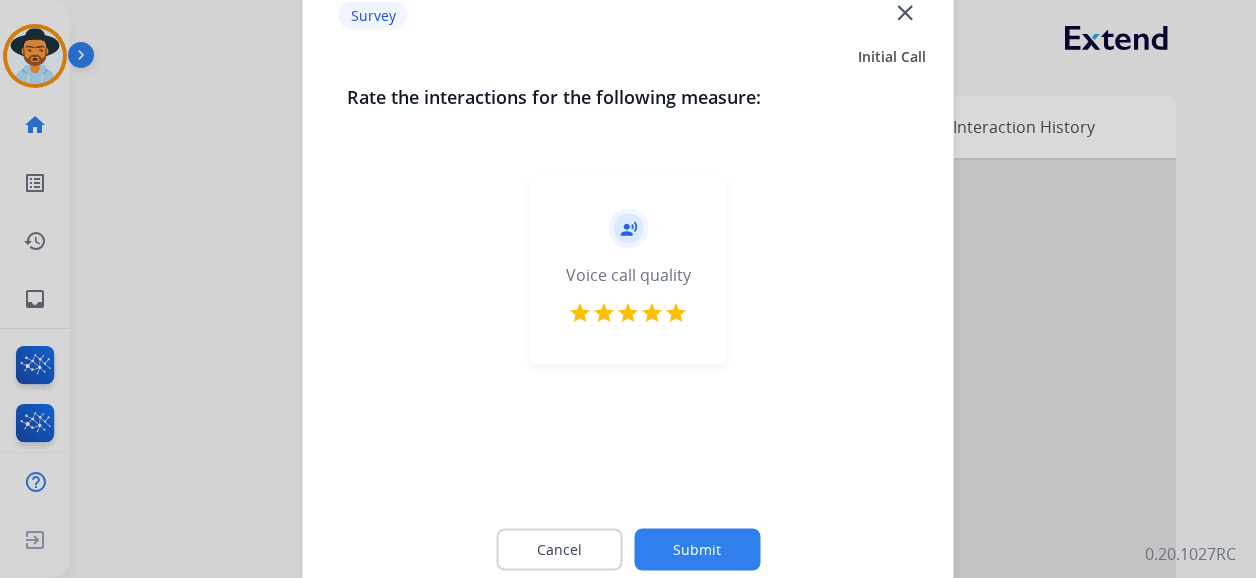 click on "Submit" 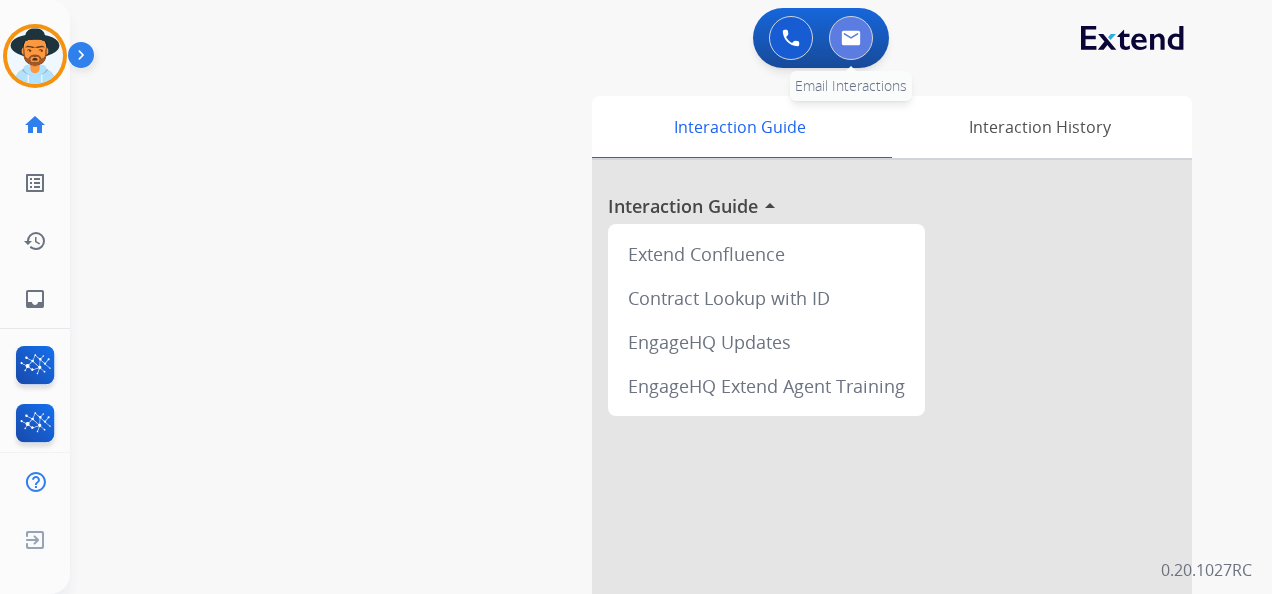 click at bounding box center (851, 38) 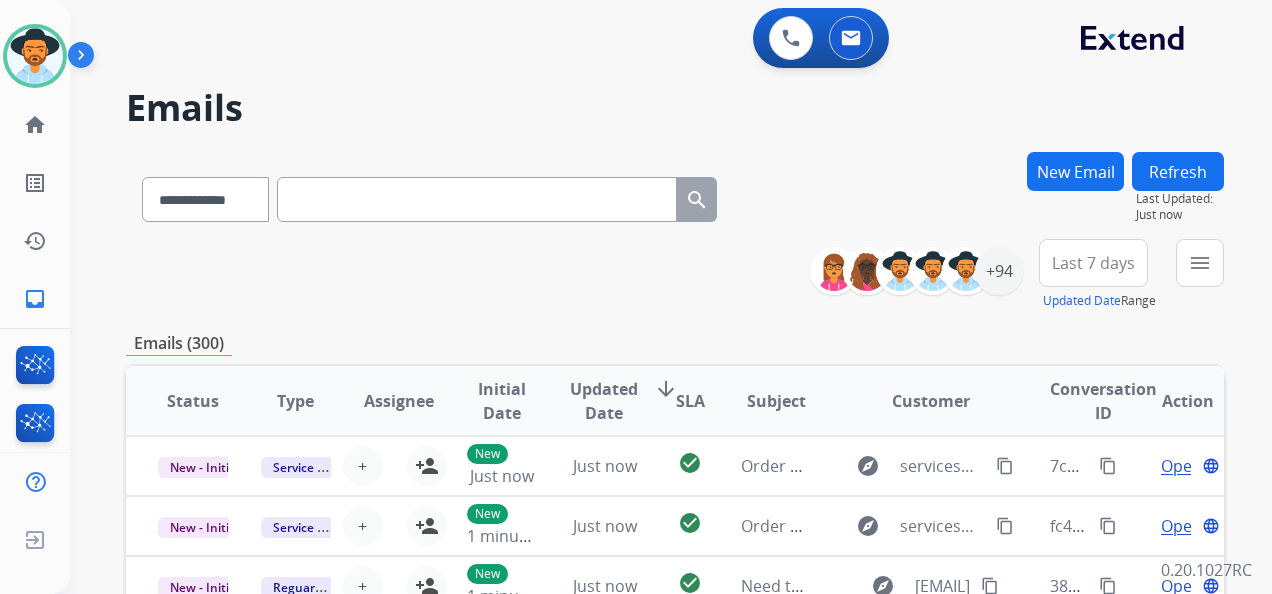 click on "New Email" at bounding box center (1075, 171) 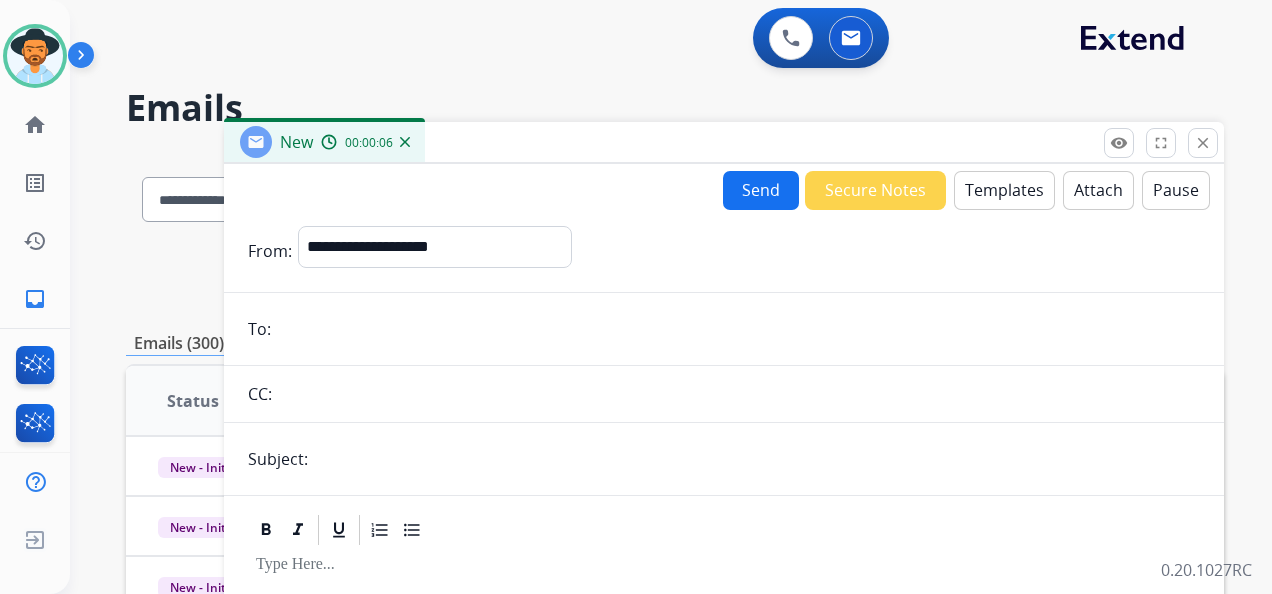 drag, startPoint x: 401, startPoint y: 360, endPoint x: 386, endPoint y: 389, distance: 32.649654 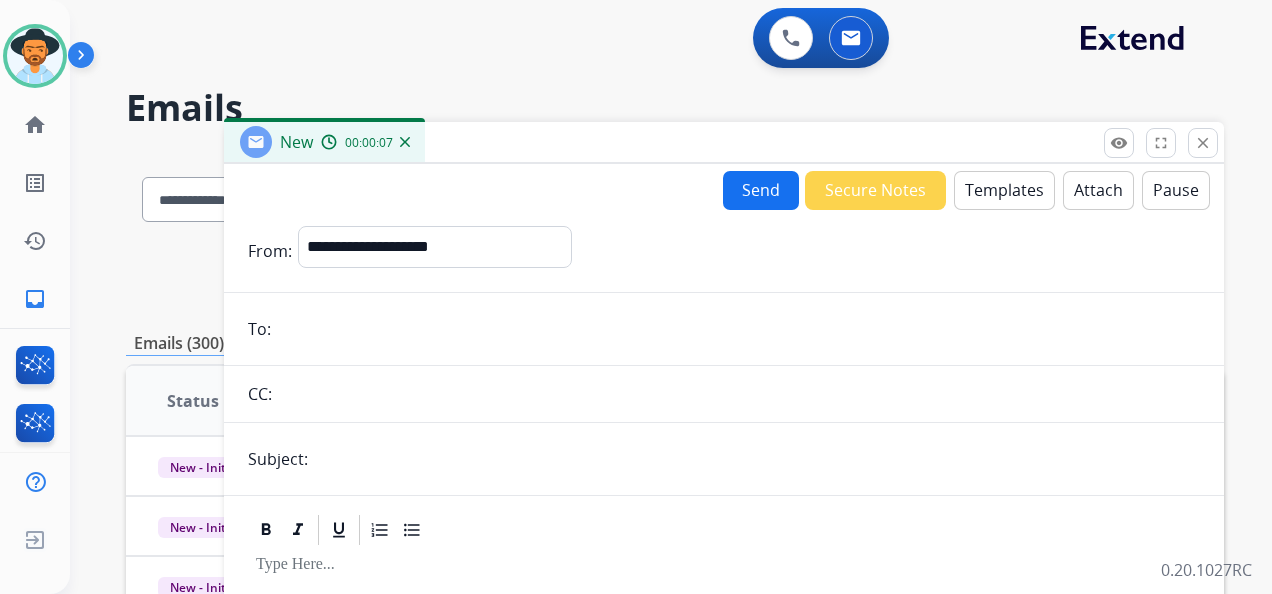 click on "**********" at bounding box center [724, 556] 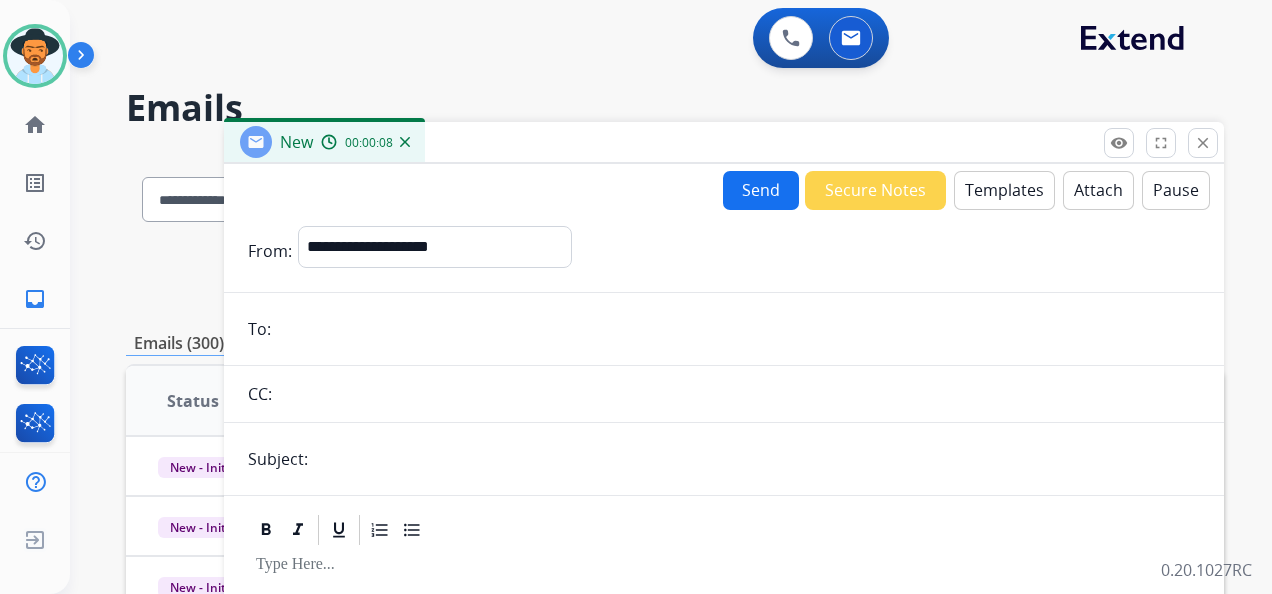 paste on "**********" 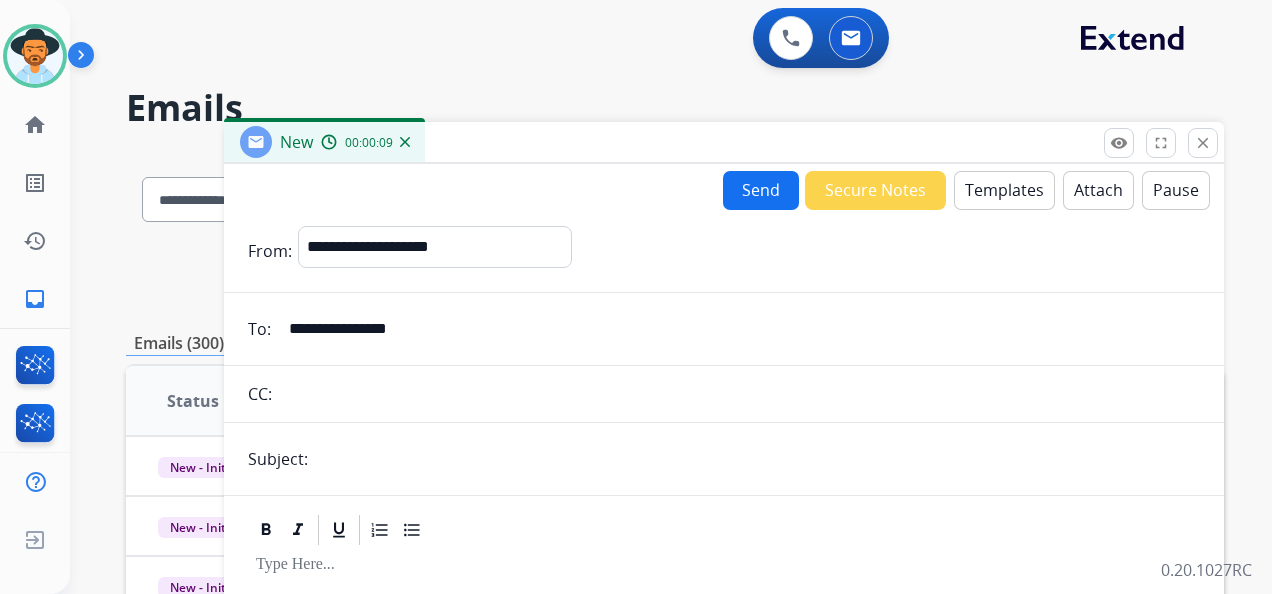 type on "**********" 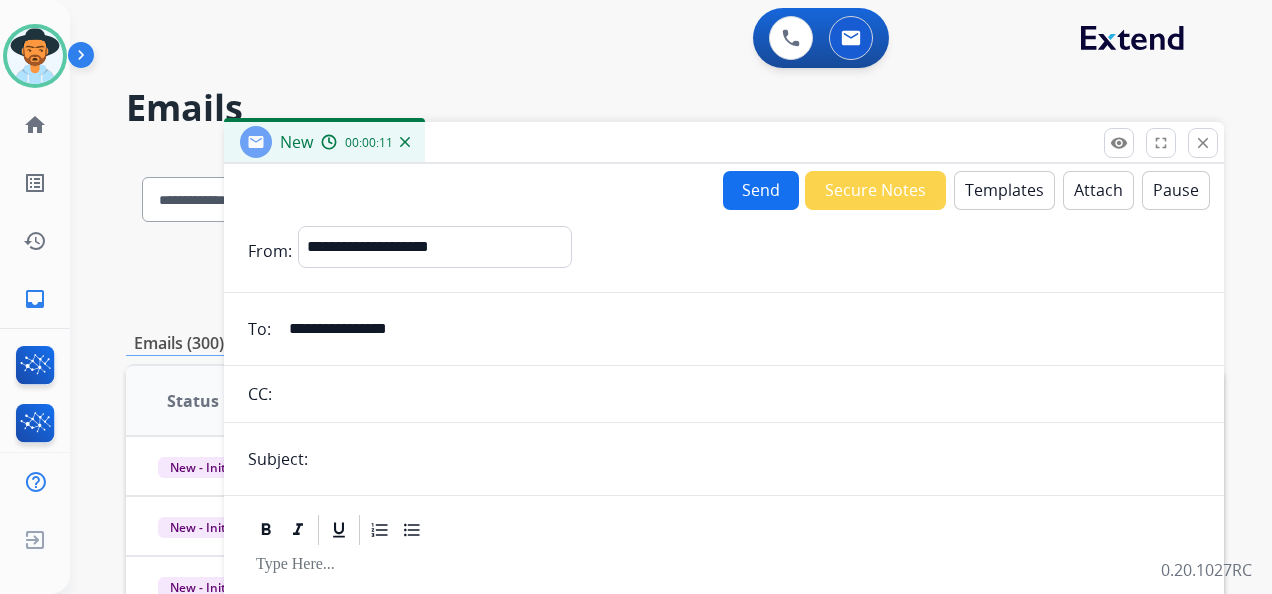type on "**********" 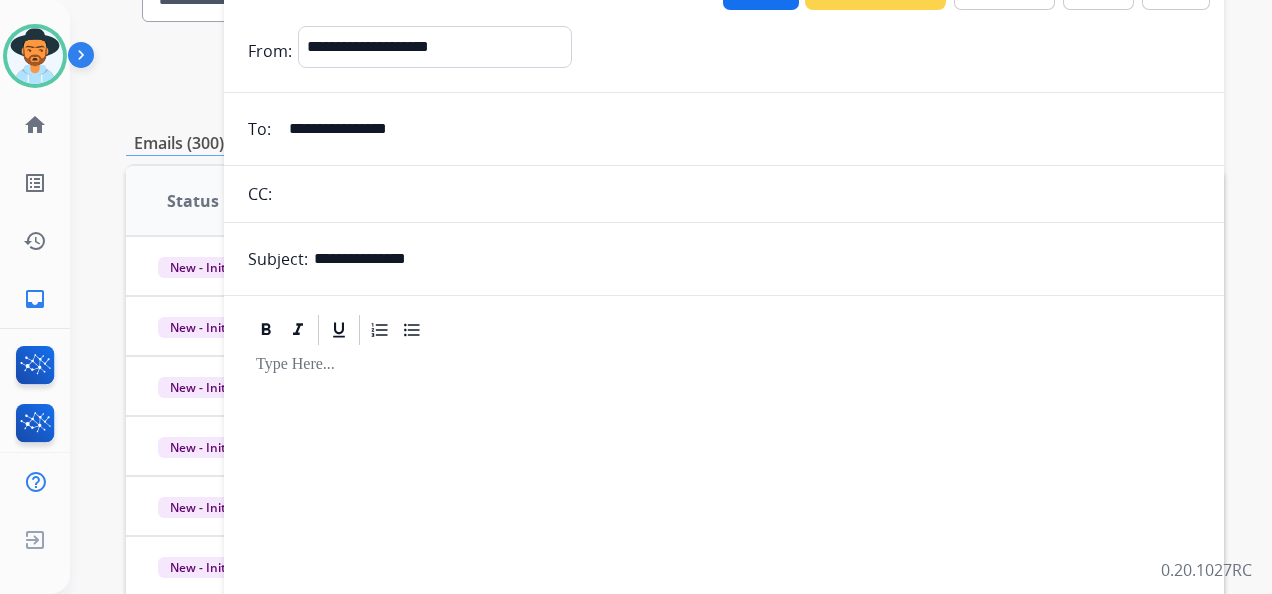 scroll, scrollTop: 0, scrollLeft: 0, axis: both 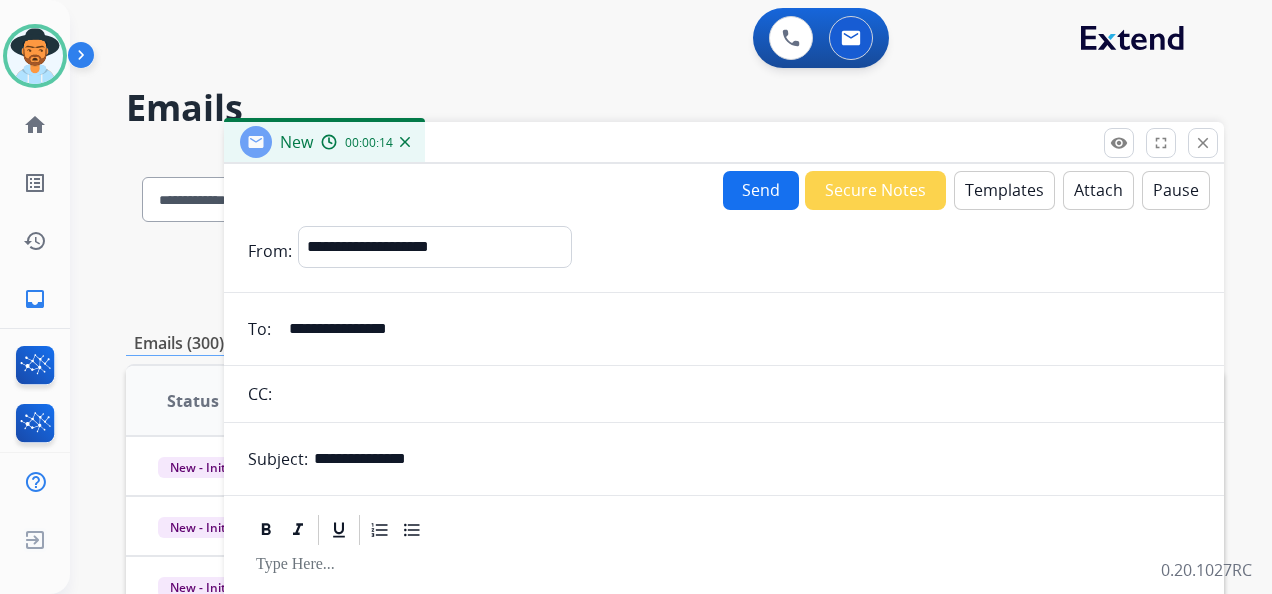 click on "Templates" at bounding box center (1004, 190) 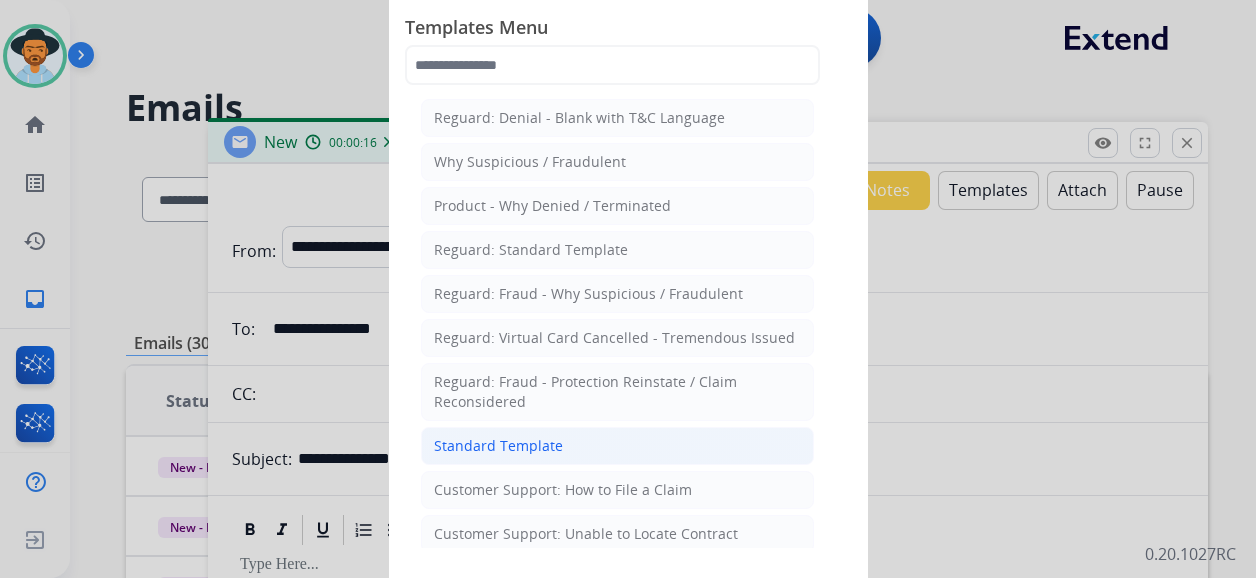 click on "Standard Template" 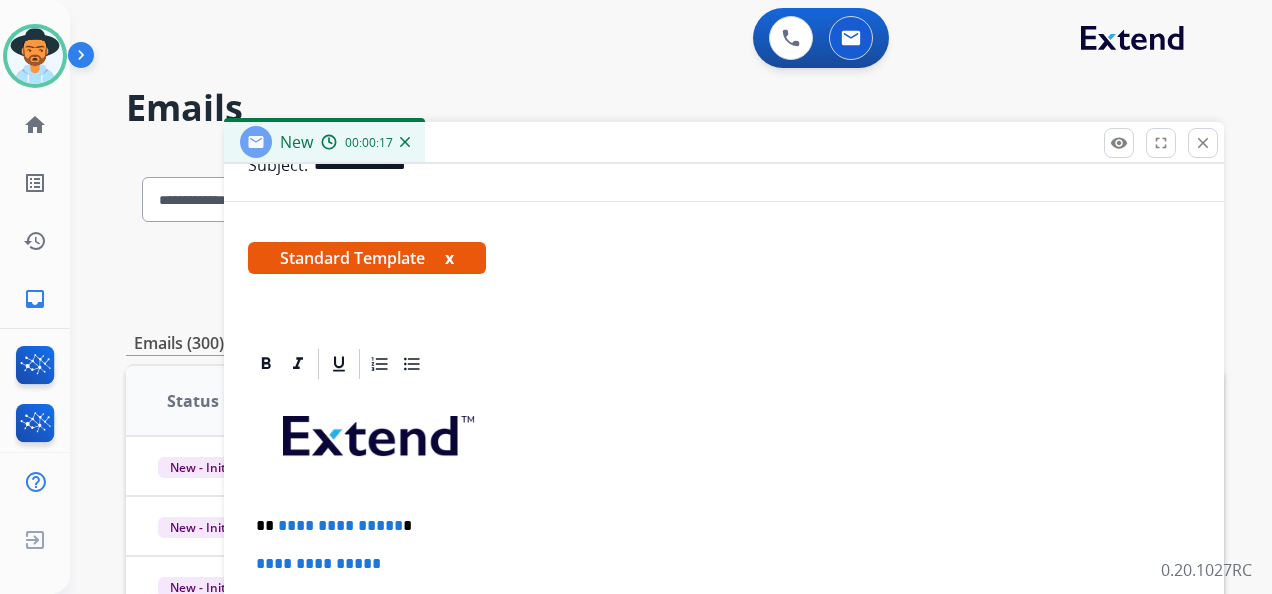 scroll, scrollTop: 300, scrollLeft: 0, axis: vertical 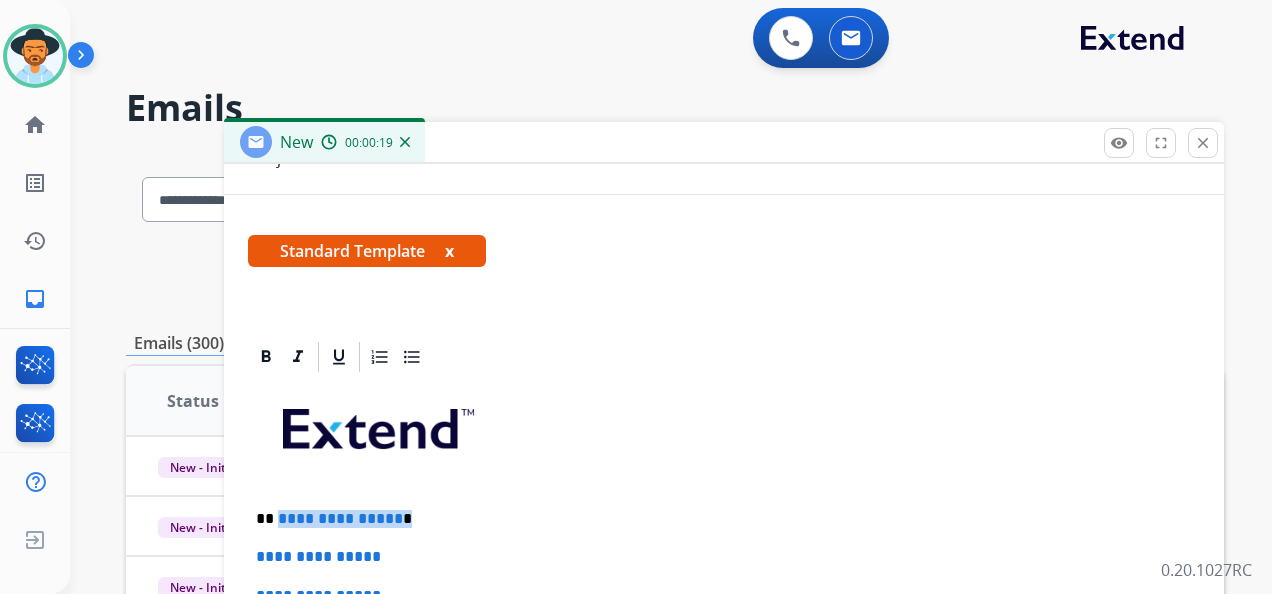 drag, startPoint x: 414, startPoint y: 523, endPoint x: 281, endPoint y: 522, distance: 133.00375 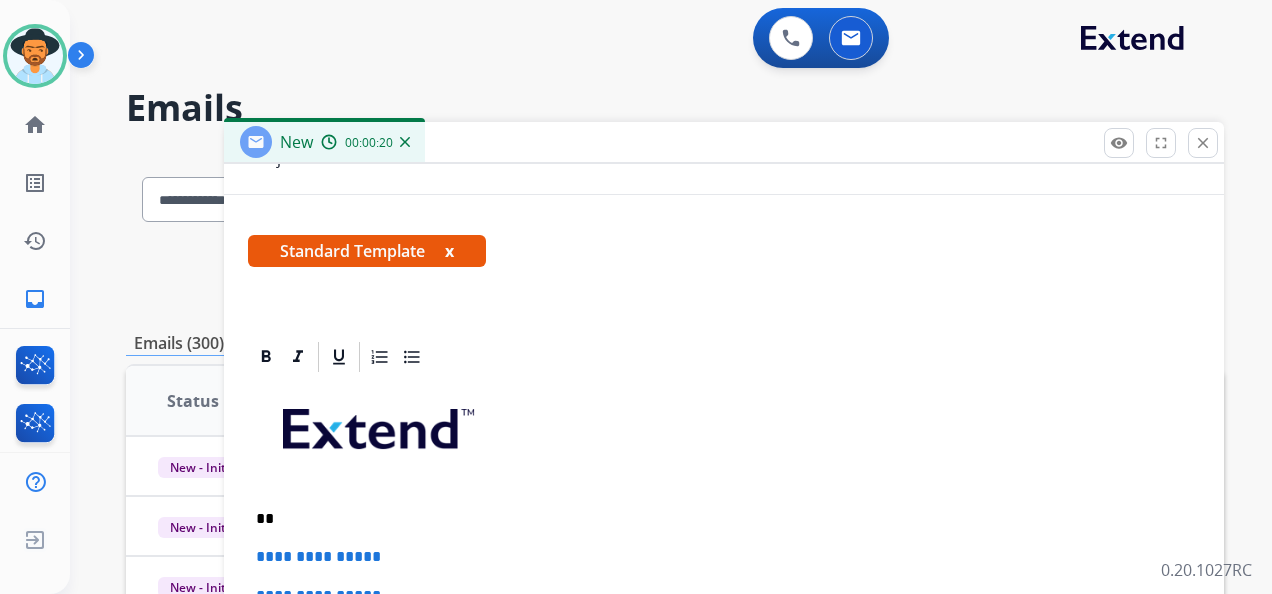 type 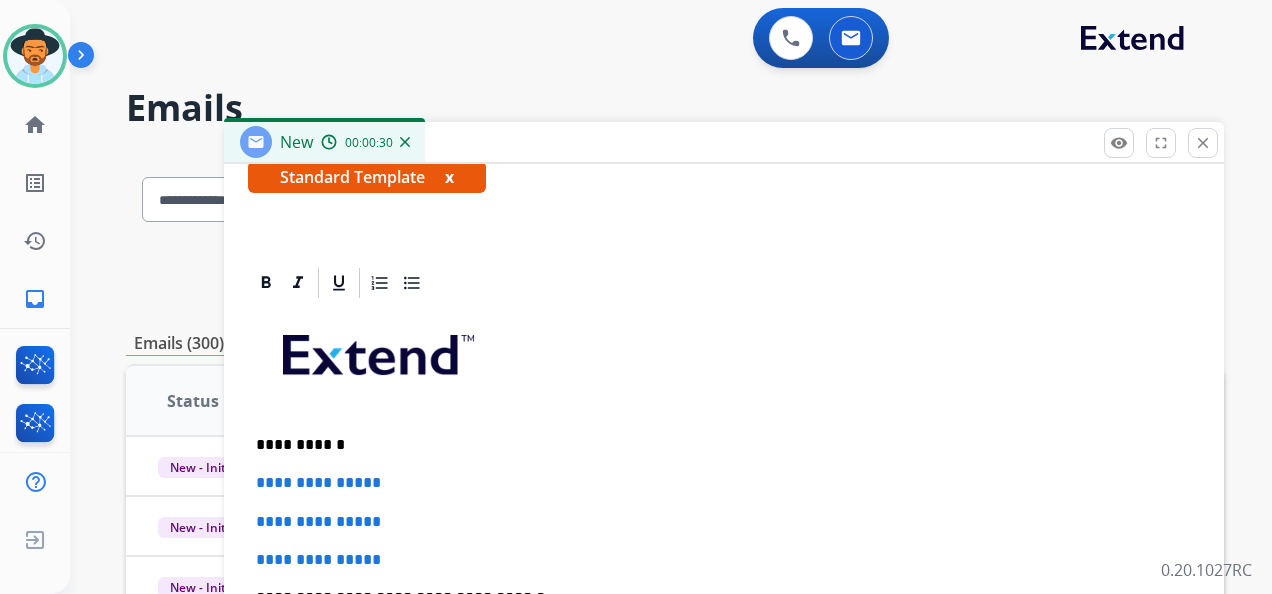 scroll, scrollTop: 460, scrollLeft: 0, axis: vertical 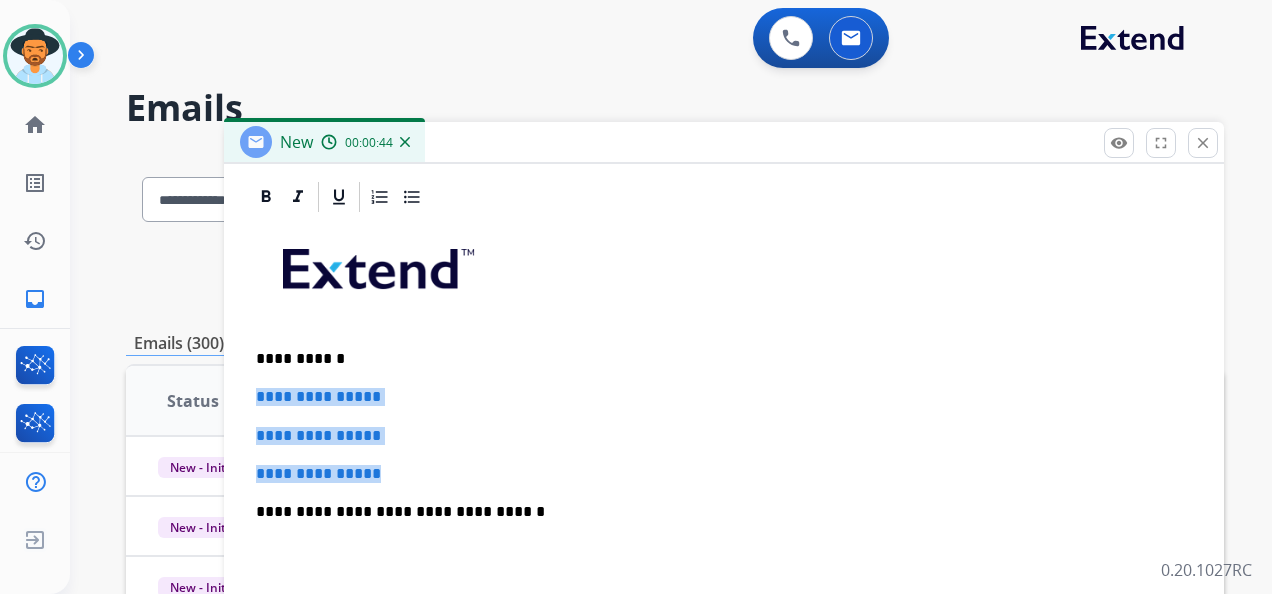 drag, startPoint x: 249, startPoint y: 389, endPoint x: 449, endPoint y: 456, distance: 210.92416 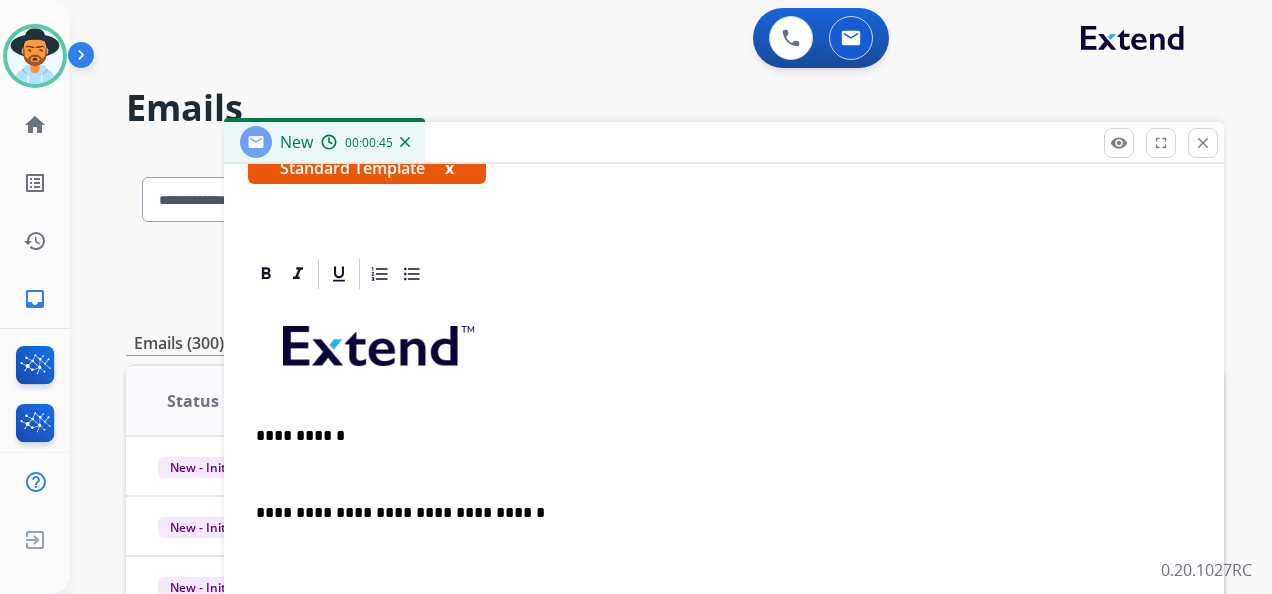 scroll, scrollTop: 460, scrollLeft: 0, axis: vertical 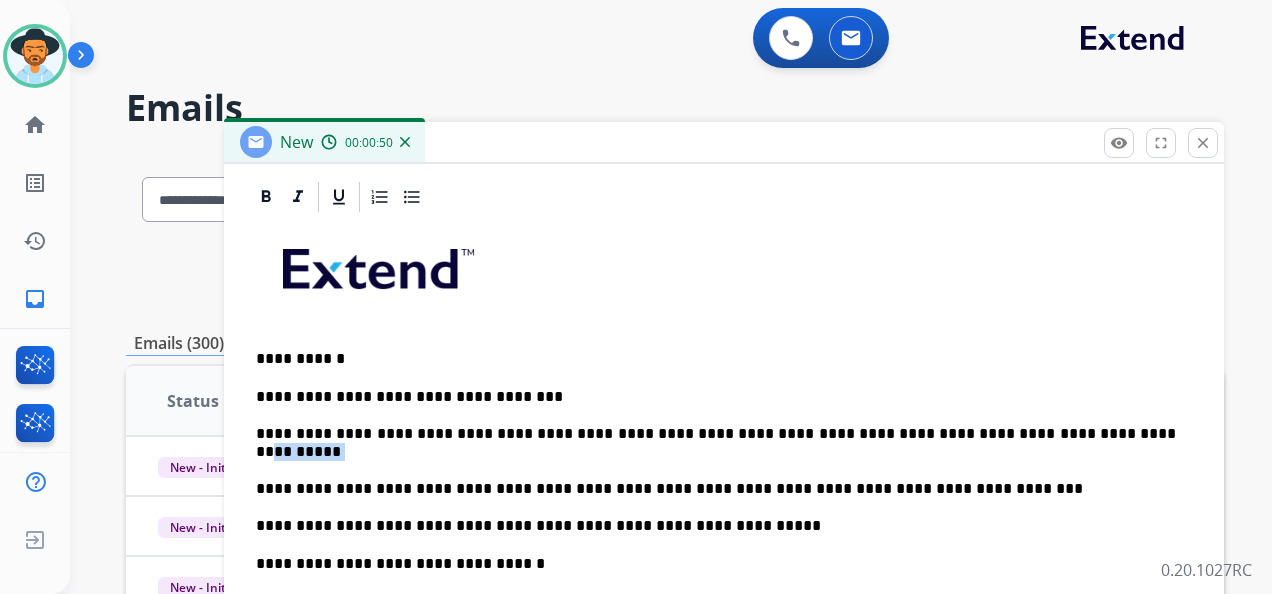 drag, startPoint x: 1053, startPoint y: 429, endPoint x: 1118, endPoint y: 434, distance: 65.192024 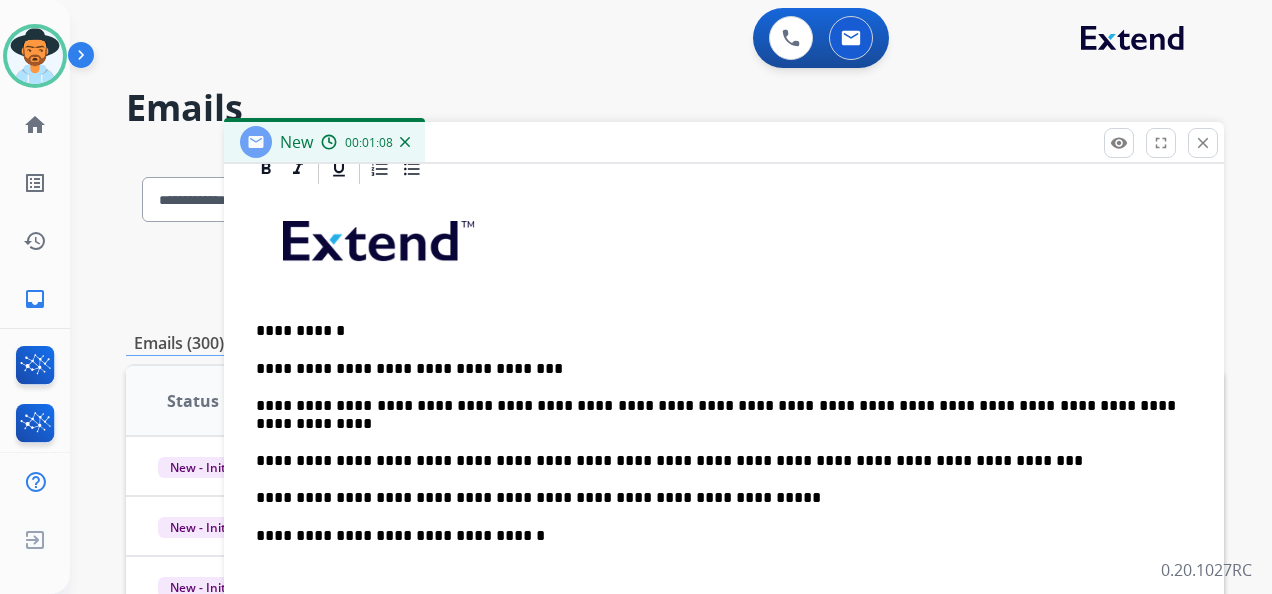 scroll, scrollTop: 512, scrollLeft: 0, axis: vertical 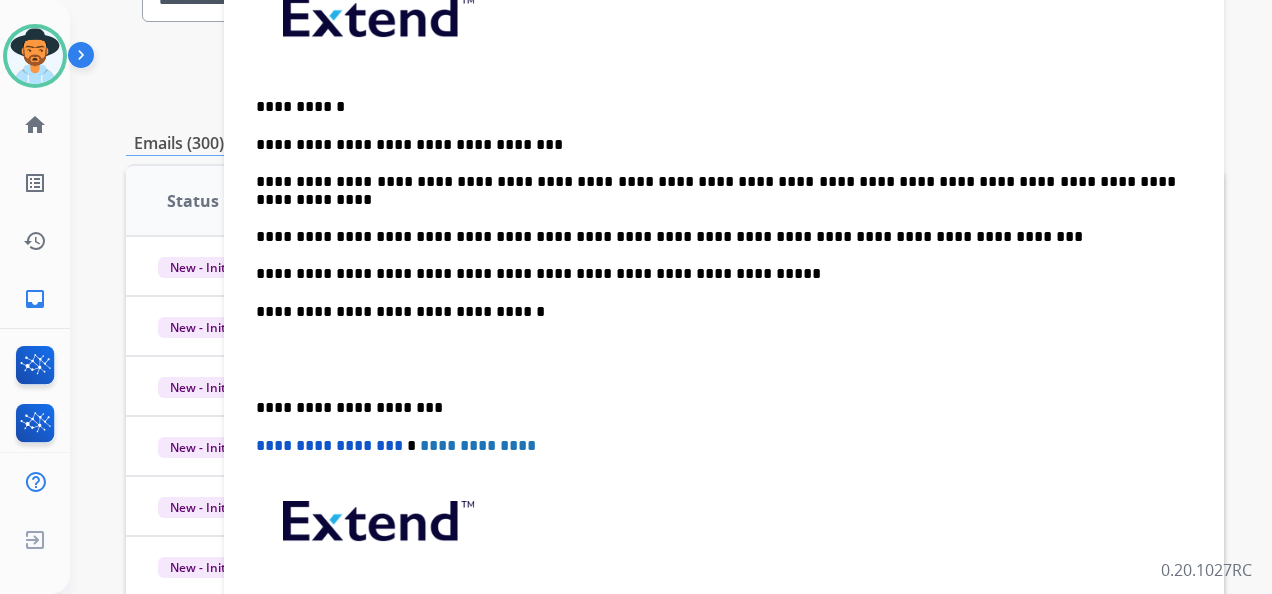 click on "**********" at bounding box center (724, 313) 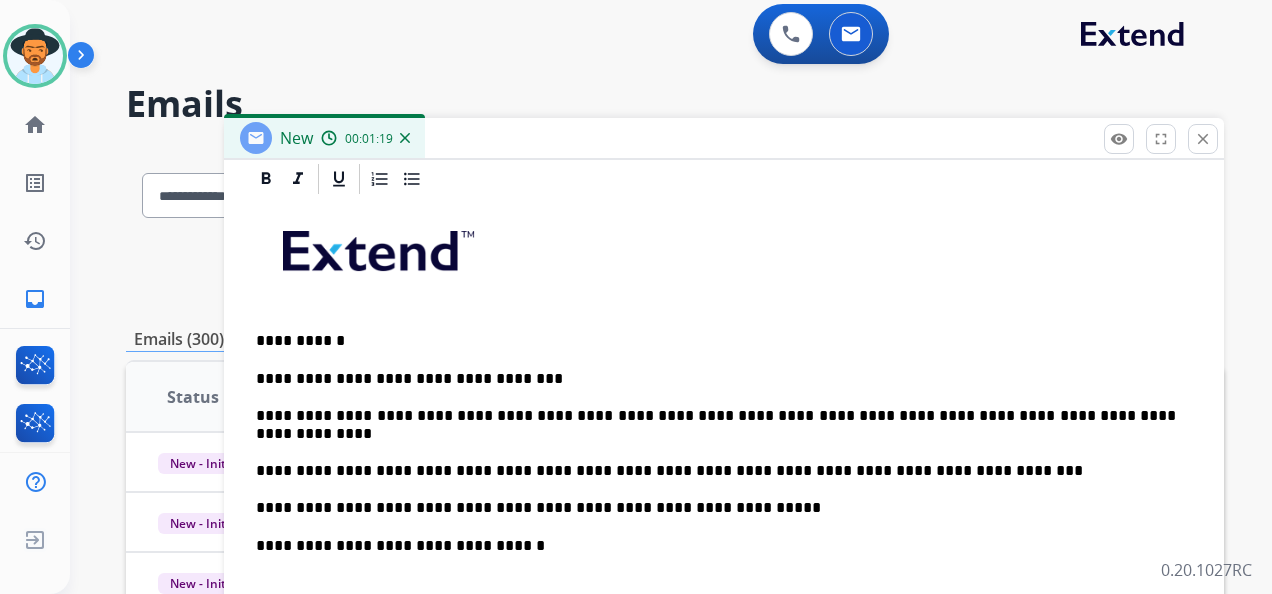 scroll, scrollTop: 0, scrollLeft: 0, axis: both 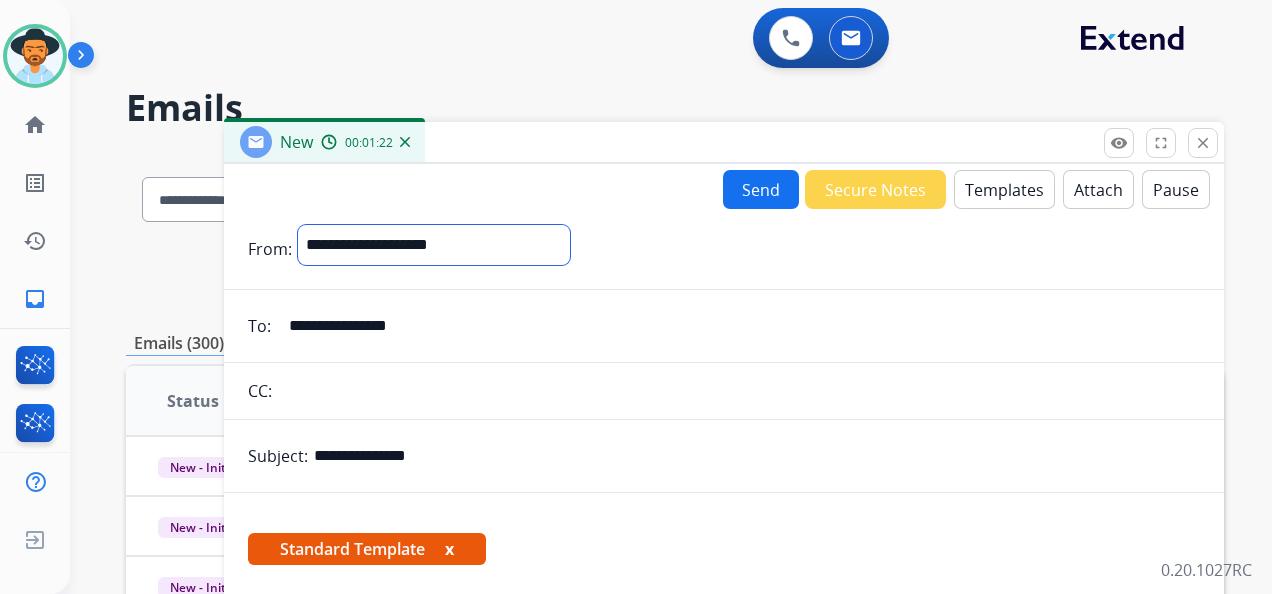 click on "**********" at bounding box center [434, 245] 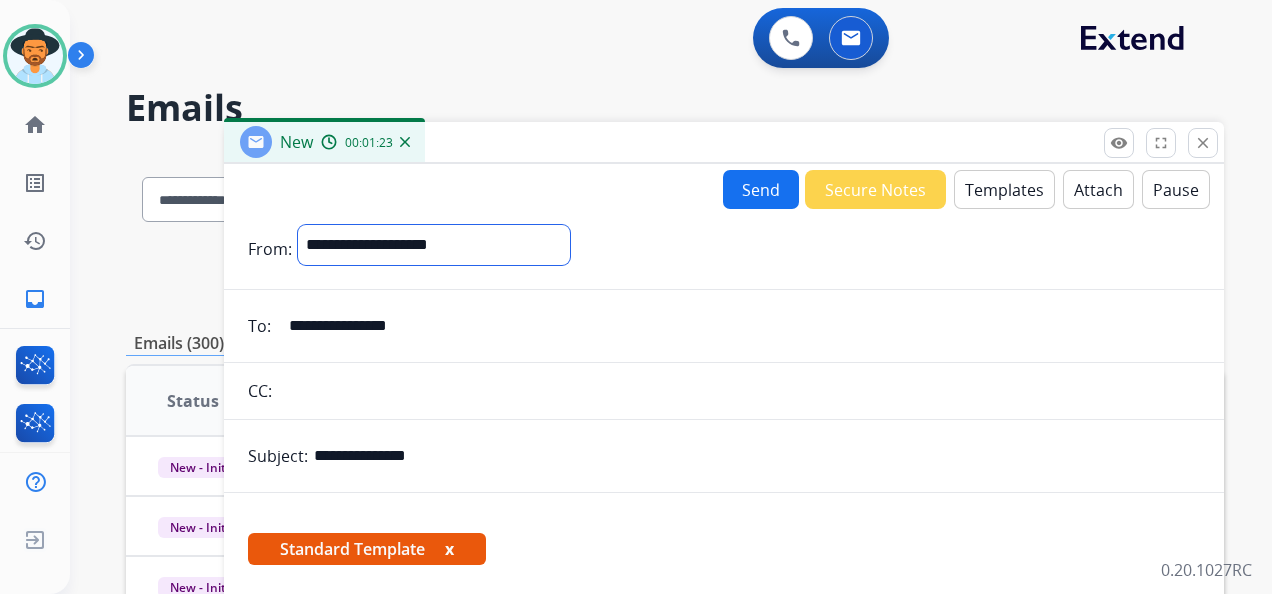 select on "**********" 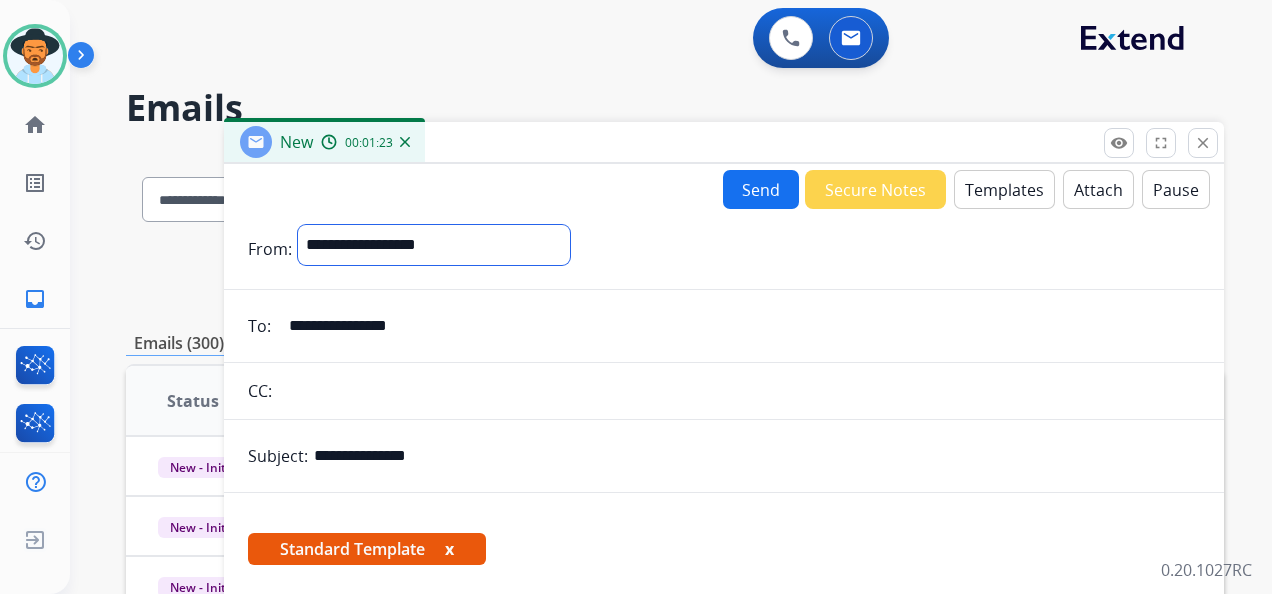 click on "**********" at bounding box center [434, 245] 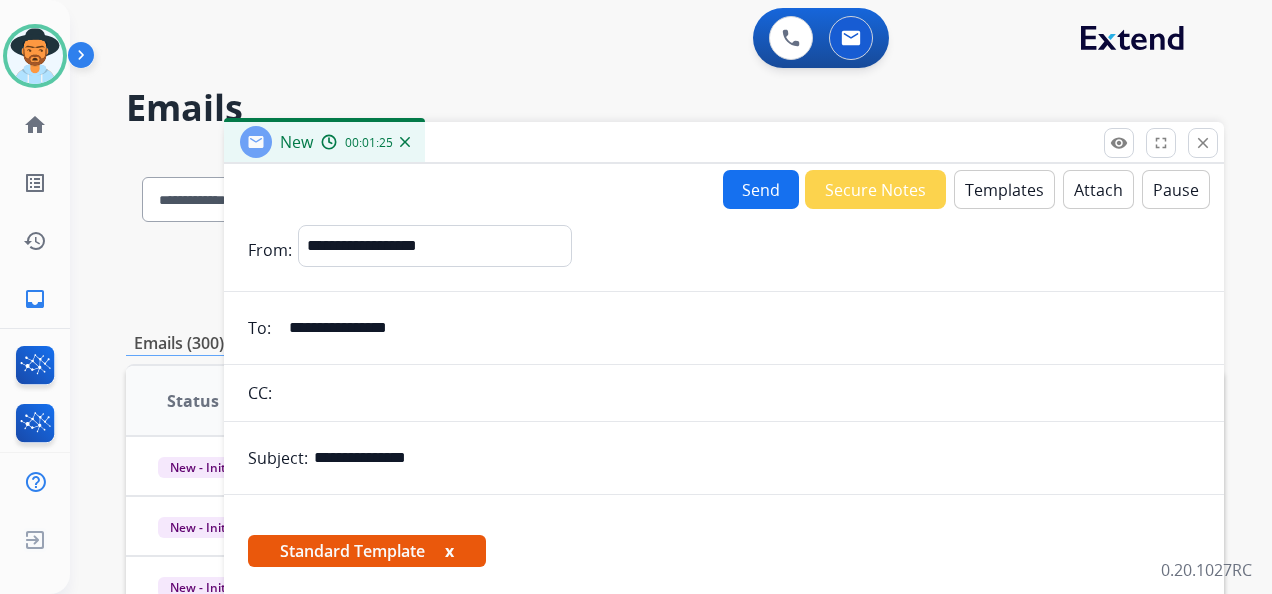 click on "Send" at bounding box center (761, 189) 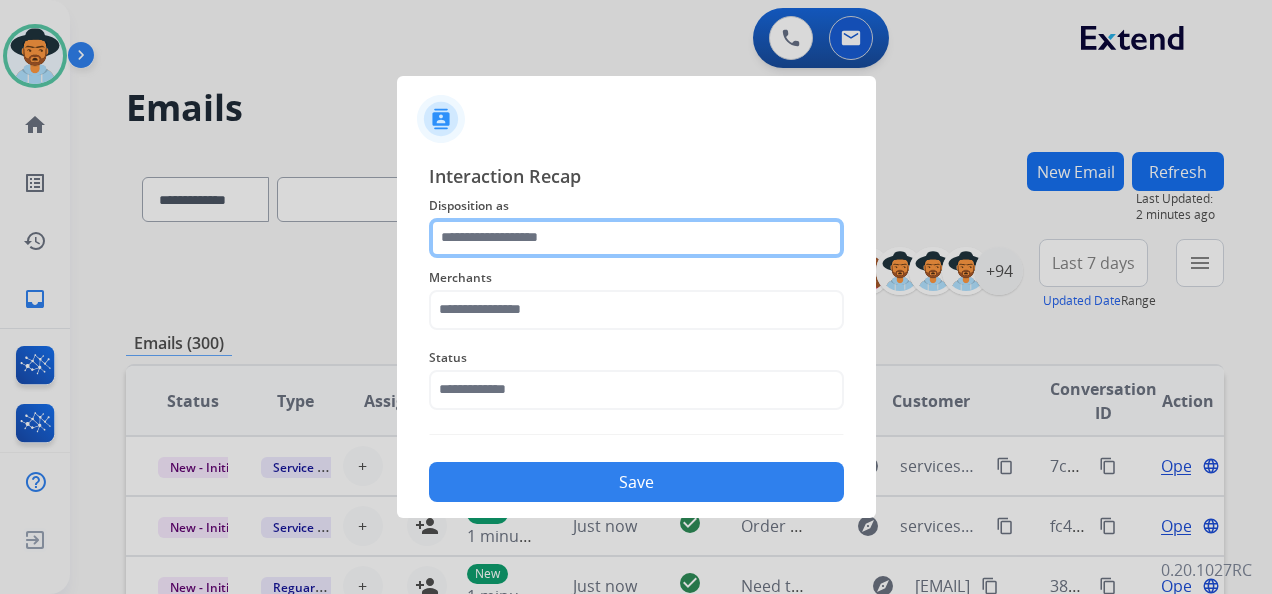 click 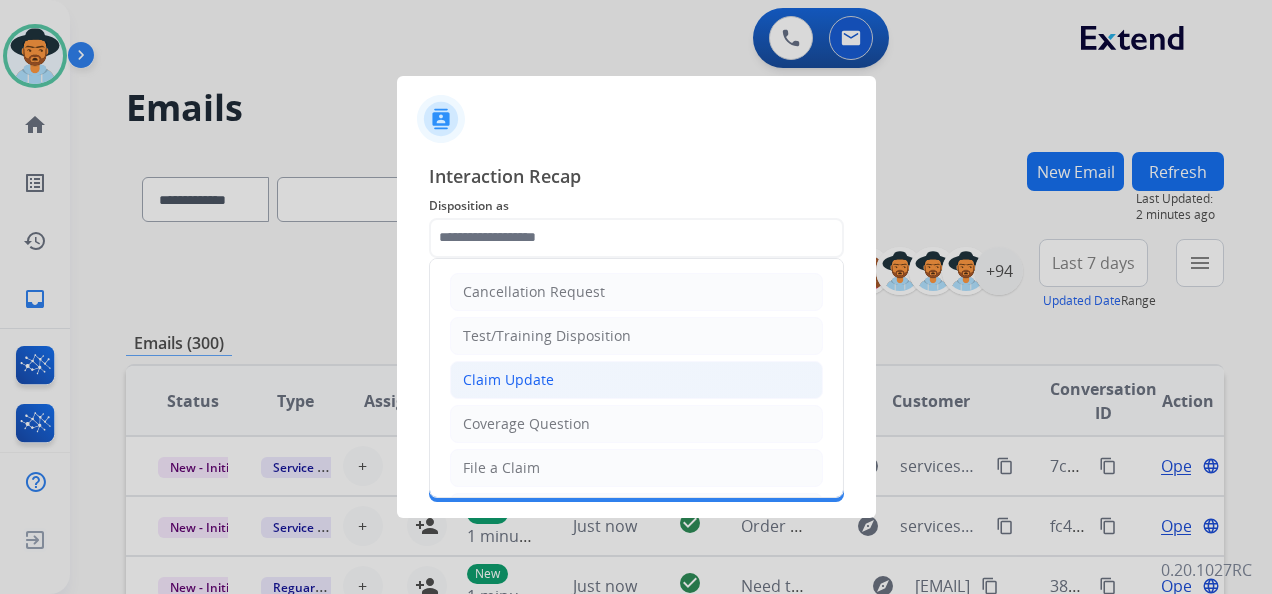 click on "Claim Update" 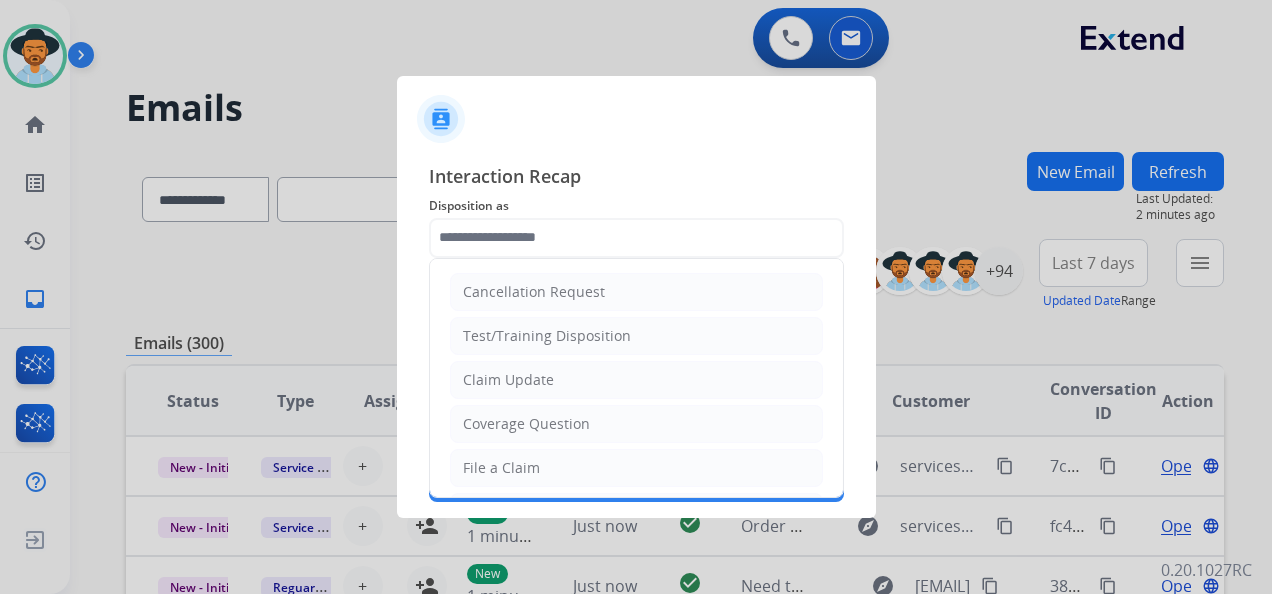 type on "**********" 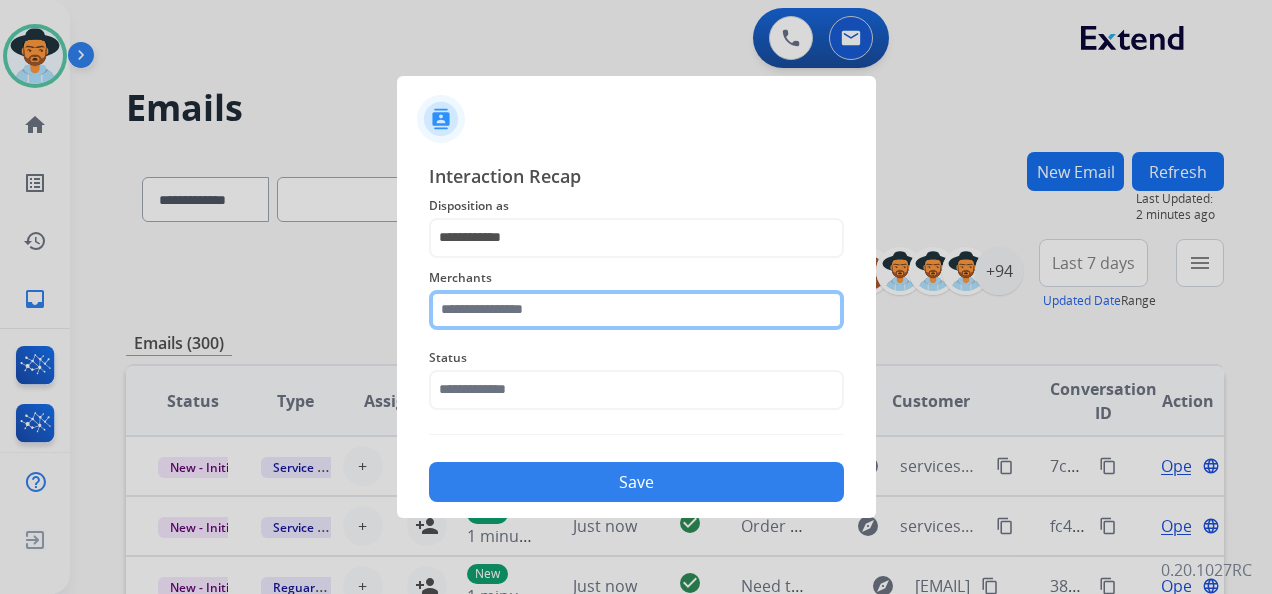 click 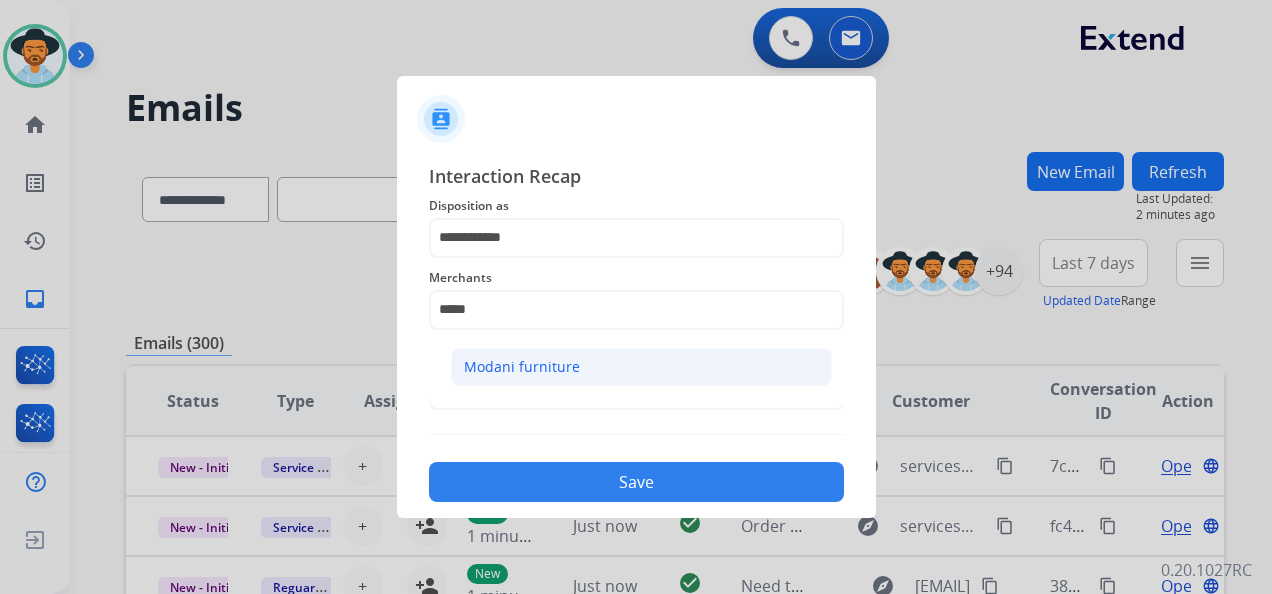 click on "Modani furniture" 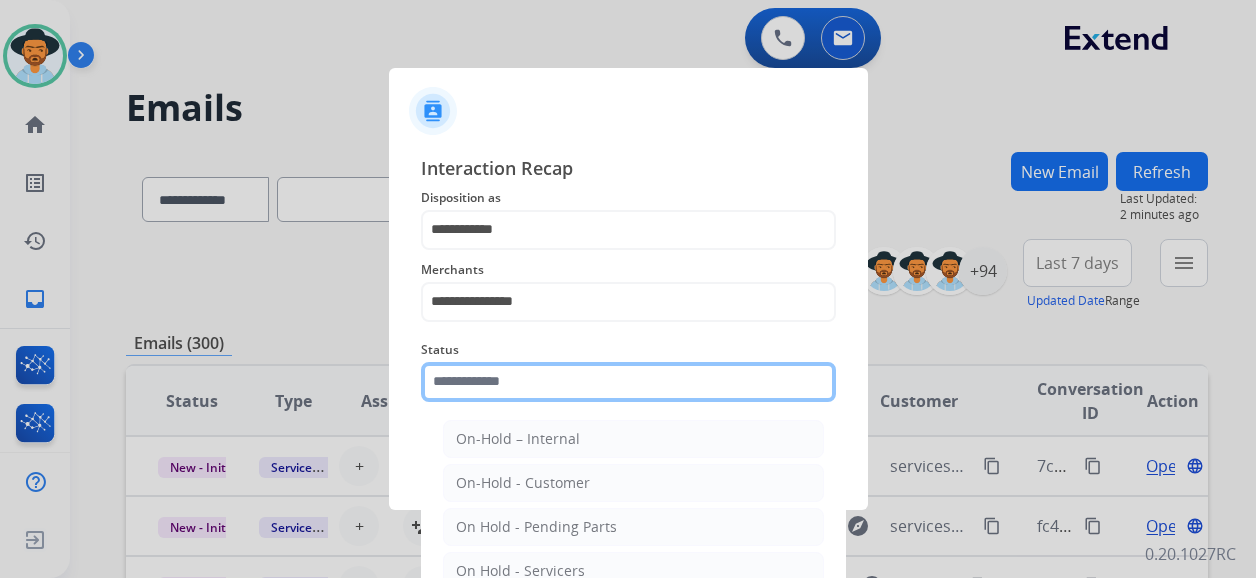 click 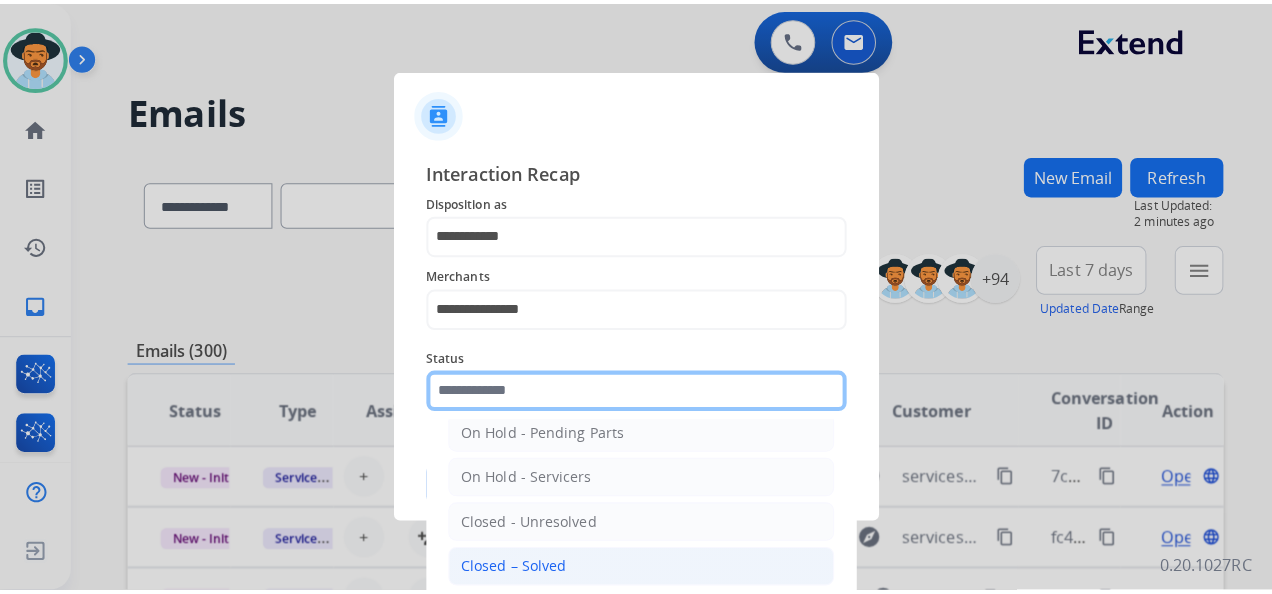 scroll, scrollTop: 114, scrollLeft: 0, axis: vertical 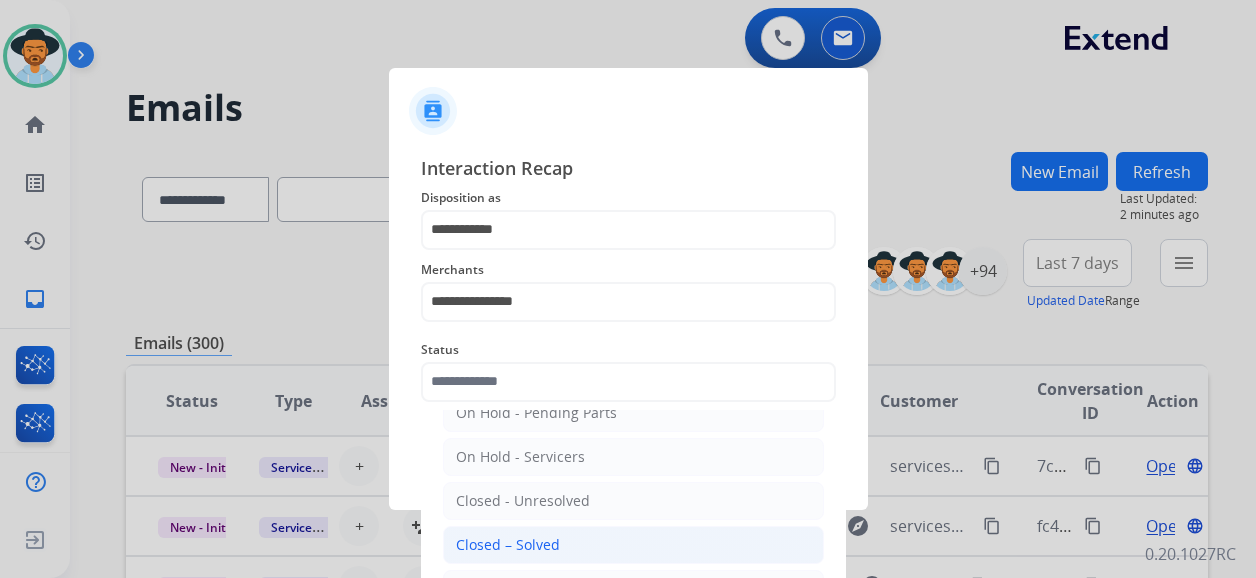 click on "Closed – Solved" 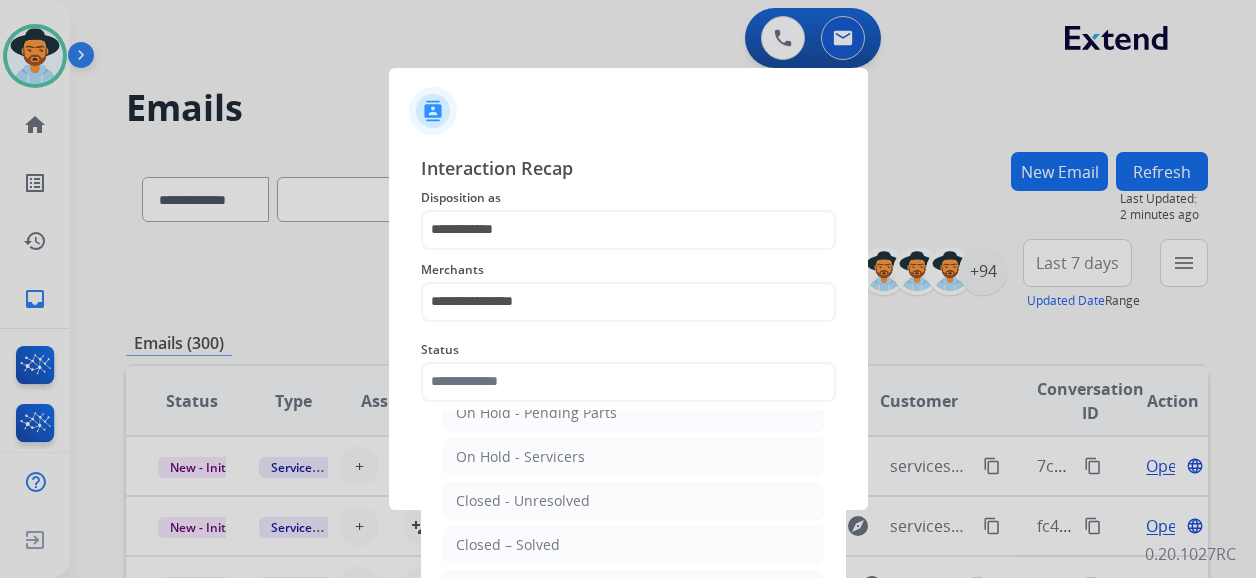 type on "**********" 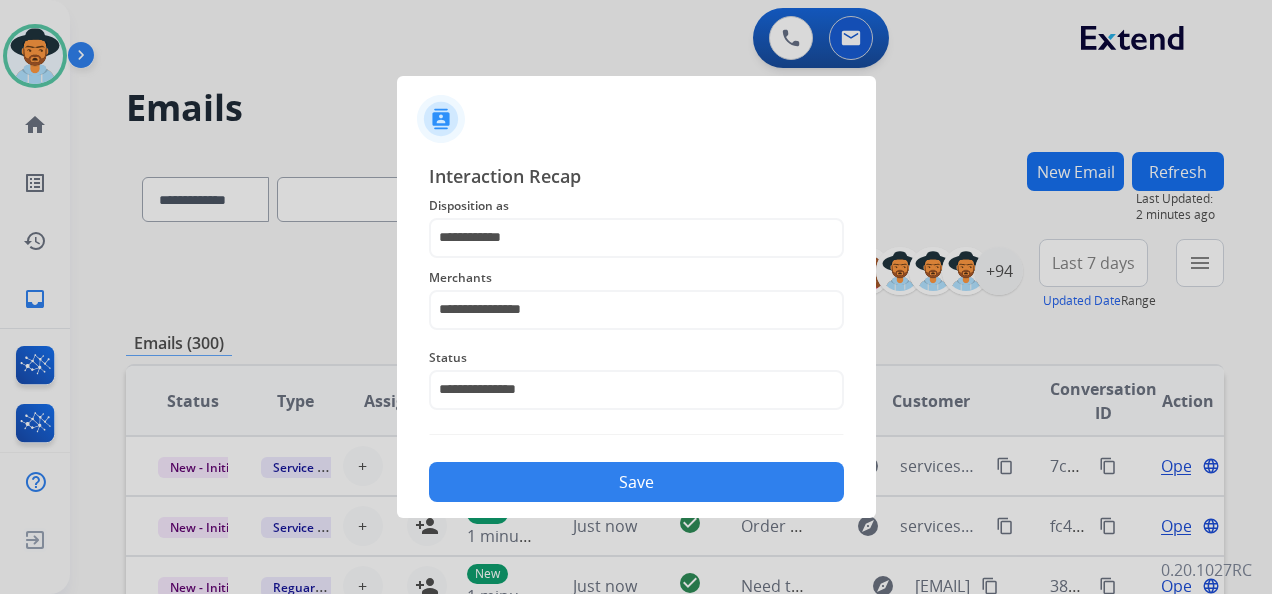 click on "Save" 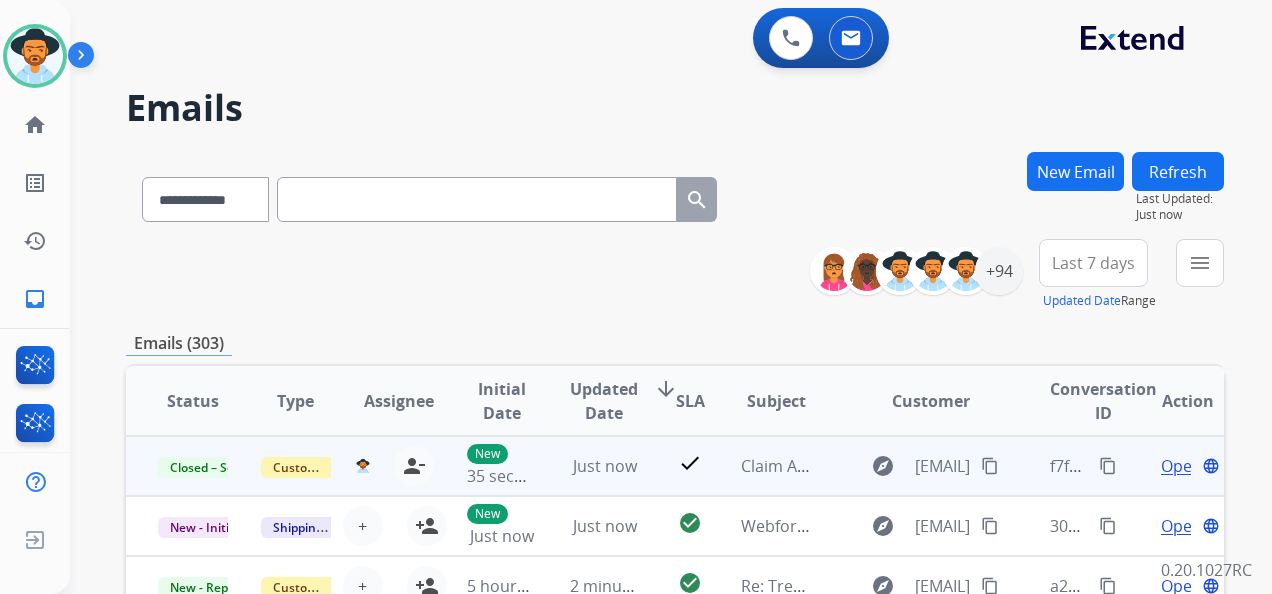 click on "content_copy" at bounding box center (1108, 466) 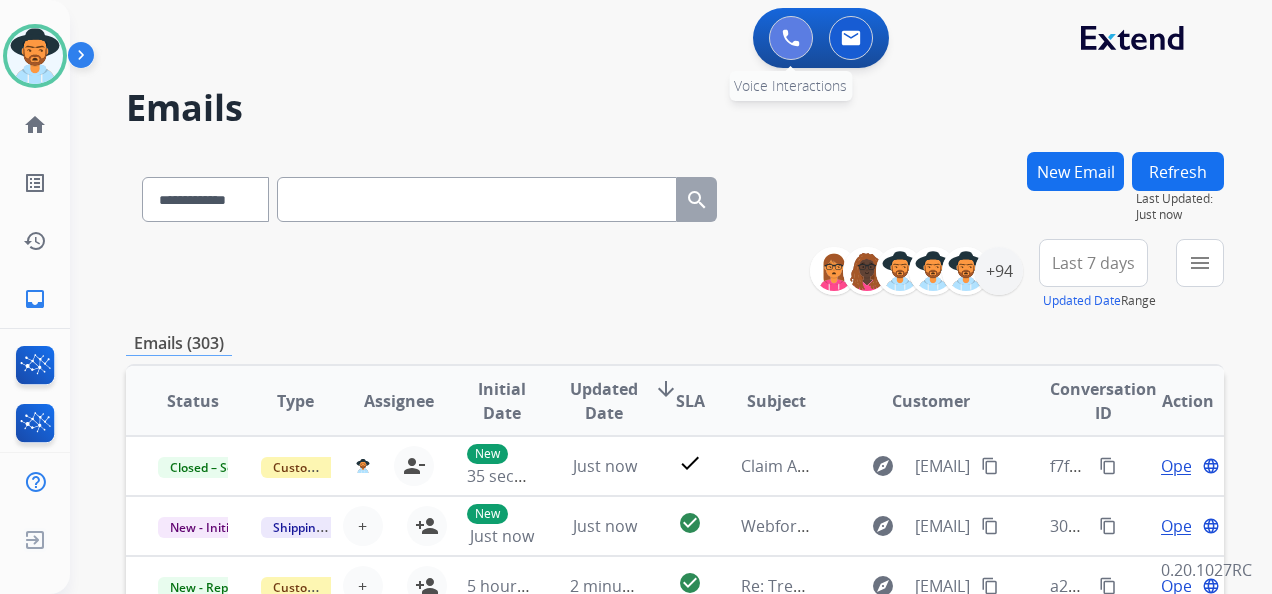 click at bounding box center (791, 38) 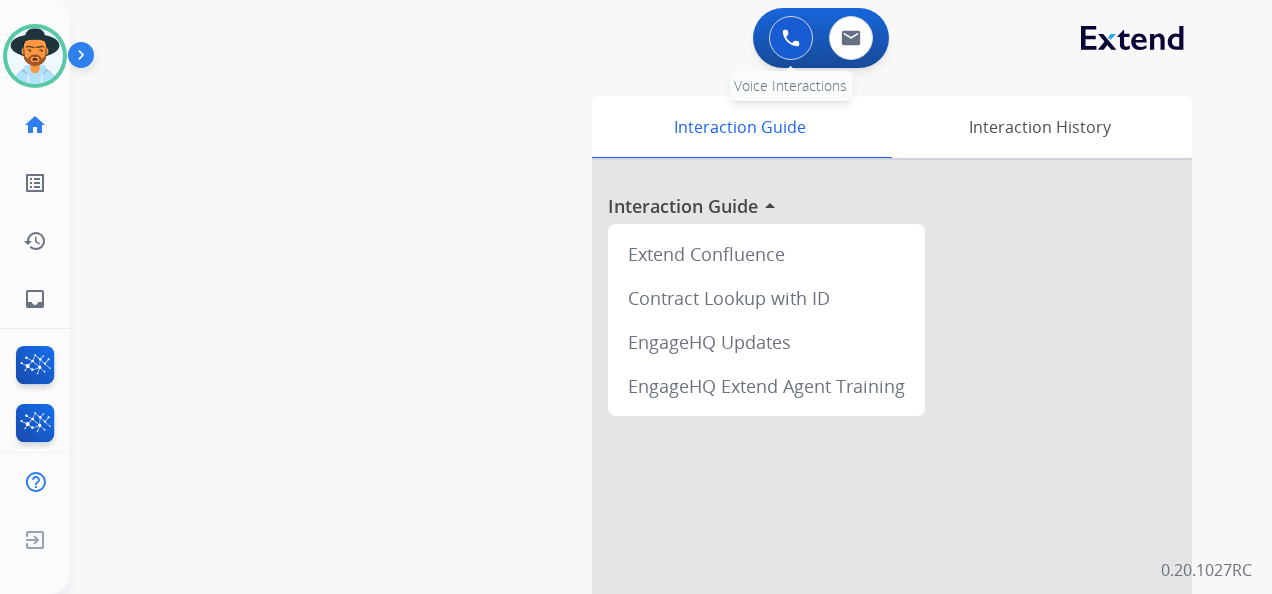 click at bounding box center [791, 38] 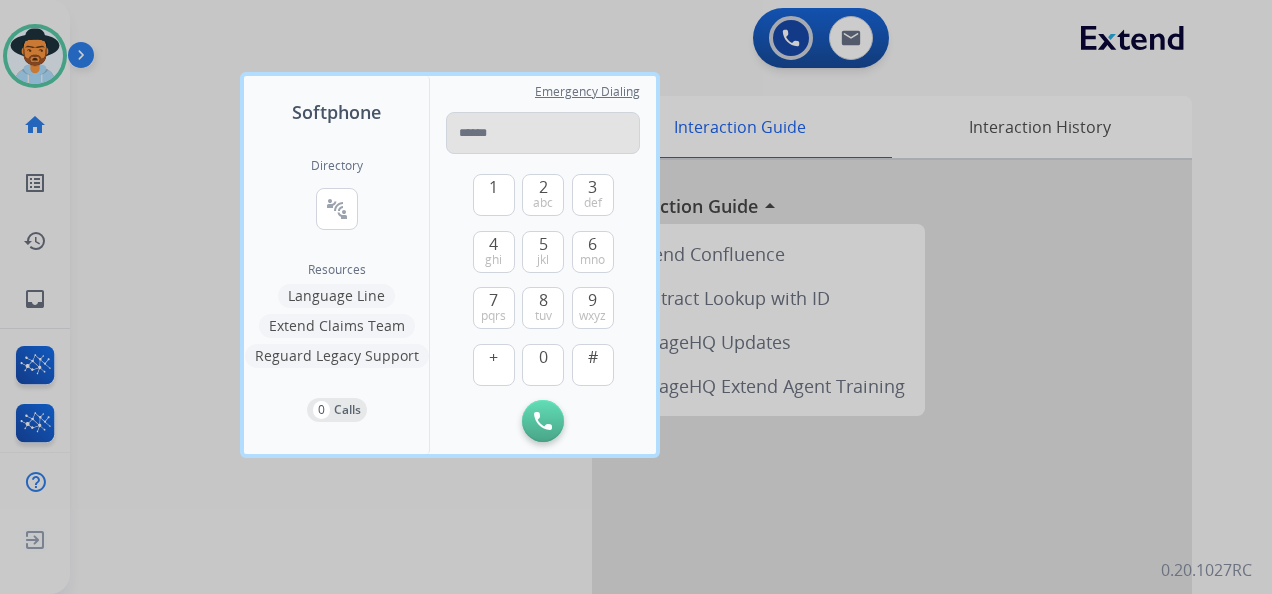 click at bounding box center [543, 133] 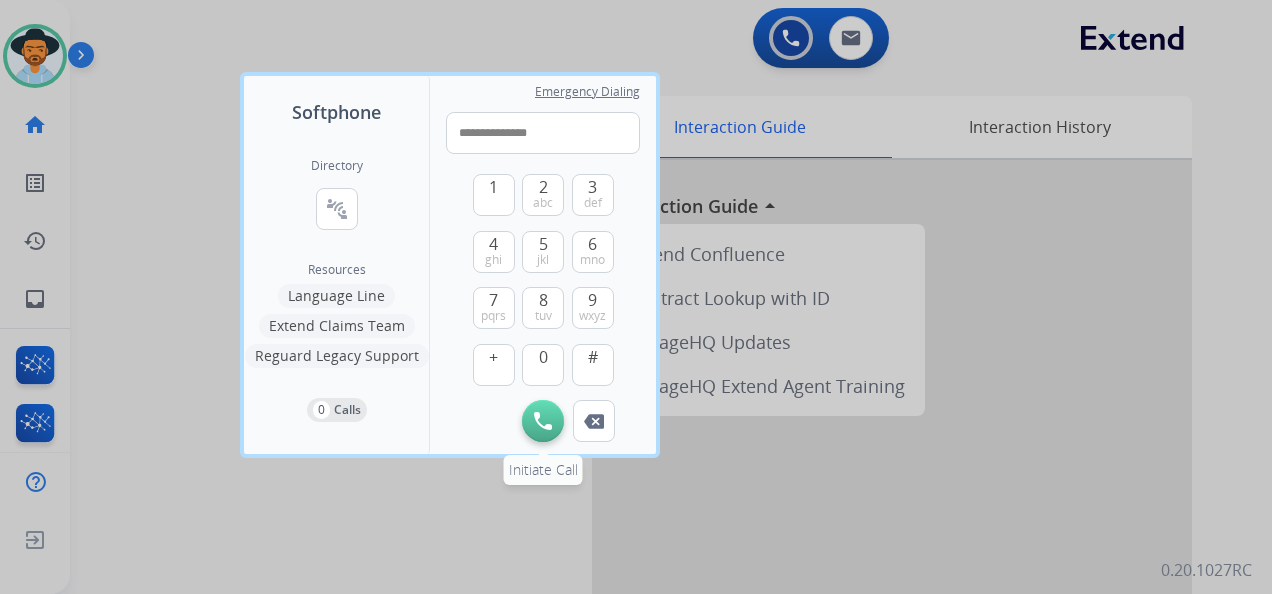 type on "**********" 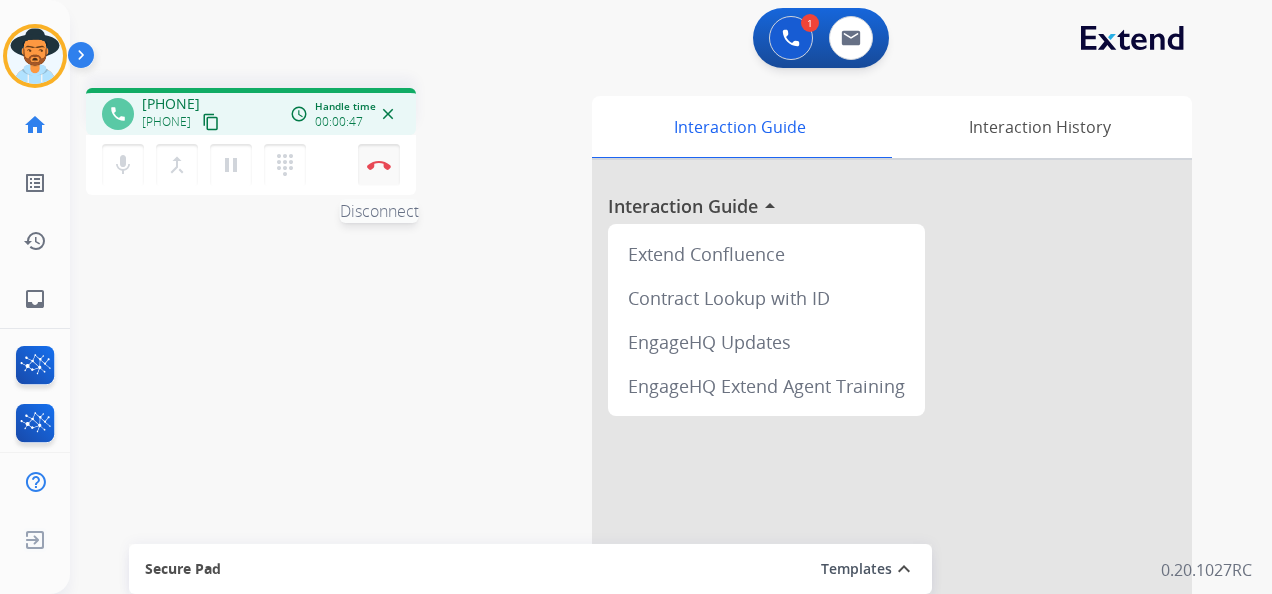 click on "Disconnect" at bounding box center [379, 165] 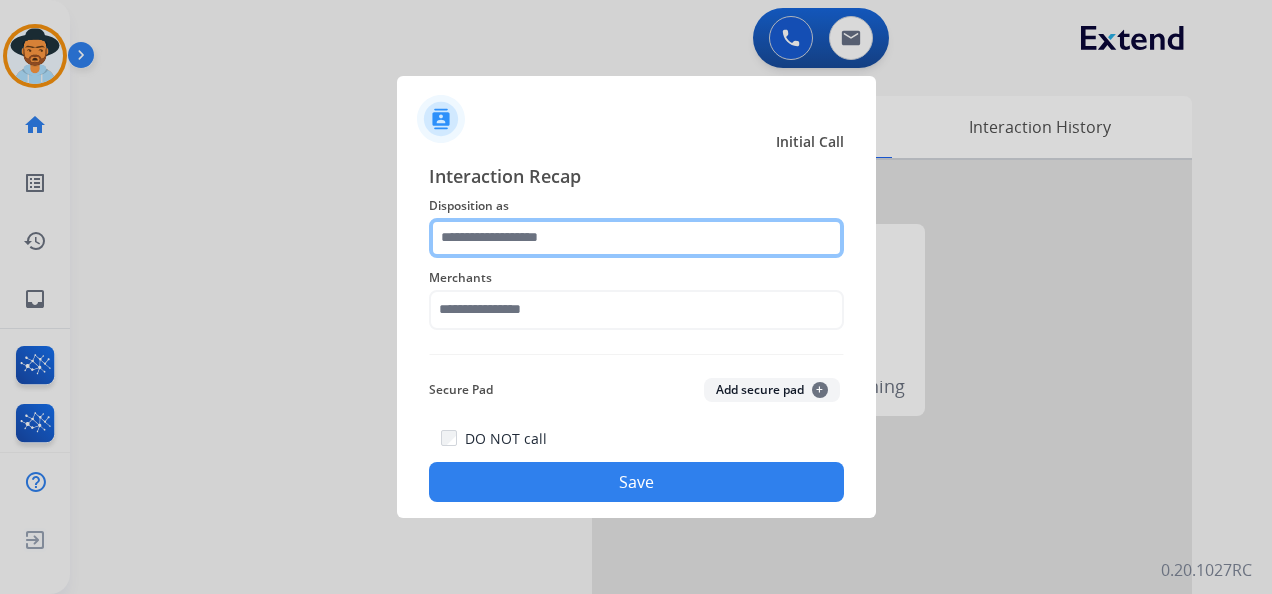 click 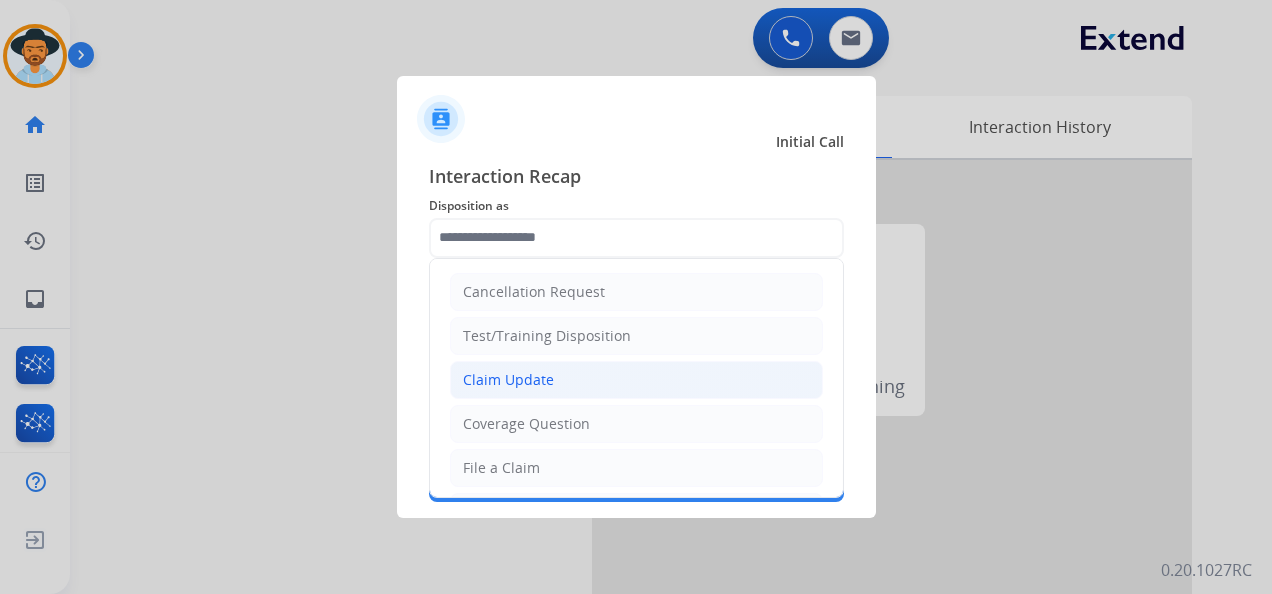 click on "Claim Update" 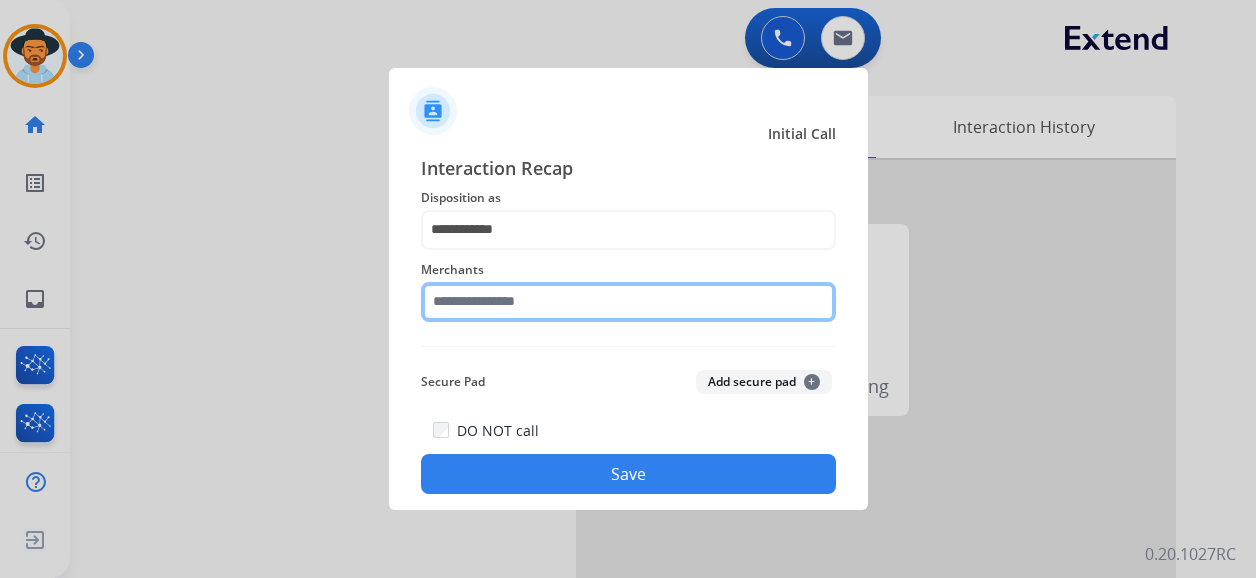 click 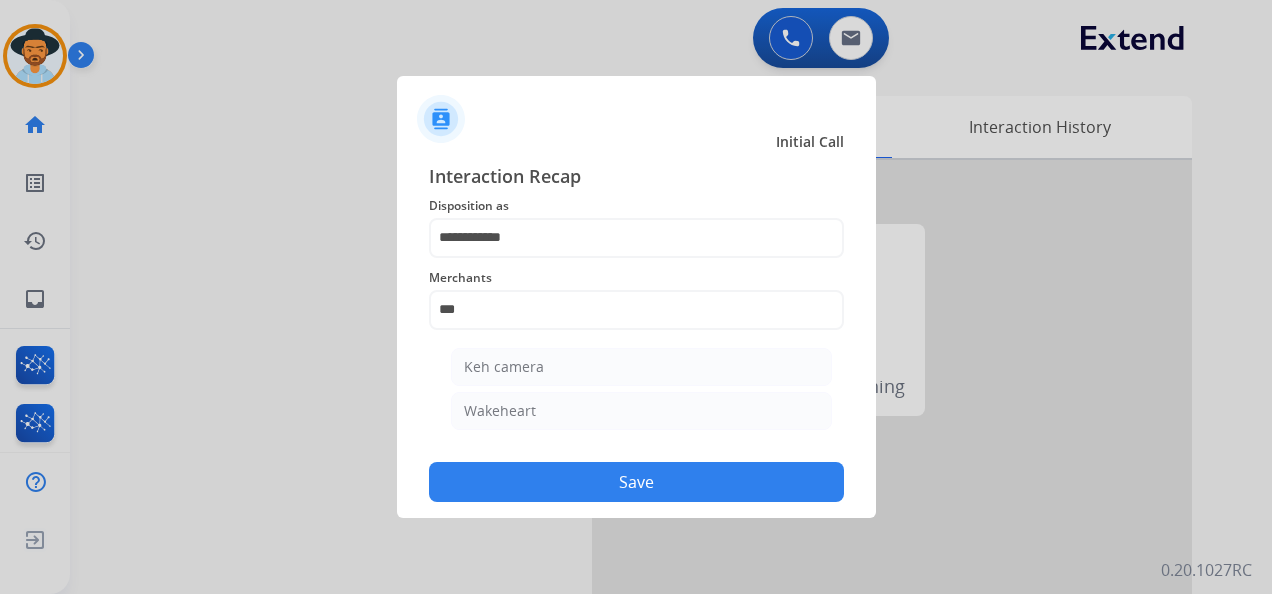 click on "Keh camera   Wakeheart" 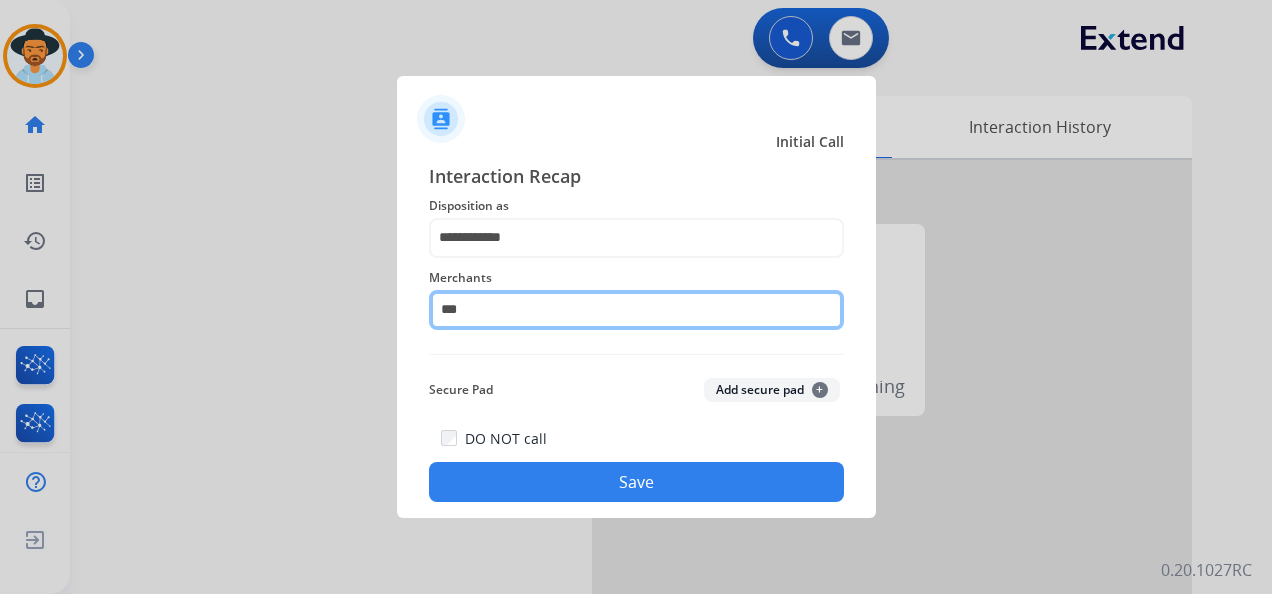 click on "***" 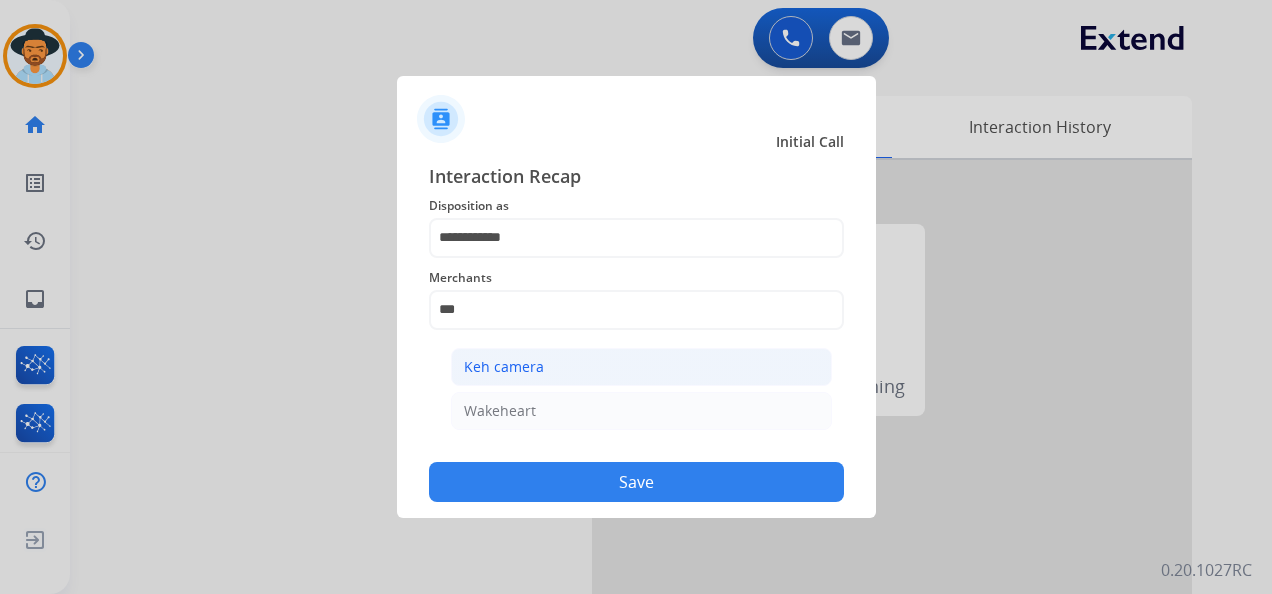 click on "Keh camera" 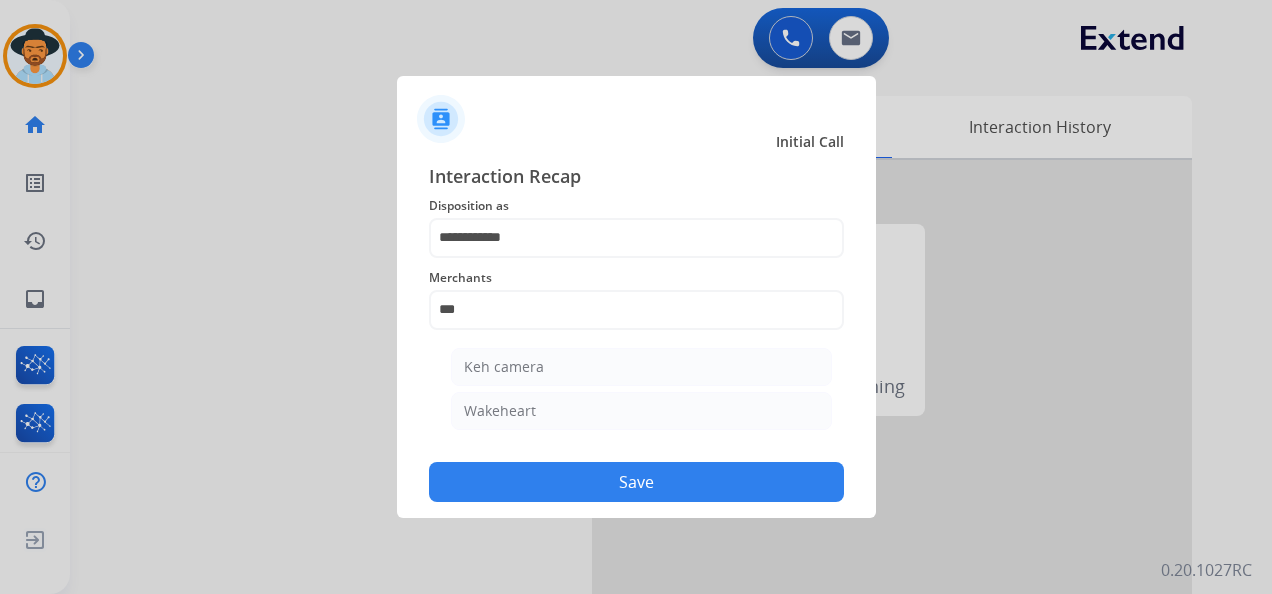 type on "**********" 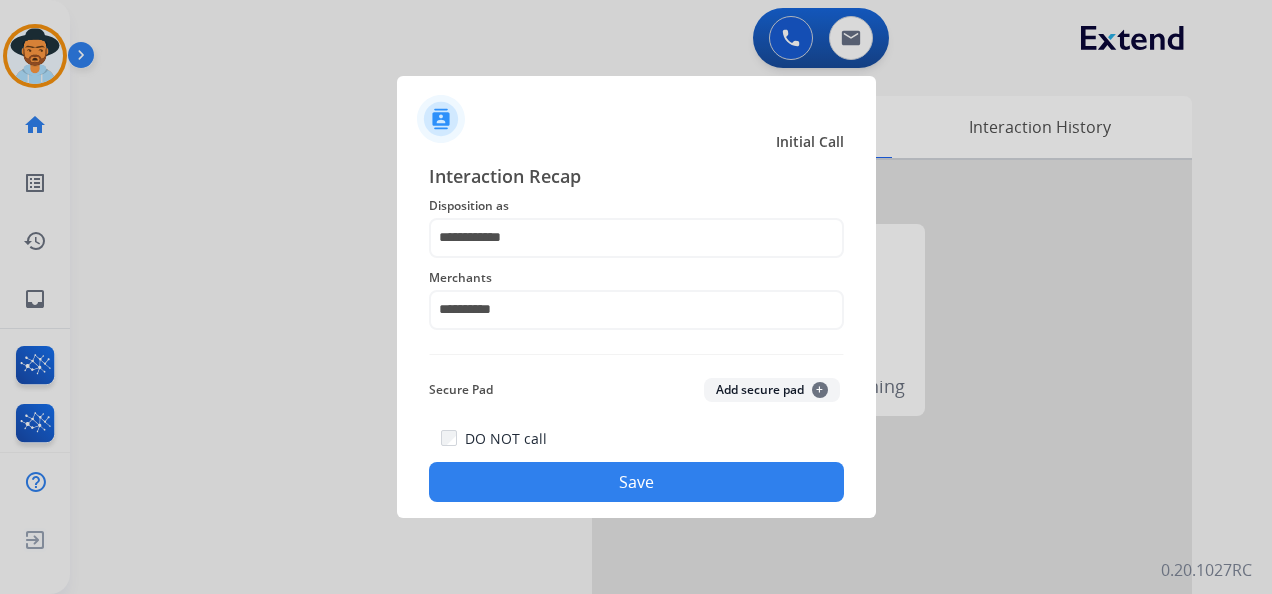click on "Save" 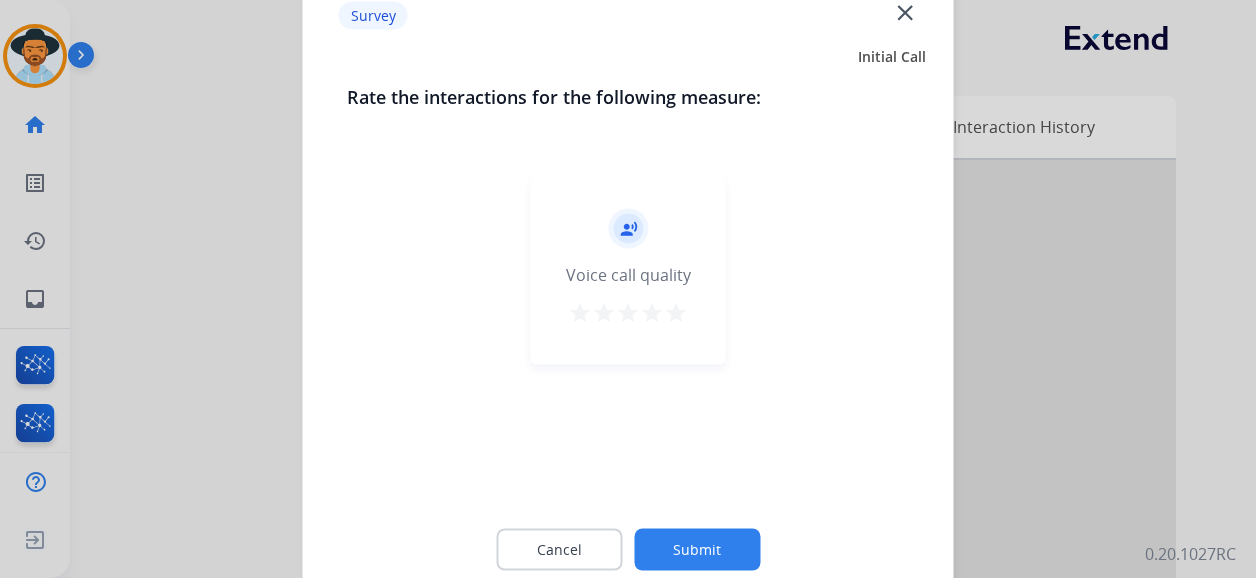 click on "star" at bounding box center [676, 313] 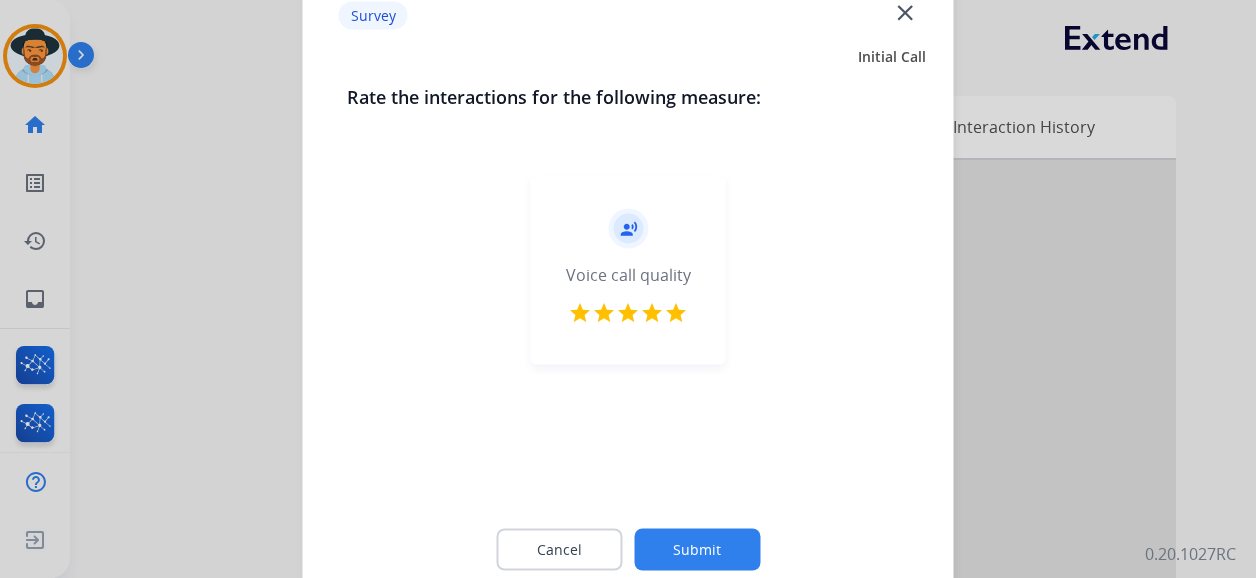 click on "Submit" 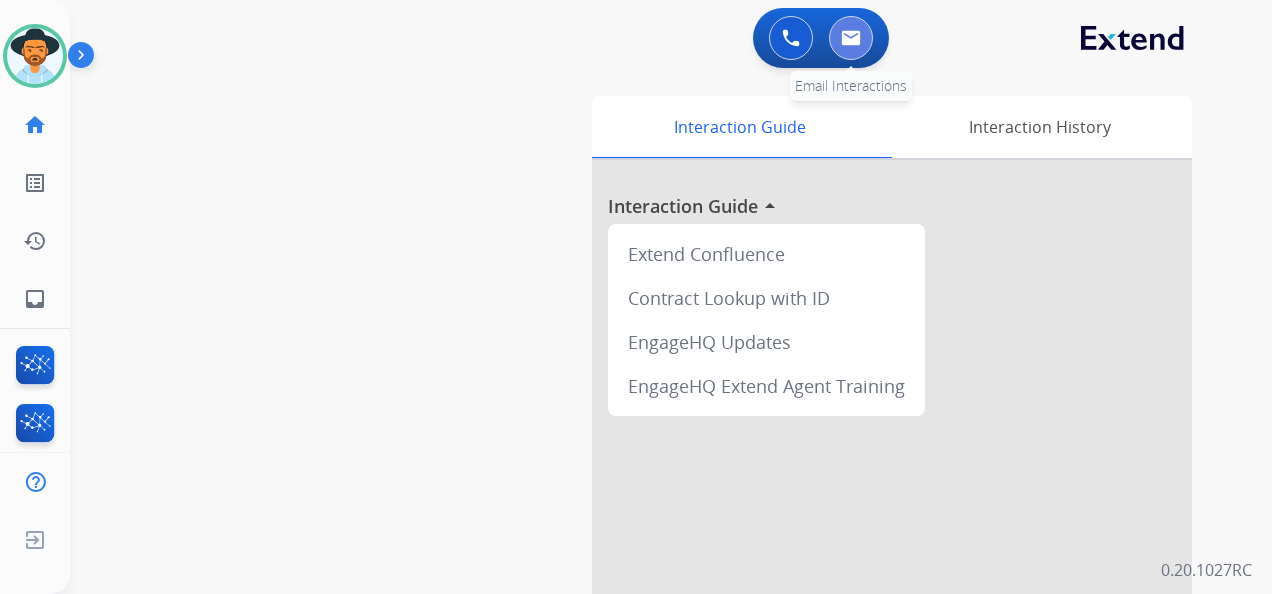 click at bounding box center (851, 38) 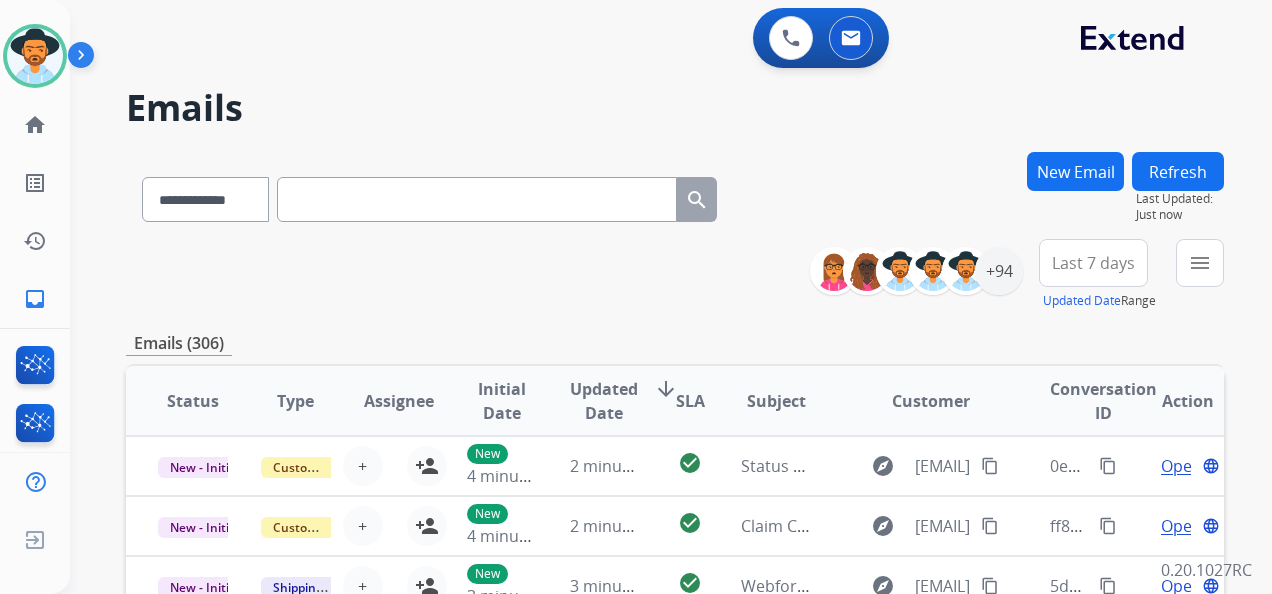 click on "New Email" at bounding box center (1075, 171) 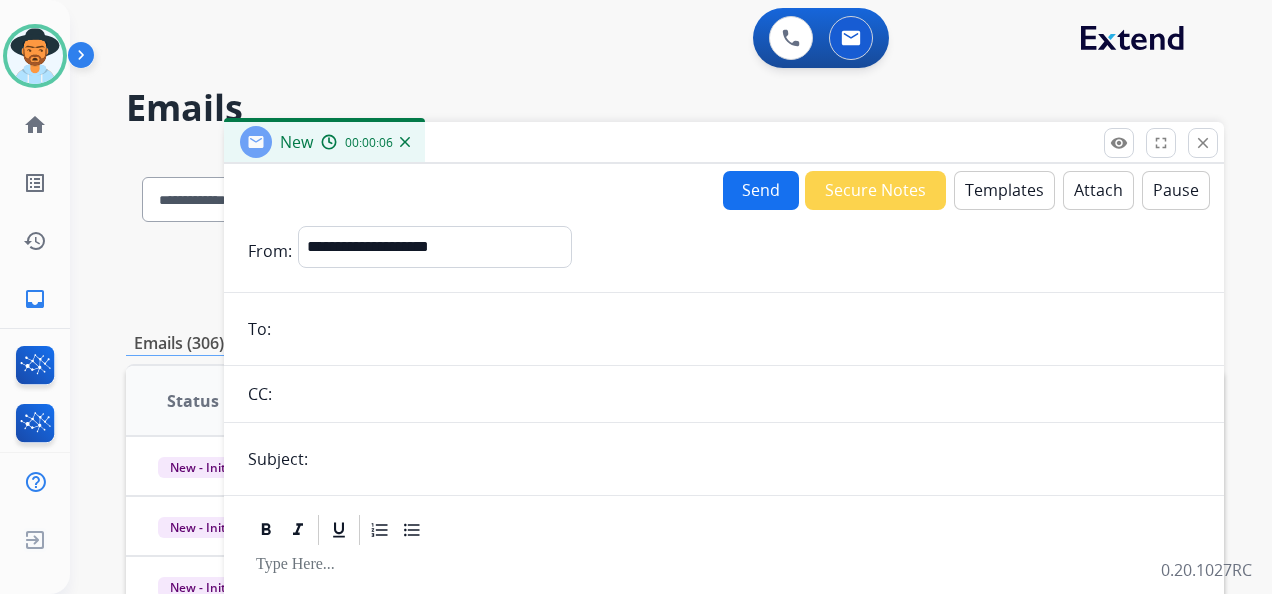 click at bounding box center [738, 329] 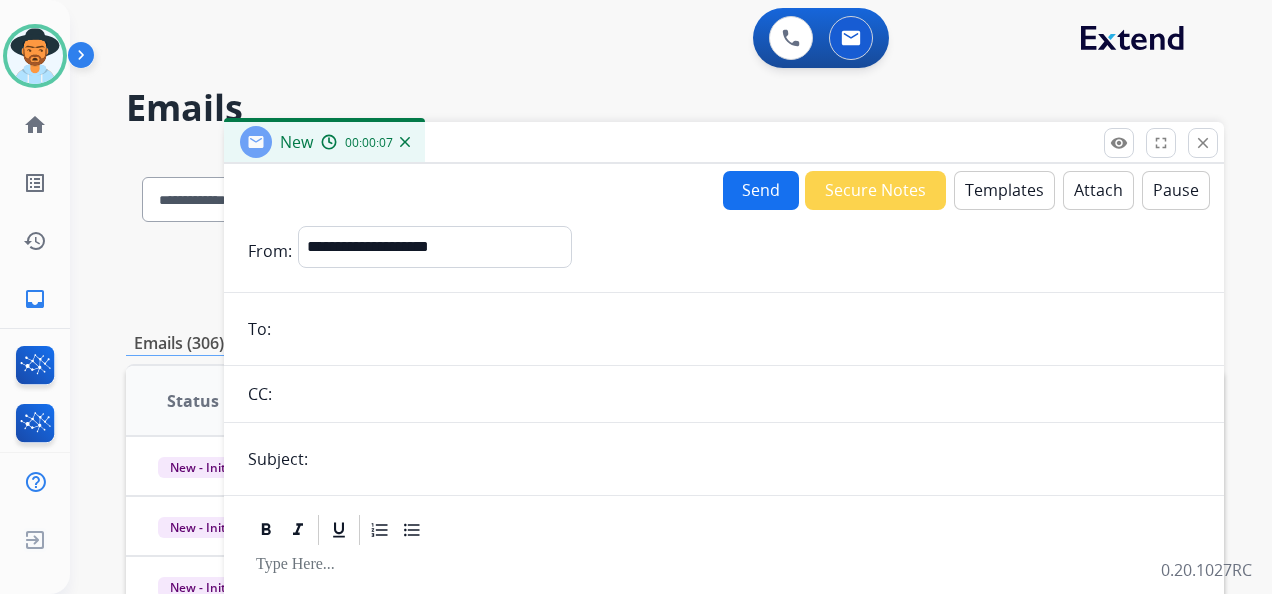 paste on "**********" 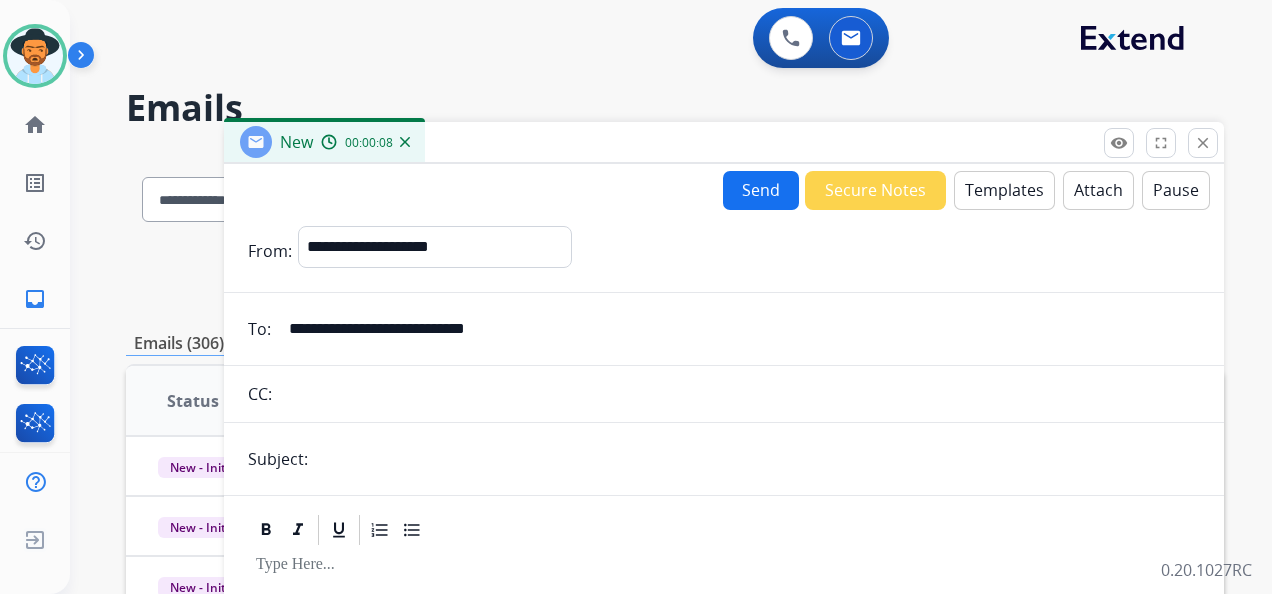 type on "**********" 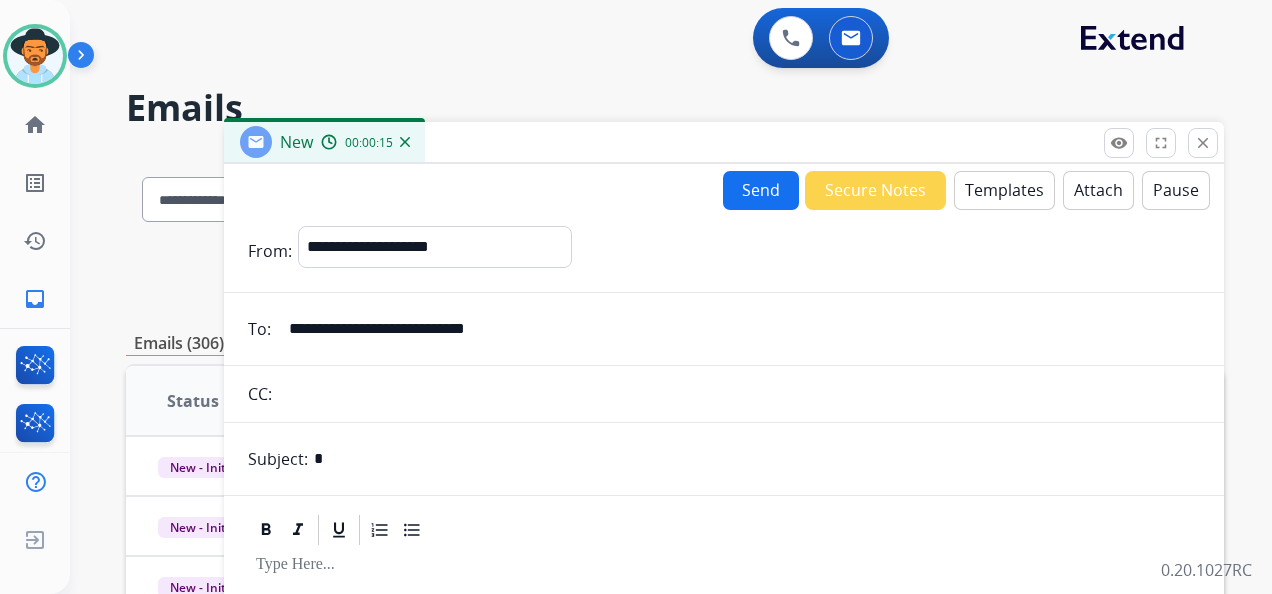 type on "**********" 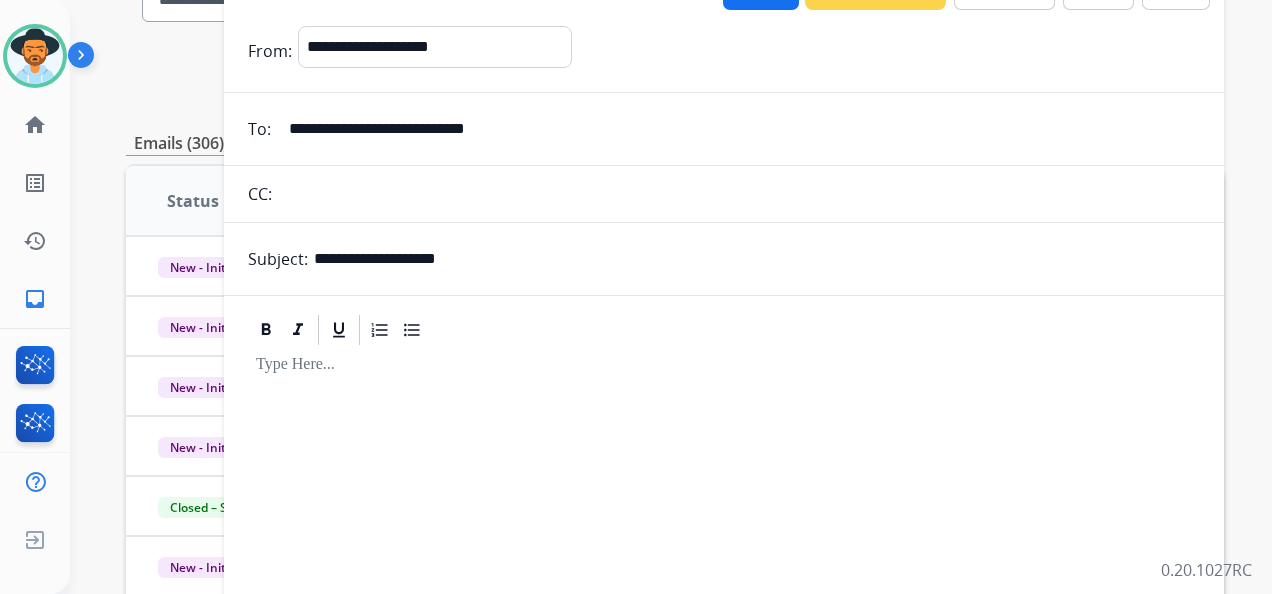 click at bounding box center [724, 519] 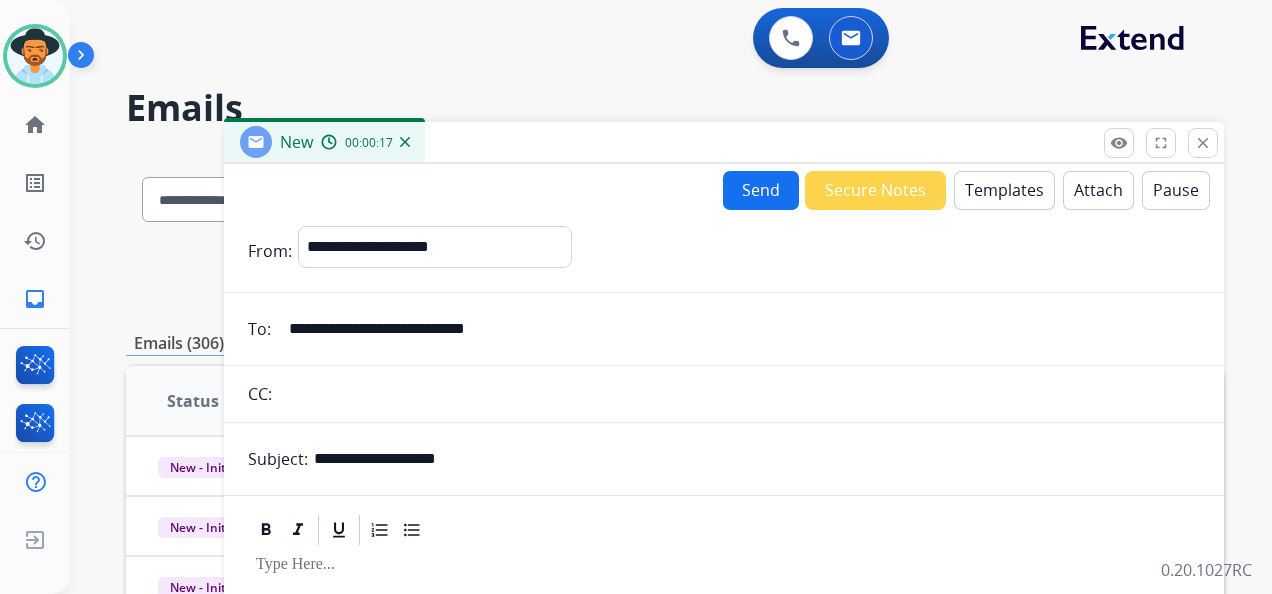 scroll, scrollTop: 0, scrollLeft: 0, axis: both 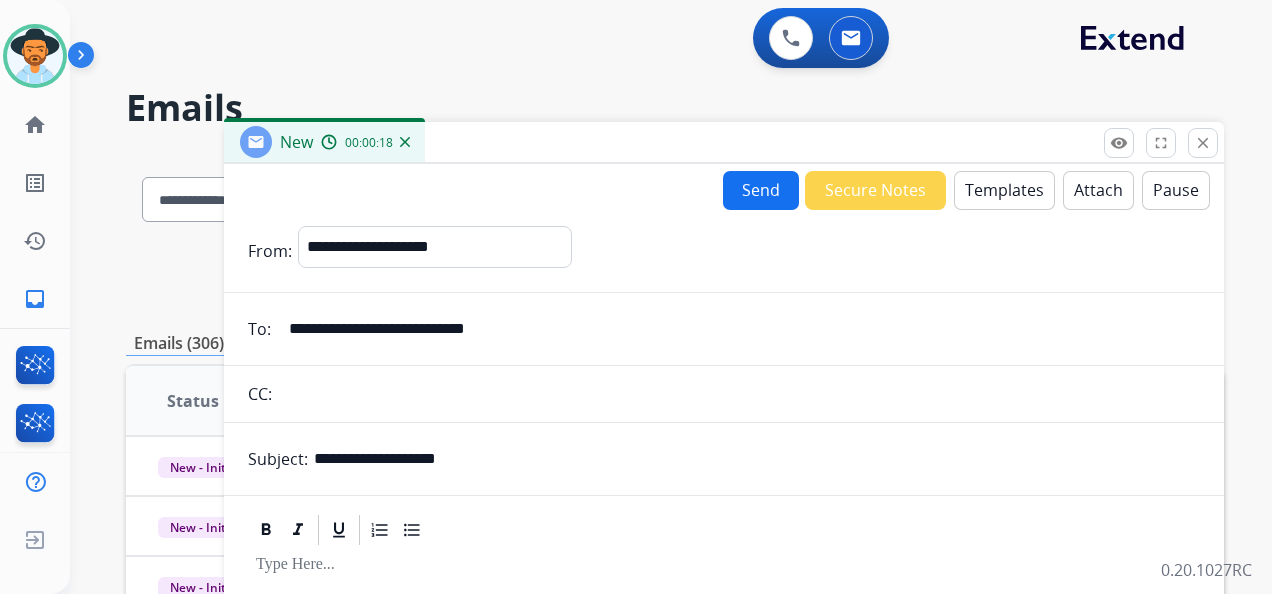 click on "Templates" at bounding box center [1004, 190] 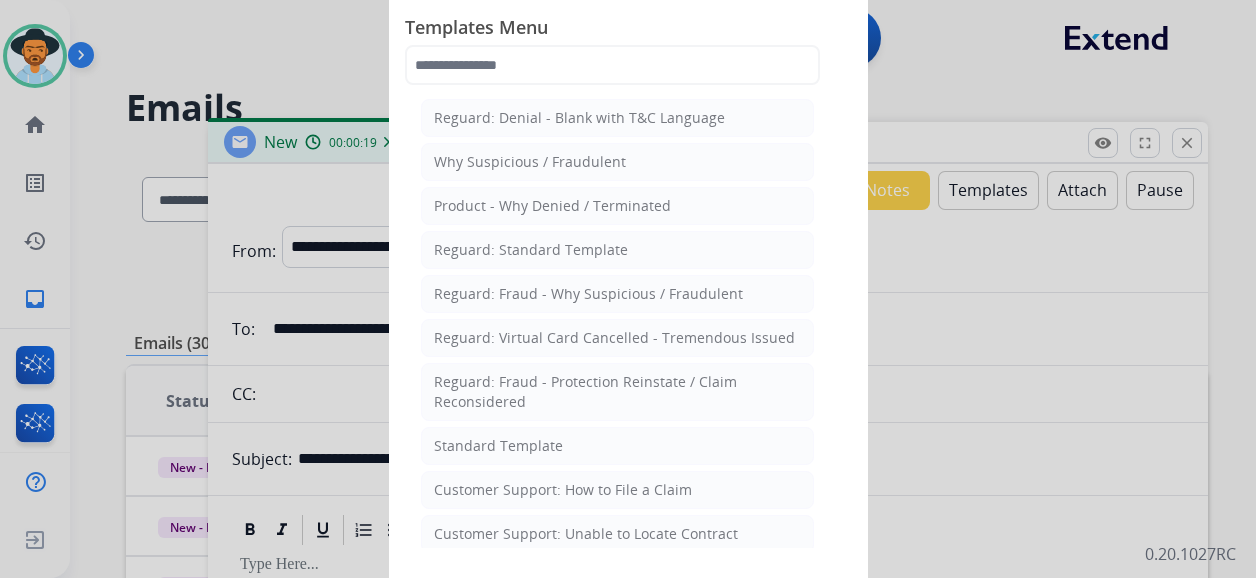 click on "Standard Template" 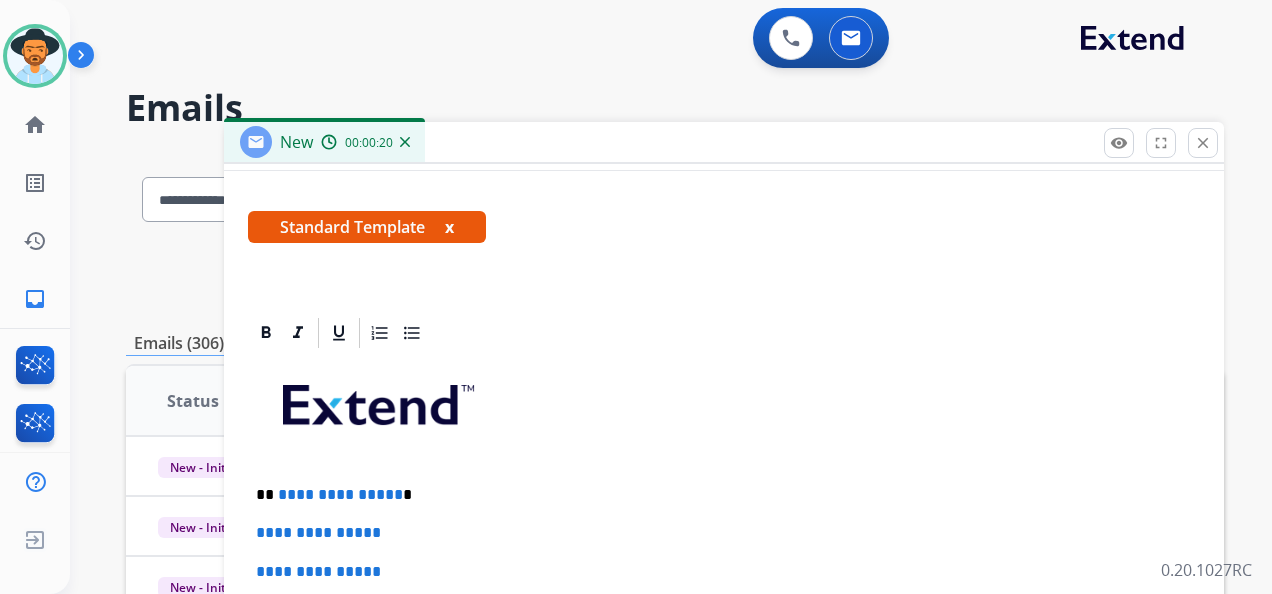 scroll, scrollTop: 400, scrollLeft: 0, axis: vertical 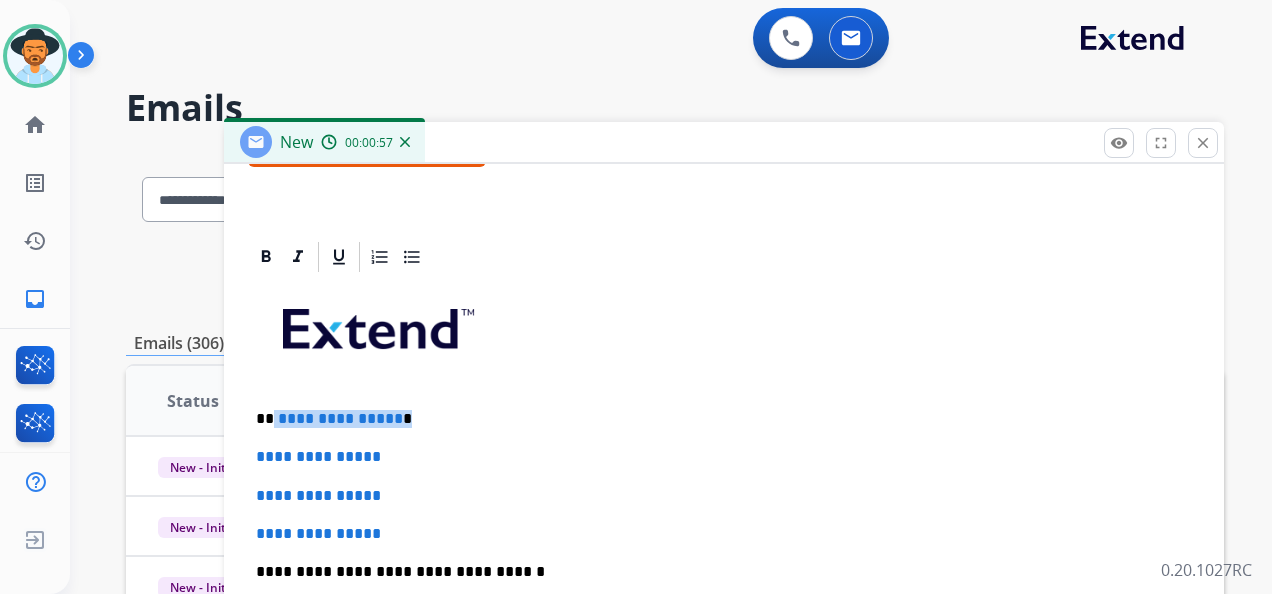 drag, startPoint x: 415, startPoint y: 411, endPoint x: 287, endPoint y: 422, distance: 128.47179 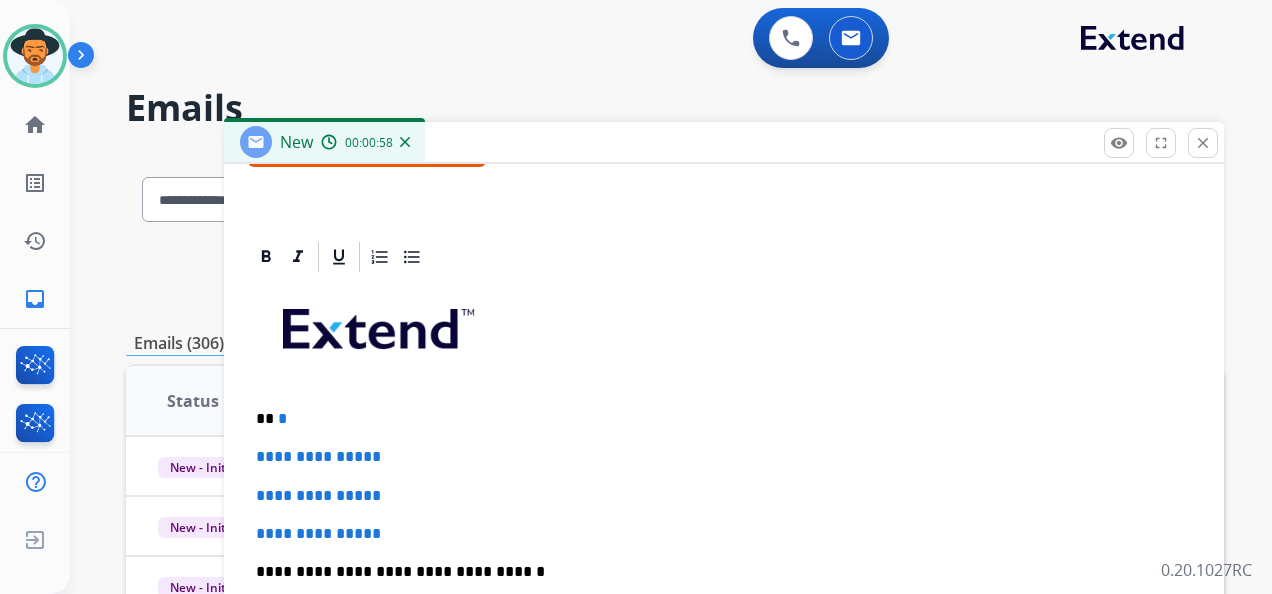 type 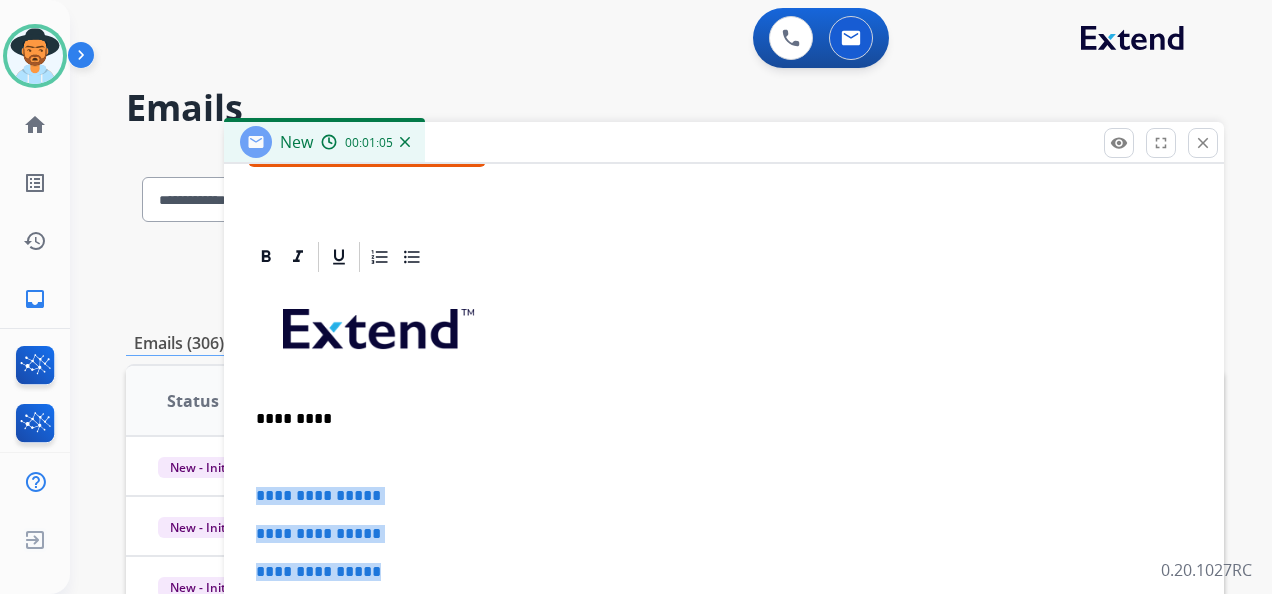 drag, startPoint x: 256, startPoint y: 480, endPoint x: 442, endPoint y: 566, distance: 204.9195 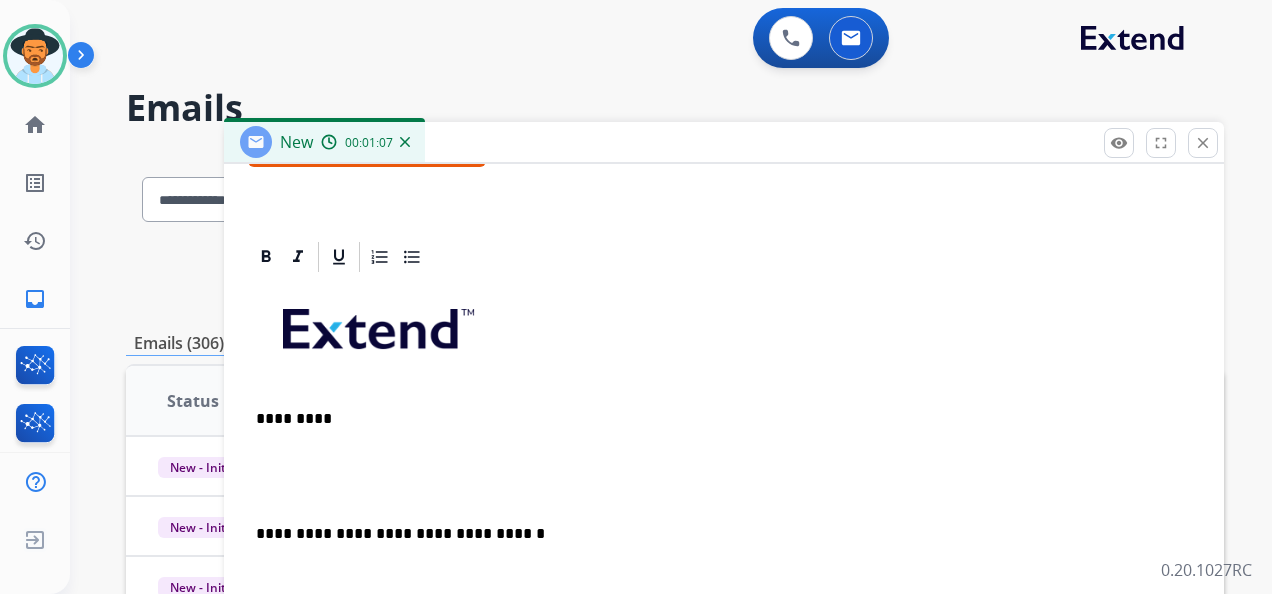 scroll, scrollTop: 383, scrollLeft: 0, axis: vertical 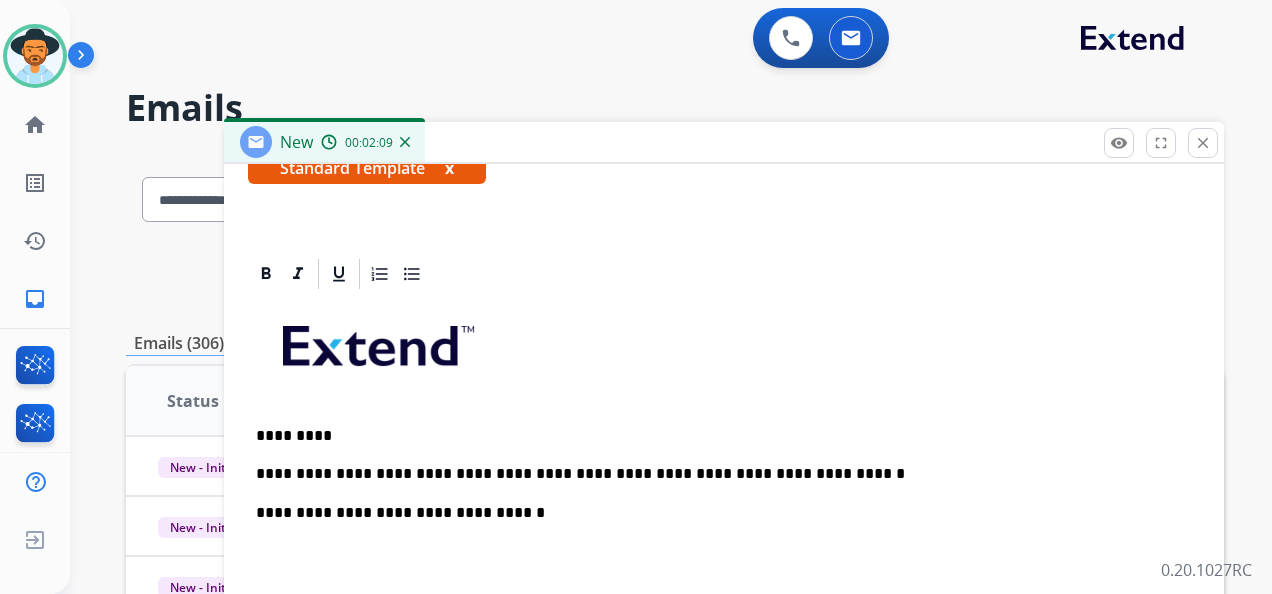 drag, startPoint x: 409, startPoint y: 472, endPoint x: 419, endPoint y: 479, distance: 12.206555 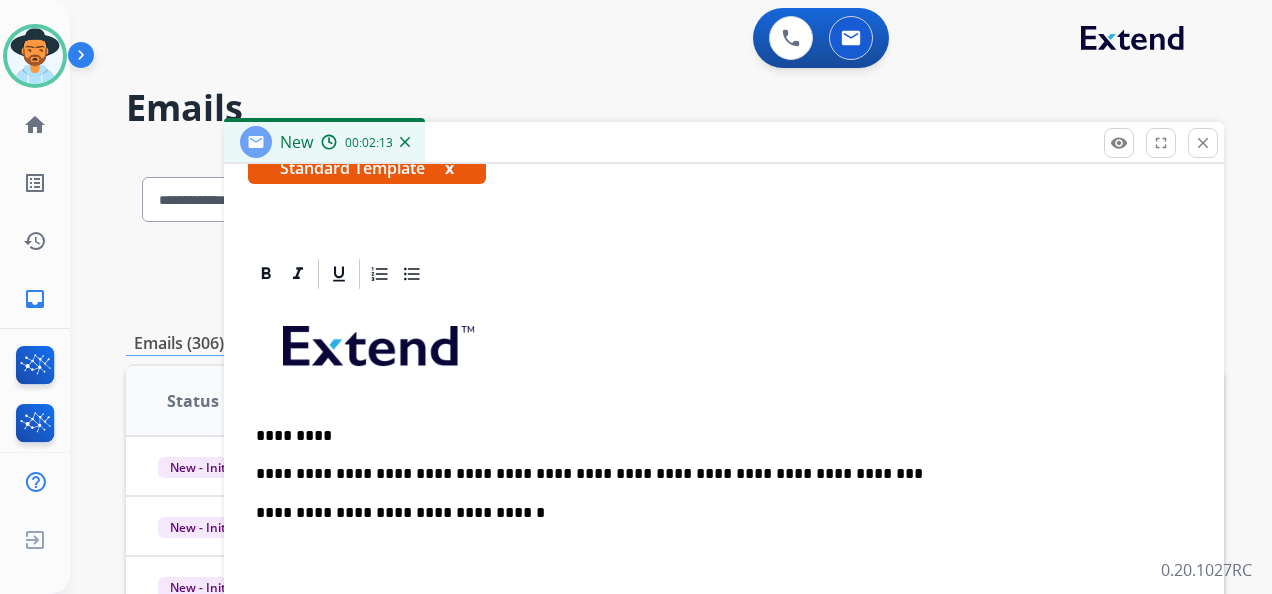 click on "**********" at bounding box center (716, 474) 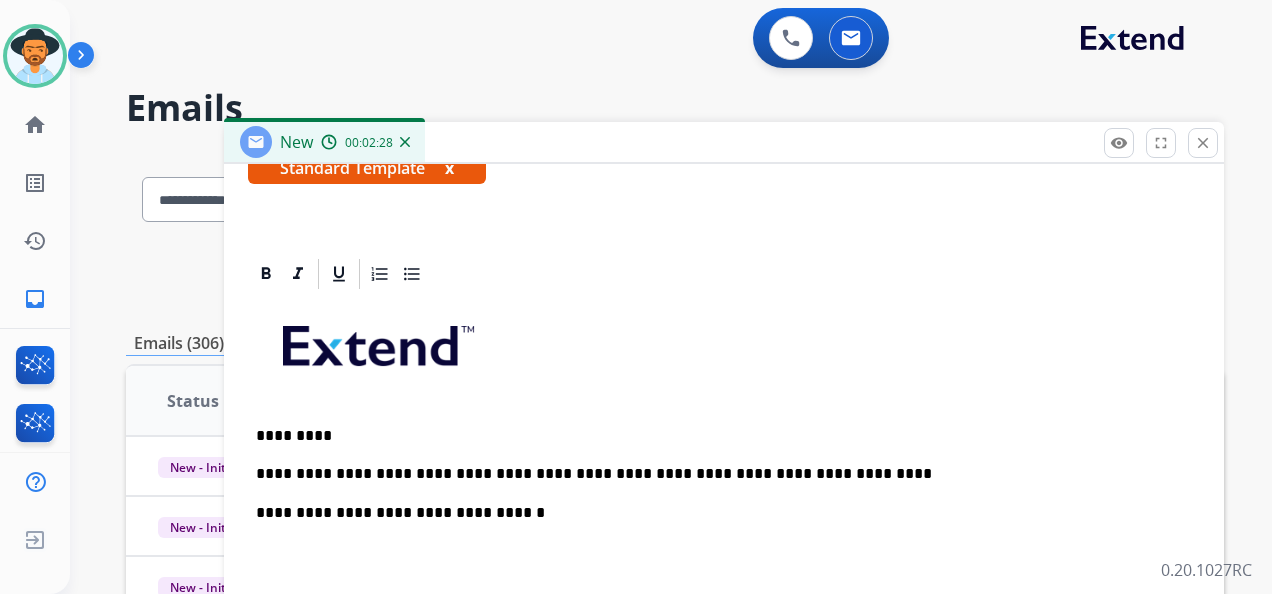 scroll, scrollTop: 400, scrollLeft: 0, axis: vertical 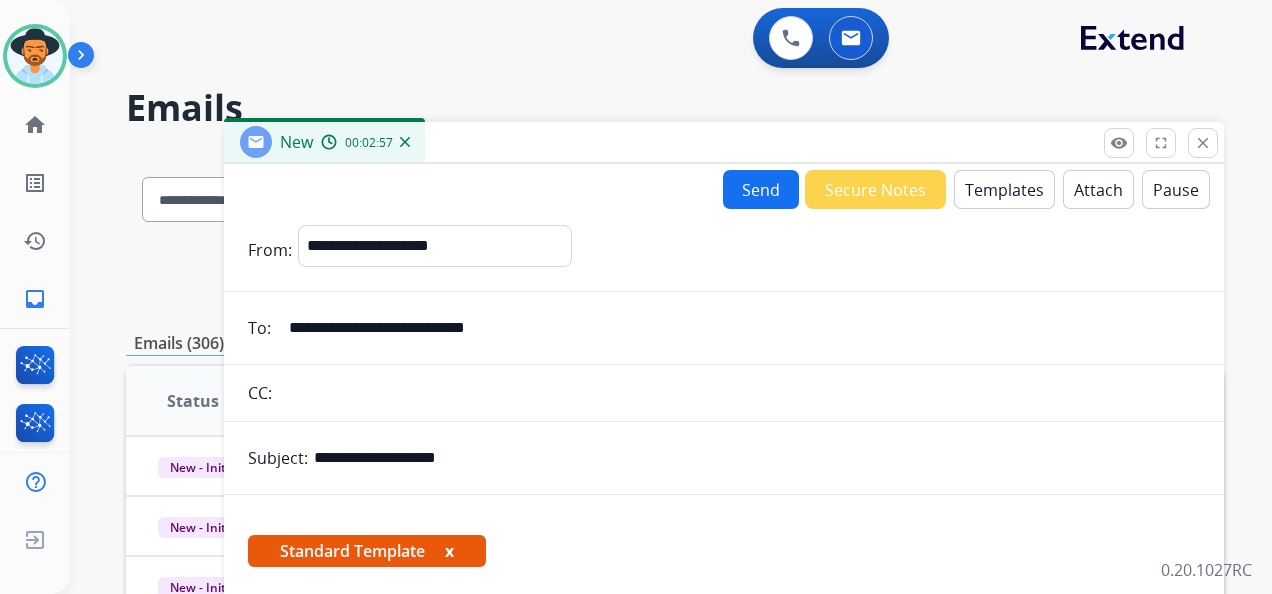 click on "Attach" at bounding box center [1098, 189] 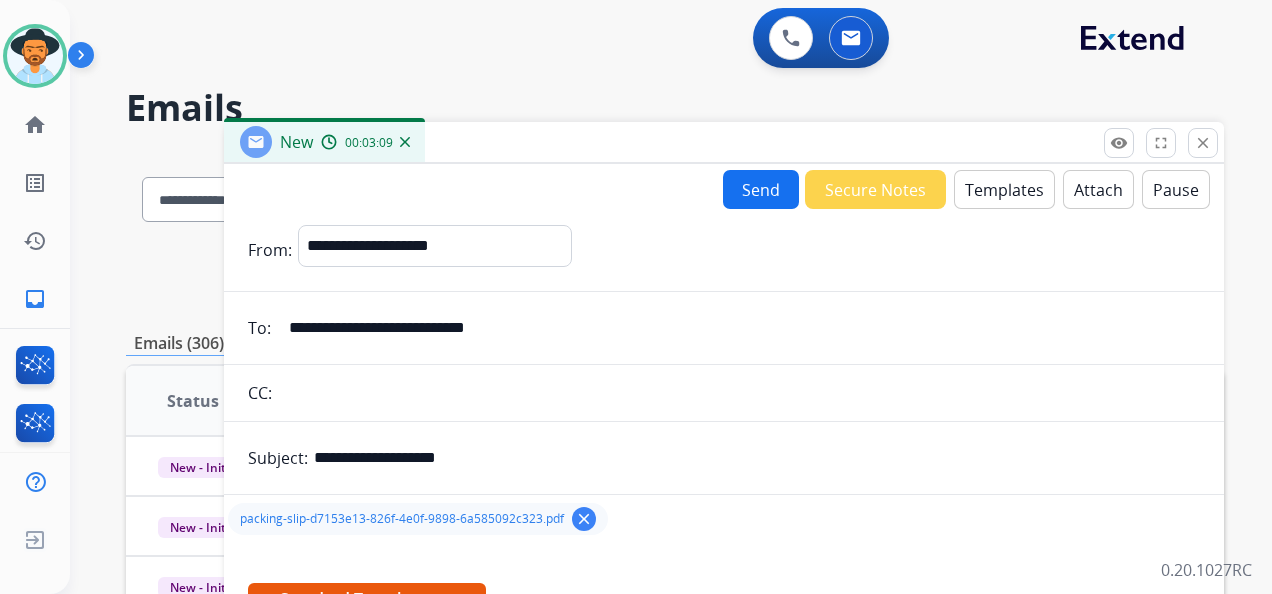 click on "packing-slip-d7153e13-826f-4e0f-9898-6a585092c323.pdf" at bounding box center (402, 519) 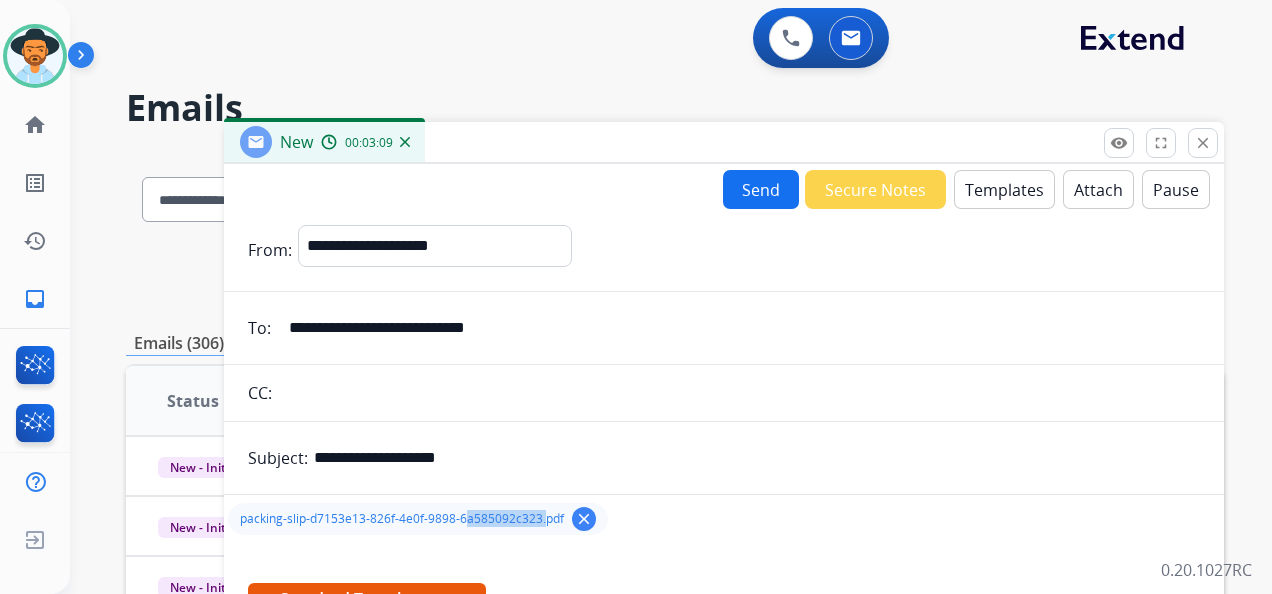 click on "packing-slip-d7153e13-826f-4e0f-9898-6a585092c323.pdf" at bounding box center [402, 519] 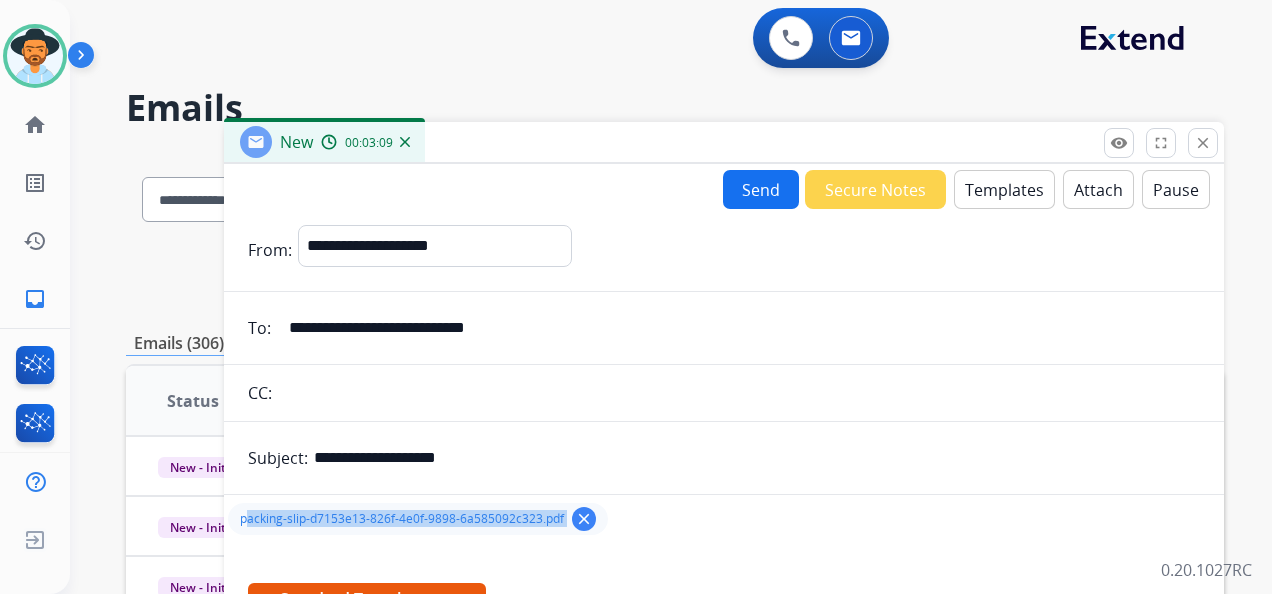 click on "packing-slip-d7153e13-826f-4e0f-9898-6a585092c323.pdf" at bounding box center [402, 519] 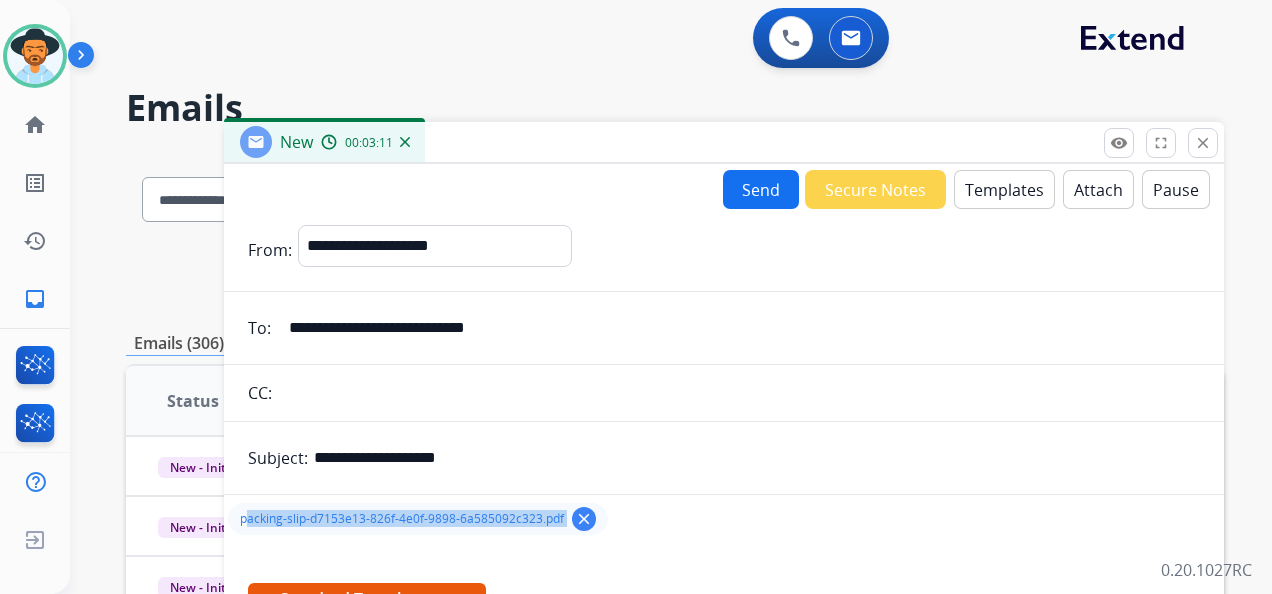 drag, startPoint x: 463, startPoint y: 516, endPoint x: 422, endPoint y: 510, distance: 41.4367 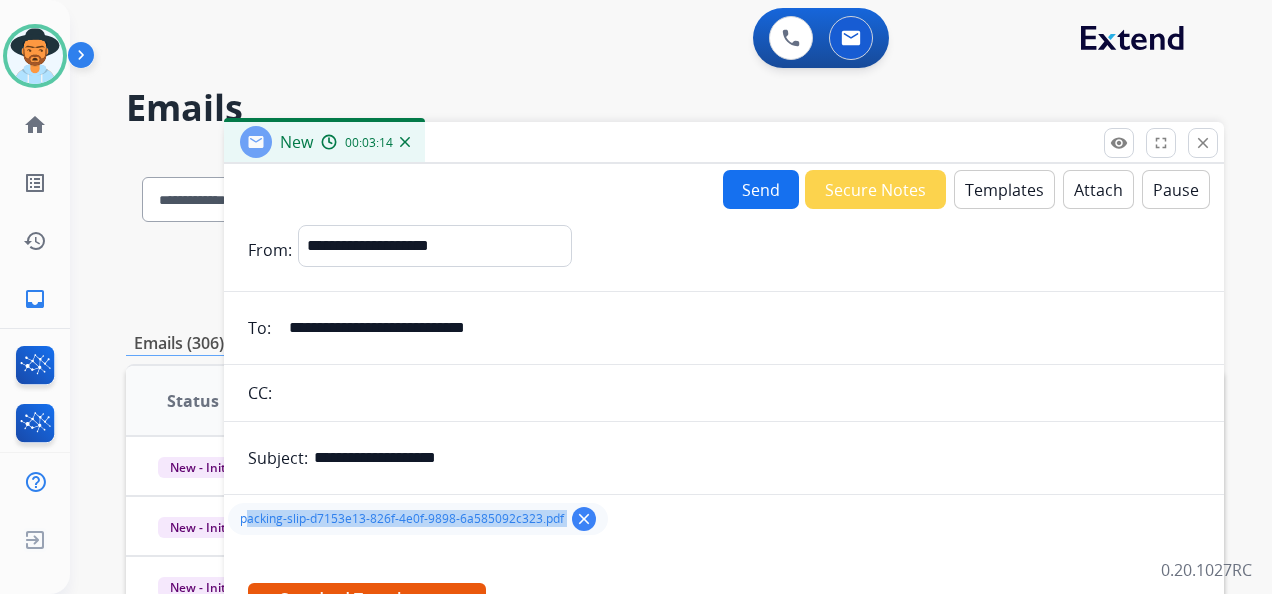 drag, startPoint x: 422, startPoint y: 510, endPoint x: 578, endPoint y: 516, distance: 156.11534 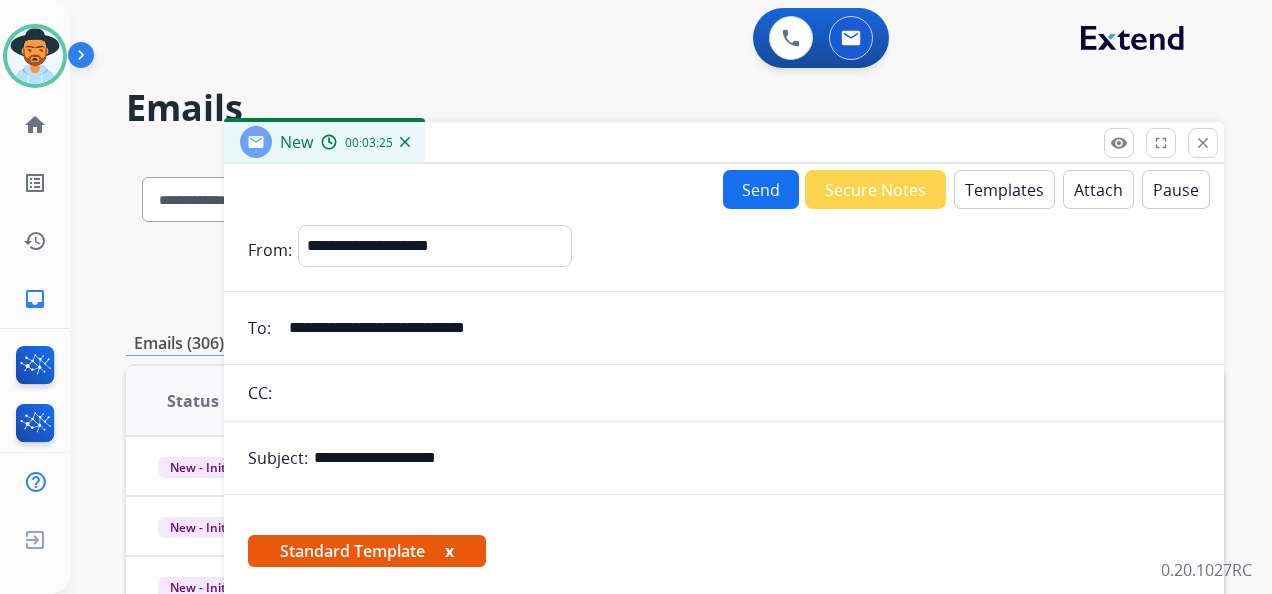 click on "Attach" at bounding box center (1098, 189) 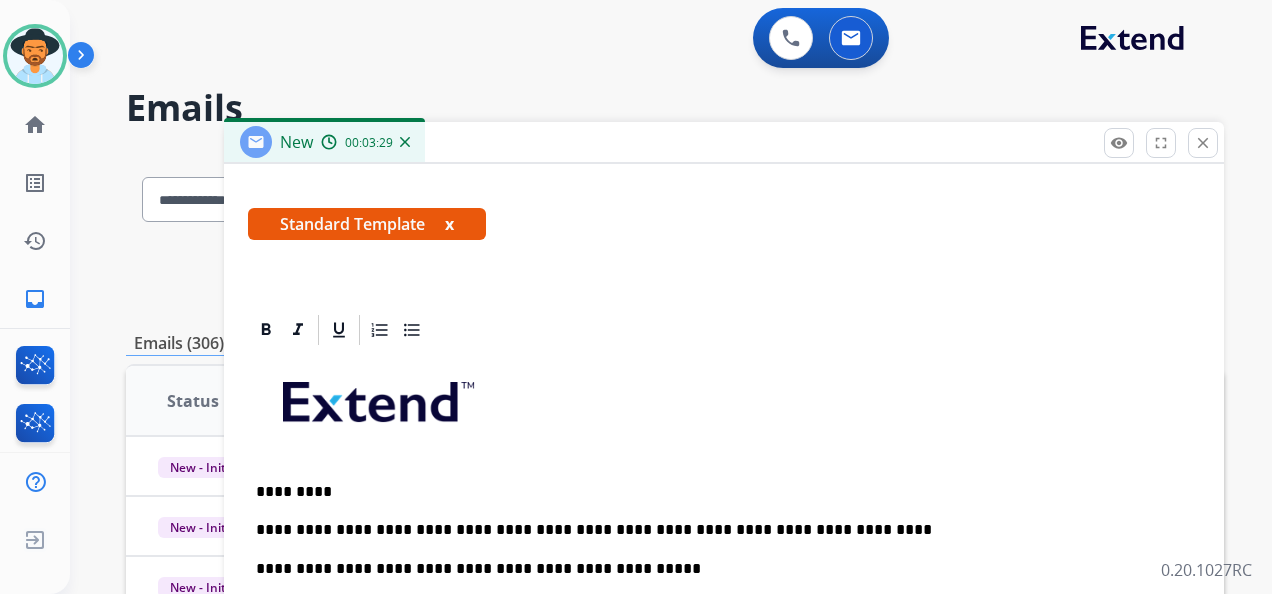 scroll, scrollTop: 470, scrollLeft: 0, axis: vertical 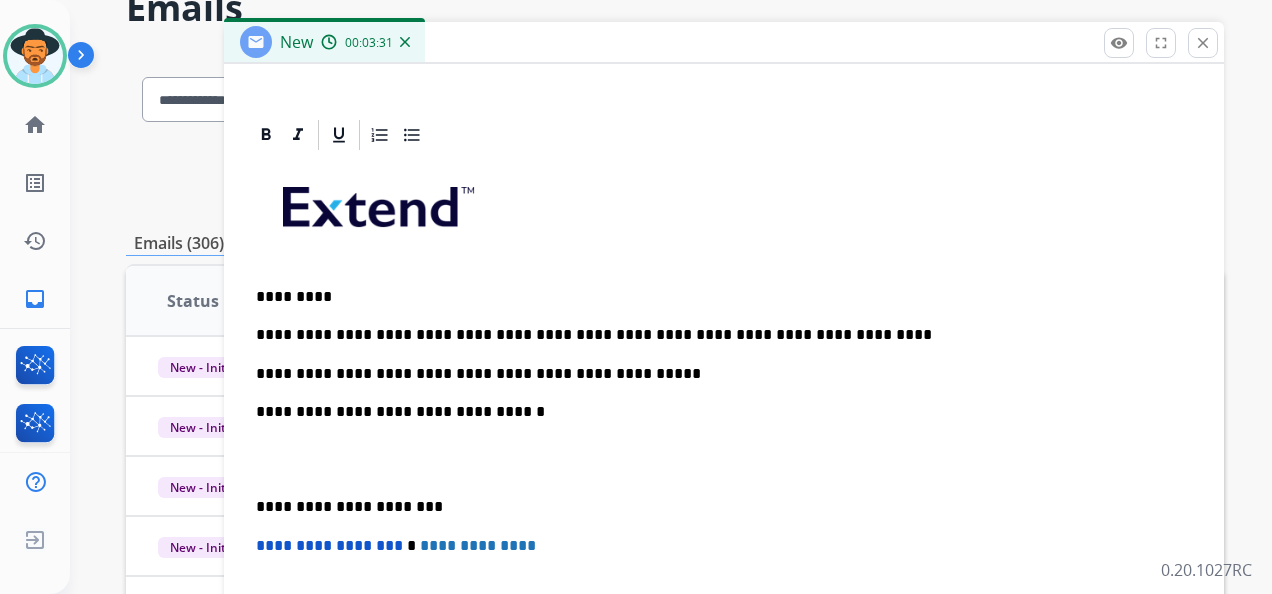 click on "**********" at bounding box center [716, 374] 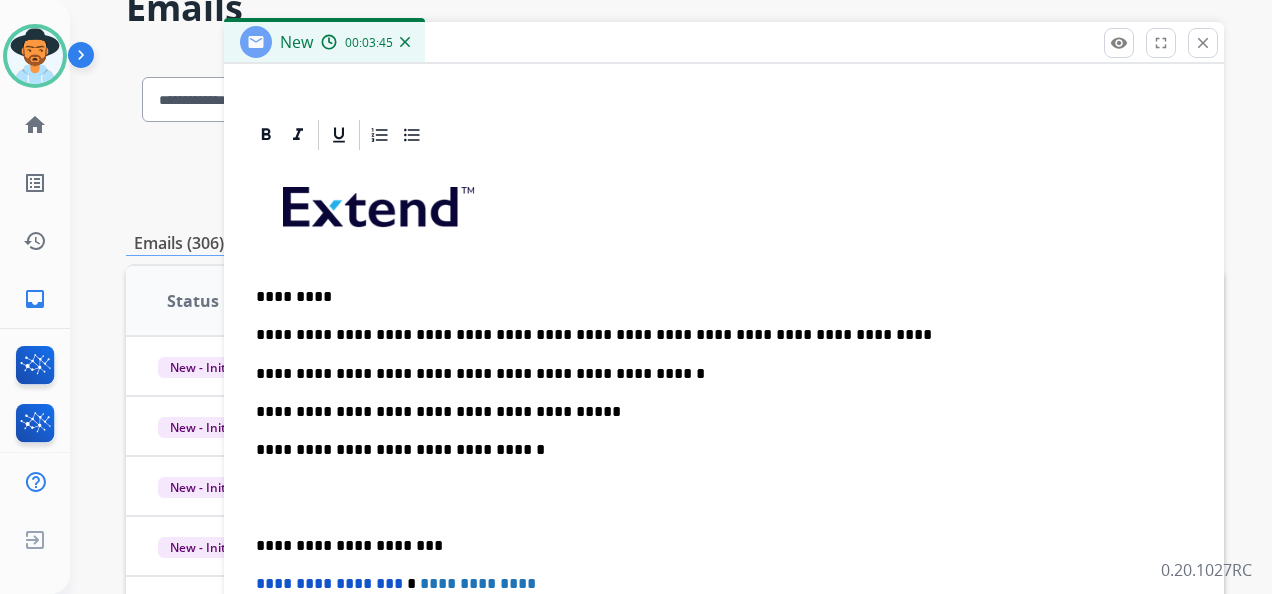 click on "**********" at bounding box center (716, 374) 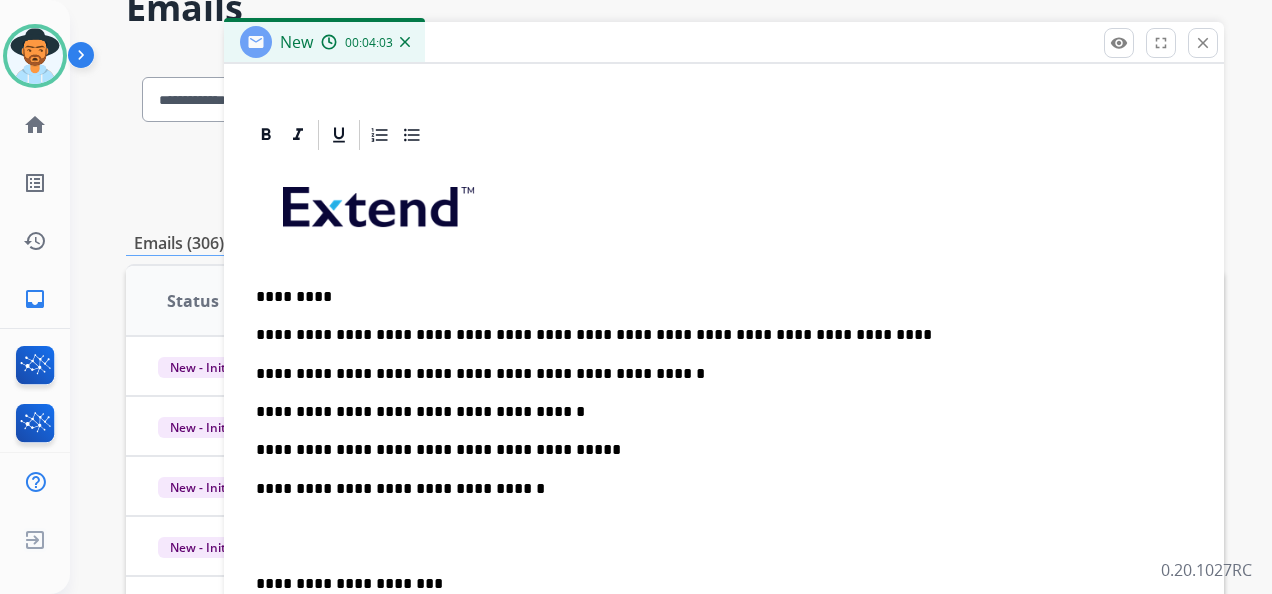 click on "**********" at bounding box center (716, 412) 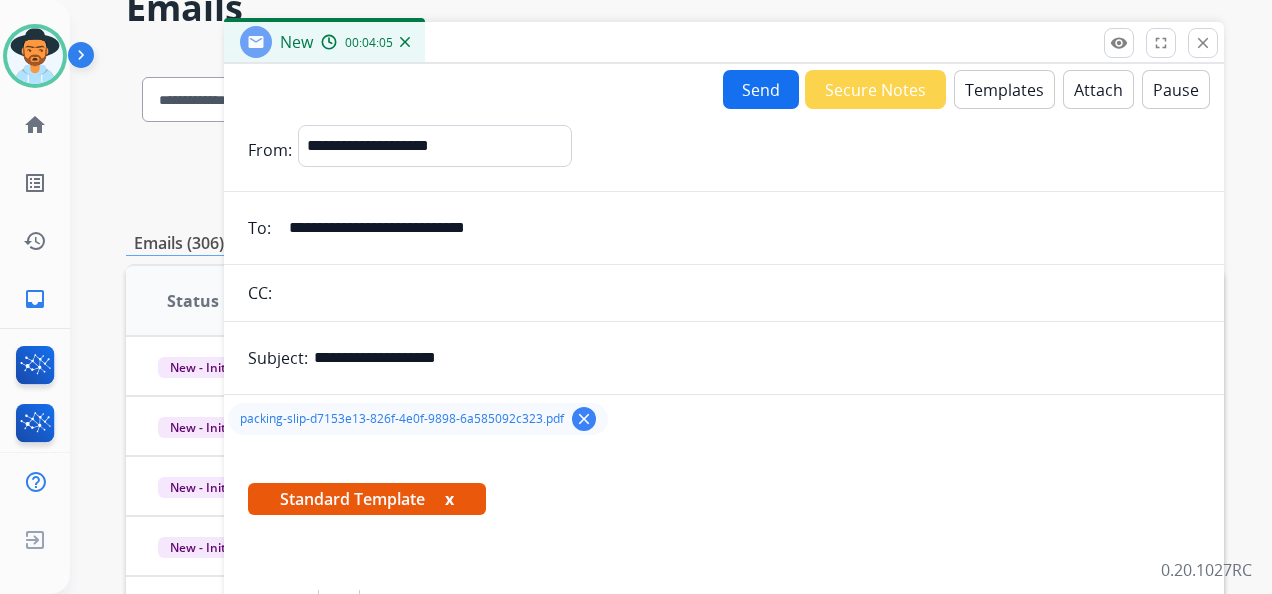 scroll, scrollTop: 0, scrollLeft: 0, axis: both 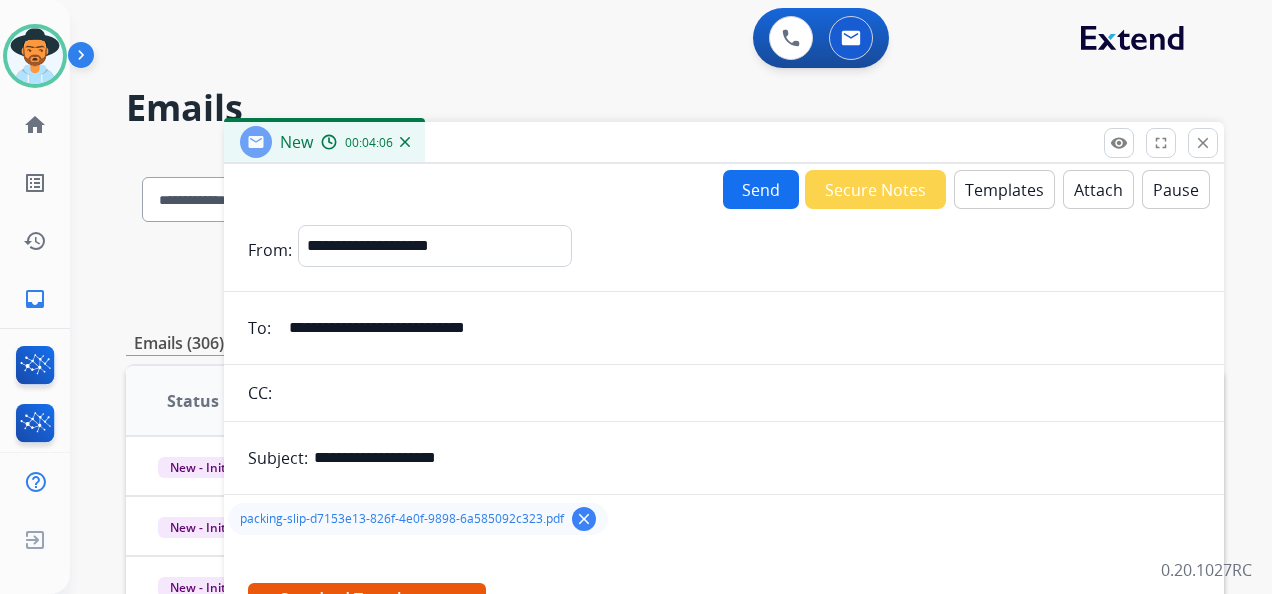 click on "Send" at bounding box center (761, 189) 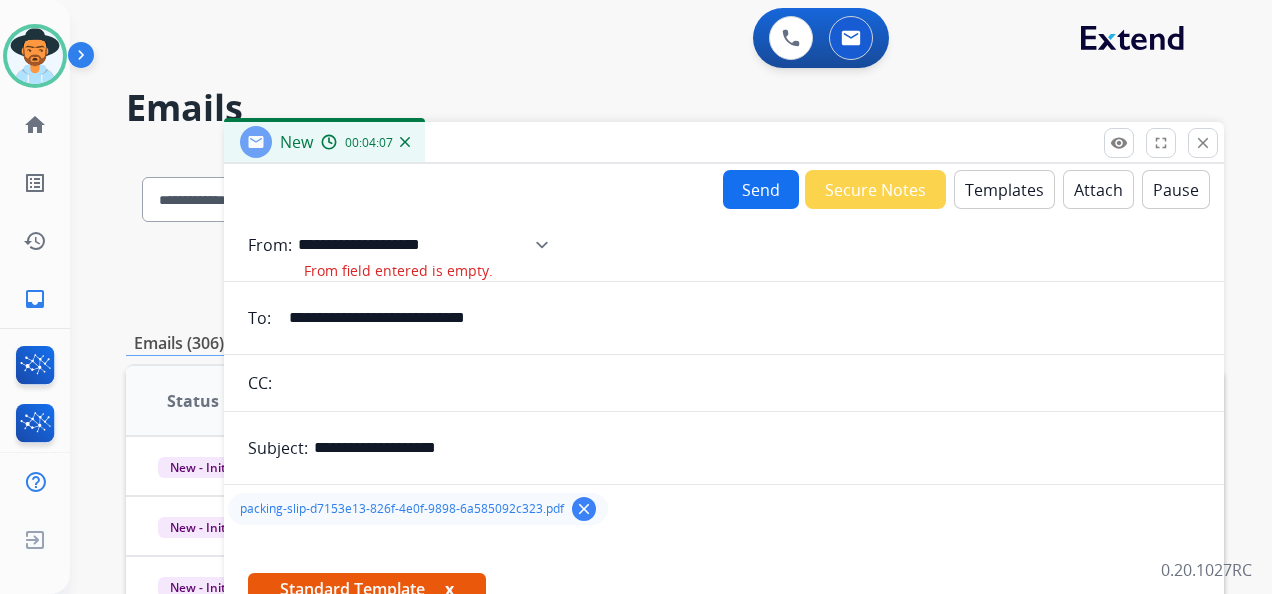 drag, startPoint x: 636, startPoint y: 246, endPoint x: 622, endPoint y: 268, distance: 26.076809 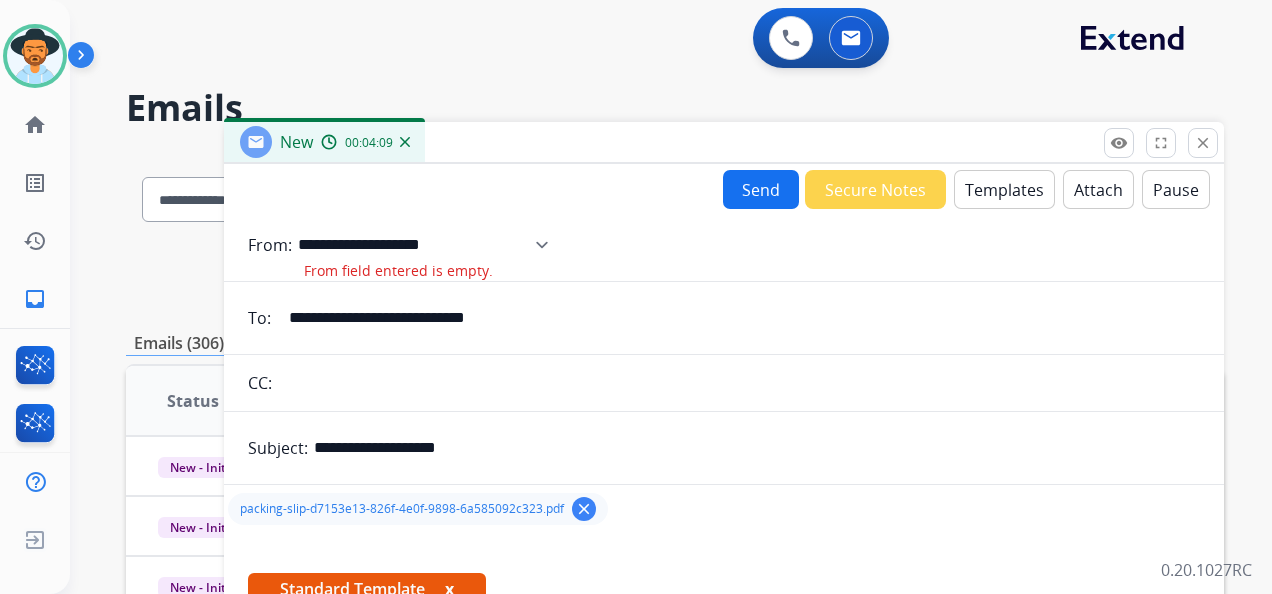select on "**********" 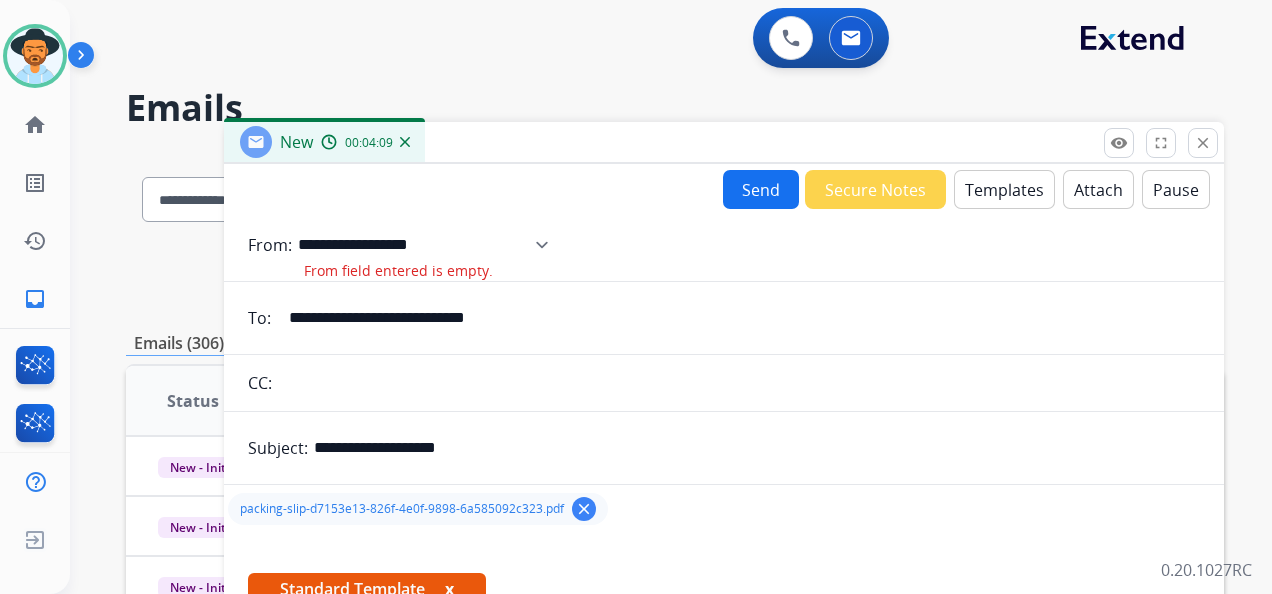 click on "**********" at bounding box center [430, 245] 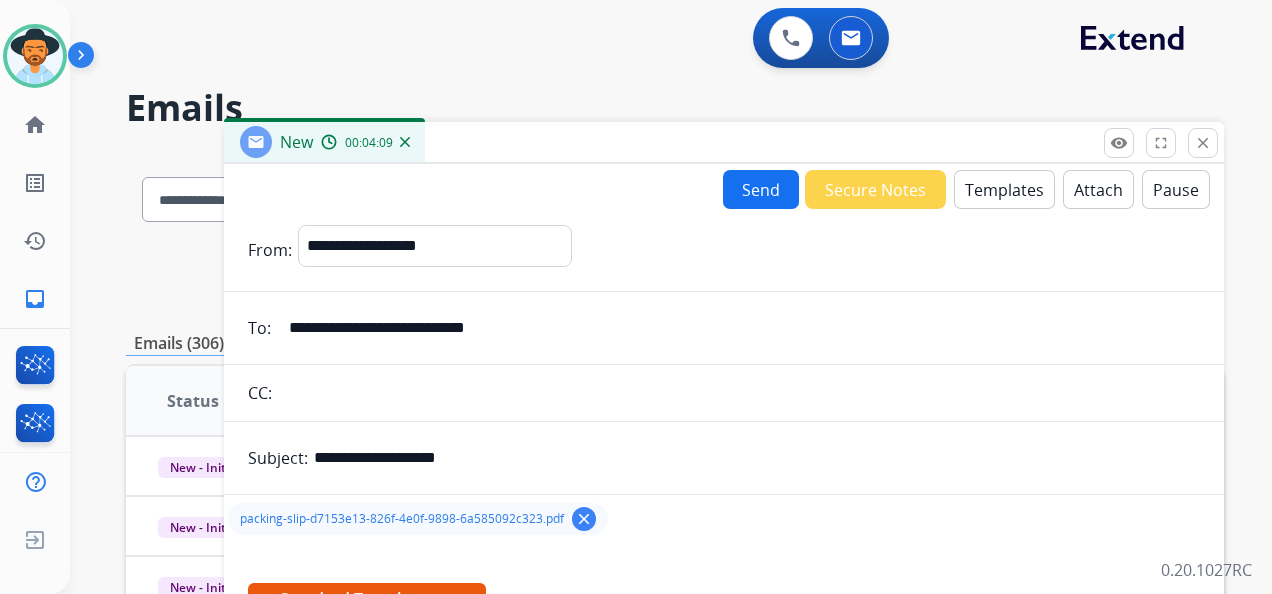 click on "Send" at bounding box center [761, 189] 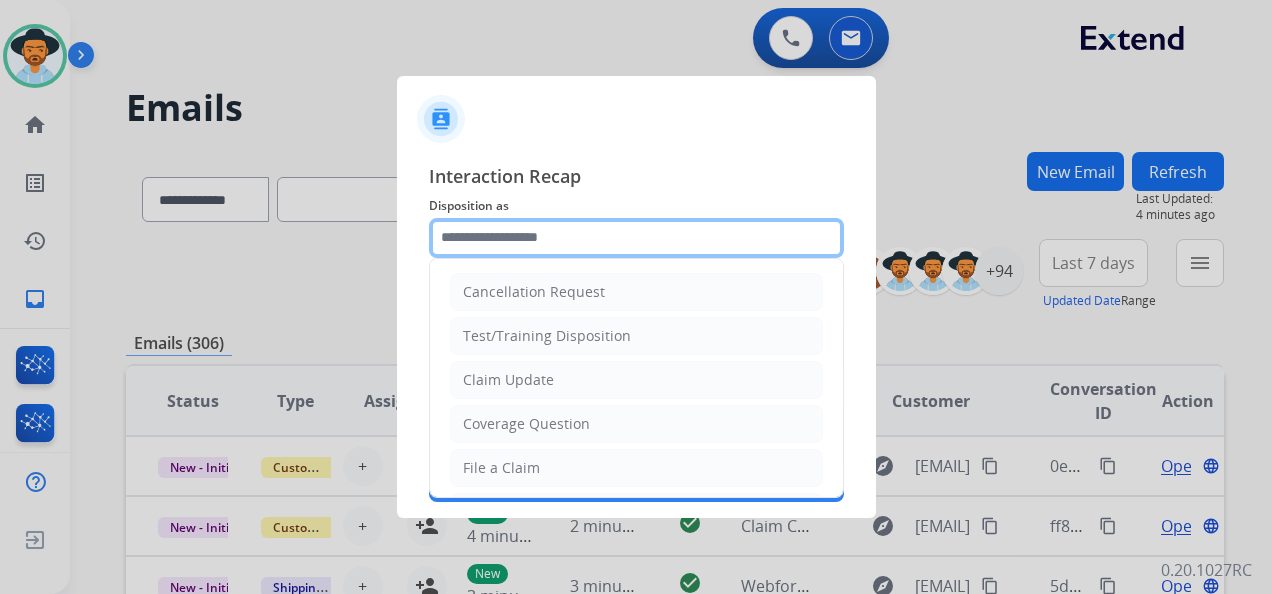 click 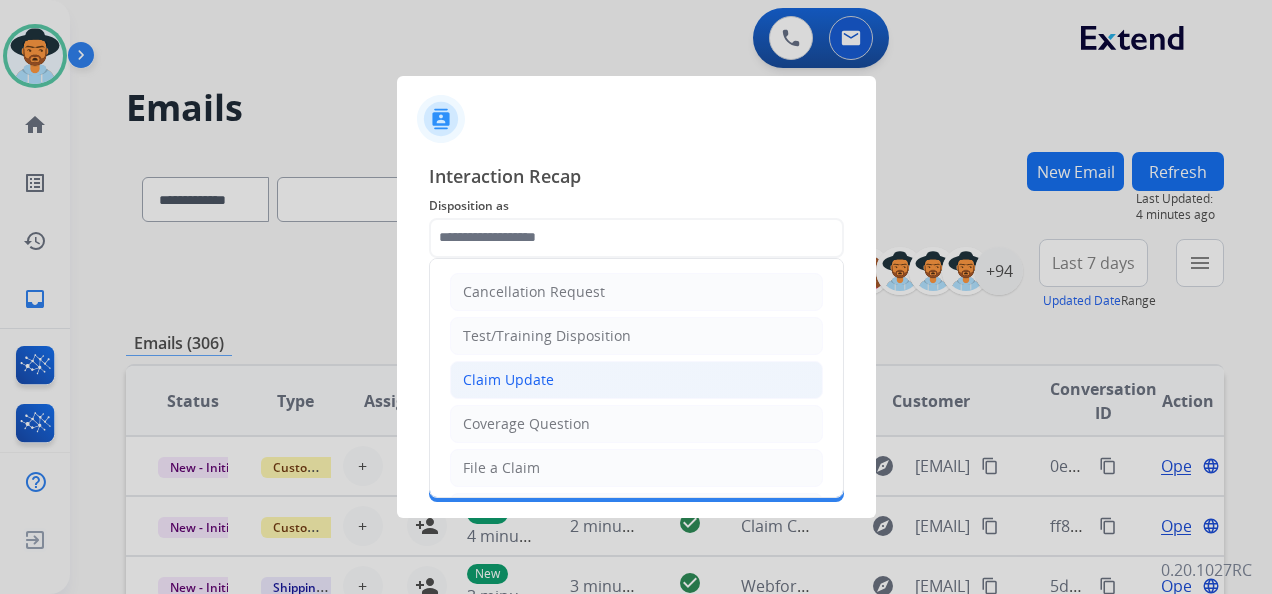 click on "Claim Update" 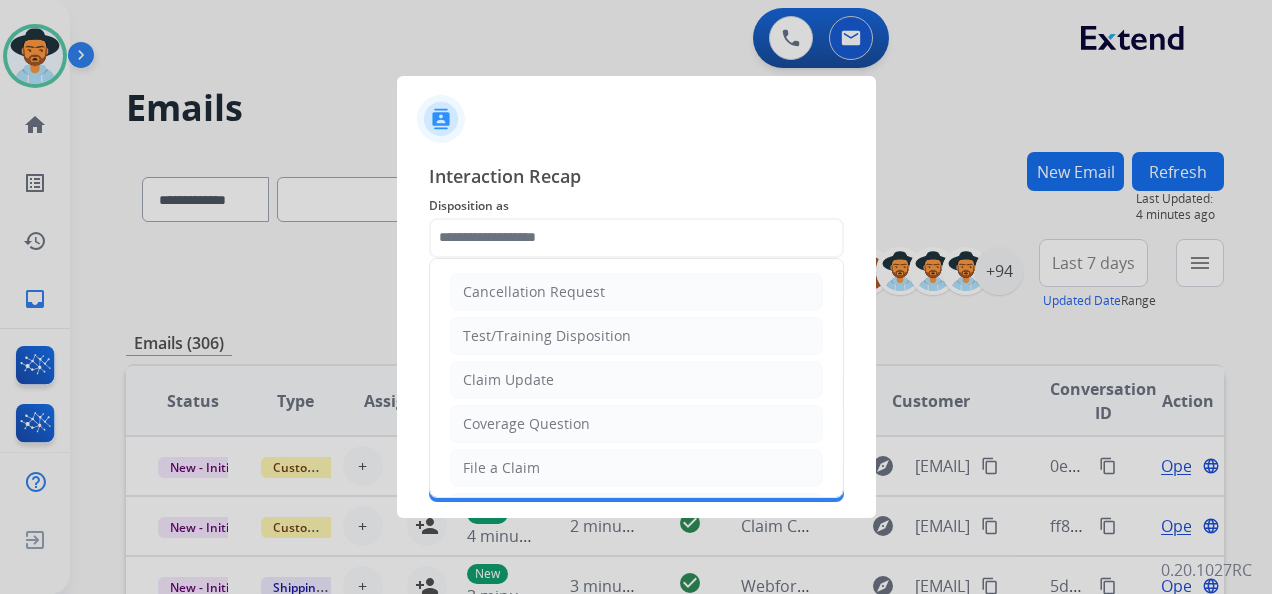 type on "**********" 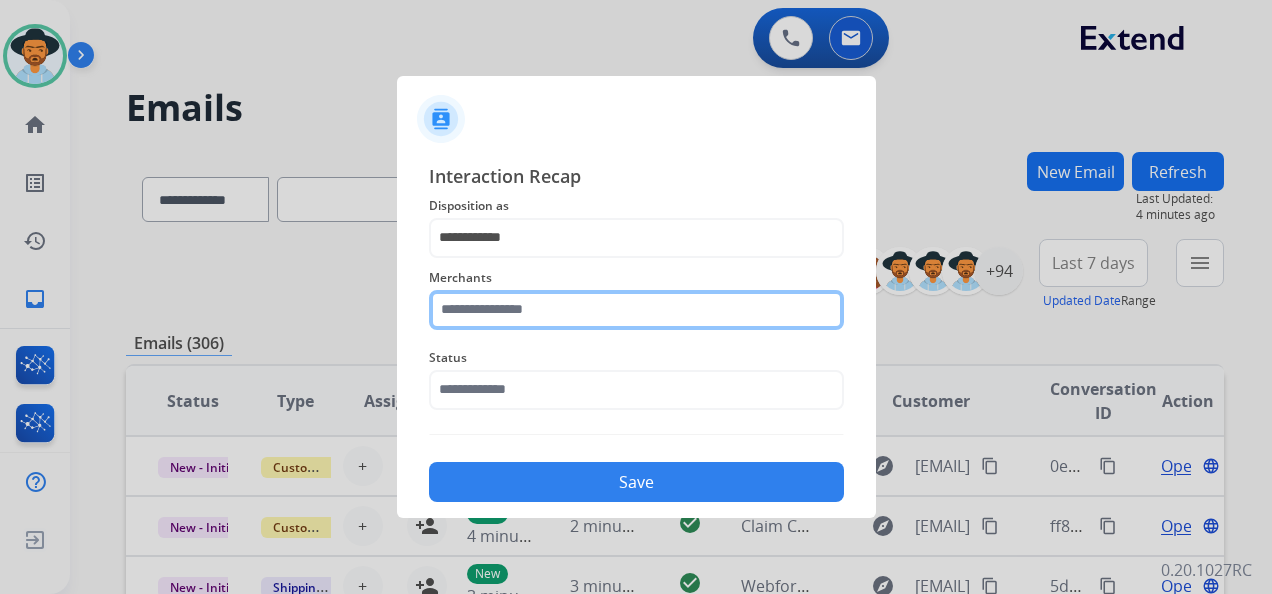 click 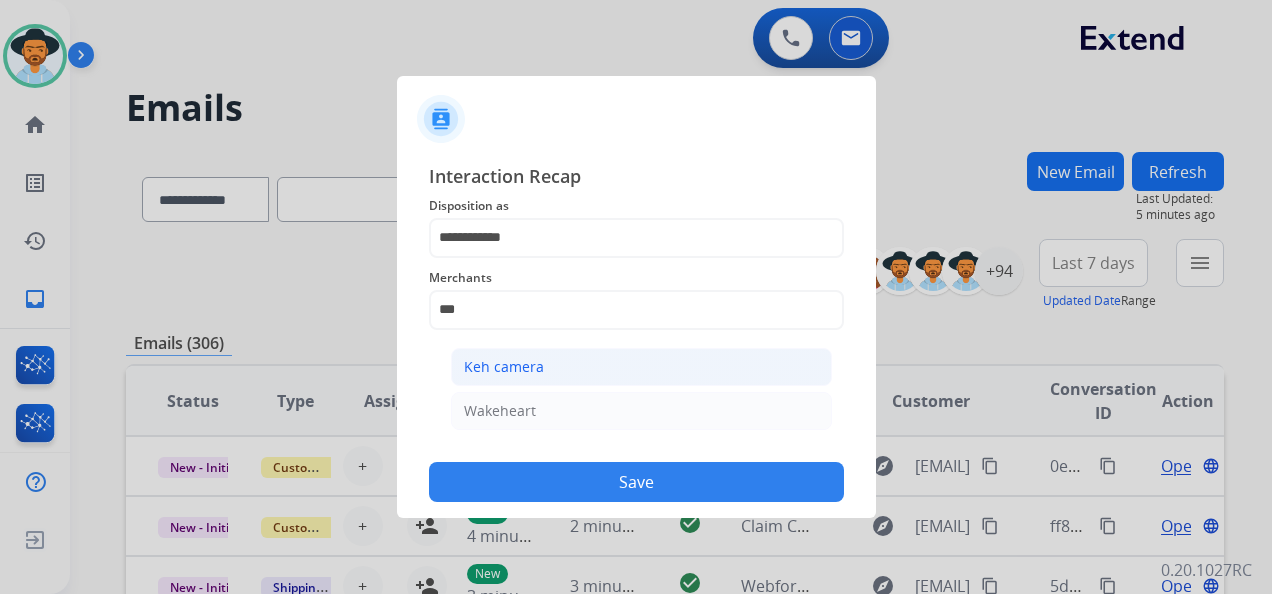click on "Keh camera" 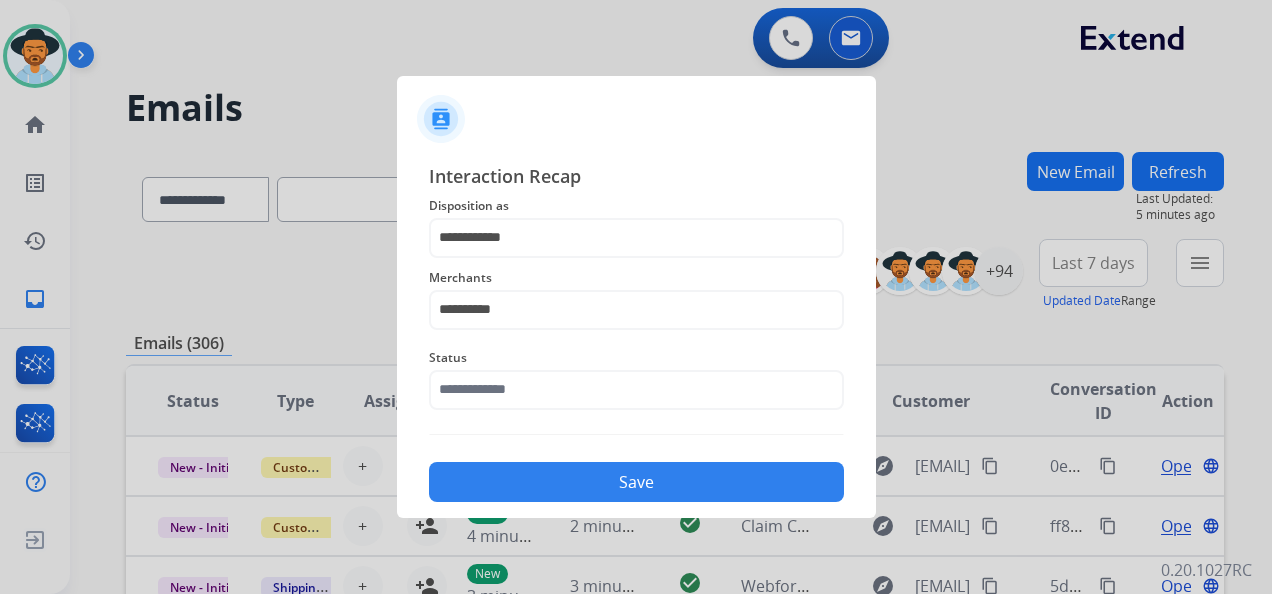 click on "Save" 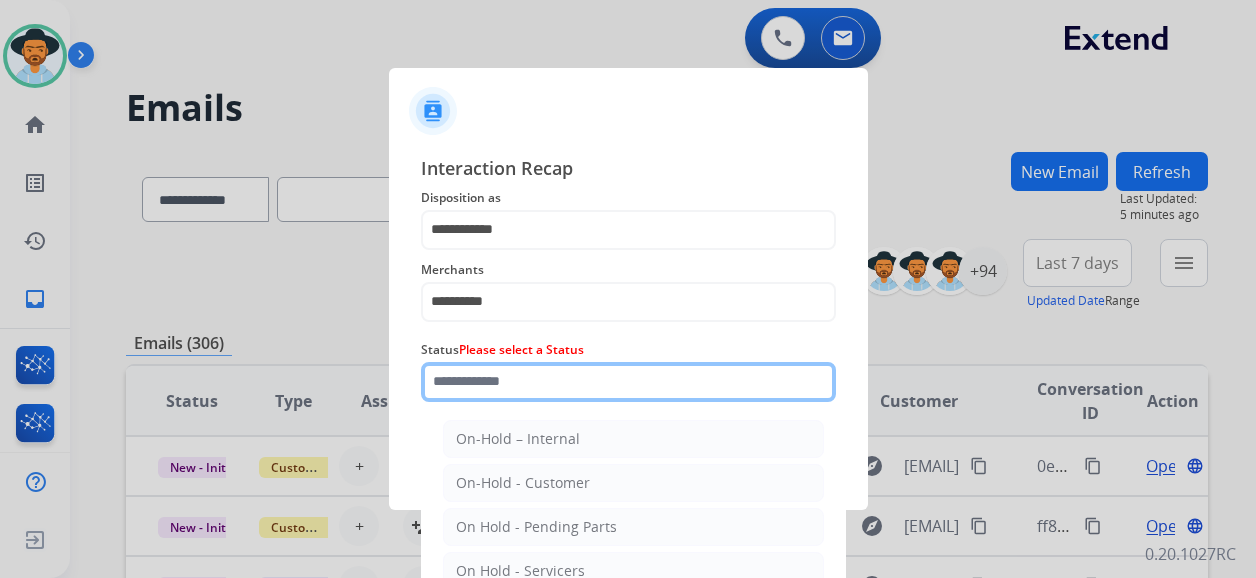 click 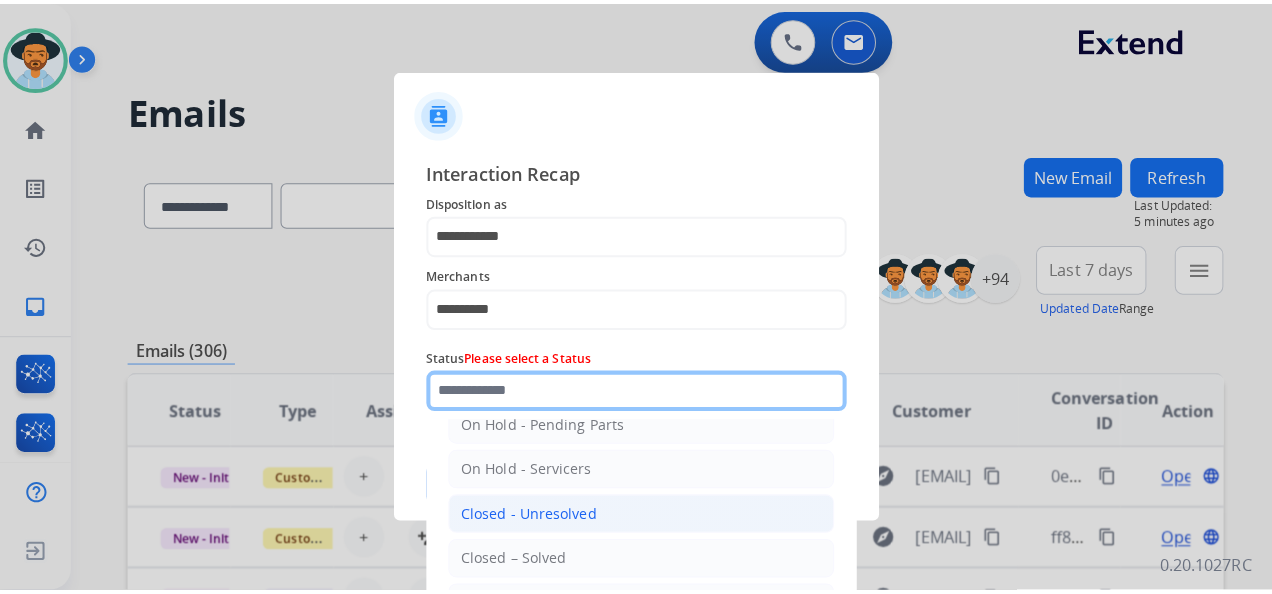 scroll, scrollTop: 114, scrollLeft: 0, axis: vertical 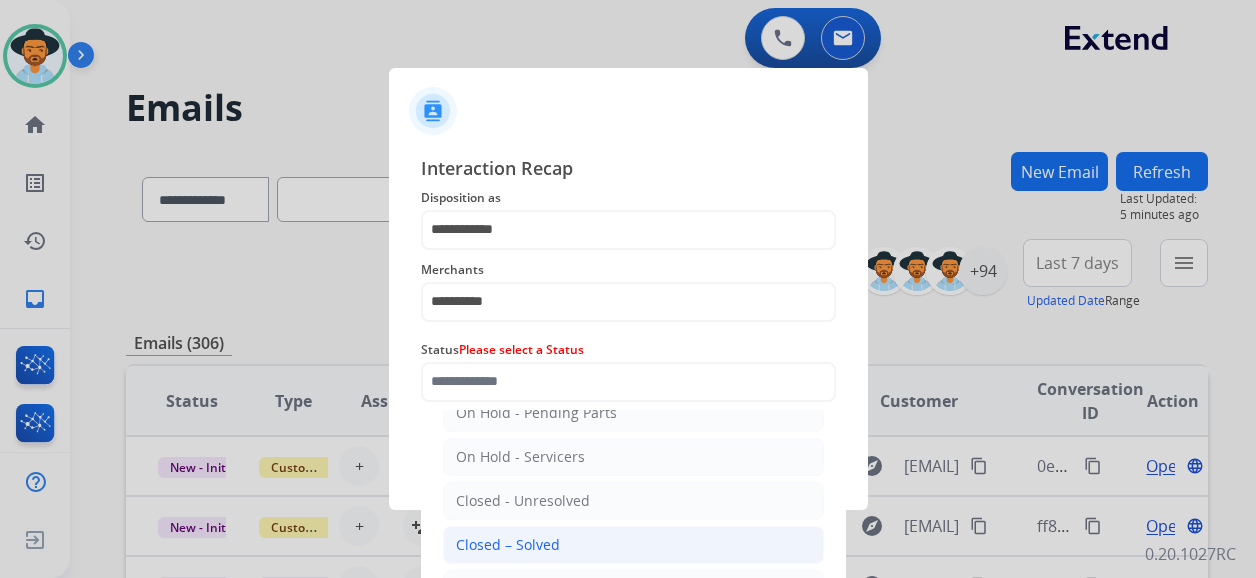 click on "Closed – Solved" 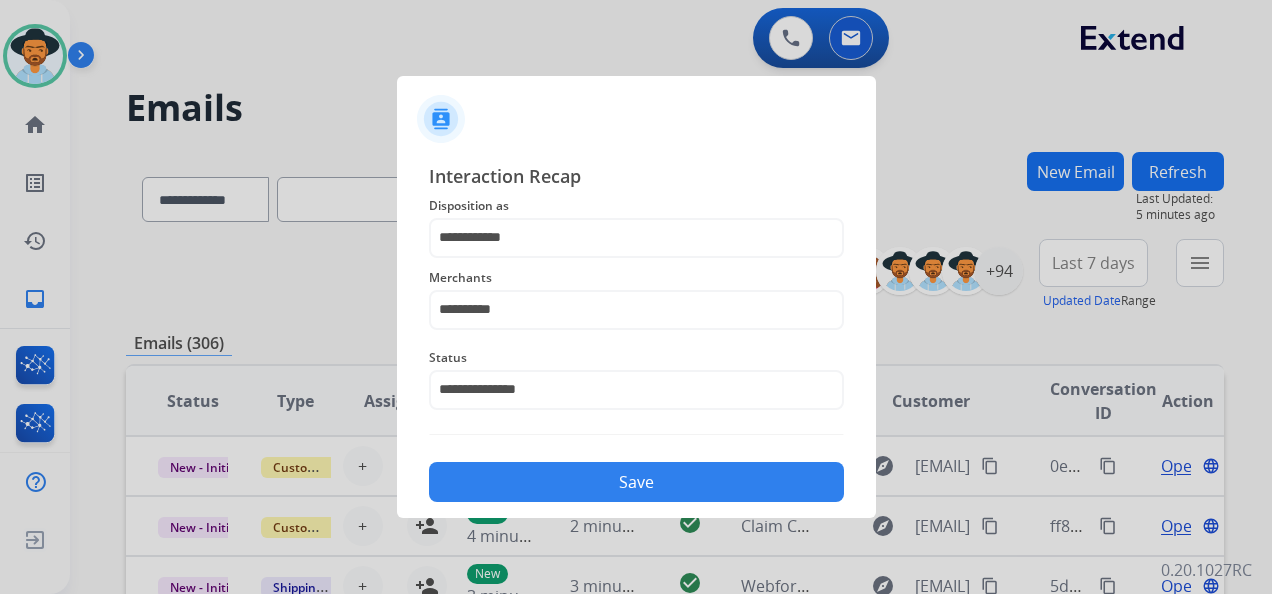 click on "Save" 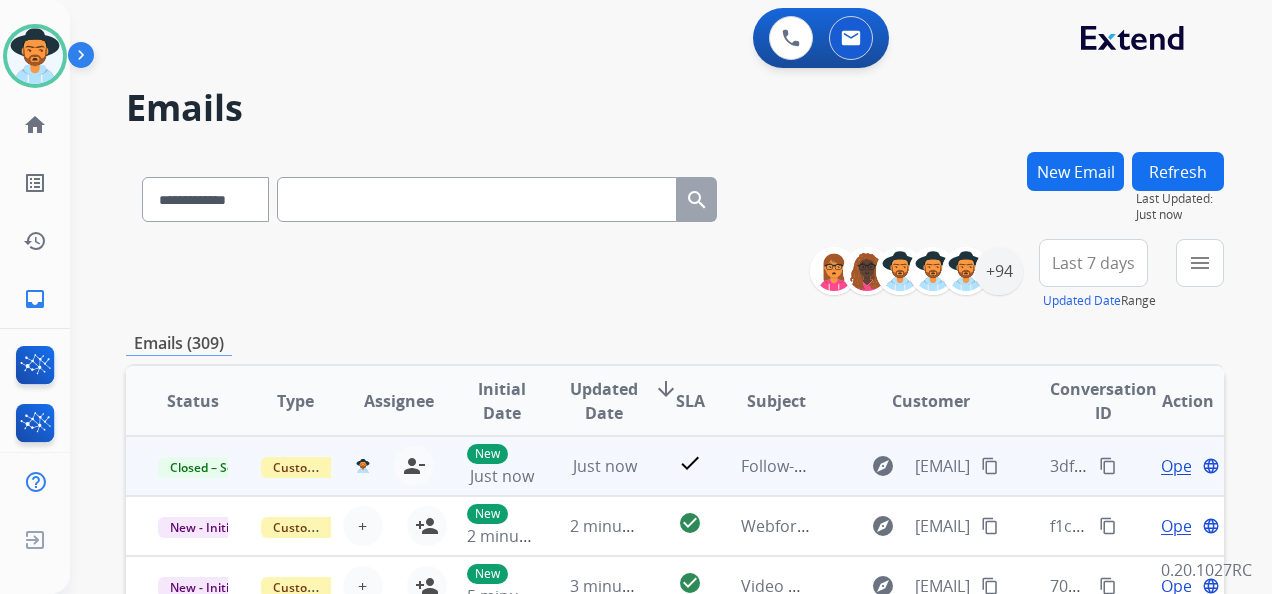 click on "content_copy" at bounding box center (1108, 466) 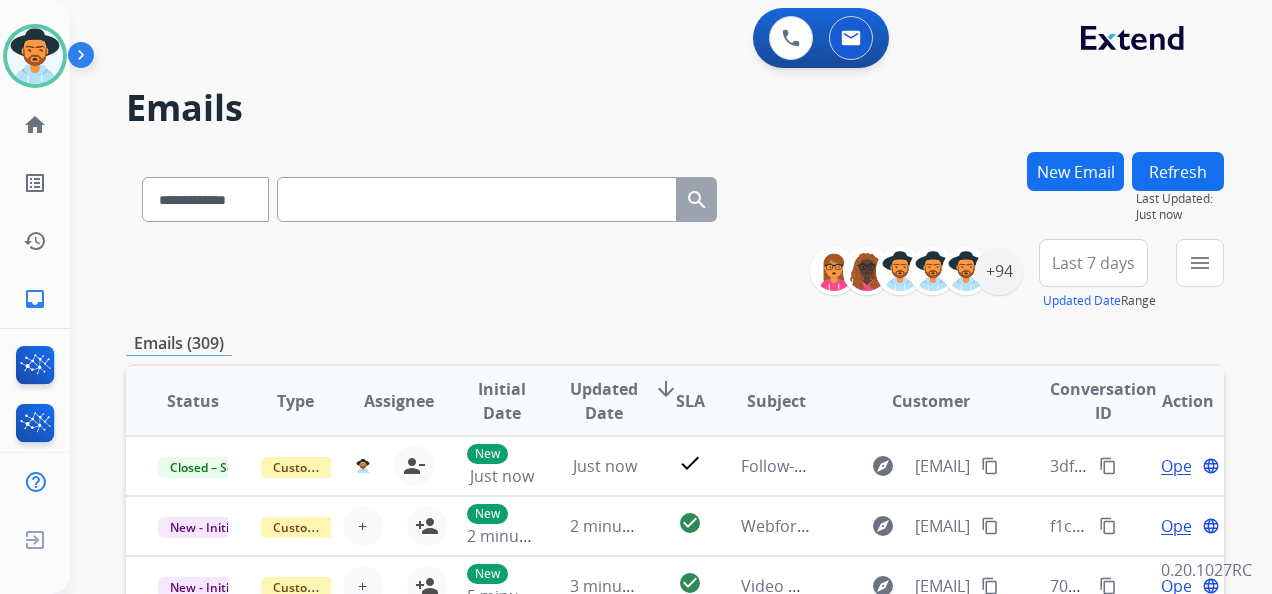 click at bounding box center [477, 199] 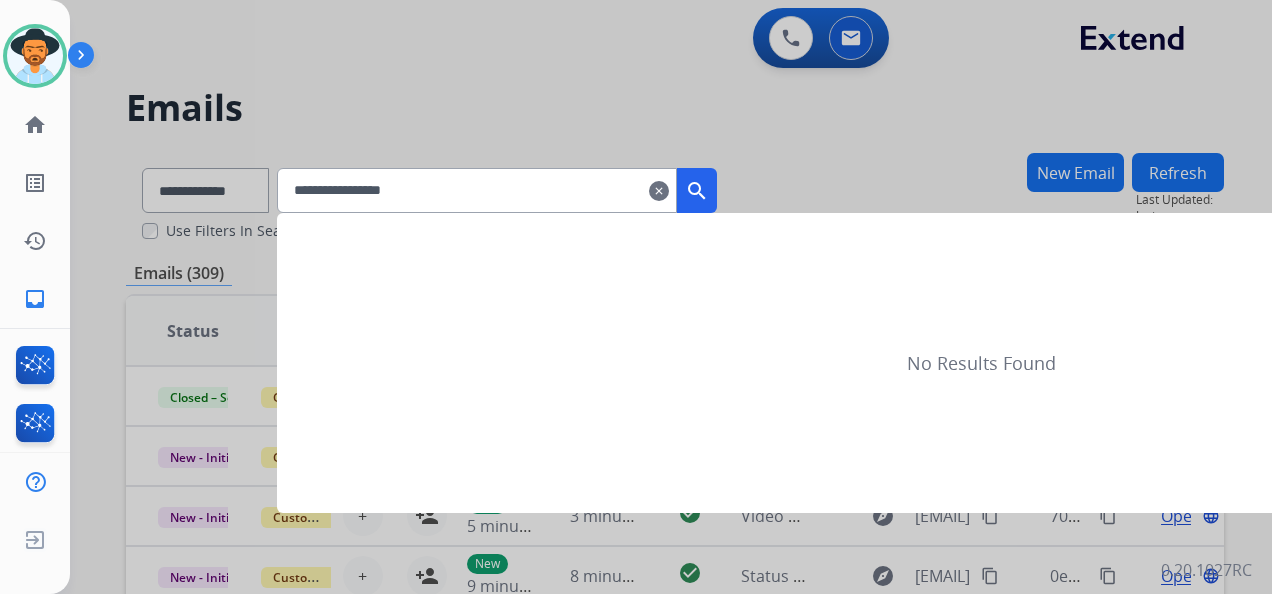 type on "**********" 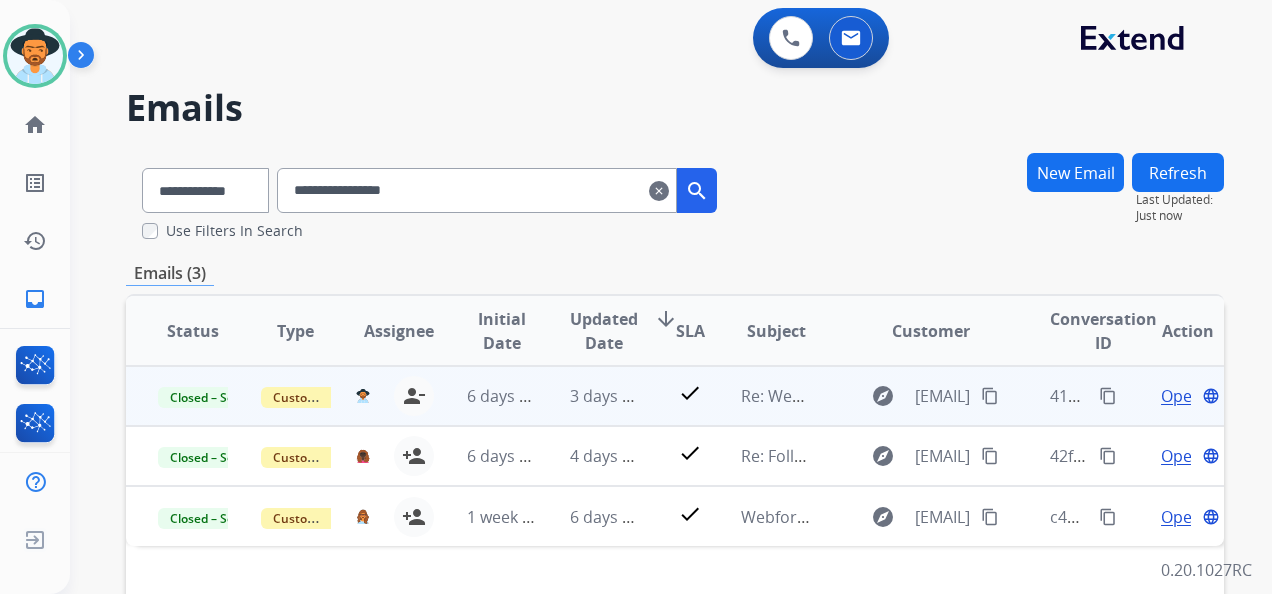click on "Open" at bounding box center (1181, 396) 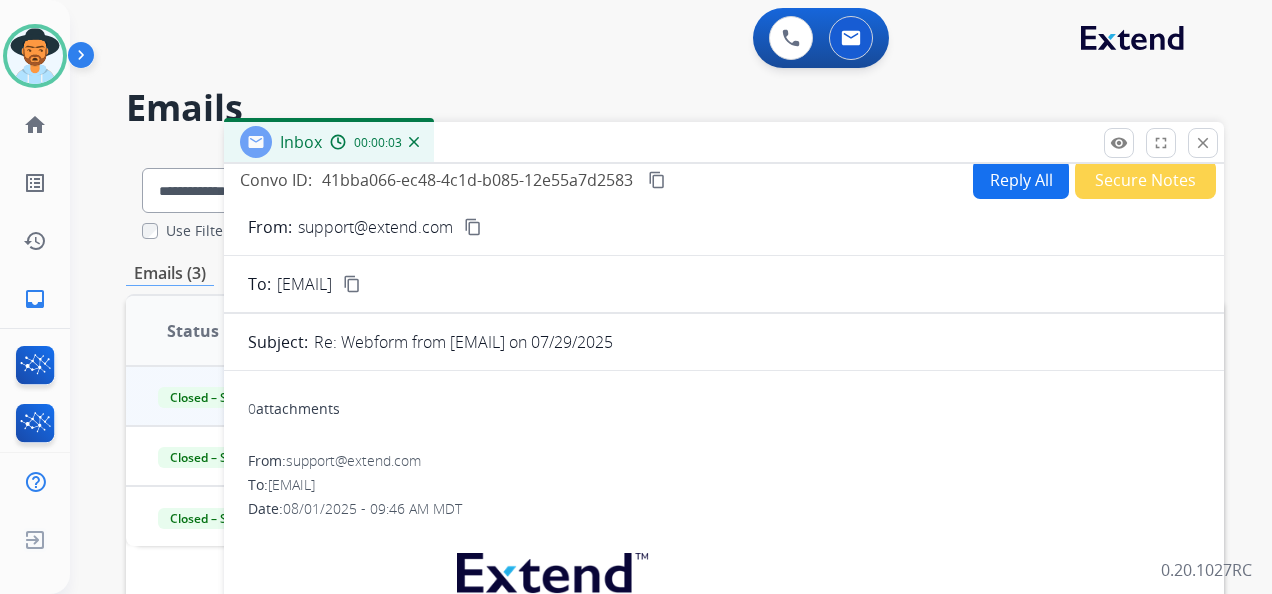 scroll, scrollTop: 0, scrollLeft: 0, axis: both 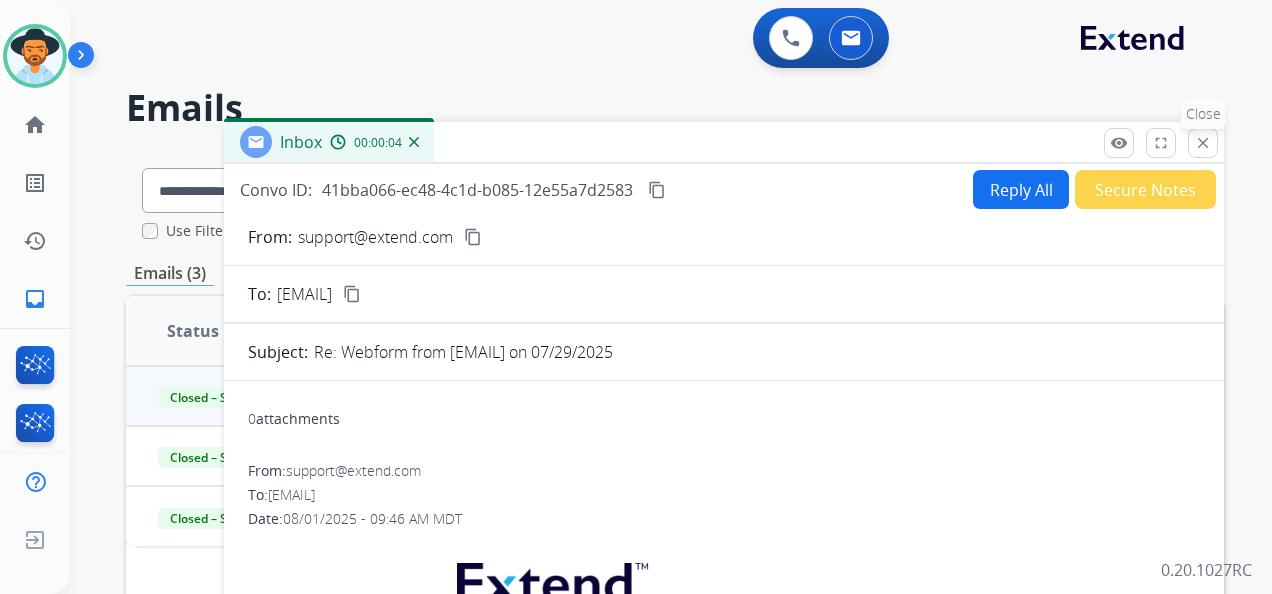 click on "close Close" at bounding box center (1203, 143) 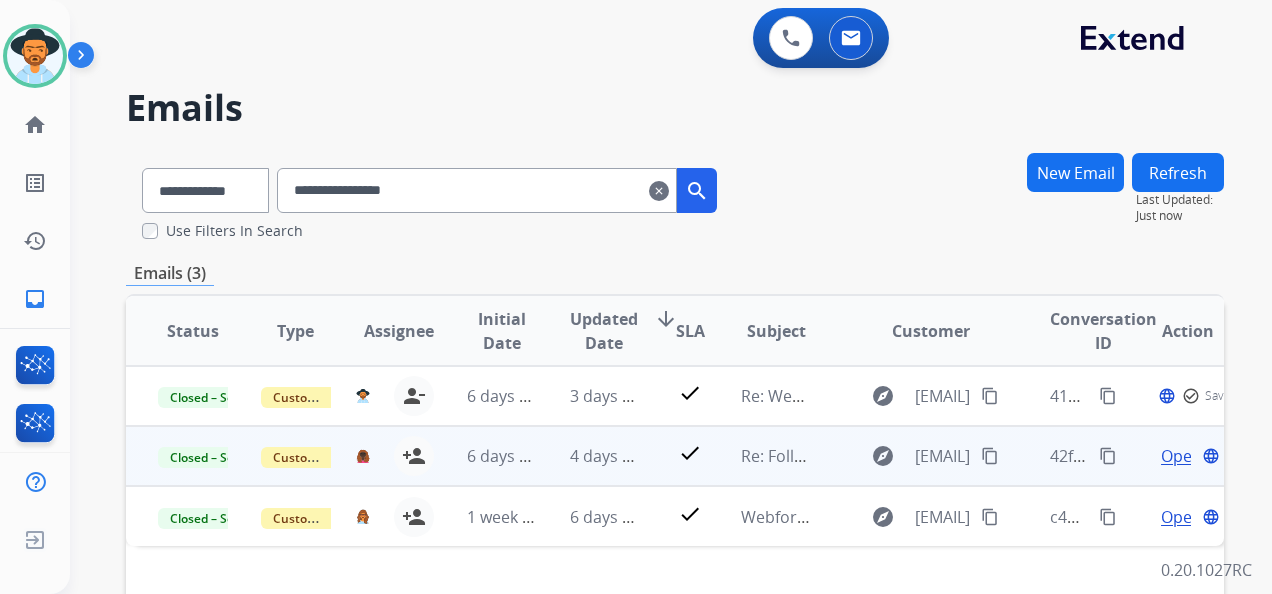 click on "Open" at bounding box center [1181, 456] 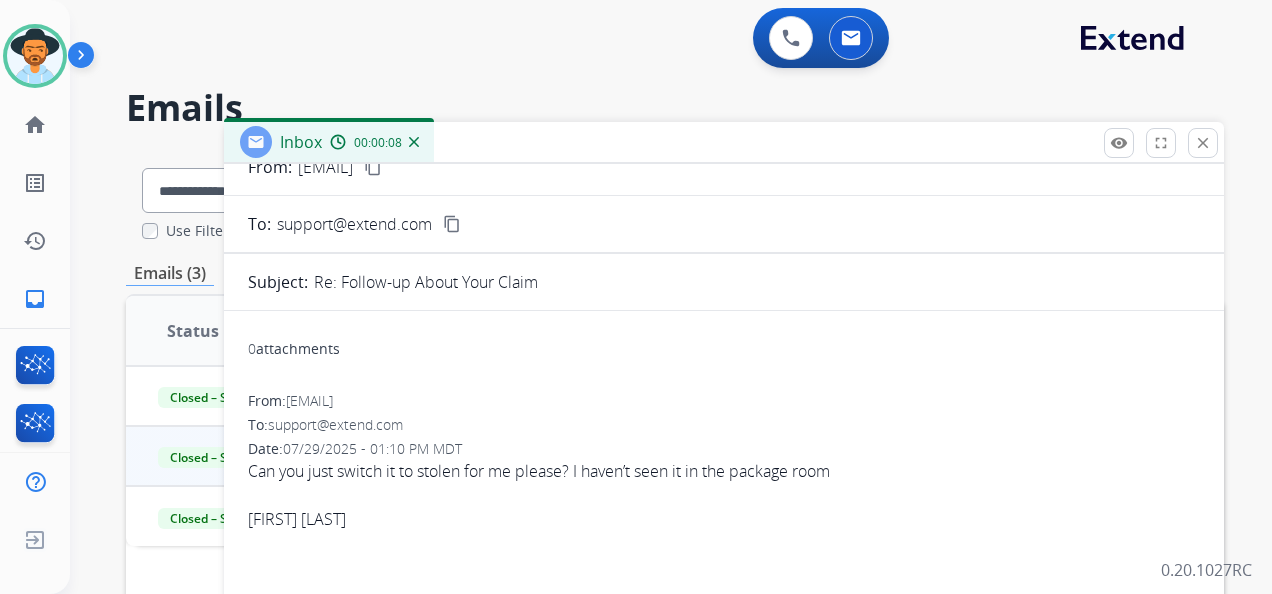 scroll, scrollTop: 28, scrollLeft: 0, axis: vertical 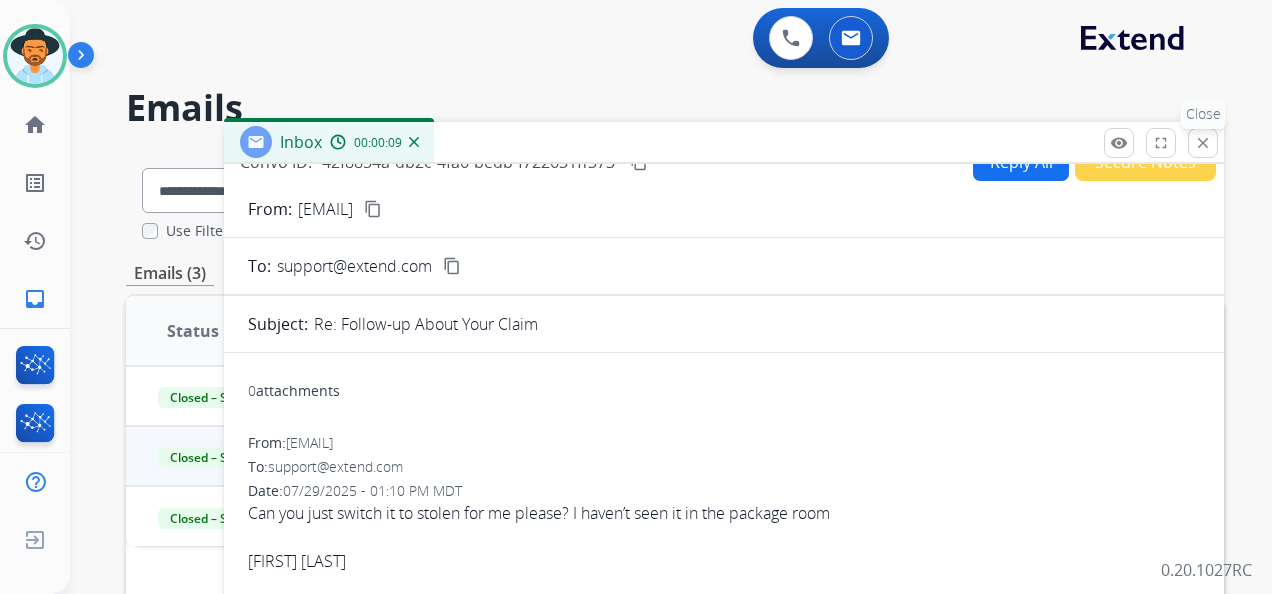 click on "close" at bounding box center (1203, 143) 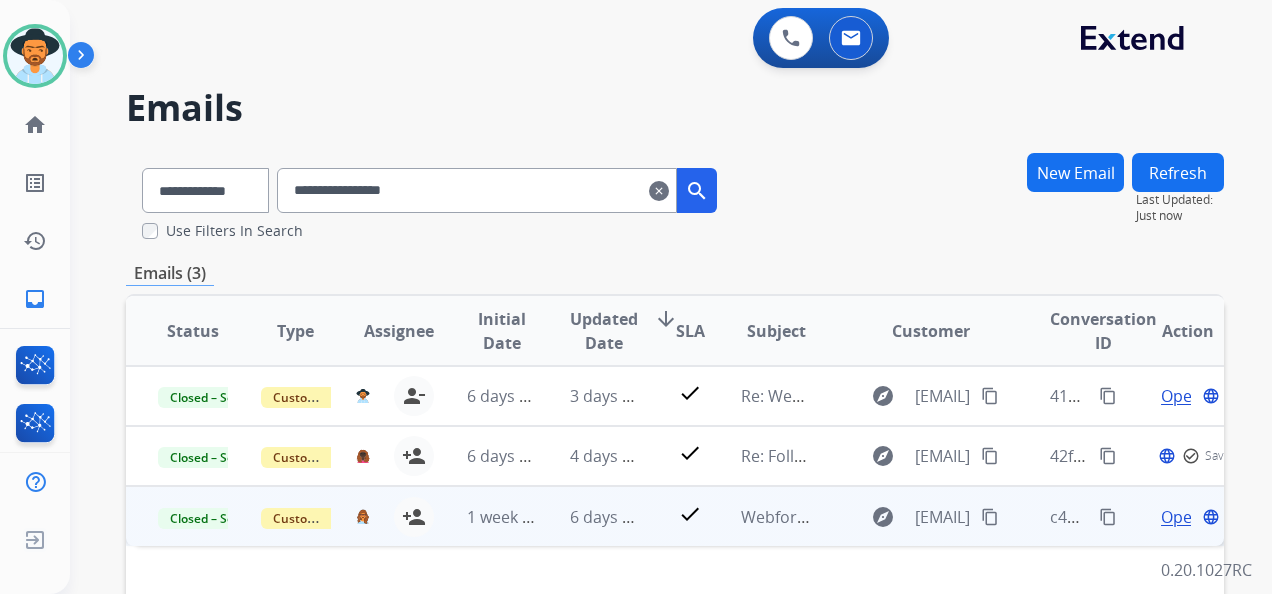 click on "Open" at bounding box center [1181, 517] 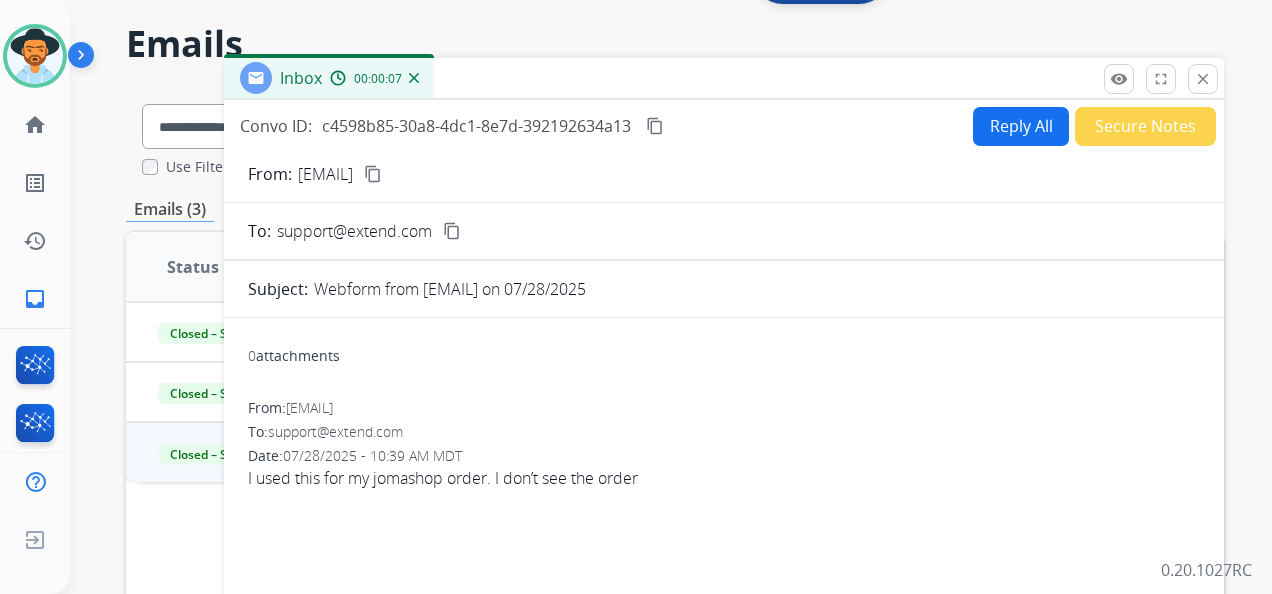 scroll, scrollTop: 0, scrollLeft: 0, axis: both 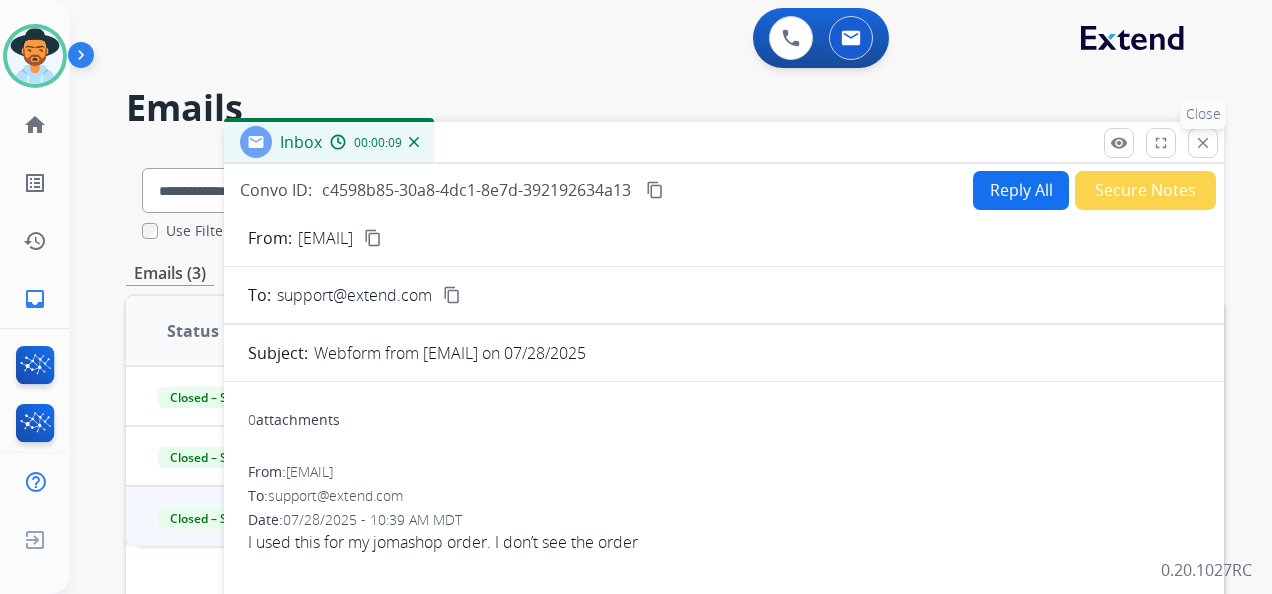 click on "close" at bounding box center [1203, 143] 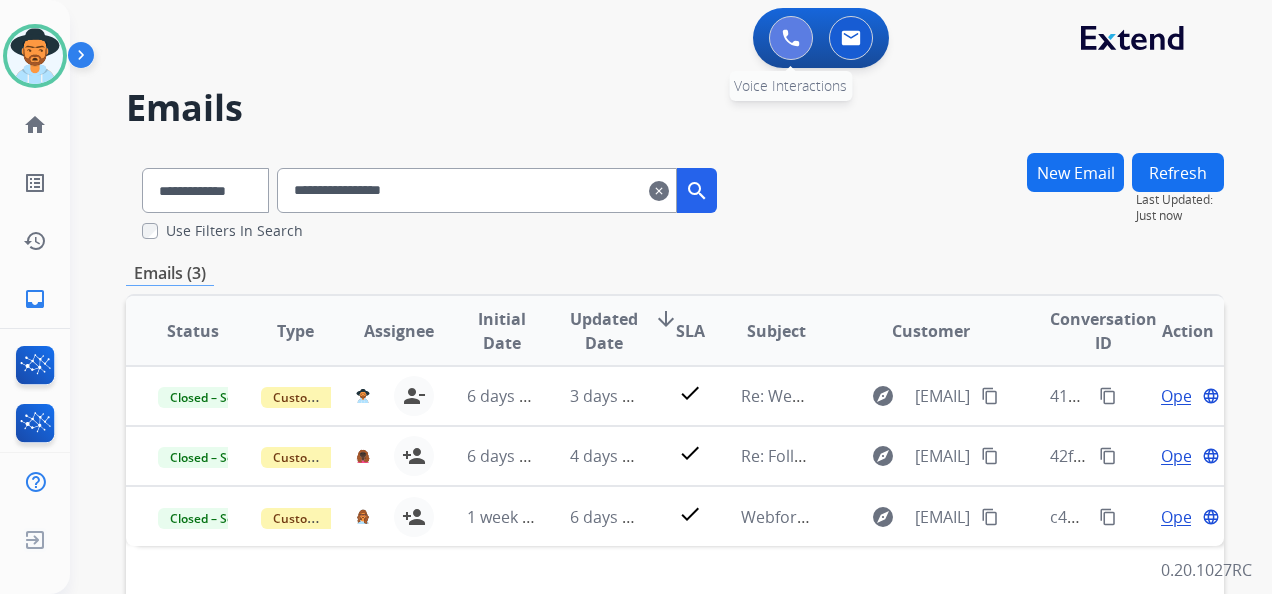 click on "0 Voice Interactions" at bounding box center (791, 38) 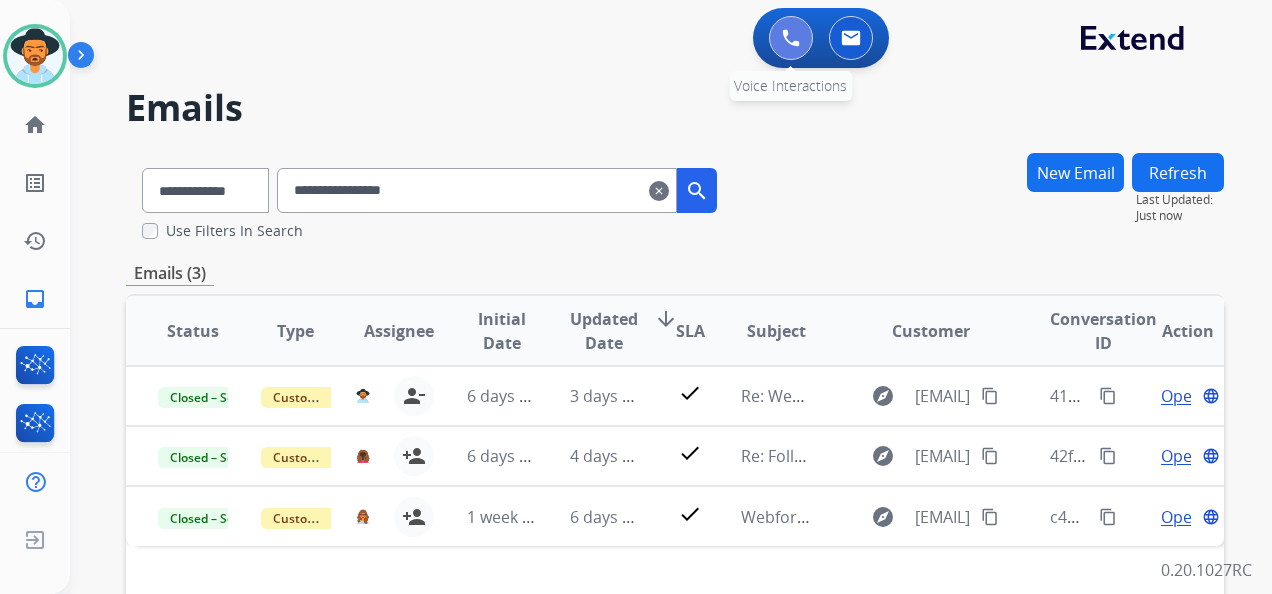 click at bounding box center [791, 38] 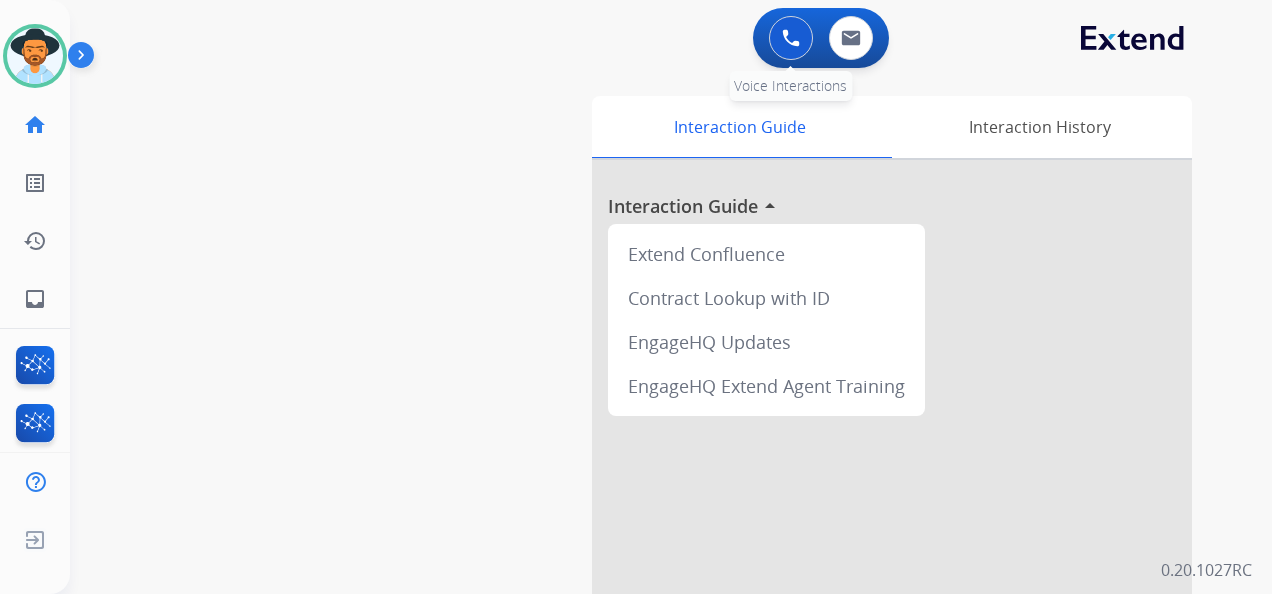 click at bounding box center (791, 38) 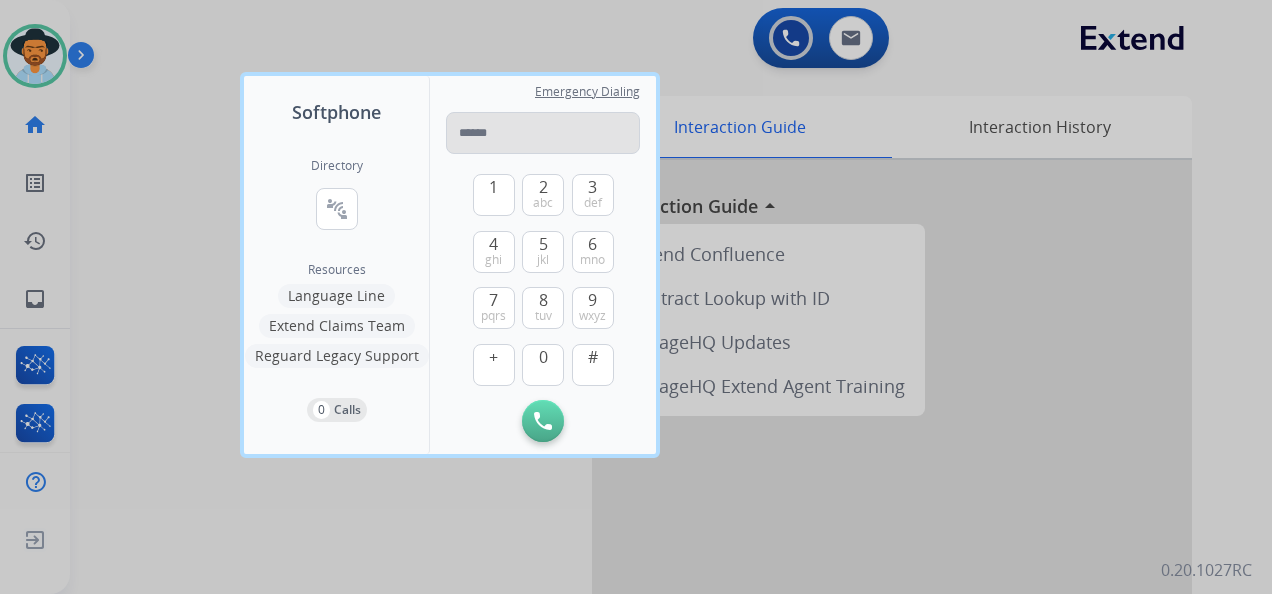 click at bounding box center (543, 133) 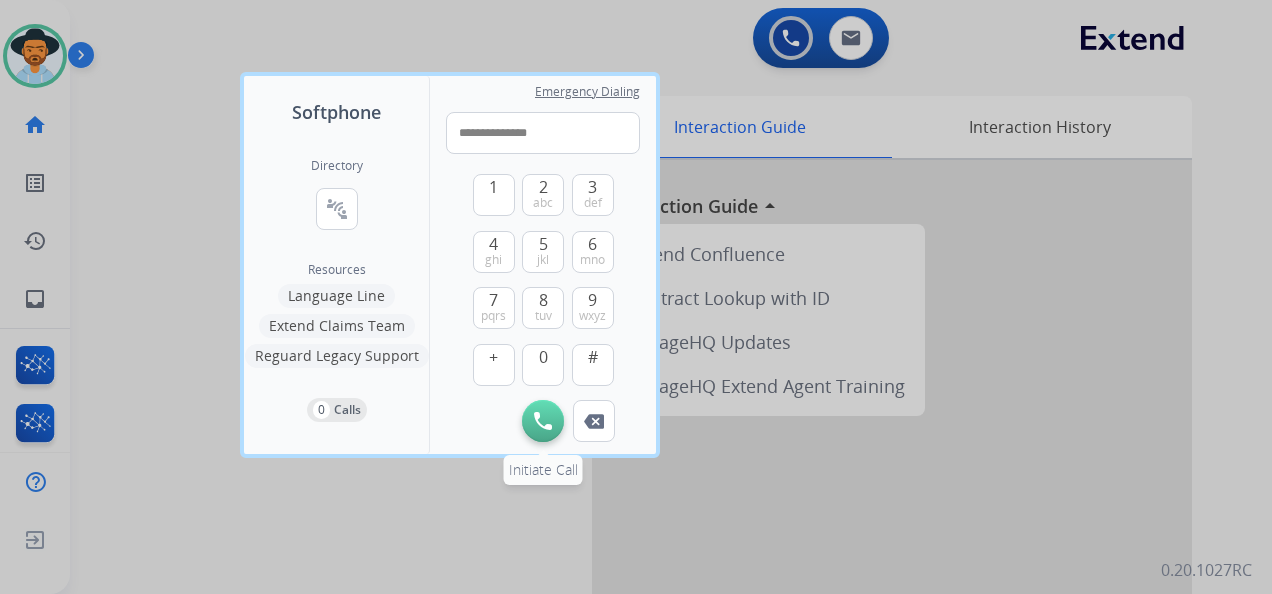 type on "**********" 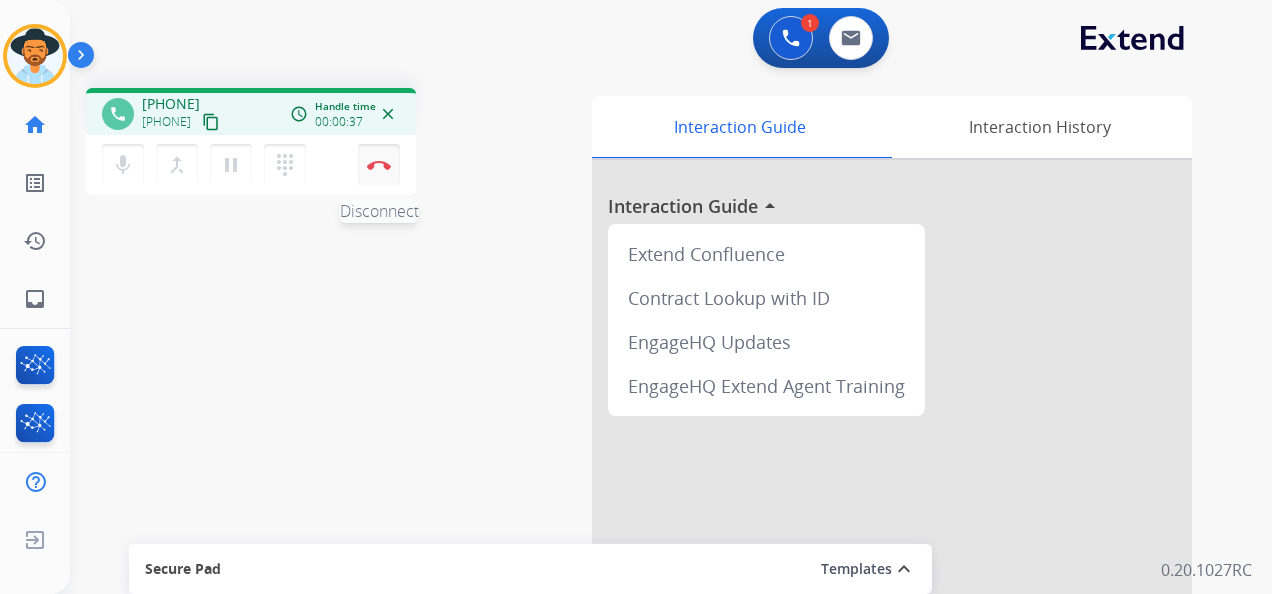 click at bounding box center (379, 165) 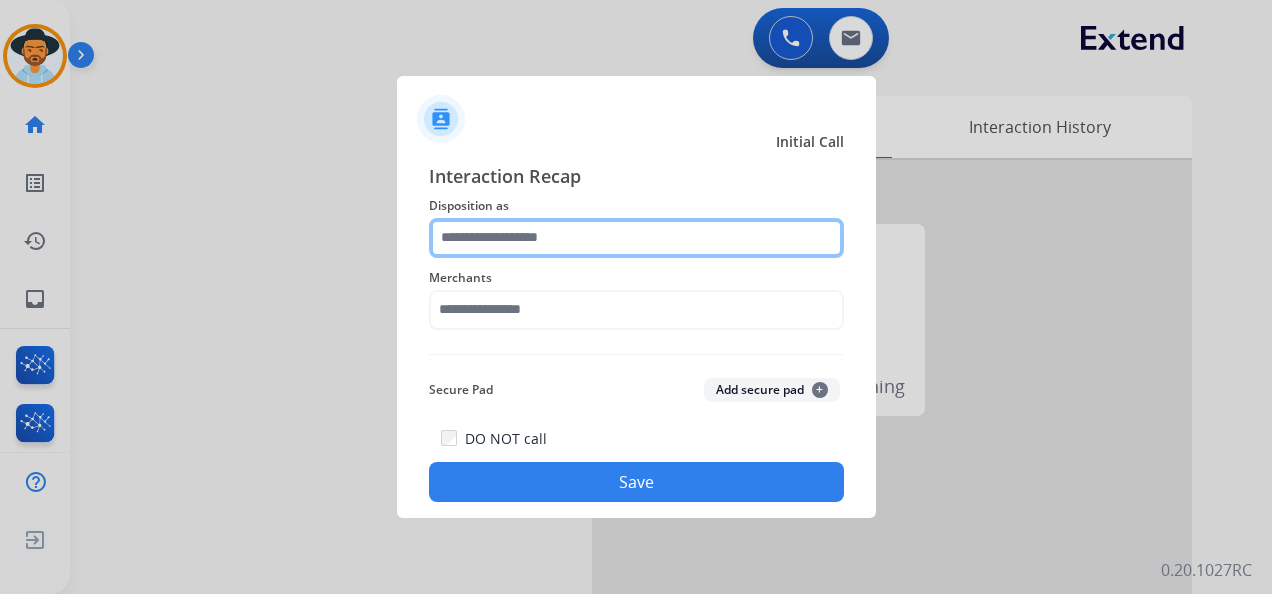 click 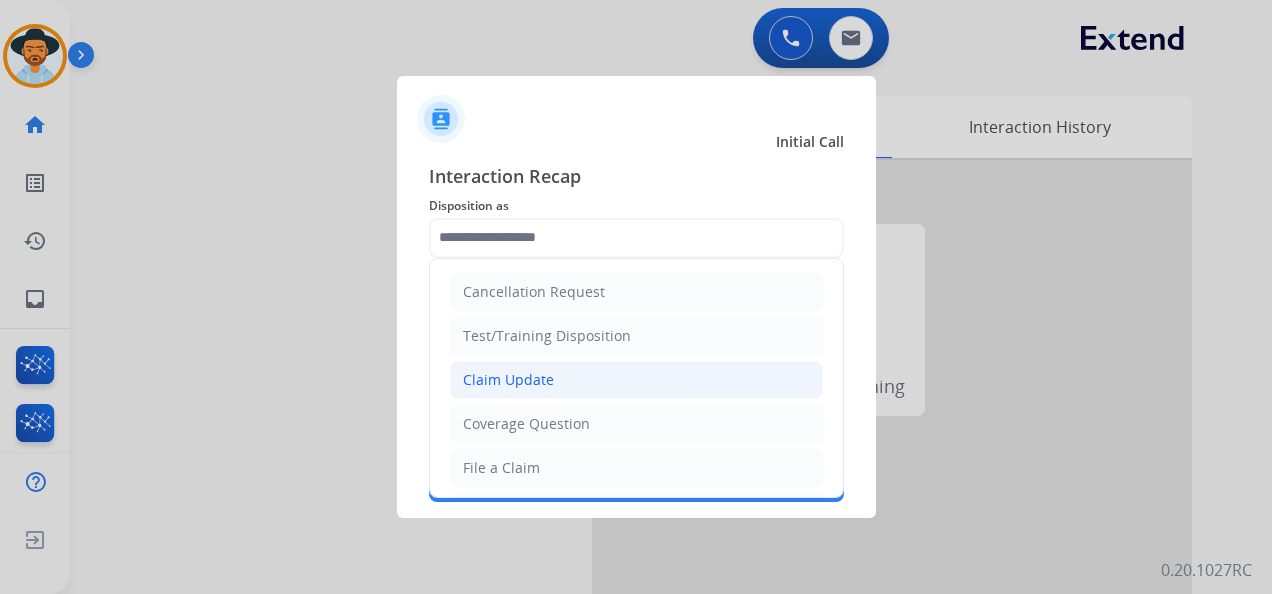 click on "Claim Update" 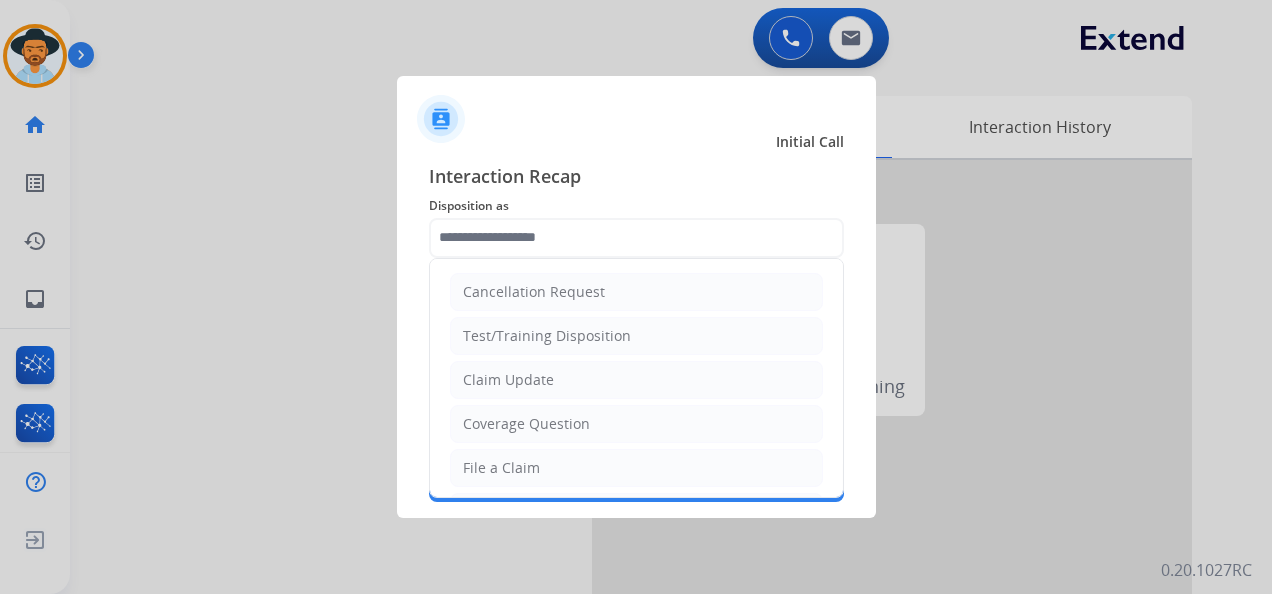 type on "**********" 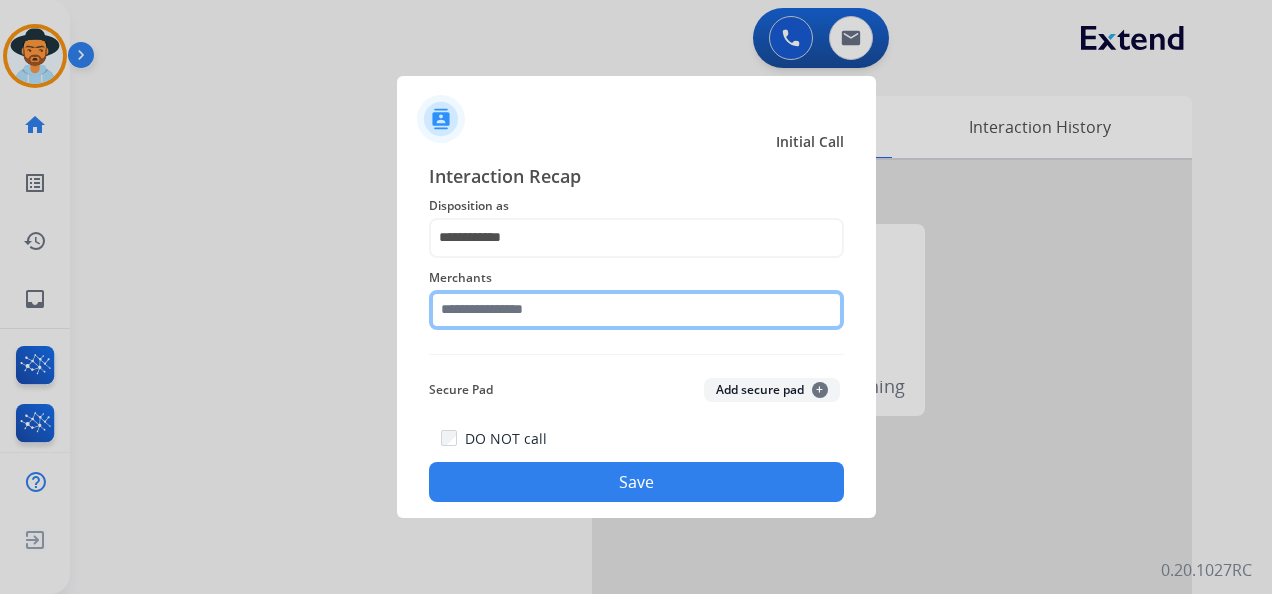 click 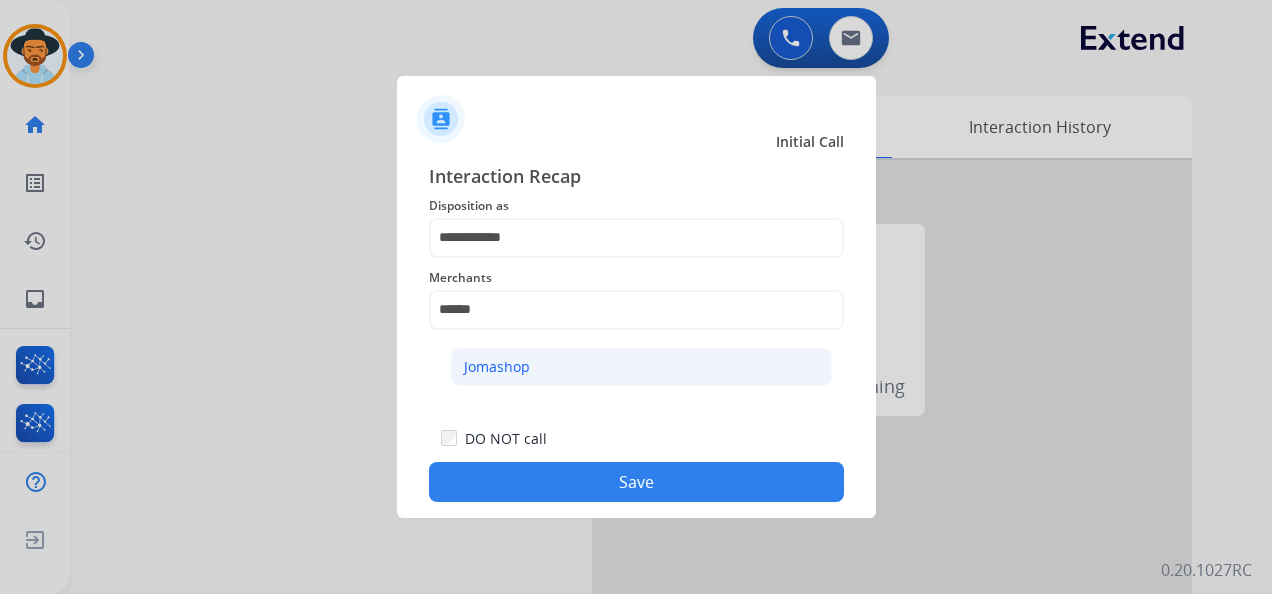 click on "Jomashop" 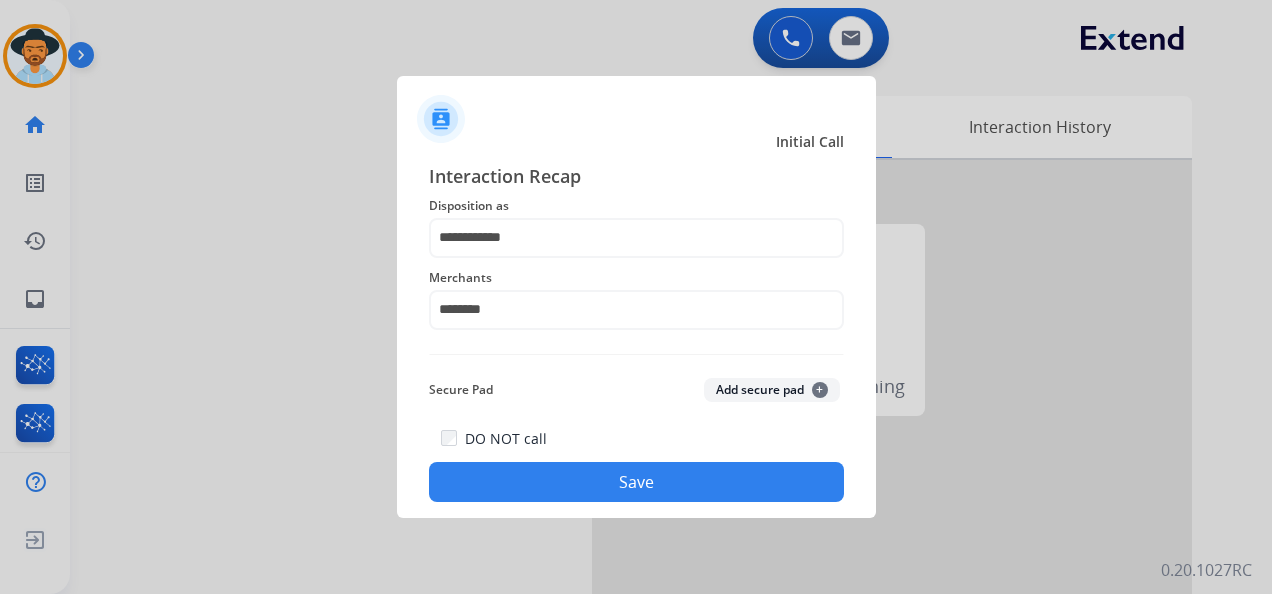 click on "Save" 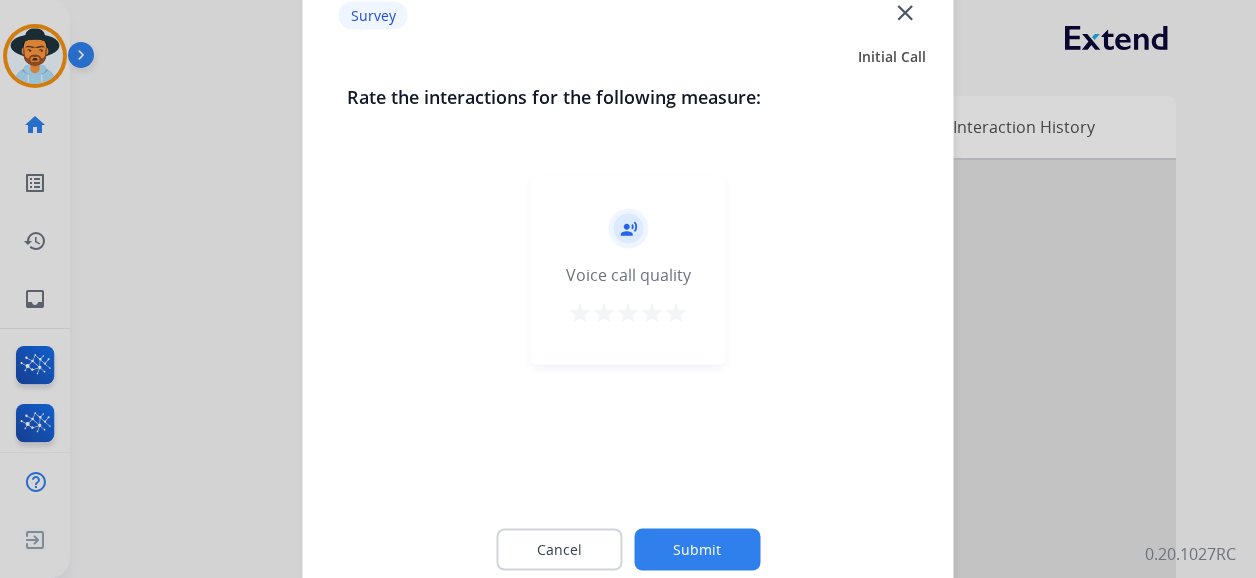 click on "star" at bounding box center (676, 313) 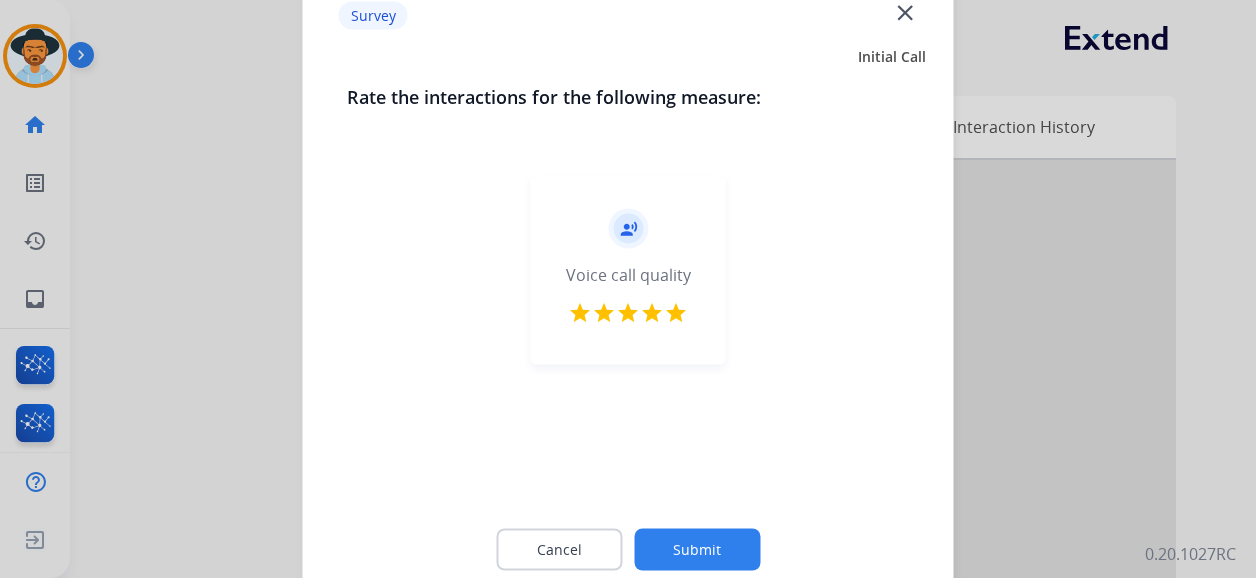 click on "Submit" 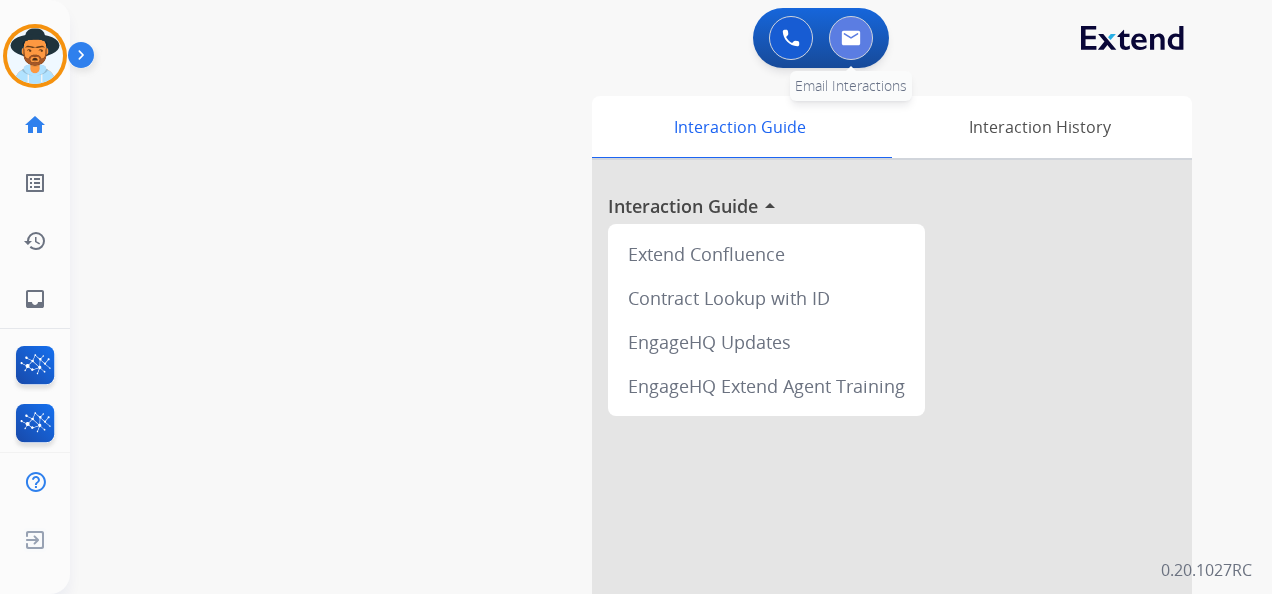 click at bounding box center [851, 38] 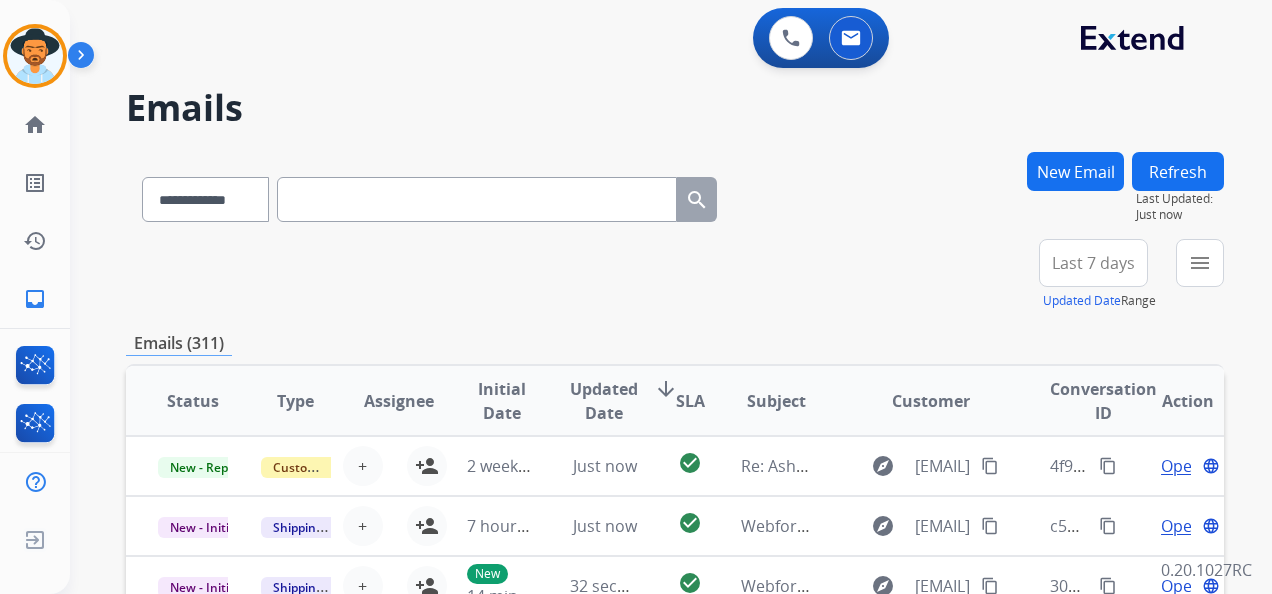 click on "New Email" at bounding box center [1075, 171] 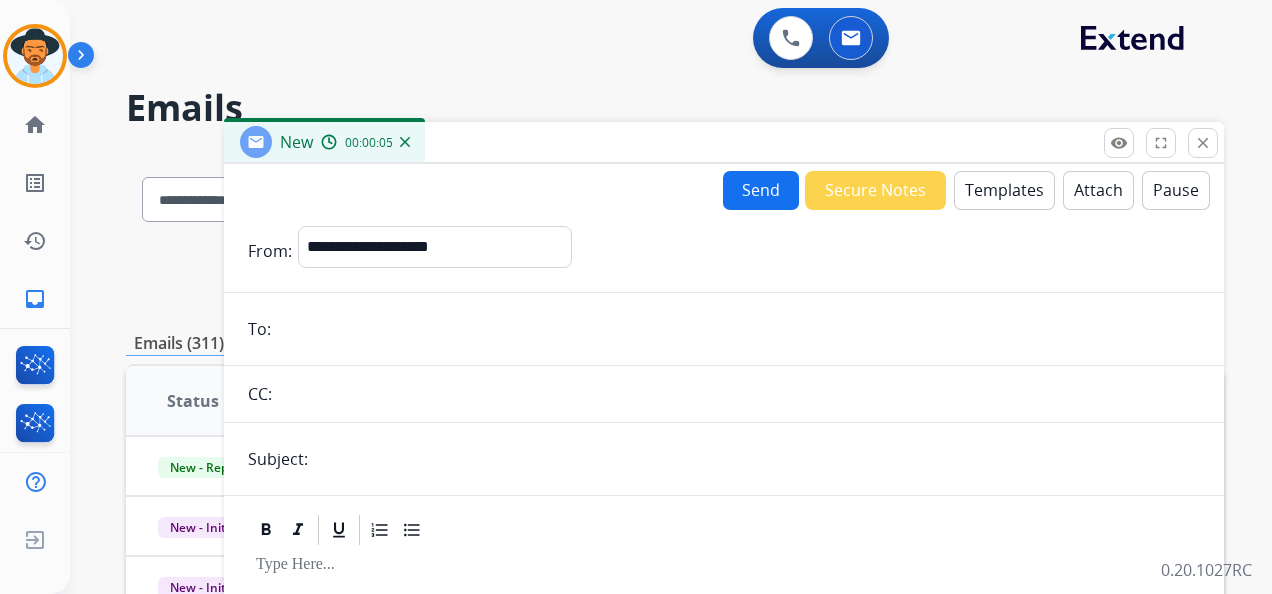 click at bounding box center (738, 329) 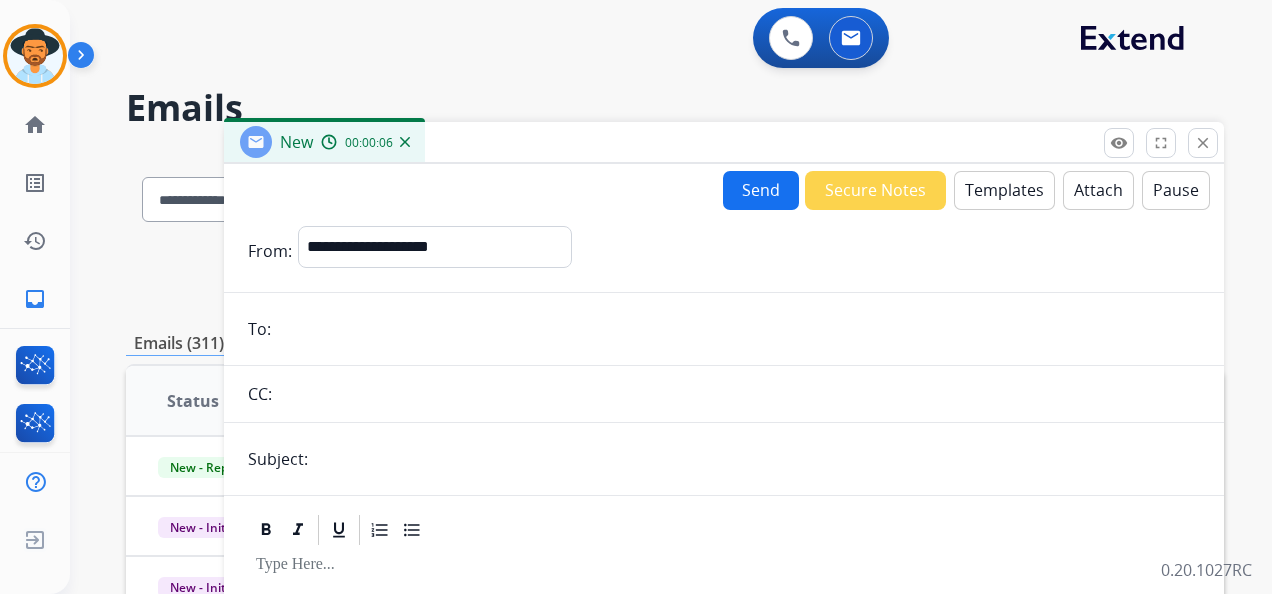 paste on "**********" 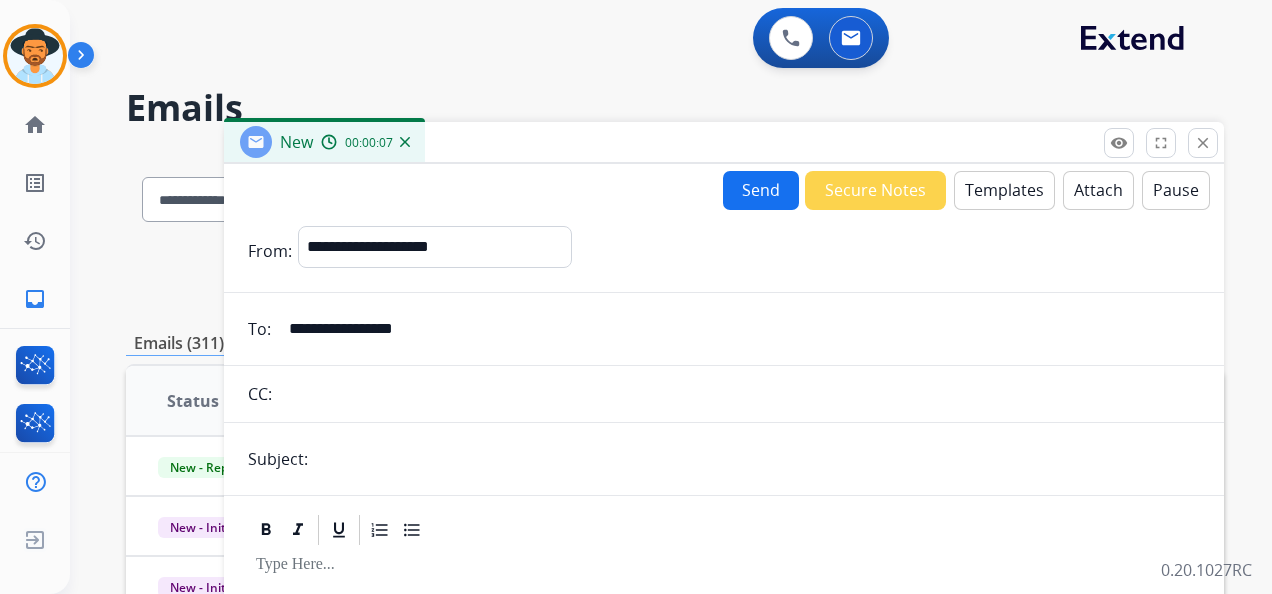 type on "**********" 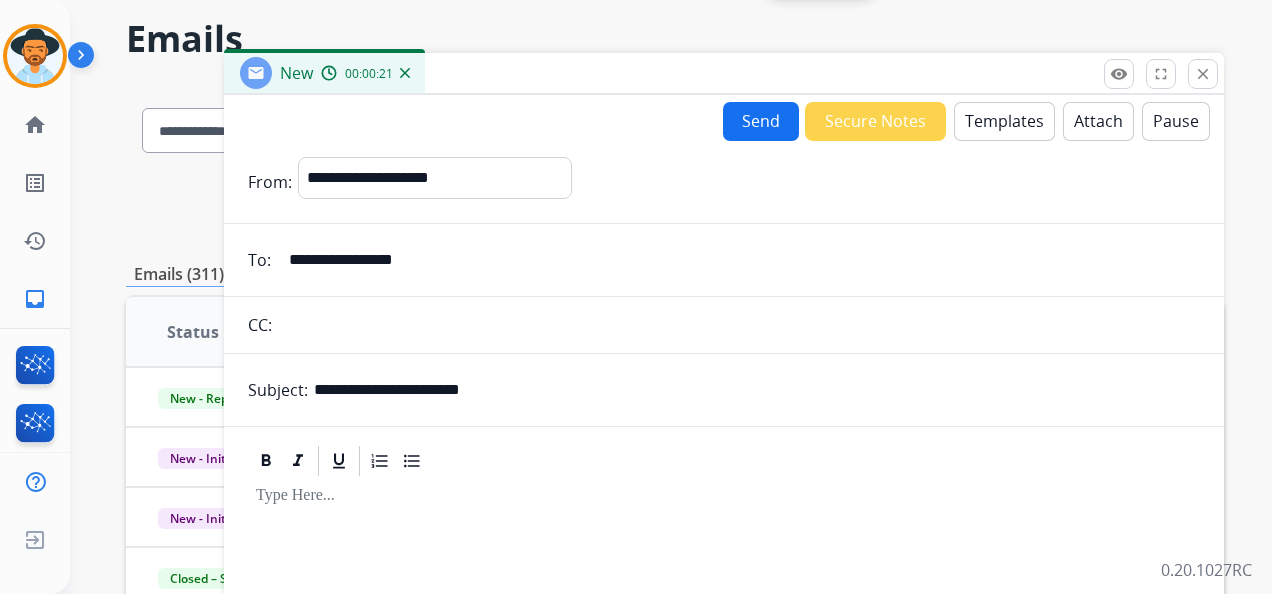 scroll, scrollTop: 0, scrollLeft: 0, axis: both 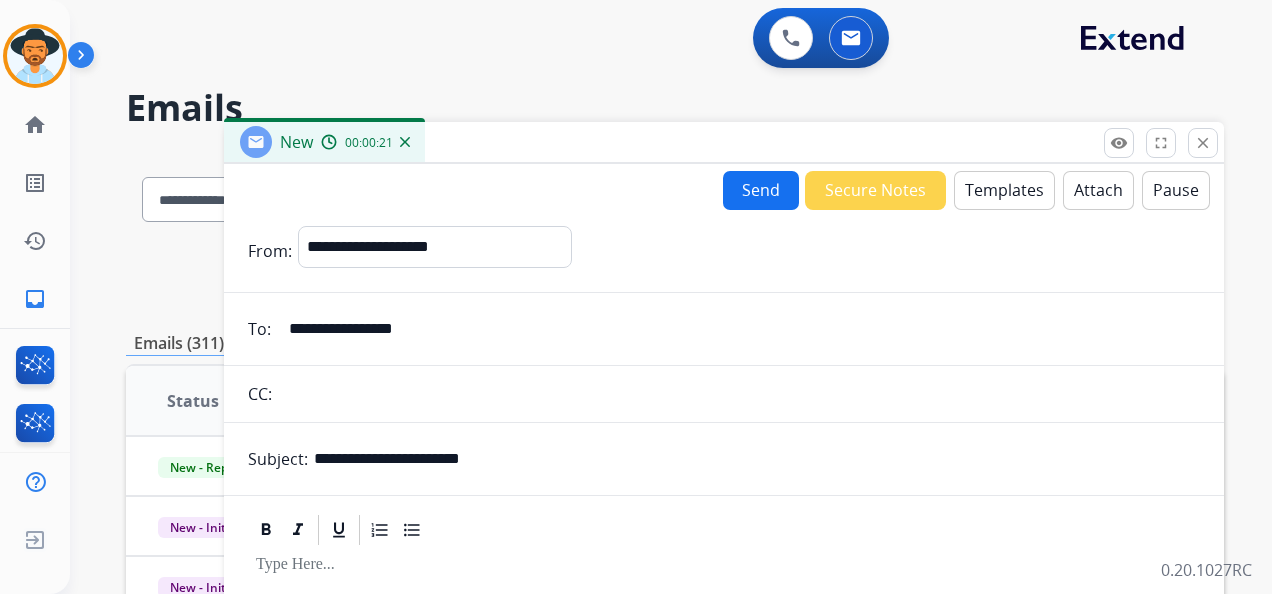 type on "**********" 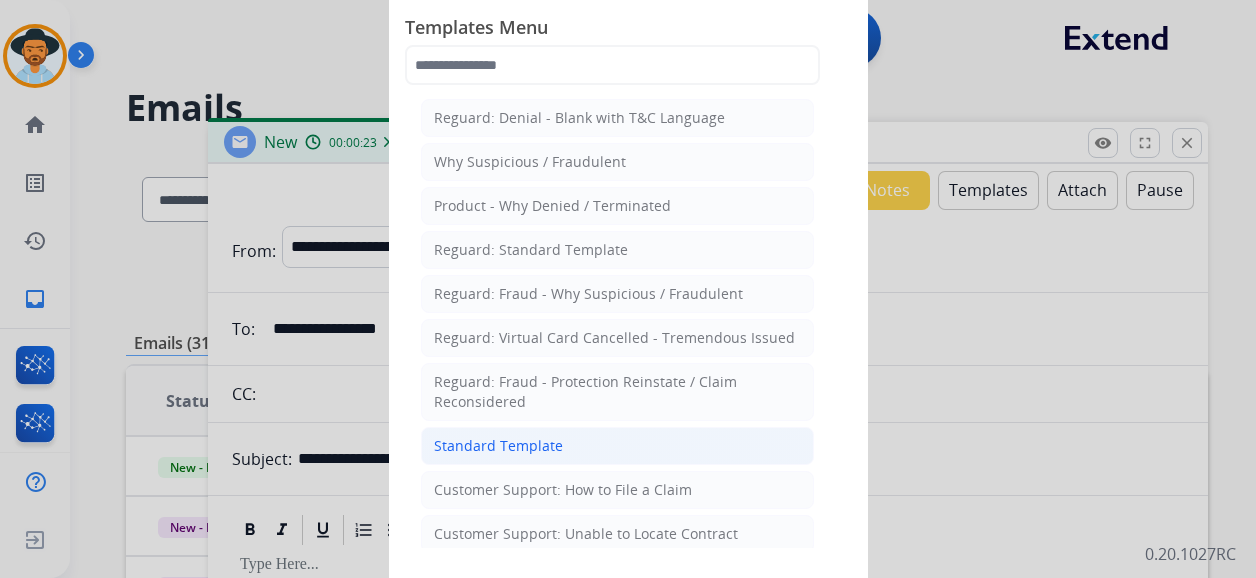 click on "Standard Template" 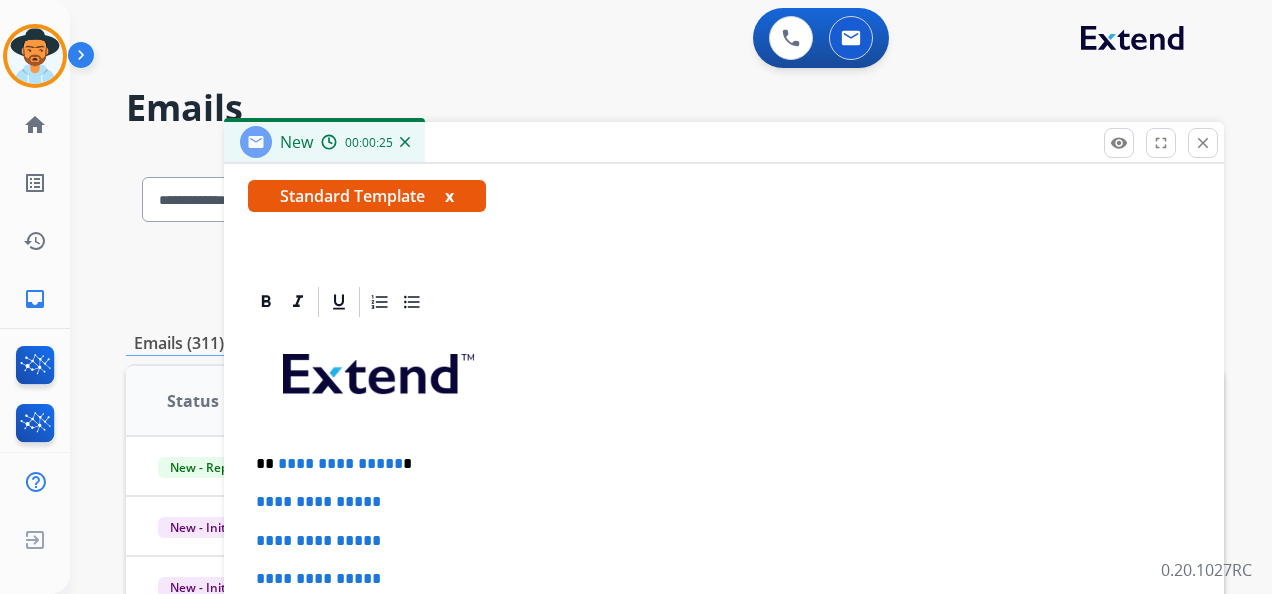scroll, scrollTop: 400, scrollLeft: 0, axis: vertical 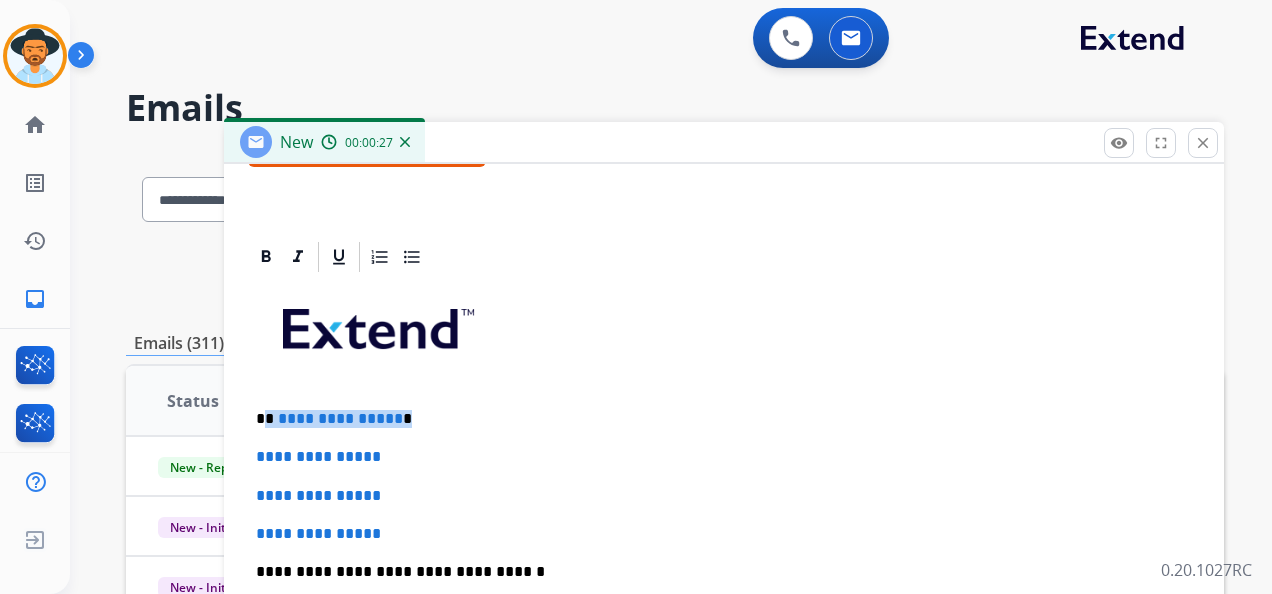 drag, startPoint x: 422, startPoint y: 408, endPoint x: 269, endPoint y: 418, distance: 153.32645 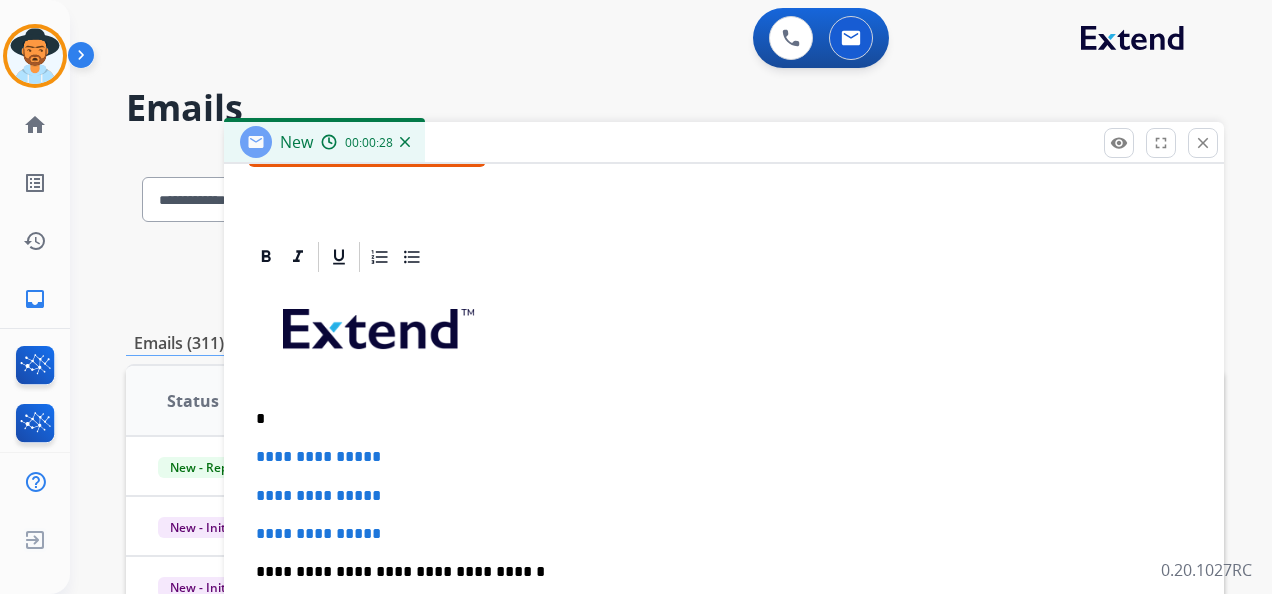 type 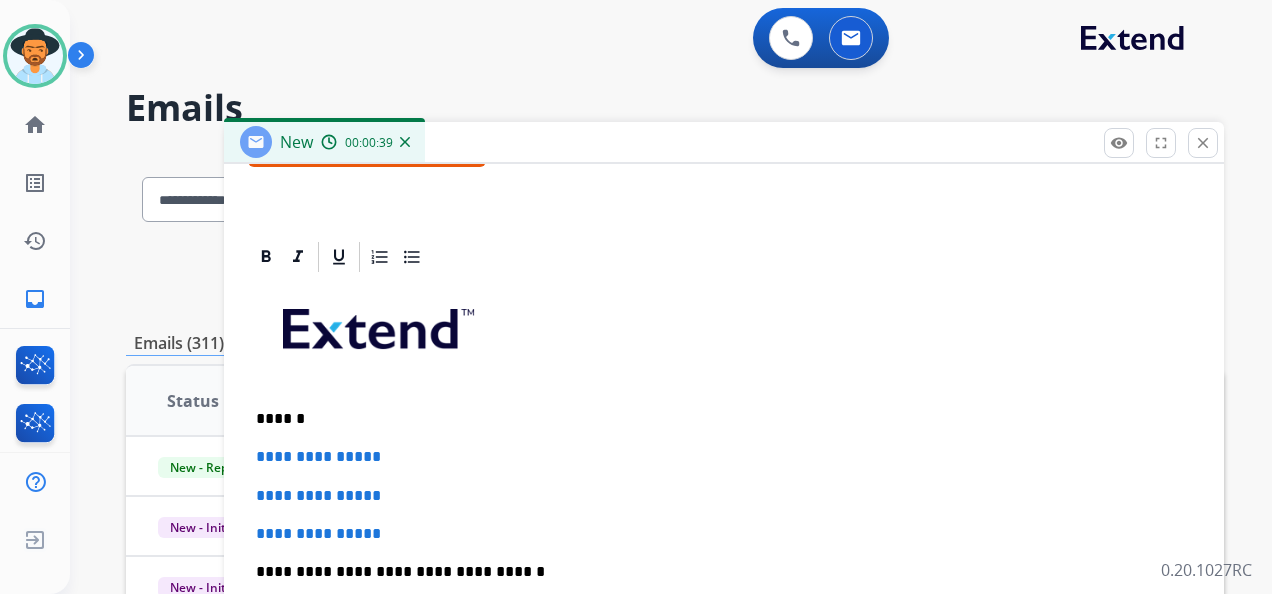 click on "**********" at bounding box center [724, 619] 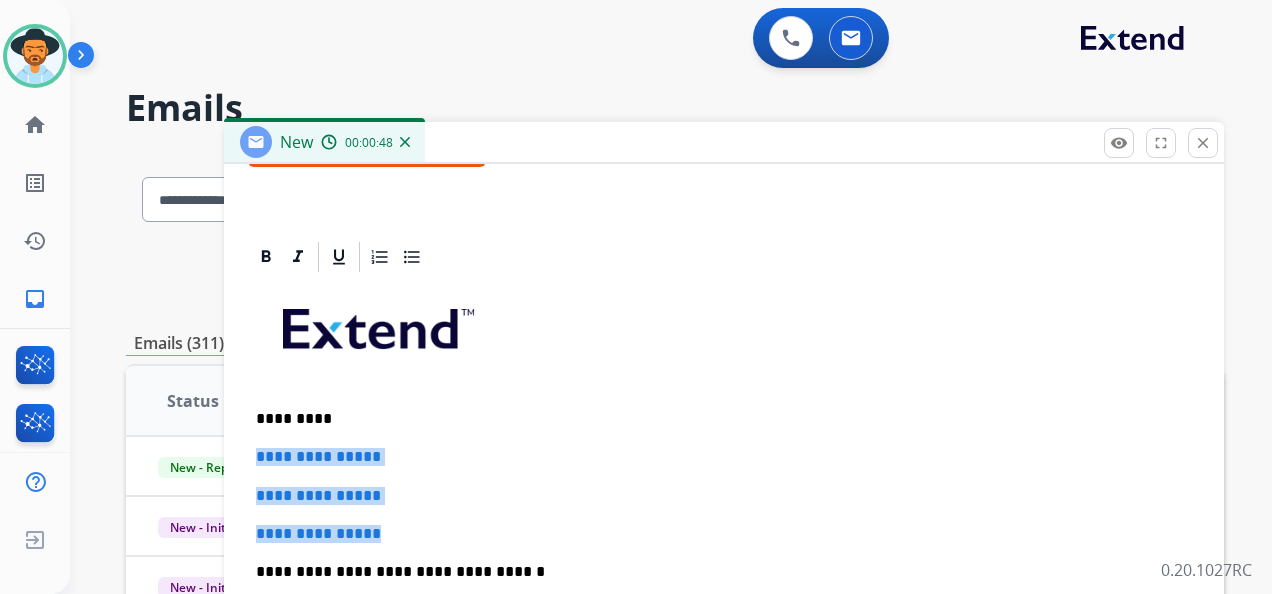 drag, startPoint x: 256, startPoint y: 452, endPoint x: 414, endPoint y: 546, distance: 183.84776 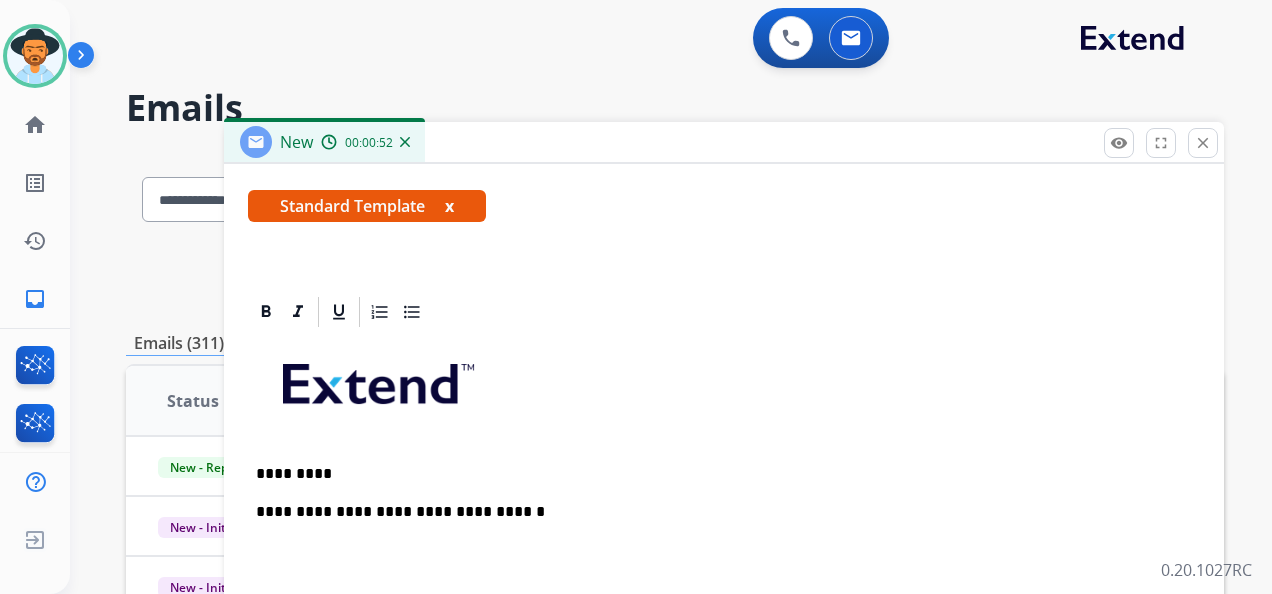 scroll, scrollTop: 383, scrollLeft: 0, axis: vertical 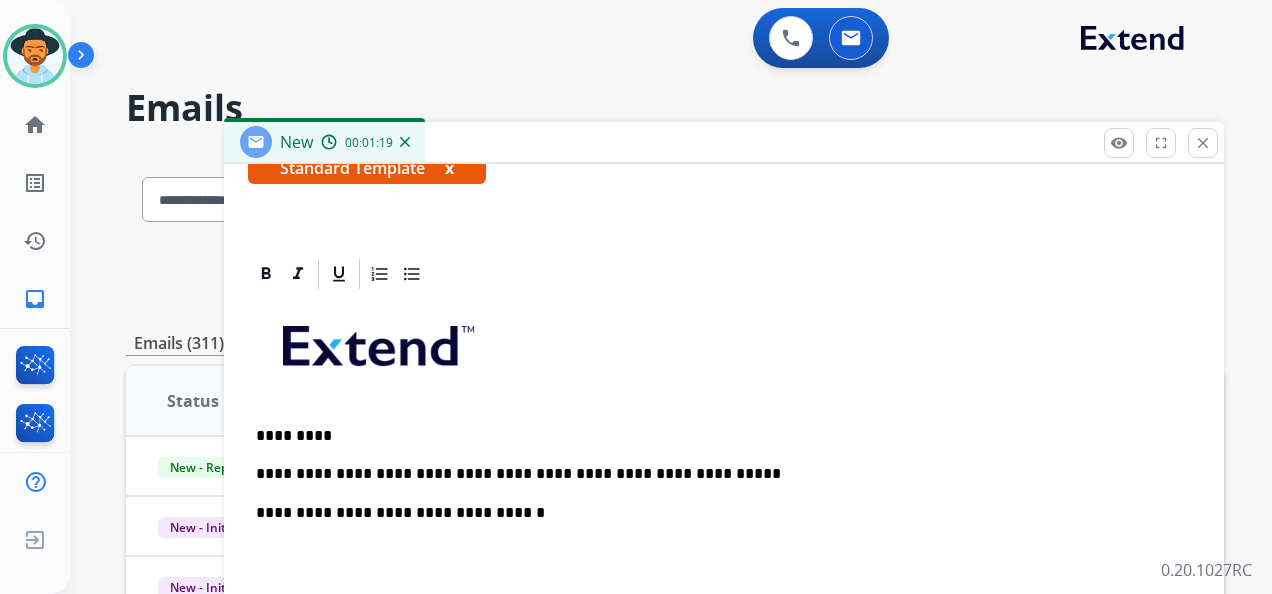 drag, startPoint x: 518, startPoint y: 462, endPoint x: 559, endPoint y: 330, distance: 138.22084 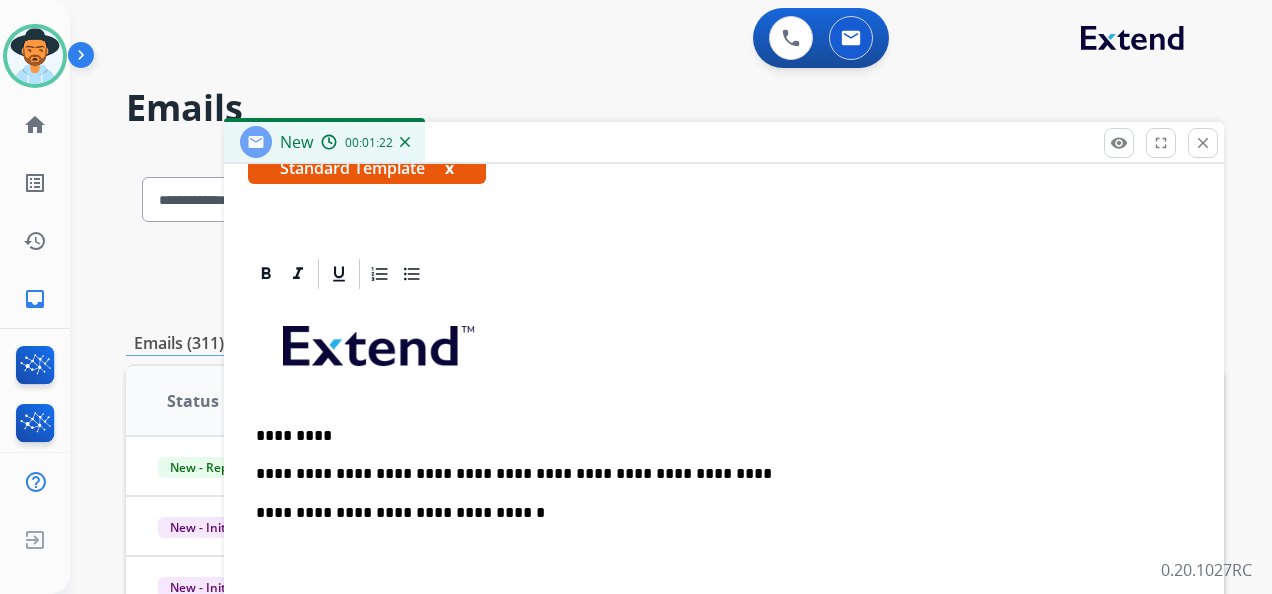 click on "**********" at bounding box center [716, 474] 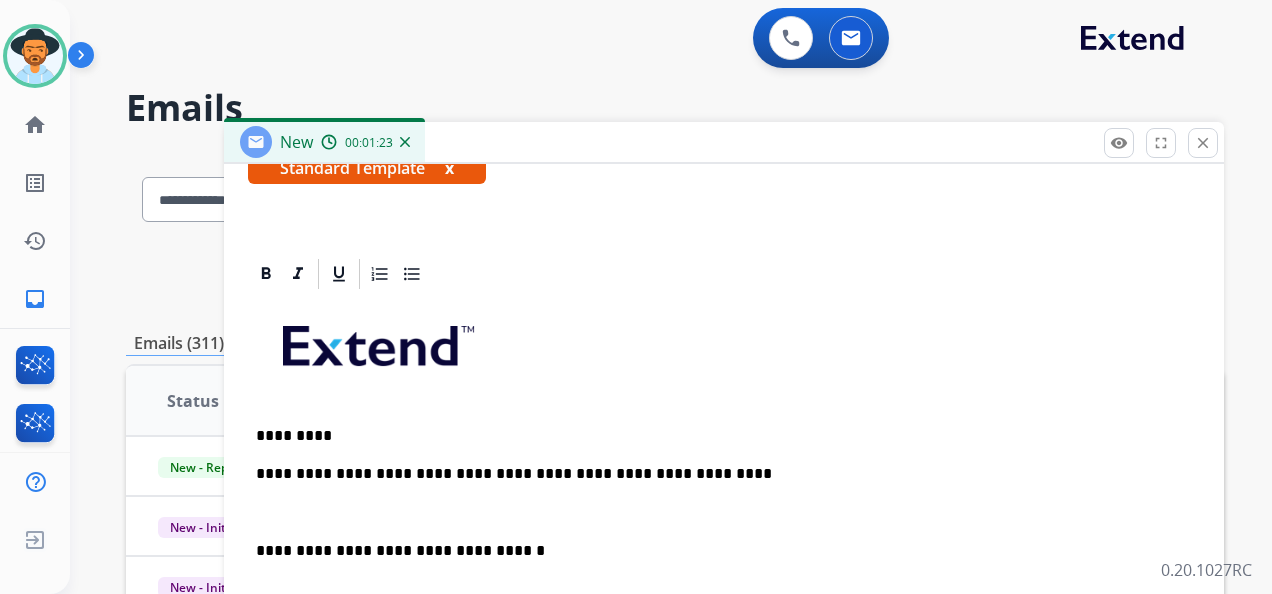 scroll, scrollTop: 400, scrollLeft: 0, axis: vertical 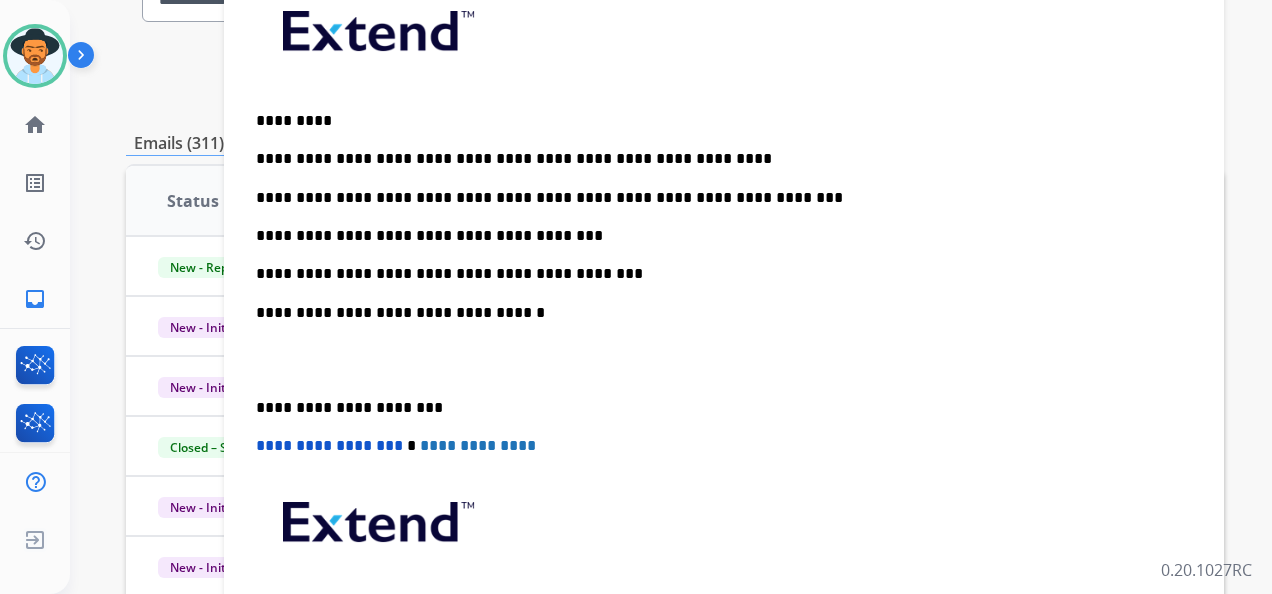 click on "**********" at bounding box center [724, 340] 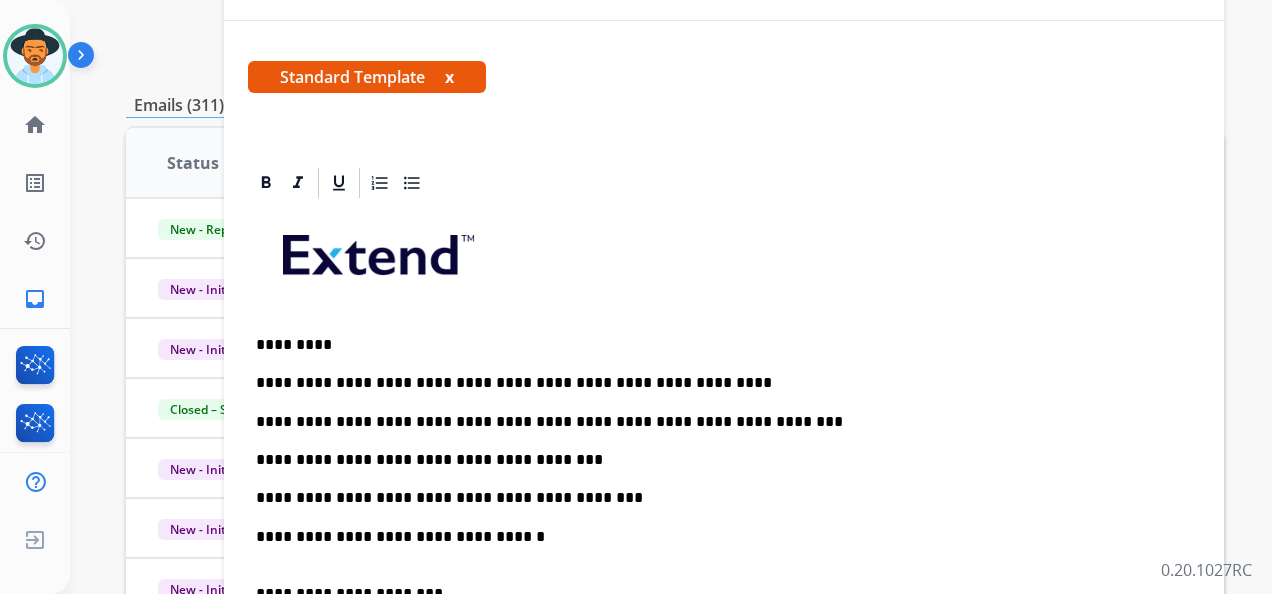 scroll, scrollTop: 0, scrollLeft: 0, axis: both 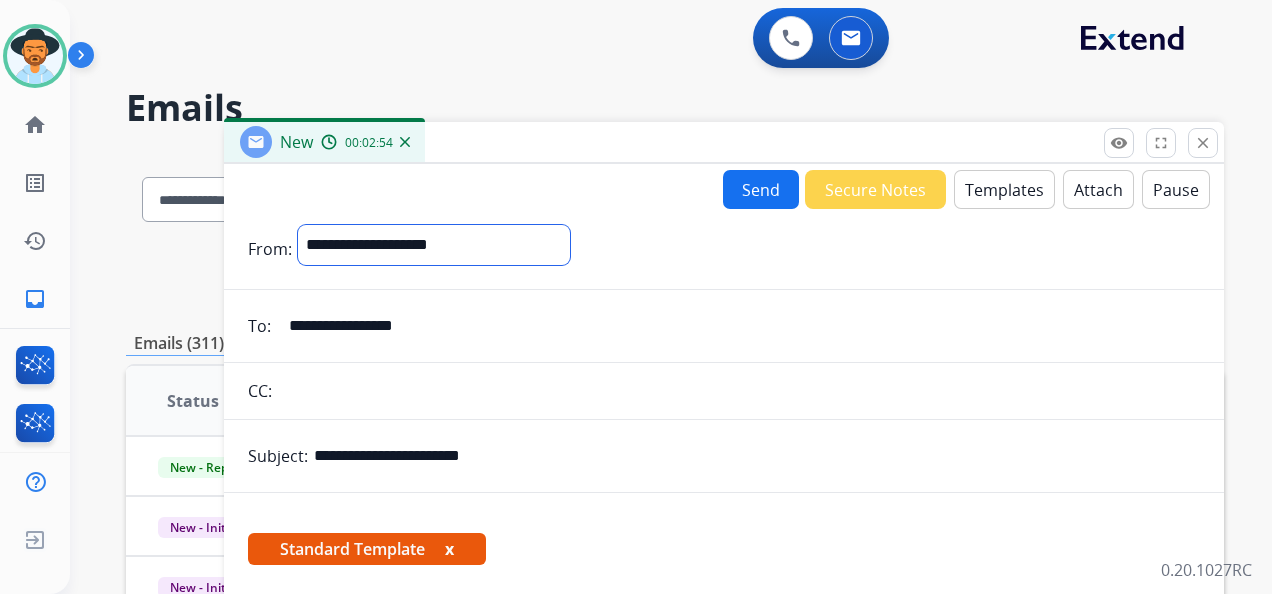 click on "**********" at bounding box center (434, 245) 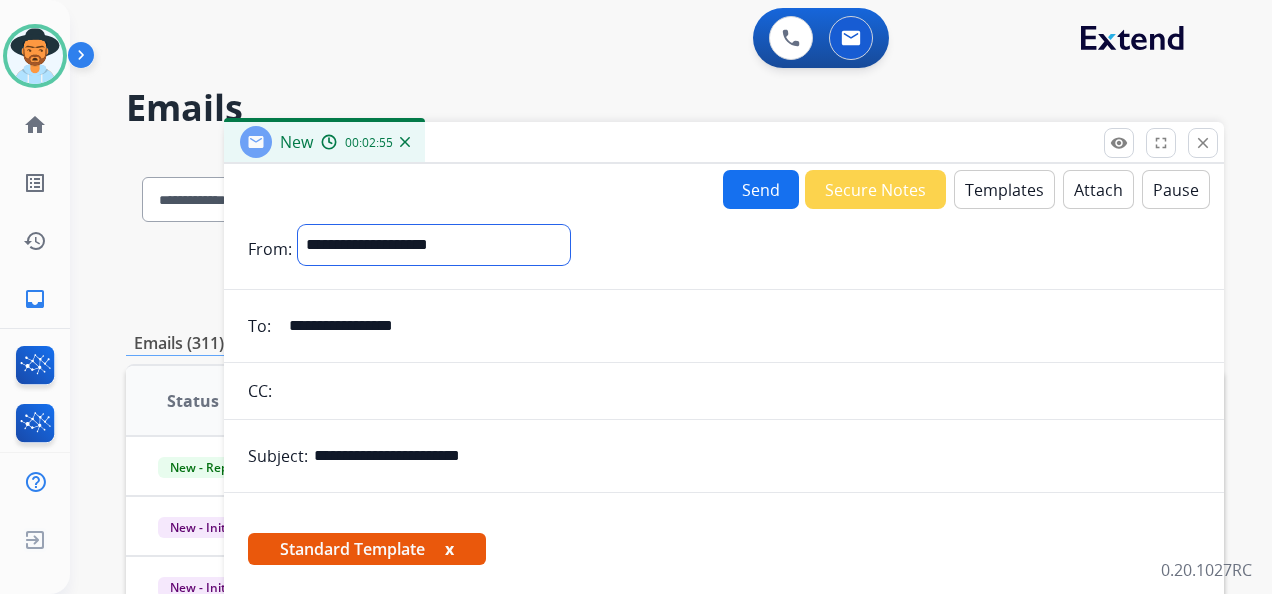 select on "**********" 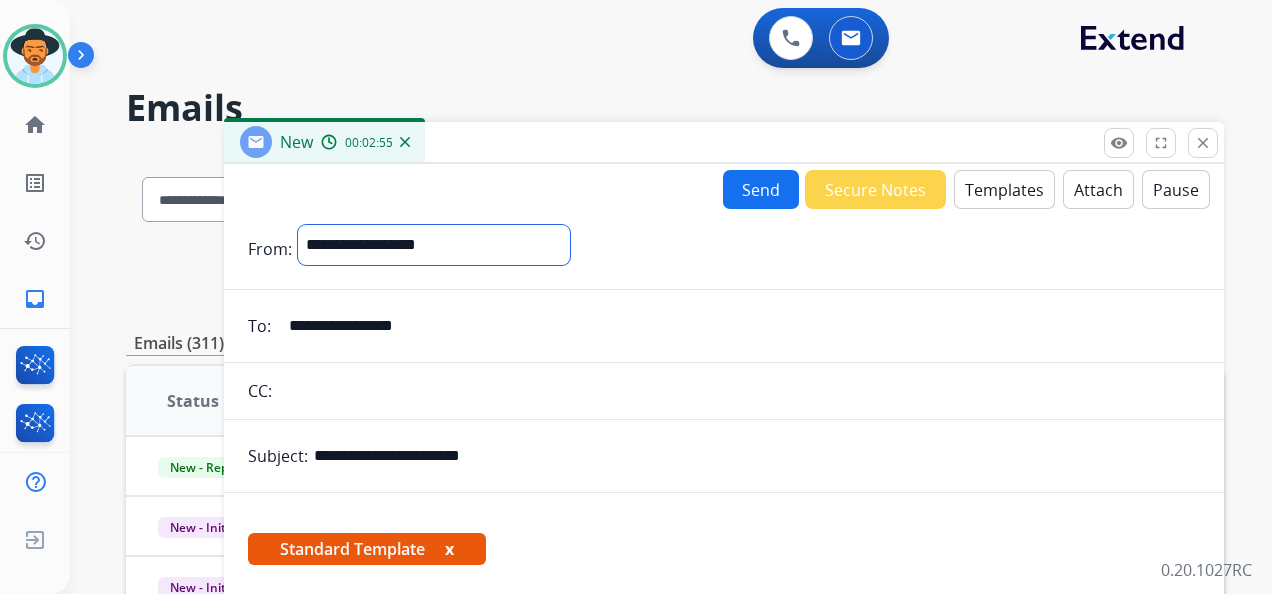 click on "**********" at bounding box center (434, 245) 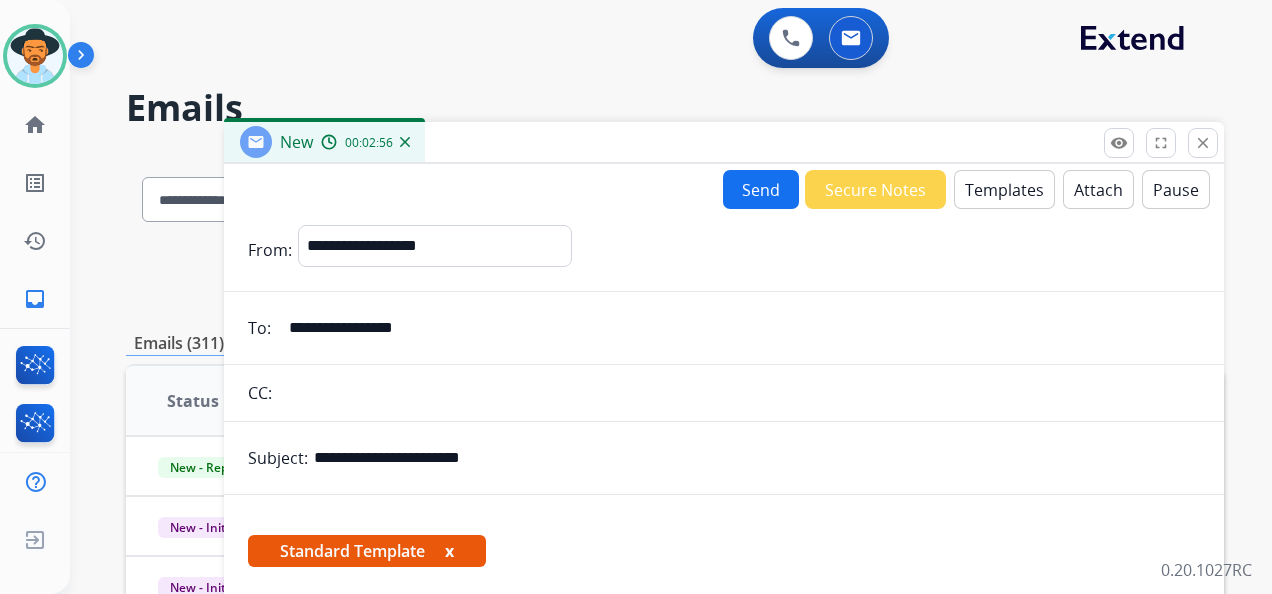 click on "Send" at bounding box center [761, 189] 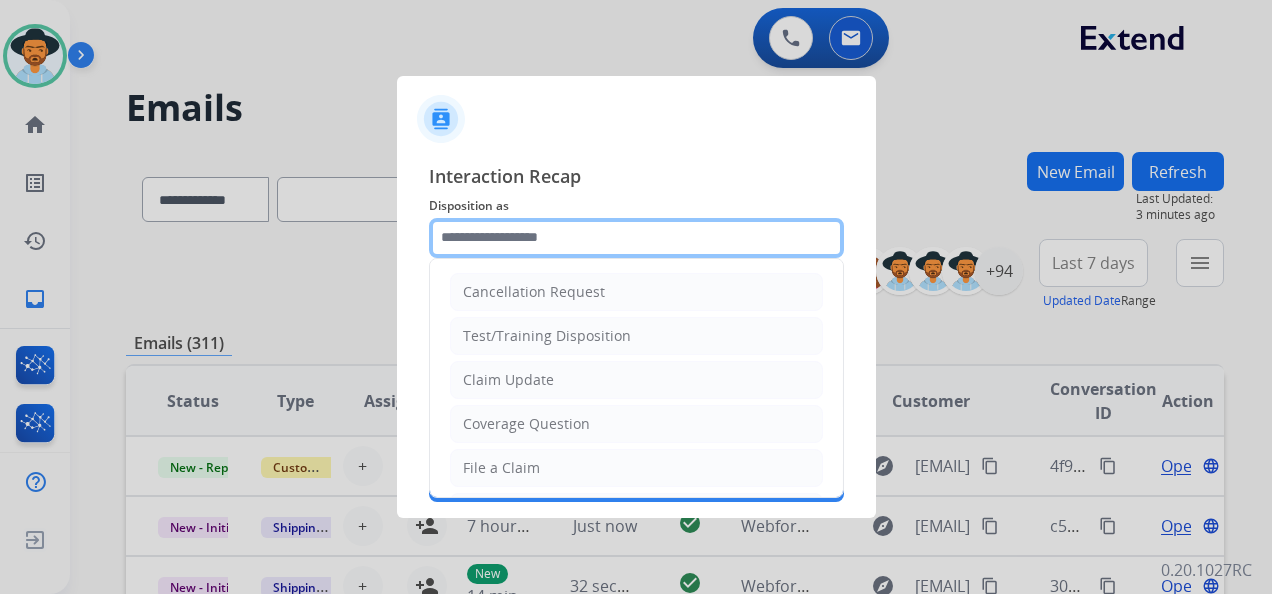click 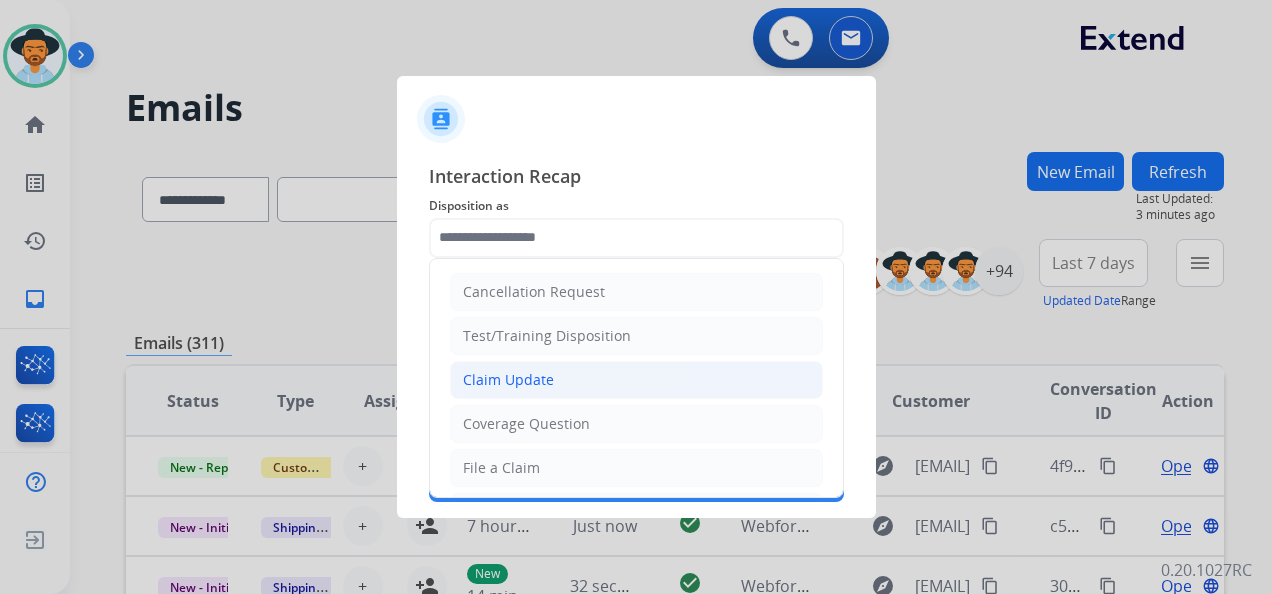 click on "Claim Update" 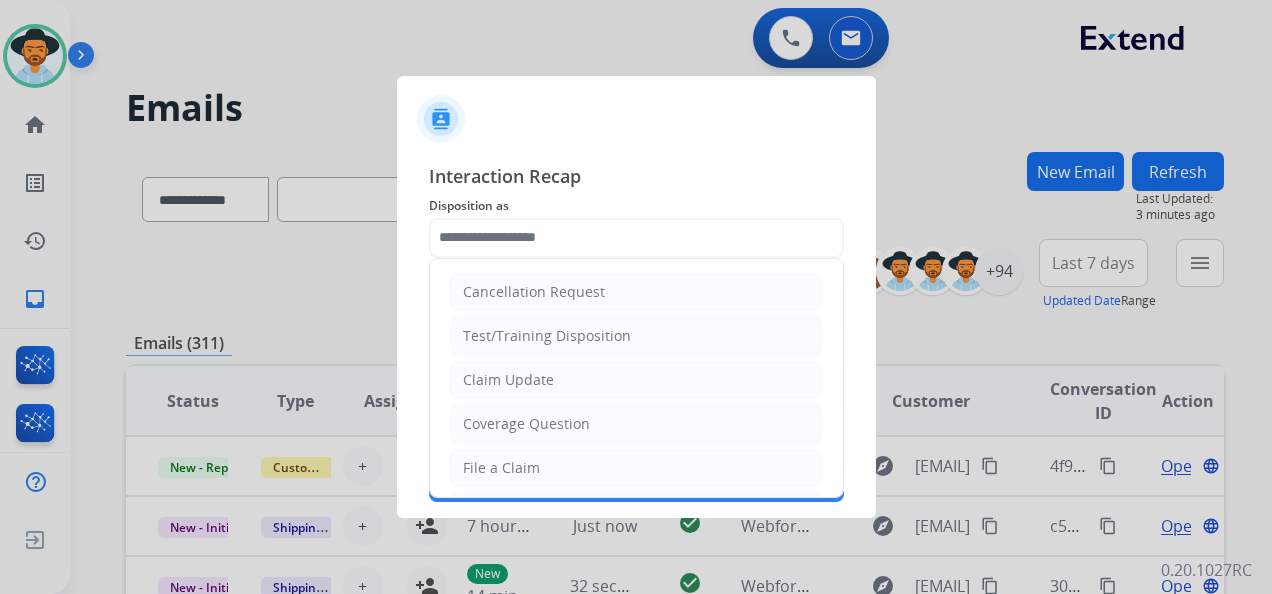 type on "**********" 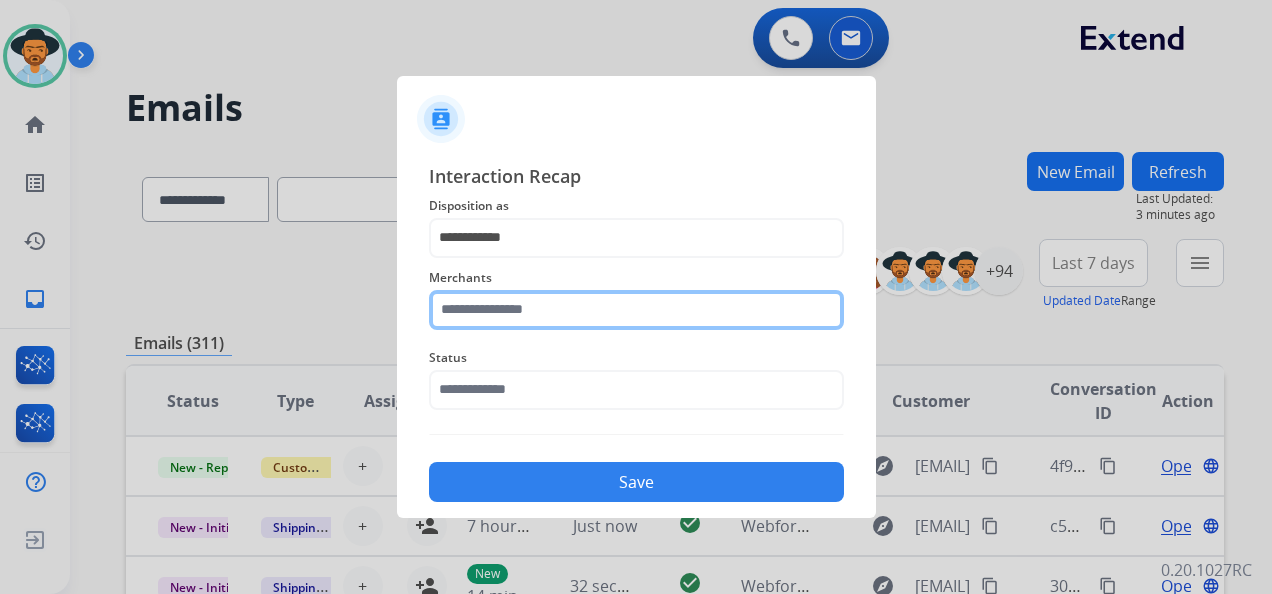 click 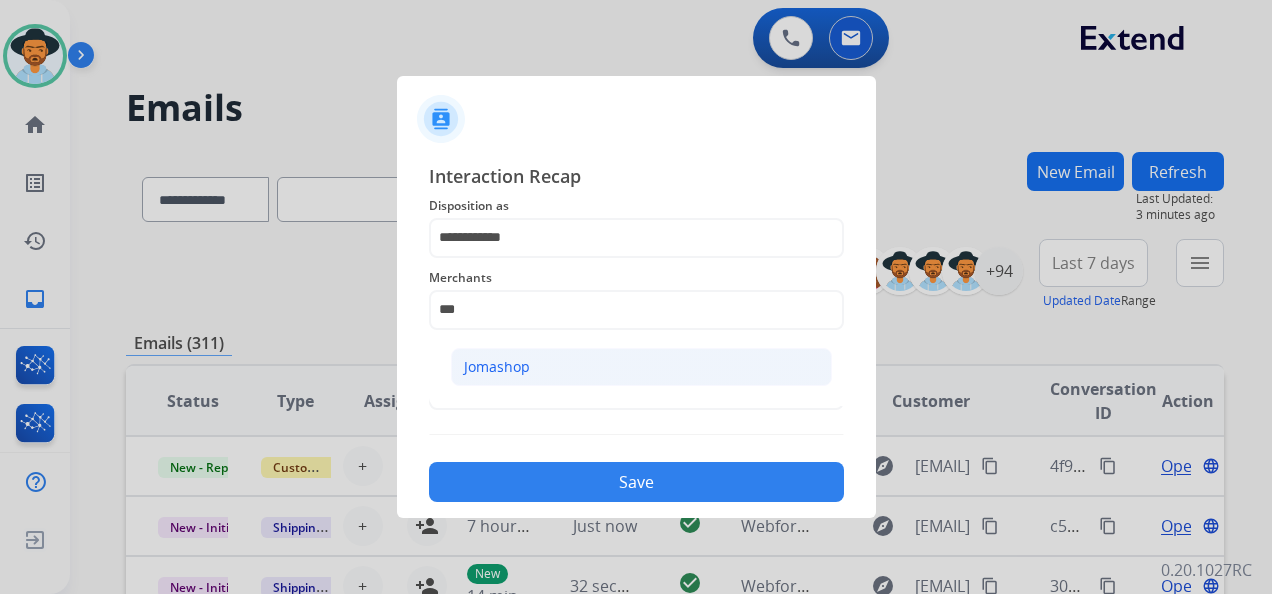 click on "Jomashop" 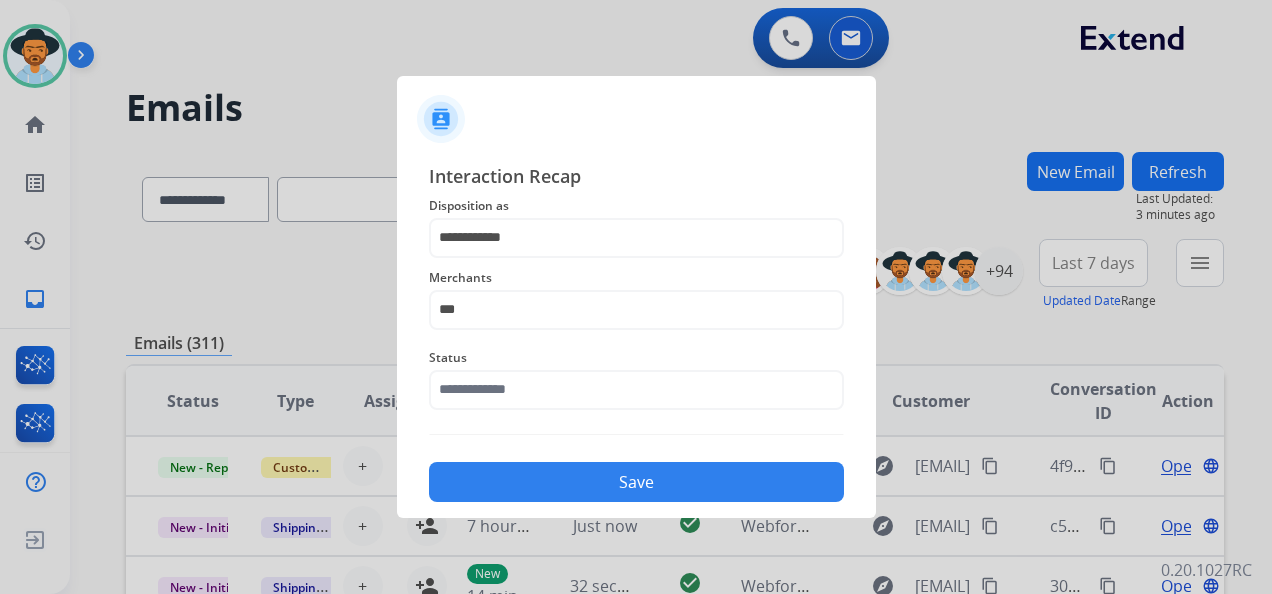 type on "********" 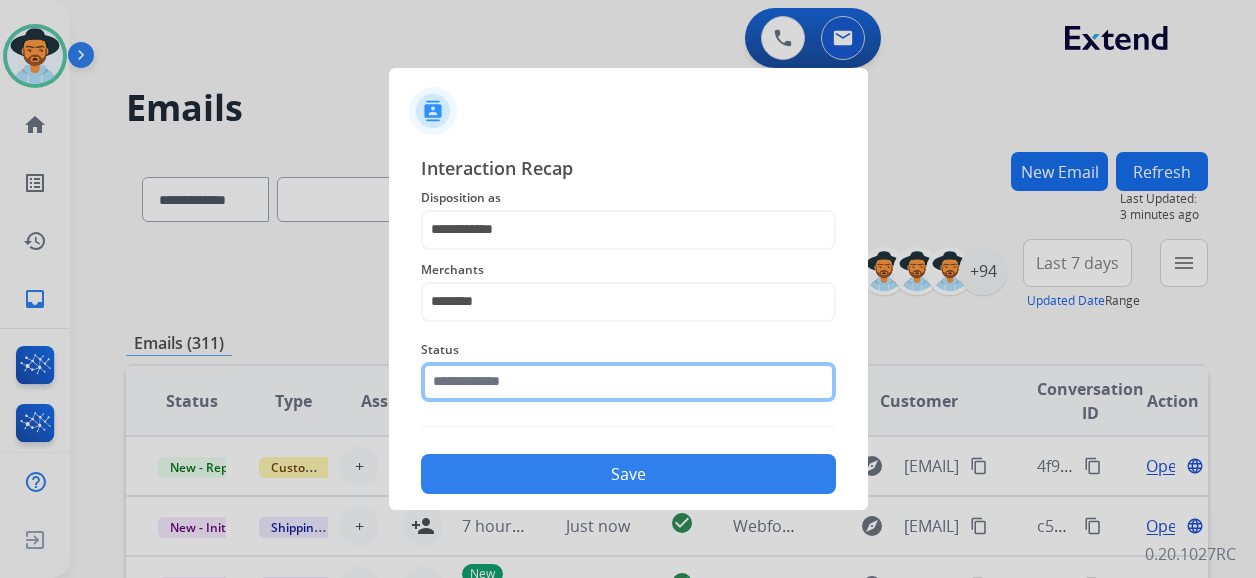 click 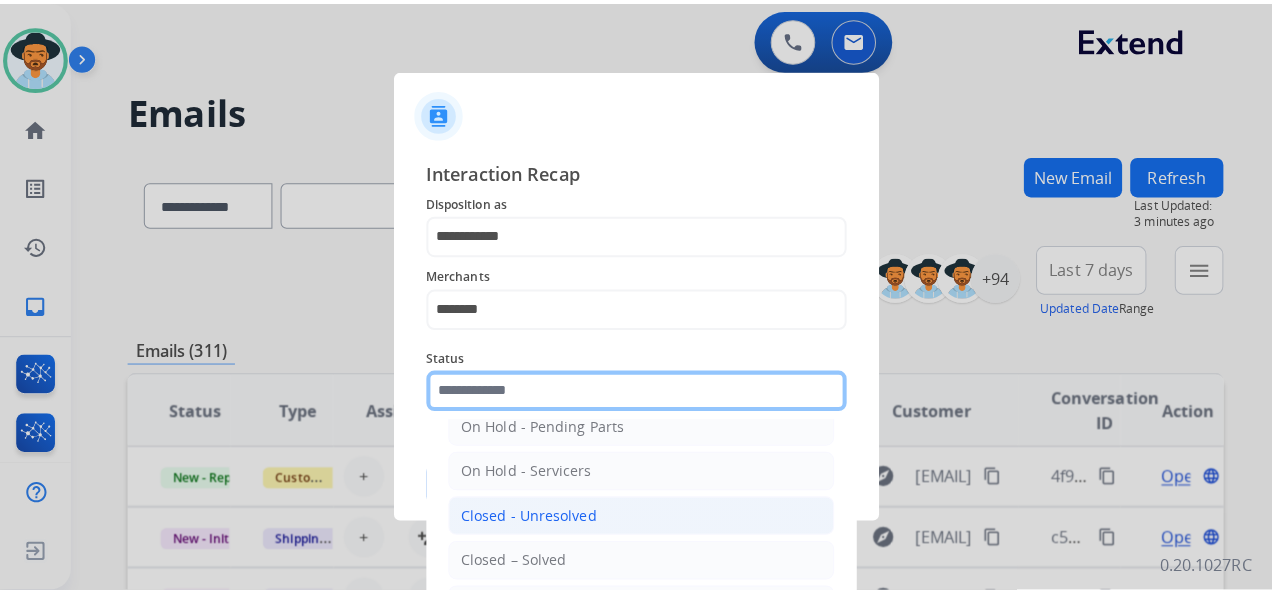 scroll, scrollTop: 114, scrollLeft: 0, axis: vertical 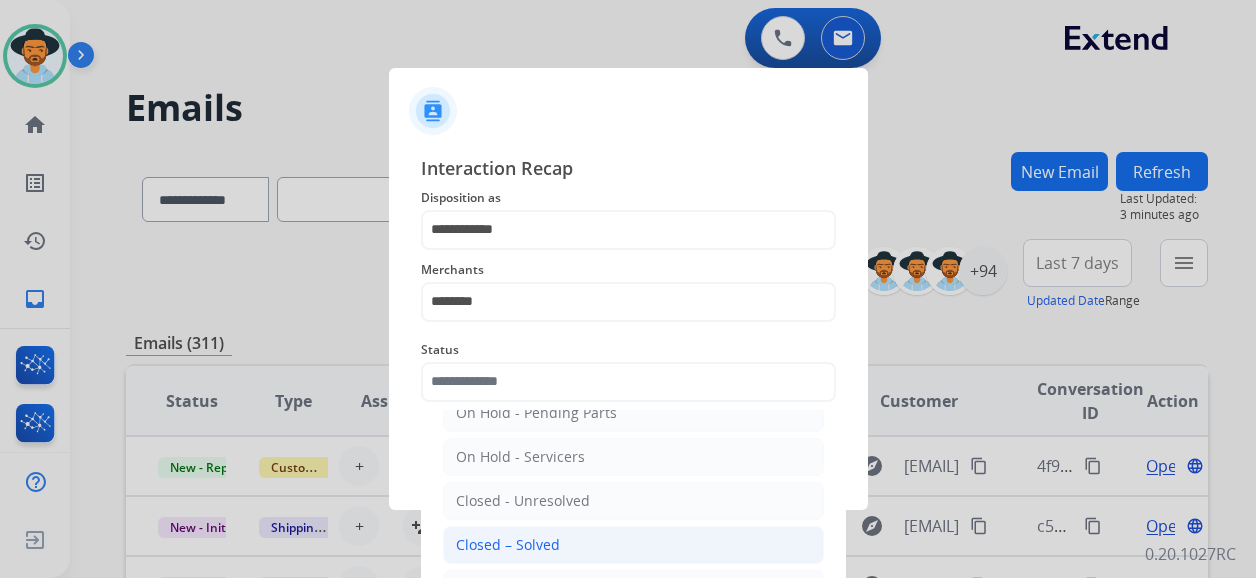 drag, startPoint x: 568, startPoint y: 541, endPoint x: 564, endPoint y: 526, distance: 15.524175 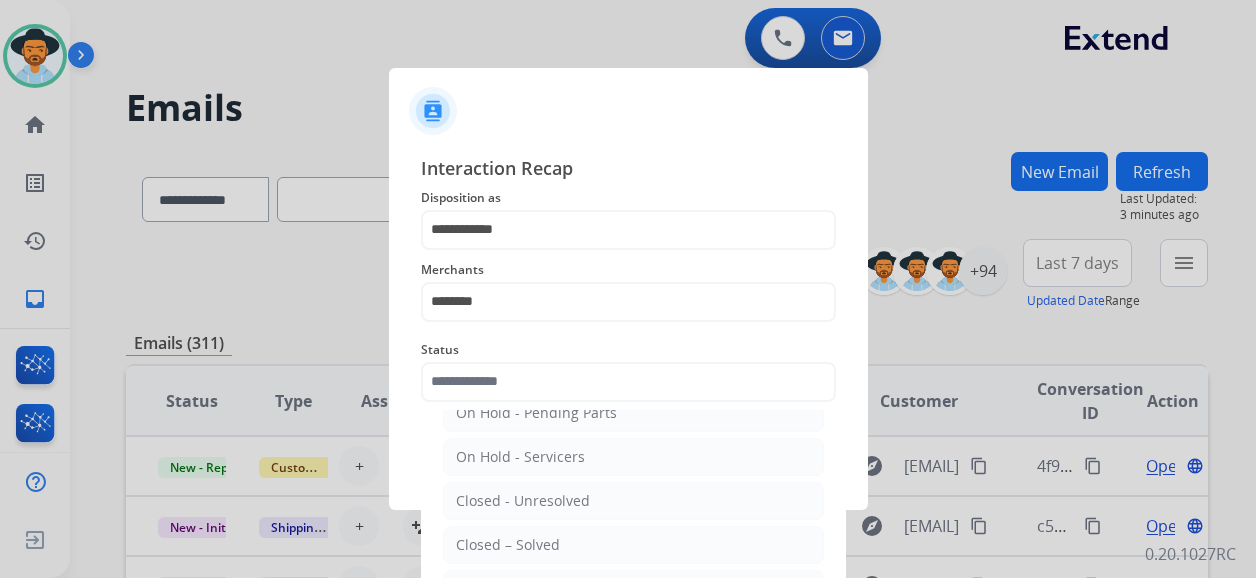 click on "Closed – Solved" 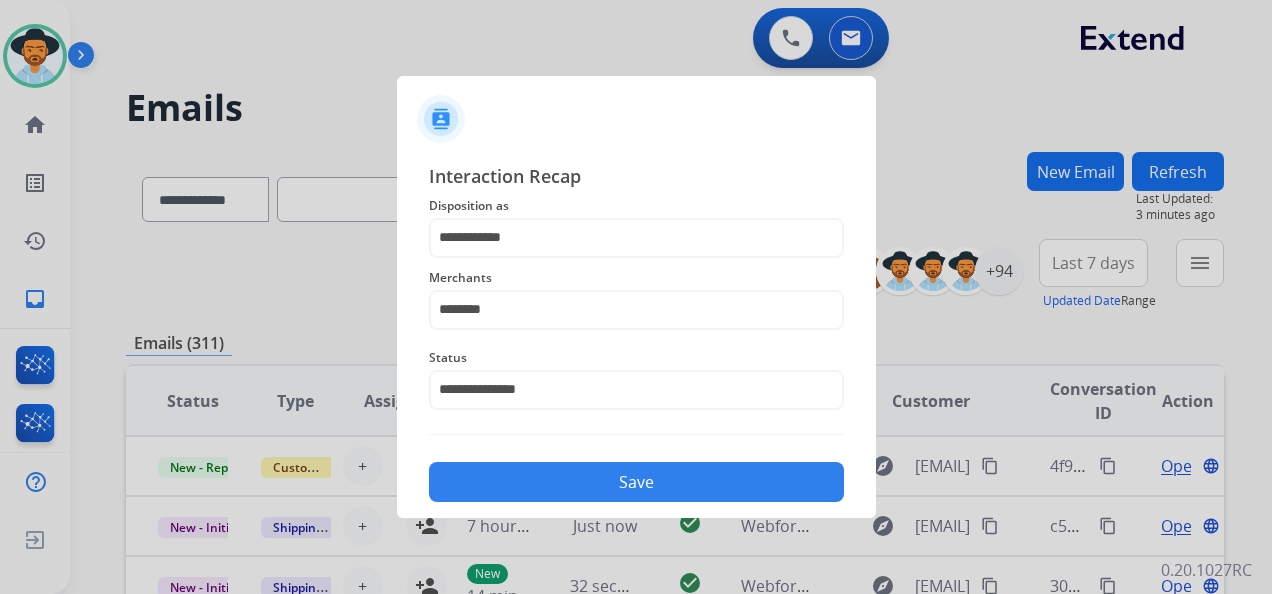 click on "Save" 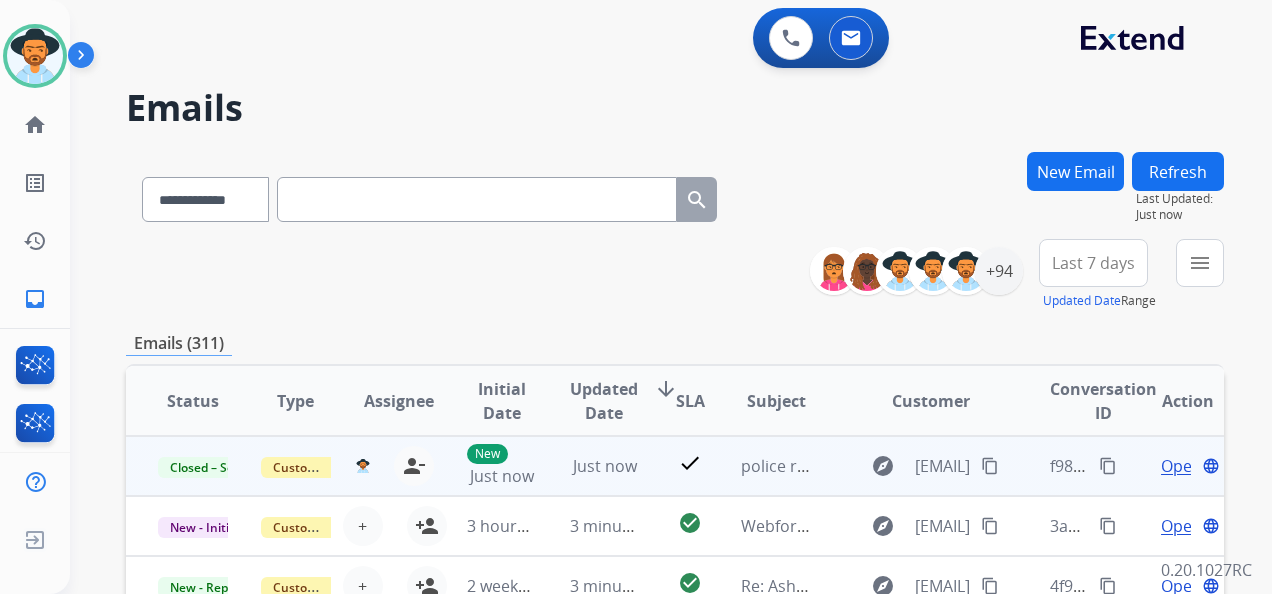 click on "content_copy" at bounding box center [1108, 466] 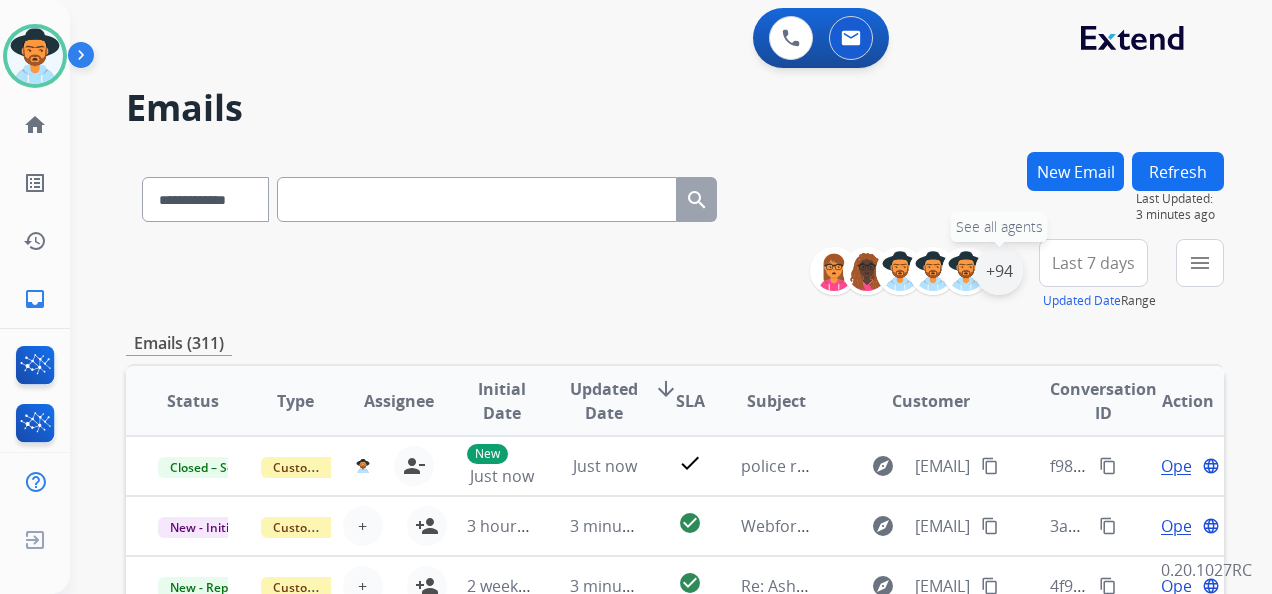click on "+94" at bounding box center [999, 271] 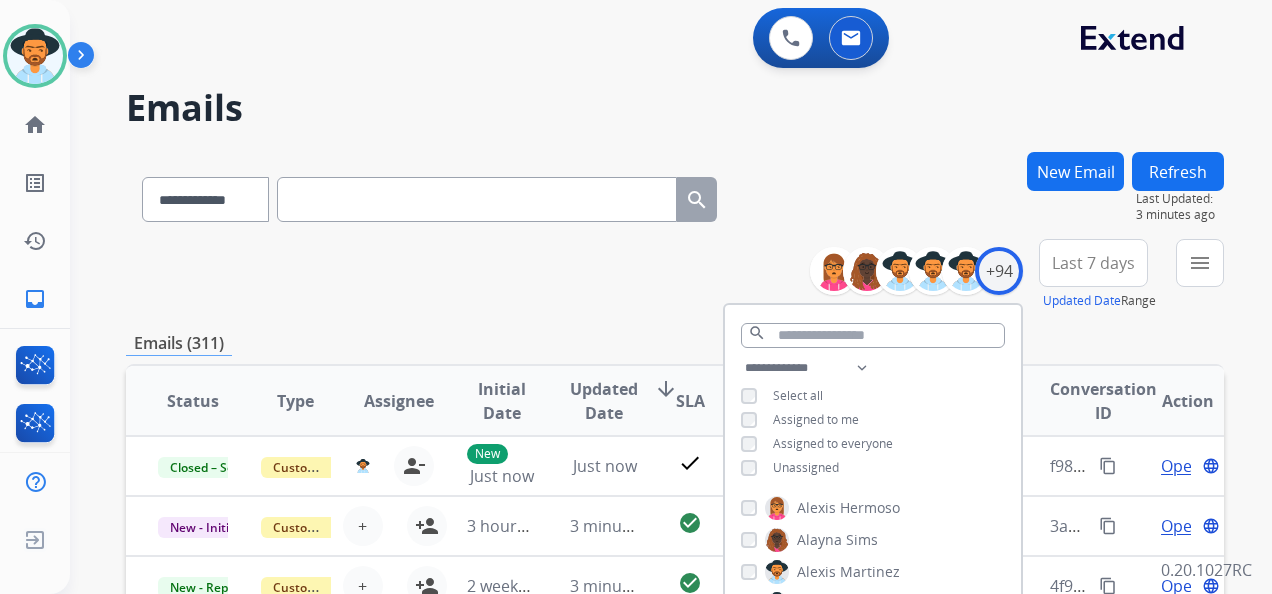 drag, startPoint x: 736, startPoint y: 460, endPoint x: 793, endPoint y: 446, distance: 58.694122 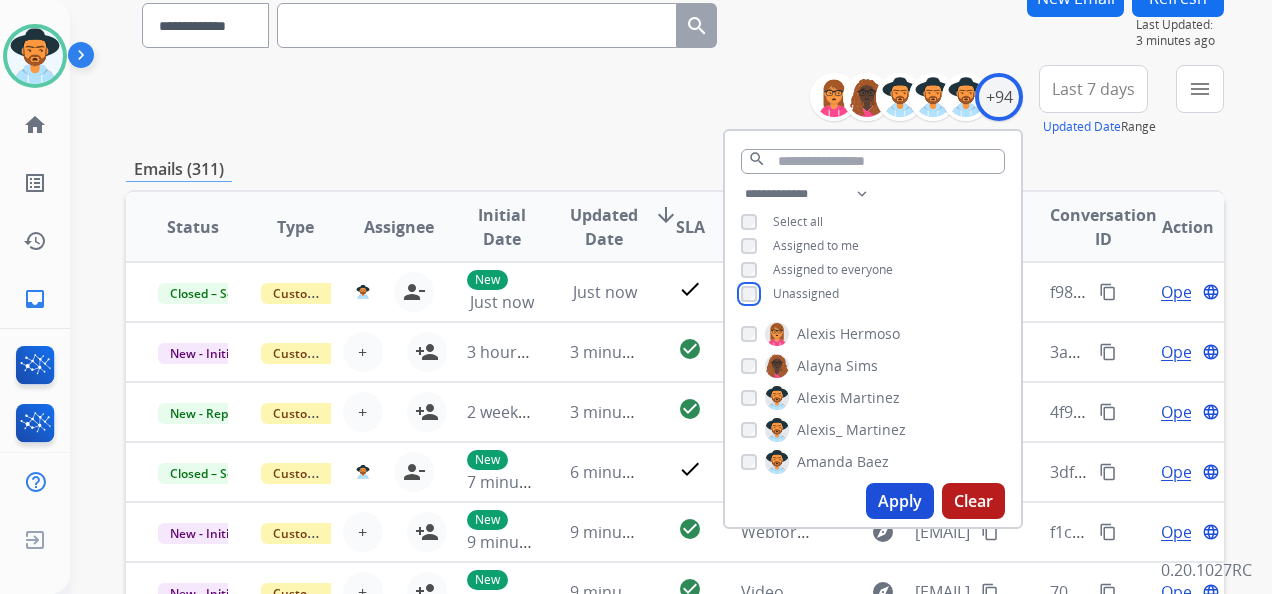 scroll, scrollTop: 300, scrollLeft: 0, axis: vertical 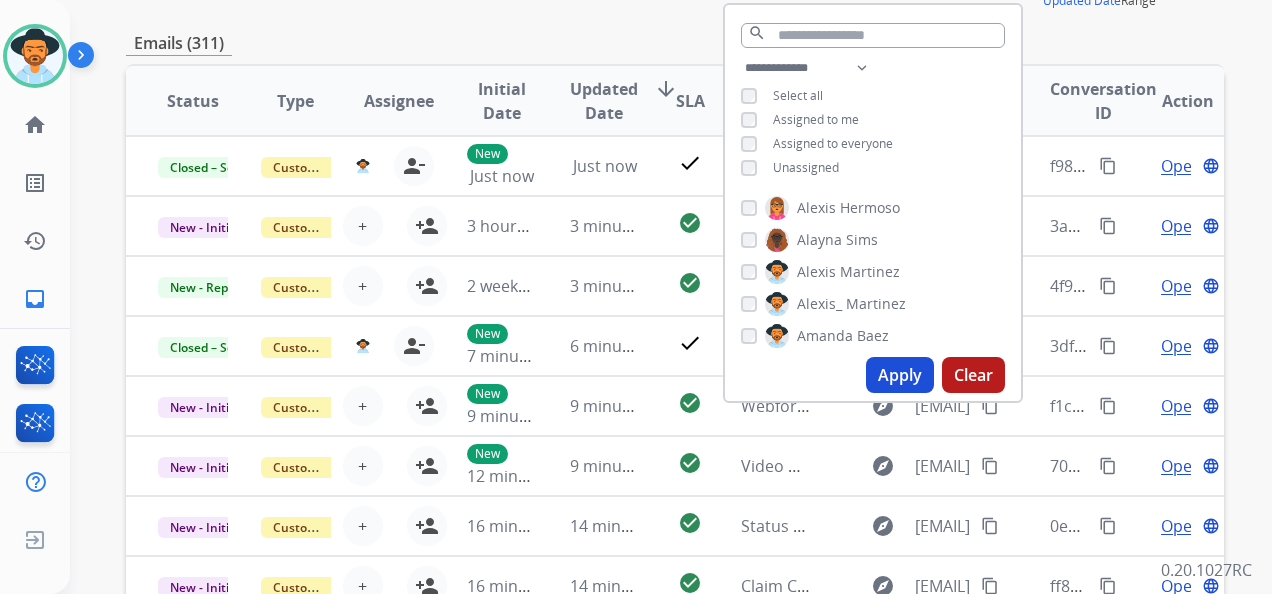 click on "Apply" at bounding box center [900, 375] 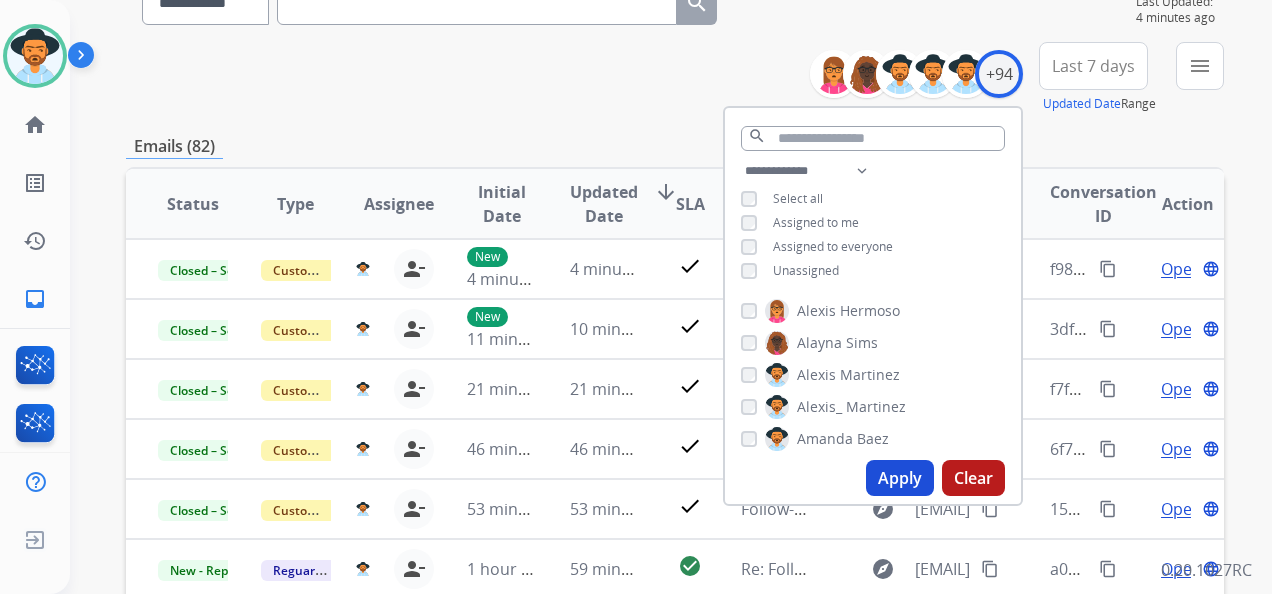 scroll, scrollTop: 200, scrollLeft: 0, axis: vertical 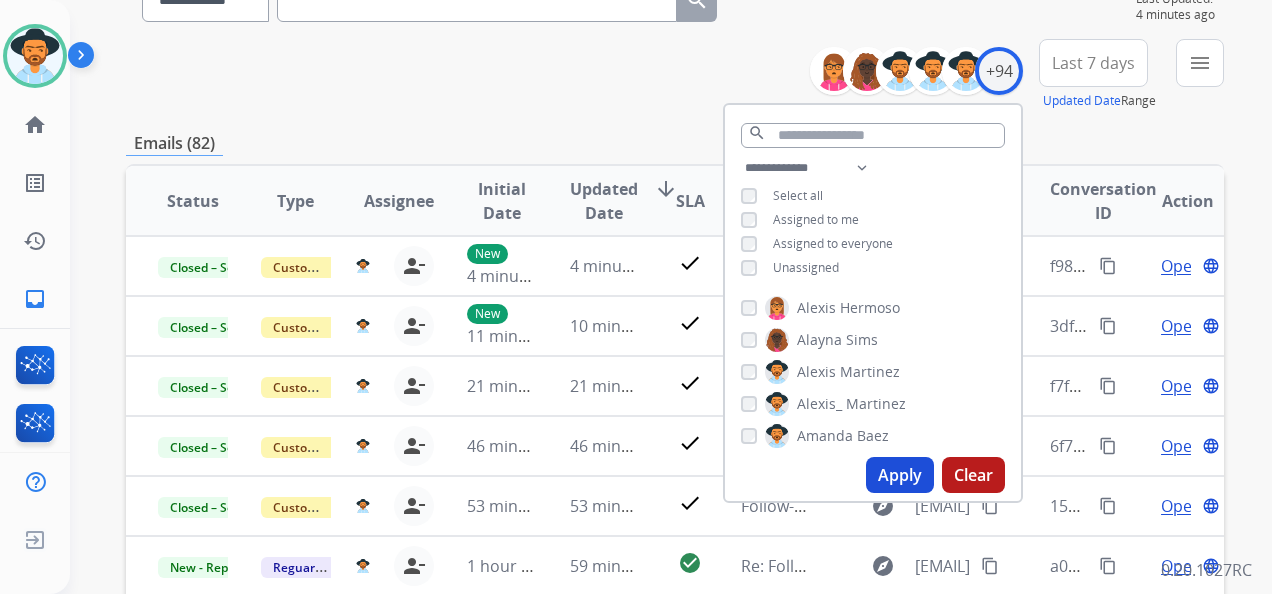 click on "Apply" at bounding box center [900, 475] 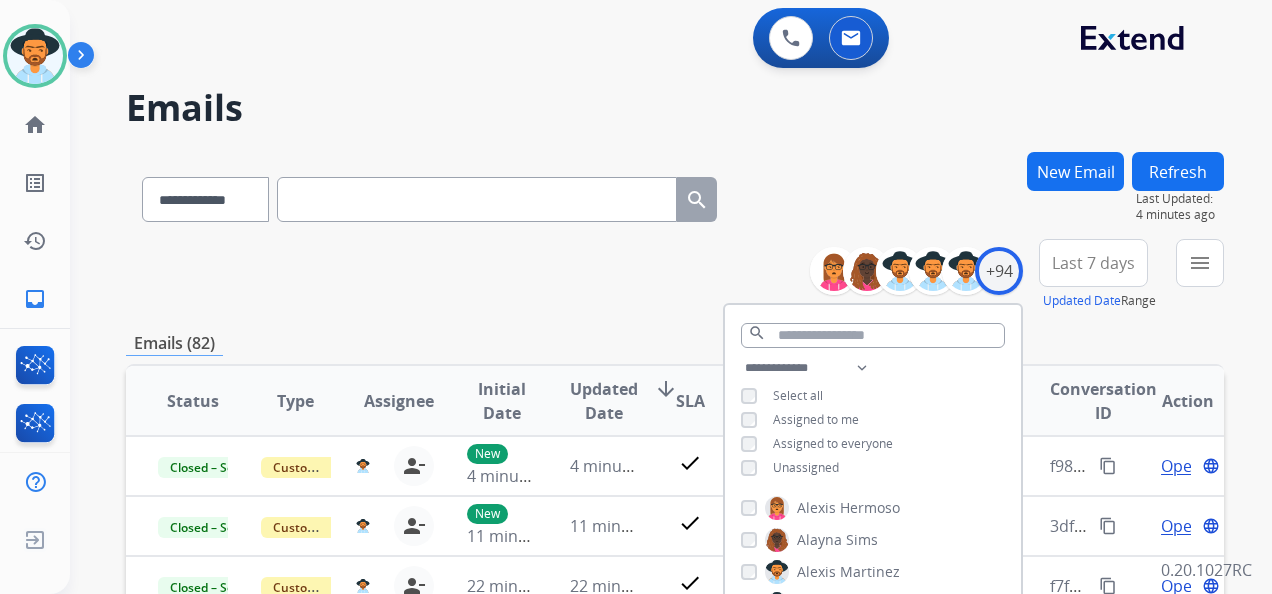 click on "Last 7 days" at bounding box center [1093, 263] 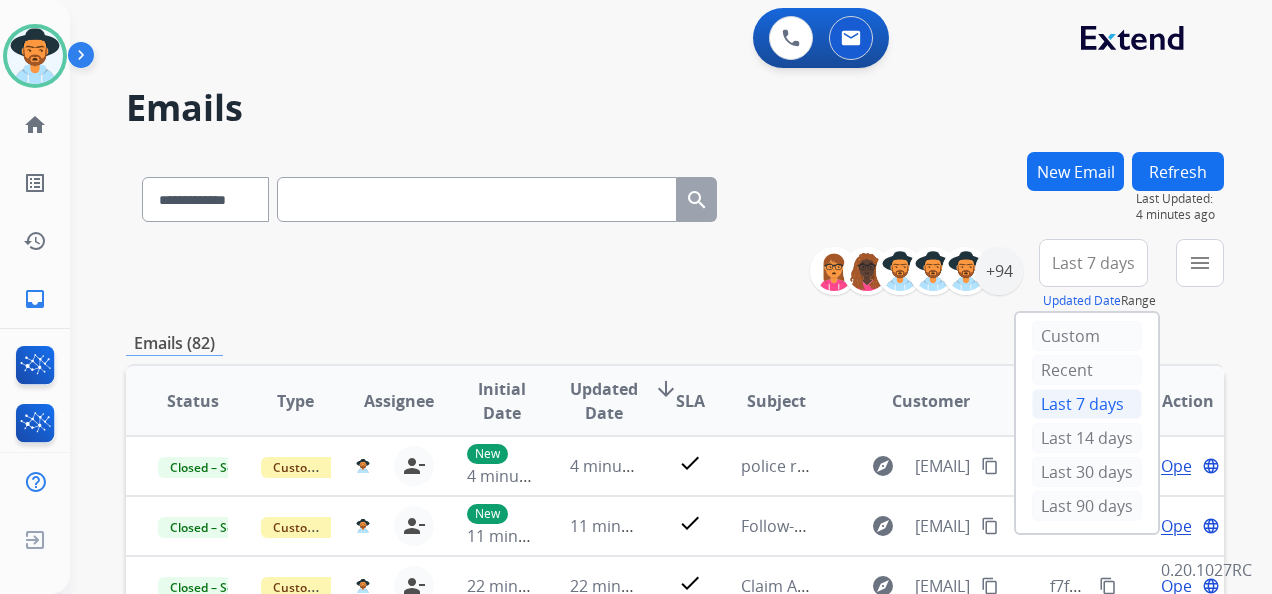 click on "Last 90 days" at bounding box center [1087, 506] 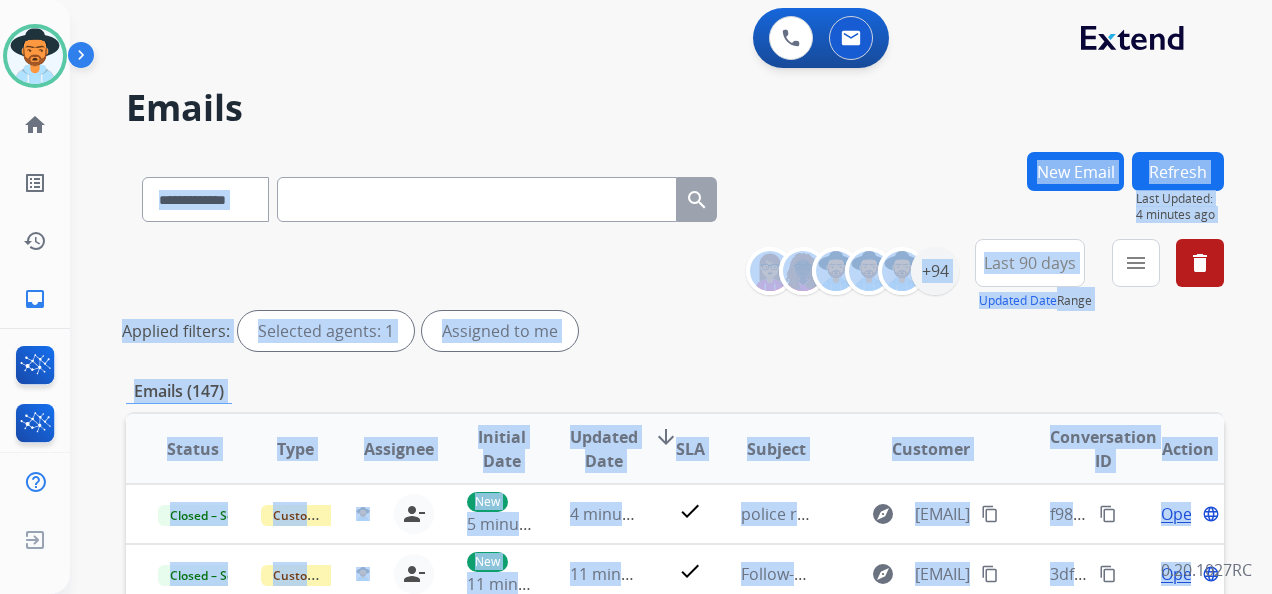 click on "Applied filters:  Selected agents: 1  Assigned to me" at bounding box center (671, 331) 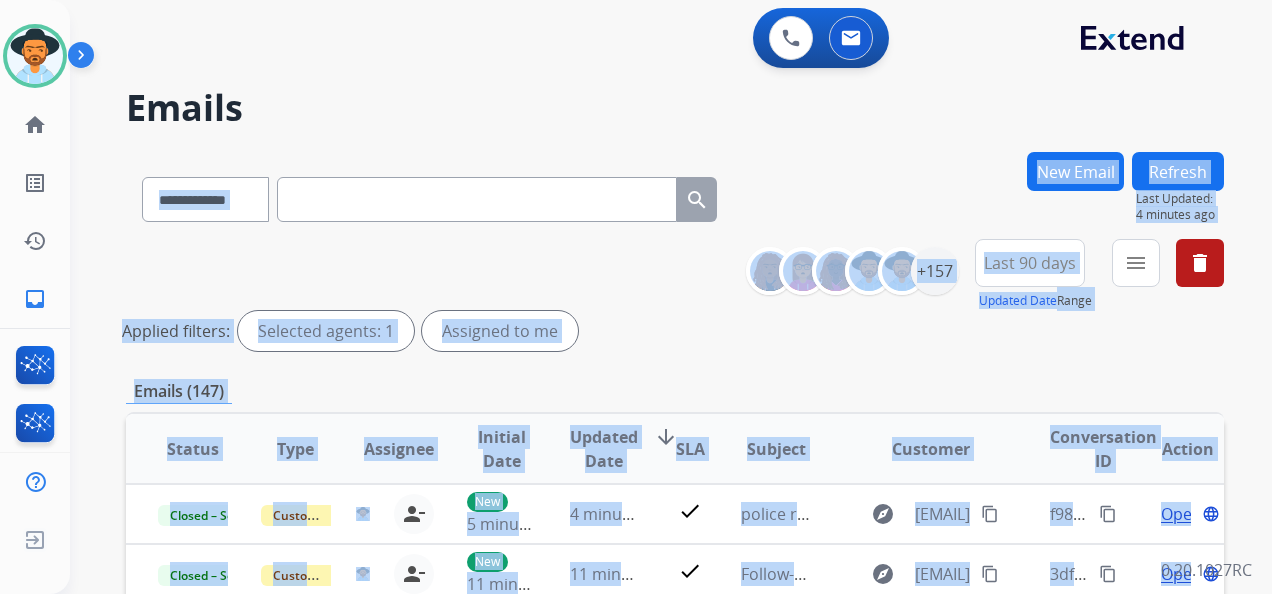 click on "**********" at bounding box center (675, 299) 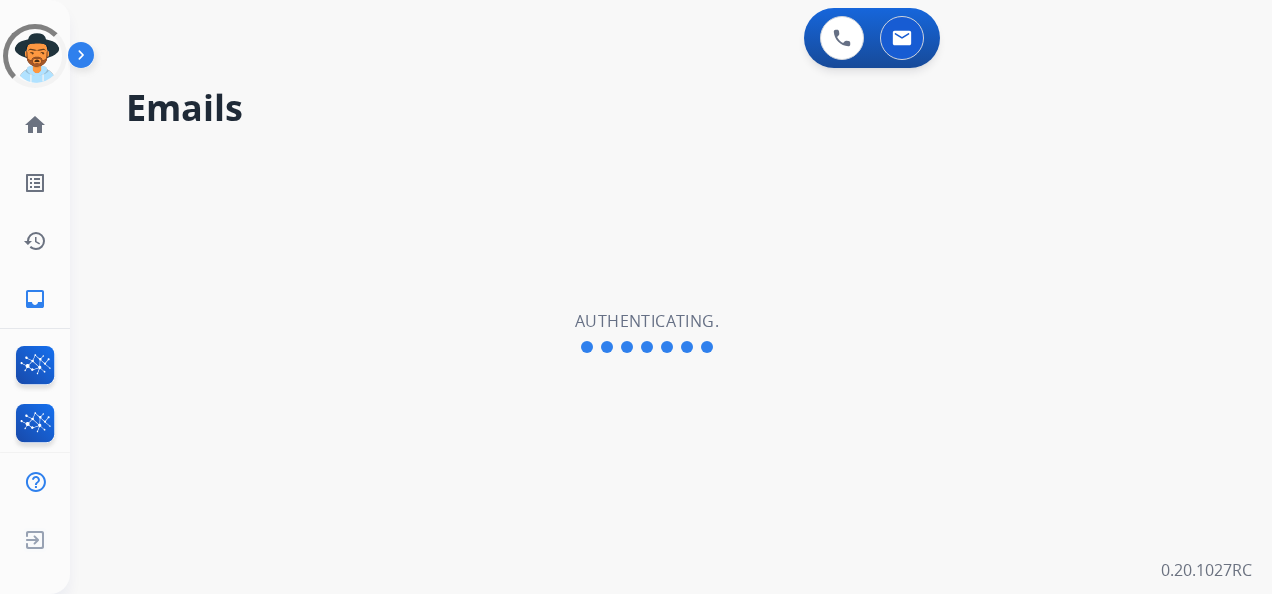 scroll, scrollTop: 0, scrollLeft: 0, axis: both 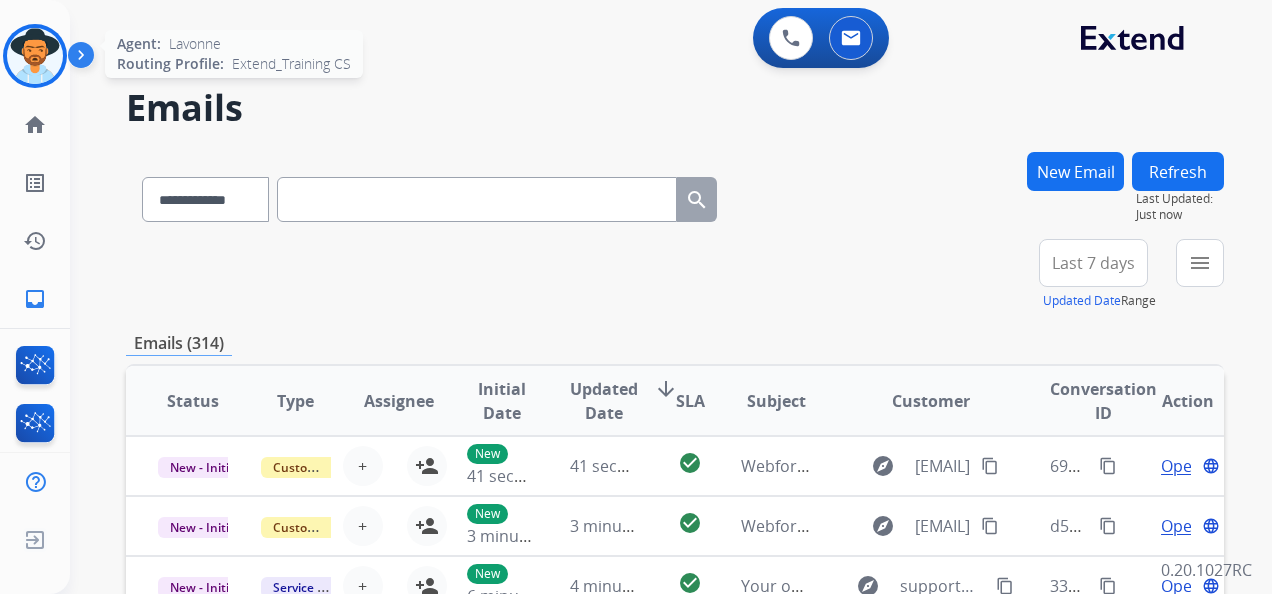 click at bounding box center (35, 56) 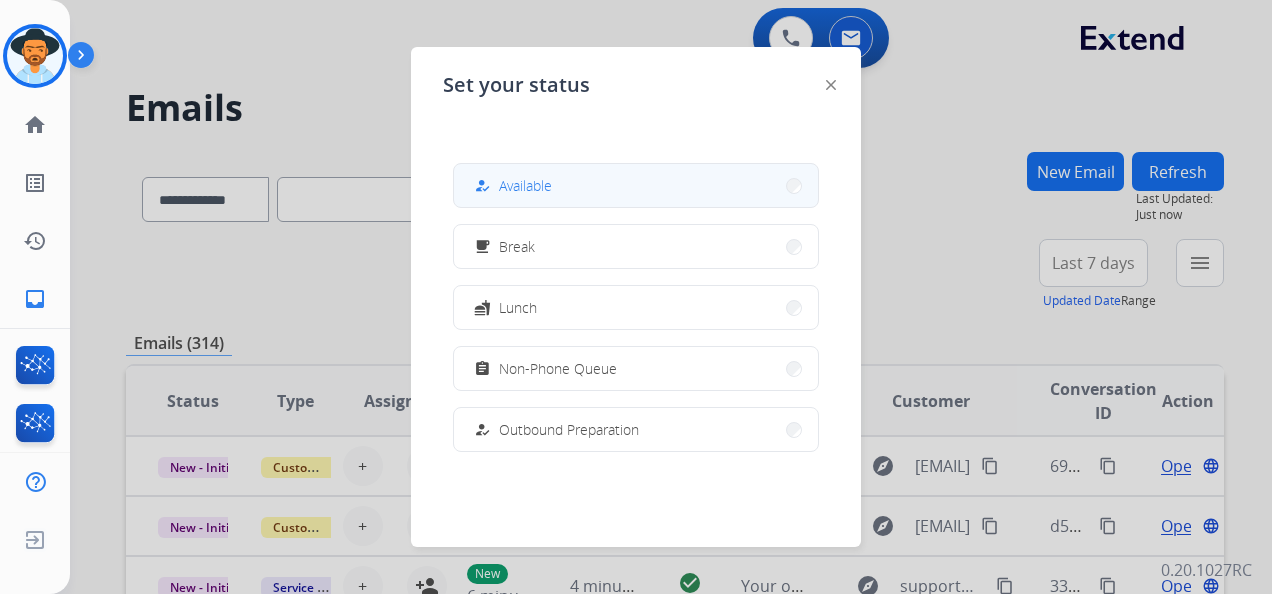 click on "how_to_reg Available" at bounding box center [636, 185] 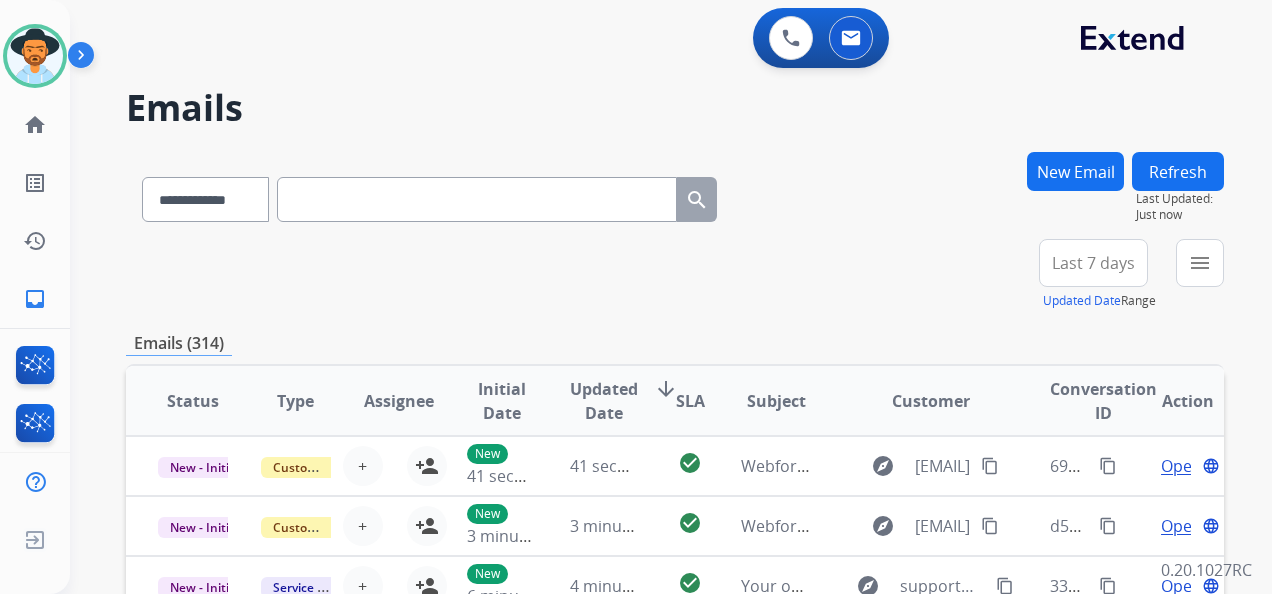 click on "Last 7 days" at bounding box center [1093, 263] 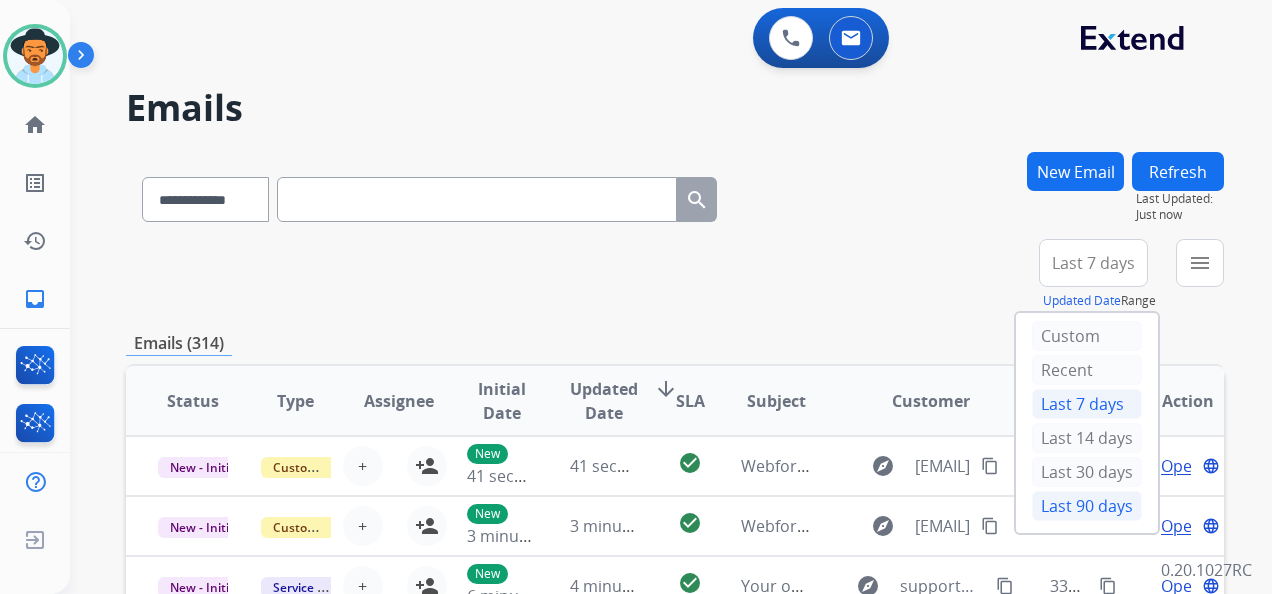 click on "Last 90 days" at bounding box center [1087, 506] 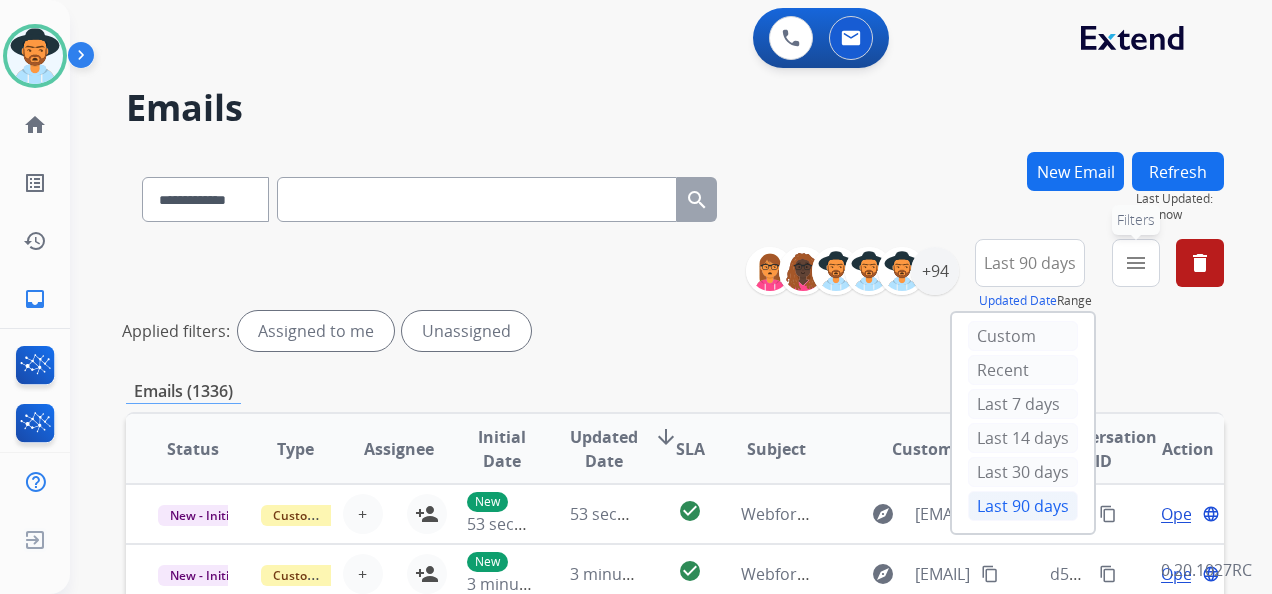 click on "menu  Filters" at bounding box center (1136, 263) 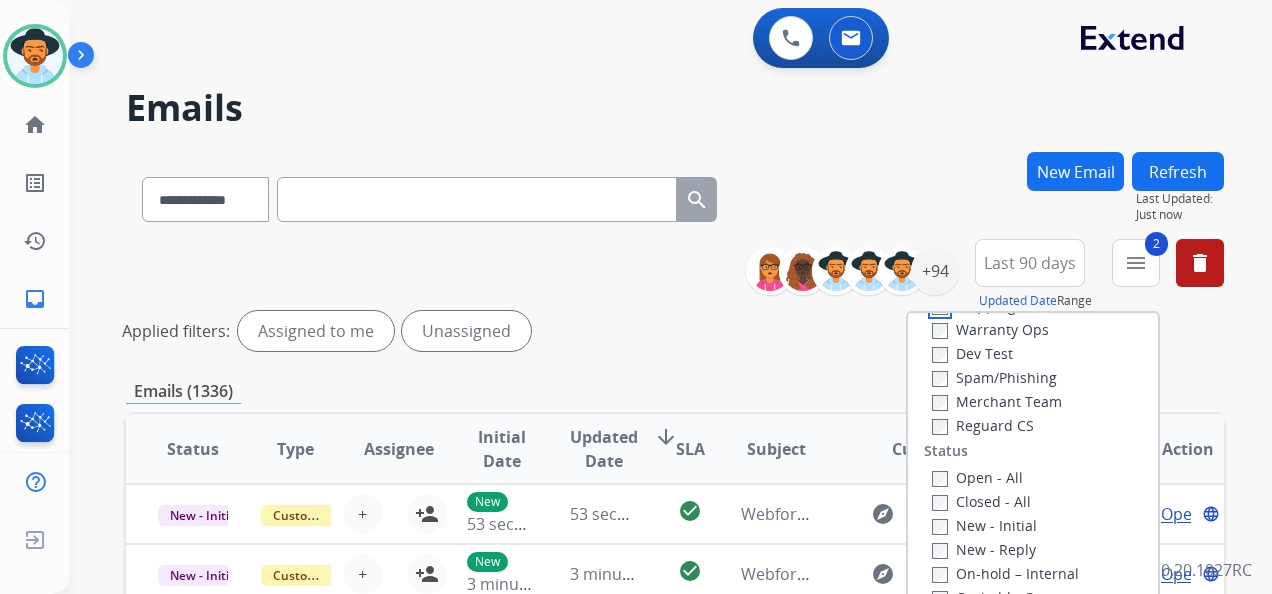 scroll, scrollTop: 200, scrollLeft: 0, axis: vertical 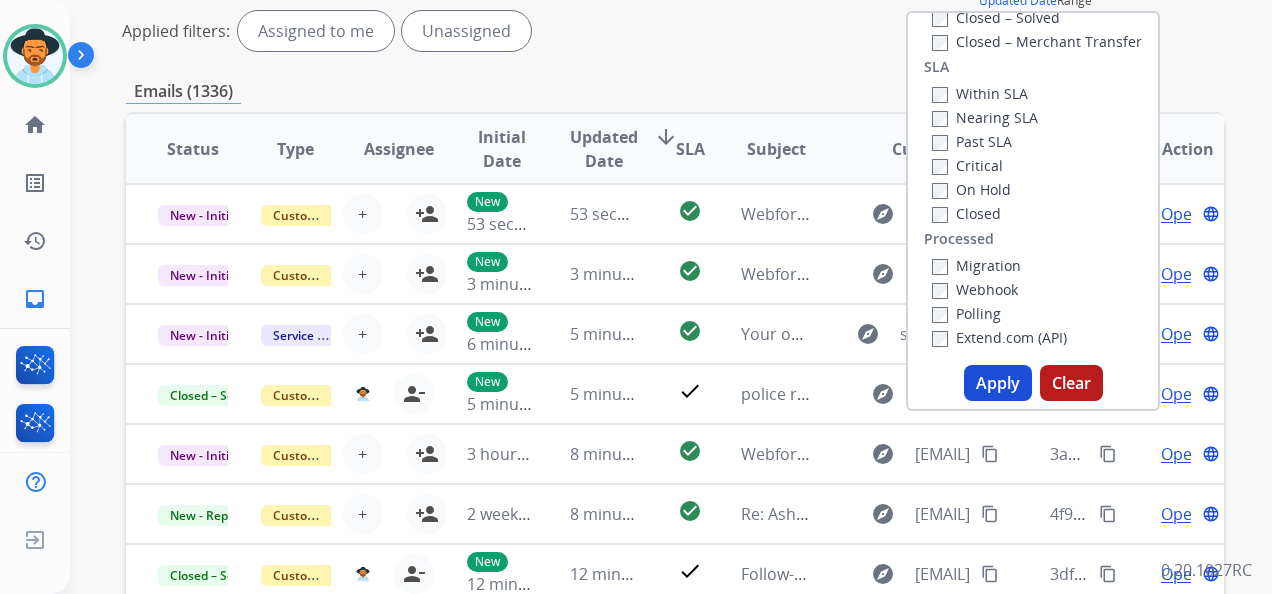 click on "Apply" at bounding box center (998, 383) 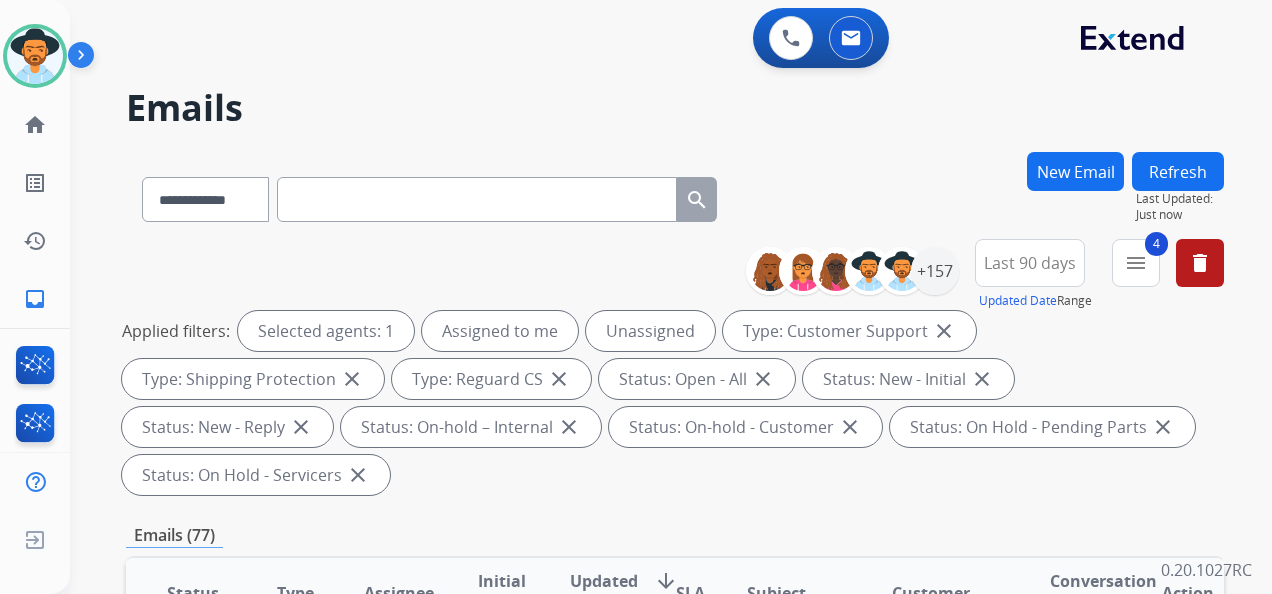 click on "Last 90 days" at bounding box center [1030, 263] 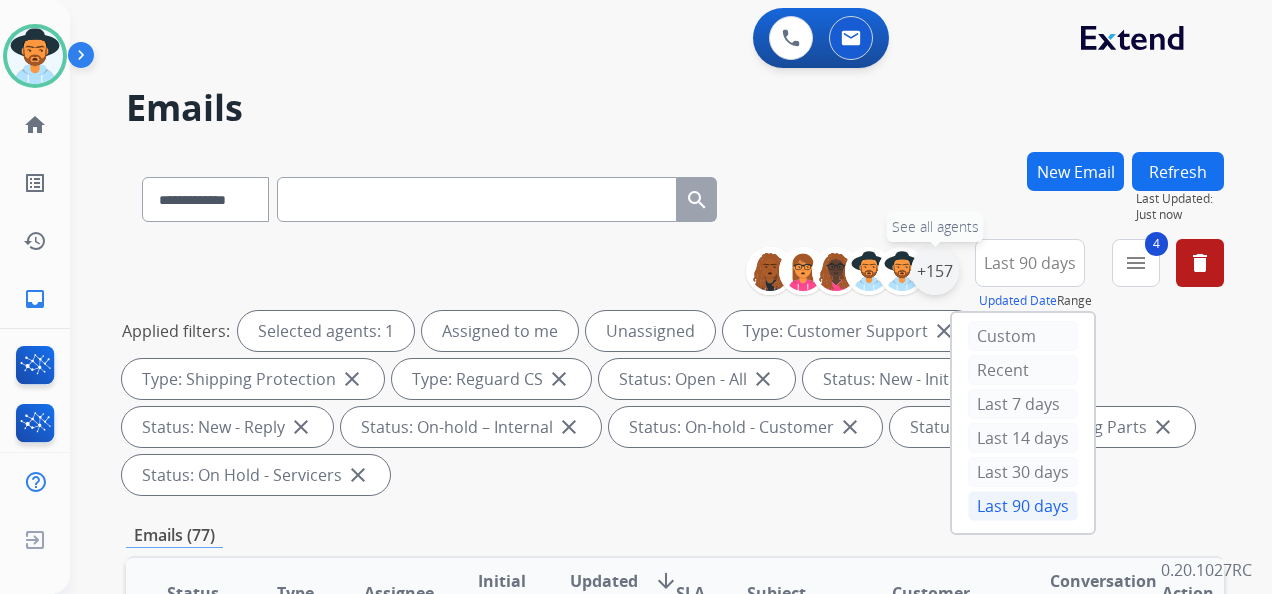 click on "+157" at bounding box center [935, 271] 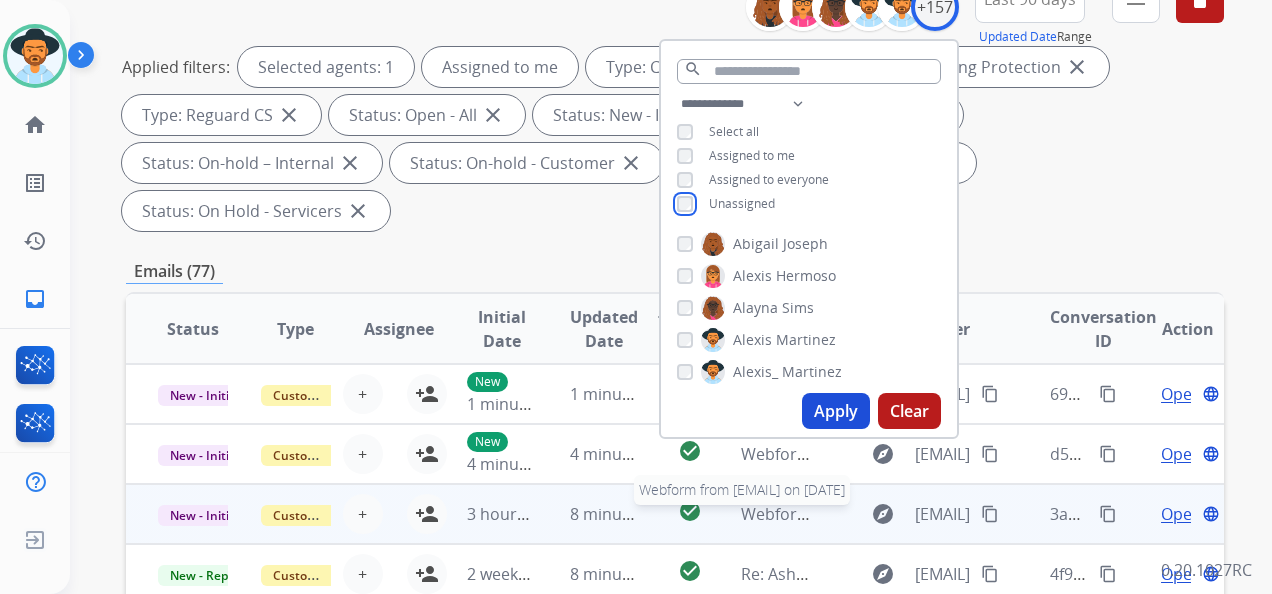 scroll, scrollTop: 300, scrollLeft: 0, axis: vertical 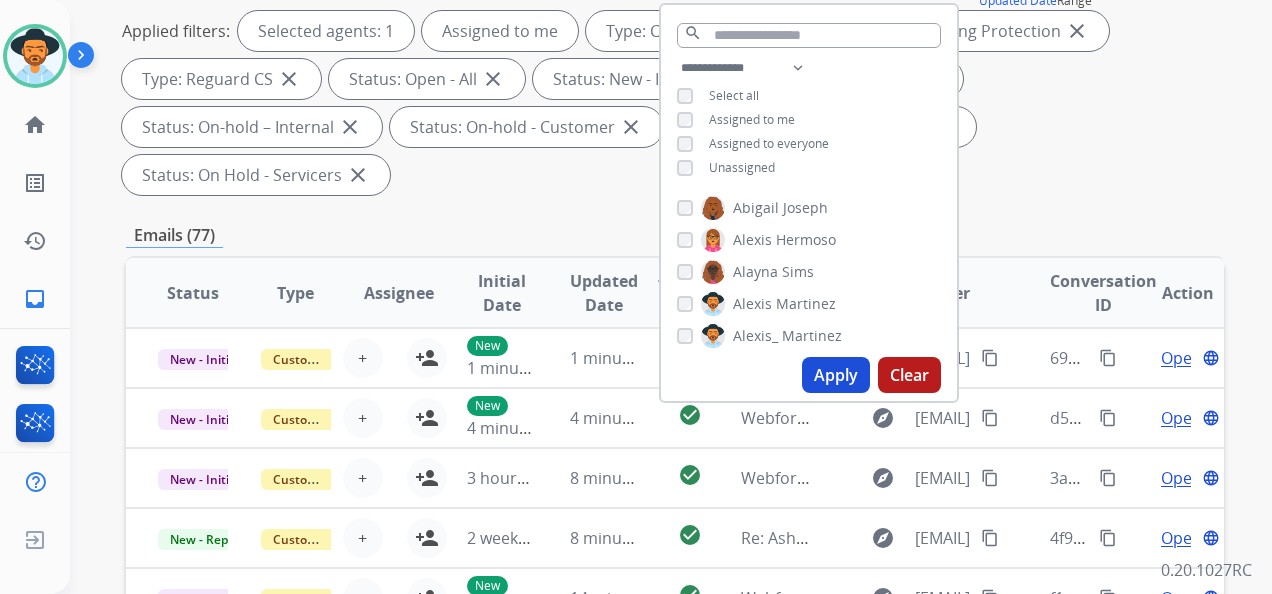 click on "Apply" at bounding box center [836, 375] 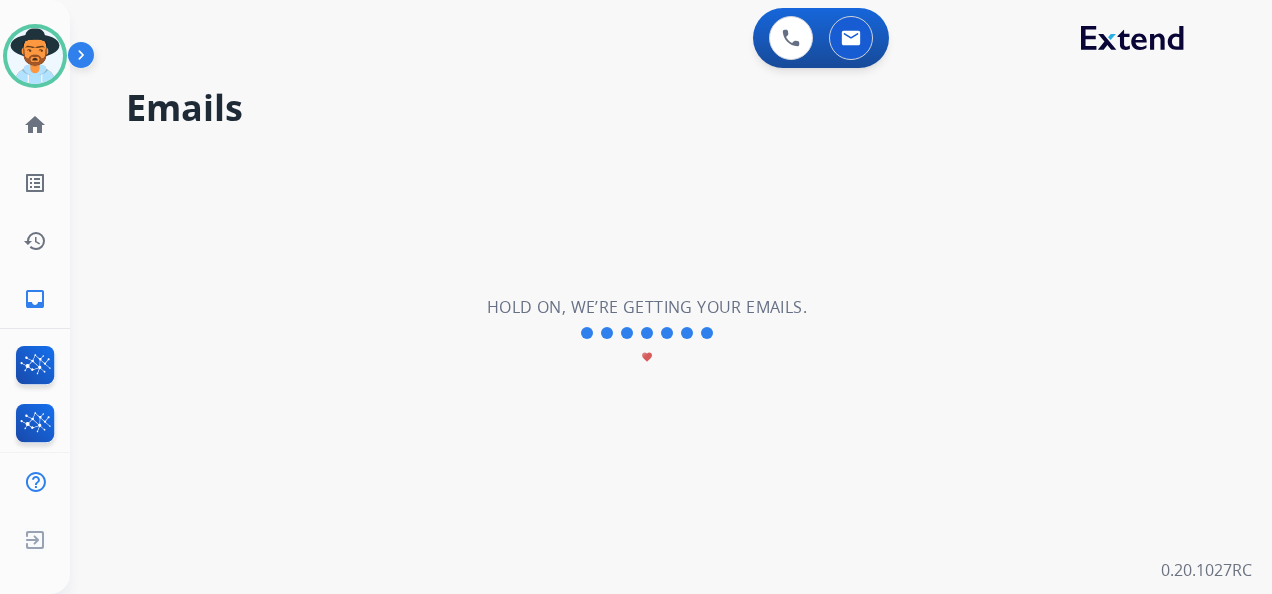 scroll, scrollTop: 0, scrollLeft: 0, axis: both 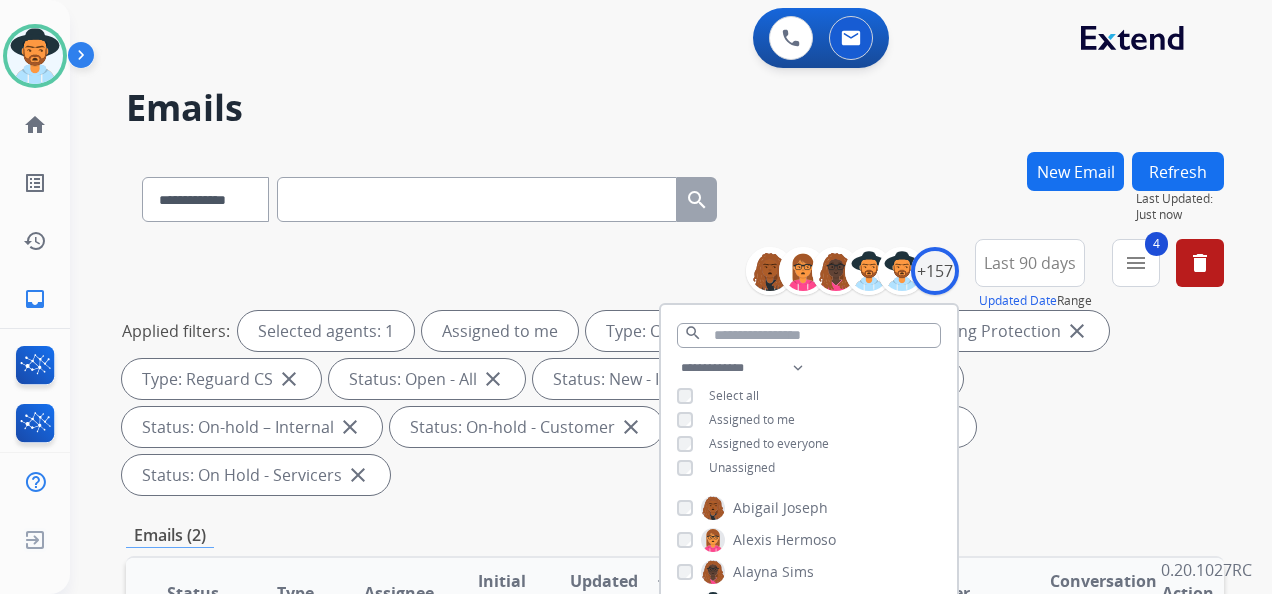 click on "**********" at bounding box center (675, 371) 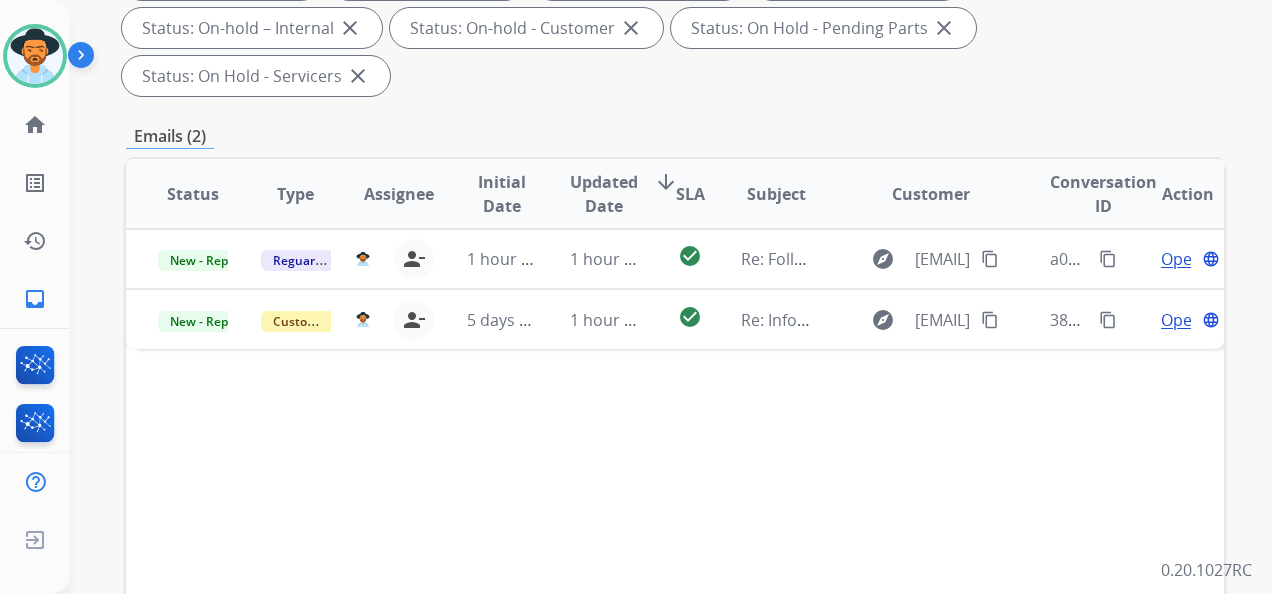 scroll, scrollTop: 400, scrollLeft: 0, axis: vertical 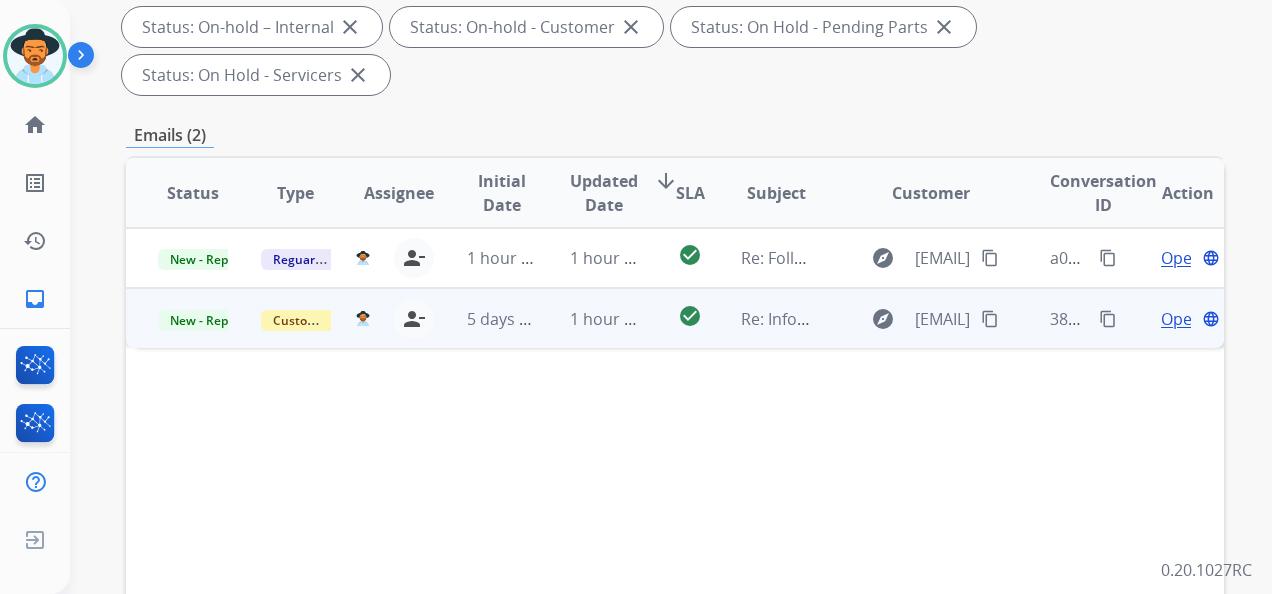 click on "Open" at bounding box center [1181, 319] 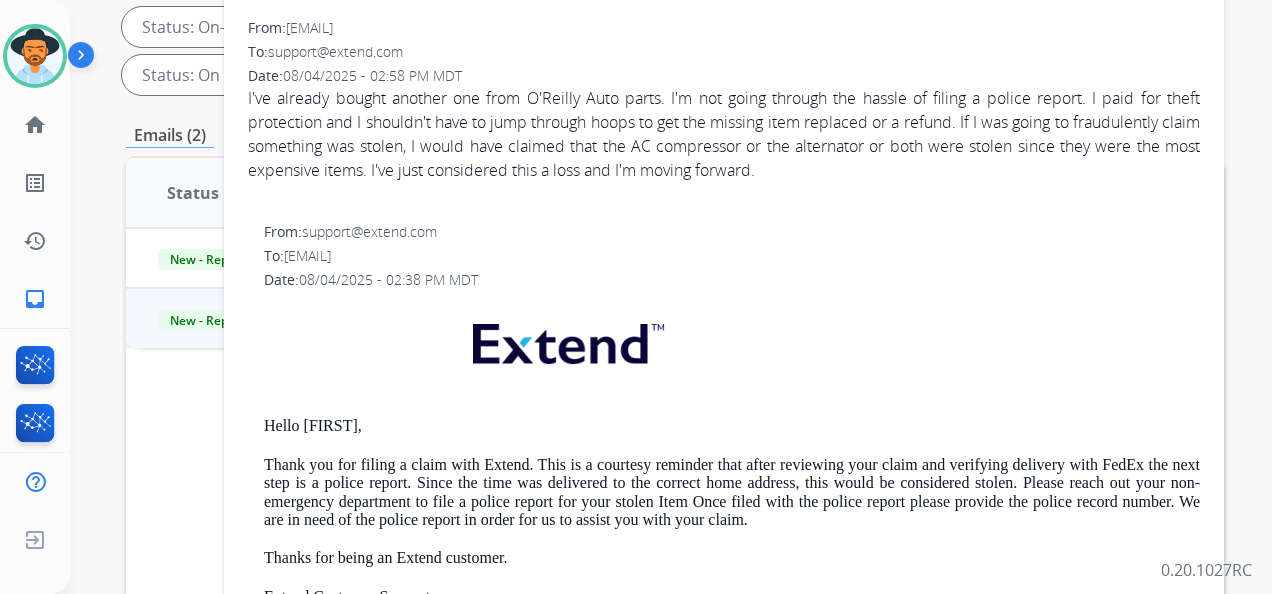 scroll, scrollTop: 0, scrollLeft: 0, axis: both 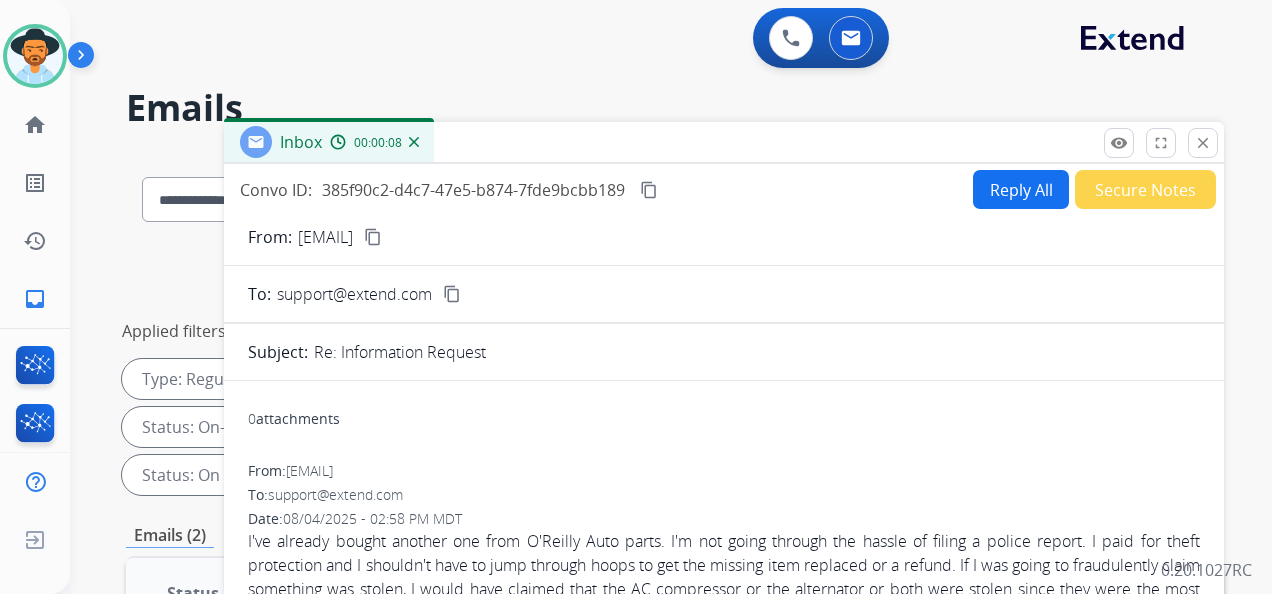 click on "content_copy" at bounding box center [373, 237] 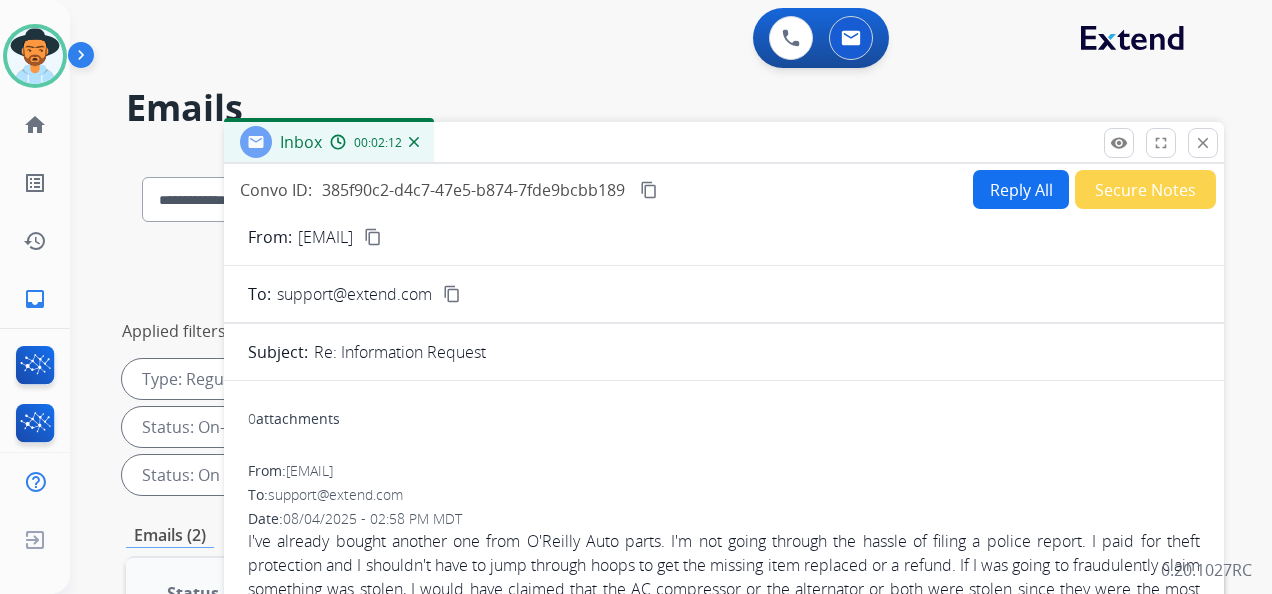 click on "content_copy" at bounding box center [649, 190] 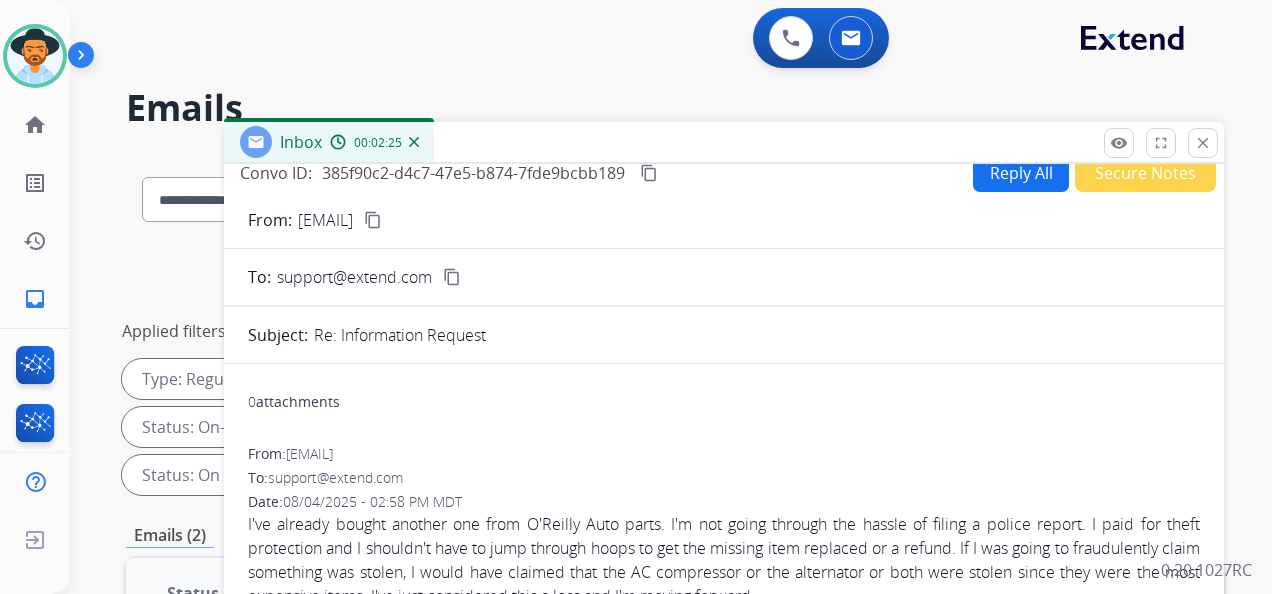 scroll, scrollTop: 0, scrollLeft: 0, axis: both 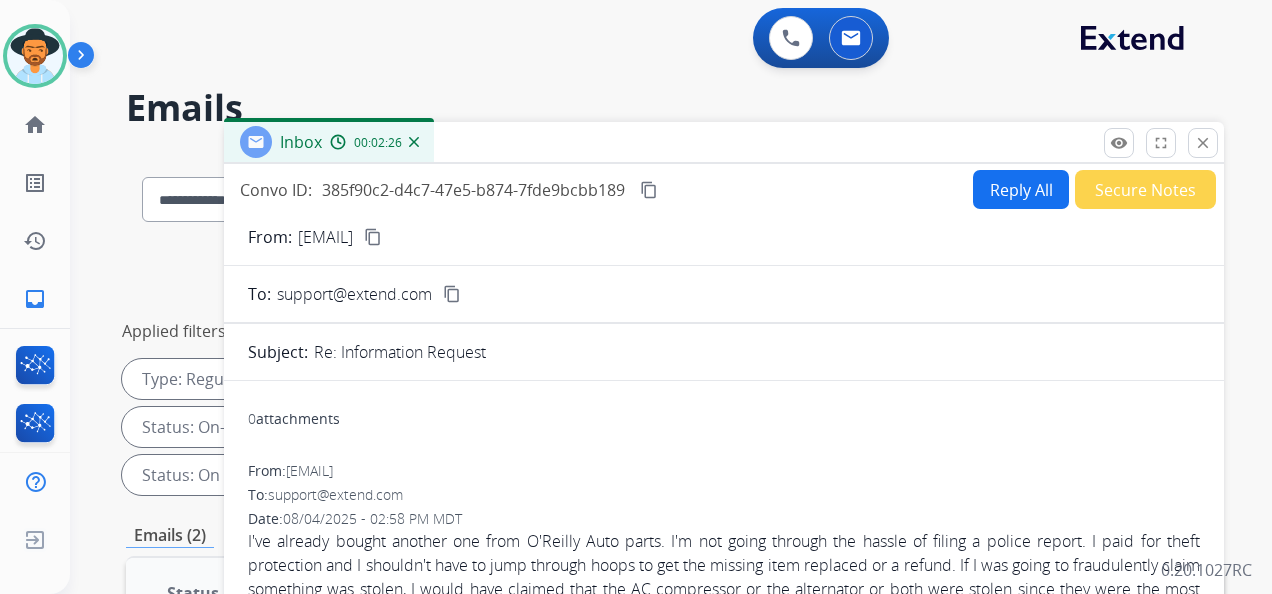 click on "Reply All" at bounding box center (1021, 189) 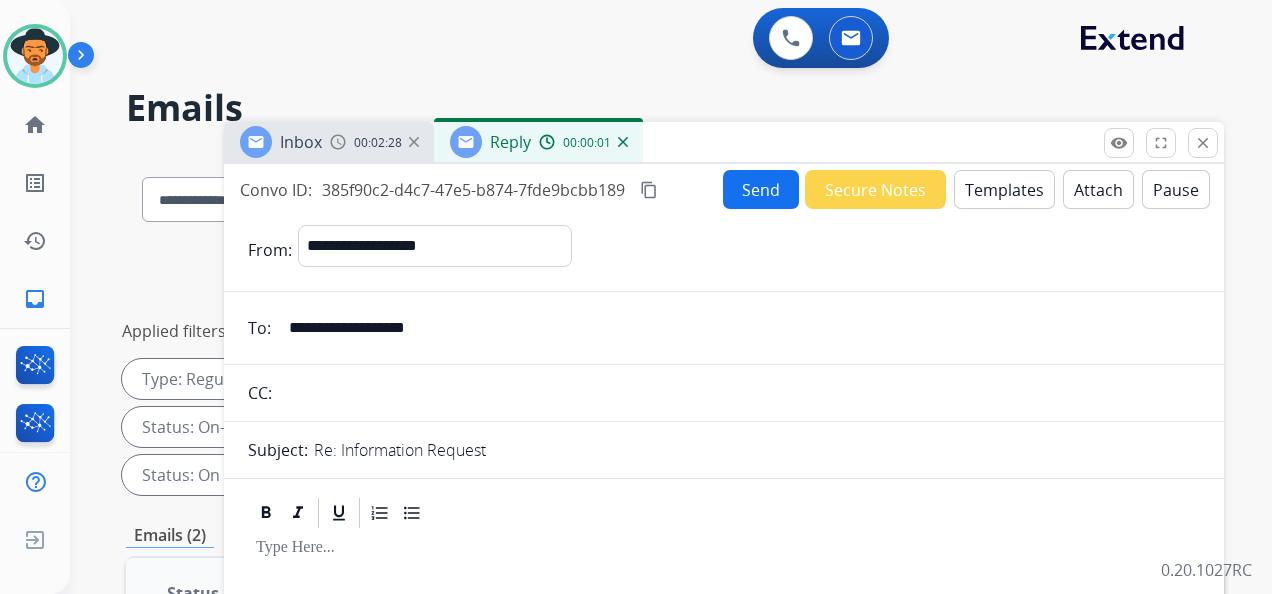 click on "Templates" at bounding box center [1004, 189] 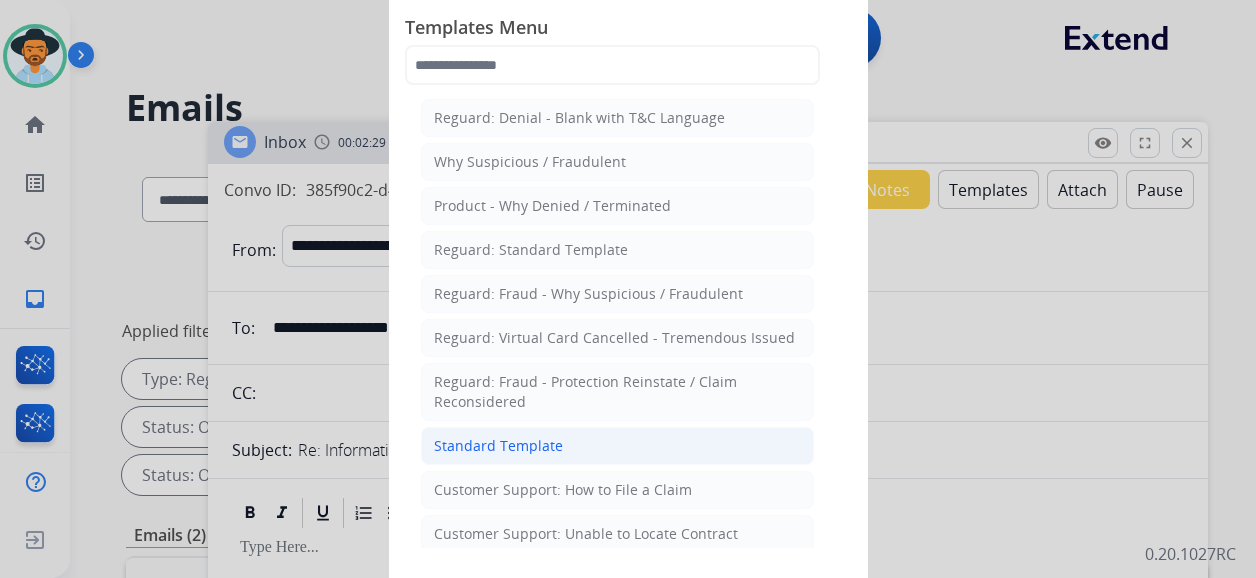 click on "Standard Template" 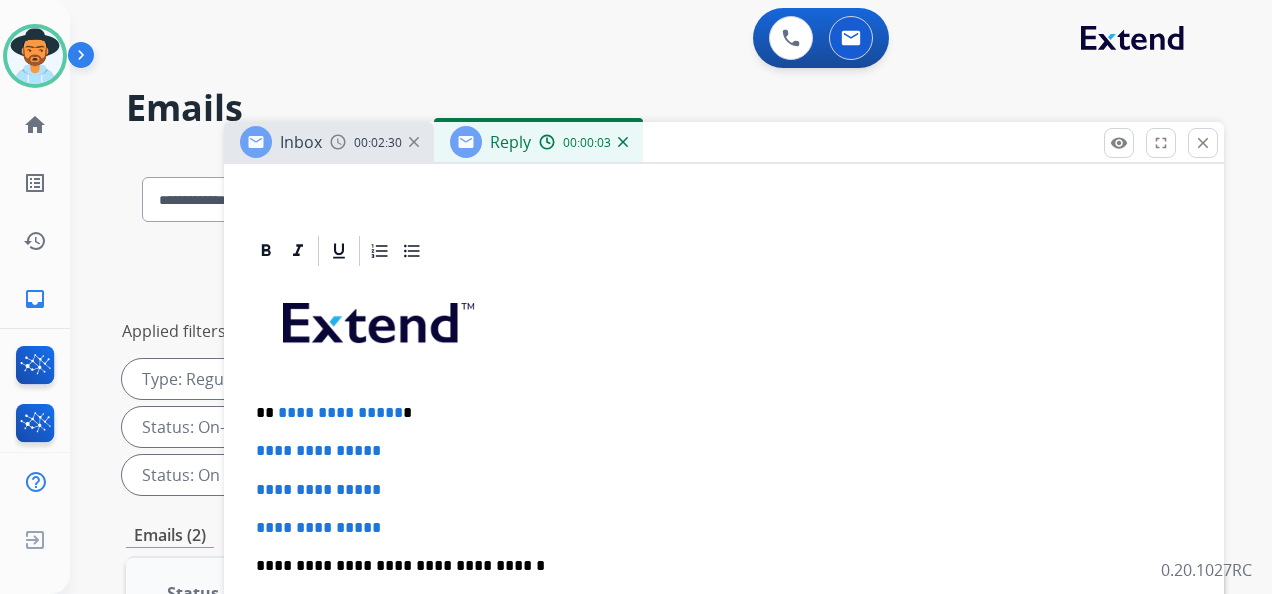 scroll, scrollTop: 400, scrollLeft: 0, axis: vertical 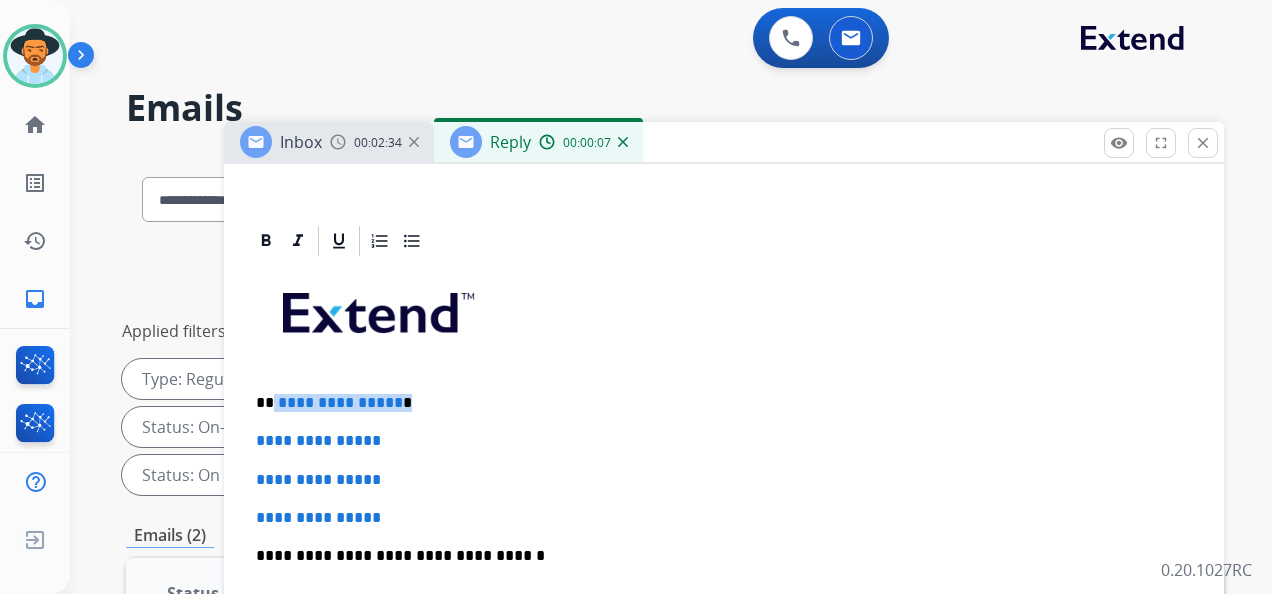 drag, startPoint x: 423, startPoint y: 402, endPoint x: 274, endPoint y: 402, distance: 149 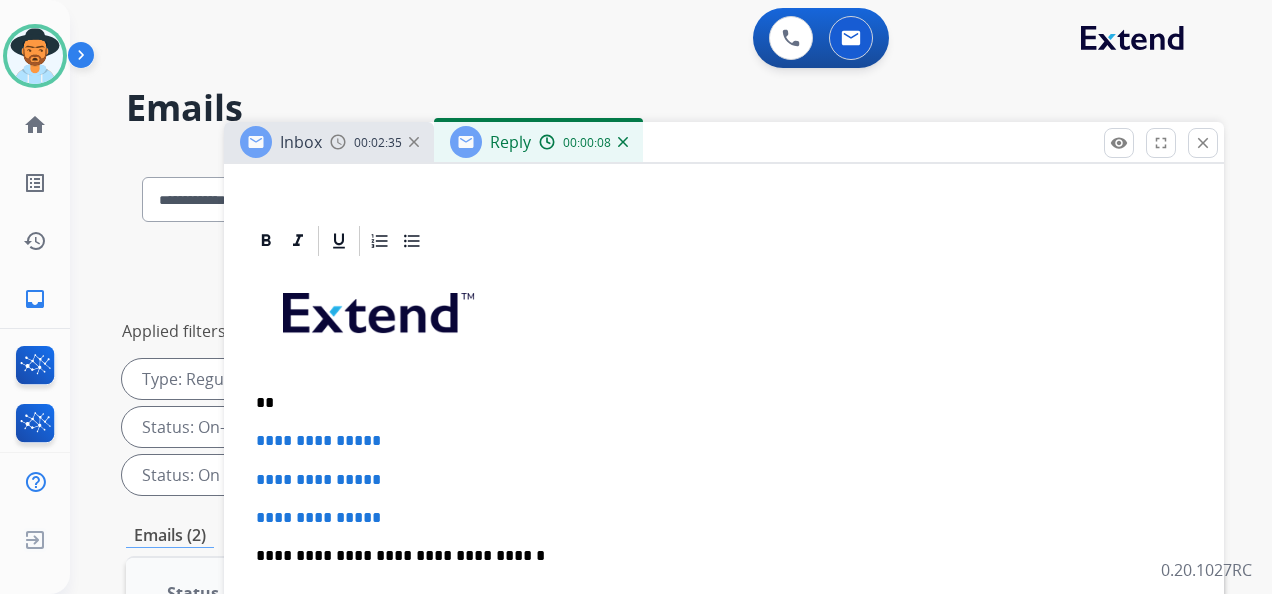 type 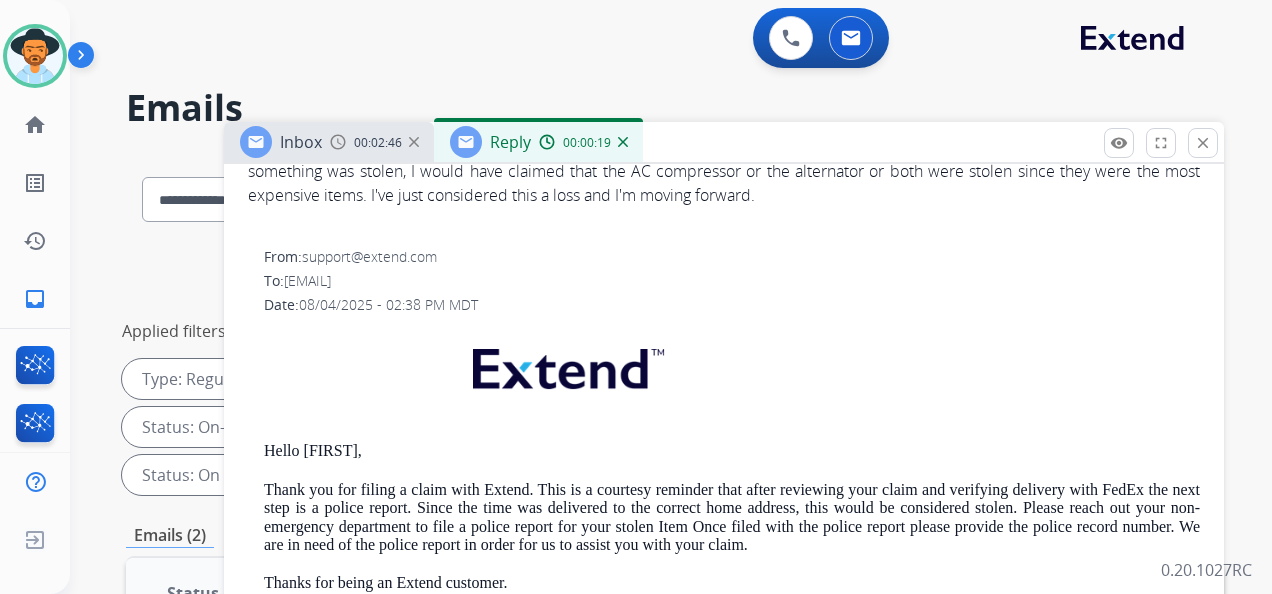 scroll, scrollTop: 1400, scrollLeft: 0, axis: vertical 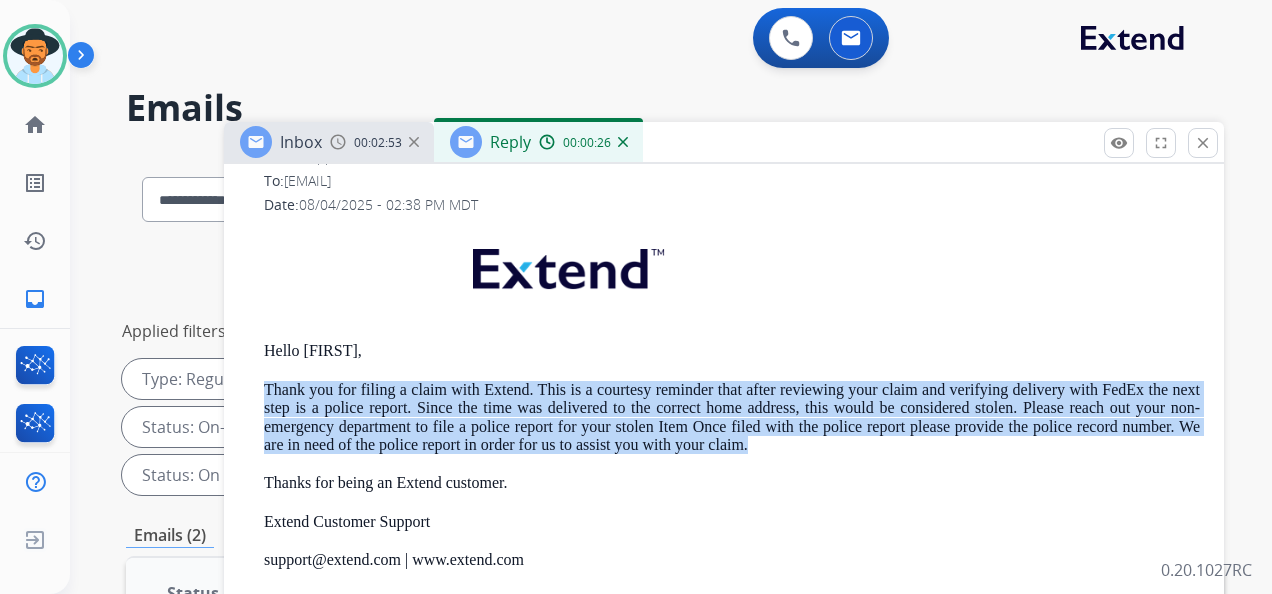 drag, startPoint x: 258, startPoint y: 383, endPoint x: 830, endPoint y: 446, distance: 575.4589 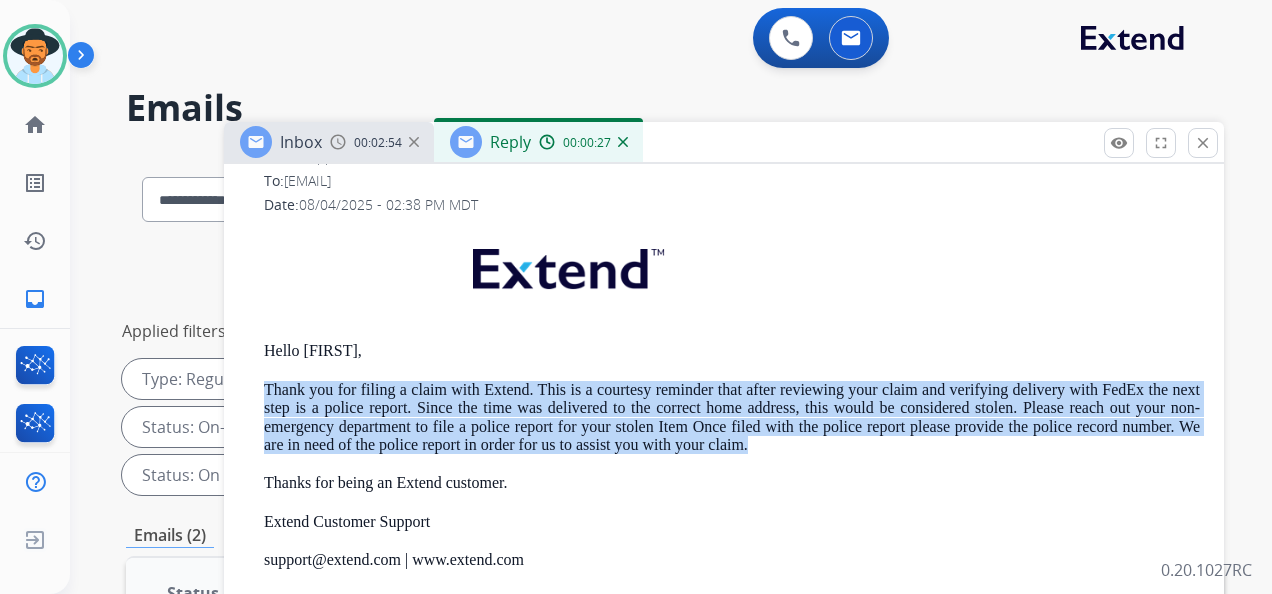 copy on "Thank you for filing a claim with Extend. This is a courtesy reminder that after reviewing your claim and verifying delivery with FedEx the next step is a police report. Since the time was delivered to the correct home address, this would be considered stolen. Please reach out your non-emergency department to file a police report for your stolen Item Once filed with the police report please provide the police record number. We are in need of the police report in order for us to assist you with your claim." 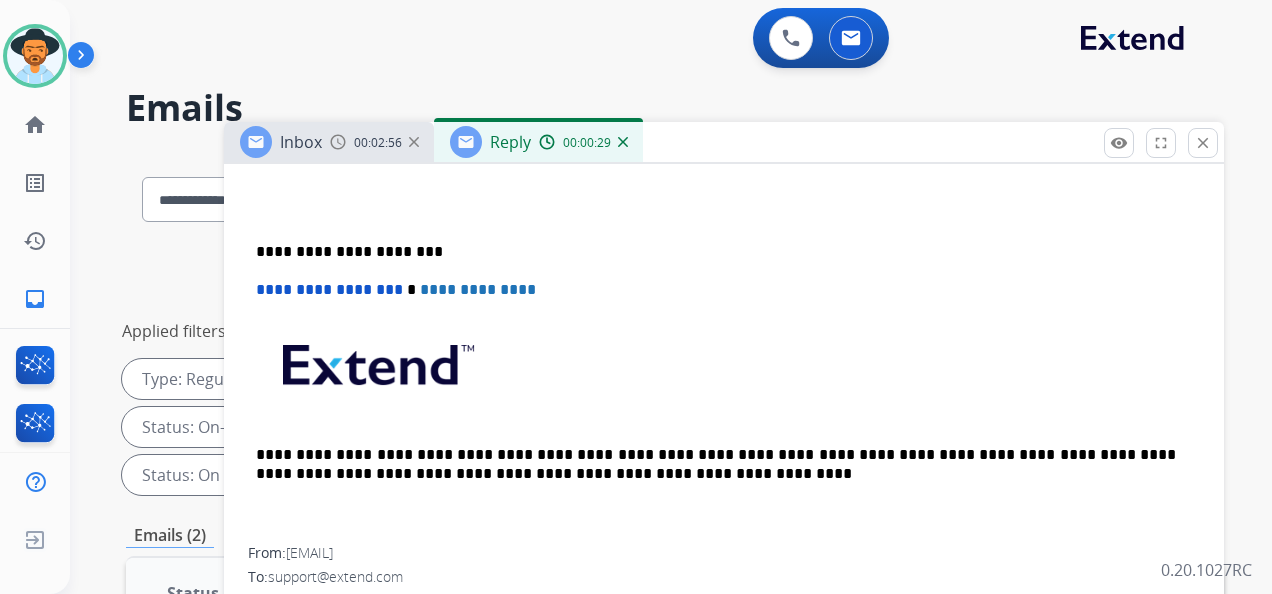 scroll, scrollTop: 600, scrollLeft: 0, axis: vertical 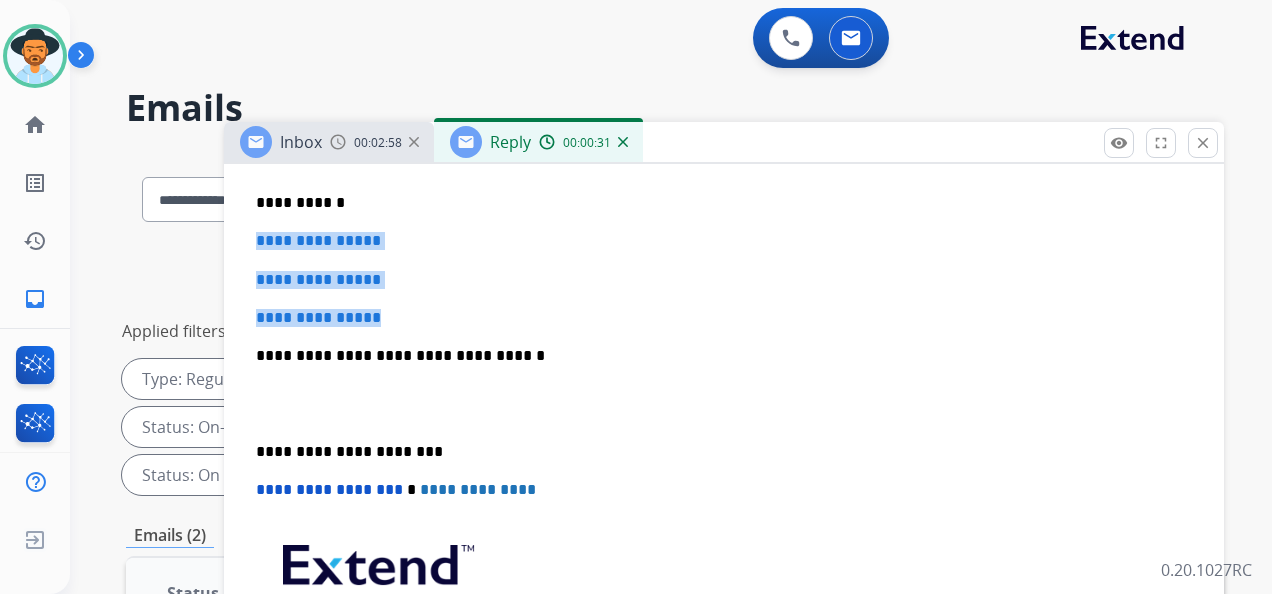 drag, startPoint x: 256, startPoint y: 234, endPoint x: 434, endPoint y: 313, distance: 194.74342 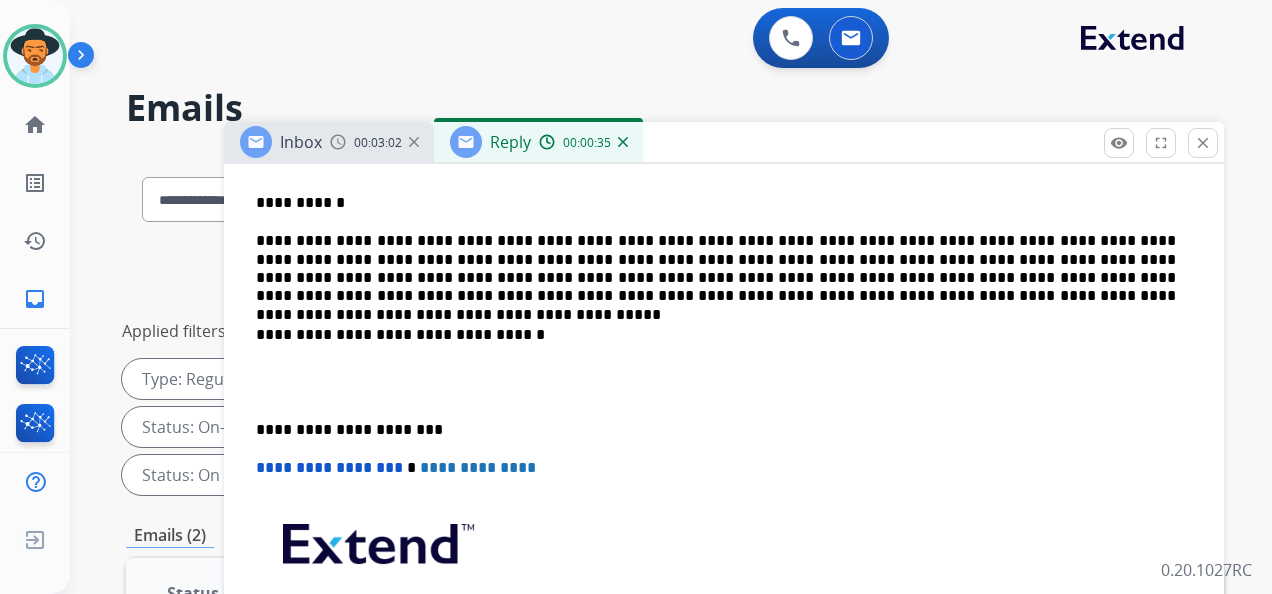 drag, startPoint x: 248, startPoint y: 422, endPoint x: 260, endPoint y: 423, distance: 12.0415945 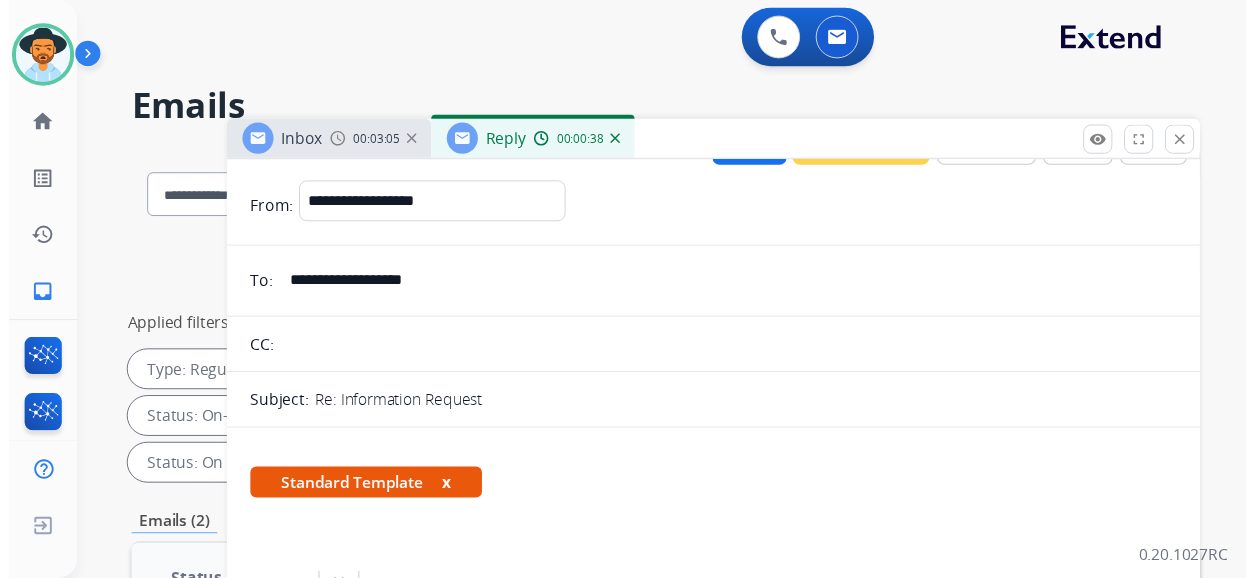 scroll, scrollTop: 0, scrollLeft: 0, axis: both 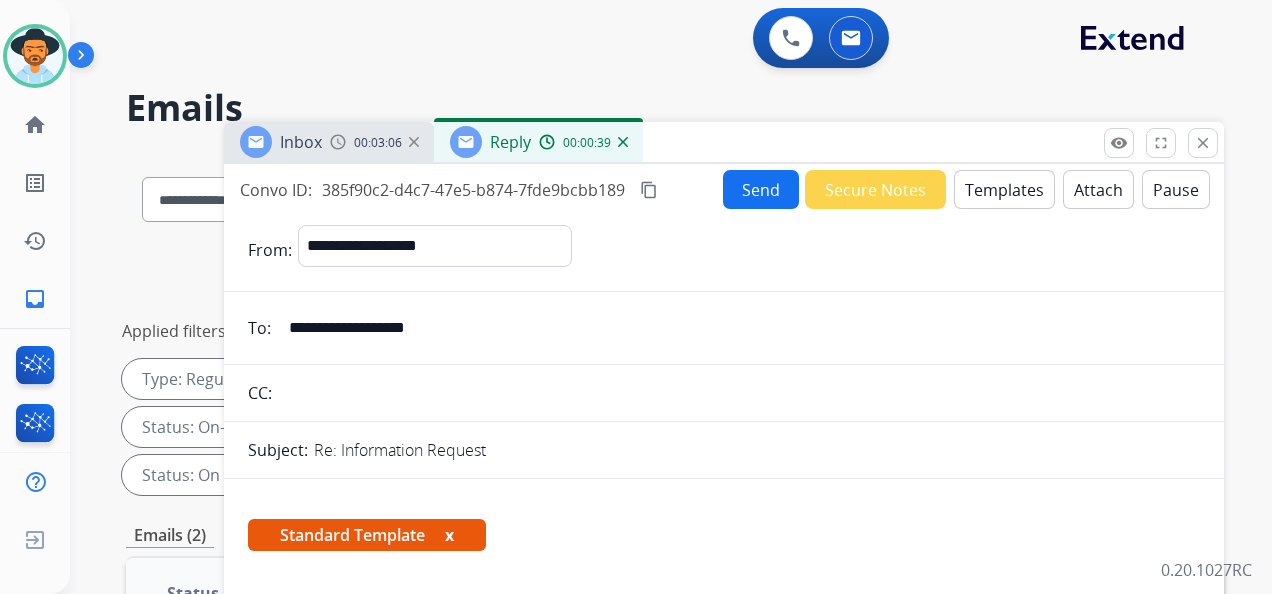 click on "Send" at bounding box center [761, 189] 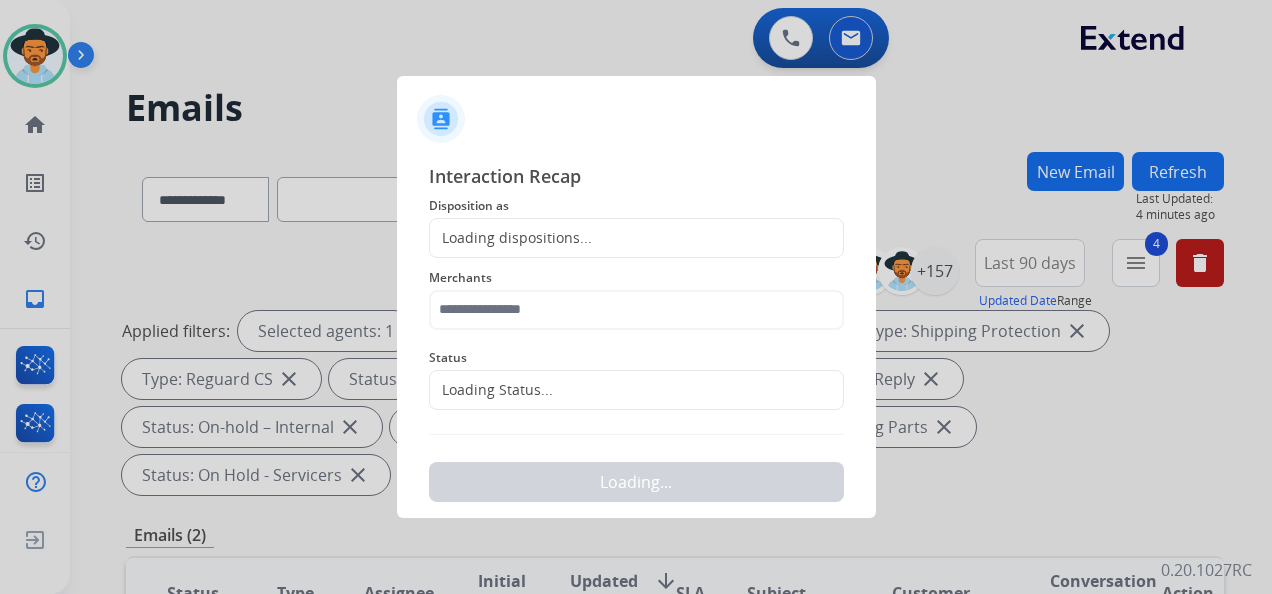 click on "Loading dispositions..." 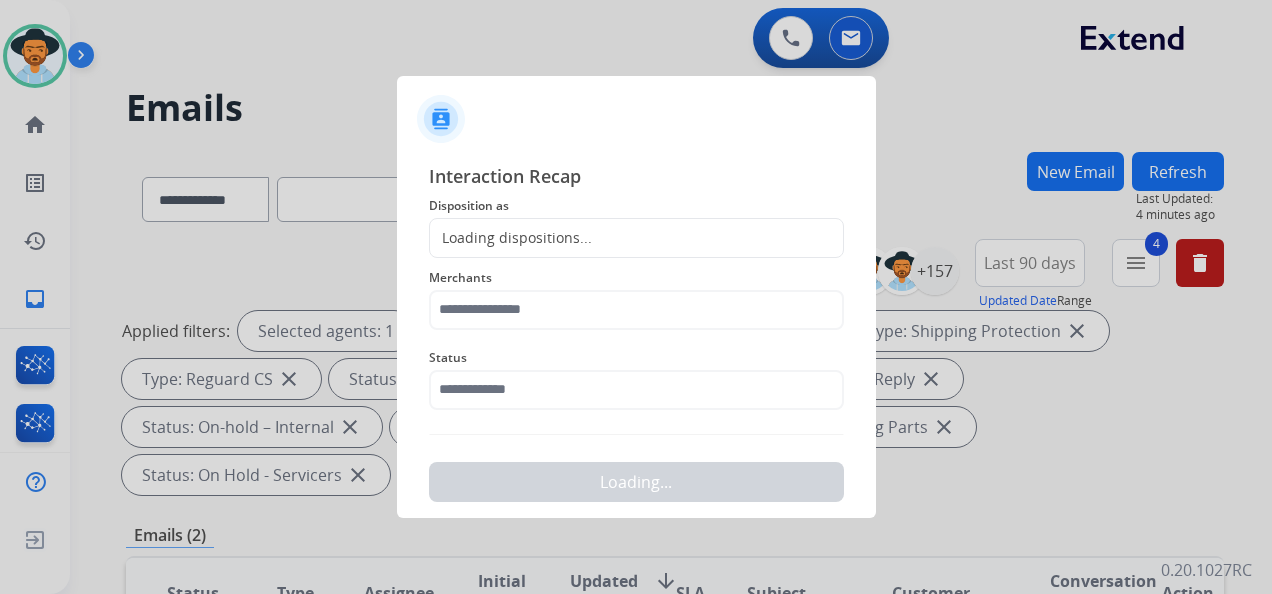 click on "Loading dispositions..." 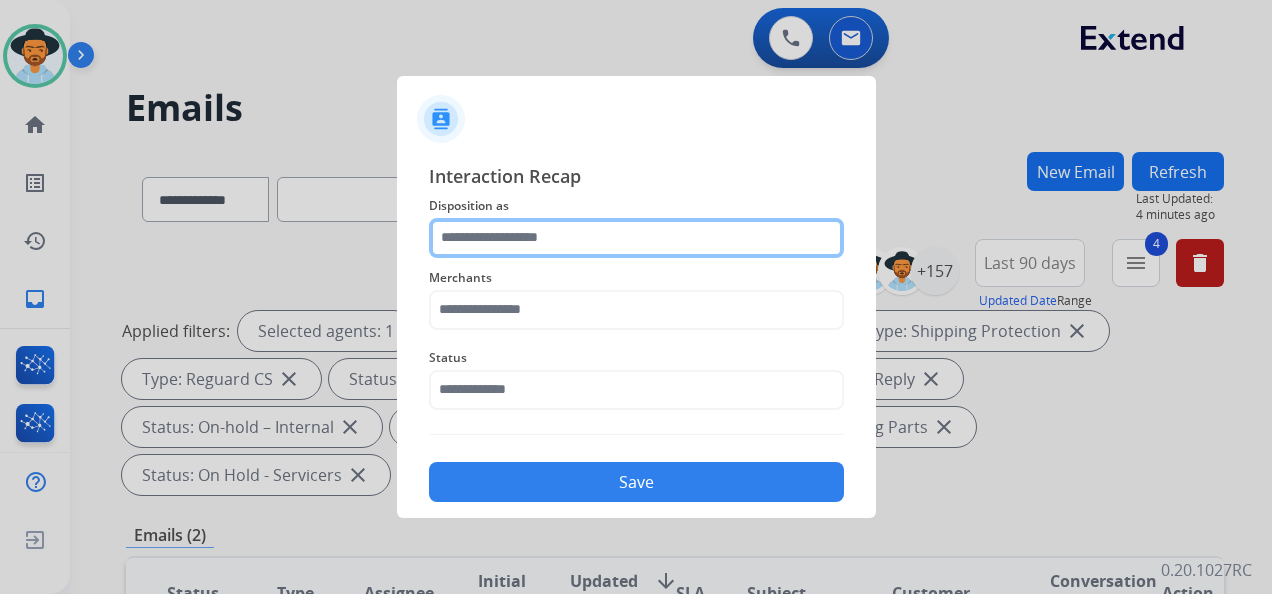 click 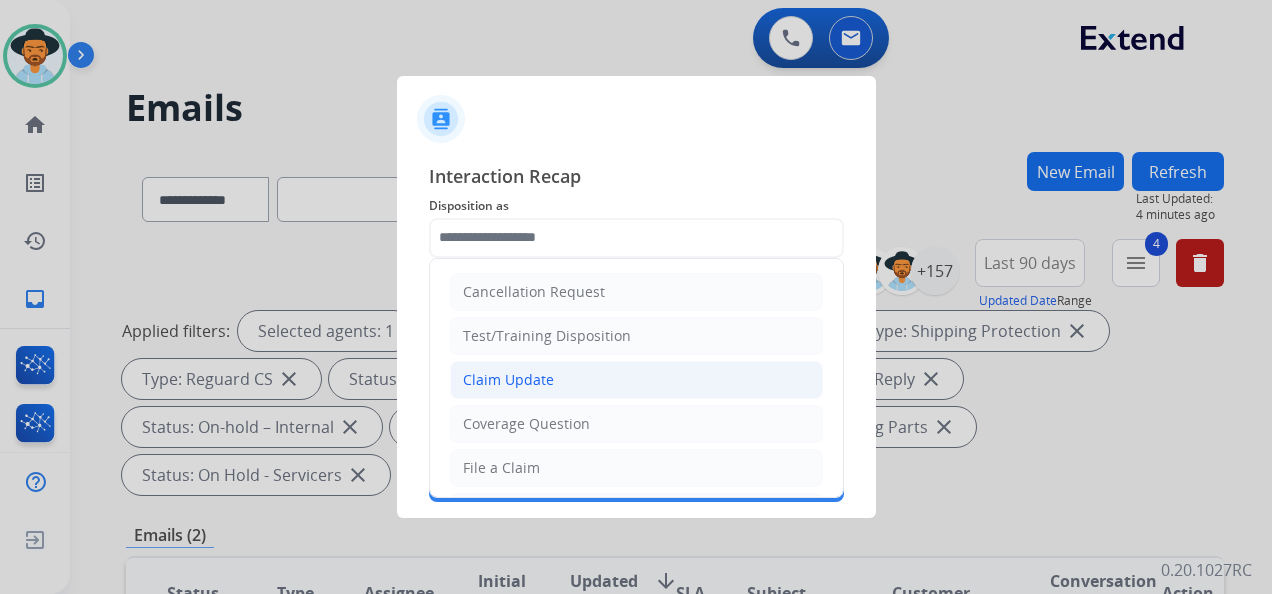 click on "Claim Update" 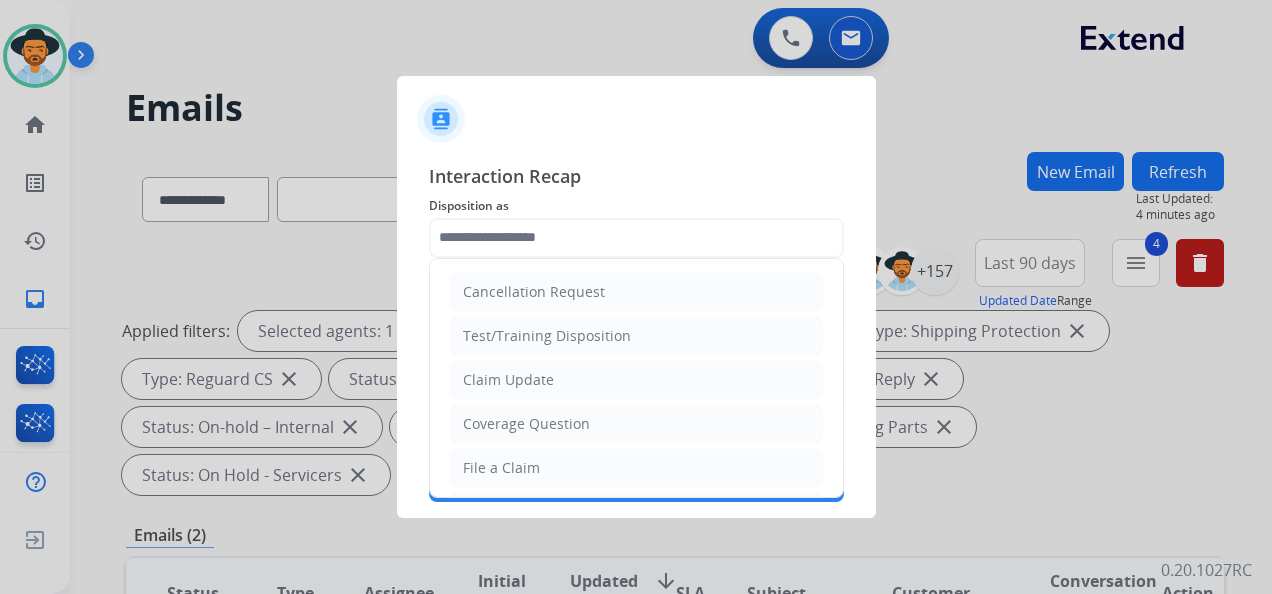 type on "**********" 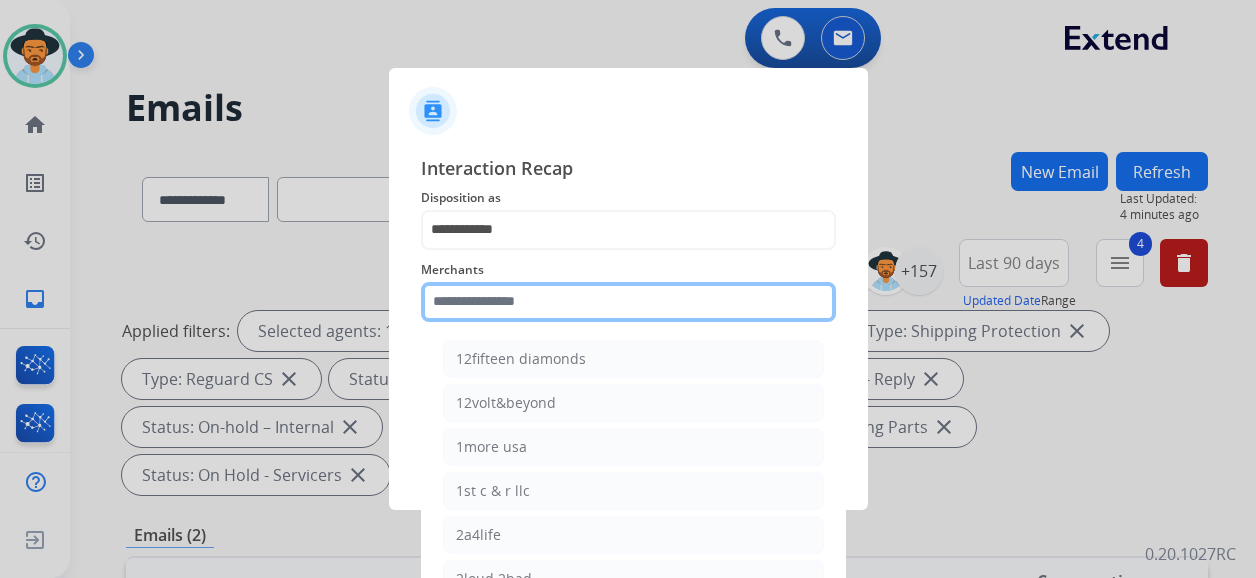 click 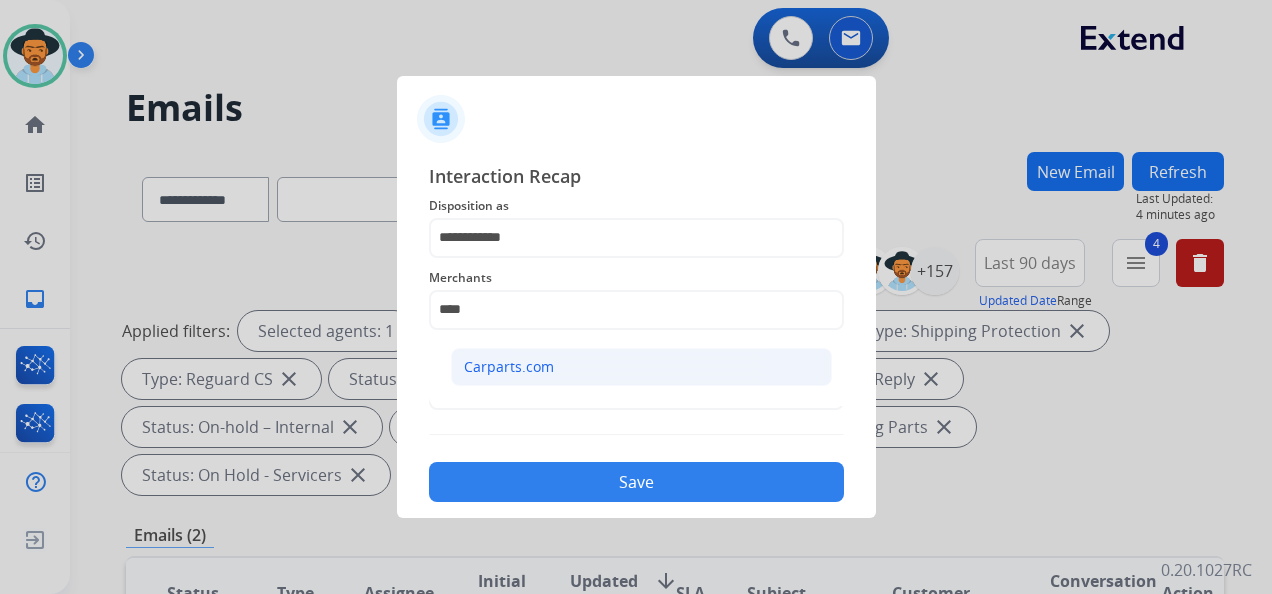 click on "Carparts.com" 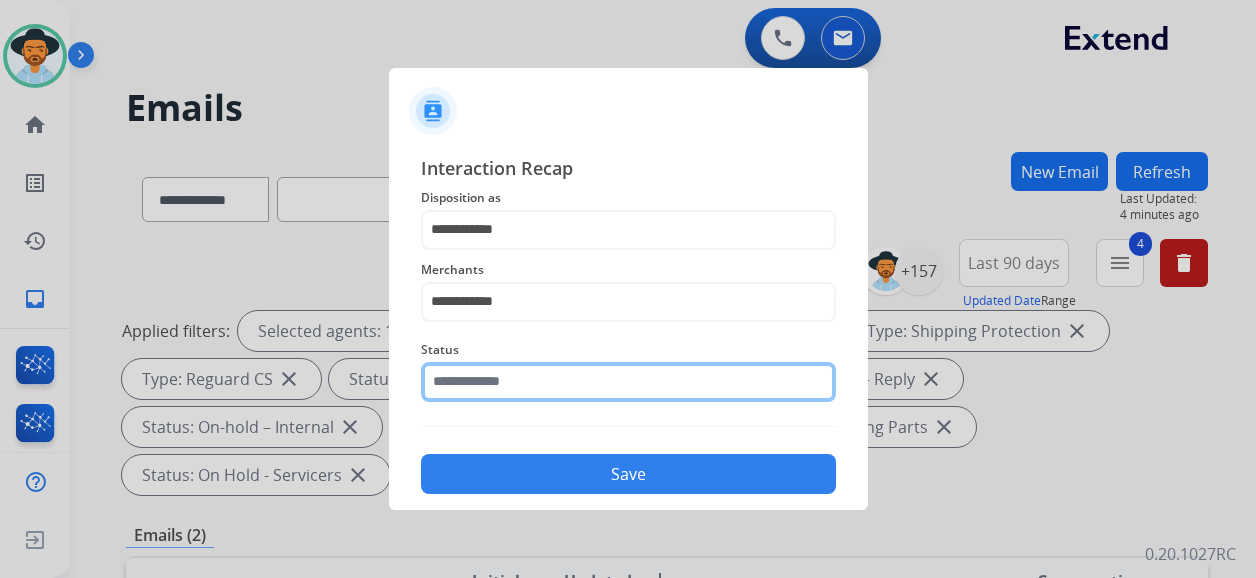 click 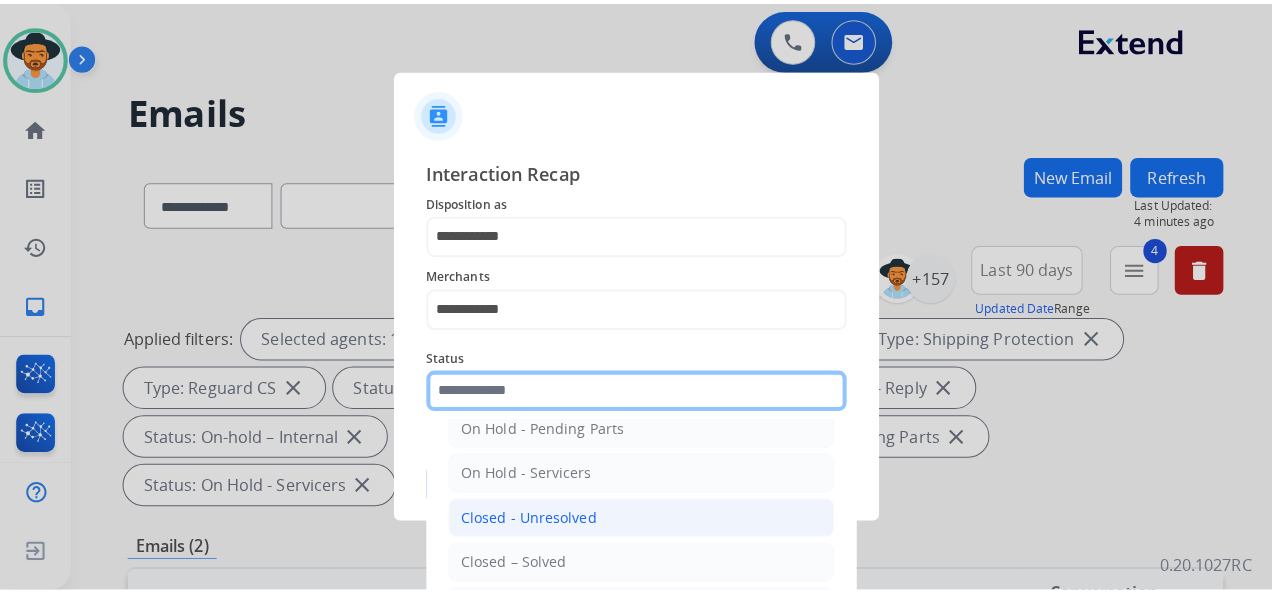 scroll, scrollTop: 114, scrollLeft: 0, axis: vertical 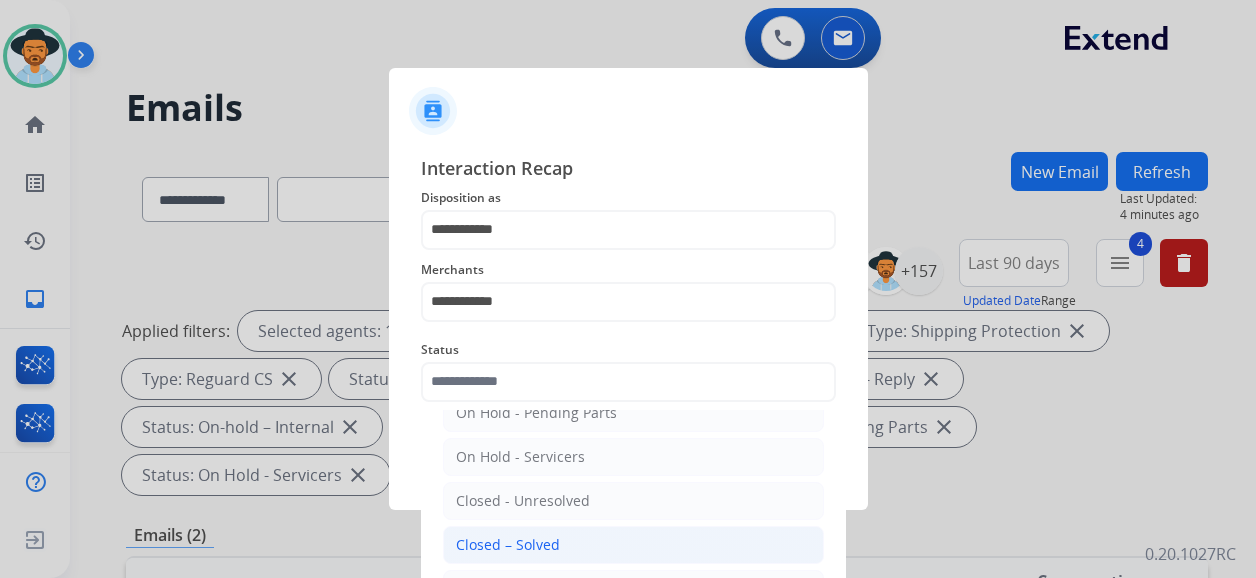 click on "Closed – Solved" 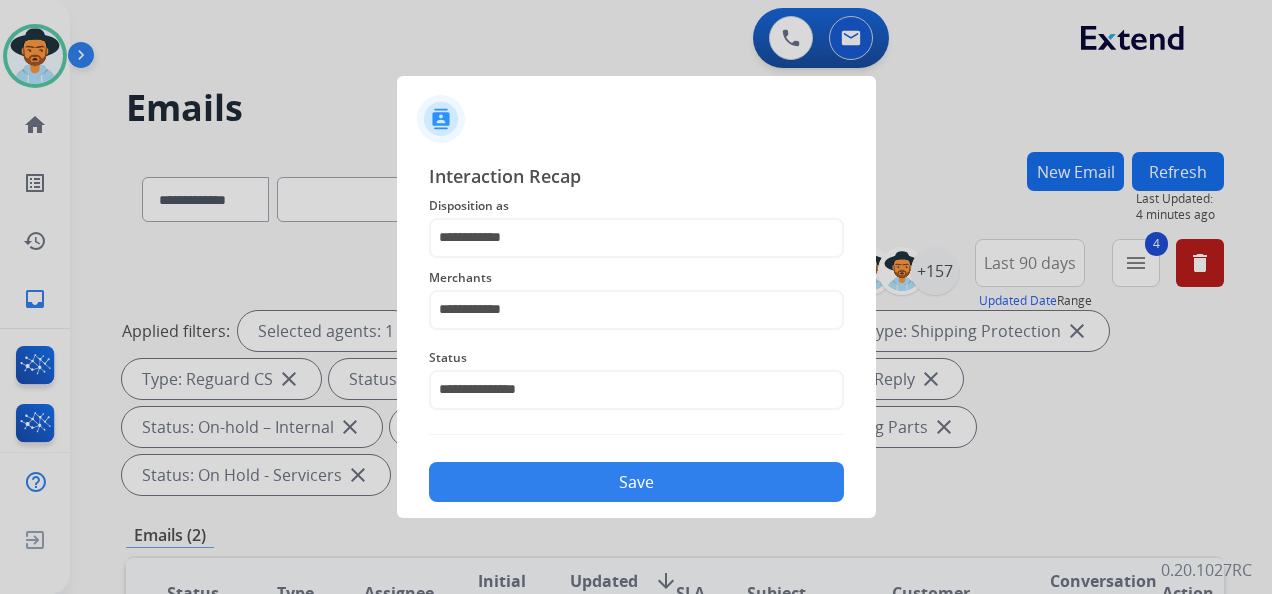 click on "Save" 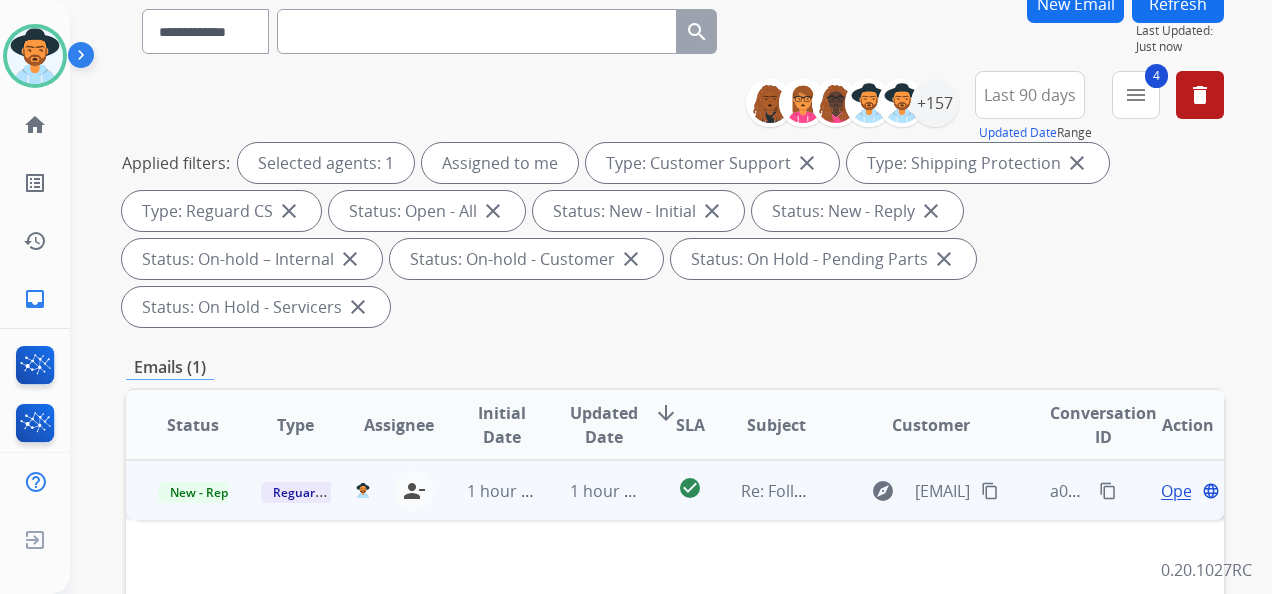 scroll, scrollTop: 200, scrollLeft: 0, axis: vertical 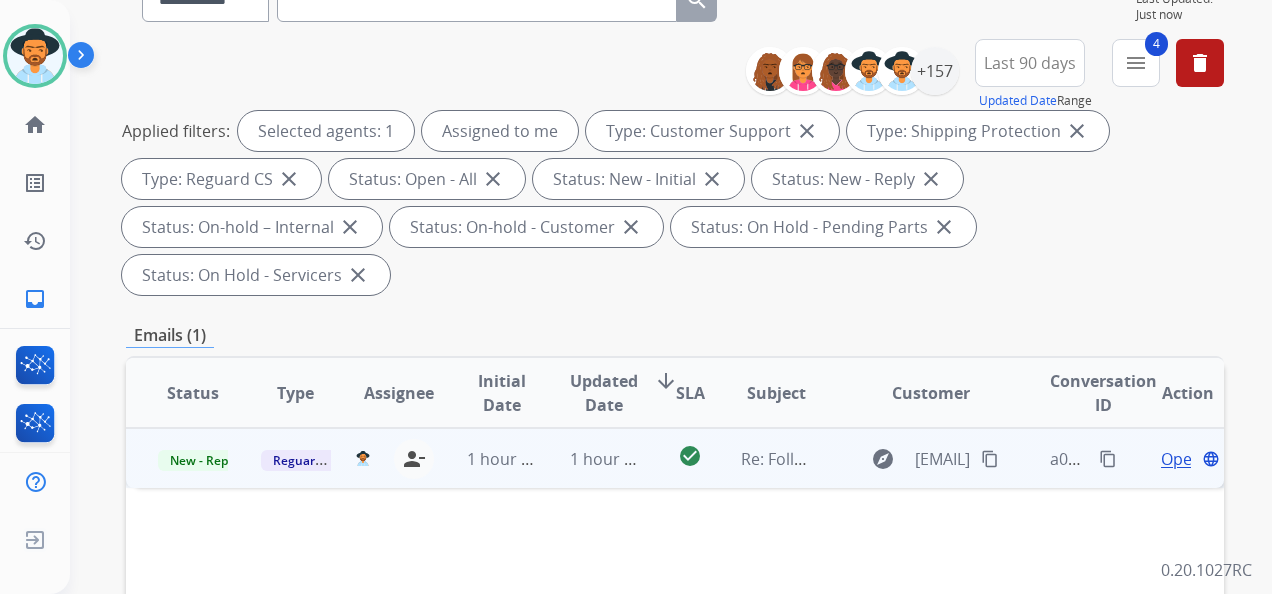 click on "Open" at bounding box center [1181, 459] 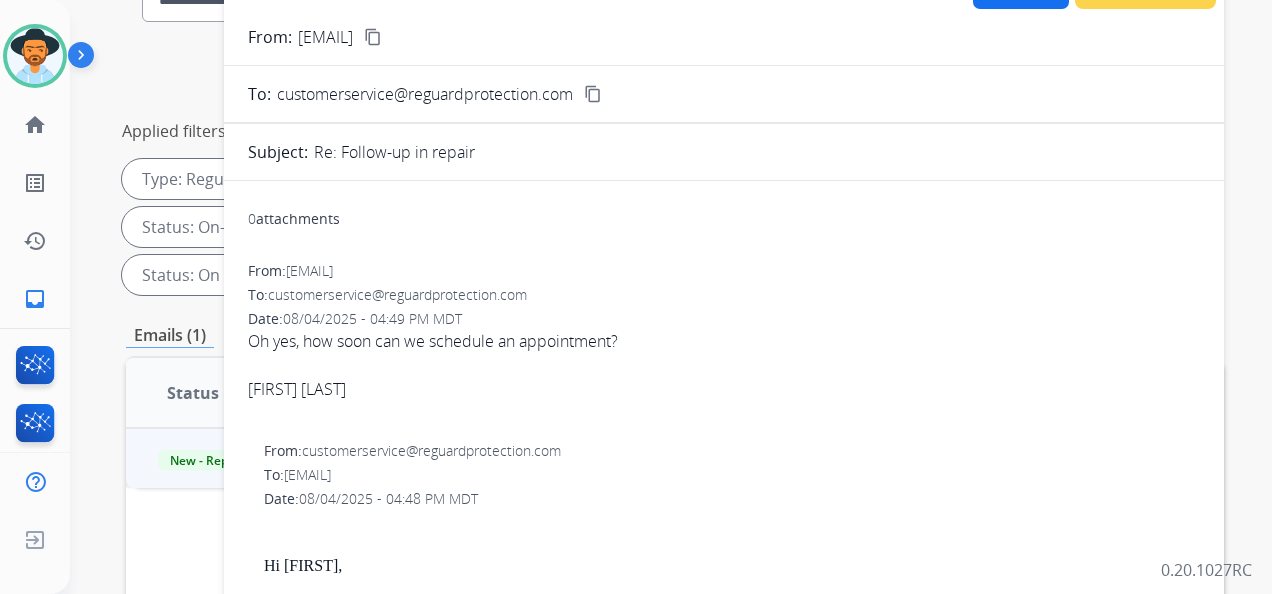 scroll, scrollTop: 49, scrollLeft: 0, axis: vertical 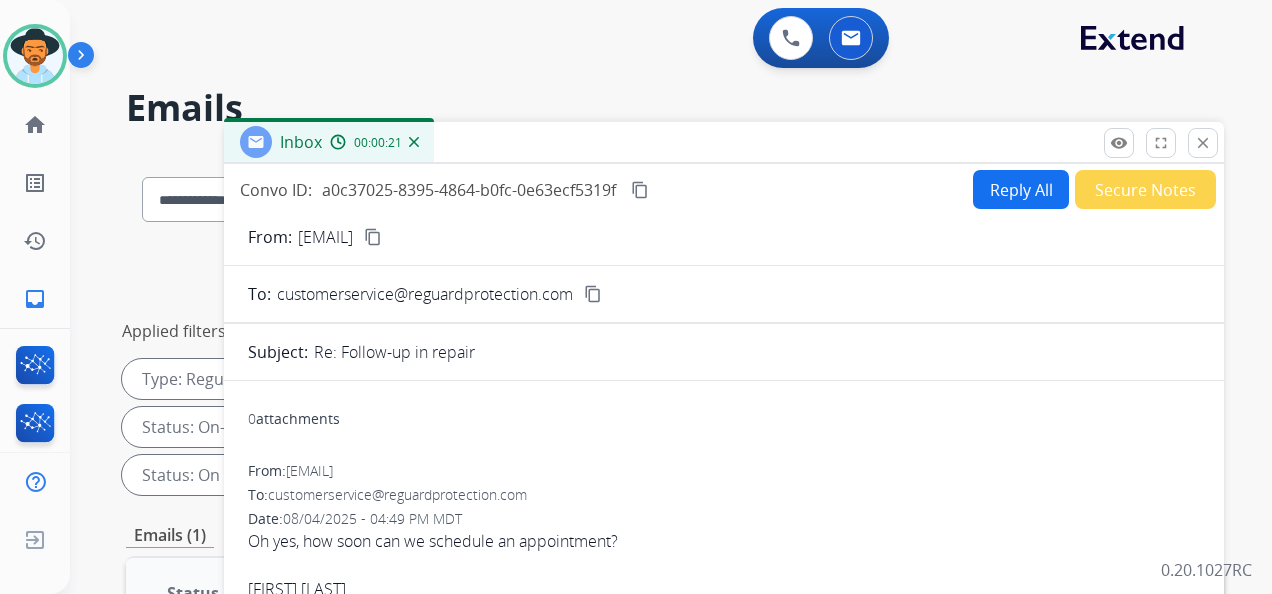 click on "content_copy" at bounding box center [373, 237] 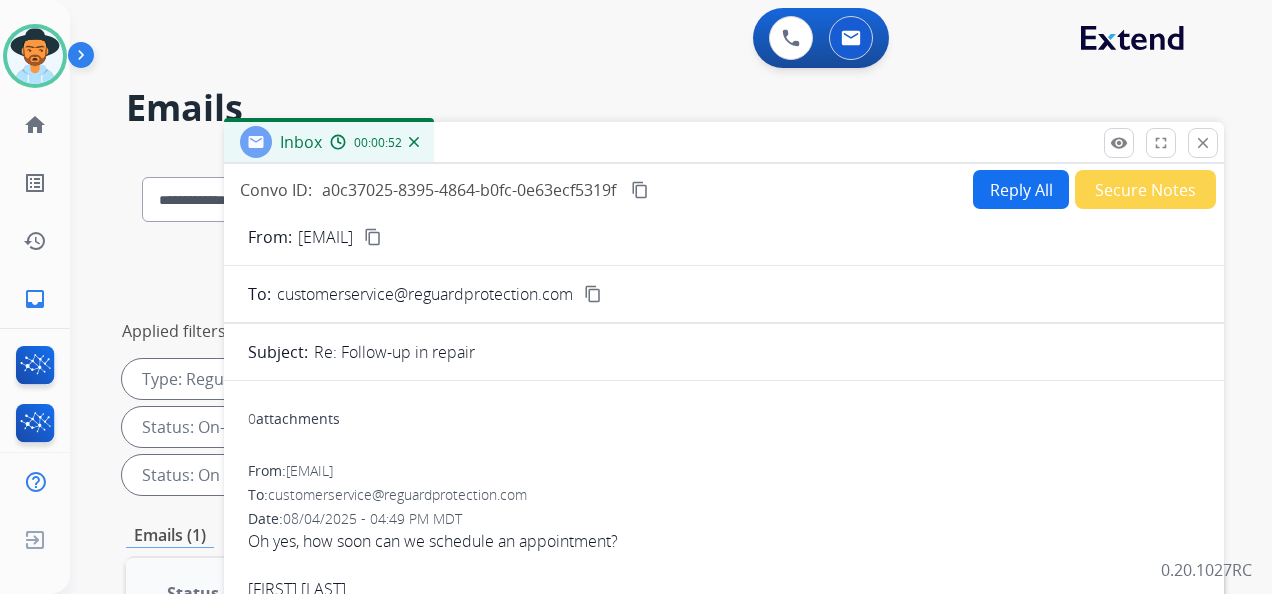 click on "Reply All" at bounding box center (1021, 189) 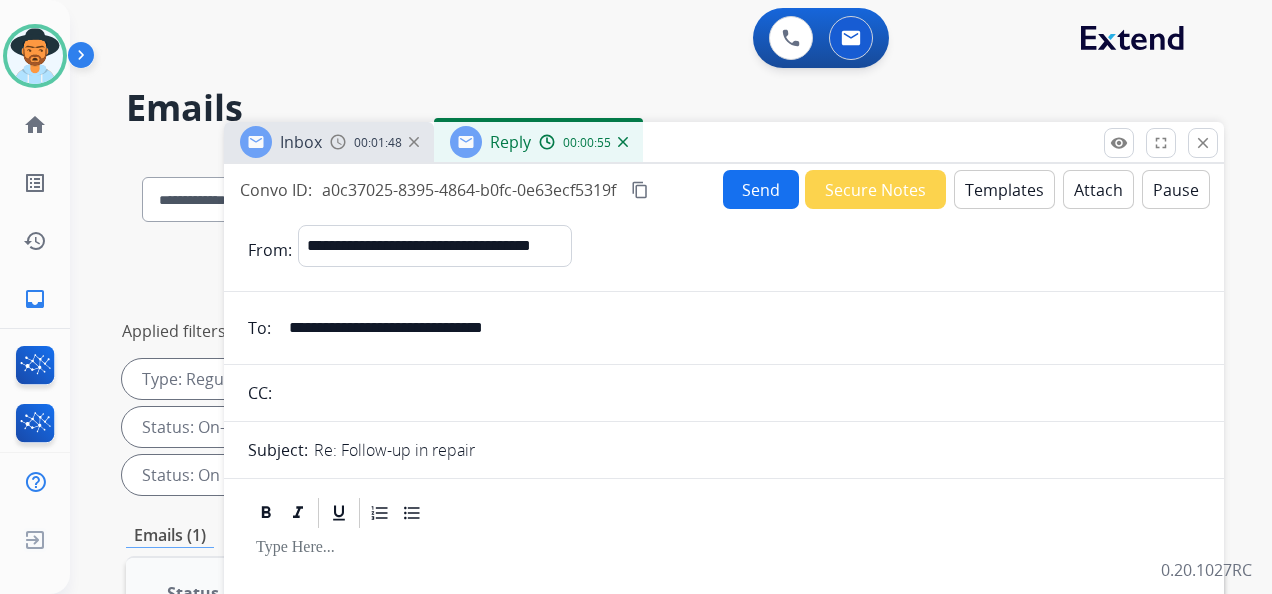 scroll, scrollTop: 205, scrollLeft: 0, axis: vertical 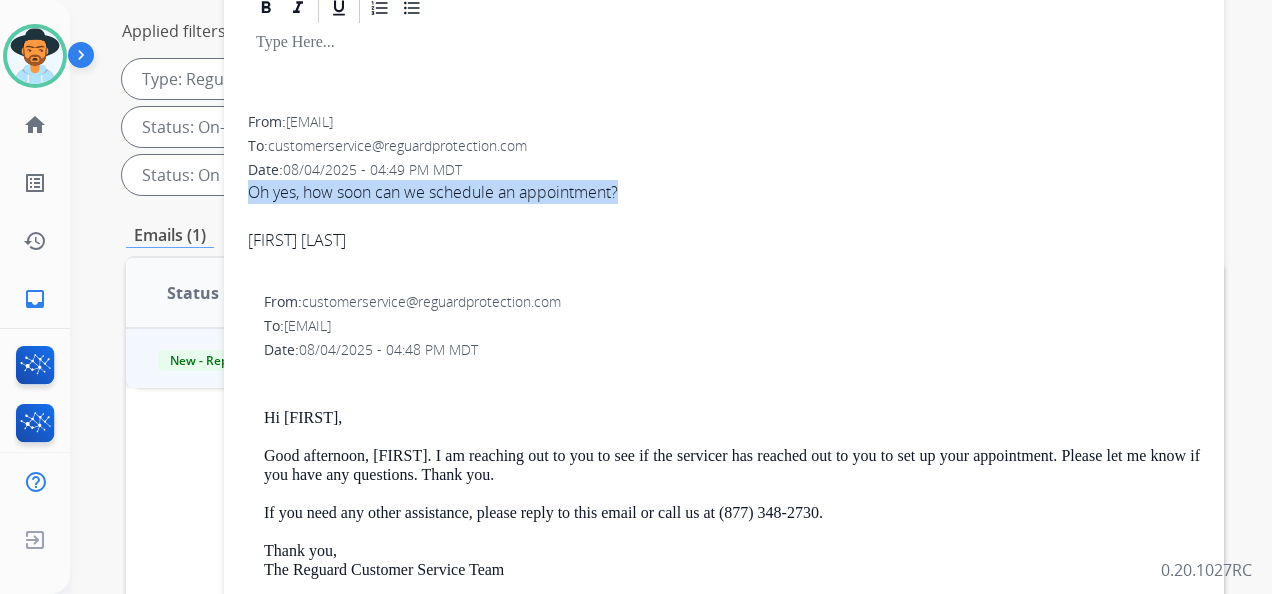 drag, startPoint x: 245, startPoint y: 184, endPoint x: 655, endPoint y: 201, distance: 410.3523 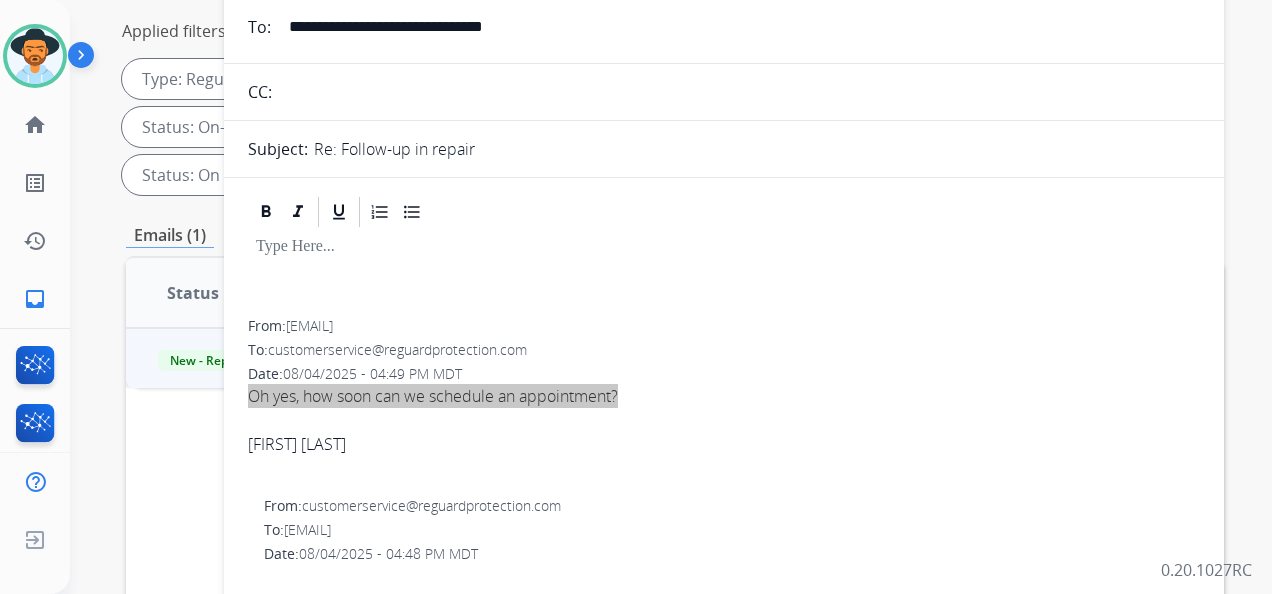 scroll, scrollTop: 0, scrollLeft: 0, axis: both 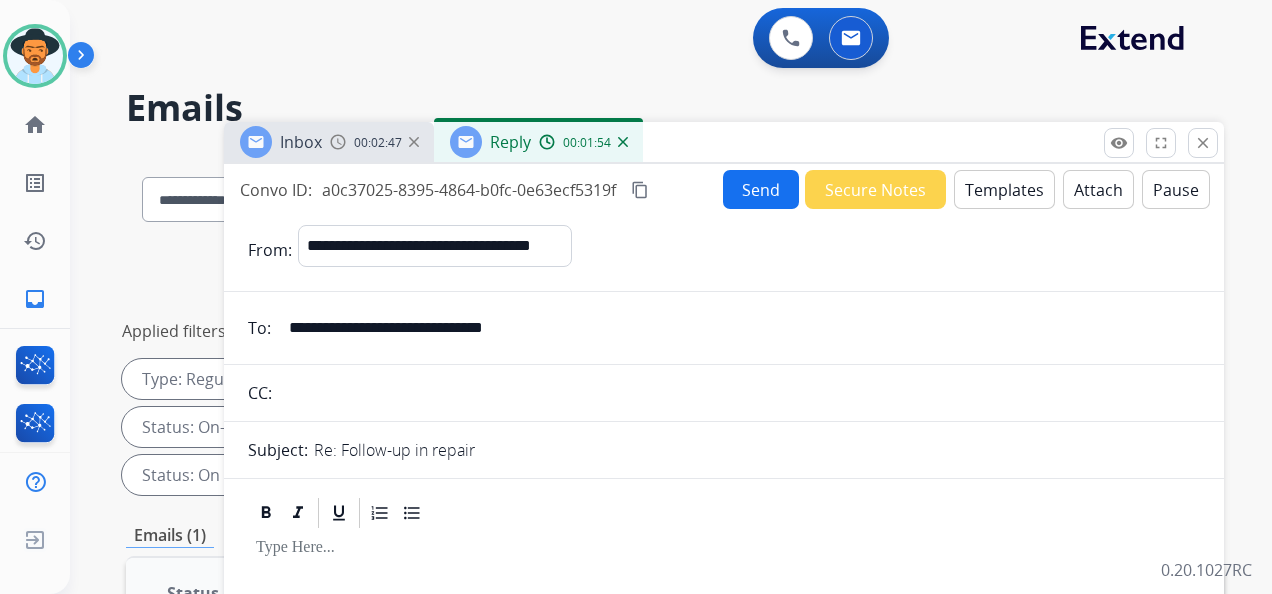 click on "content_copy" at bounding box center (640, 190) 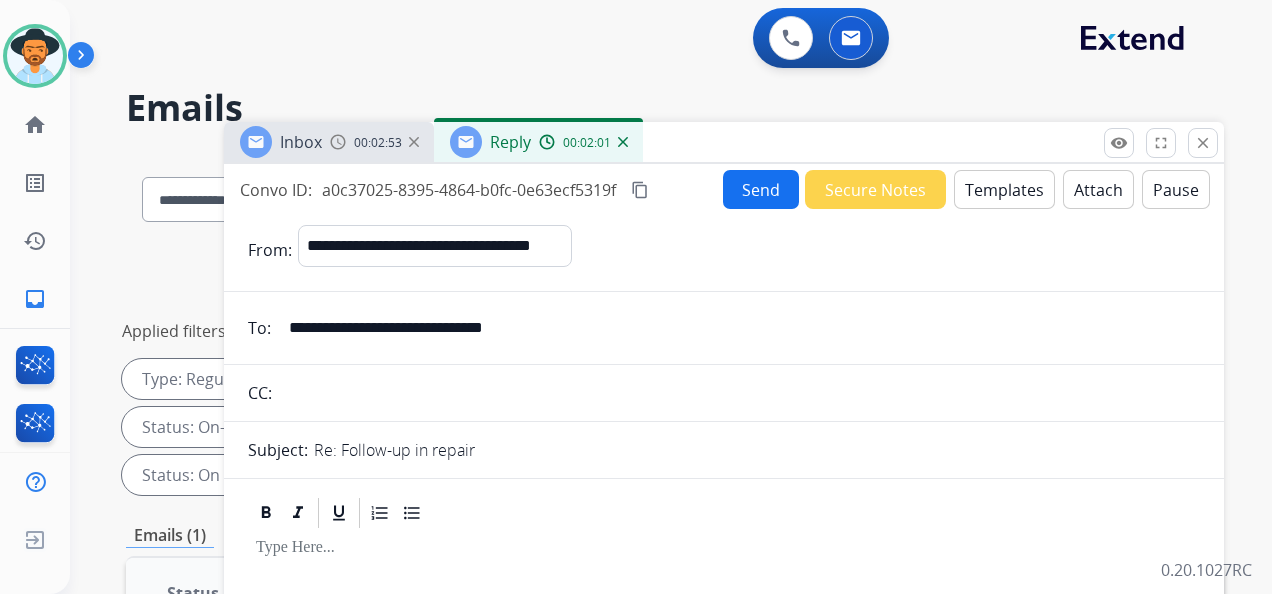 click on "Templates" at bounding box center (1004, 189) 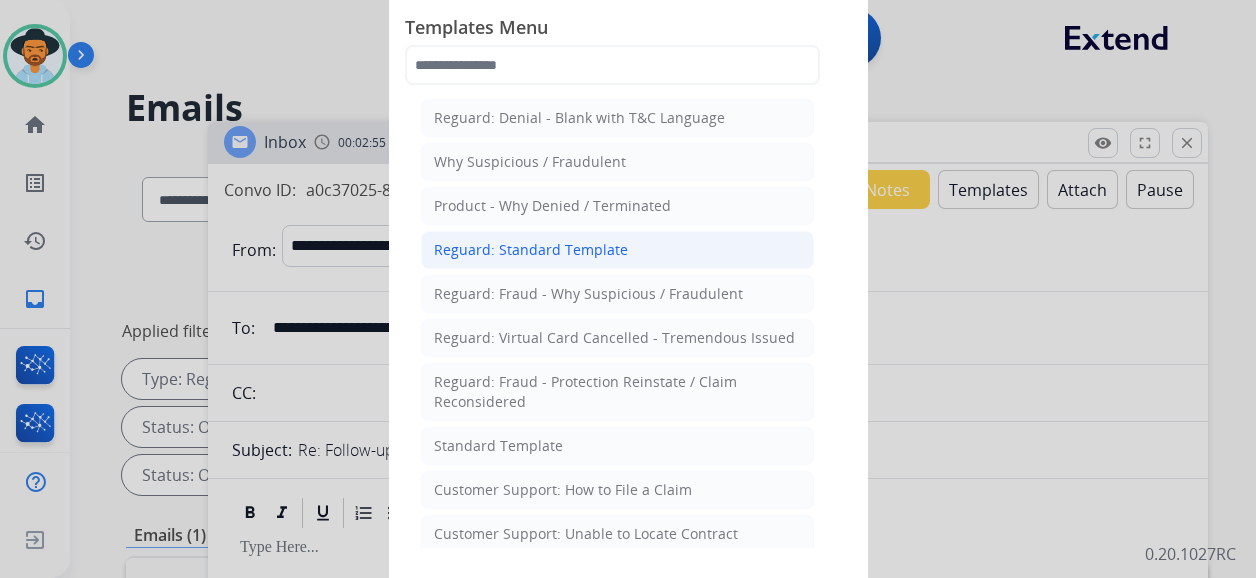 click on "Reguard: Standard Template" 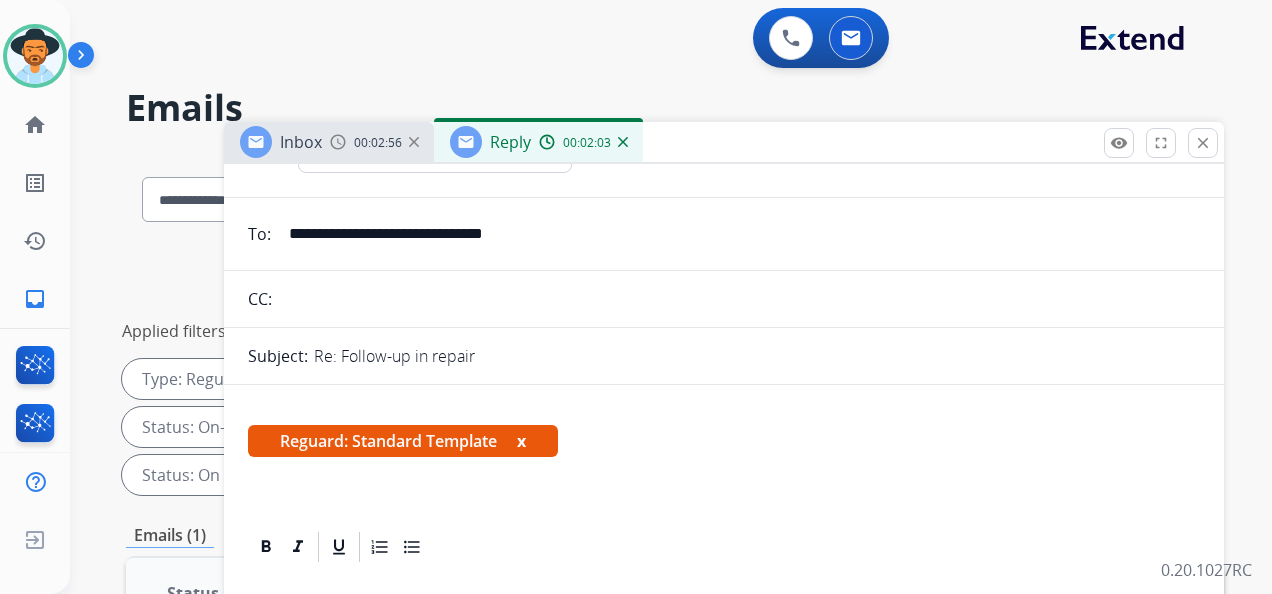 scroll, scrollTop: 300, scrollLeft: 0, axis: vertical 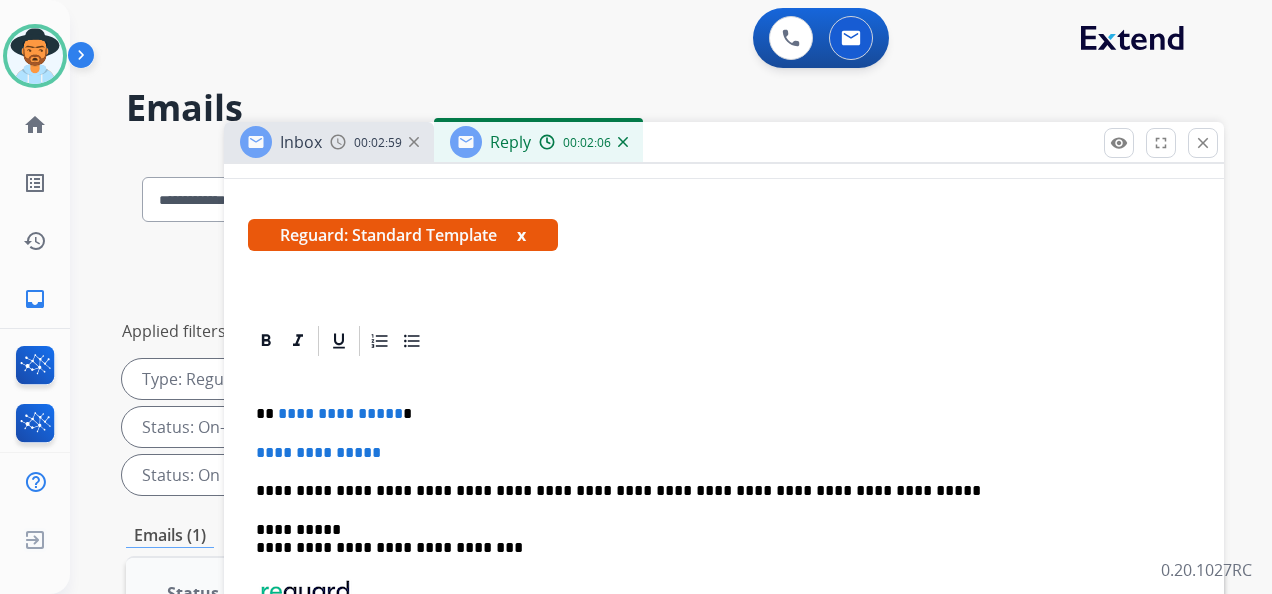 click on "**********" at bounding box center (716, 414) 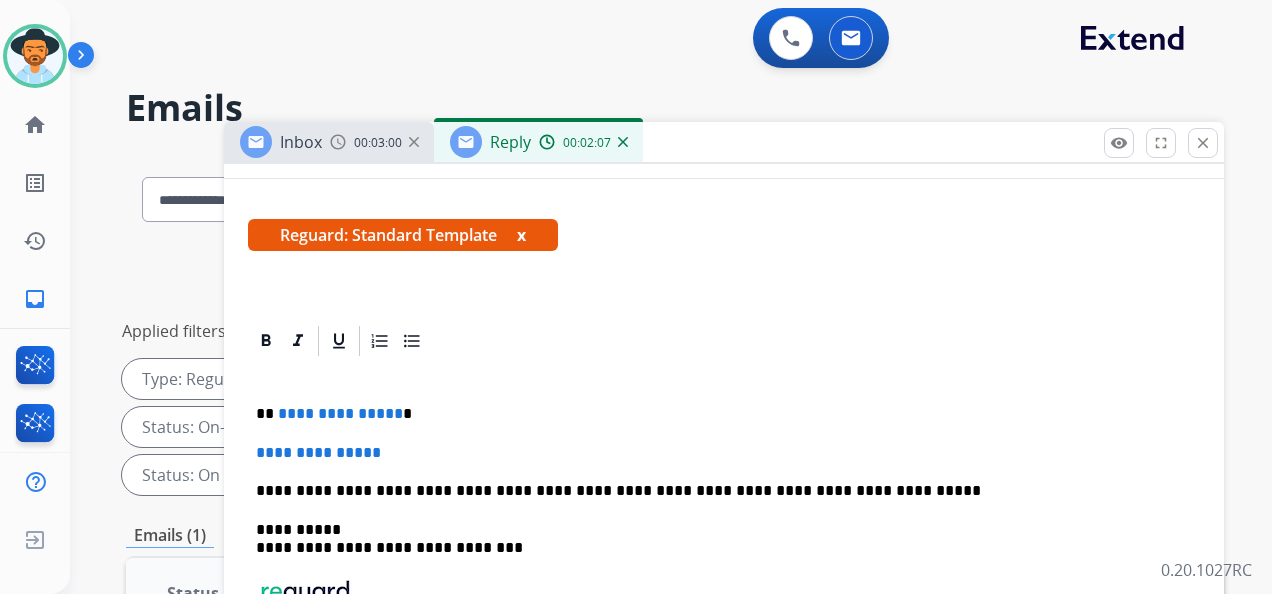 type 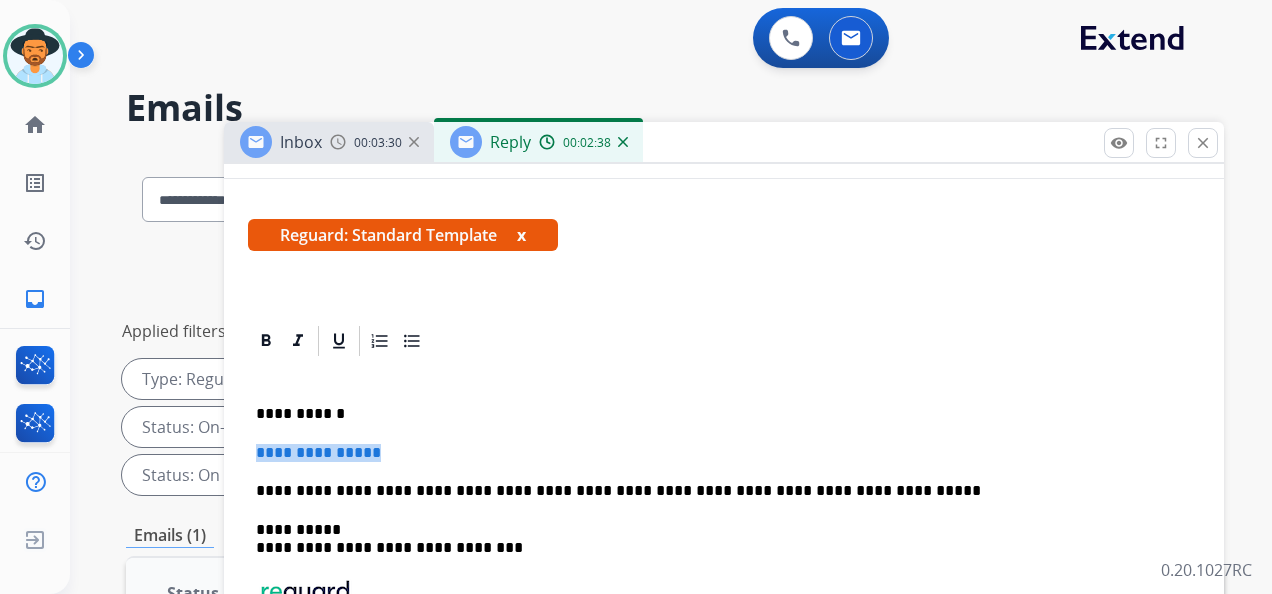 drag, startPoint x: 397, startPoint y: 445, endPoint x: 290, endPoint y: 424, distance: 109.041275 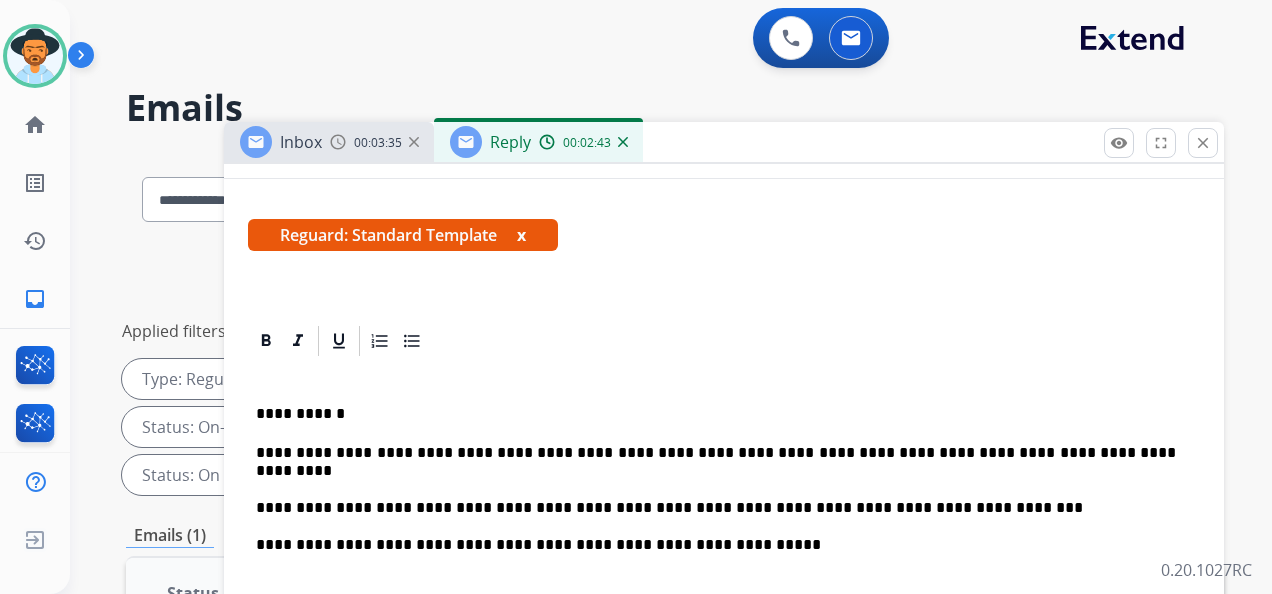 click on "**********" at bounding box center [716, 508] 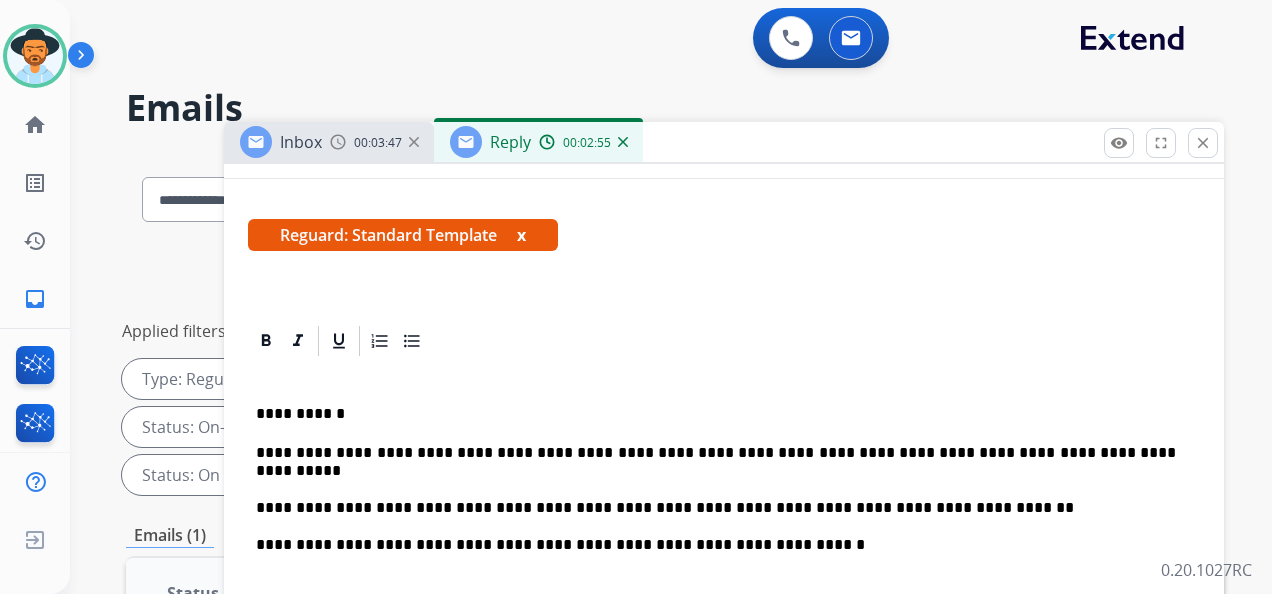 click on "**********" at bounding box center (716, 508) 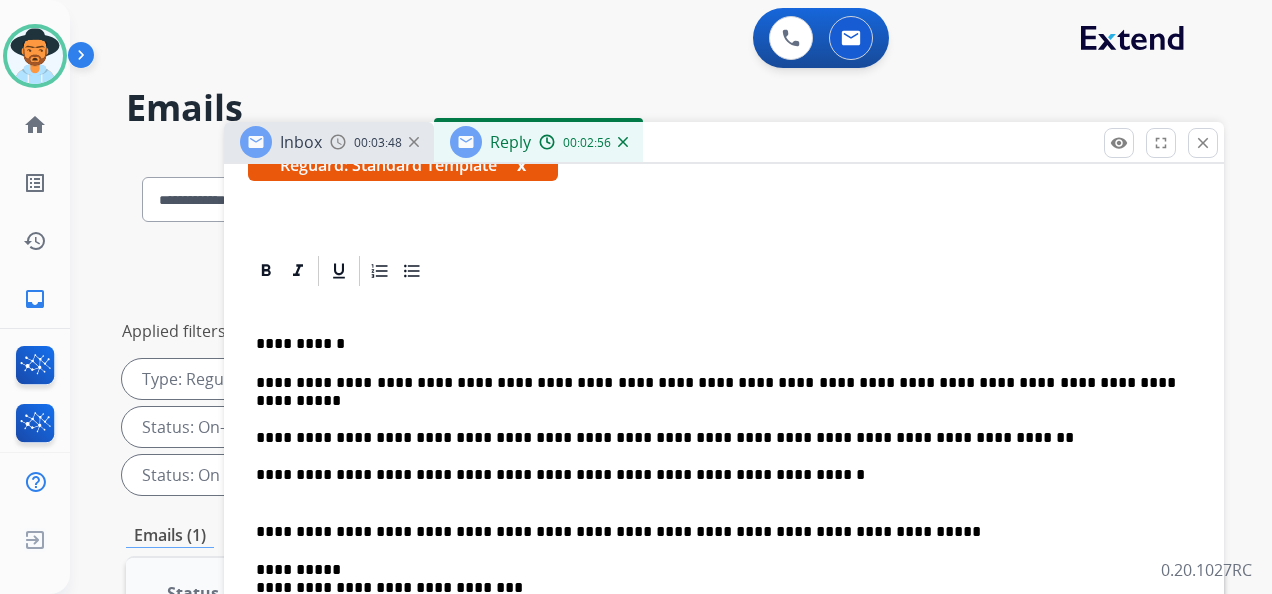 scroll, scrollTop: 500, scrollLeft: 0, axis: vertical 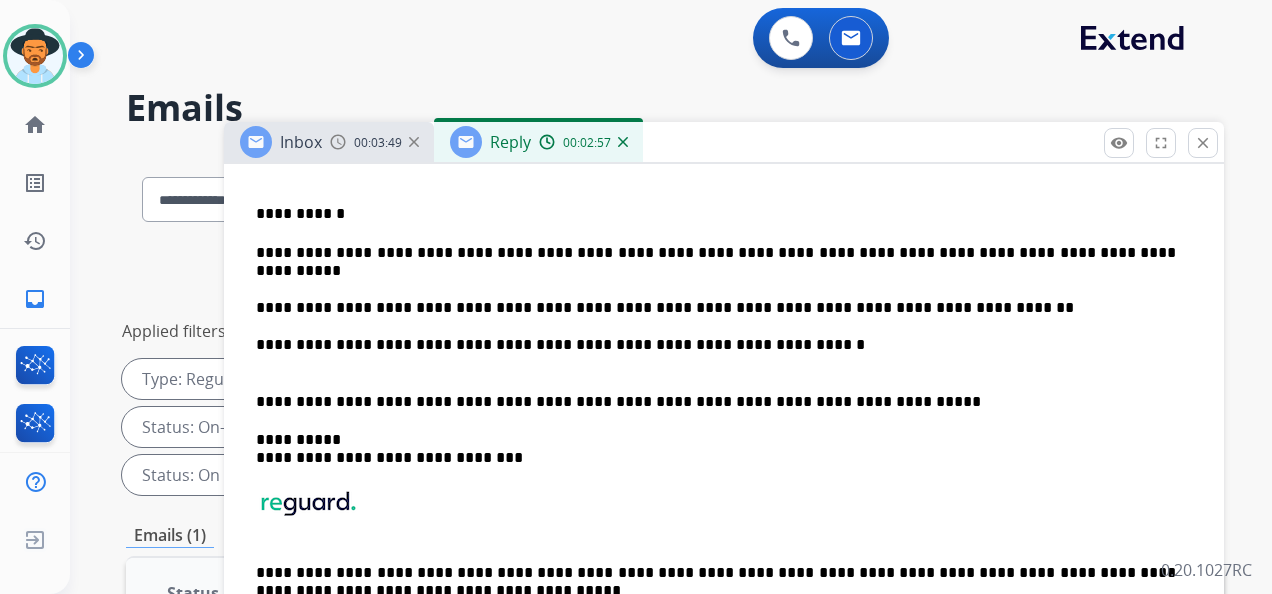drag, startPoint x: 249, startPoint y: 400, endPoint x: 347, endPoint y: 426, distance: 101.390335 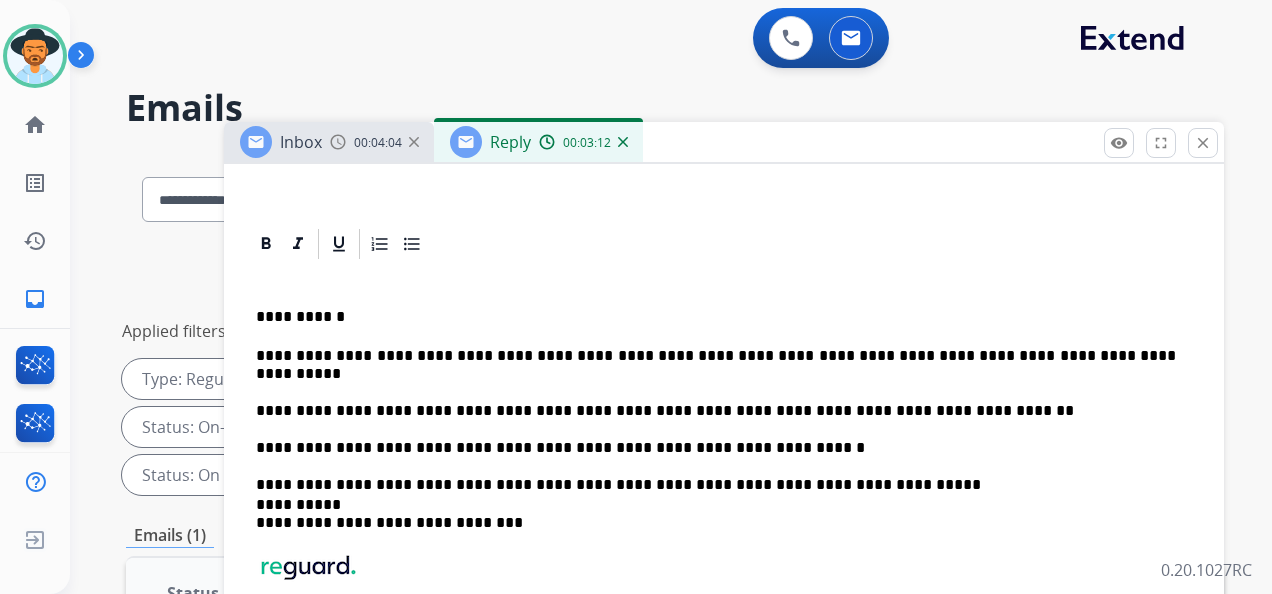 scroll, scrollTop: 400, scrollLeft: 0, axis: vertical 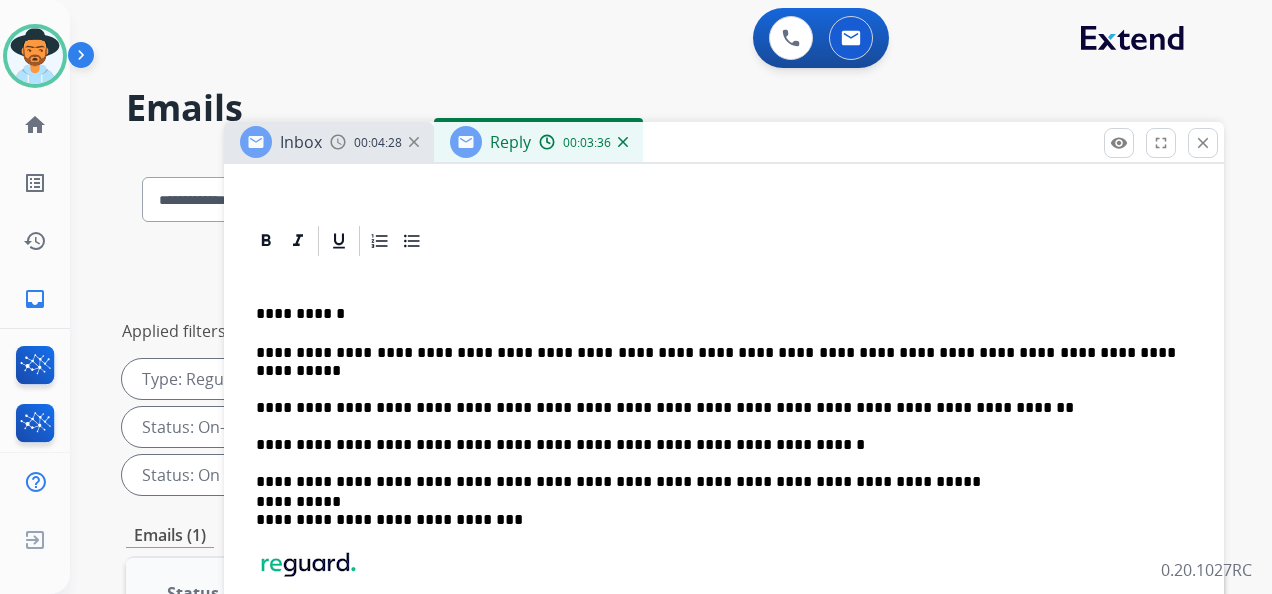 click on "**********" at bounding box center (716, 408) 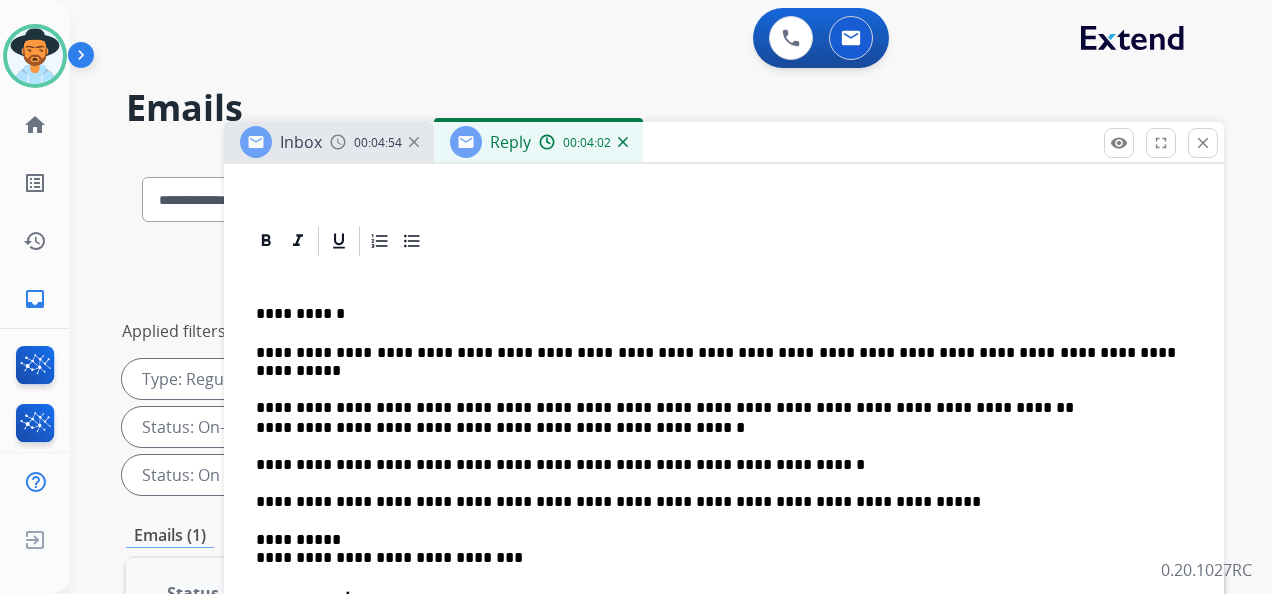 click on "**********" at bounding box center (716, 465) 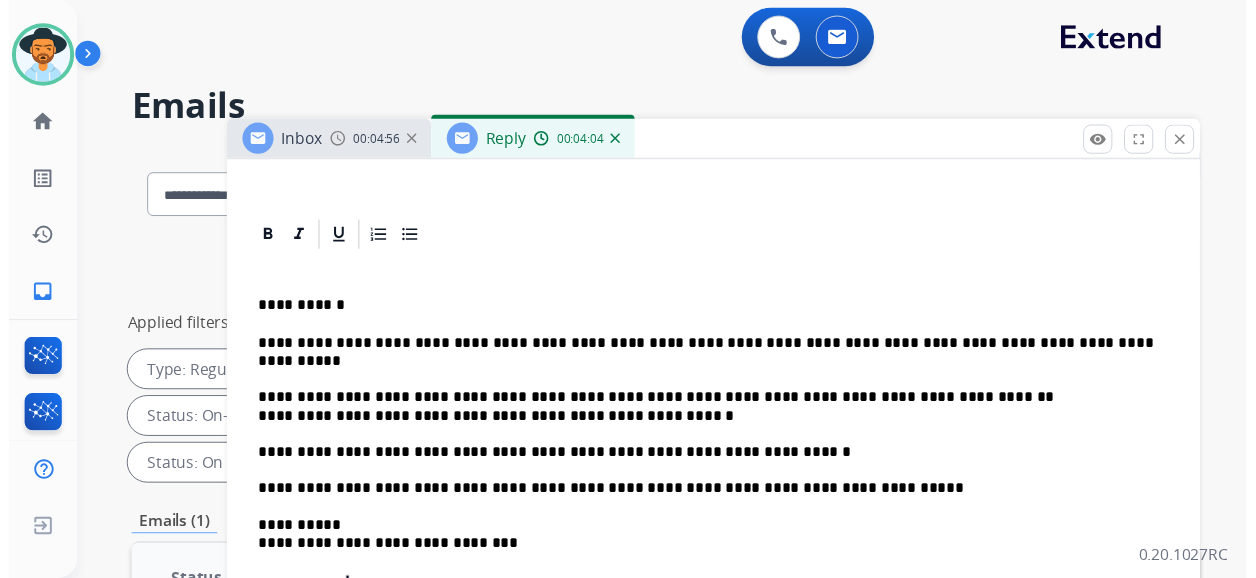 scroll, scrollTop: 0, scrollLeft: 0, axis: both 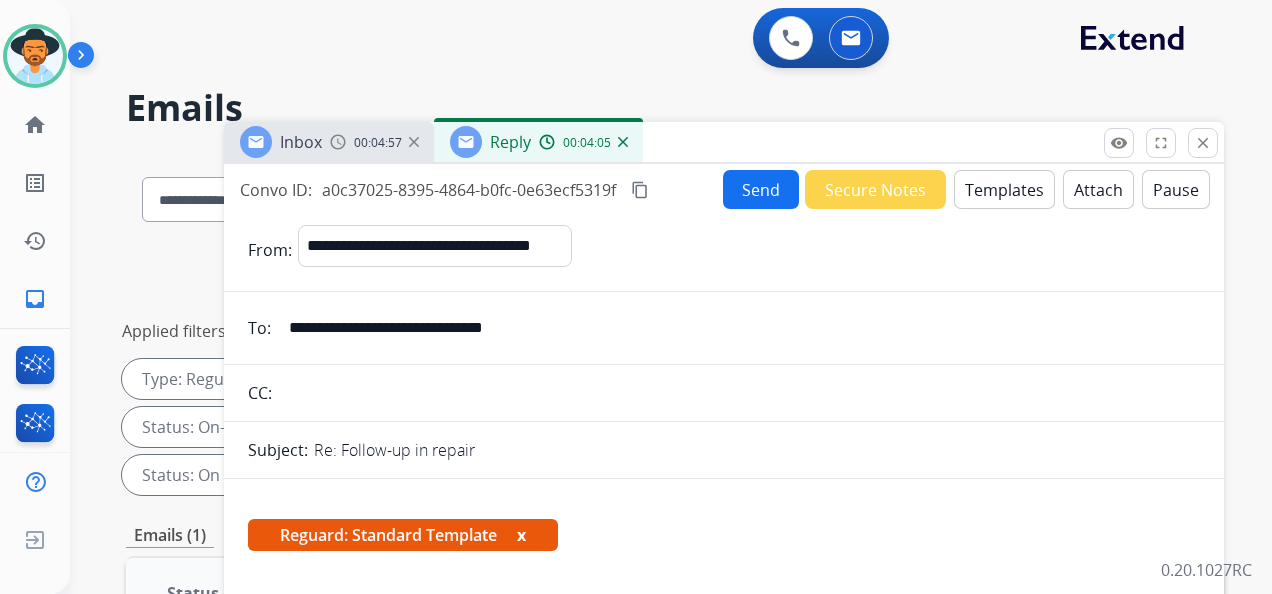 click on "Send" at bounding box center (761, 189) 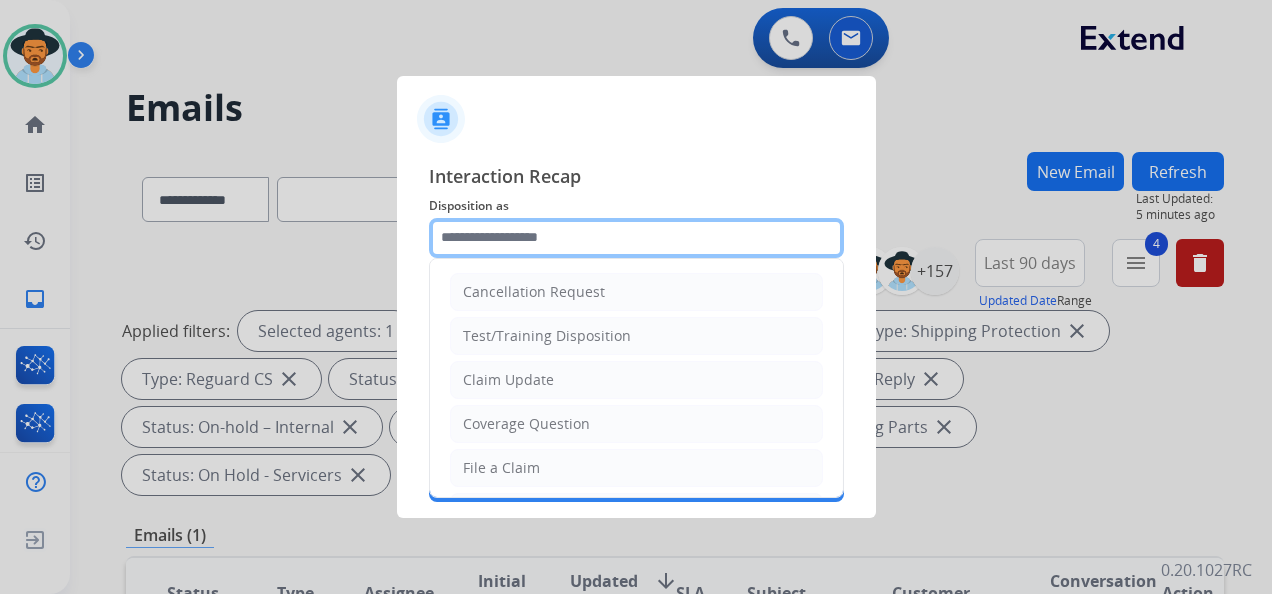click 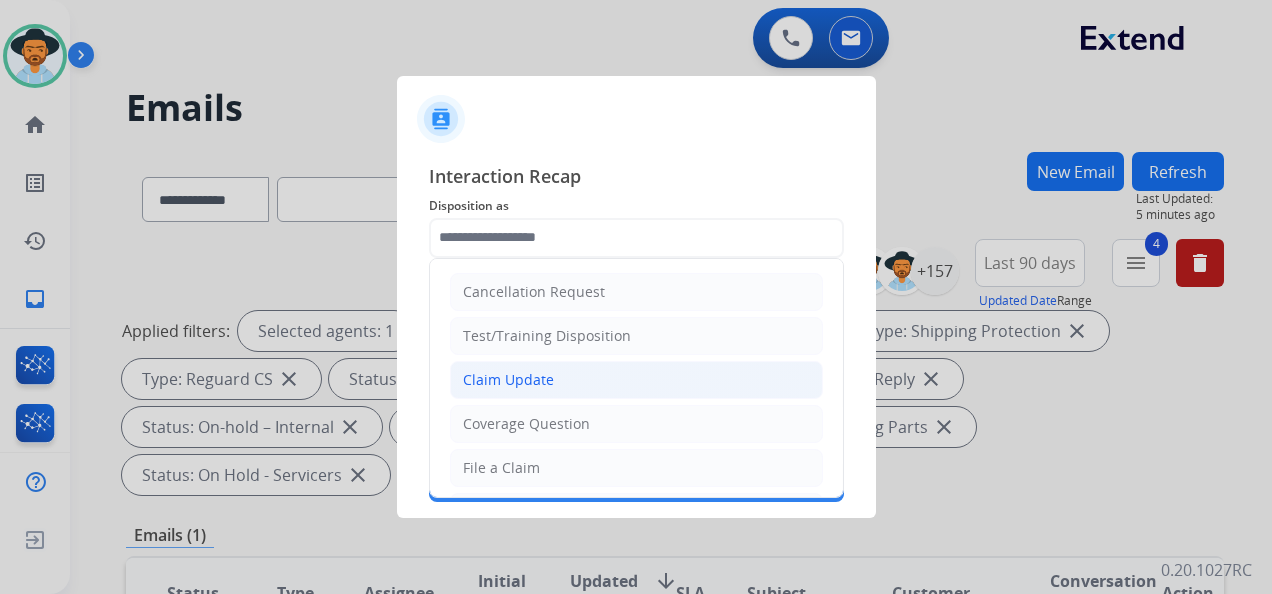 click on "Claim Update" 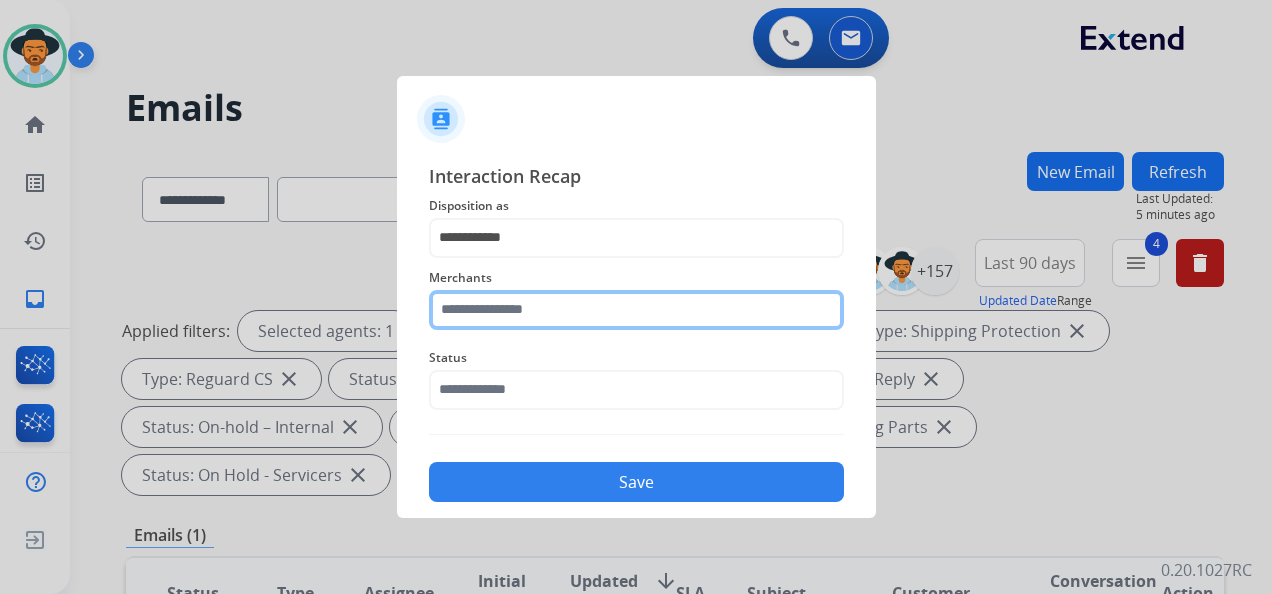 click 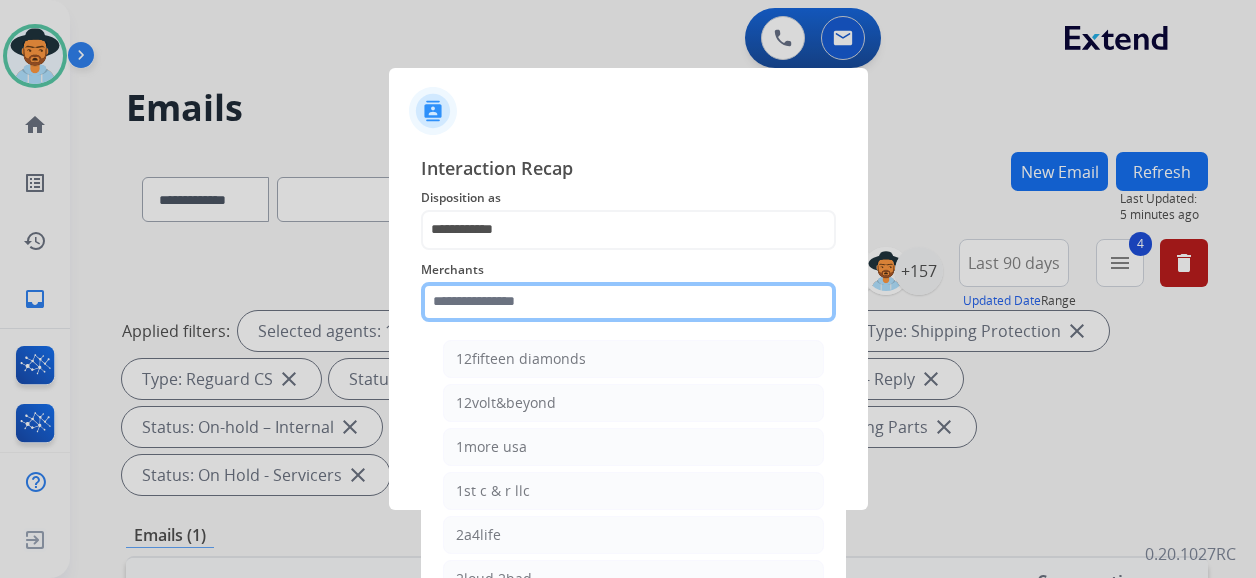 click 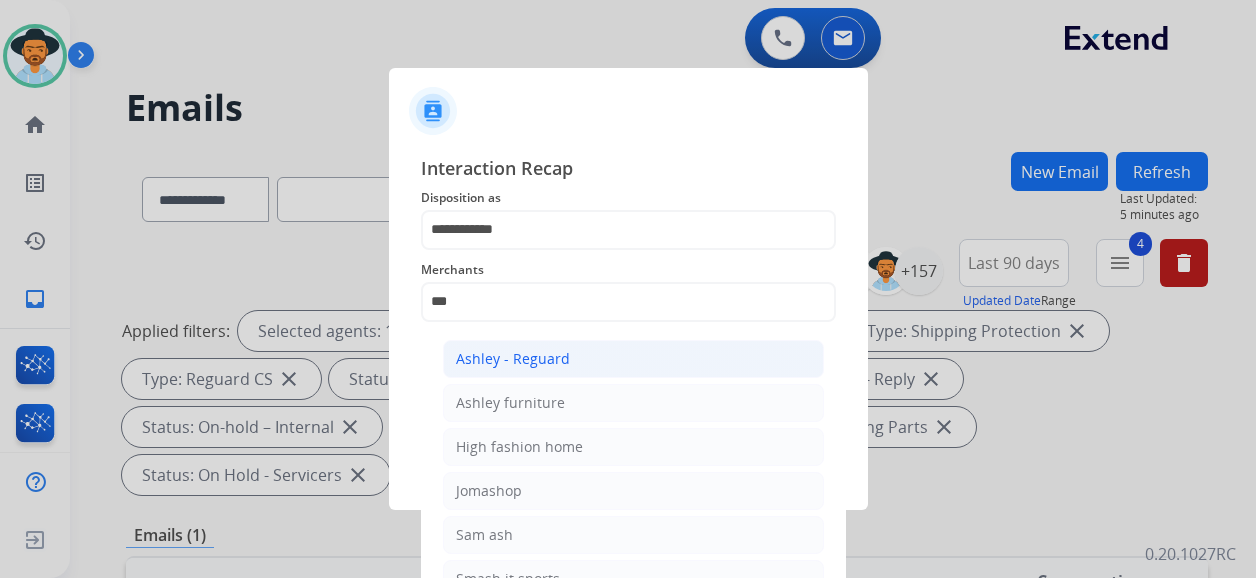 click on "Ashley - Reguard" 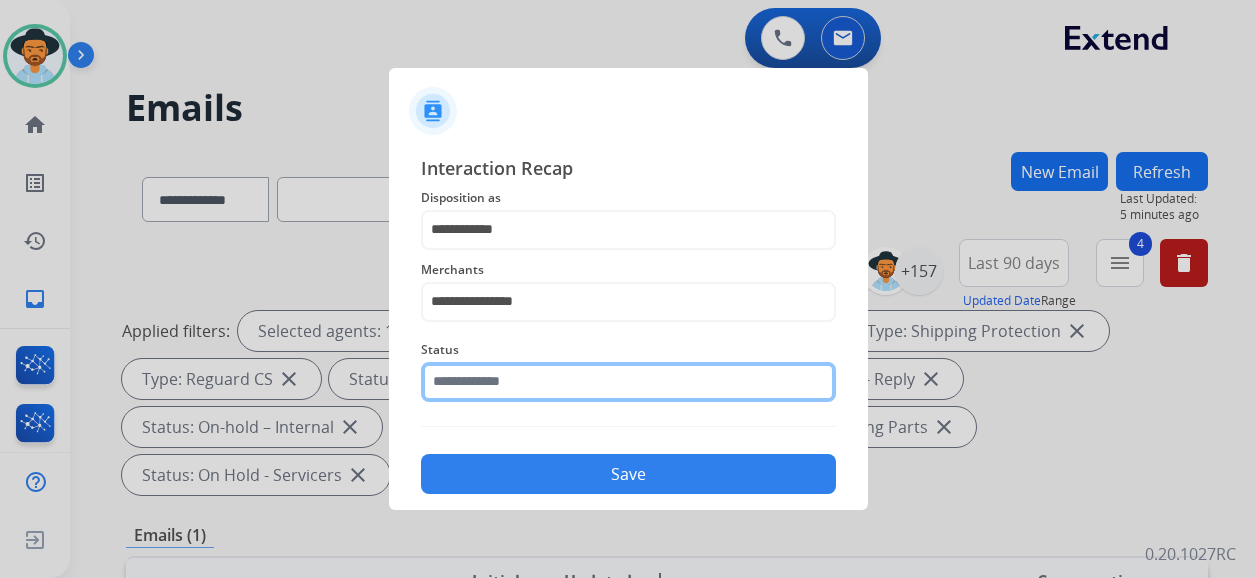 click 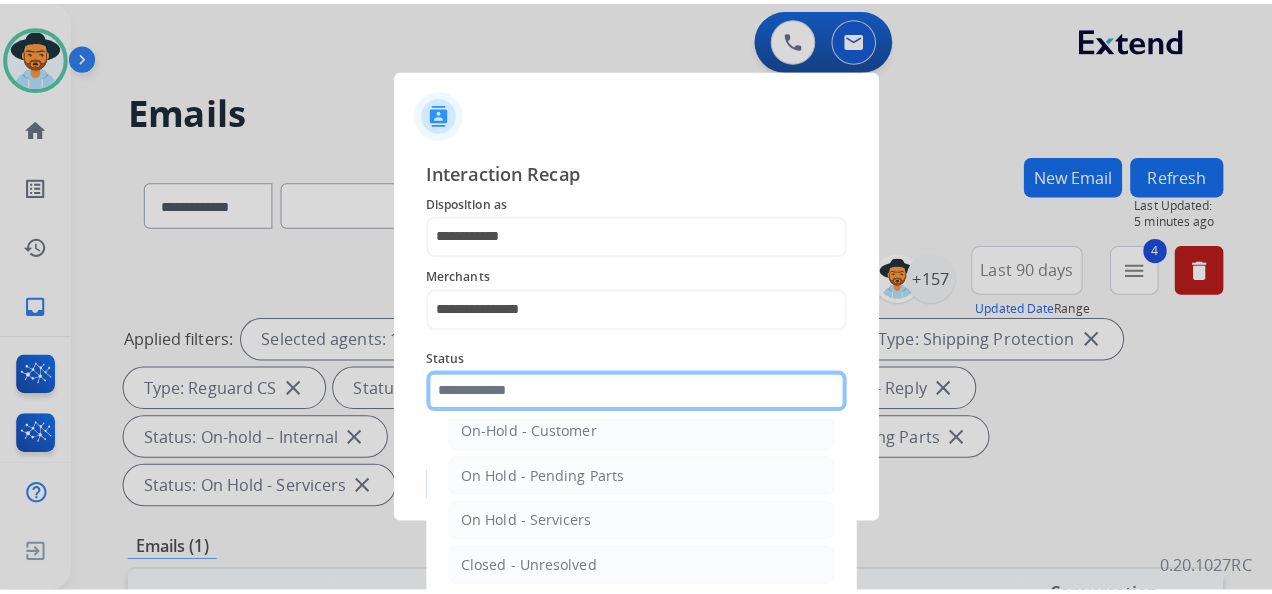 scroll, scrollTop: 114, scrollLeft: 0, axis: vertical 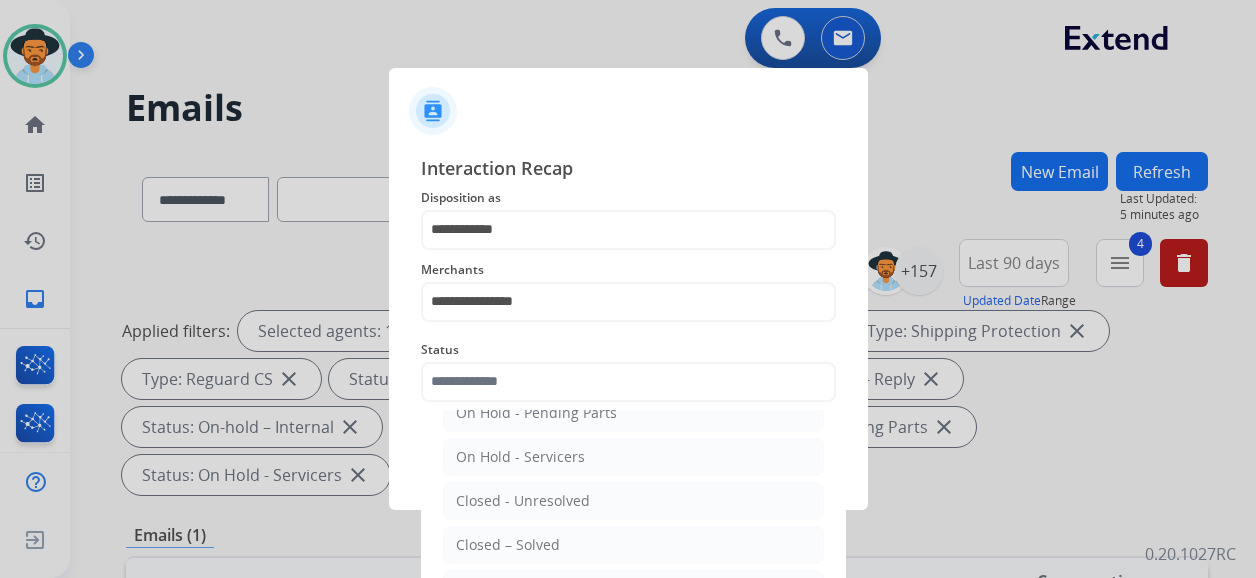 click on "Closed – Solved" 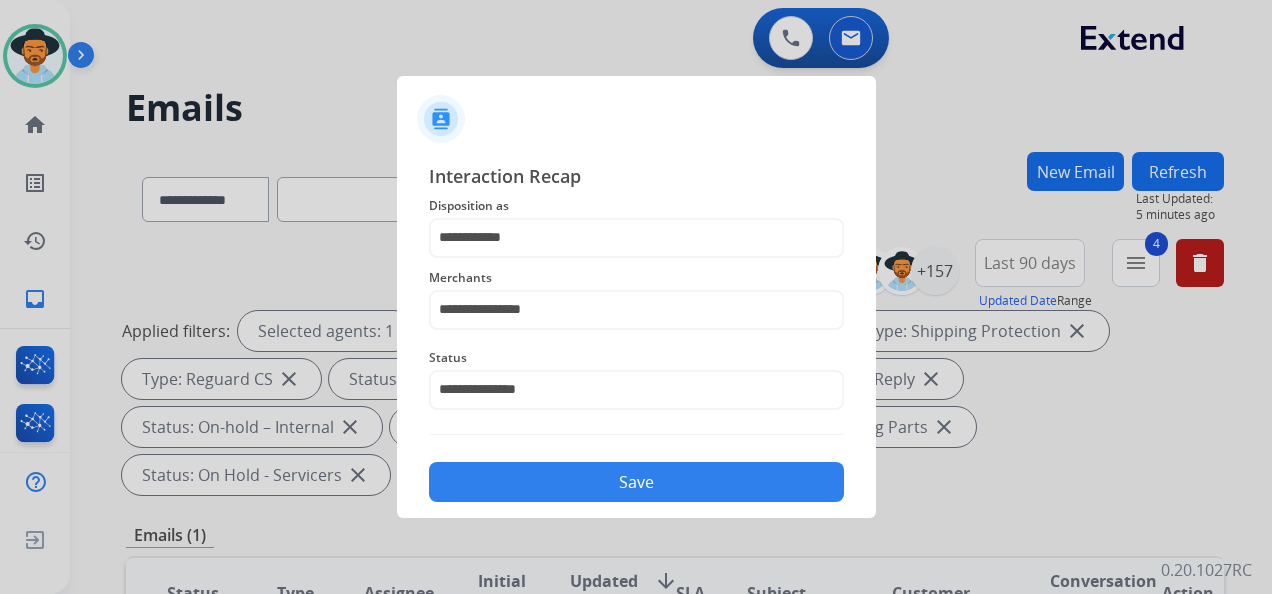 click on "Save" 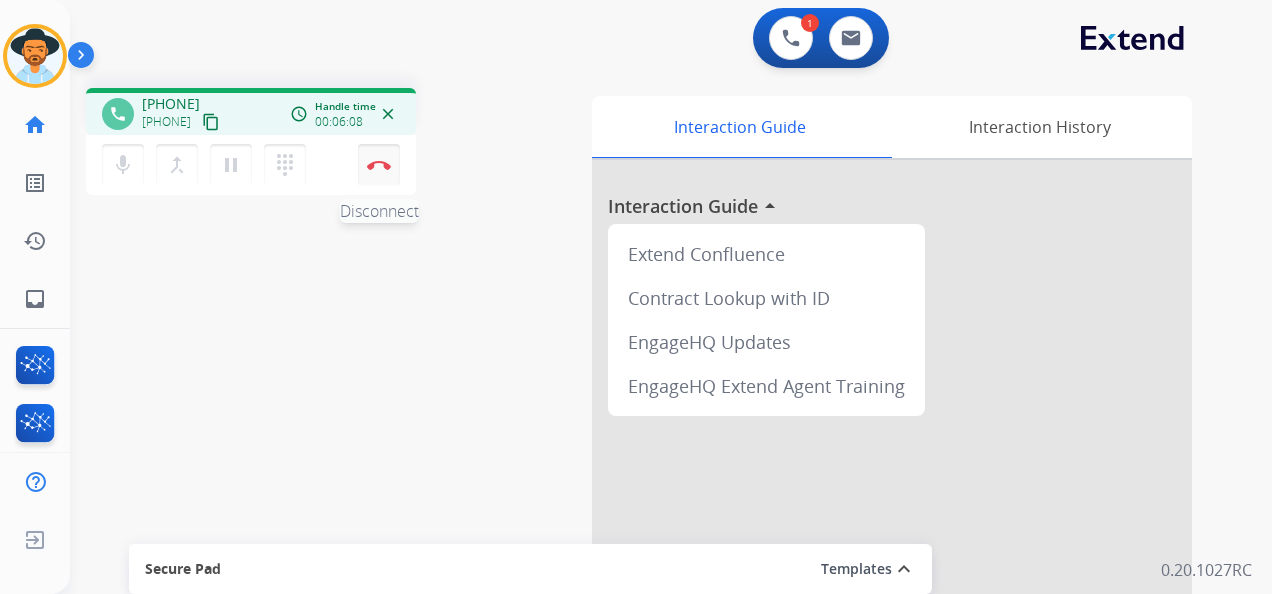 click at bounding box center [379, 165] 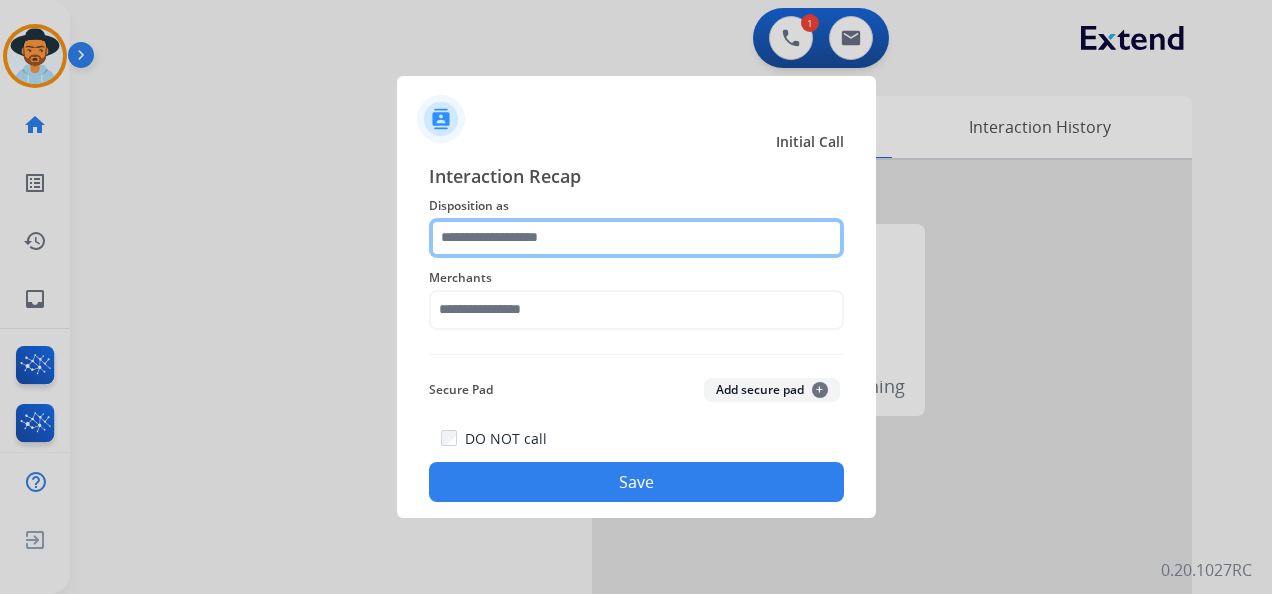 click 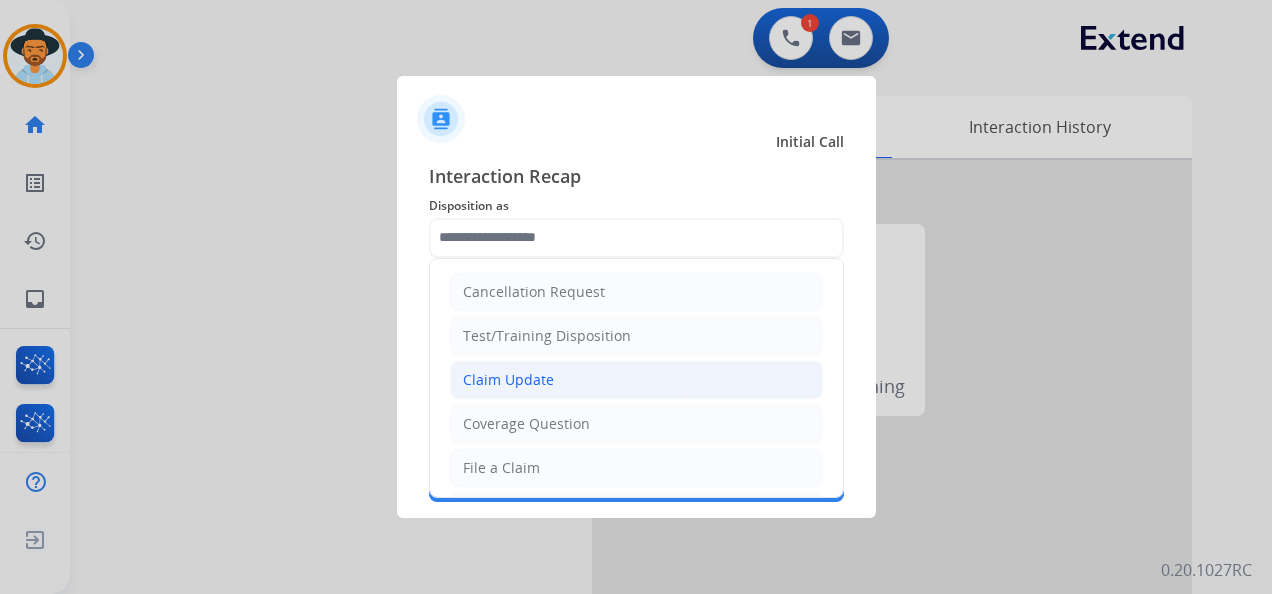 click on "Claim Update" 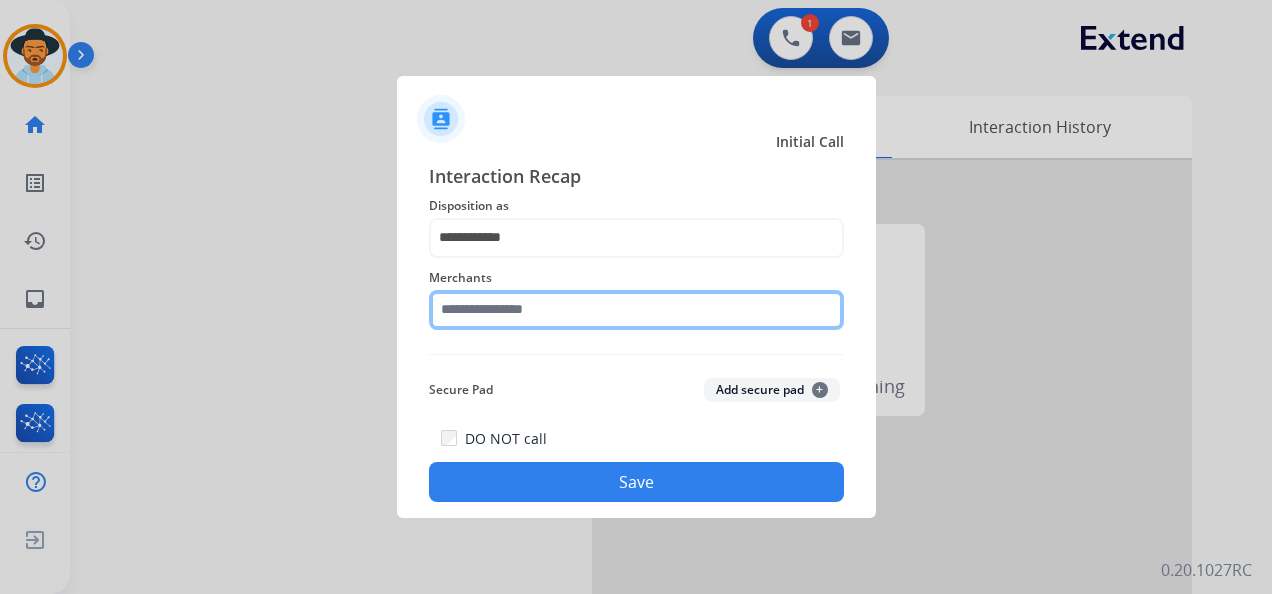 click 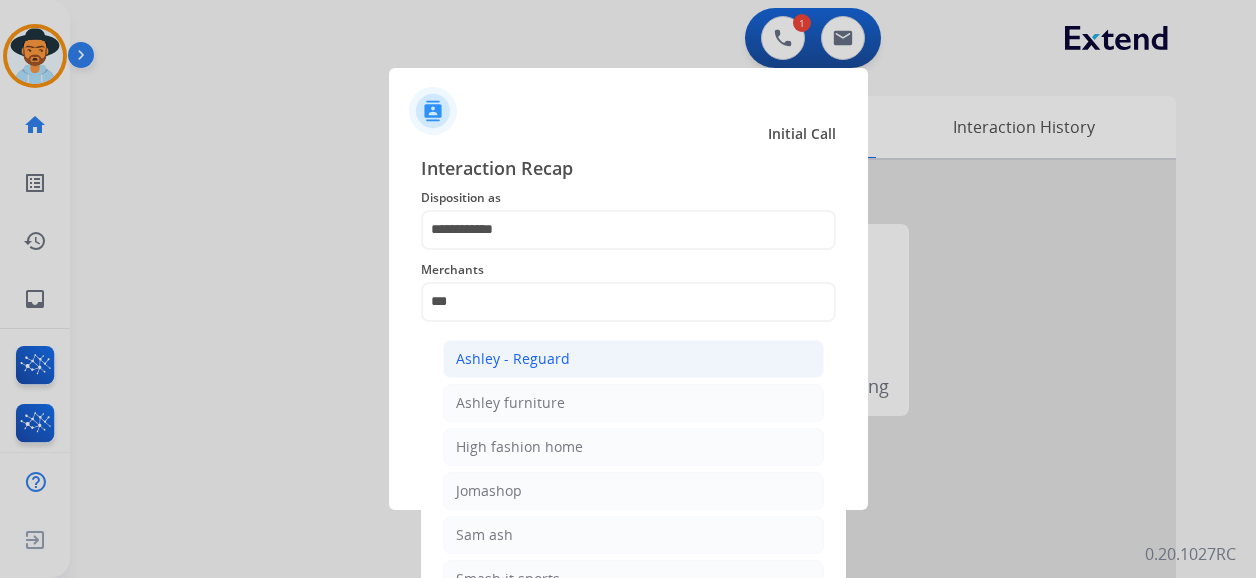 click on "Ashley - Reguard" 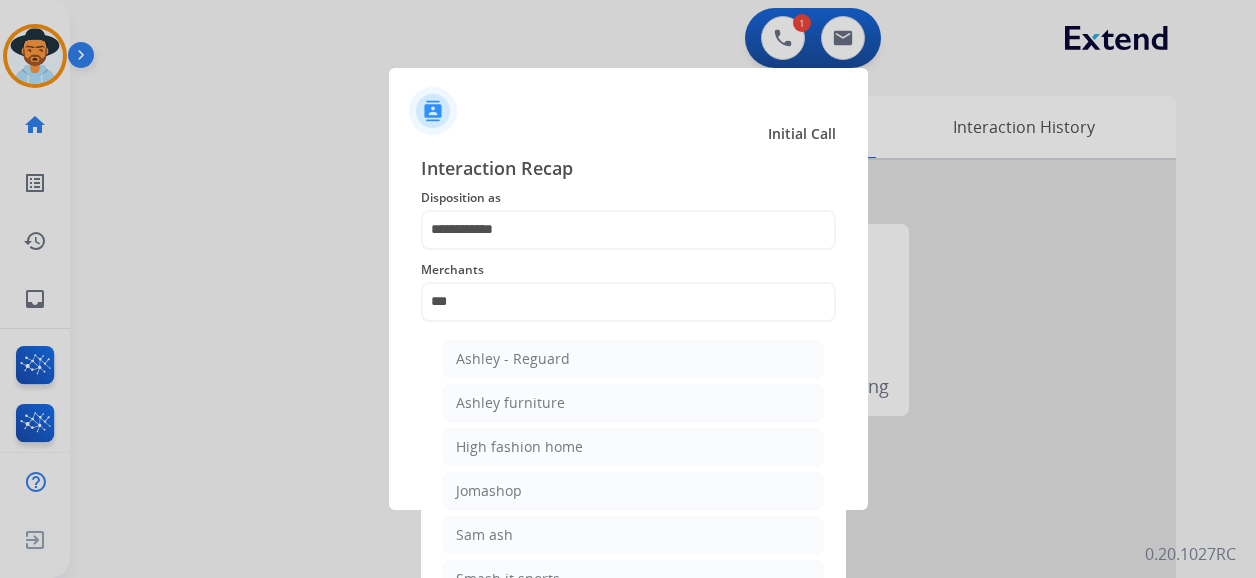 type on "**********" 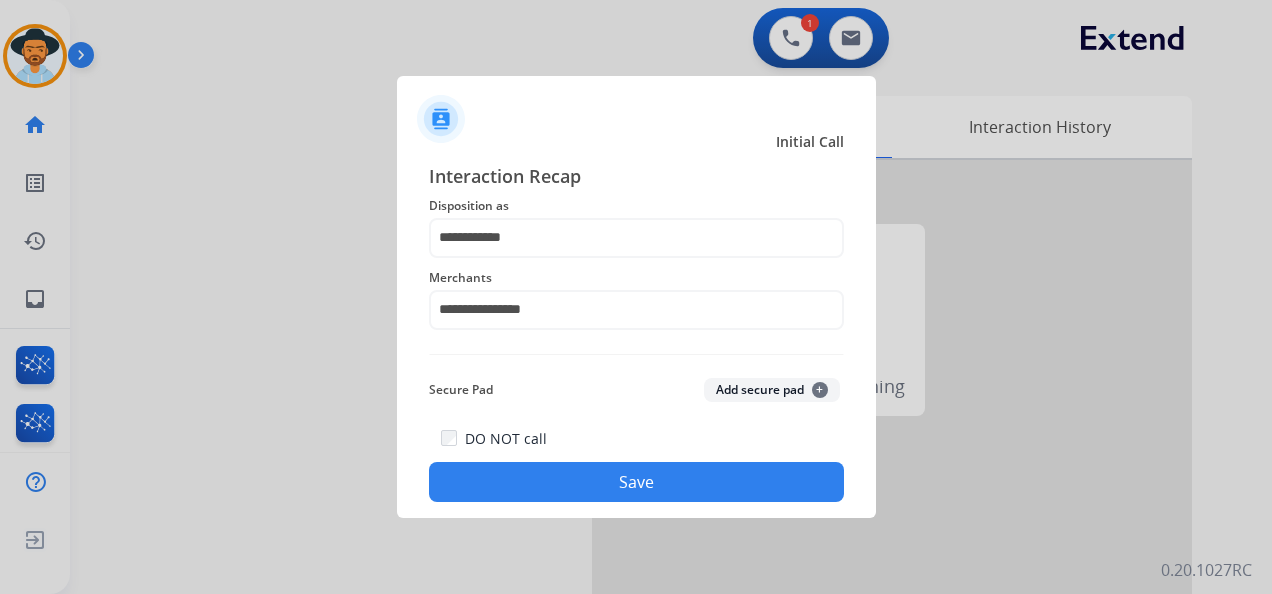 click on "Save" 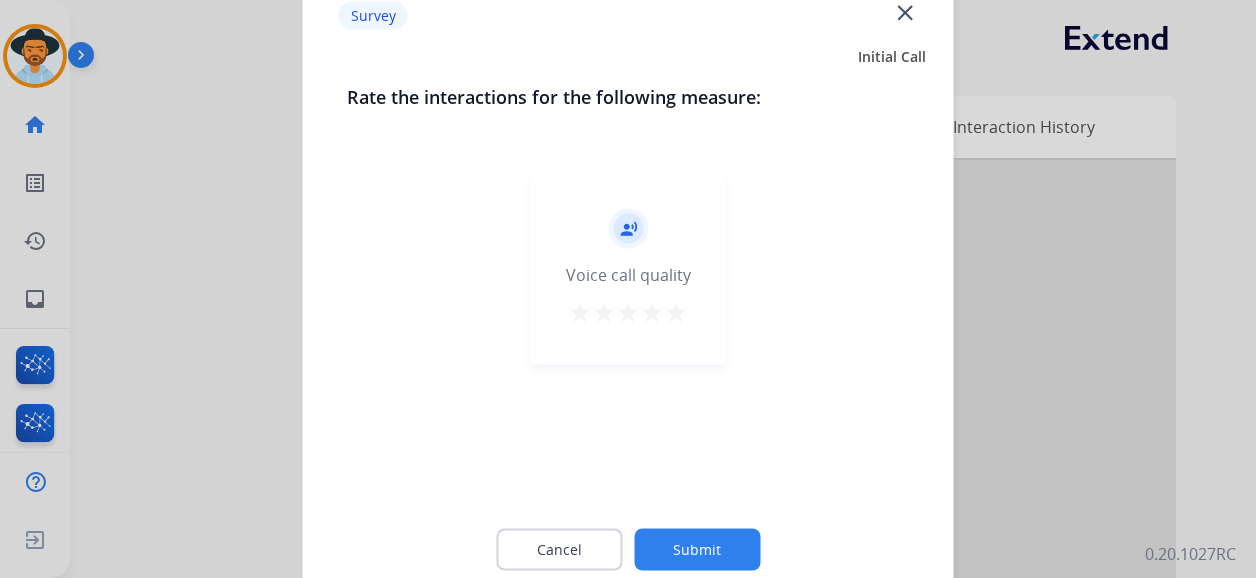 click on "star" at bounding box center [676, 313] 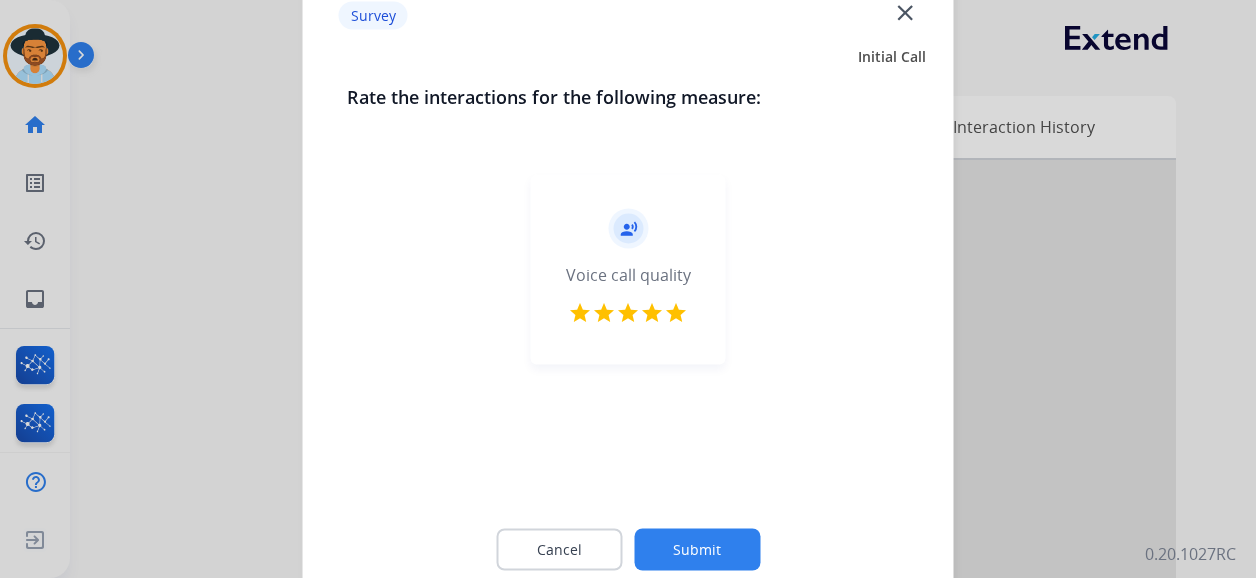 click on "Submit" 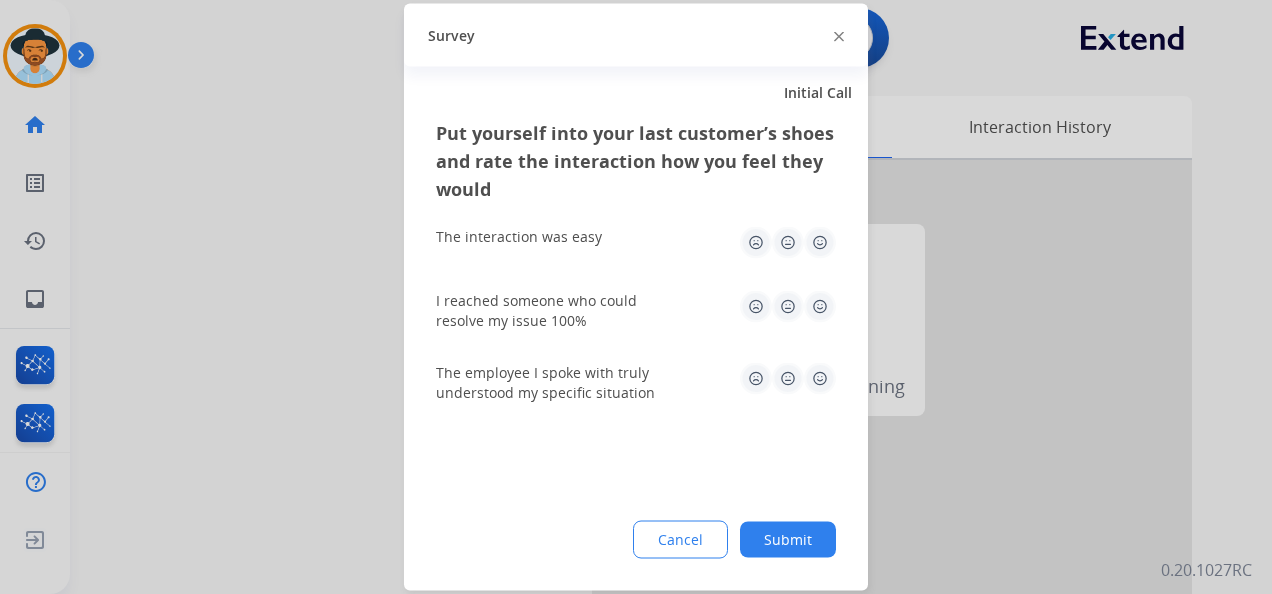 click 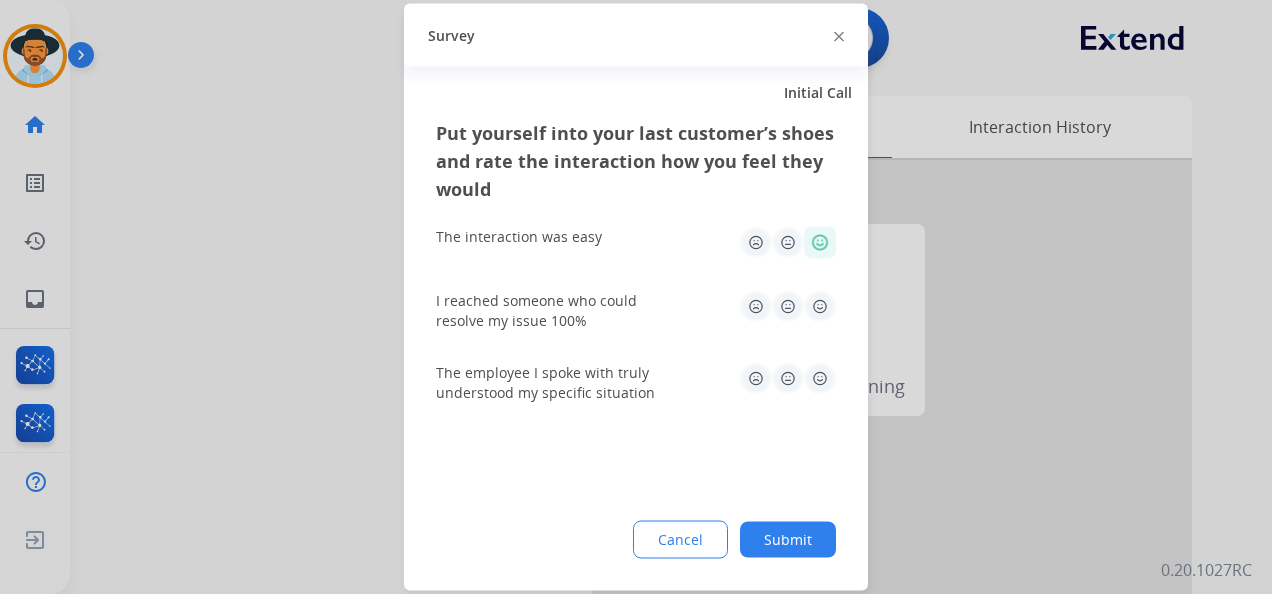click 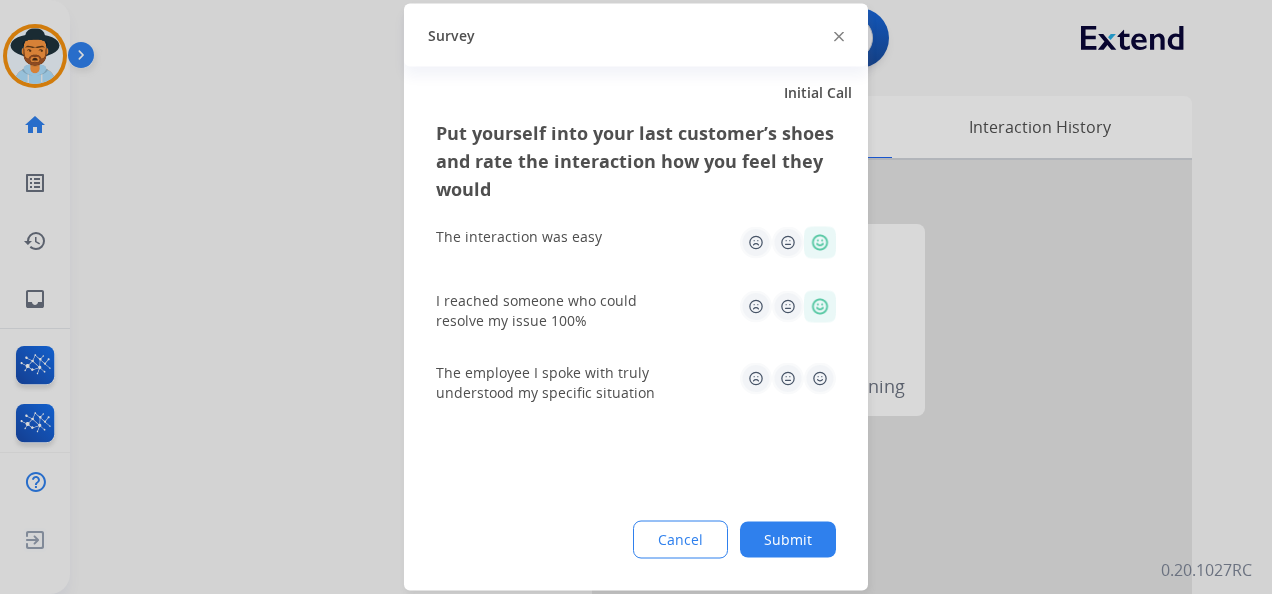 drag, startPoint x: 822, startPoint y: 368, endPoint x: 820, endPoint y: 380, distance: 12.165525 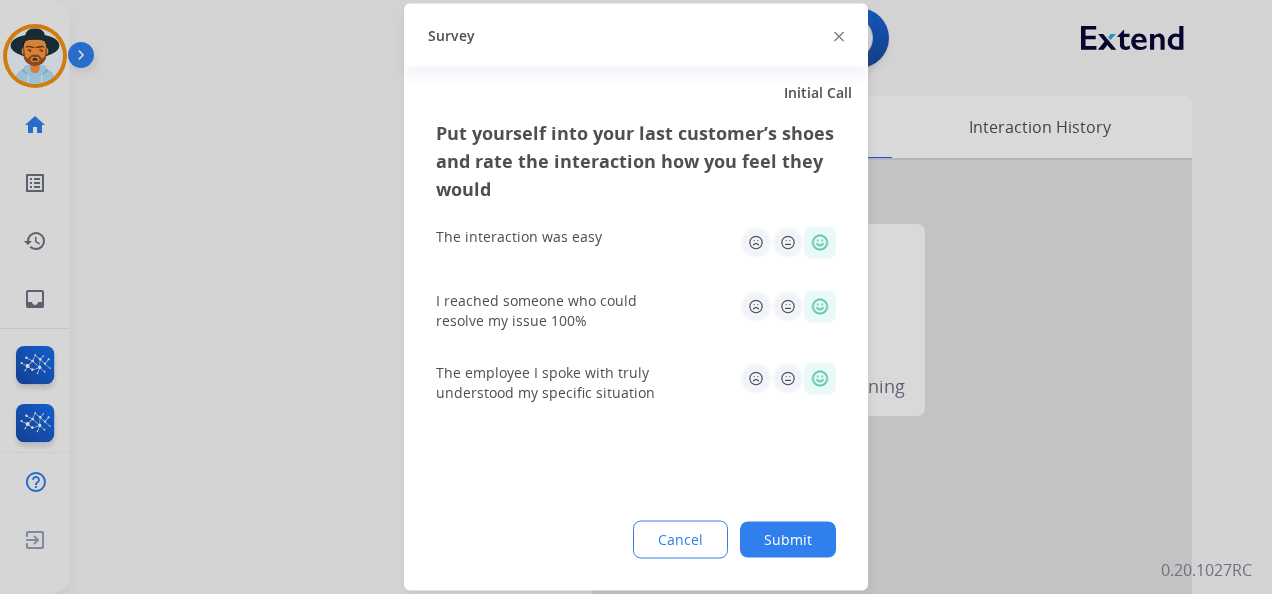 click on "Submit" 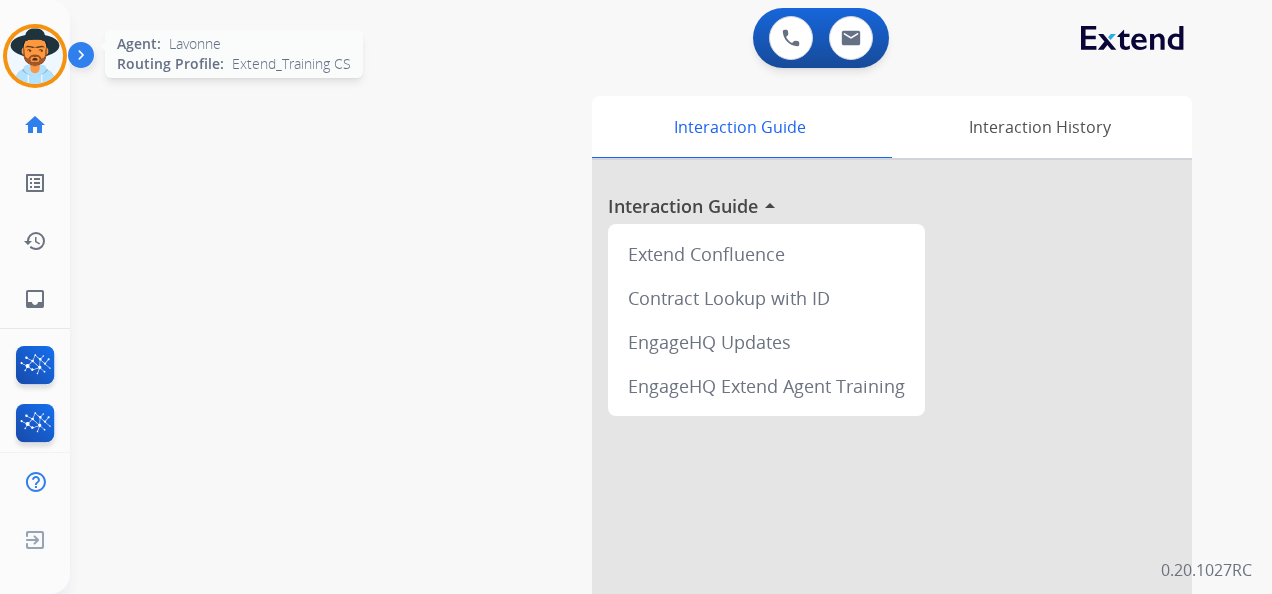 drag, startPoint x: 52, startPoint y: 52, endPoint x: 106, endPoint y: 63, distance: 55.108982 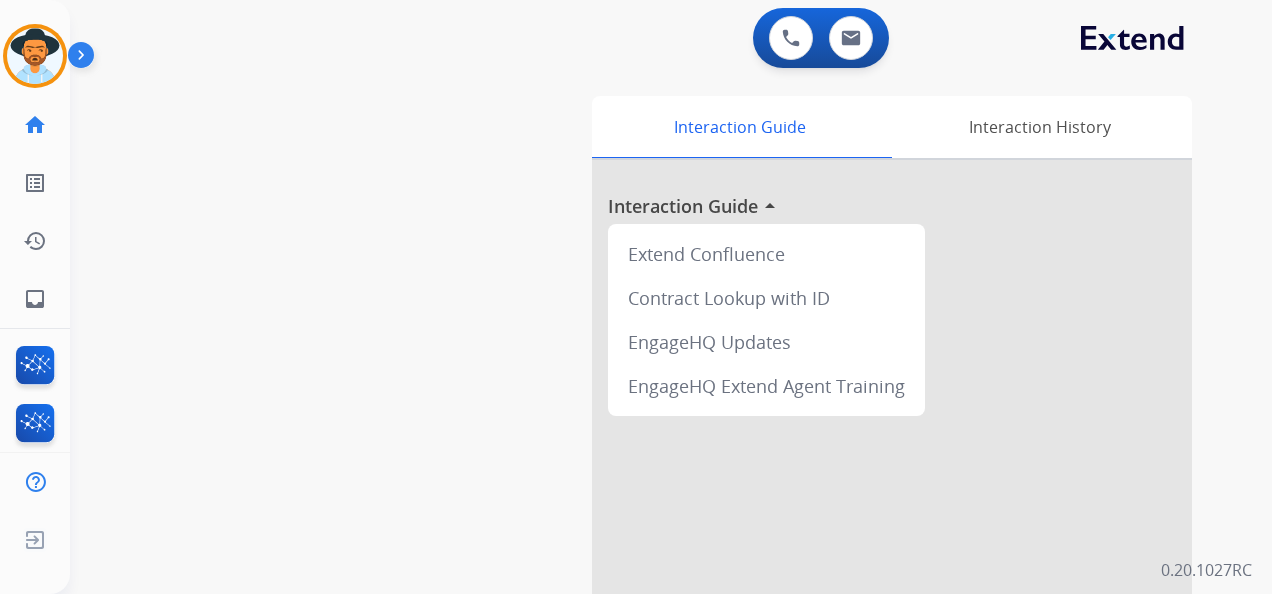 click at bounding box center (35, 56) 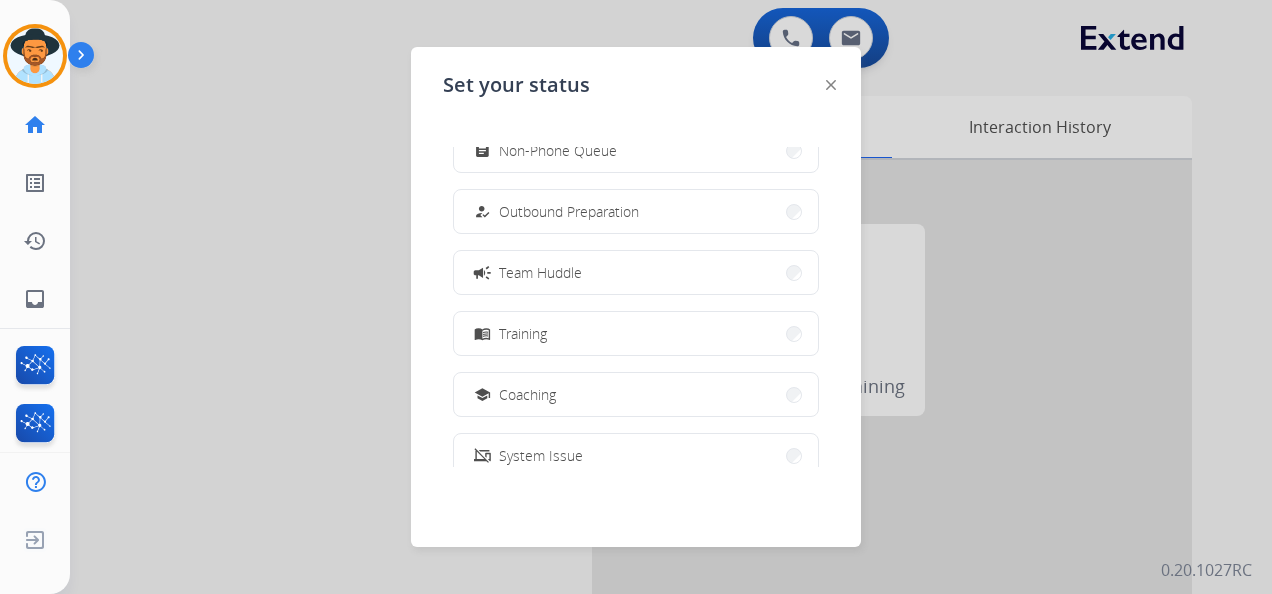scroll, scrollTop: 376, scrollLeft: 0, axis: vertical 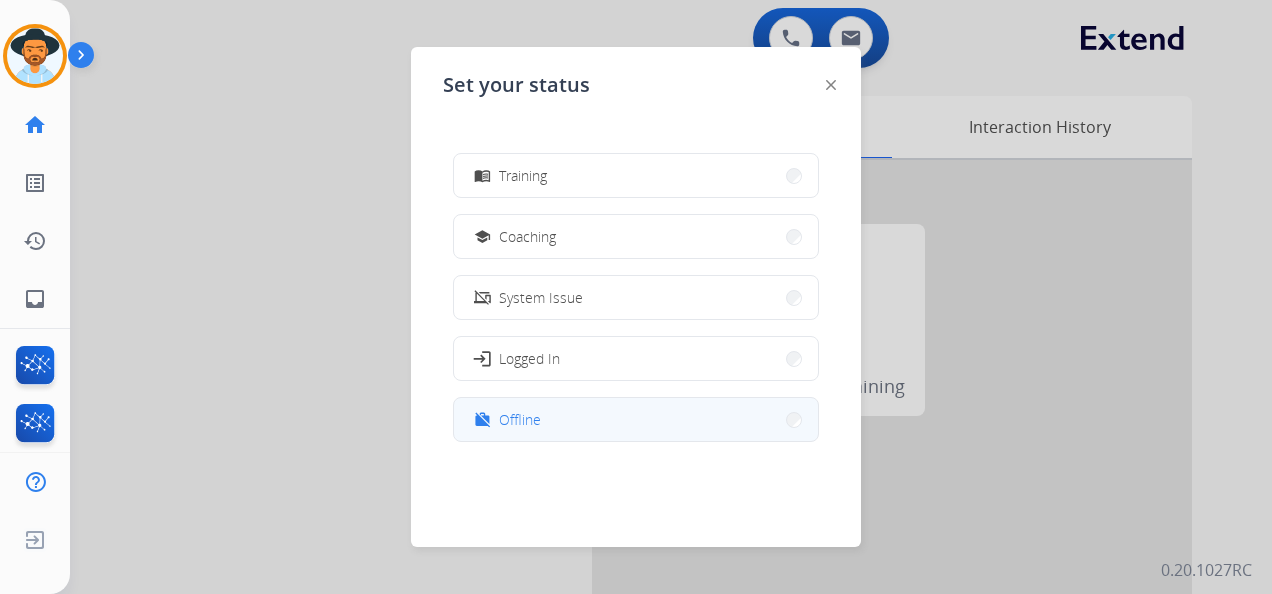 click on "work_off Offline" at bounding box center [636, 419] 